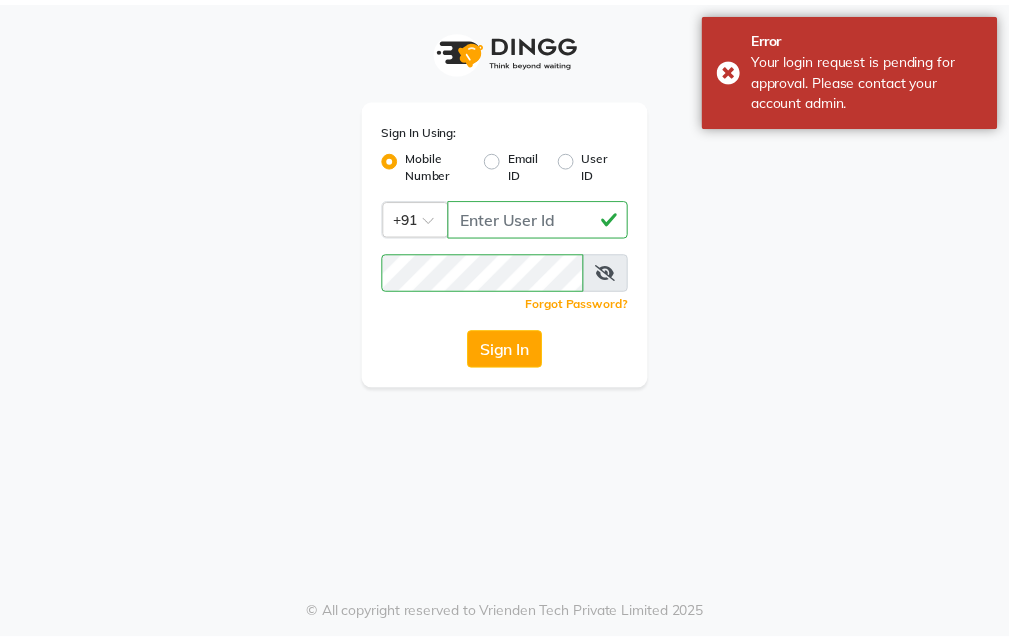 scroll, scrollTop: 0, scrollLeft: 0, axis: both 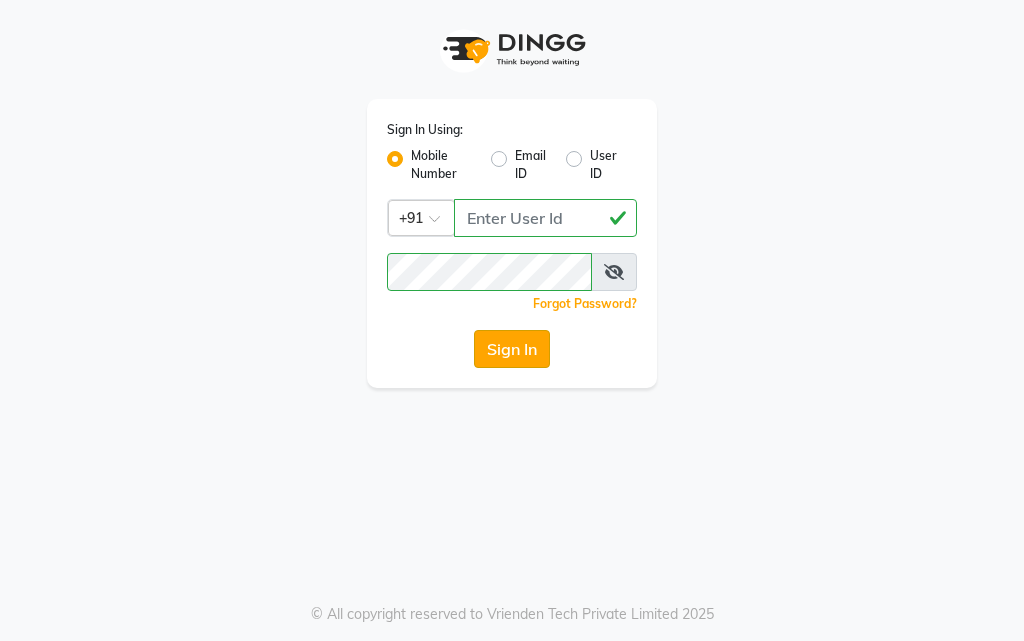 click on "Sign In" 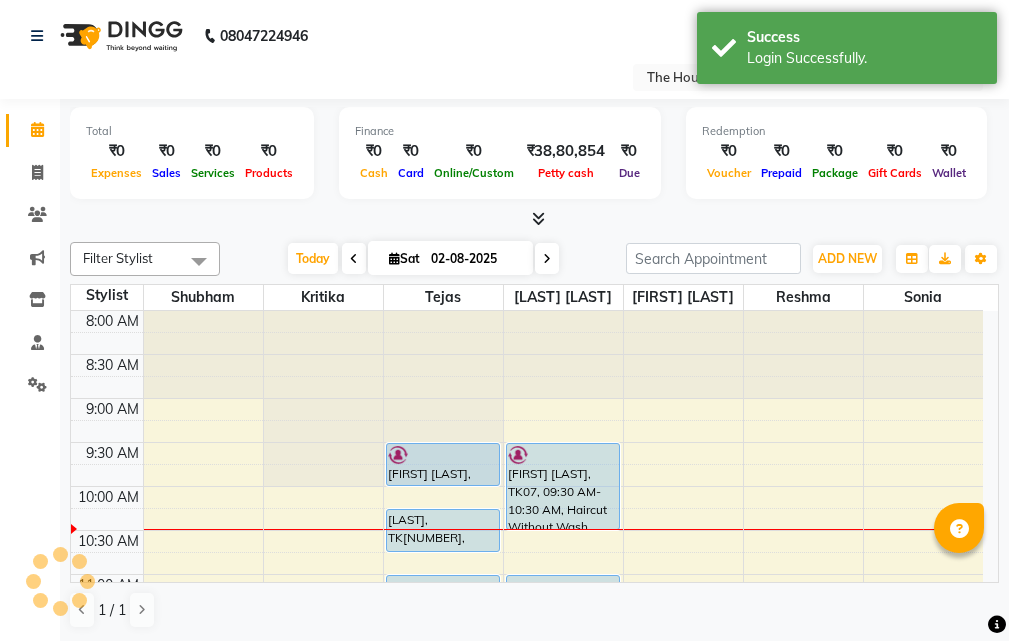 scroll, scrollTop: 0, scrollLeft: 0, axis: both 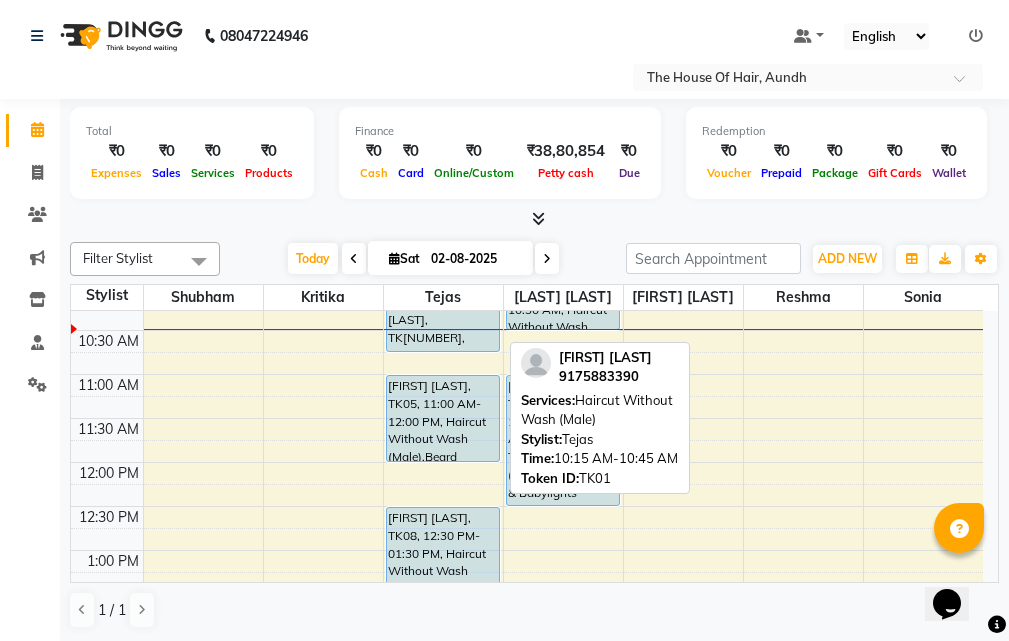 click on "[LAST], TK[NUMBER], [TIME]-[TIME], [SERVICE] (Male)" at bounding box center (443, 330) 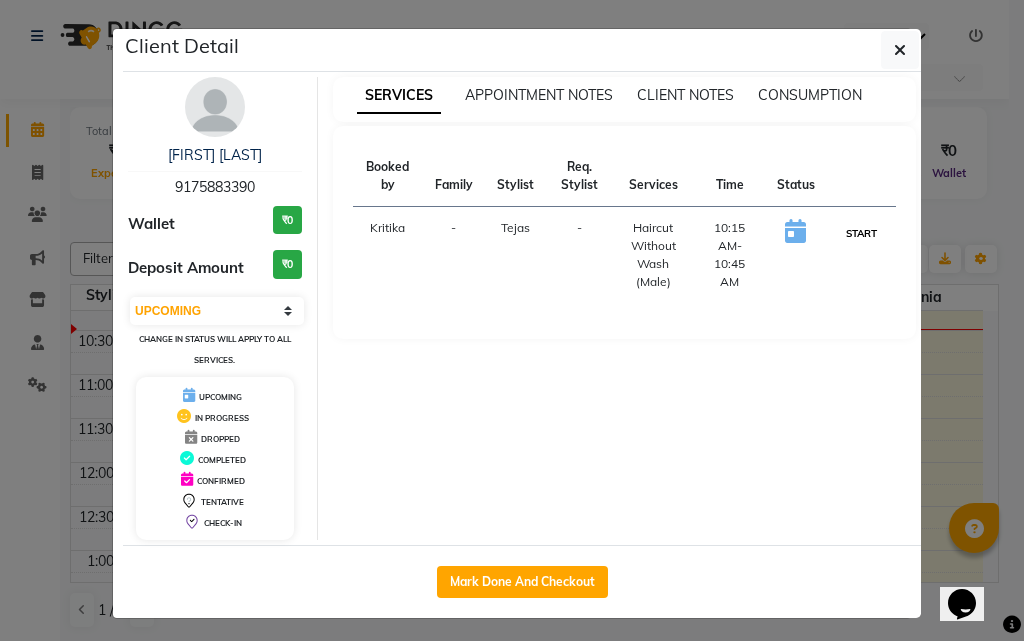 click on "START" at bounding box center (861, 233) 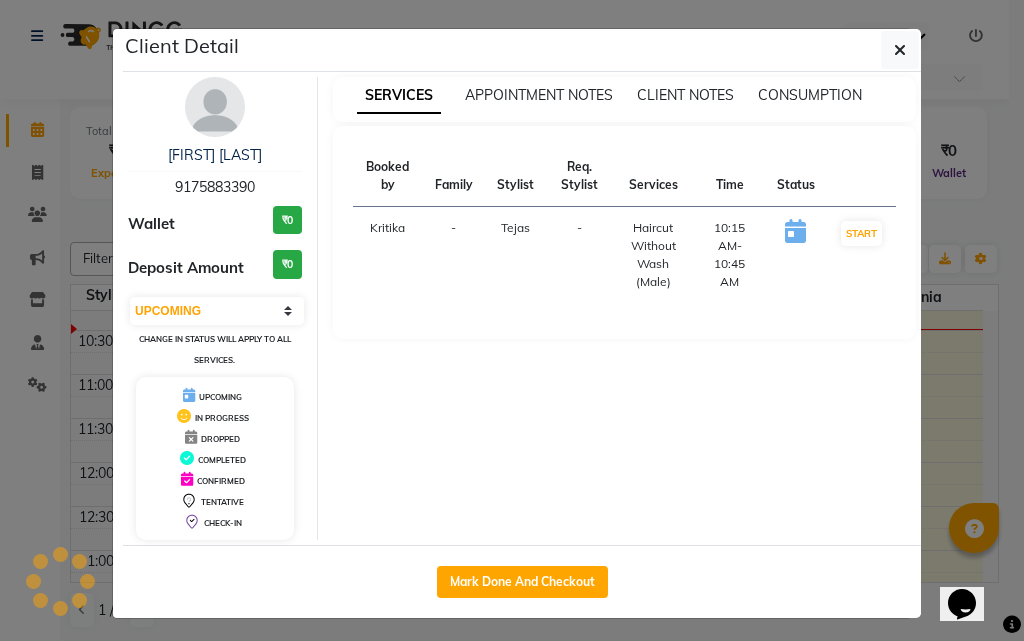 select on "1" 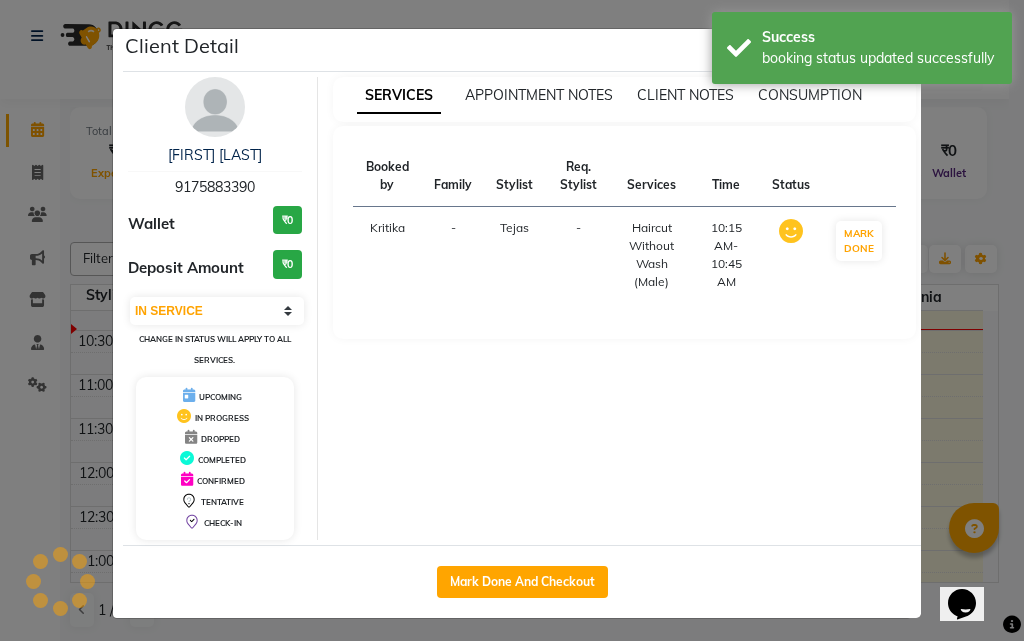 click on "Client Detail  [FIRST] [LAST]   [PHONE] Wallet ₹0 Deposit Amount  ₹0  Select IN SERVICE CONFIRMED TENTATIVE CHECK IN MARK DONE DROPPED UPCOMING Change in status will apply to all services. UPCOMING IN PROGRESS DROPPED COMPLETED CONFIRMED TENTATIVE CHECK-IN SERVICES APPOINTMENT NOTES CLIENT NOTES CONSUMPTION Booked by Family Stylist Req. Stylist Services Time Status  Kritika   - Tejas -  Haircut Without Wash (Male)   10:15 AM-10:45 AM   MARK DONE   Mark Done And Checkout" 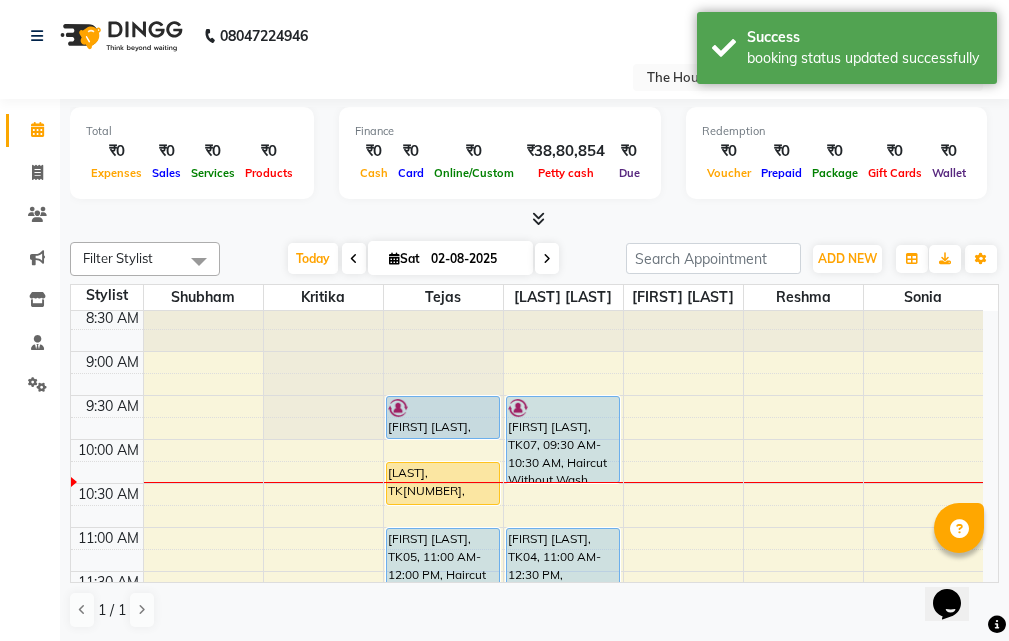 scroll, scrollTop: 0, scrollLeft: 0, axis: both 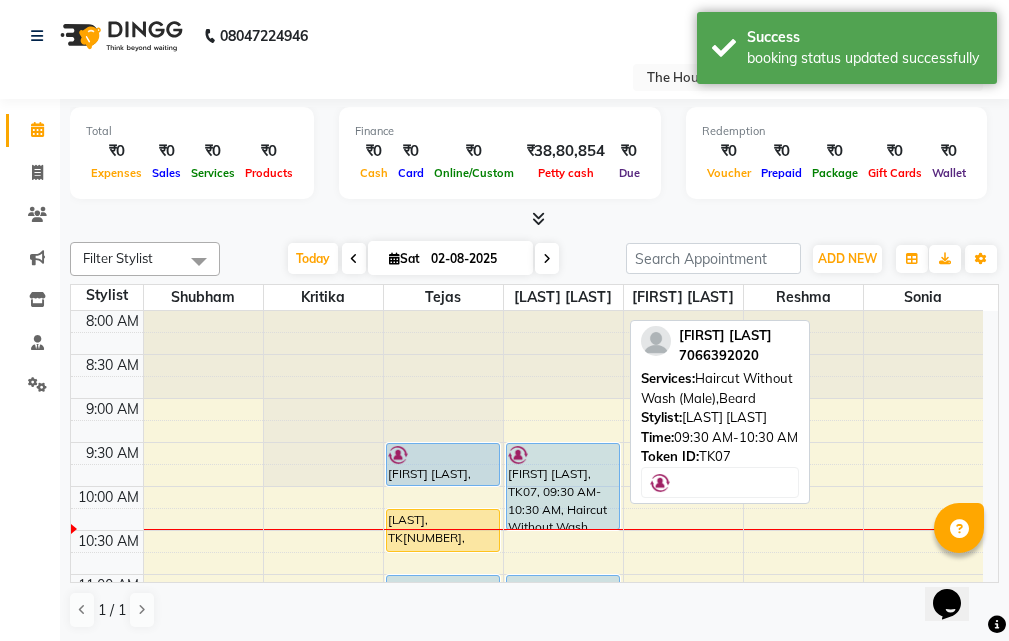 click on "[FIRST] [LAST], TK07, 09:30 AM-10:30 AM, Haircut Without Wash (Male),Beard" at bounding box center (563, 486) 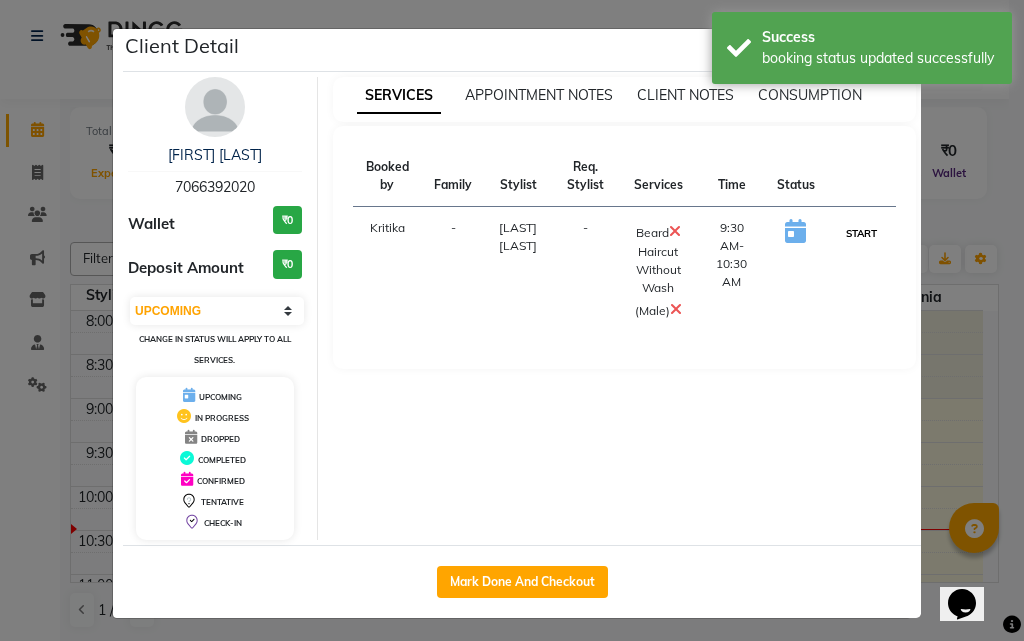 click on "START" at bounding box center [861, 233] 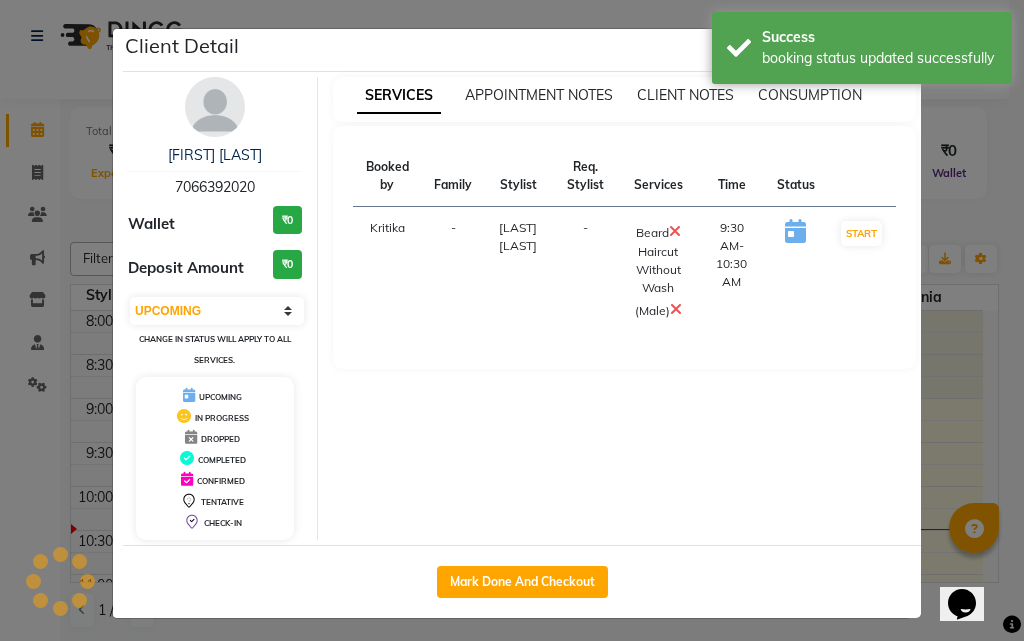 select on "1" 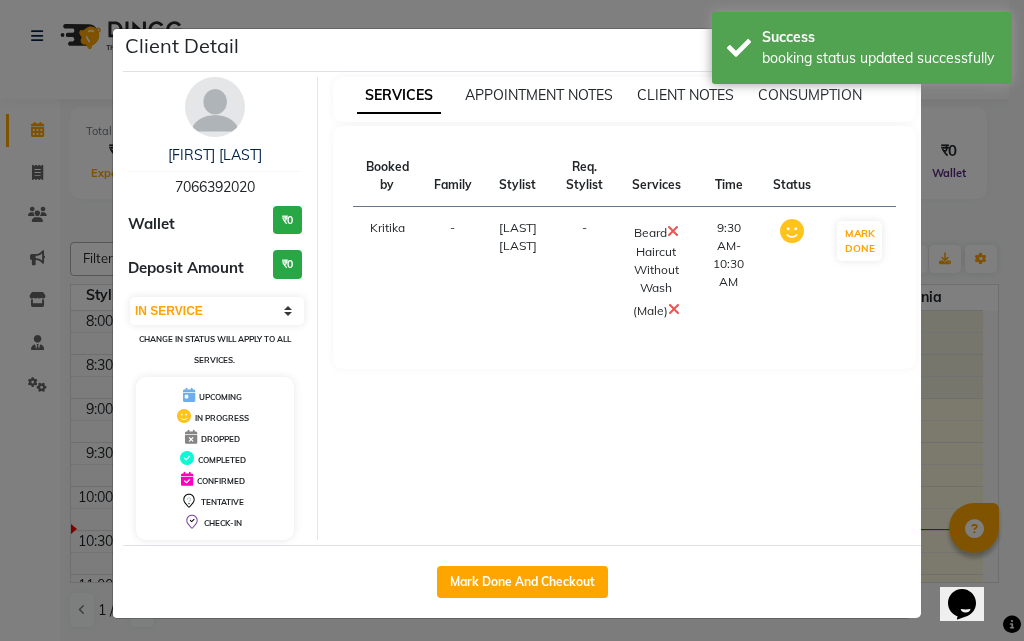 click on "Client Detail  [FIRST] [LAST]   [PHONE] Wallet ₹0 Deposit Amount  ₹0  Select IN SERVICE CONFIRMED TENTATIVE CHECK IN MARK DONE DROPPED UPCOMING Change in status will apply to all services. UPCOMING IN PROGRESS DROPPED COMPLETED CONFIRMED TENTATIVE CHECK-IN SERVICES APPOINTMENT NOTES CLIENT NOTES CONSUMPTION Booked by Family Stylist Req. Stylist Services Time Status  Kritika   - [FIRST] [LAST] -  Beard   Haircut Without Wash (Male)   9:30 AM-10:30 AM   MARK DONE   Mark Done And Checkout" 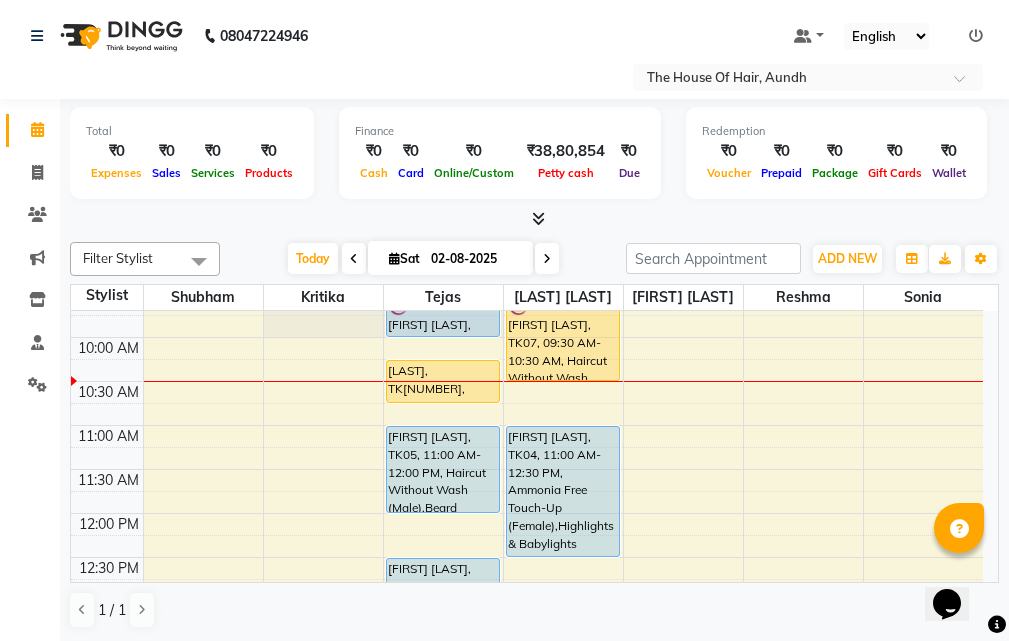 scroll, scrollTop: 100, scrollLeft: 0, axis: vertical 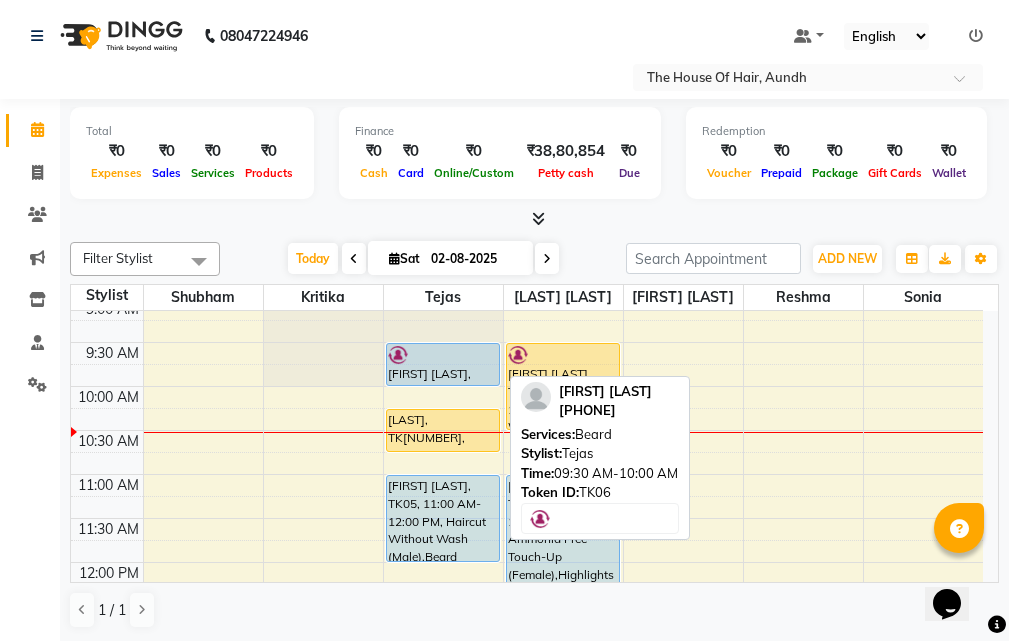 click on "[FIRST] [LAST], TK06, 09:30 AM-10:00 AM, Beard" at bounding box center (443, 364) 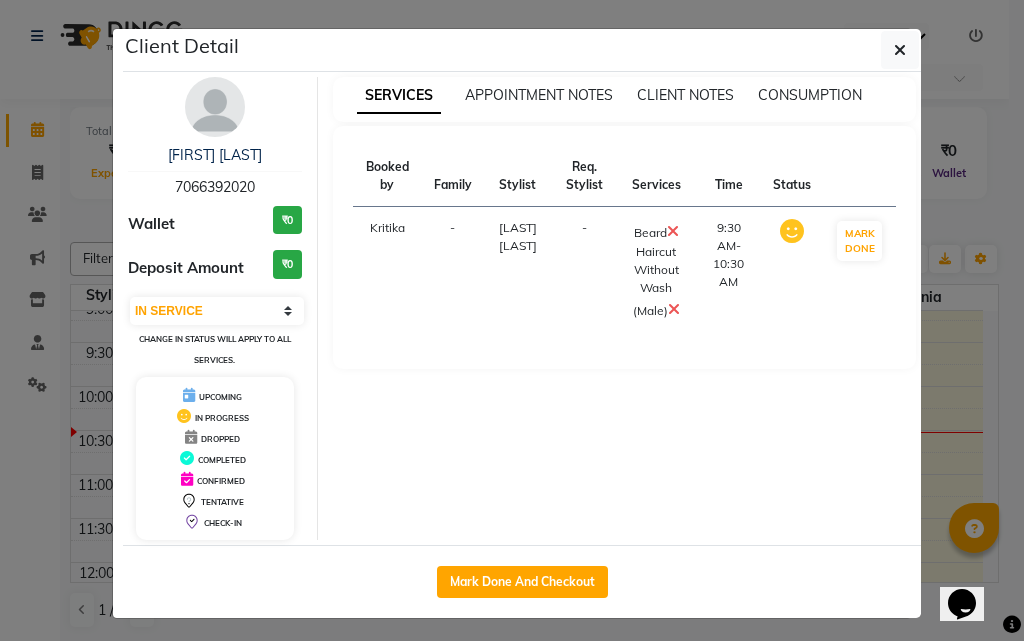 select on "5" 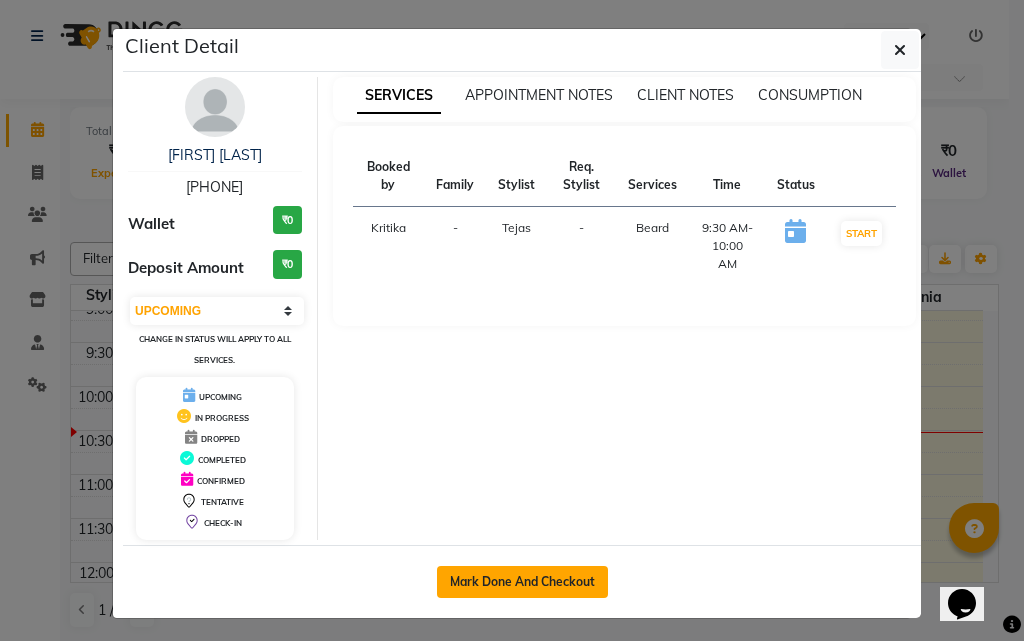 click on "Mark Done And Checkout" 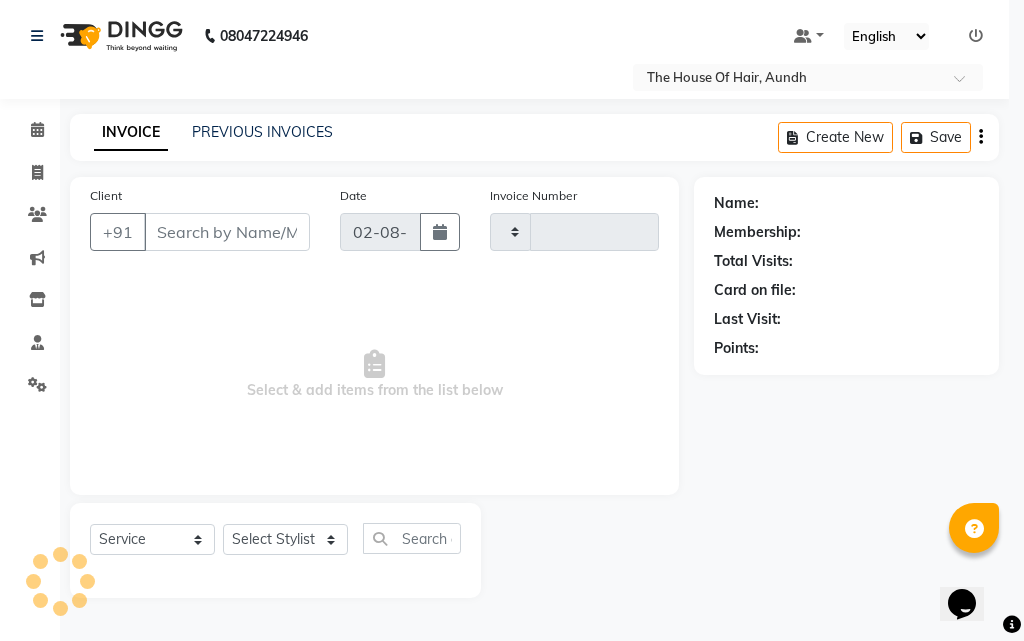 type on "1372" 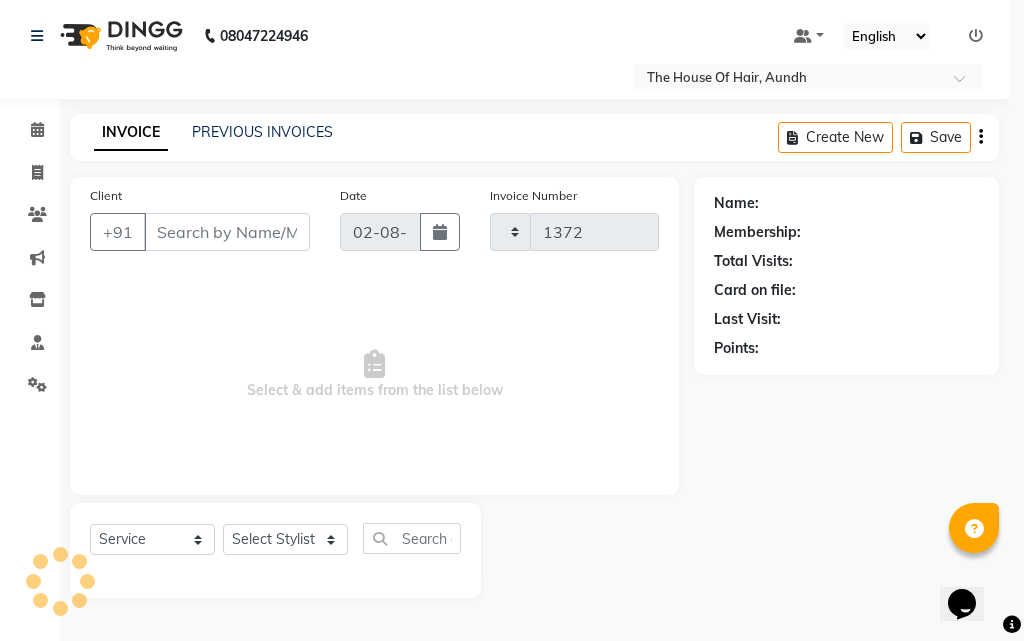select on "26" 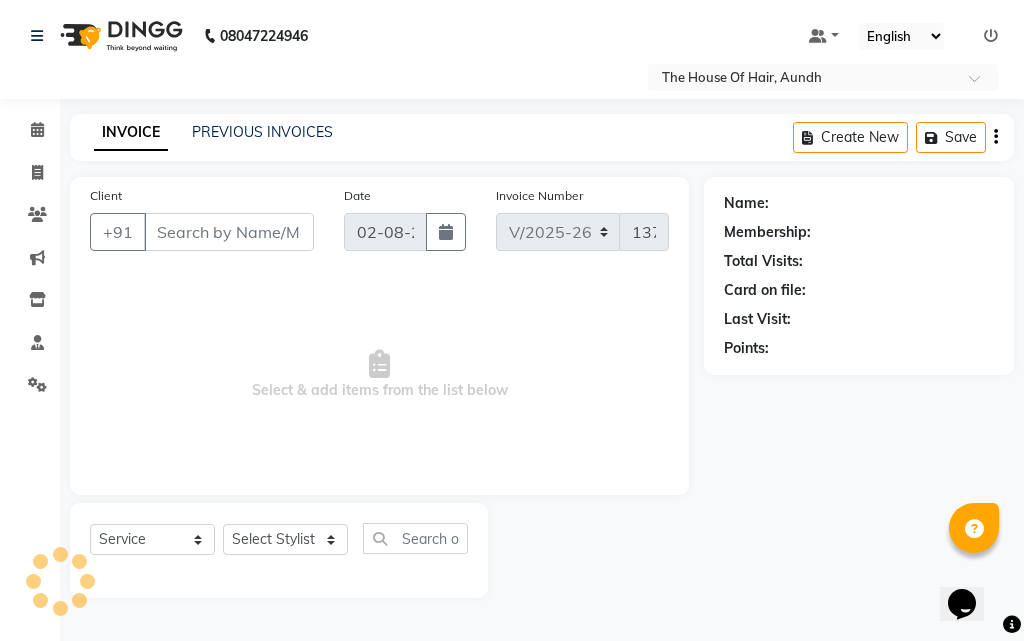 type on "[PHONE]" 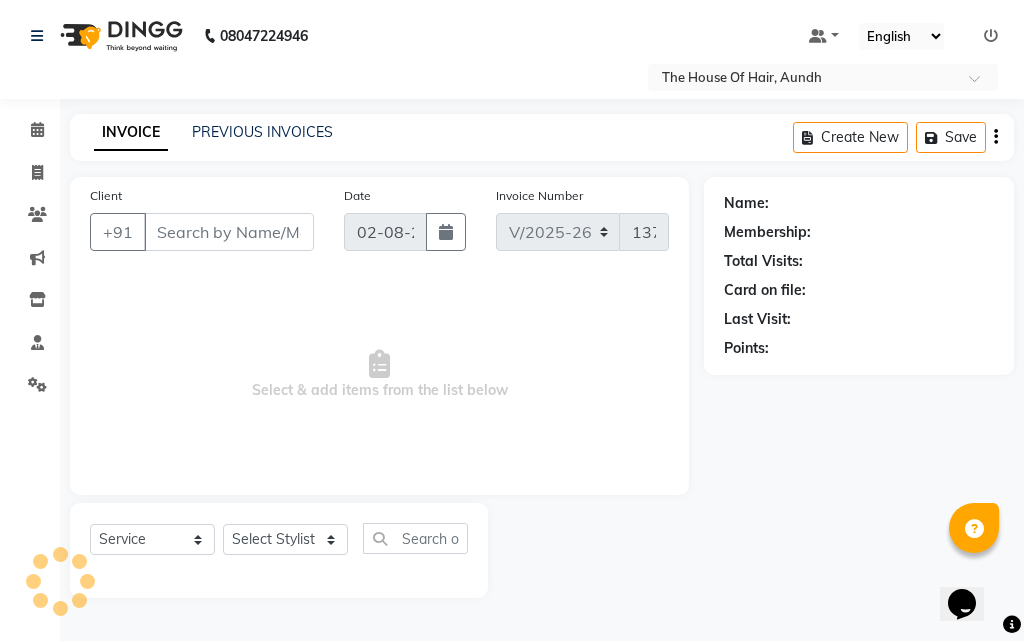 select on "6864" 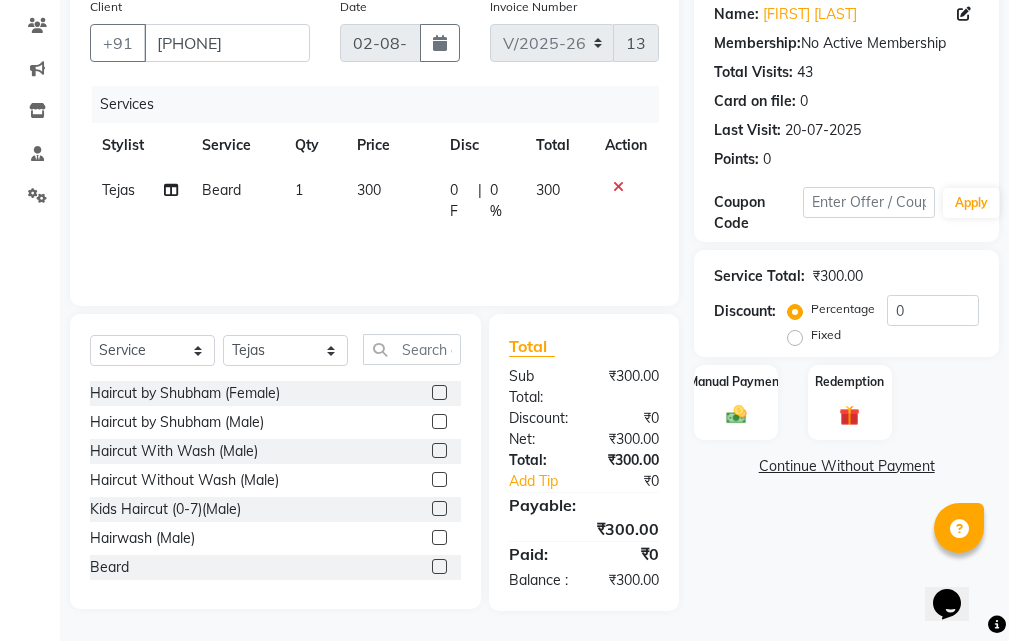 scroll, scrollTop: 210, scrollLeft: 0, axis: vertical 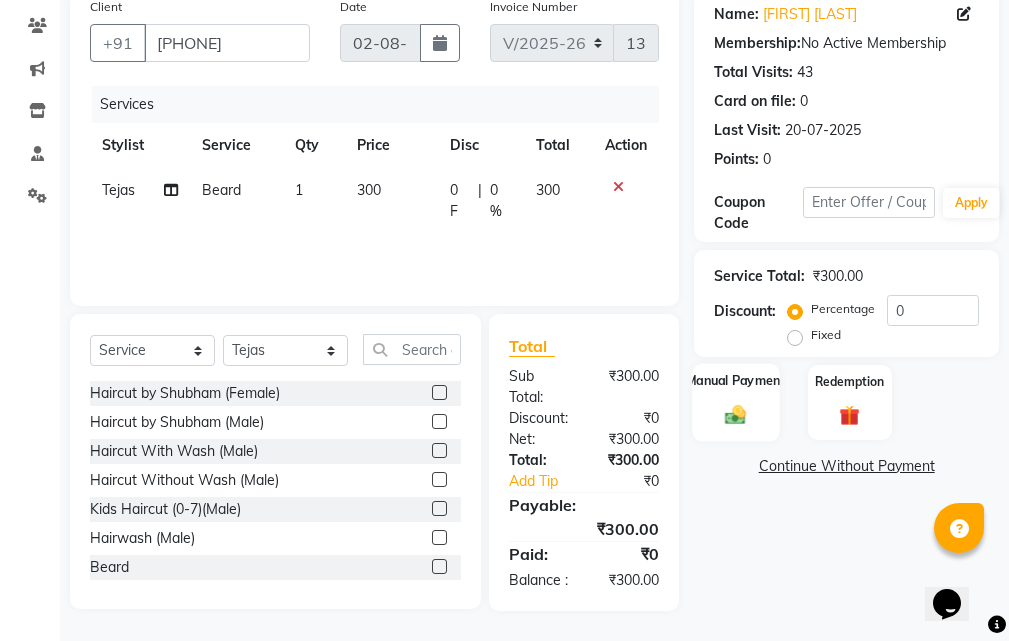 click on "Manual Payment" 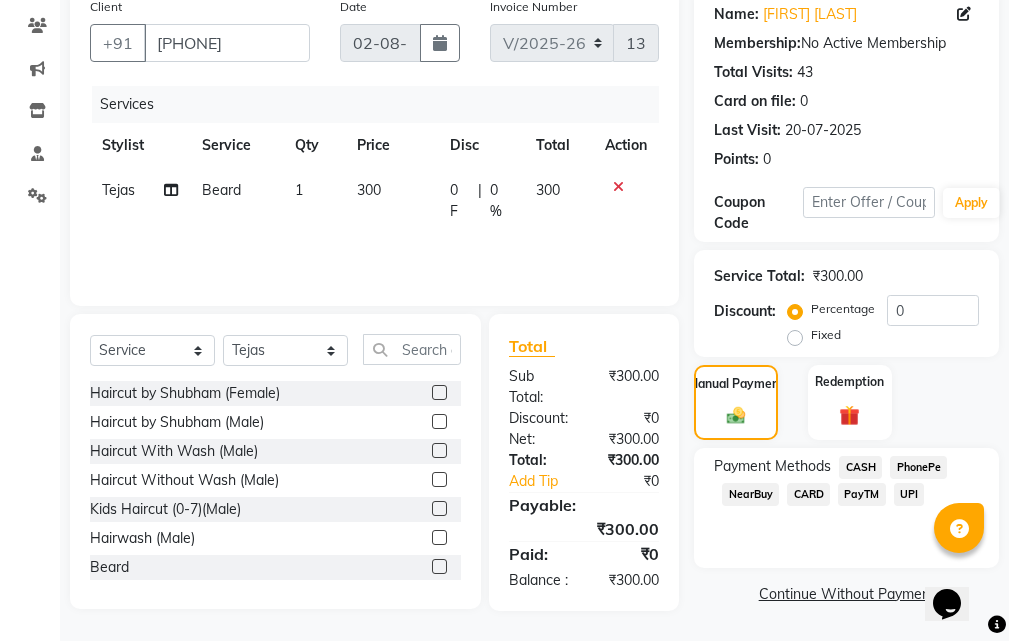click on "CASH" 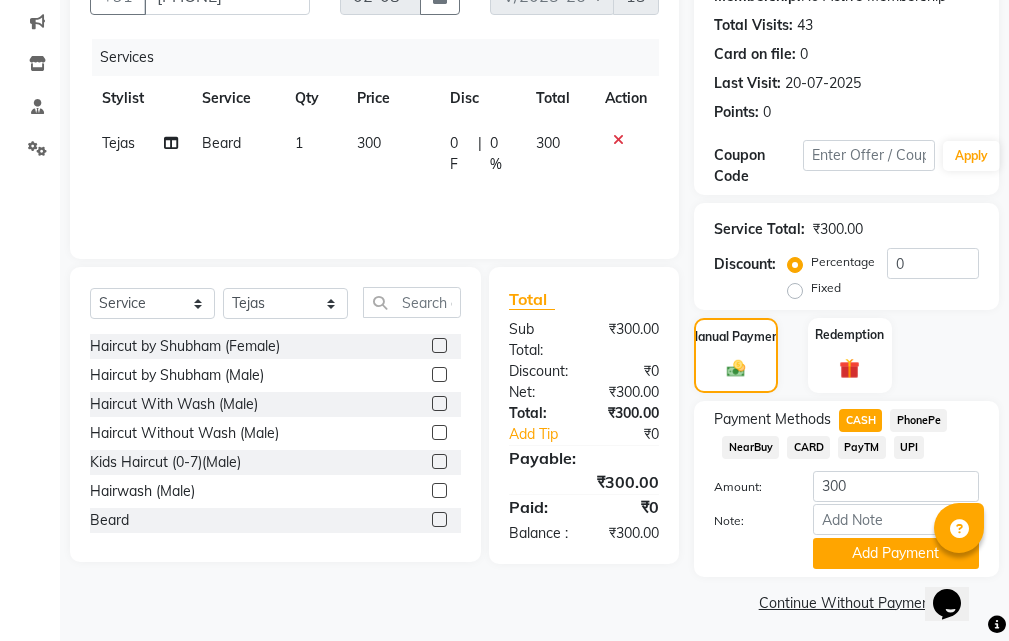 scroll, scrollTop: 243, scrollLeft: 0, axis: vertical 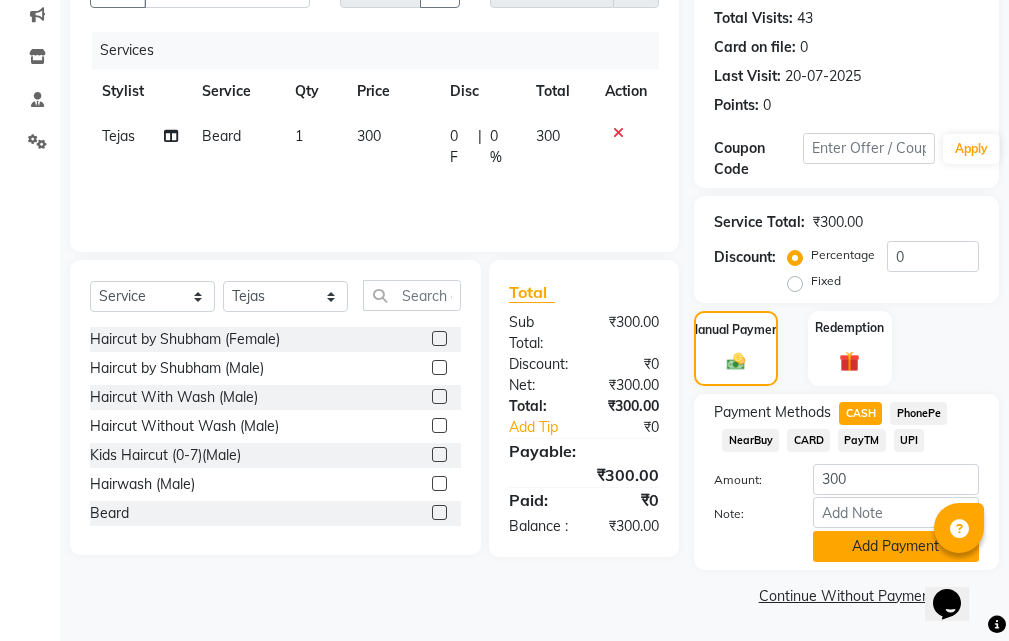 click on "Add Payment" 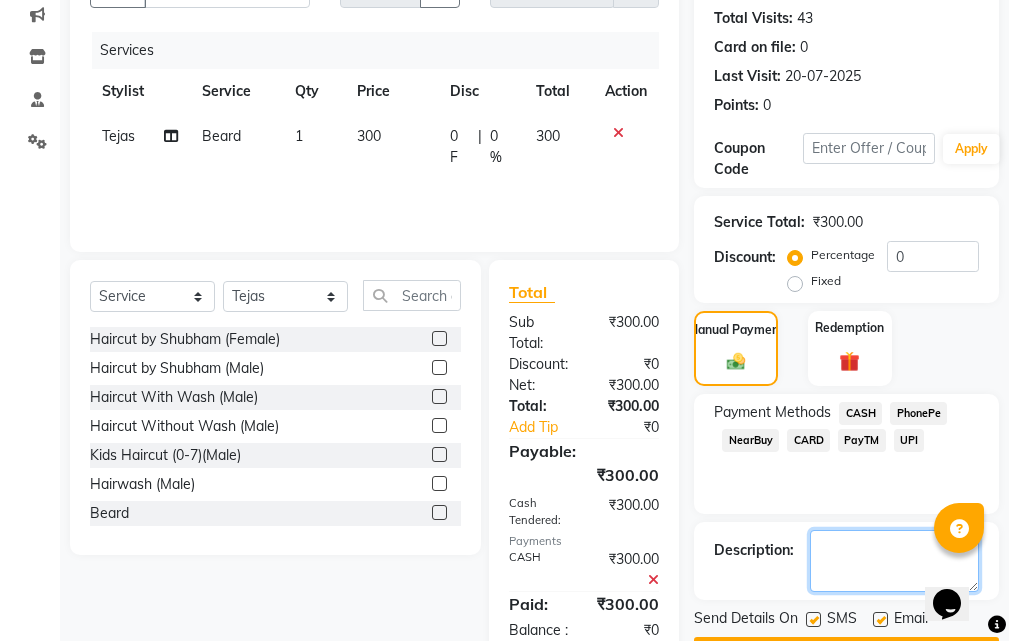 click 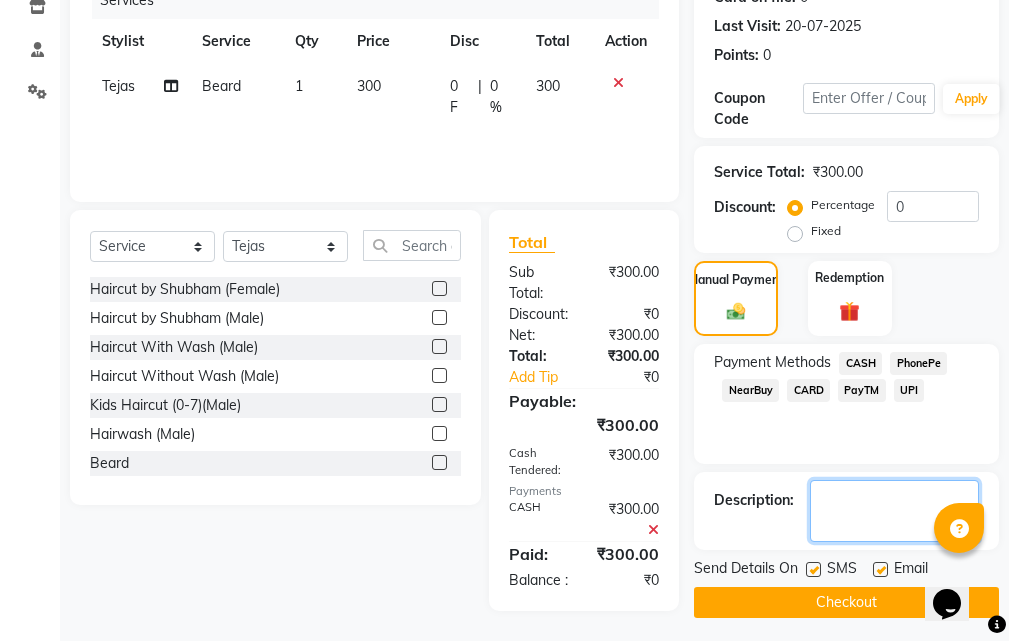 scroll, scrollTop: 314, scrollLeft: 0, axis: vertical 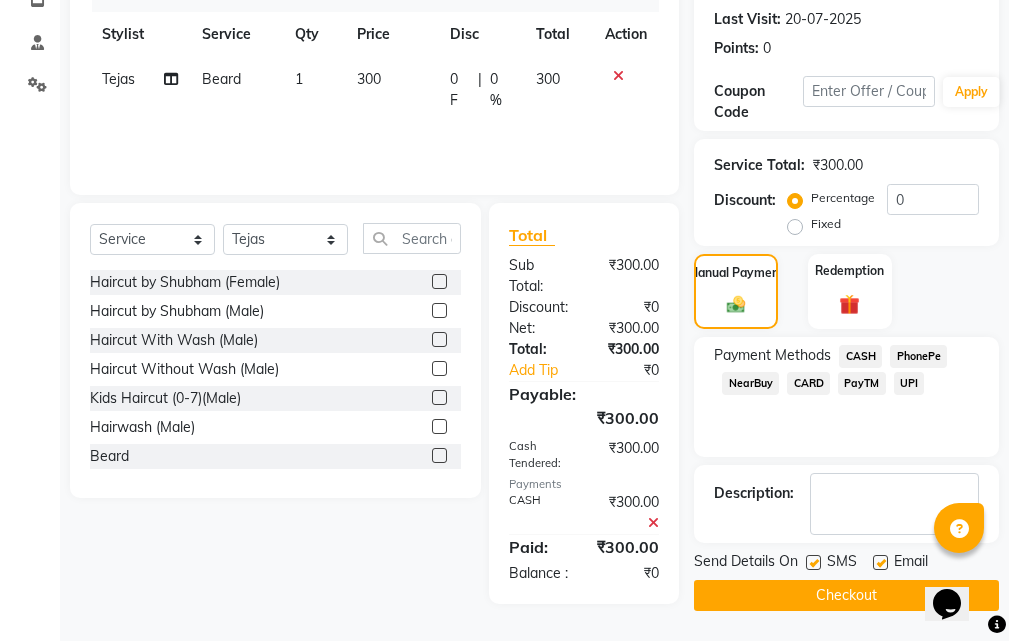 click on "Checkout" 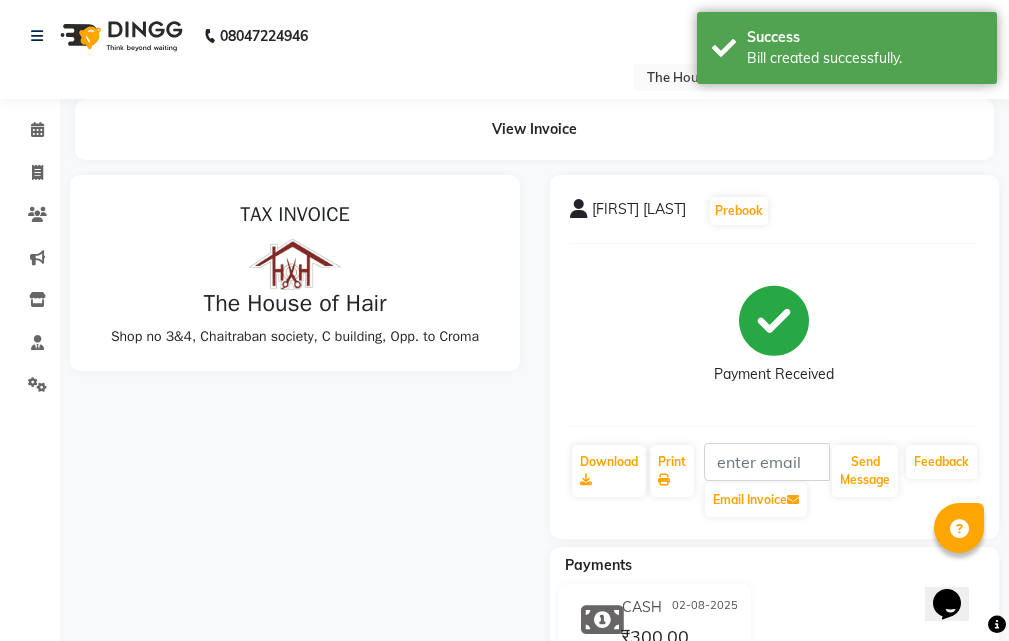 scroll, scrollTop: 0, scrollLeft: 0, axis: both 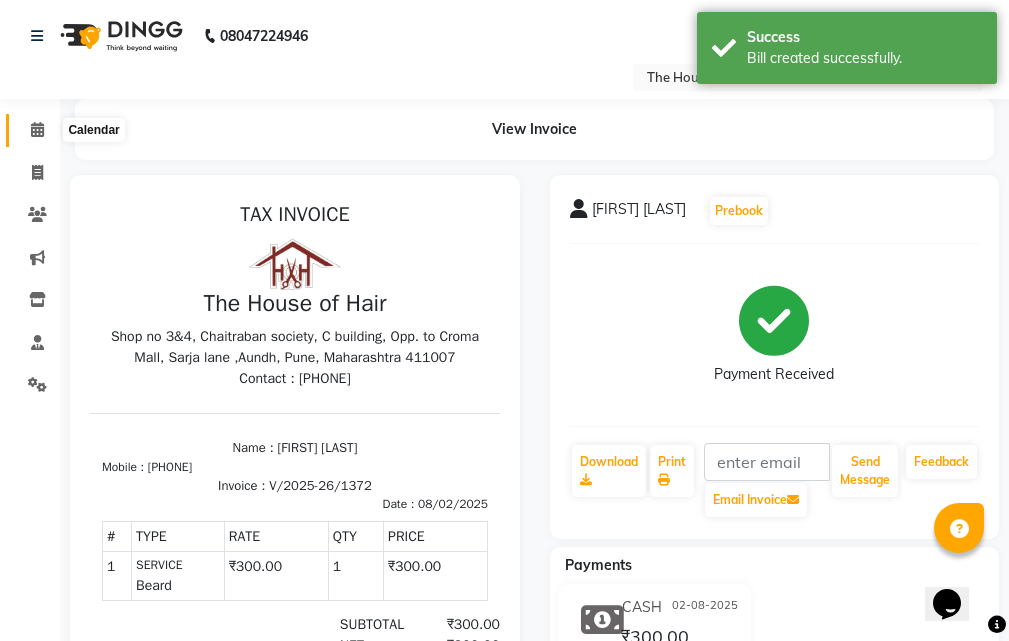 click 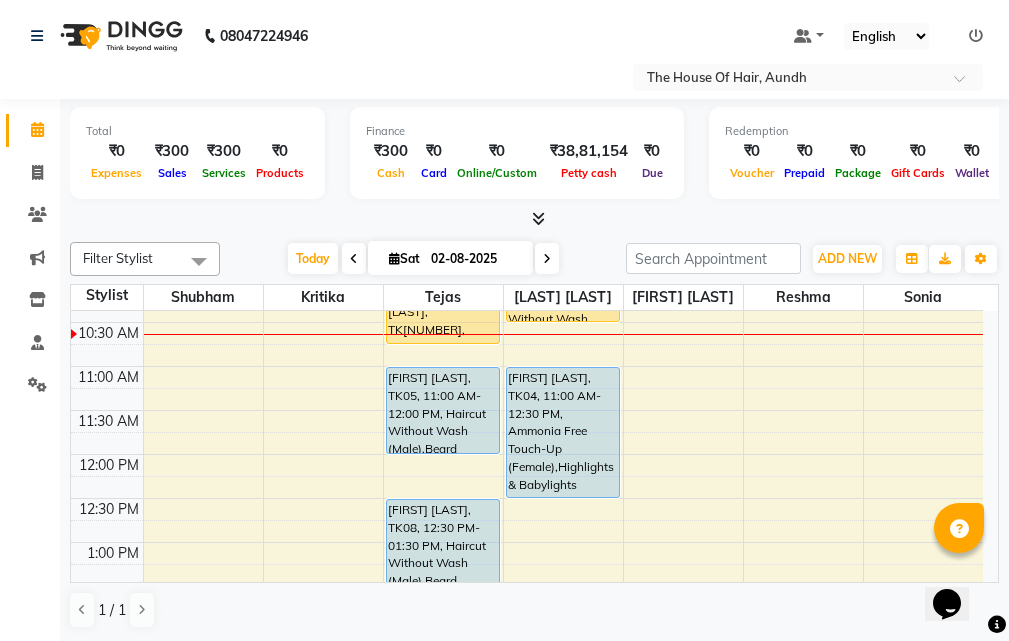 scroll, scrollTop: 160, scrollLeft: 0, axis: vertical 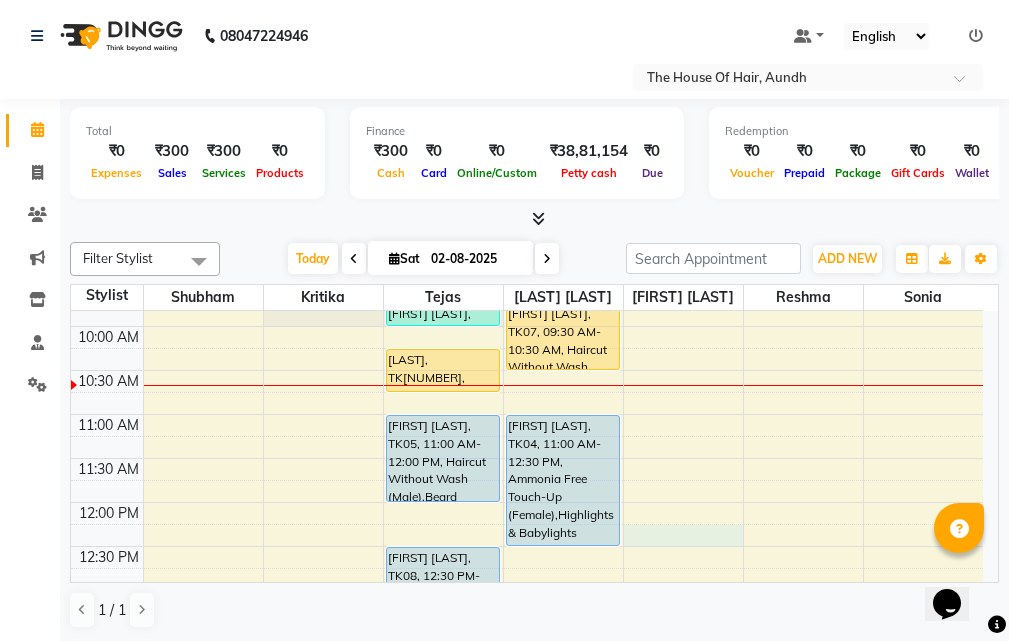 click on "8:00 AM 8:30 AM 9:00 AM 9:30 AM 10:00 AM 10:30 AM 11:00 AM 11:30 AM 12:00 PM 12:30 PM 1:00 PM 1:30 PM 2:00 PM 2:30 PM 3:00 PM 3:30 PM 4:00 PM 4:30 PM 5:00 PM 5:30 PM 6:00 PM 6:30 PM 7:00 PM 7:30 PM 8:00 PM 8:30 PM 9:00 PM 9:30 PM     [FIRST] [LAST], TK06, 09:30 AM-10:00 AM, Beard    [FIRST] [LAST], TK01, 10:15 AM-10:45 AM, Haircut Without Wash (Male)    [FIRST] [LAST], TK05, 11:00 AM-12:00 PM, Haircut Without Wash (Male),Beard    [FIRST] [LAST], TK08, 12:30 PM-01:30 PM, Haircut Without Wash (Male),Beard    [FIRST] [LAST], TK02, 01:30 PM-02:30 PM, Haircut Without Wash (Male),Beard     [FIRST] [LAST], TK03, 03:30 PM-04:30 PM, Haircut Without Wash (Male),Beard     [FIRST] [LAST], TK07, 09:30 AM-10:30 AM, Haircut Without Wash (Male),Beard    [FIRST] [LAST], TK04, 11:00 AM-12:30 PM, Ammonia Free Touch-Up (Female),Highlights & Babylights (Female)" at bounding box center (527, 766) 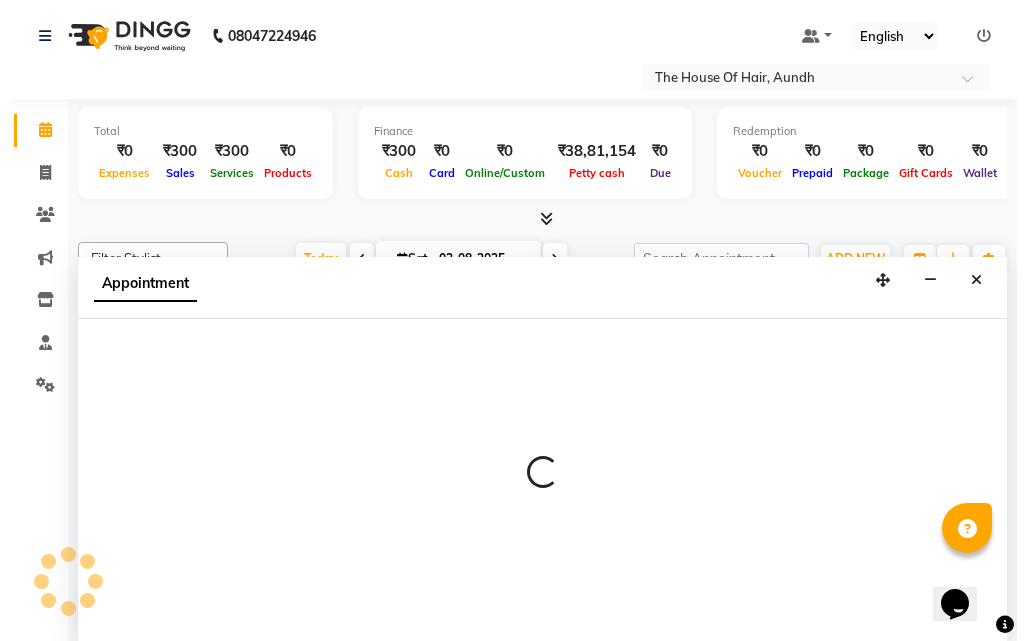 scroll, scrollTop: 1, scrollLeft: 0, axis: vertical 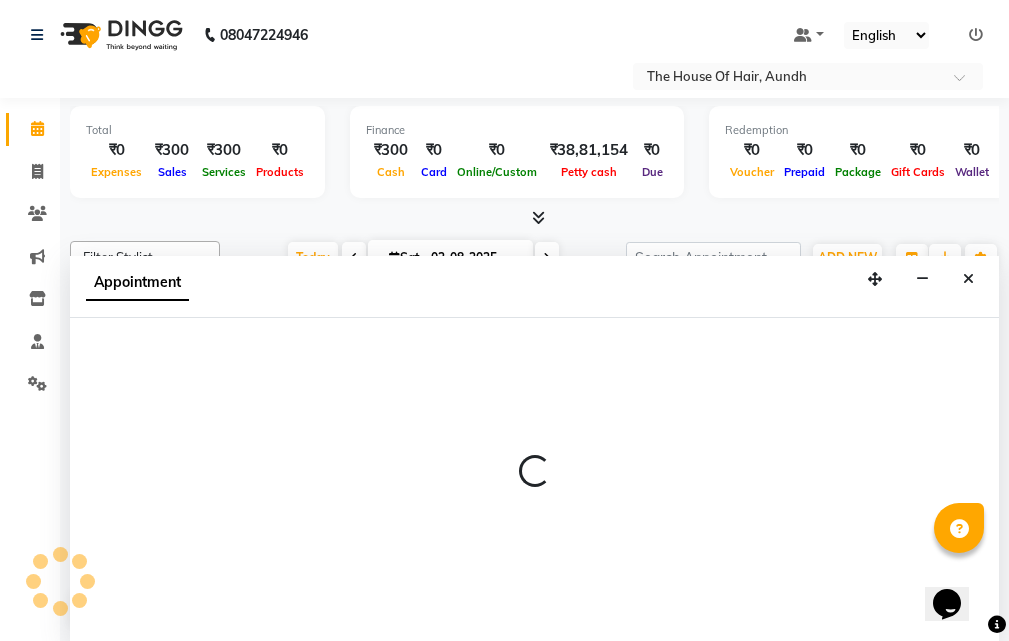 select on "26084" 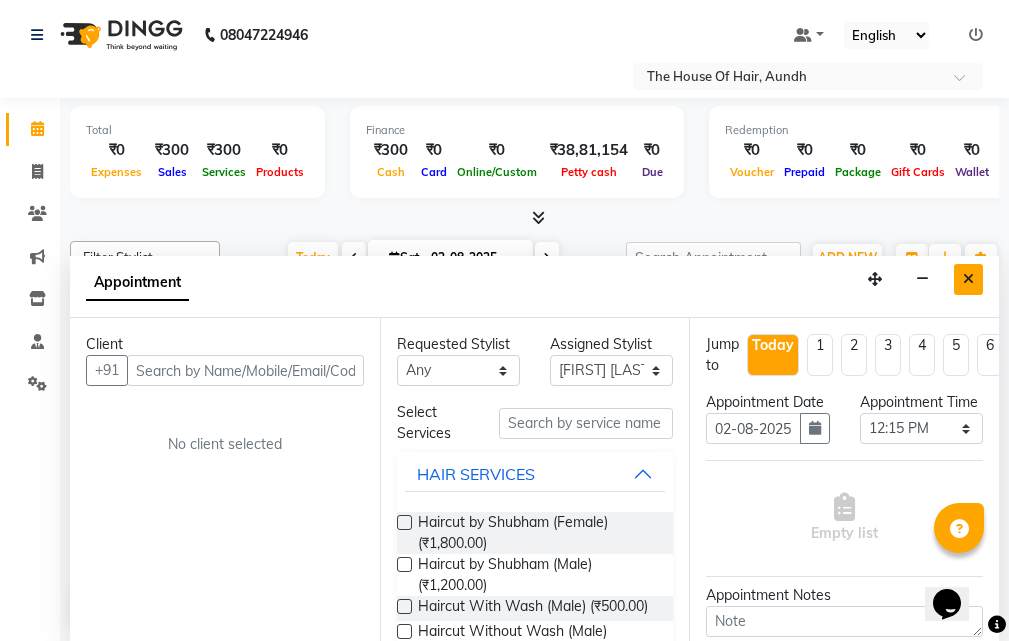 click at bounding box center (968, 279) 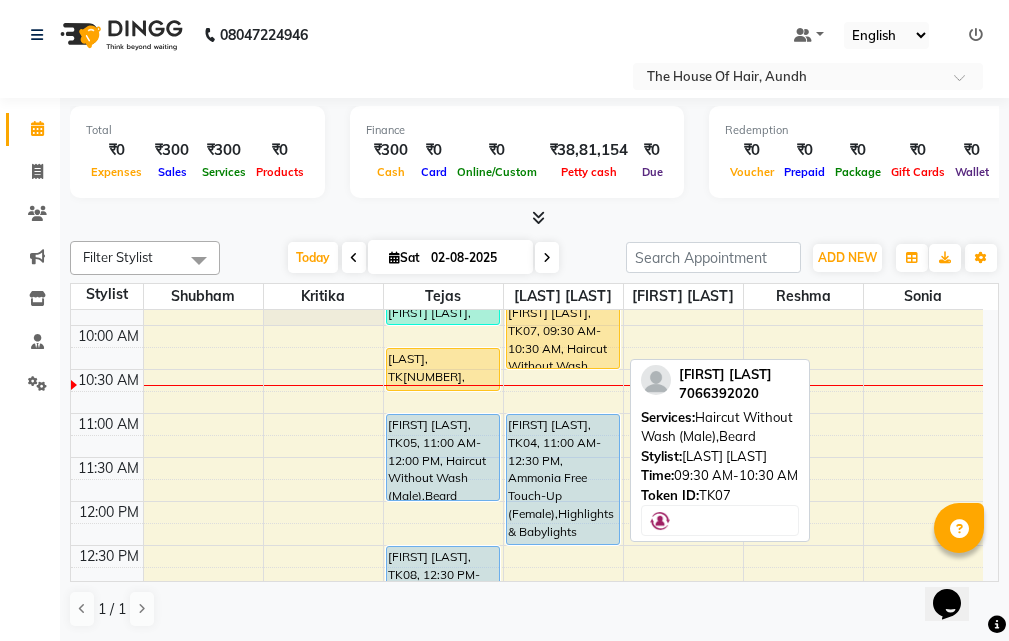 click on "[FIRST] [LAST], TK07, 09:30 AM-10:30 AM, Haircut Without Wash (Male),Beard" at bounding box center (563, 325) 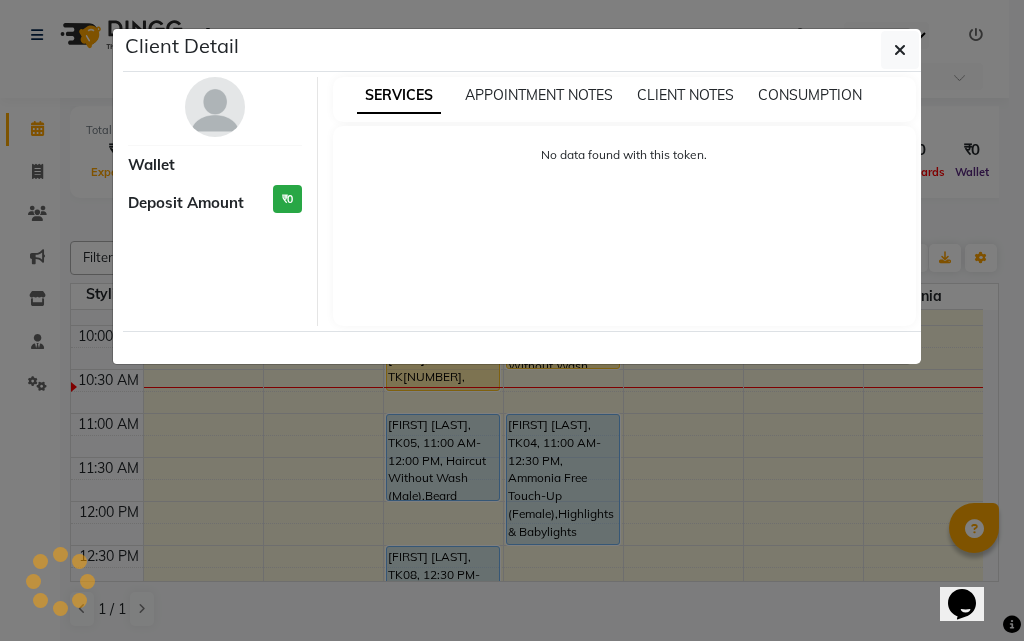 select on "1" 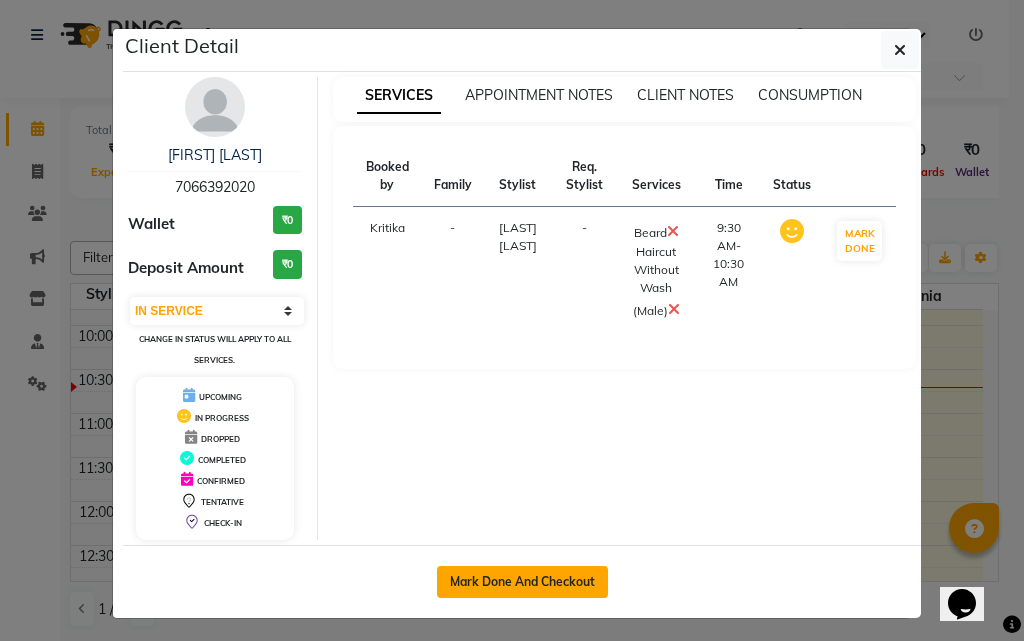 click on "Mark Done And Checkout" 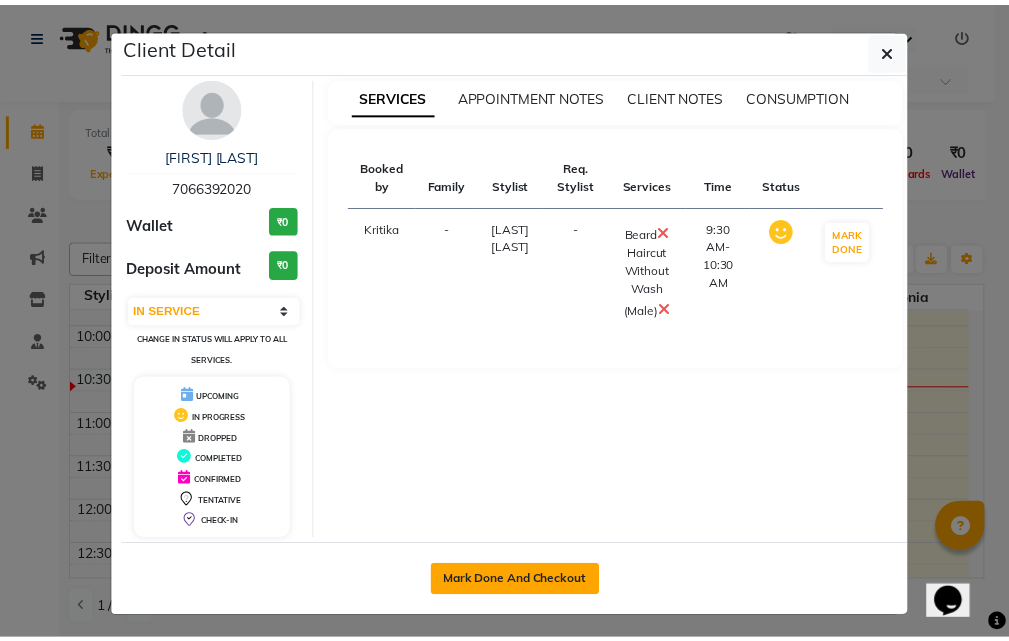 scroll, scrollTop: 0, scrollLeft: 0, axis: both 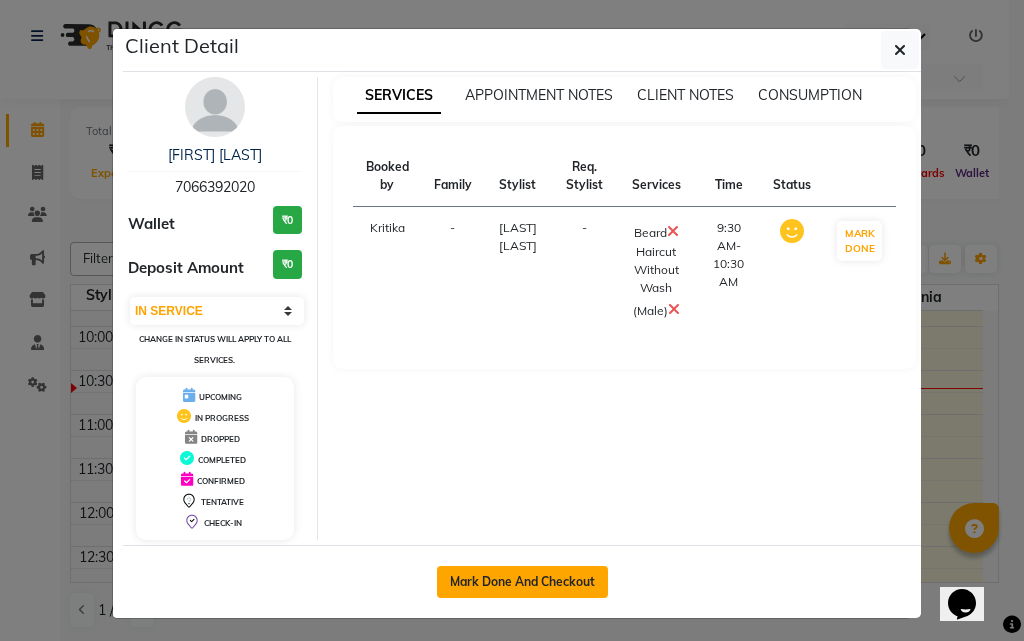 select on "service" 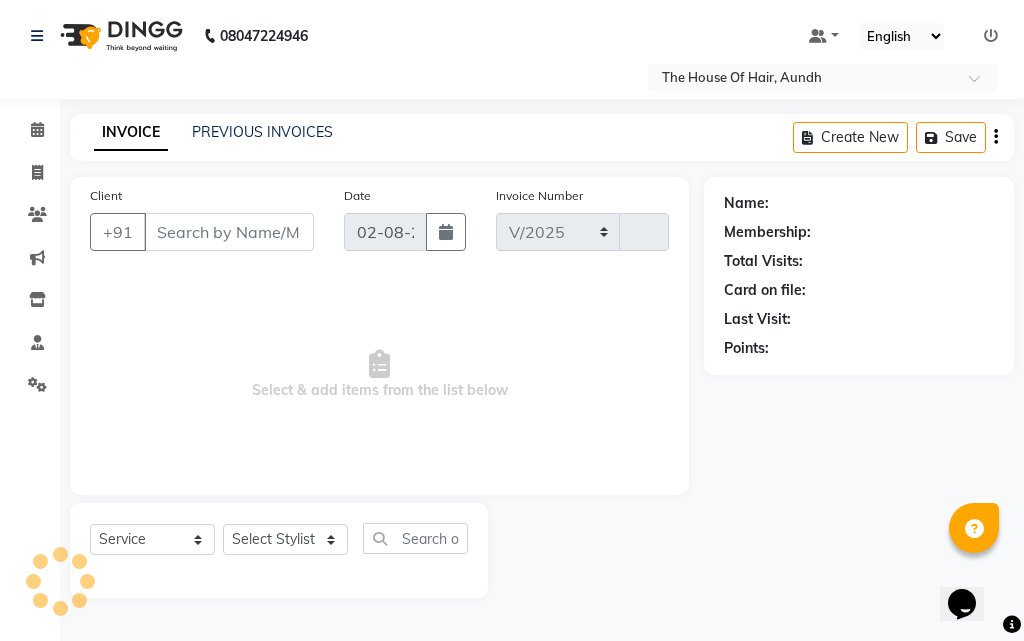 select on "26" 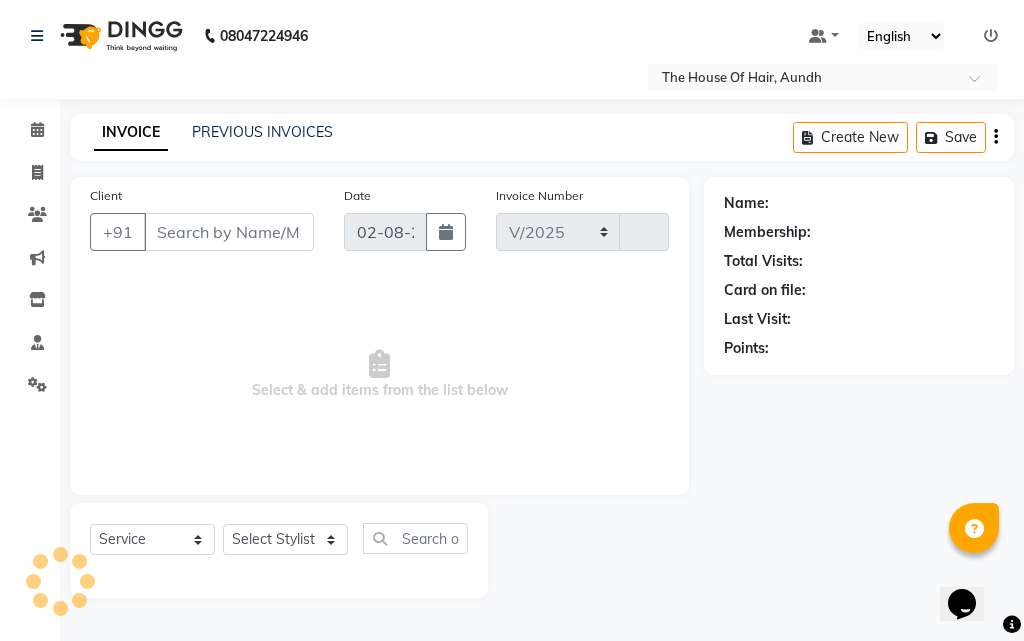 type on "1373" 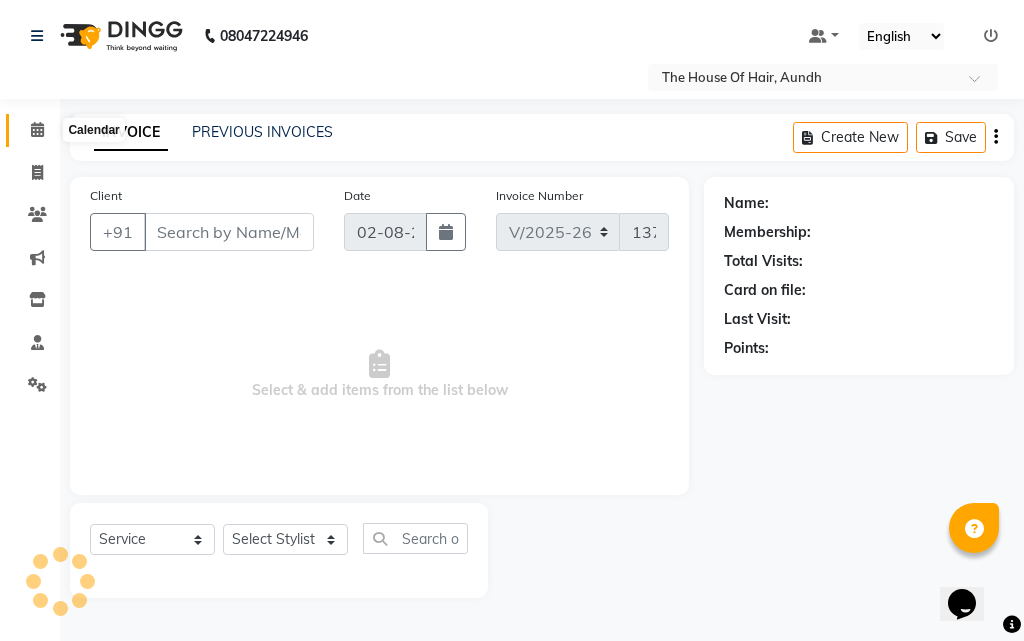 click 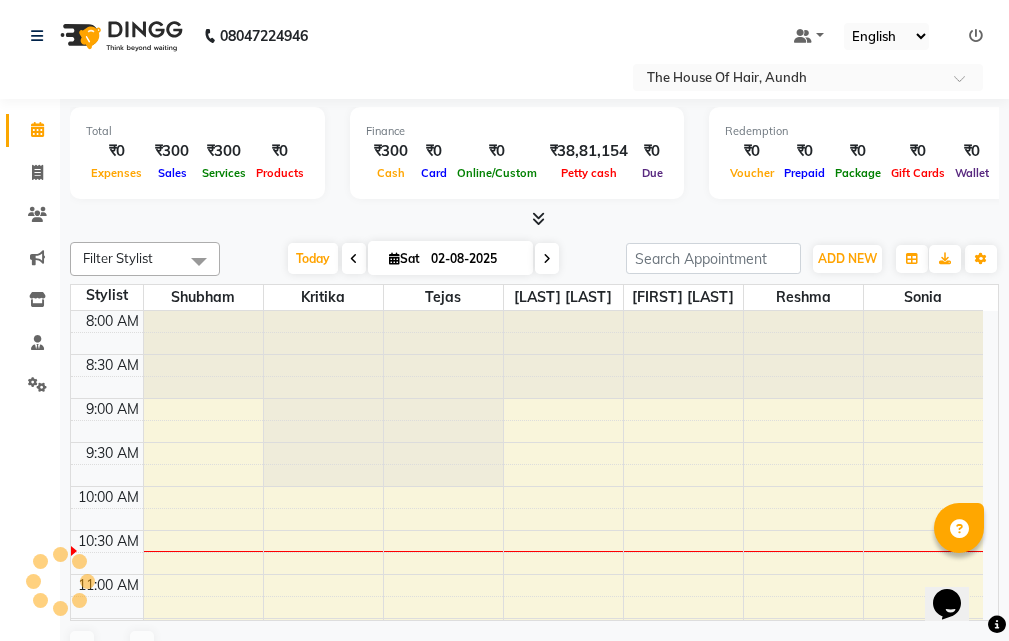 scroll, scrollTop: 0, scrollLeft: 0, axis: both 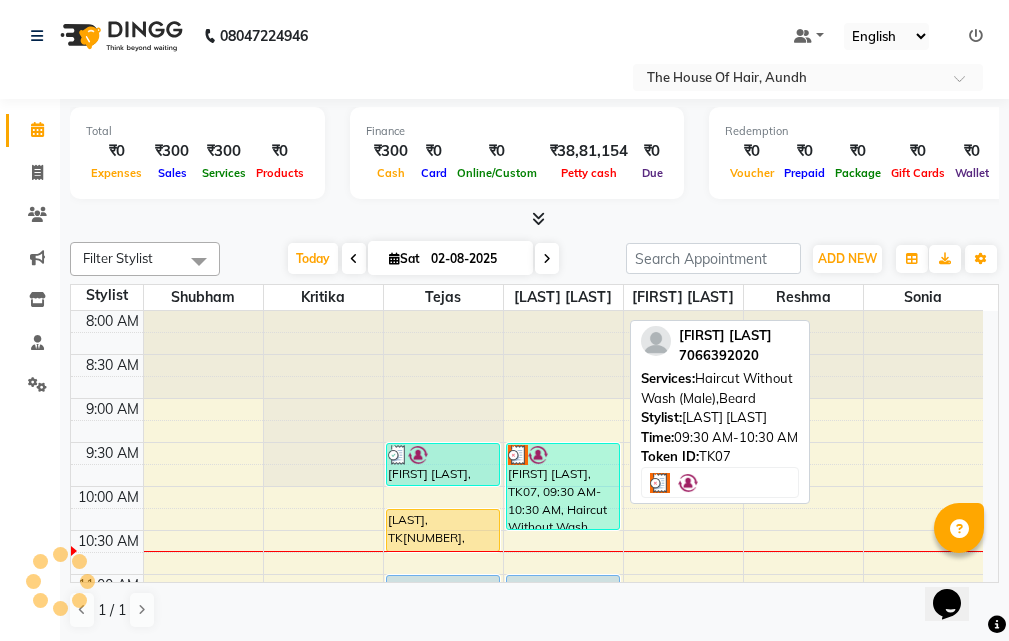 click on "[FIRST] [LAST], TK07, 09:30 AM-10:30 AM, Haircut Without Wash (Male),Beard" at bounding box center (563, 486) 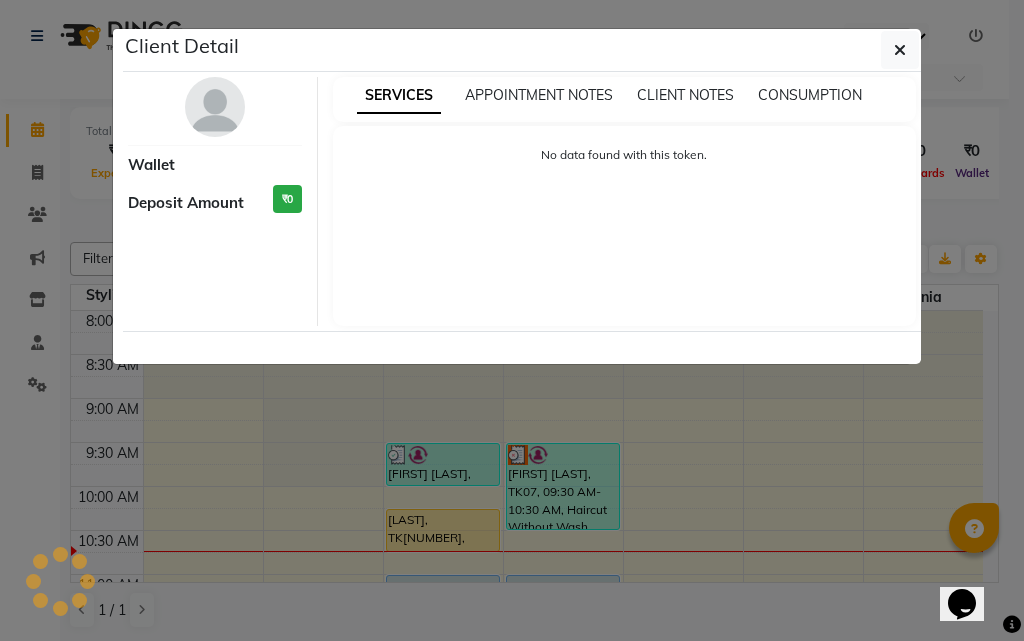 select on "3" 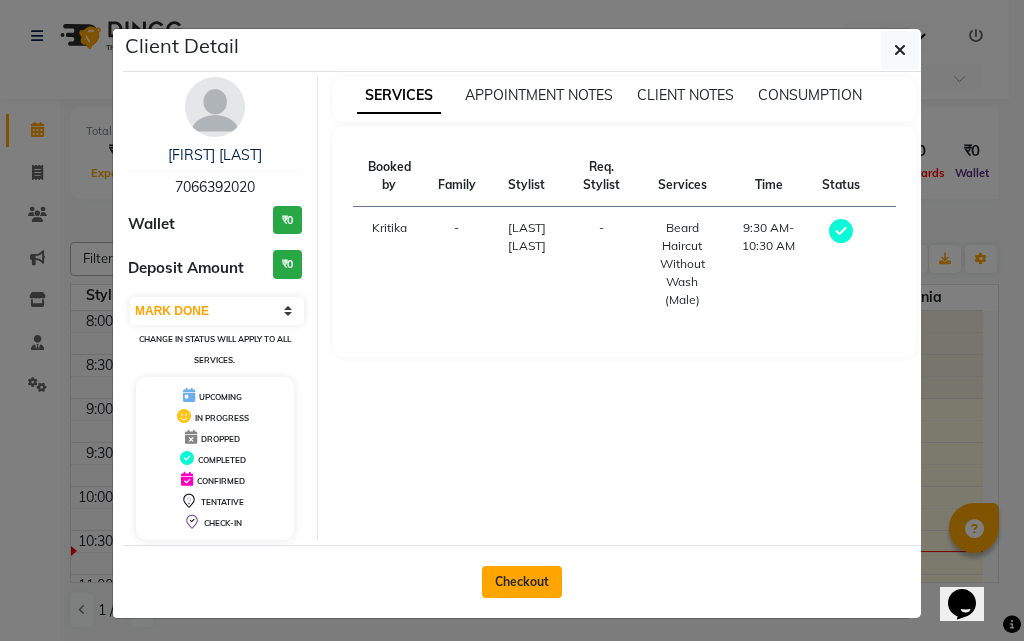 click on "Checkout" 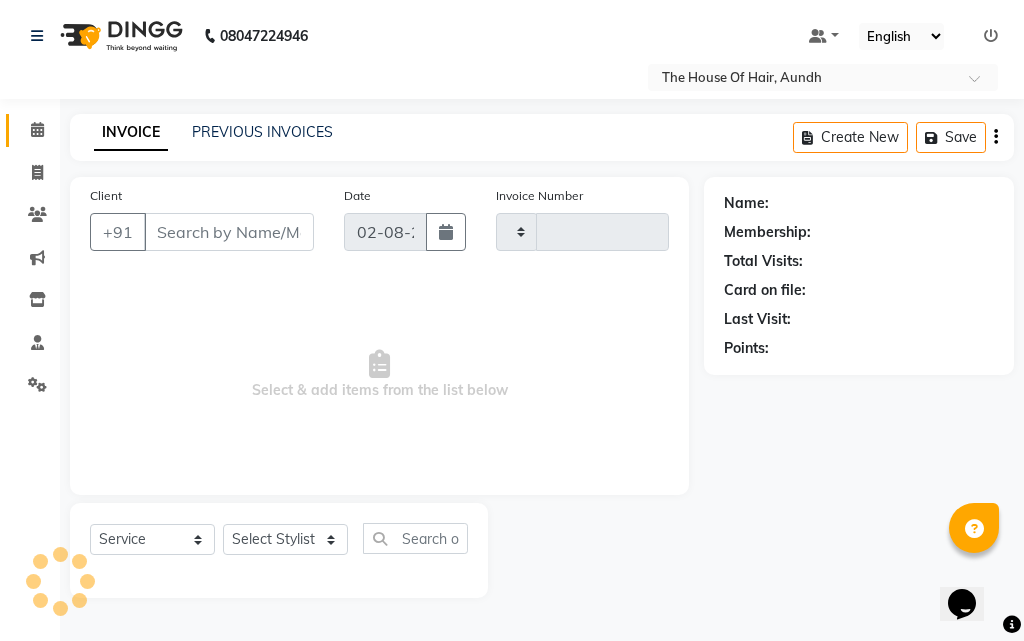 type on "1373" 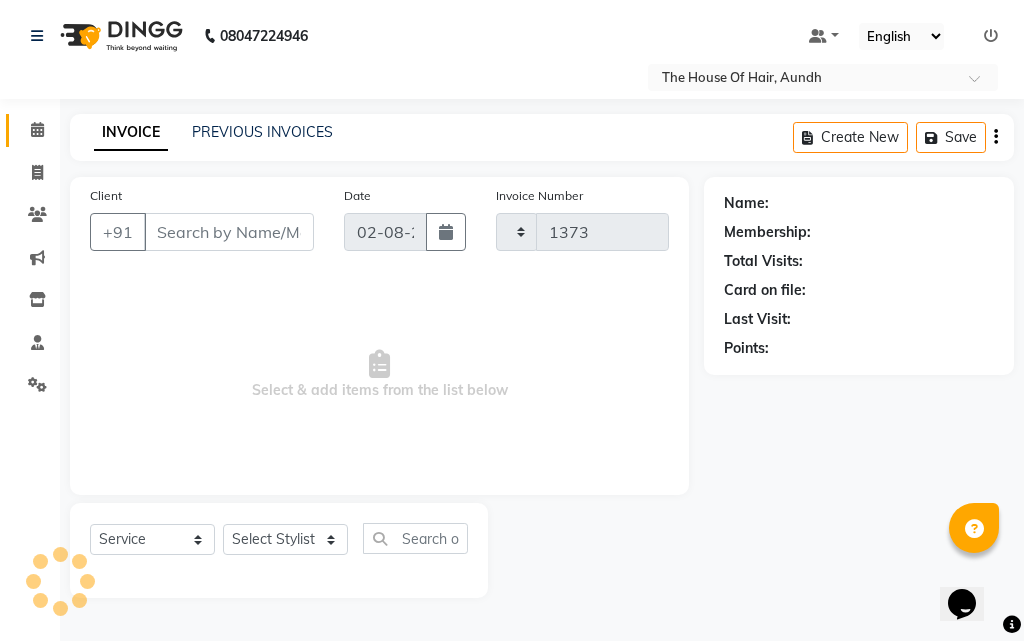 select on "26" 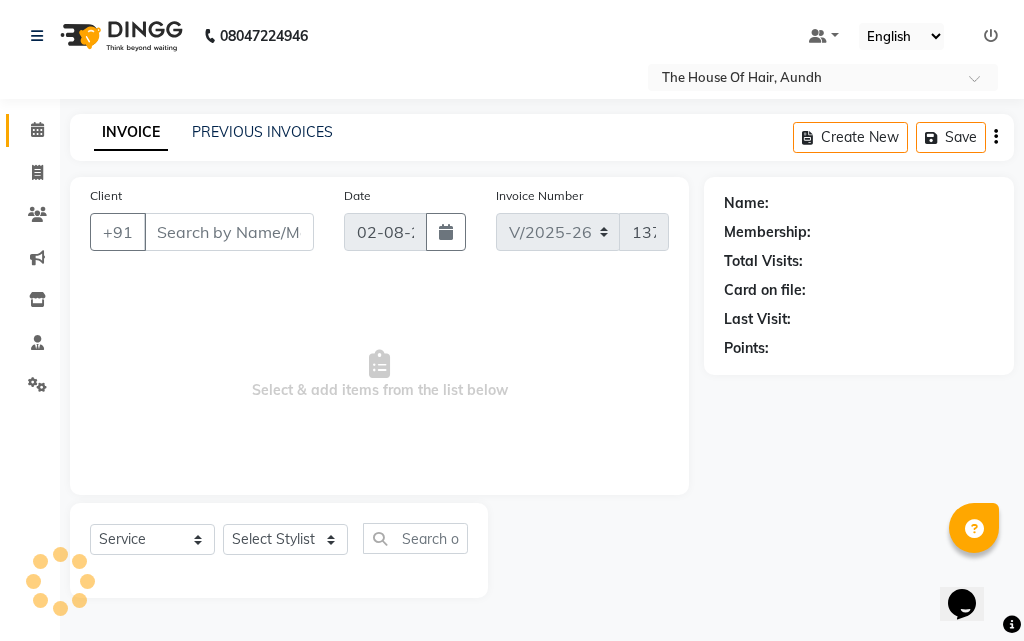 type on "7066392020" 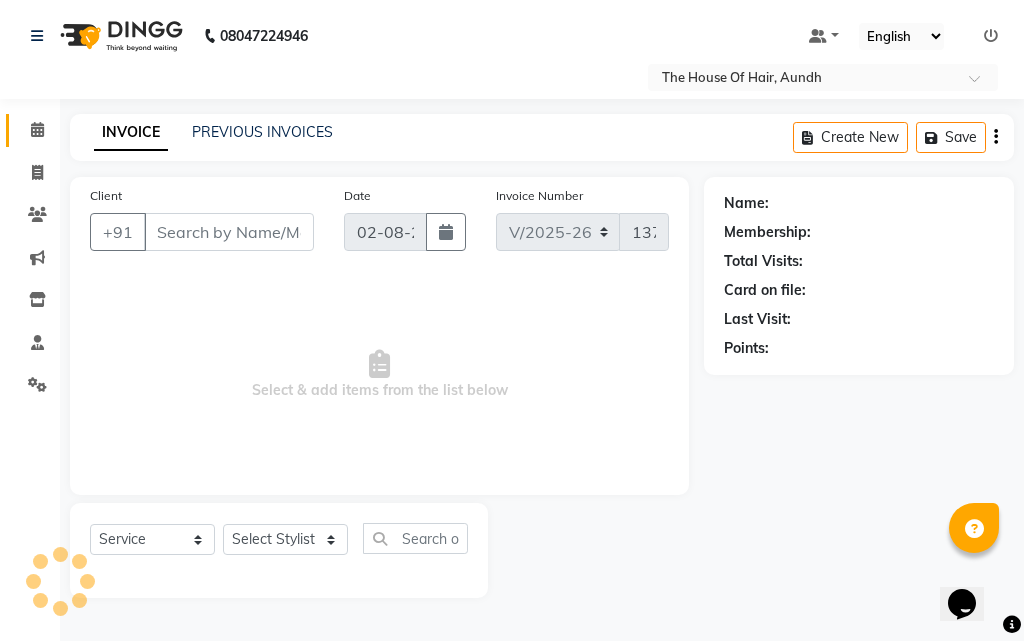 select on "32779" 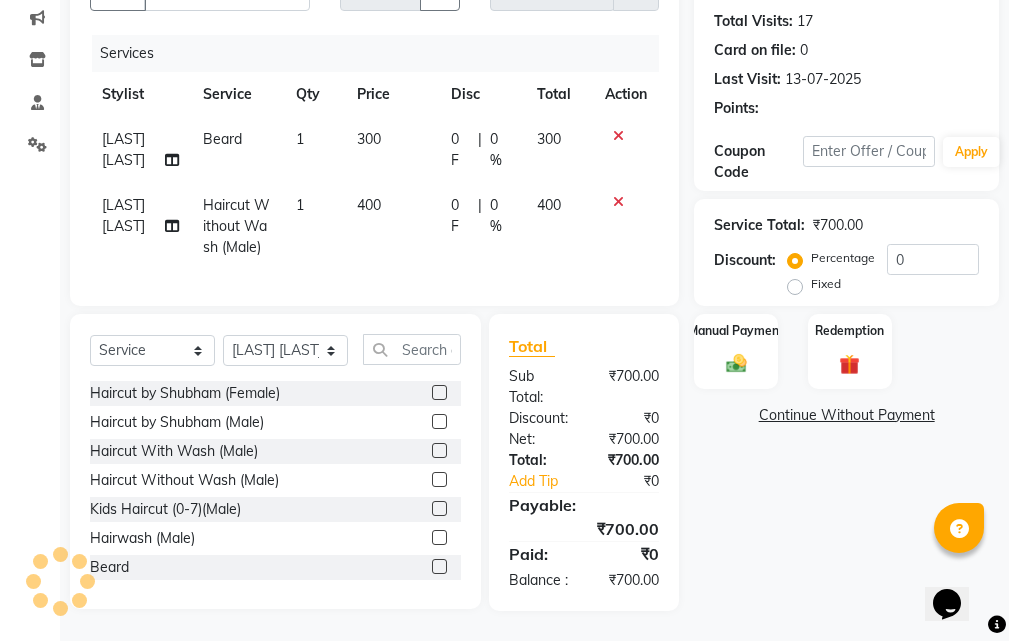 scroll, scrollTop: 297, scrollLeft: 0, axis: vertical 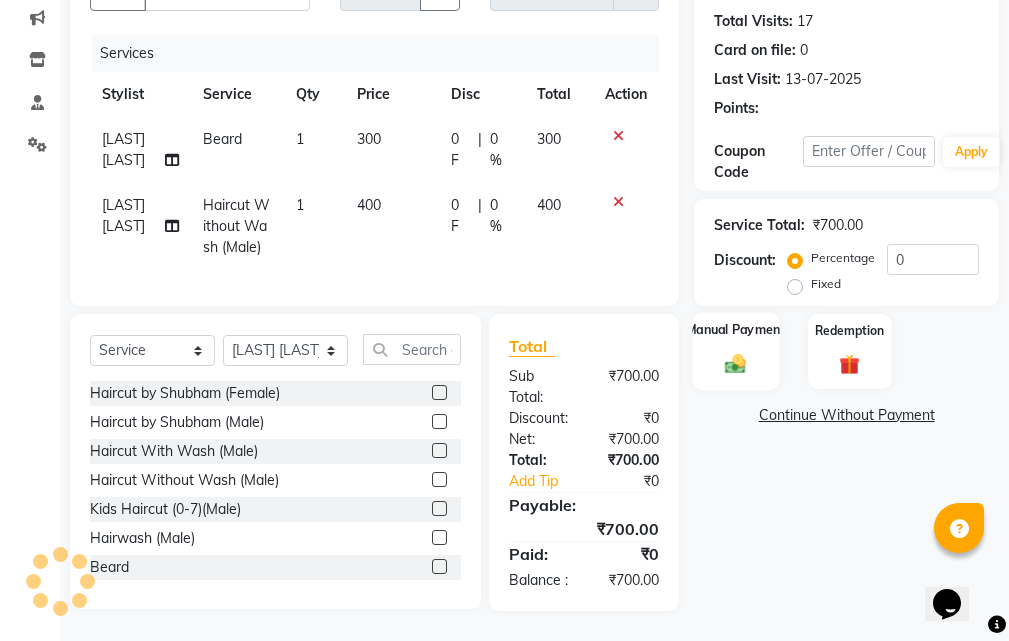 click 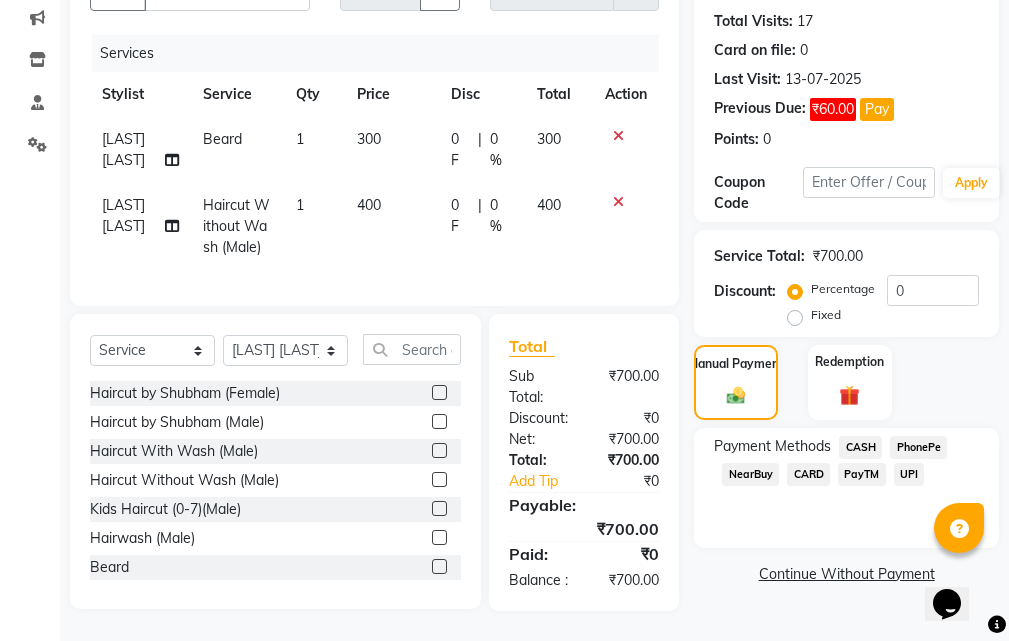 click on "UPI" 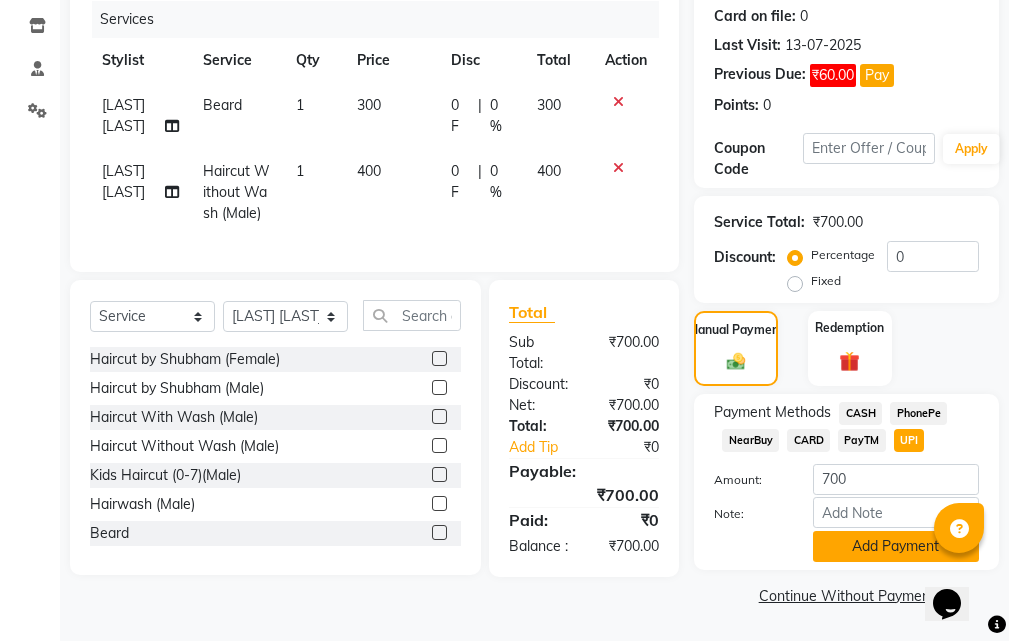 click on "Add Payment" 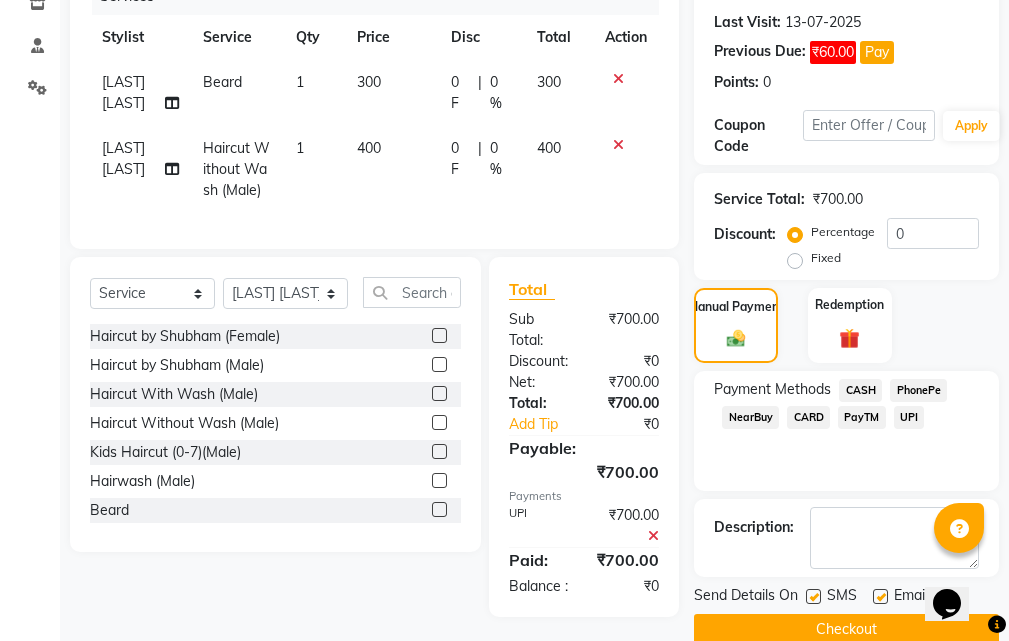 scroll, scrollTop: 360, scrollLeft: 0, axis: vertical 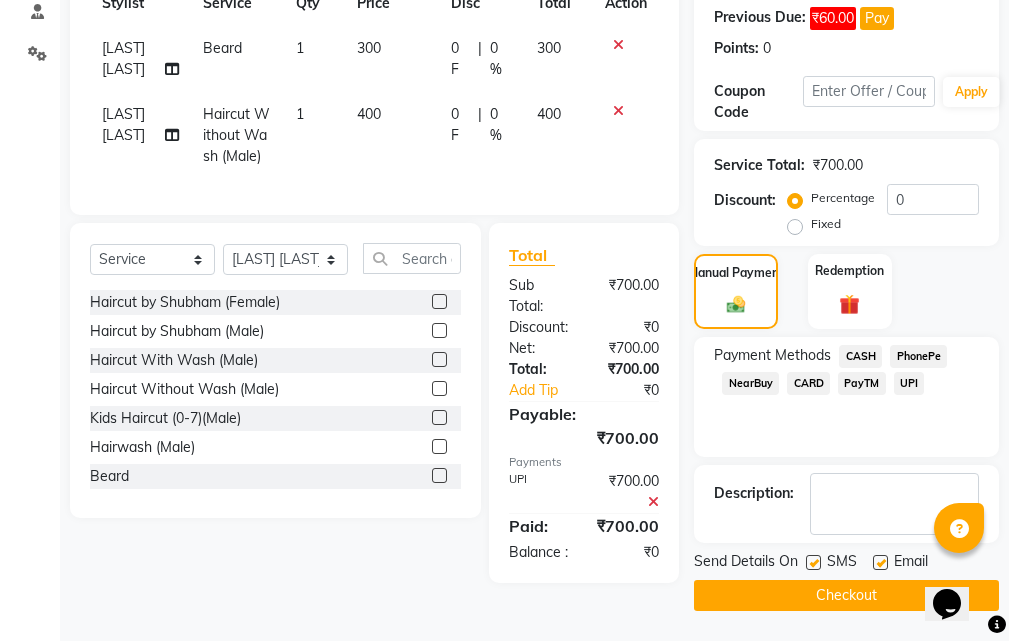 click on "Checkout" 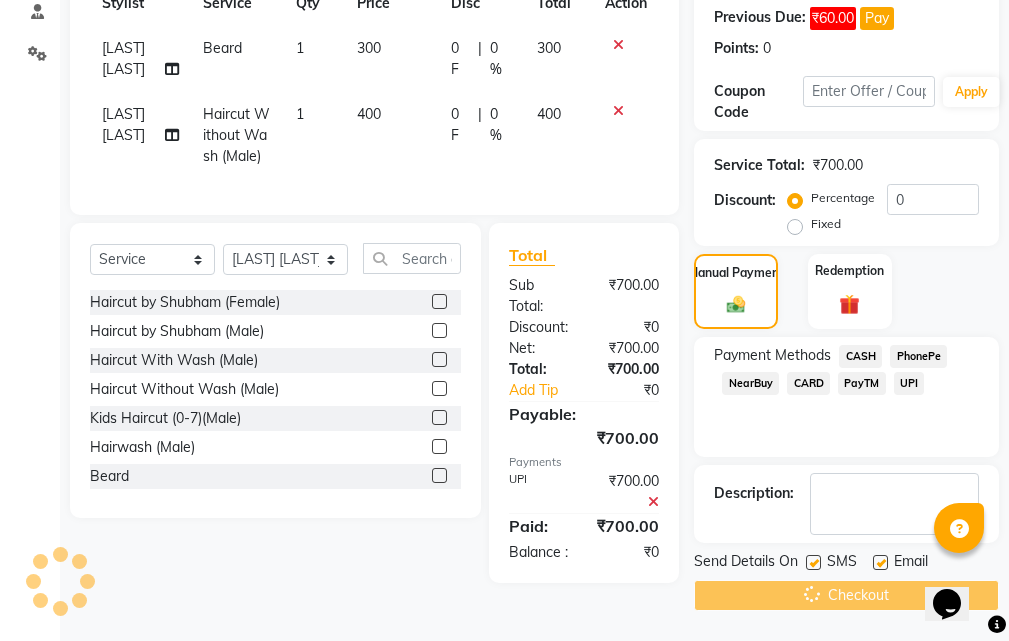 scroll, scrollTop: 0, scrollLeft: 0, axis: both 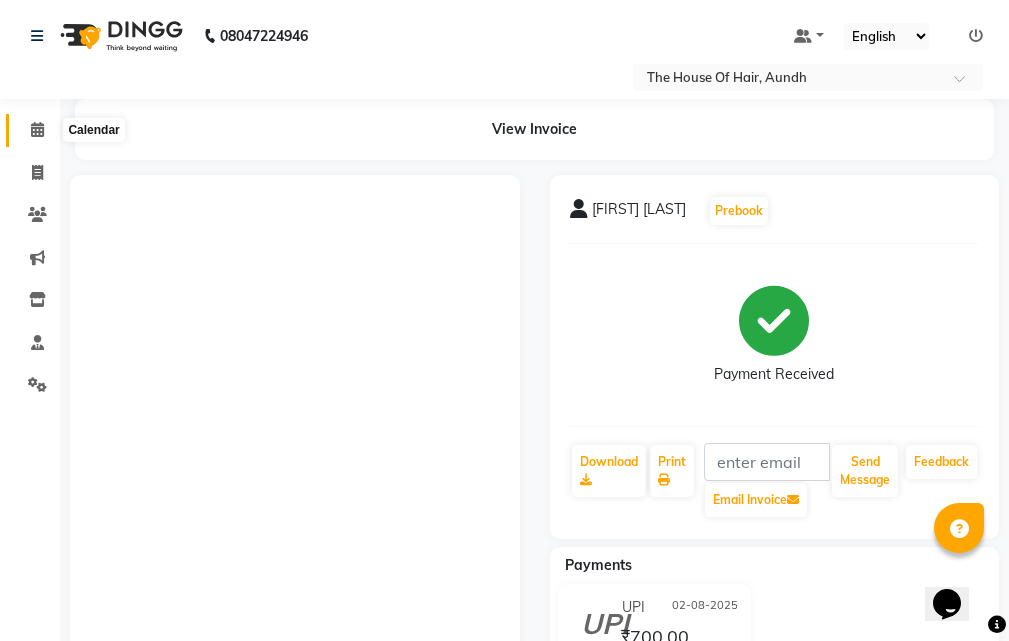 click 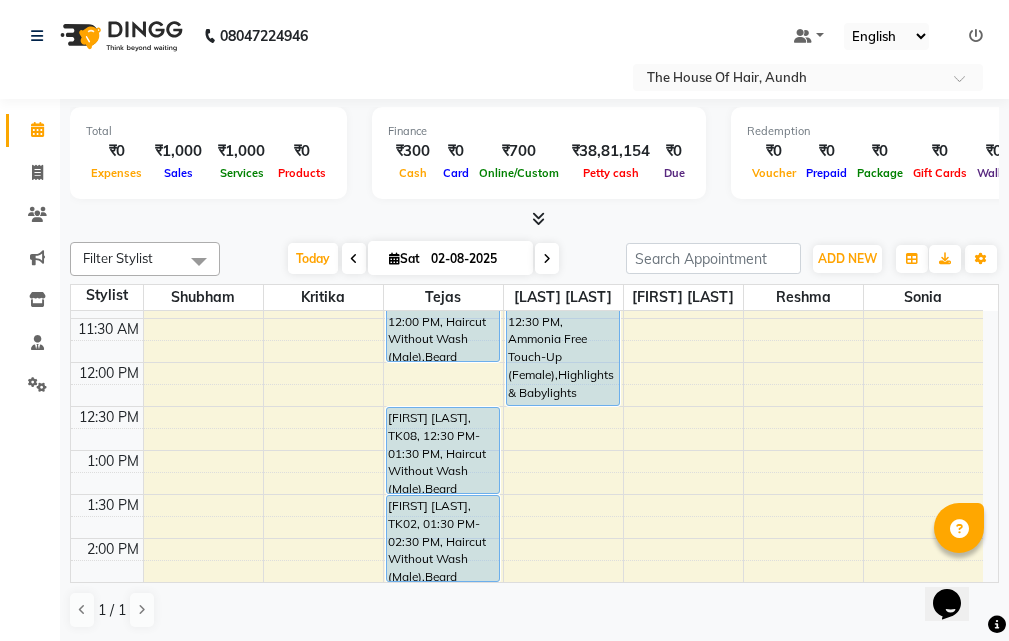 scroll, scrollTop: 200, scrollLeft: 0, axis: vertical 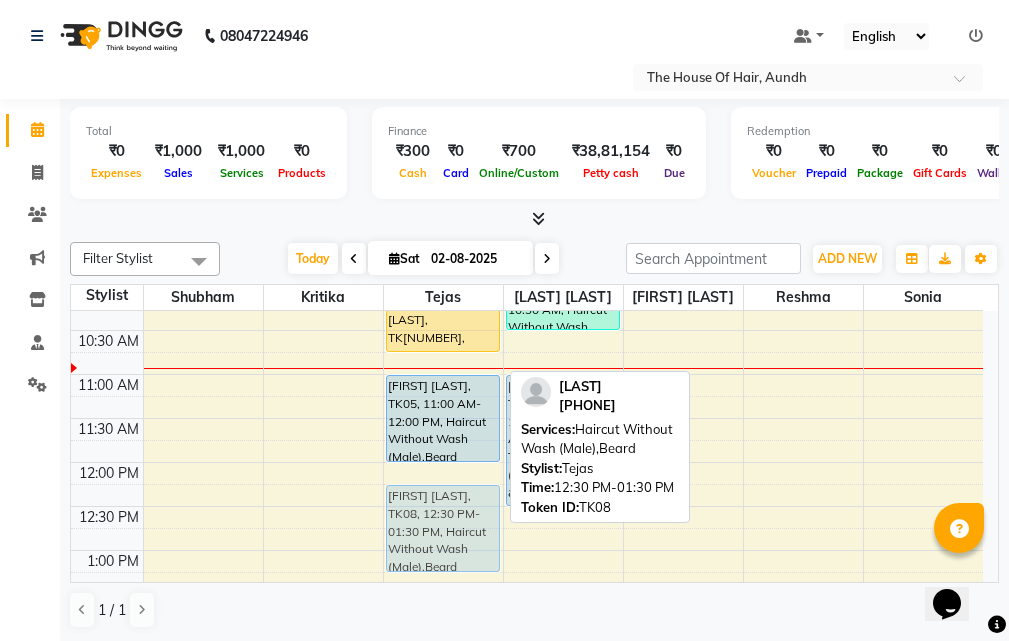 drag, startPoint x: 412, startPoint y: 541, endPoint x: 404, endPoint y: 442, distance: 99.32271 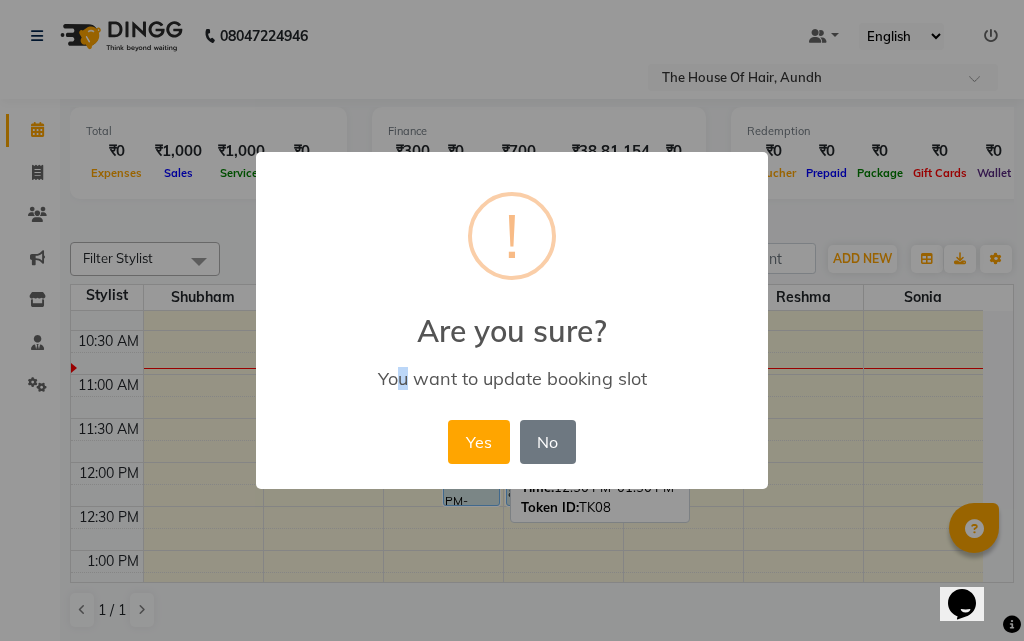 drag, startPoint x: 404, startPoint y: 412, endPoint x: 407, endPoint y: 397, distance: 15.297058 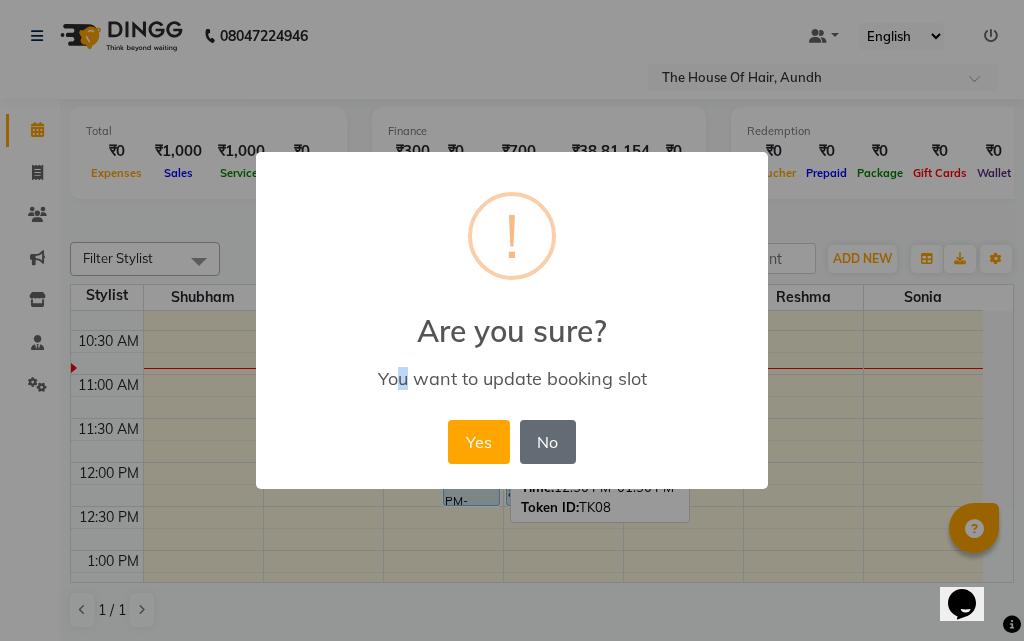 click on "No" at bounding box center [548, 442] 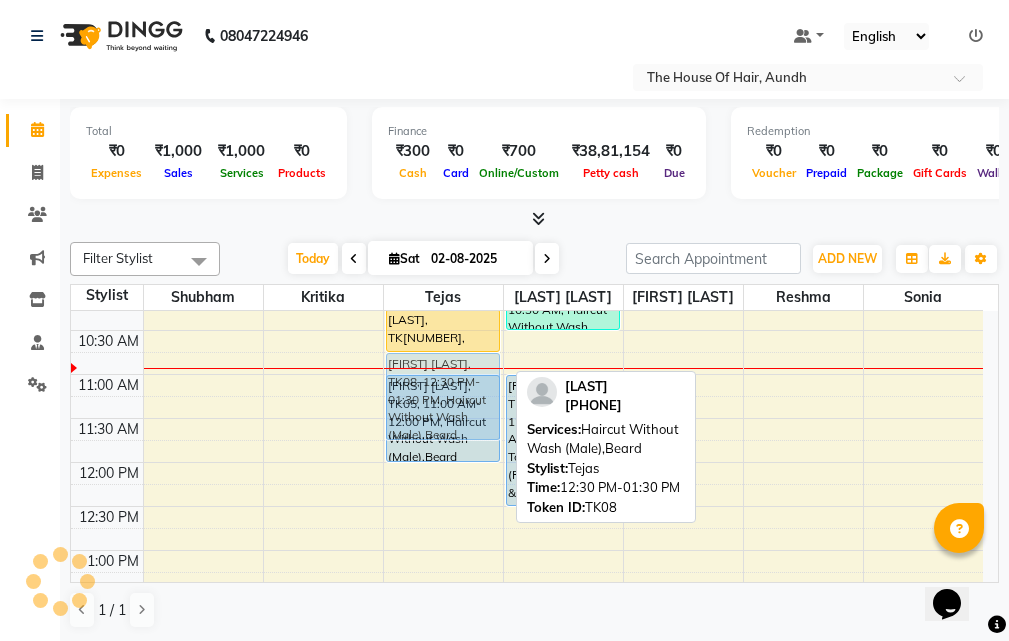 drag, startPoint x: 432, startPoint y: 533, endPoint x: 436, endPoint y: 386, distance: 147.05441 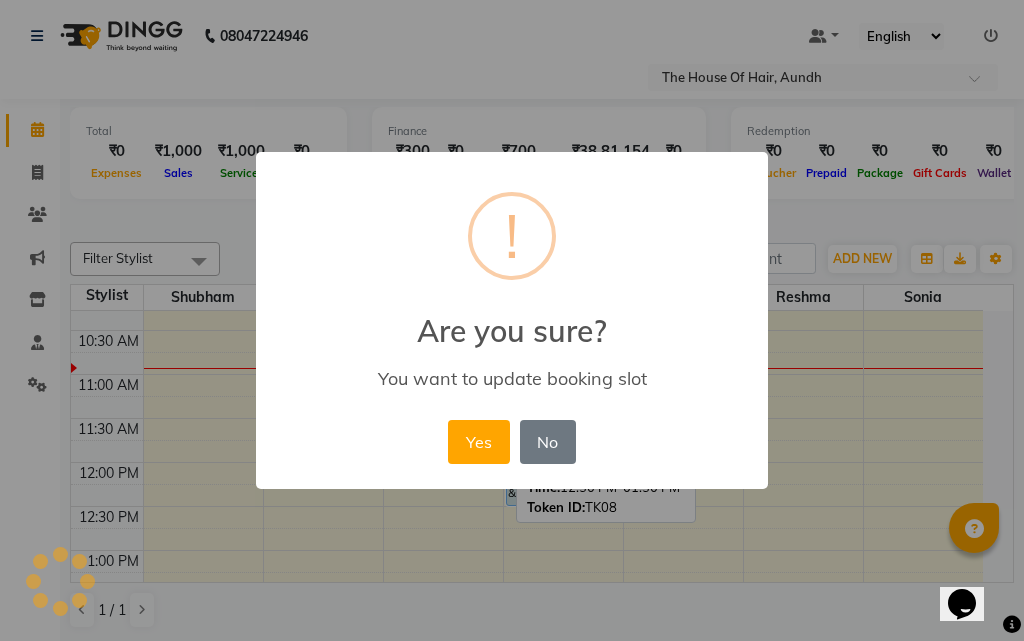 click on "× ! Are you sure? You want to update booking slot Yes No No" at bounding box center [512, 321] 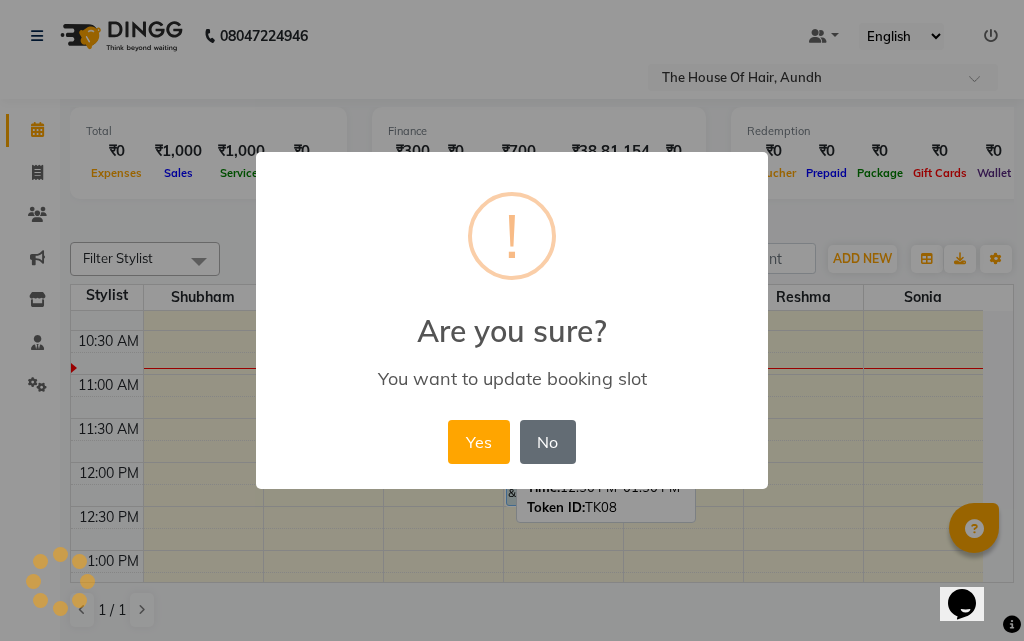 click on "No" at bounding box center [548, 442] 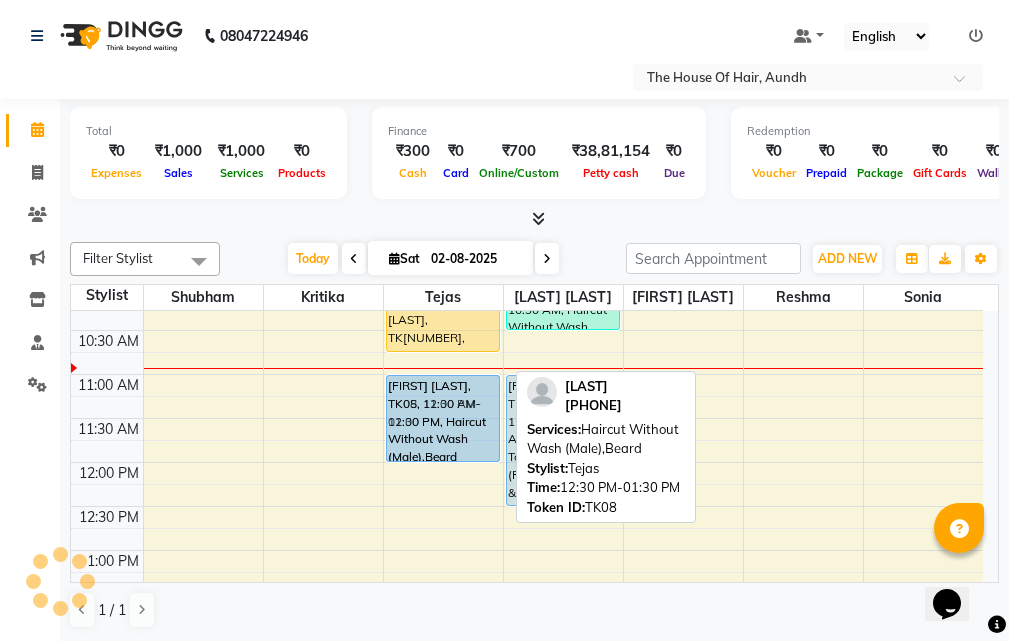 drag, startPoint x: 439, startPoint y: 516, endPoint x: 439, endPoint y: 379, distance: 137 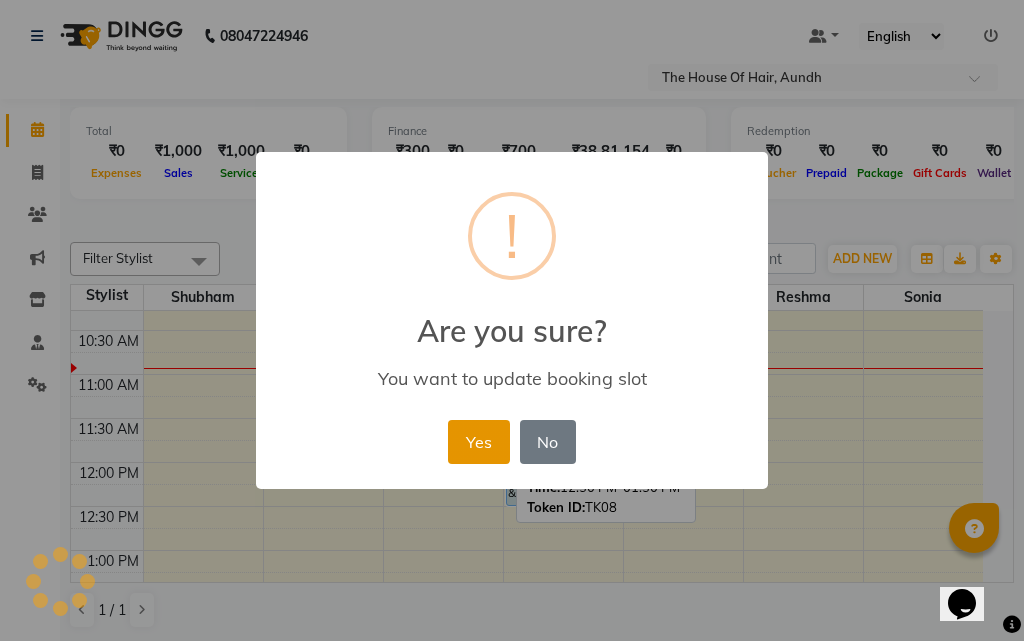 click on "Yes" at bounding box center [478, 442] 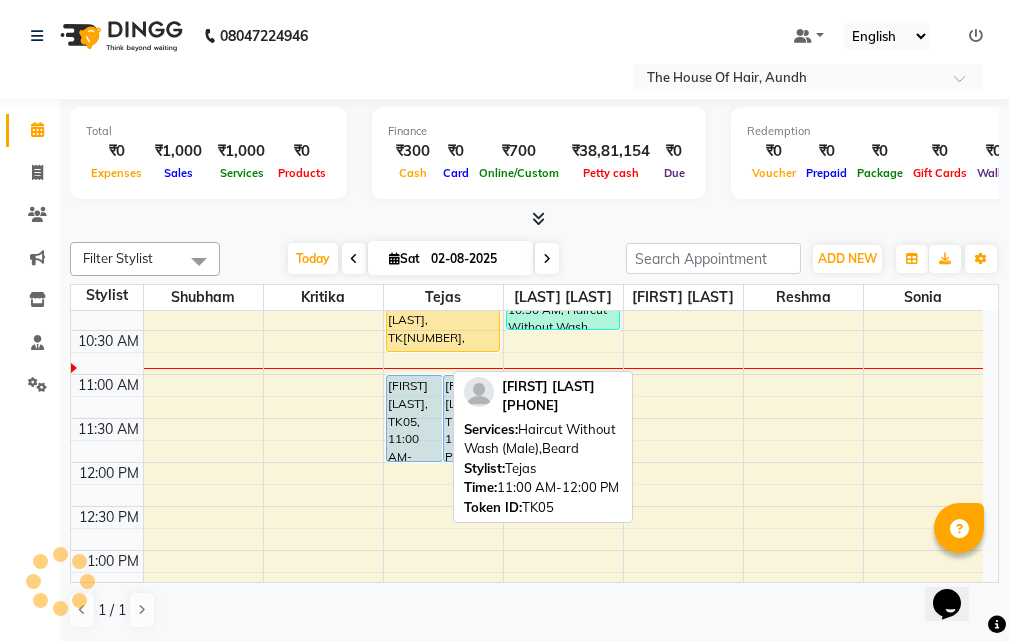 click on "[FIRST] [LAST], TK05, 11:00 AM-12:00 PM, Haircut Without Wash (Male),Beard" at bounding box center (414, 418) 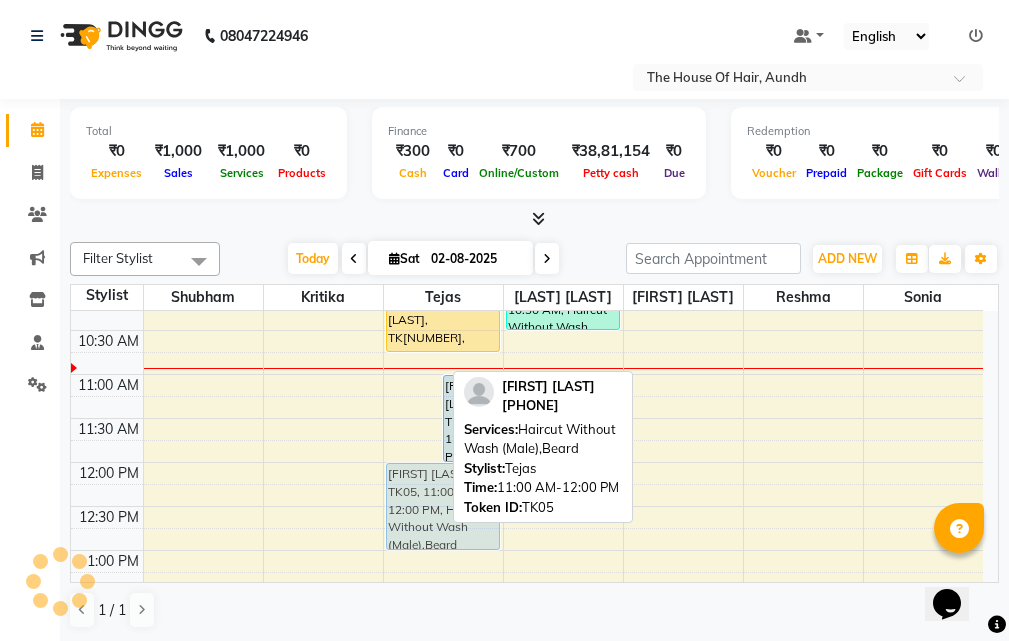 drag, startPoint x: 416, startPoint y: 413, endPoint x: 402, endPoint y: 505, distance: 93.05912 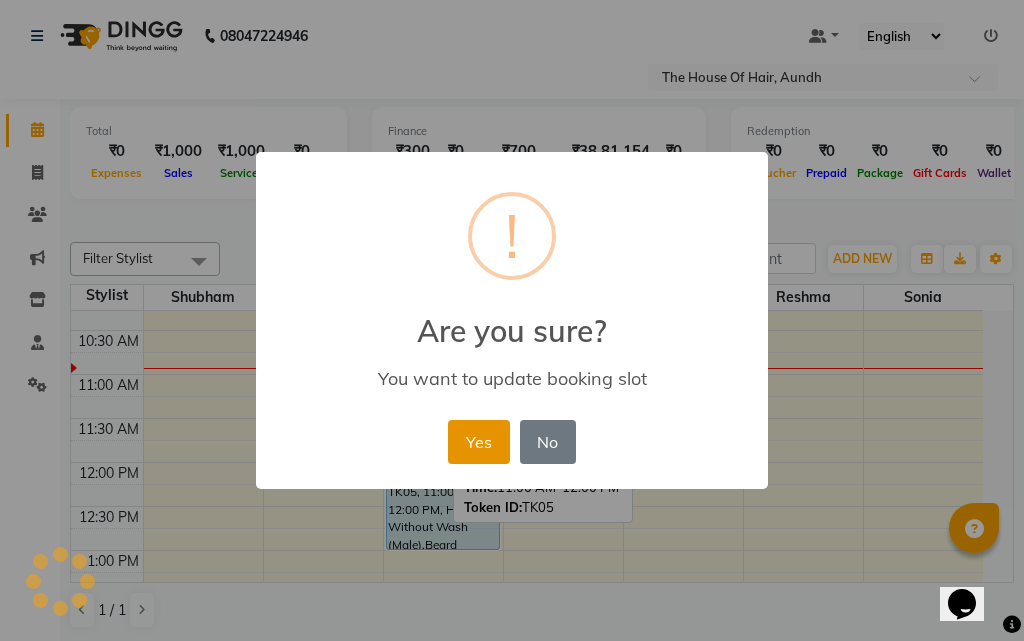 click on "Yes" at bounding box center [478, 442] 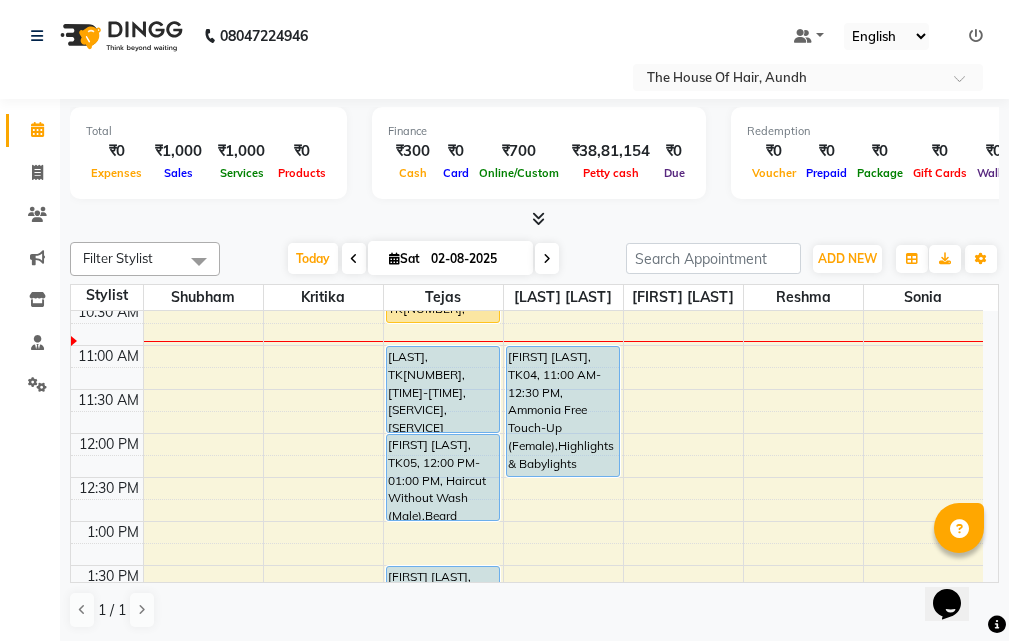 scroll, scrollTop: 200, scrollLeft: 0, axis: vertical 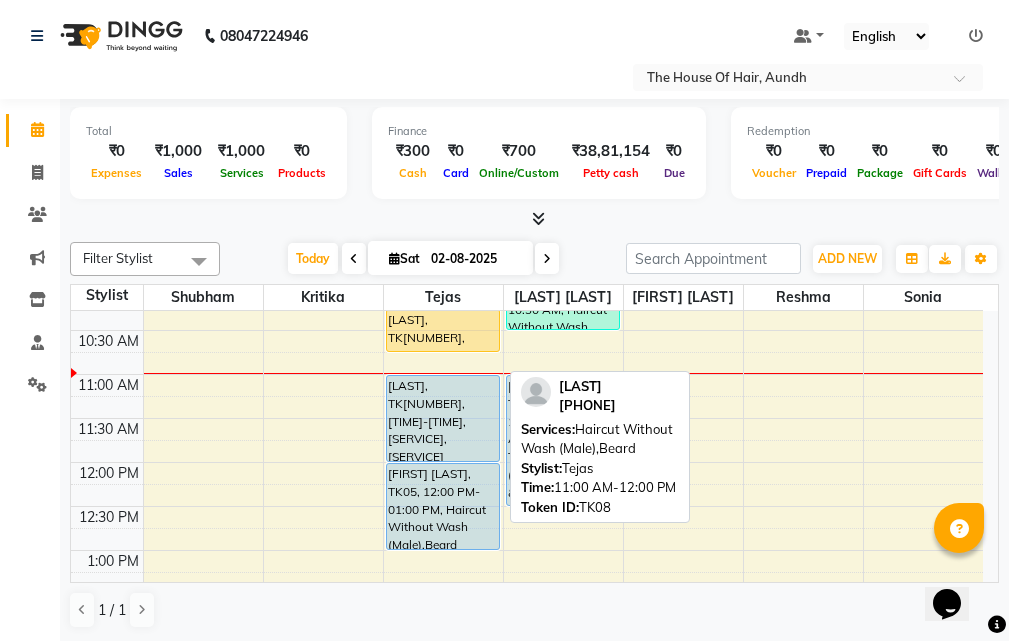 click on "[LAST], TK[NUMBER], [TIME]-[TIME], [SERVICE],[SERVICE]" at bounding box center (443, 418) 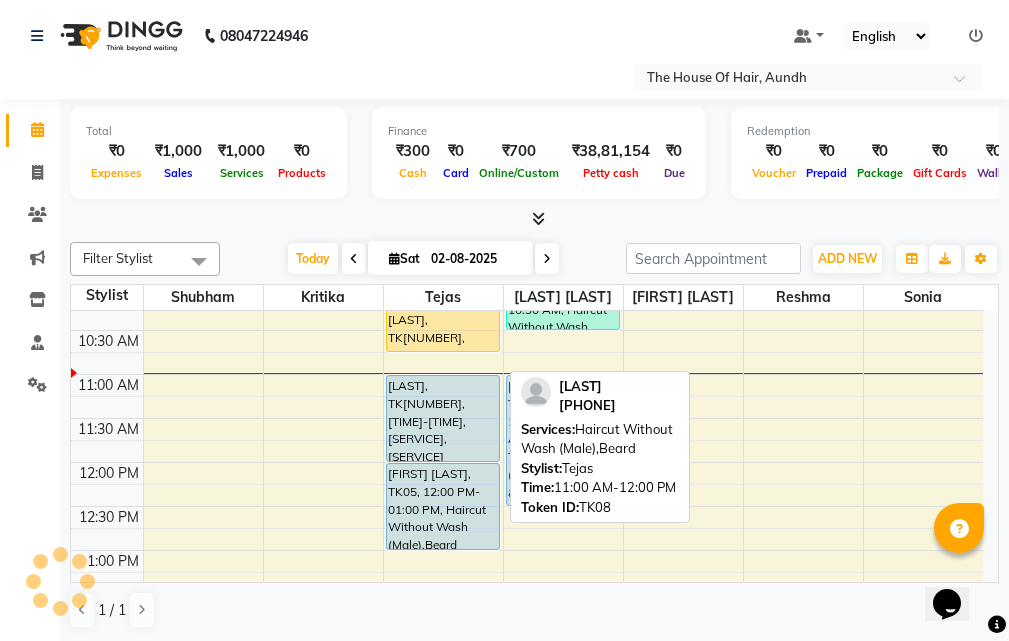 click on "[LAST], TK[NUMBER], [TIME]-[TIME], [SERVICE],[SERVICE]" at bounding box center (443, 418) 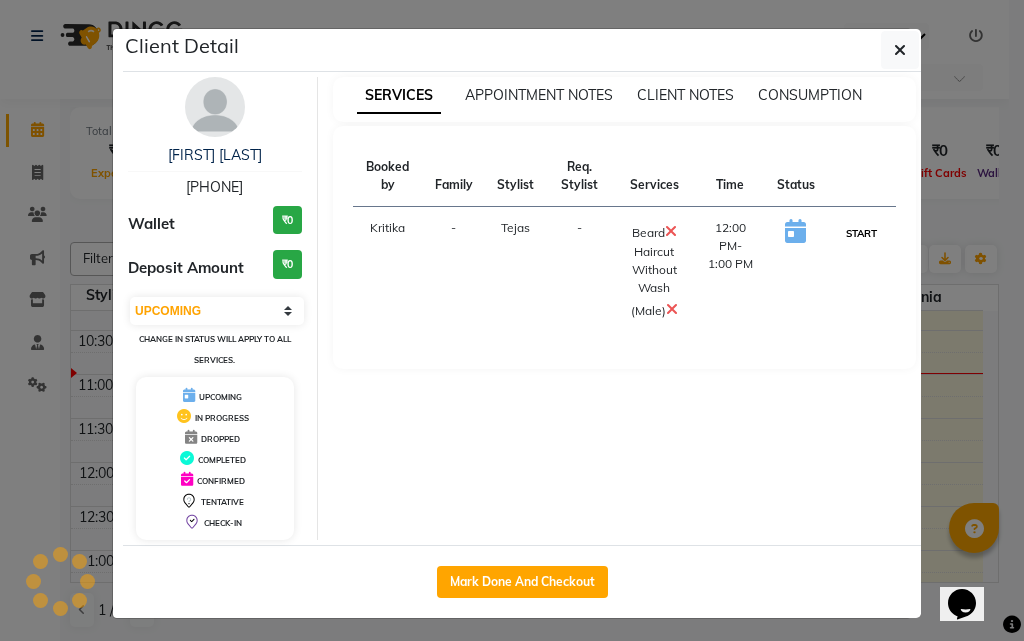 click on "START" at bounding box center [861, 233] 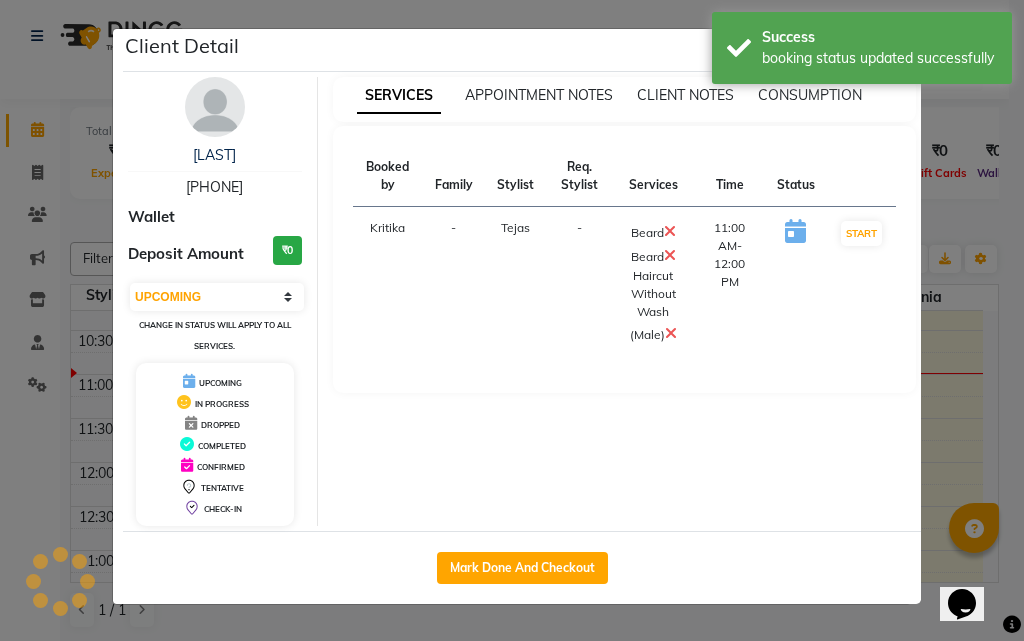 select on "1" 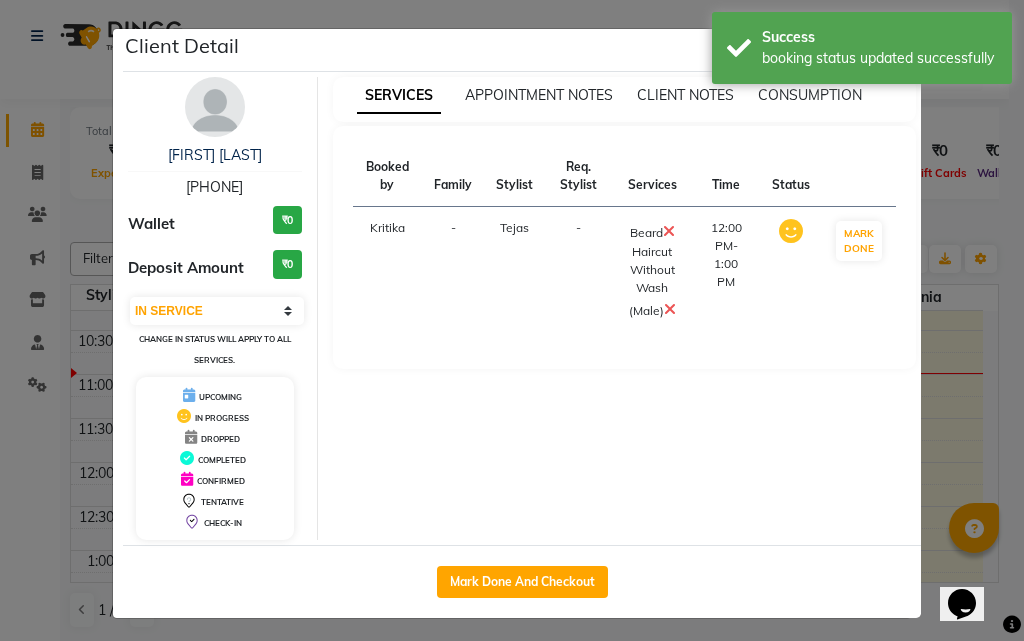 click on "Client Detail  [FIRST] [LAST]   [PHONE] Wallet ₹0 Deposit Amount  ₹0  Select IN SERVICE CONFIRMED TENTATIVE CHECK IN MARK DONE DROPPED UPCOMING Change in status will apply to all services. UPCOMING IN PROGRESS DROPPED COMPLETED CONFIRMED TENTATIVE CHECK-IN SERVICES APPOINTMENT NOTES CLIENT NOTES CONSUMPTION Booked by Family Stylist Req. Stylist Services Time Status  Kritika   - Tejas -  Beard   Haircut Without Wash (Male)   12:00 PM-1:00 PM   MARK DONE   Mark Done And Checkout" 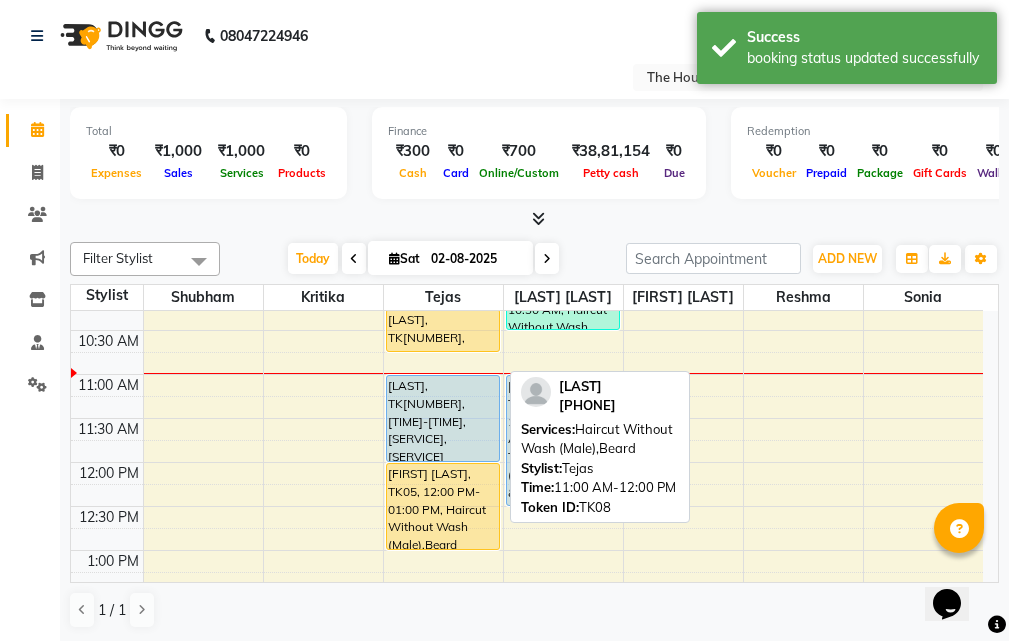 click on "[LAST], TK[NUMBER], [TIME]-[TIME], [SERVICE],[SERVICE]" at bounding box center [443, 418] 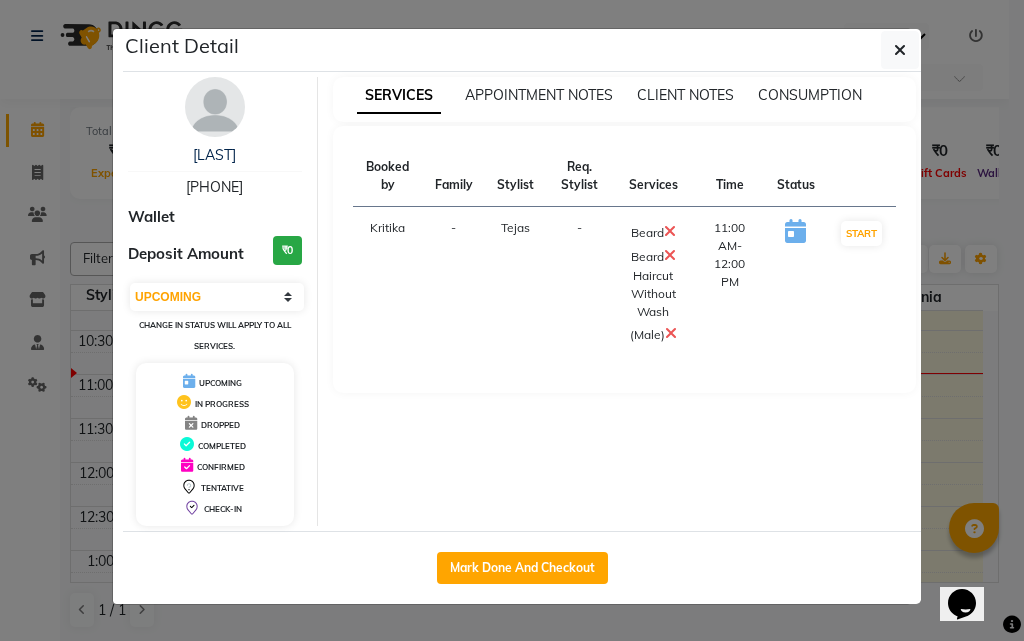 click at bounding box center [670, 231] 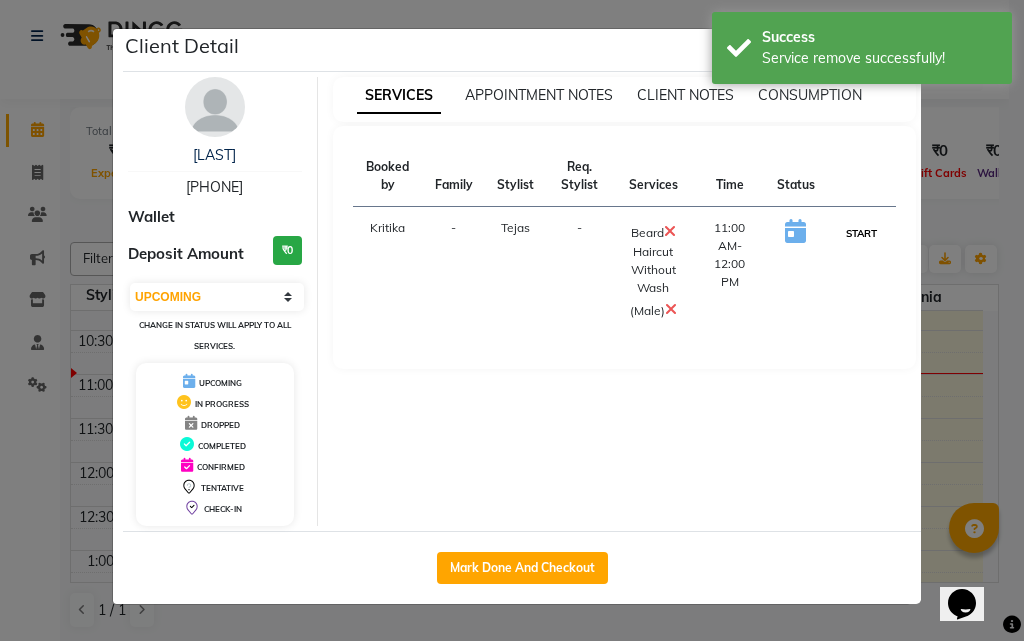 click on "START" at bounding box center [861, 233] 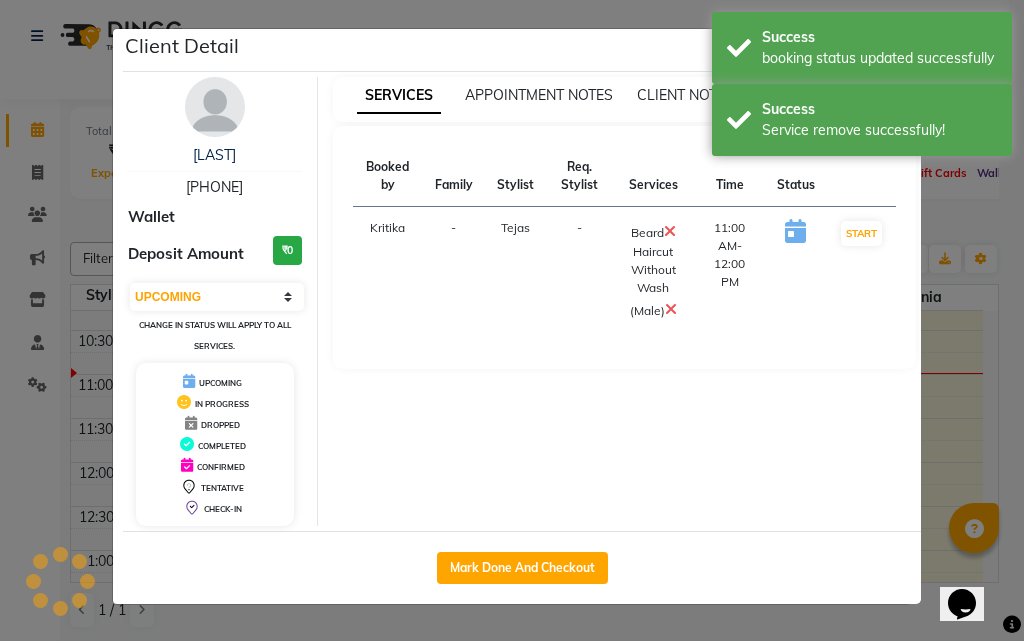 select on "1" 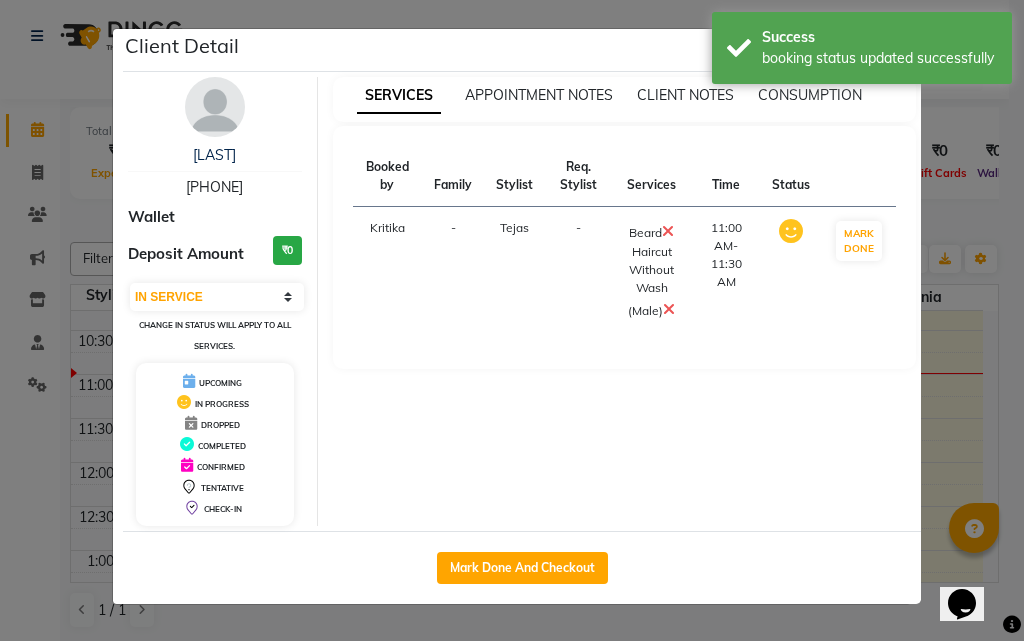 click on "Client Detail  [FIRST] [LAST]   [PHONE] Wallet Deposit Amount  ₹0  Select IN SERVICE CONFIRMED TENTATIVE CHECK IN MARK DONE DROPPED UPCOMING Change in status will apply to all services. UPCOMING IN PROGRESS DROPPED COMPLETED CONFIRMED TENTATIVE CHECK-IN SERVICES APPOINTMENT NOTES CLIENT NOTES CONSUMPTION Booked by Family Stylist Req. Stylist Services Time Status  Kritika   - [FIRST] -  Beard   Haircut Without Wash (Male)   11:00 AM-11:30 AM   MARK DONE   Mark Done And Checkout" 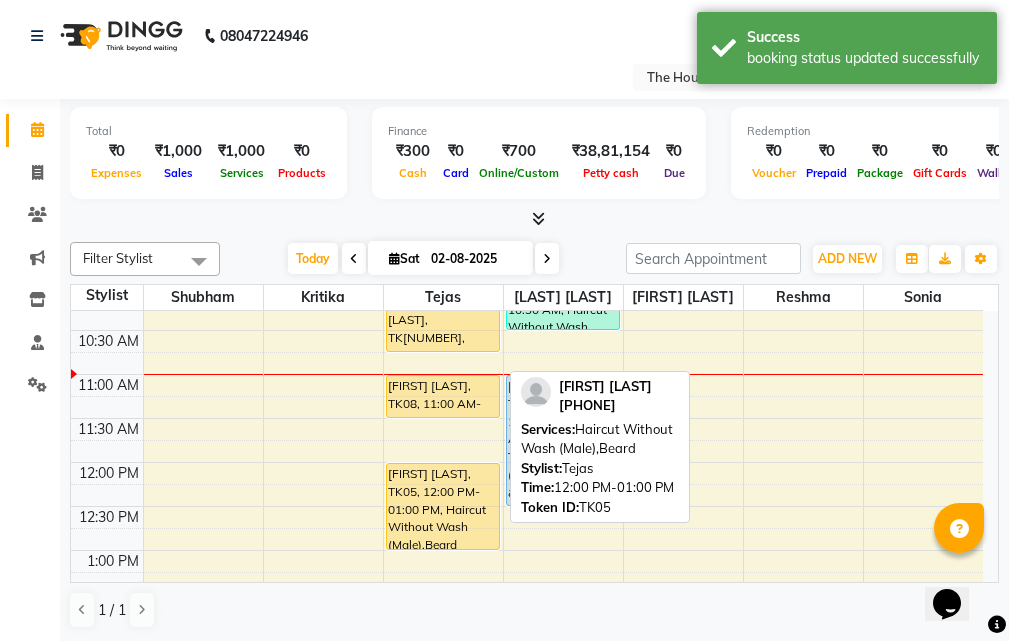 click on "[FIRST] [LAST], TK05, 12:00 PM-01:00 PM, Haircut Without Wash (Male),Beard" at bounding box center [443, 506] 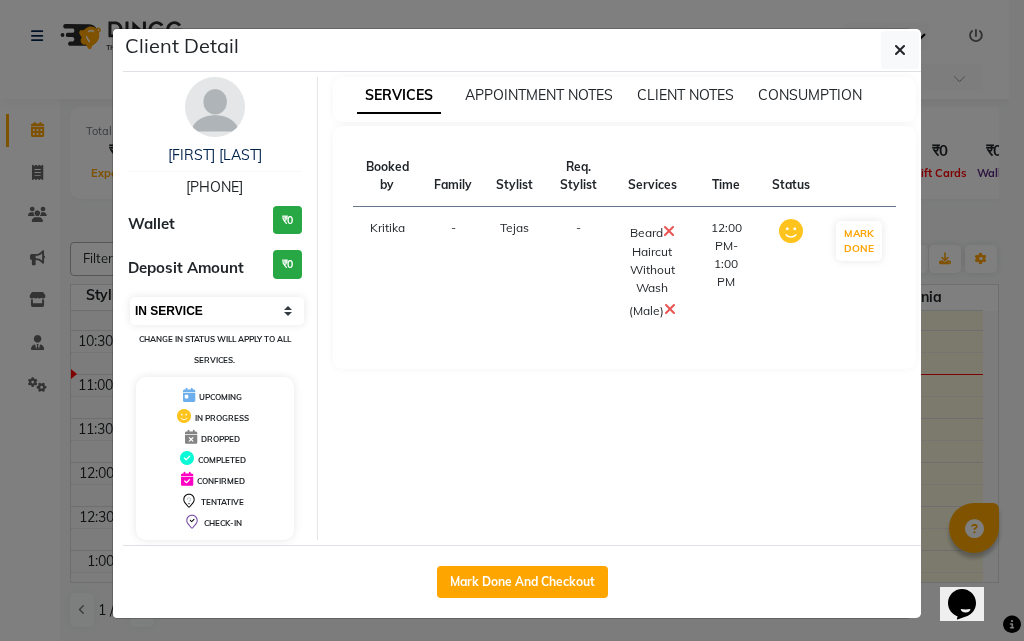 click on "[NAME] [PHONE] Wallet ₹0 Deposit Amount ₹0 Select IN SERVICE CONFIRMED TENTATIVE CHECK IN MARK DONE DROPPED UPCOMING Change in status will apply to all services. UPCOMING IN PROGRESS DROPPED COMPLETED CONFIRMED TENTATIVE CHECK-IN" at bounding box center [215, 308] 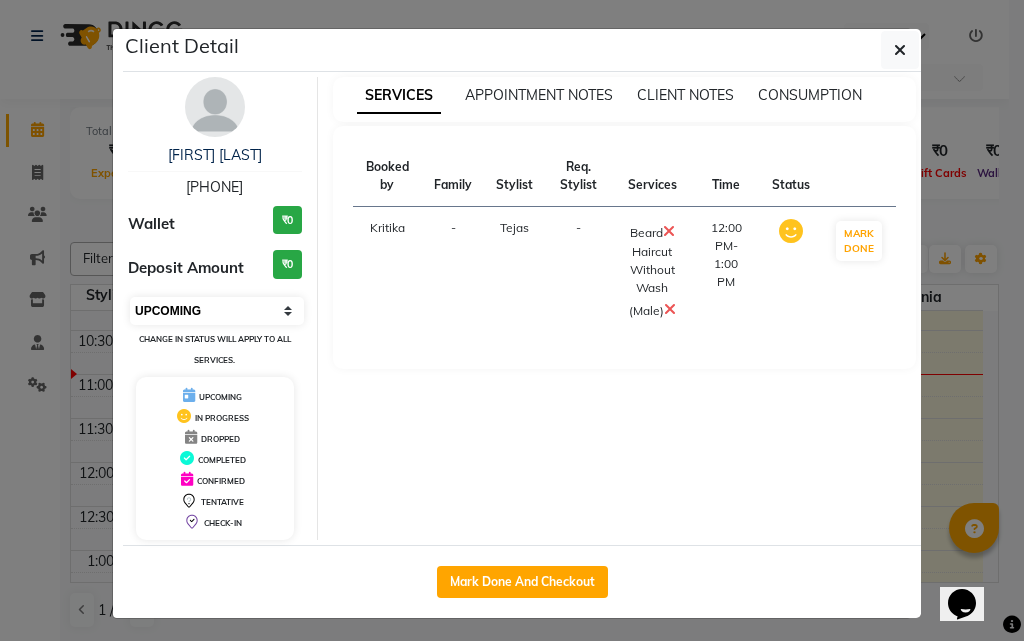 click on "Select IN SERVICE CONFIRMED TENTATIVE CHECK IN MARK DONE DROPPED UPCOMING" at bounding box center (217, 311) 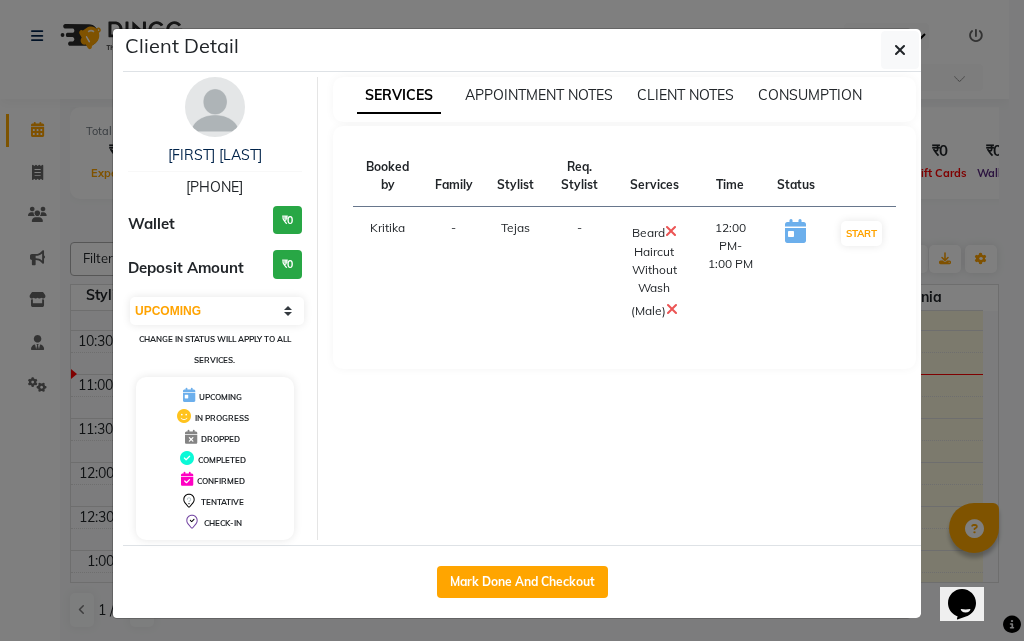 click on "Client Detail [LAST] [PHONE] Wallet ₹0 Deposit Amount ₹0 Select IN SERVICE CONFIRMED TENTATIVE CHECK IN MARK DONE DROPPED UPCOMING Change in status will apply to all services. UPCOMING IN PROGRESS DROPPED COMPLETED CONFIRMED TENTATIVE CHECK-IN SERVICES APPOINTMENT NOTES CLIENT NOTES CONSUMPTION Booked by Family Stylist Req. Stylist Services Time Status [NAME] - [NAME] - [SERVICE] [SERVICE] (Male) [TIME]-[TIME] START Mark Done And Checkout" 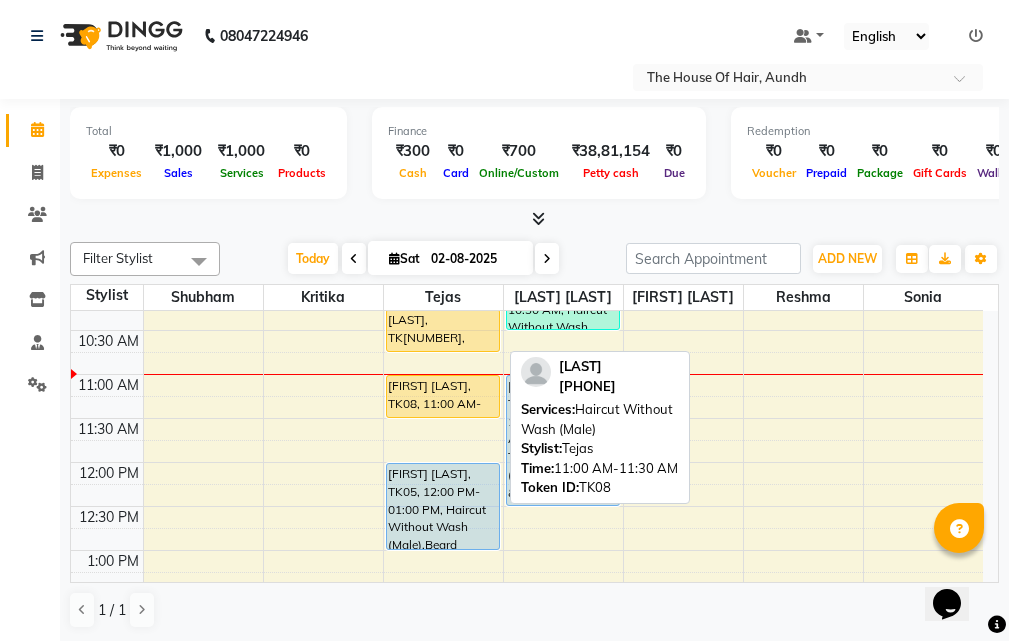 click on "[FIRST] [LAST], TK08, 11:00 AM-11:30 AM, Haircut Without Wash (Male)" at bounding box center [443, 396] 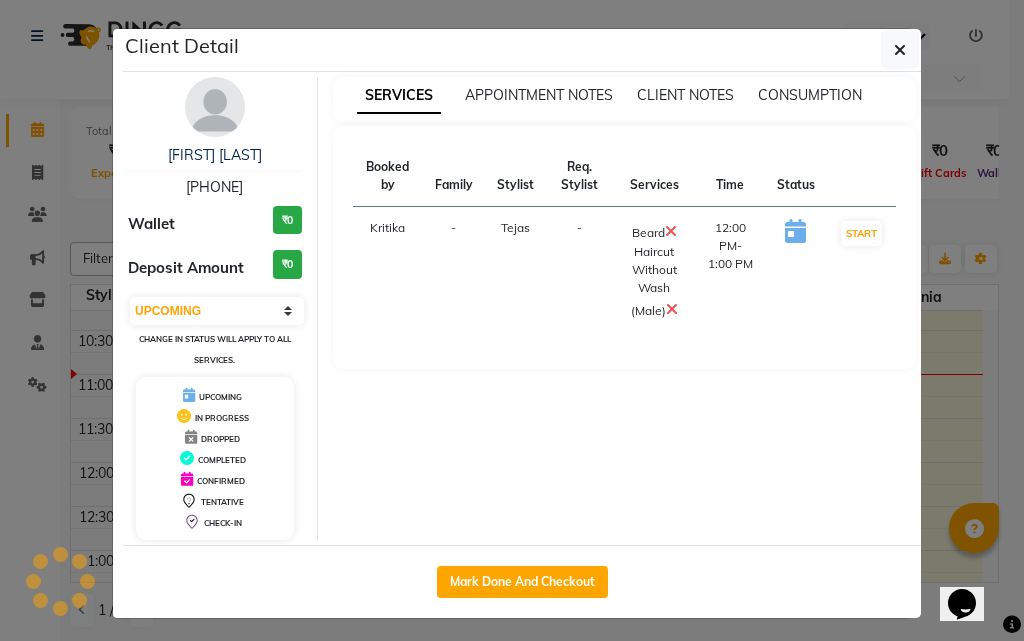 select on "1" 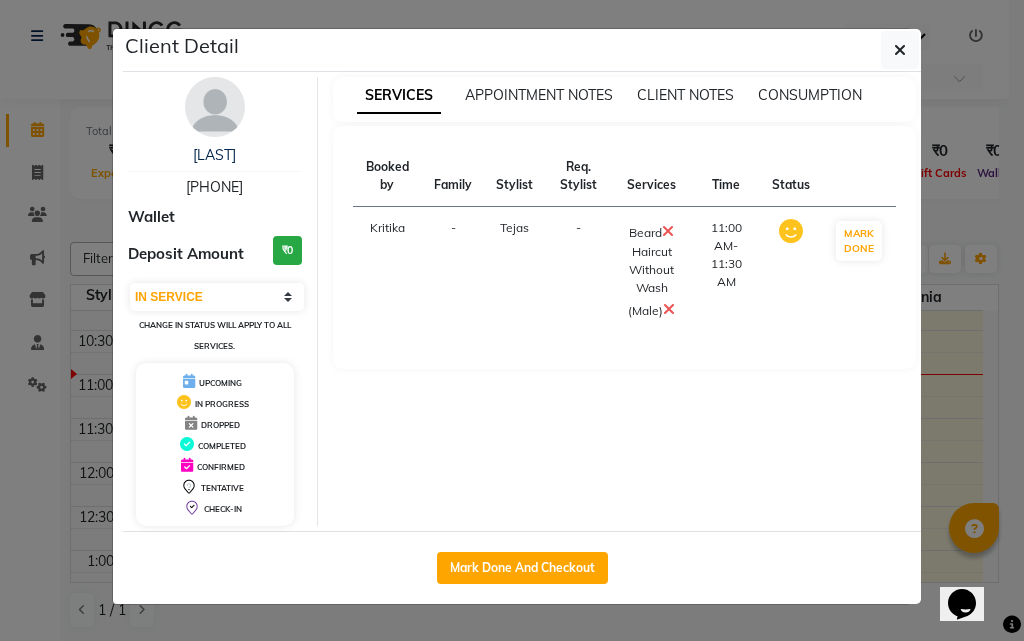 click on "Client Detail  [FIRST] [LAST]   [PHONE] Wallet Deposit Amount  ₹0  Select IN SERVICE CONFIRMED TENTATIVE CHECK IN MARK DONE DROPPED UPCOMING Change in status will apply to all services. UPCOMING IN PROGRESS DROPPED COMPLETED CONFIRMED TENTATIVE CHECK-IN SERVICES APPOINTMENT NOTES CLIENT NOTES CONSUMPTION Booked by Family Stylist Req. Stylist Services Time Status  Kritika   - [FIRST] -  Beard   Haircut Without Wash (Male)   11:00 AM-11:30 AM   MARK DONE   Mark Done And Checkout" 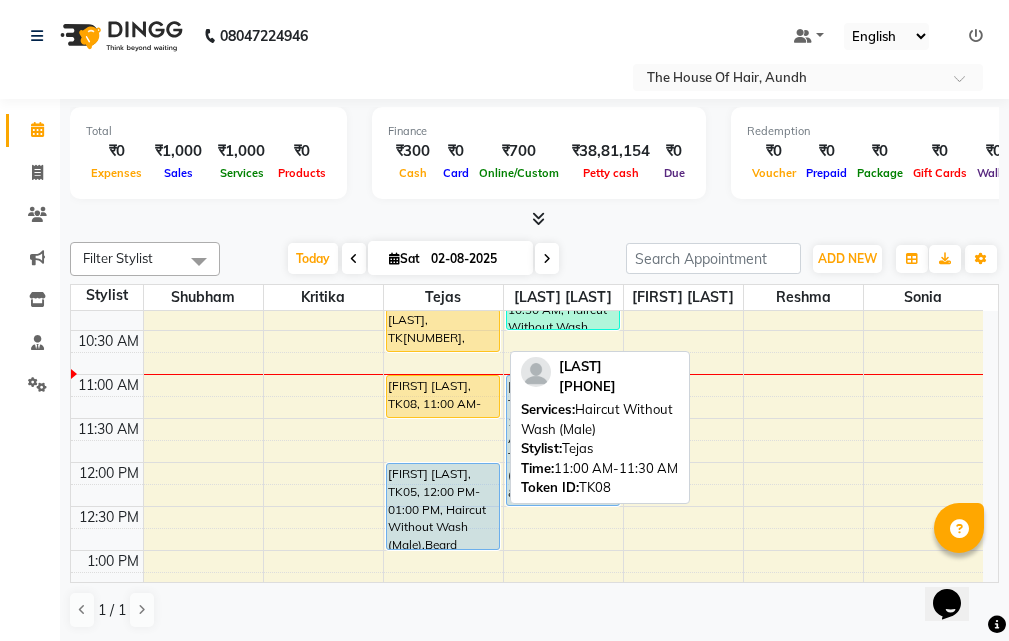 click at bounding box center [443, 417] 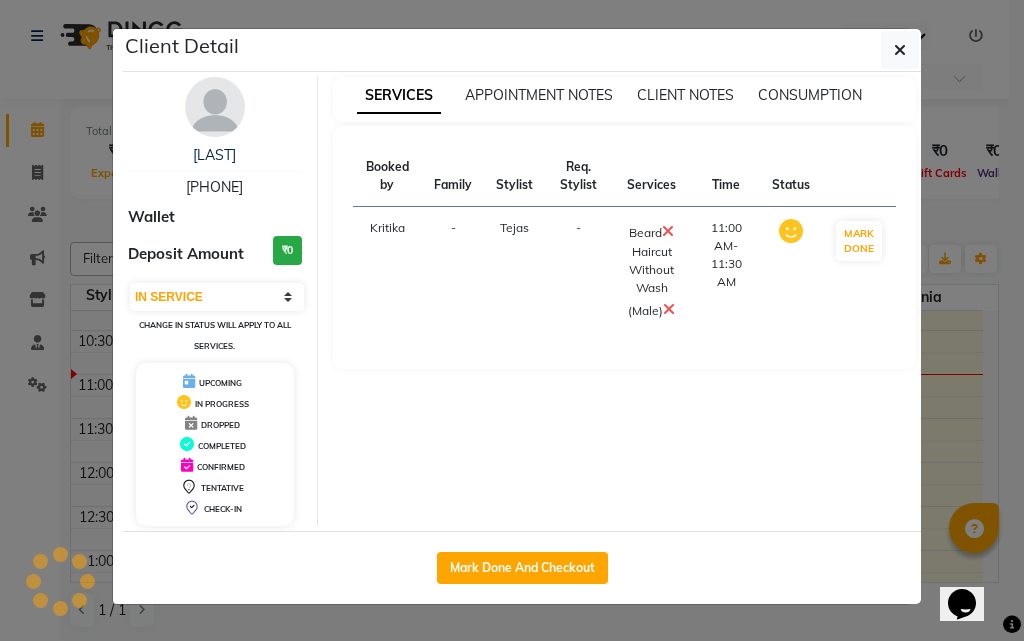 drag, startPoint x: 422, startPoint y: 439, endPoint x: 567, endPoint y: 421, distance: 146.11298 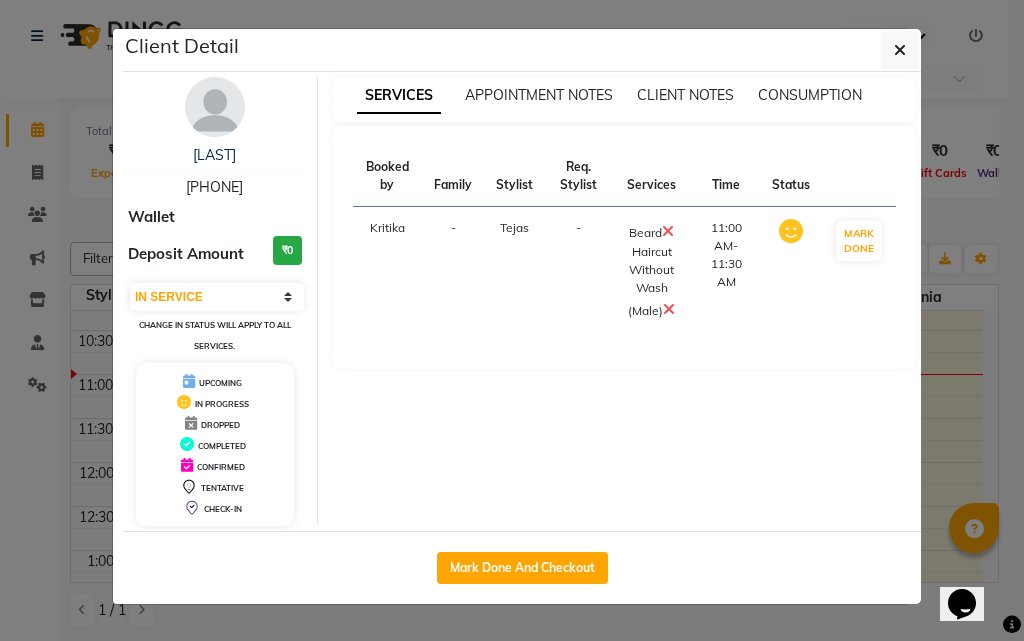 click on "Client Detail  [FIRST] [LAST]   [PHONE] Wallet Deposit Amount  ₹0  Select IN SERVICE CONFIRMED TENTATIVE CHECK IN MARK DONE DROPPED UPCOMING Change in status will apply to all services. UPCOMING IN PROGRESS DROPPED COMPLETED CONFIRMED TENTATIVE CHECK-IN SERVICES APPOINTMENT NOTES CLIENT NOTES CONSUMPTION Booked by Family Stylist Req. Stylist Services Time Status  Kritika   - [FIRST] -  Beard   Haircut Without Wash (Male)   11:00 AM-11:30 AM   MARK DONE   Mark Done And Checkout" 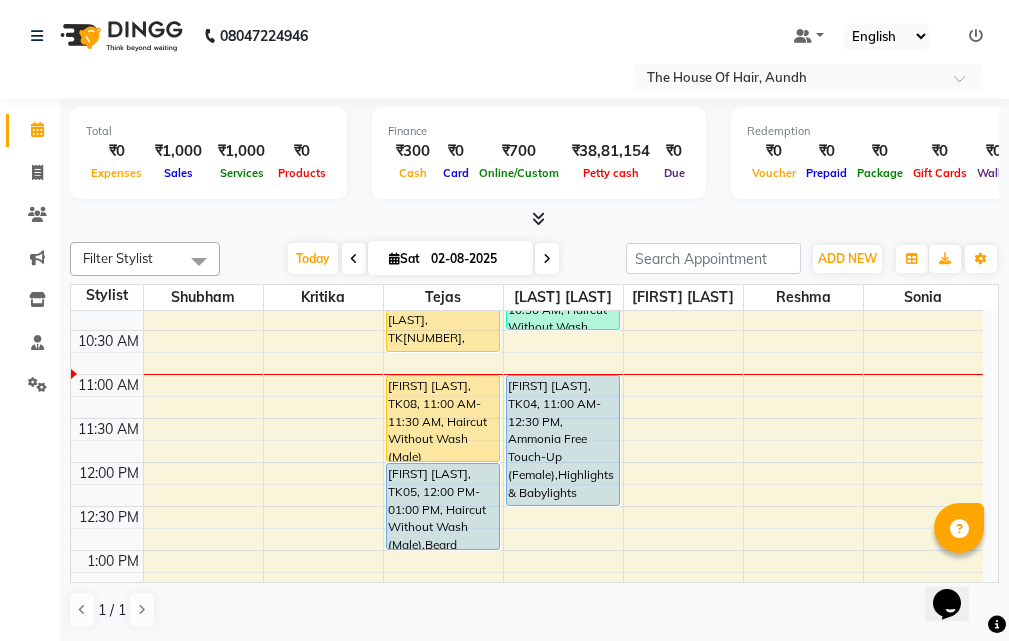 drag, startPoint x: 437, startPoint y: 417, endPoint x: 433, endPoint y: 447, distance: 30.265491 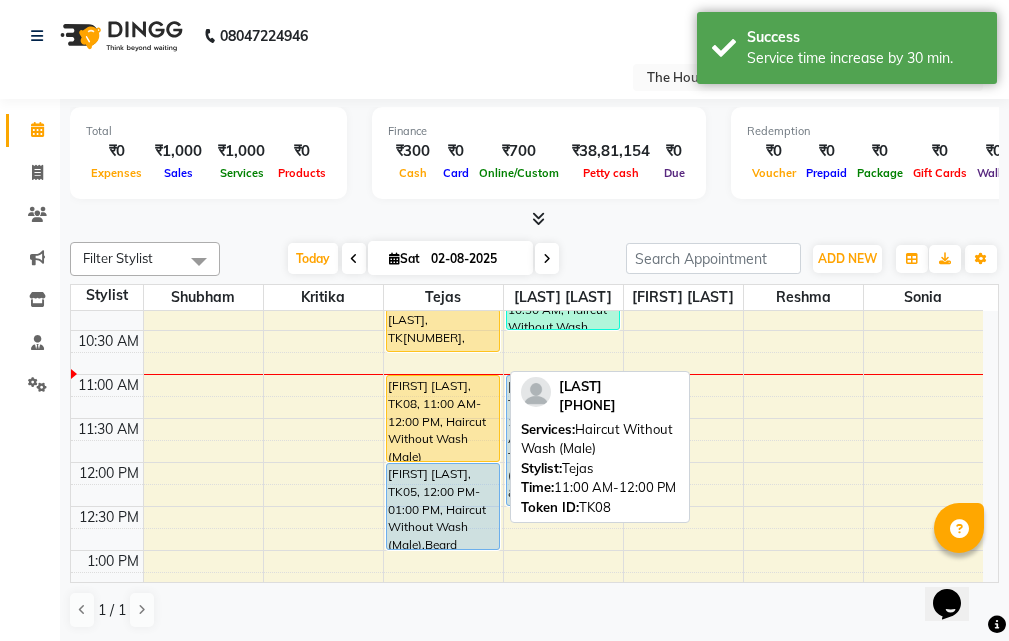 click on "[FIRST] [LAST], TK08, 11:00 AM-12:00 PM, Haircut Without Wash (Male)" at bounding box center (443, 418) 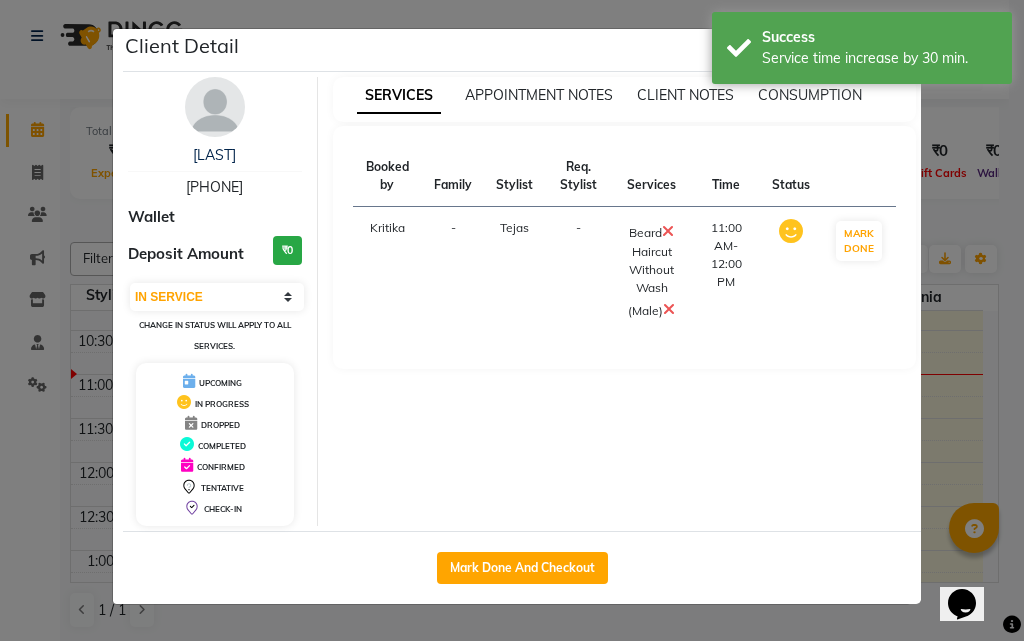 click at bounding box center [668, 231] 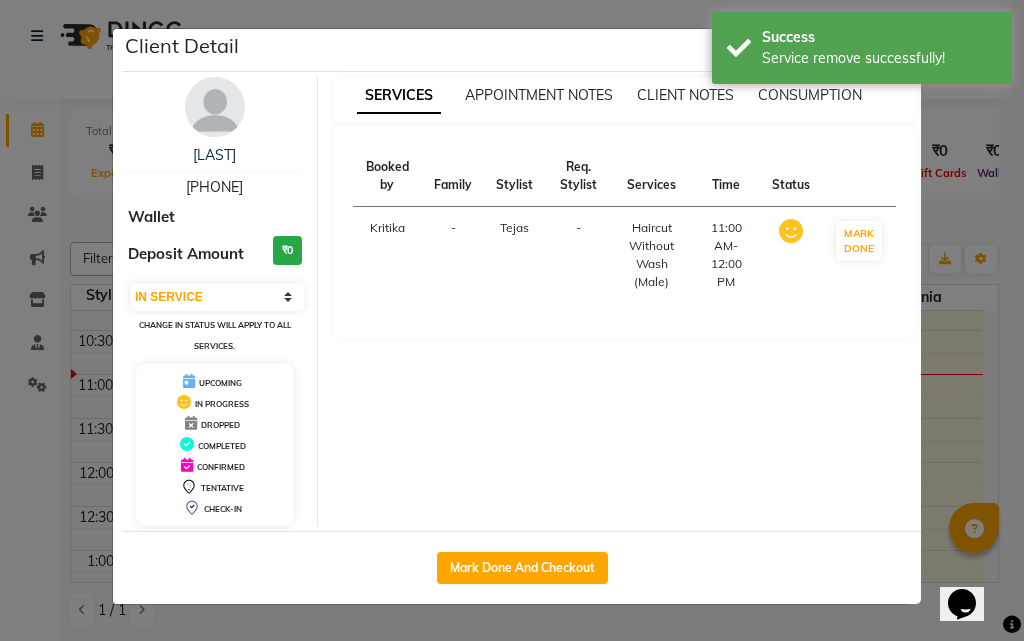 click on "Client Detail [LAST] [PHONE] Wallet Deposit Amount ₹0 Select IN SERVICE CONFIRMED TENTATIVE CHECK IN MARK DONE DROPPED UPCOMING Change in status will apply to all services. UPCOMING IN PROGRESS DROPPED COMPLETED CONFIRMED TENTATIVE CHECK-IN SERVICES APPOINTMENT NOTES CLIENT NOTES CONSUMPTION Booked by Family Stylist Req. Stylist Services Time Status [NAME] - [NAME] - [SERVICE] (Male) [TIME]-[TIME] MARK DONE Mark Done And Checkout" 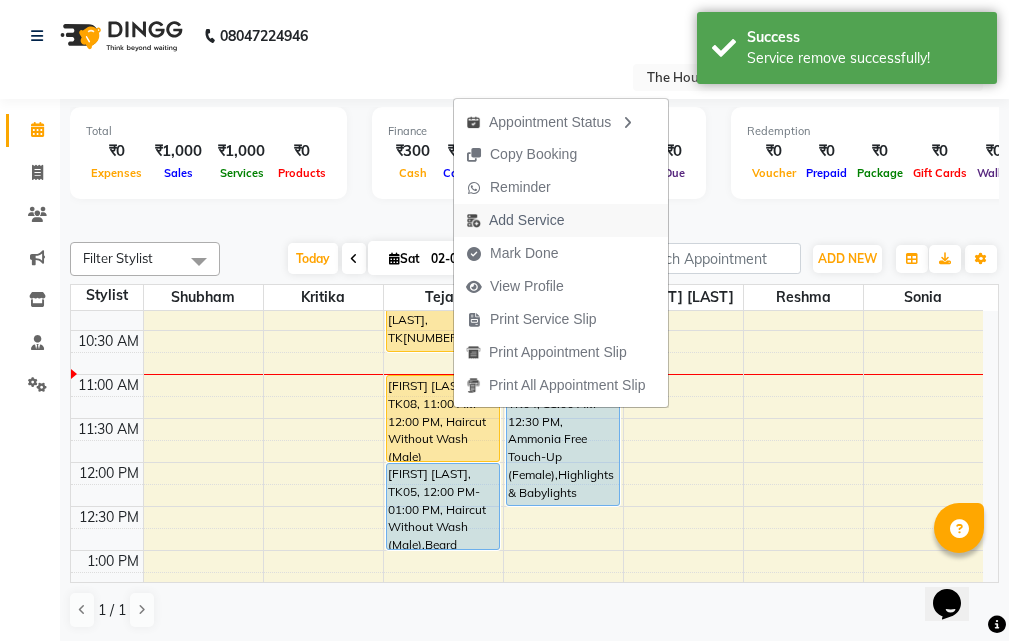 click on "Add Service" at bounding box center (526, 220) 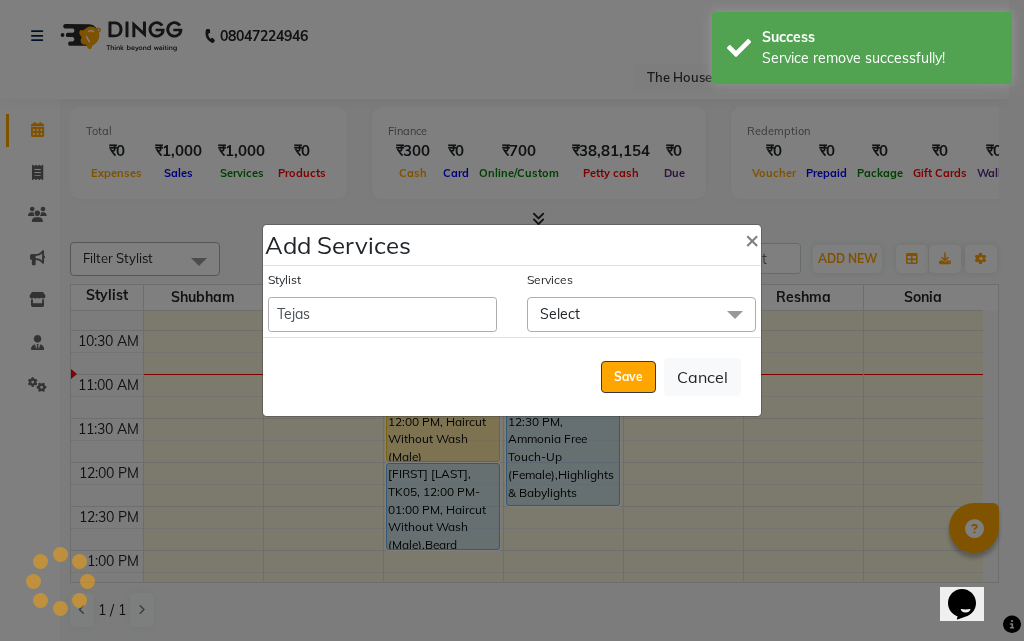 click on "Select" 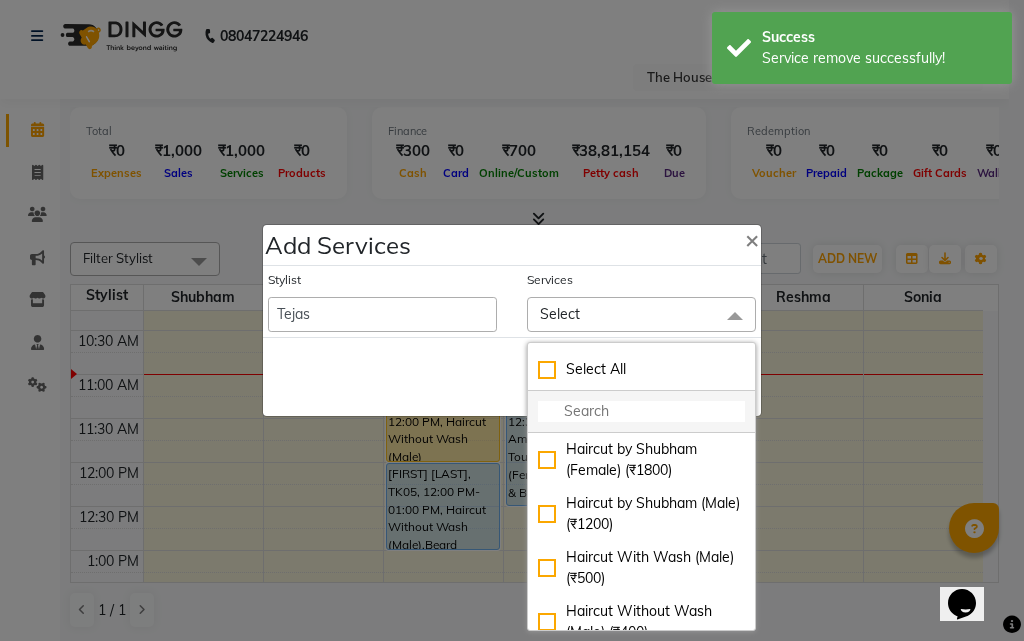 click 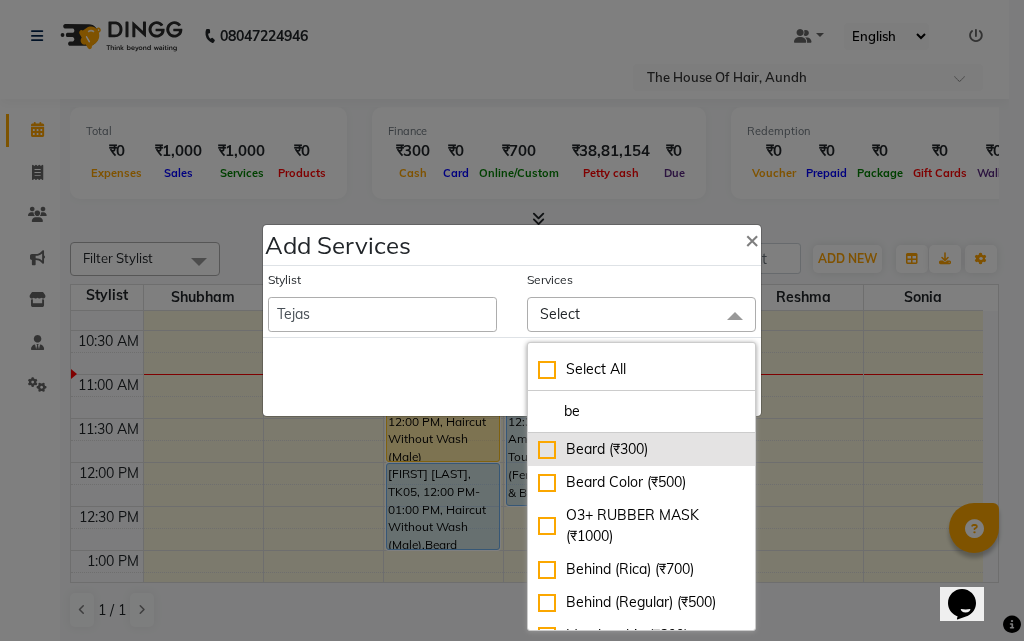 type on "be" 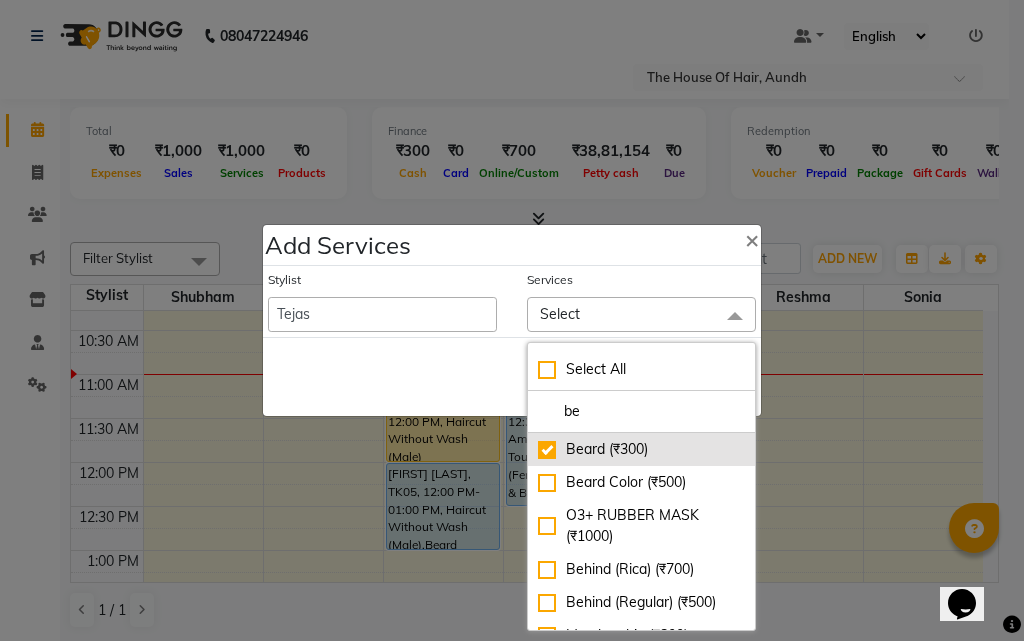 checkbox on "true" 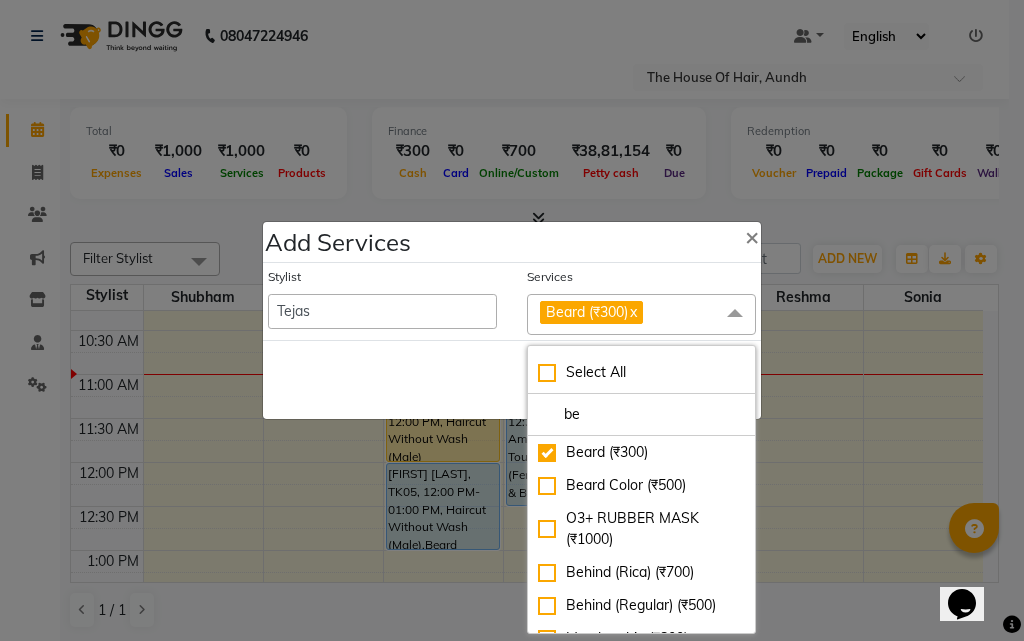 click on "Save   Cancel" 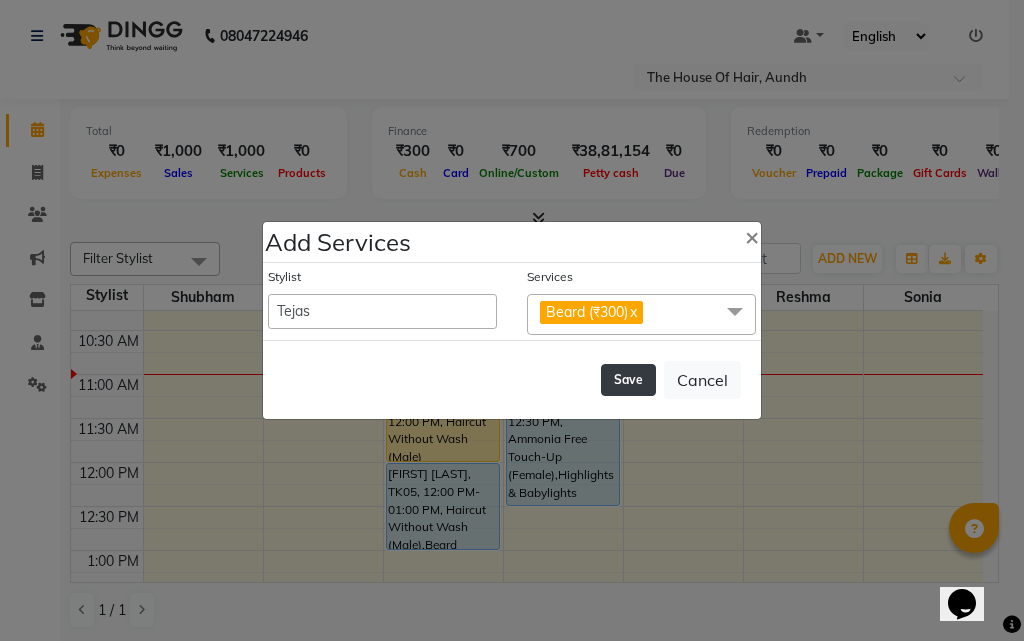 click on "Save" 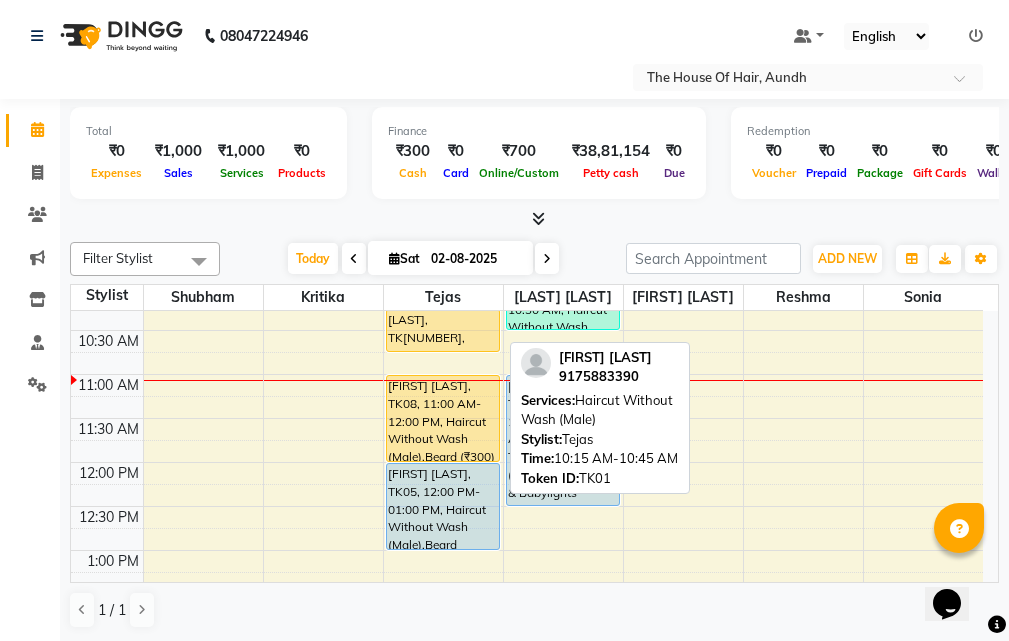 click on "[LAST], TK[NUMBER], [TIME]-[TIME], [SERVICE] (Male)" at bounding box center (443, 330) 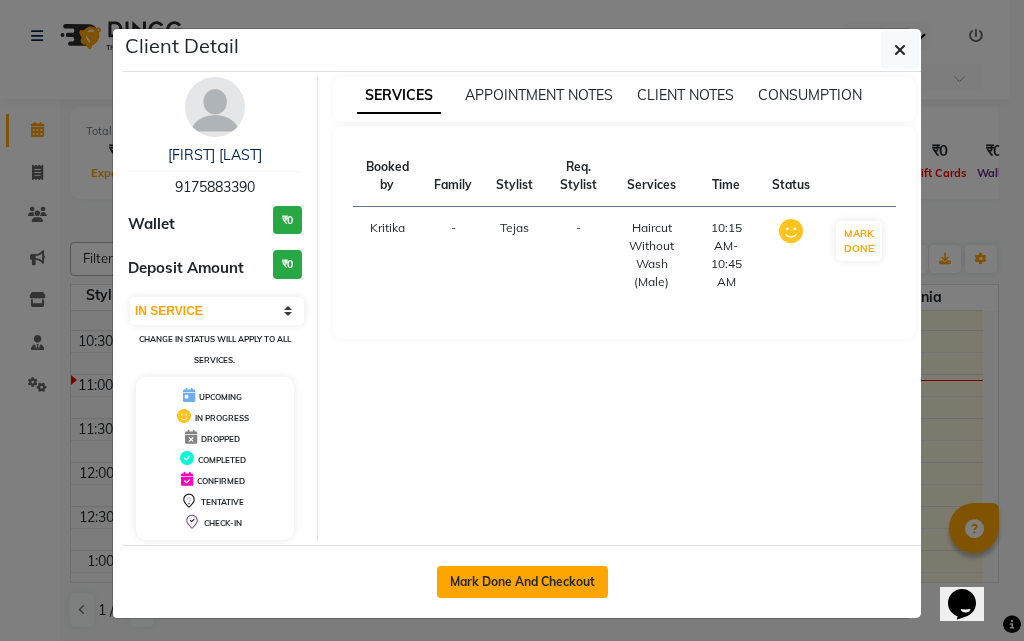 click on "Mark Done And Checkout" 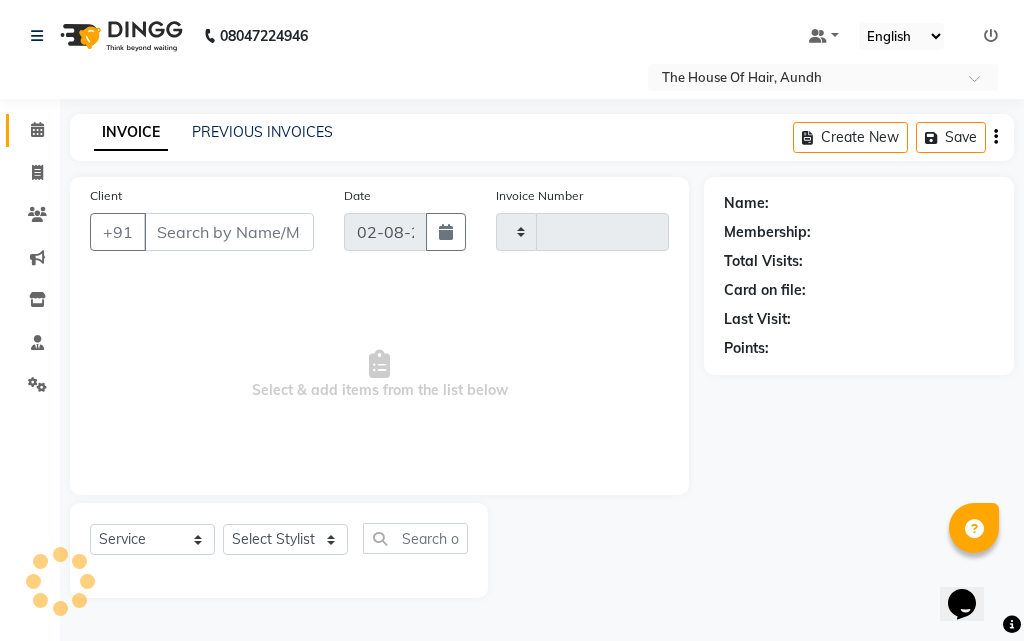 type on "1374" 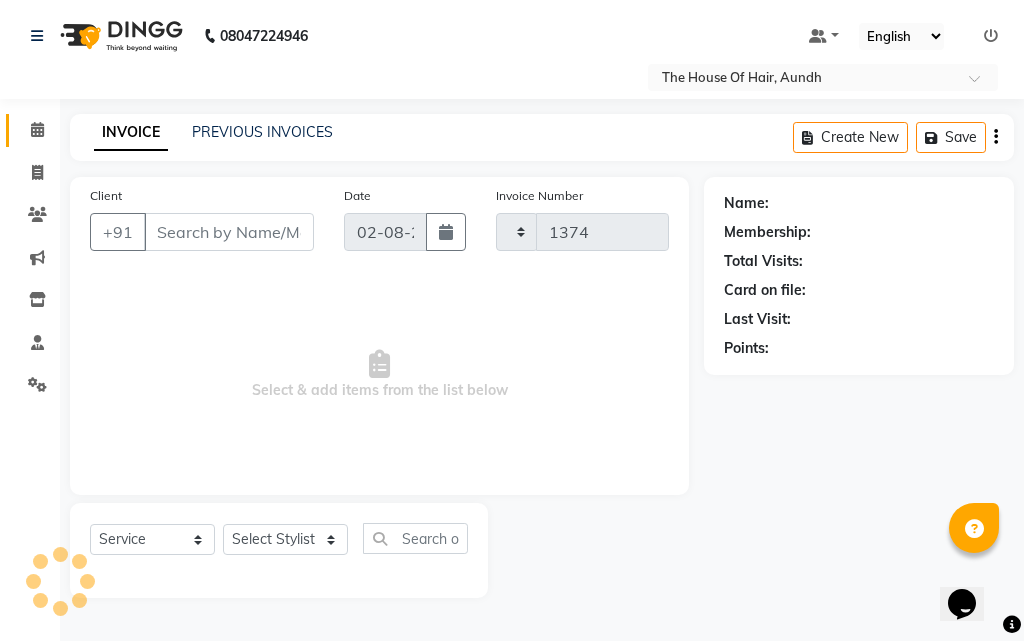 select on "26" 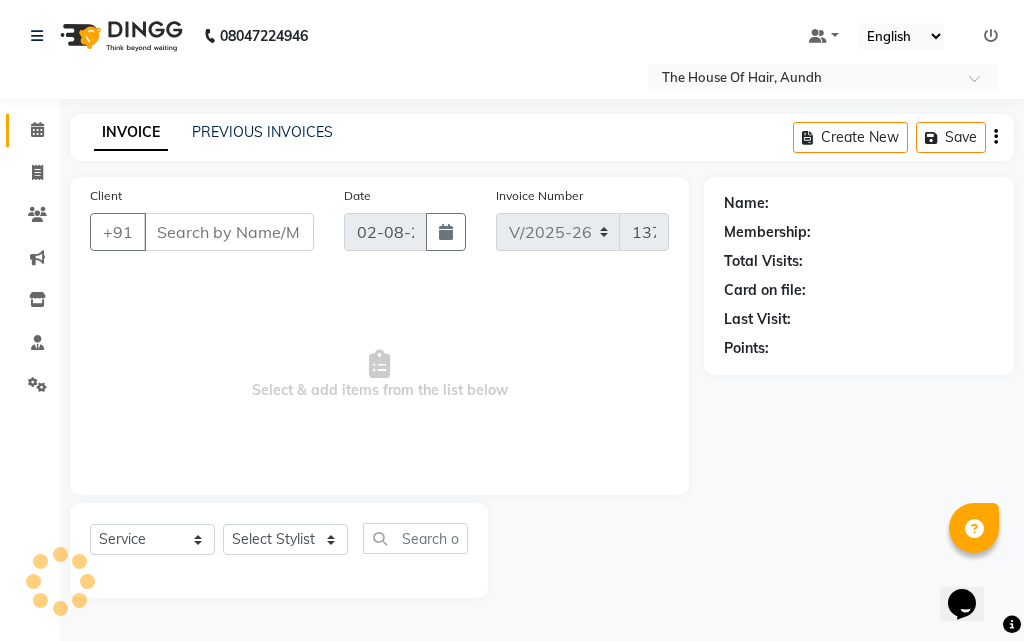 type on "9175883390" 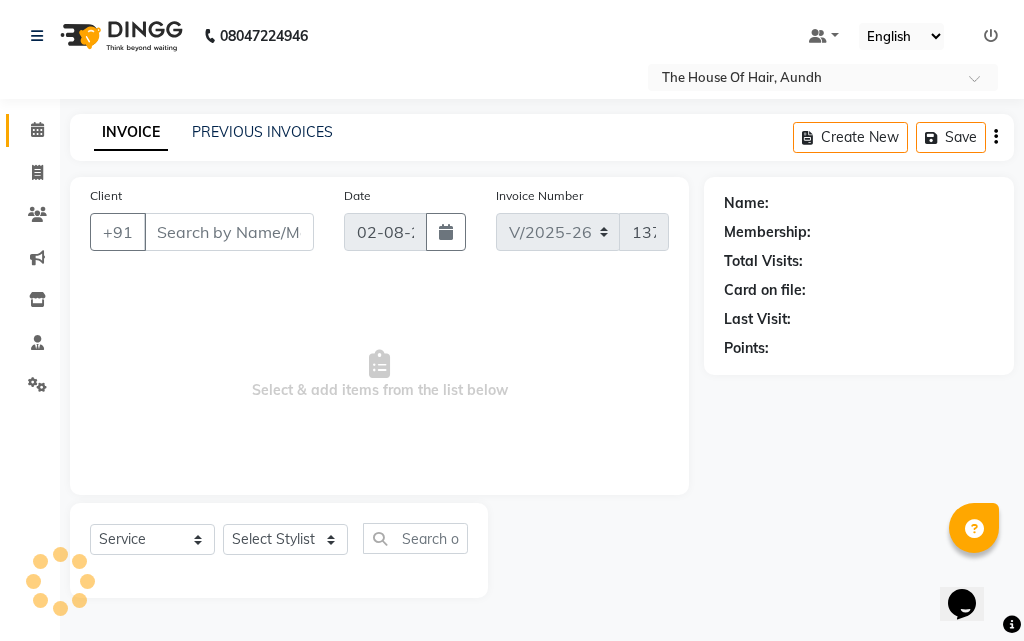 select on "6864" 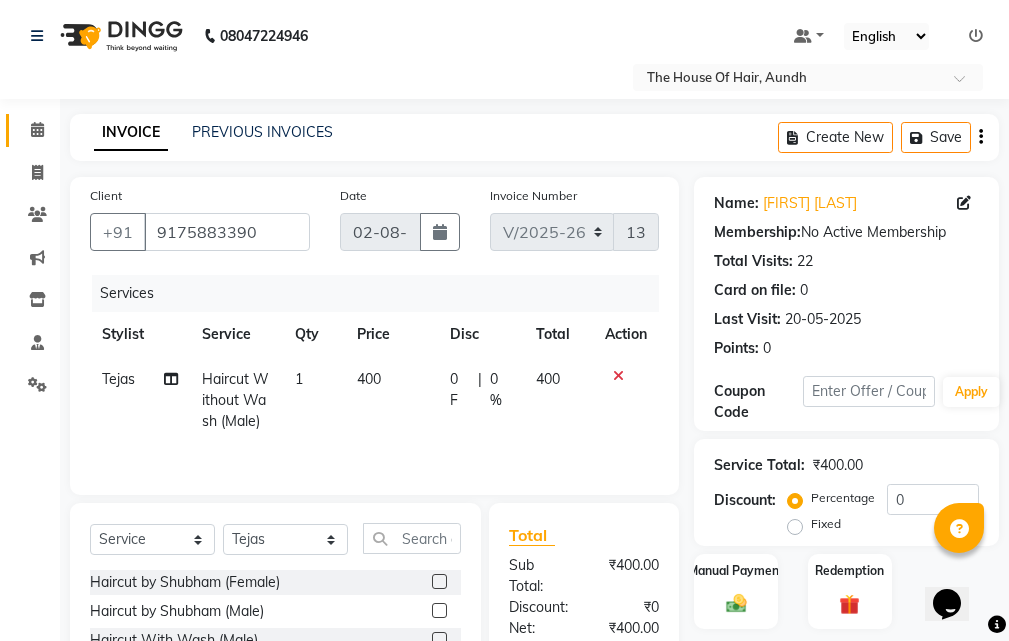 scroll, scrollTop: 200, scrollLeft: 0, axis: vertical 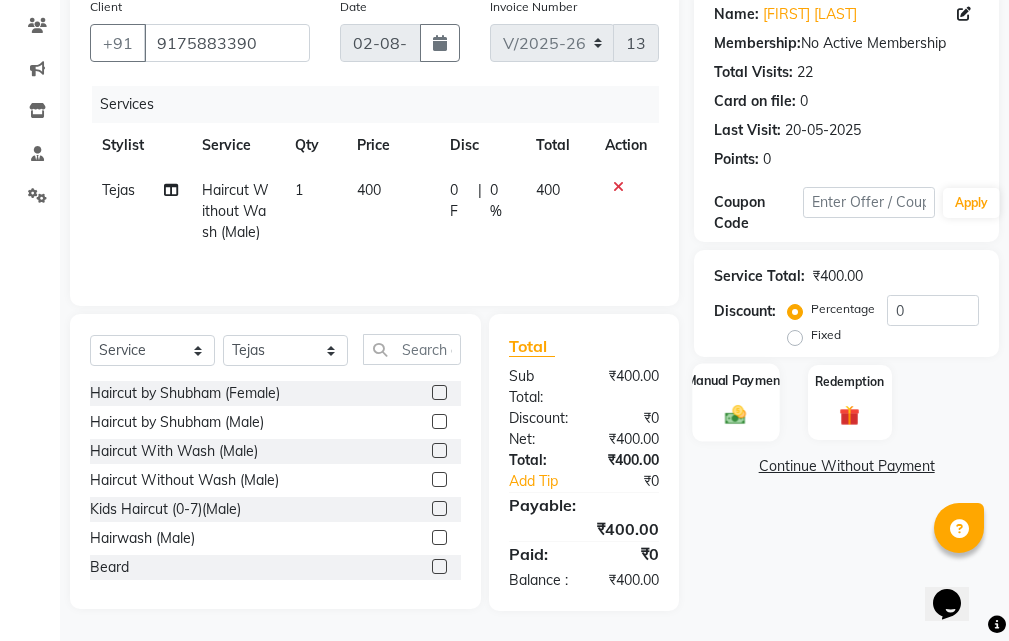 click on "Manual Payment" 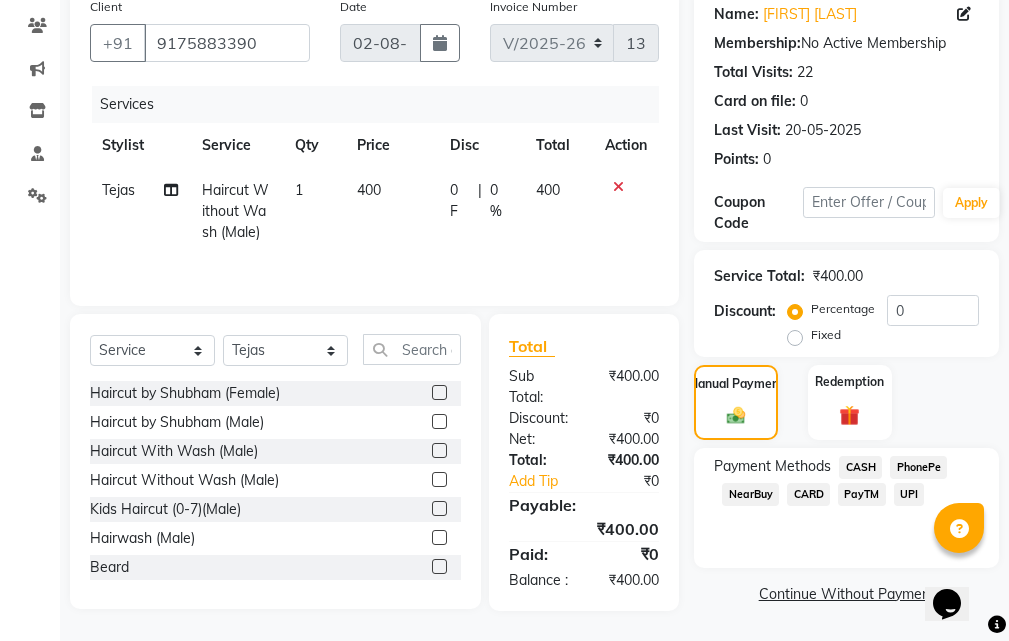 click on "UPI" 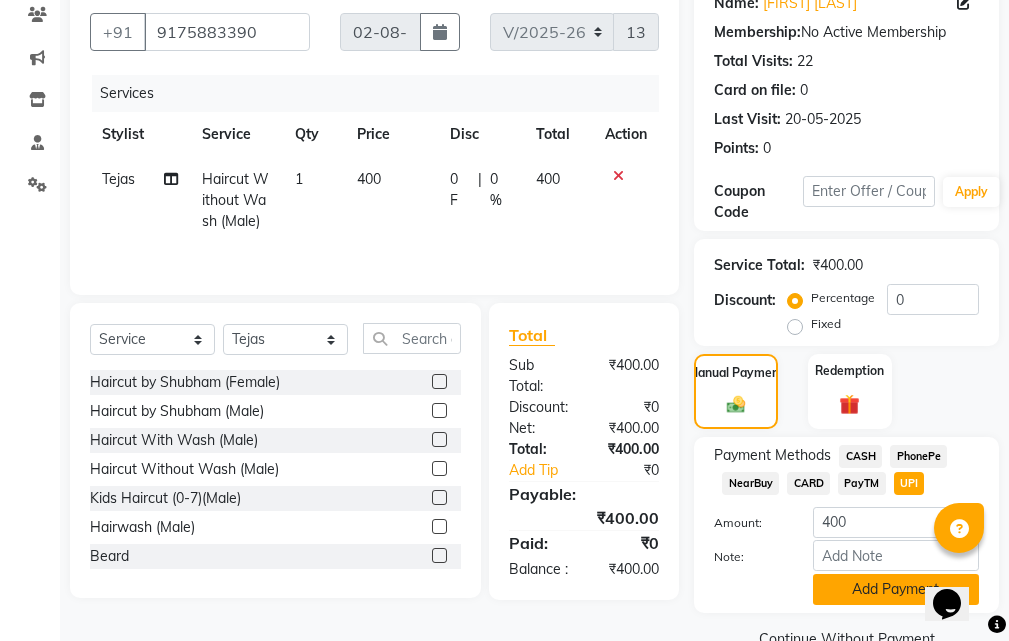 click on "Add Payment" 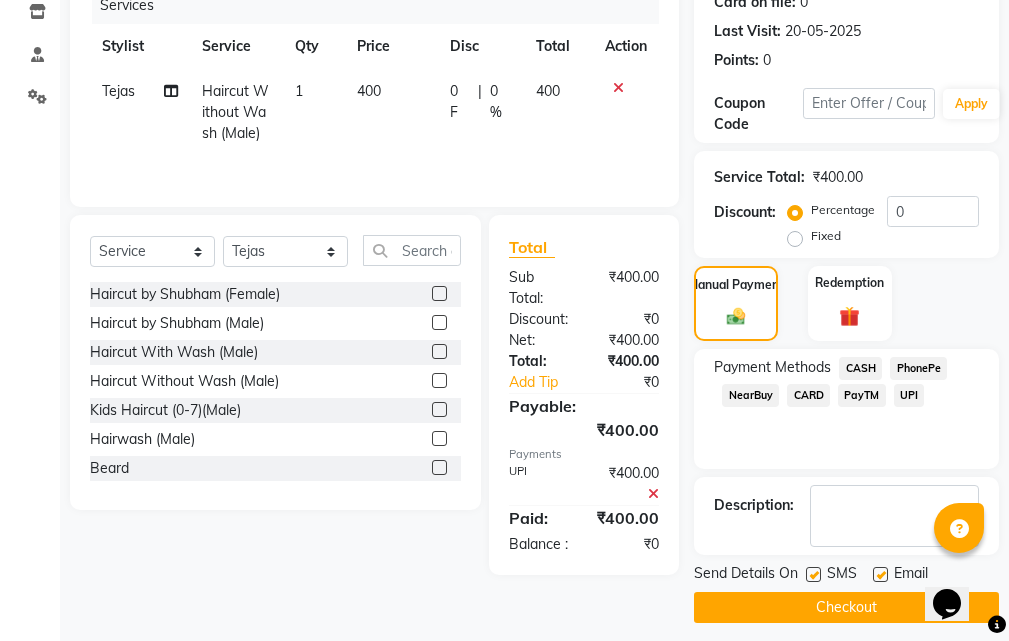 scroll, scrollTop: 300, scrollLeft: 0, axis: vertical 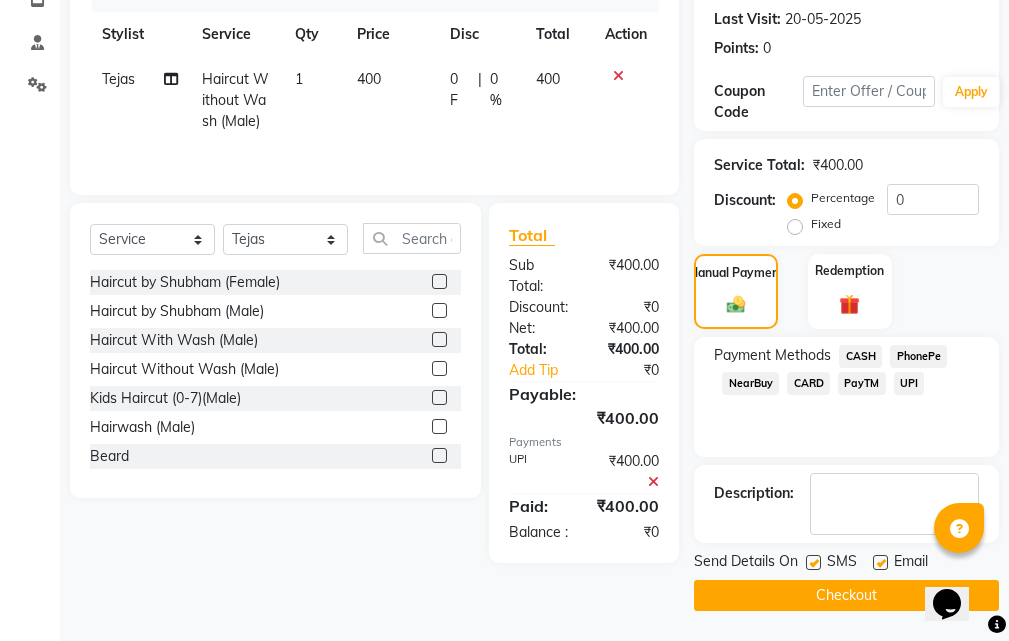 click on "Checkout" 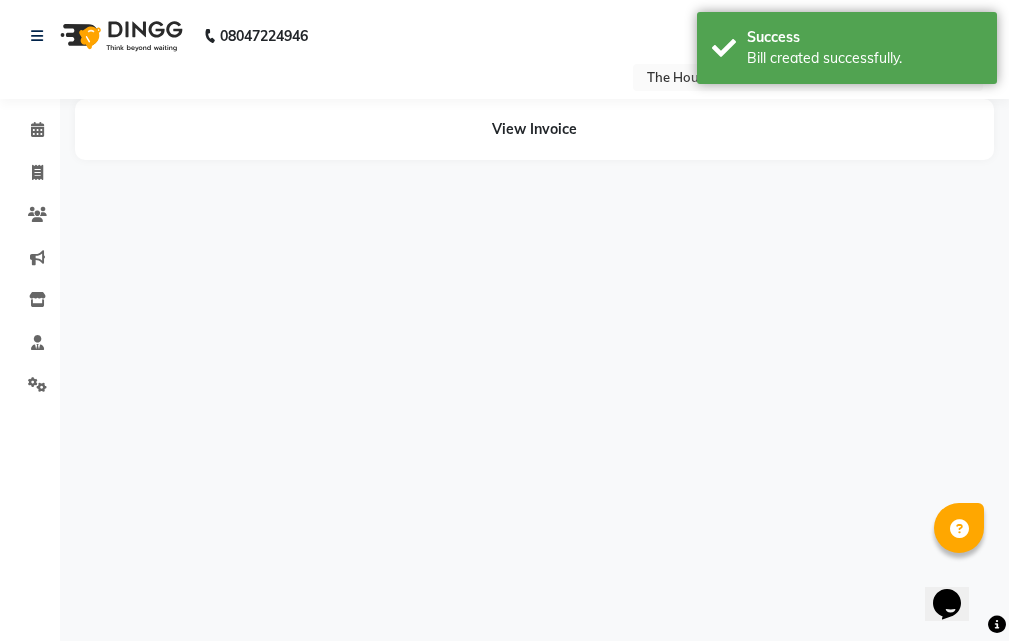 scroll, scrollTop: 0, scrollLeft: 0, axis: both 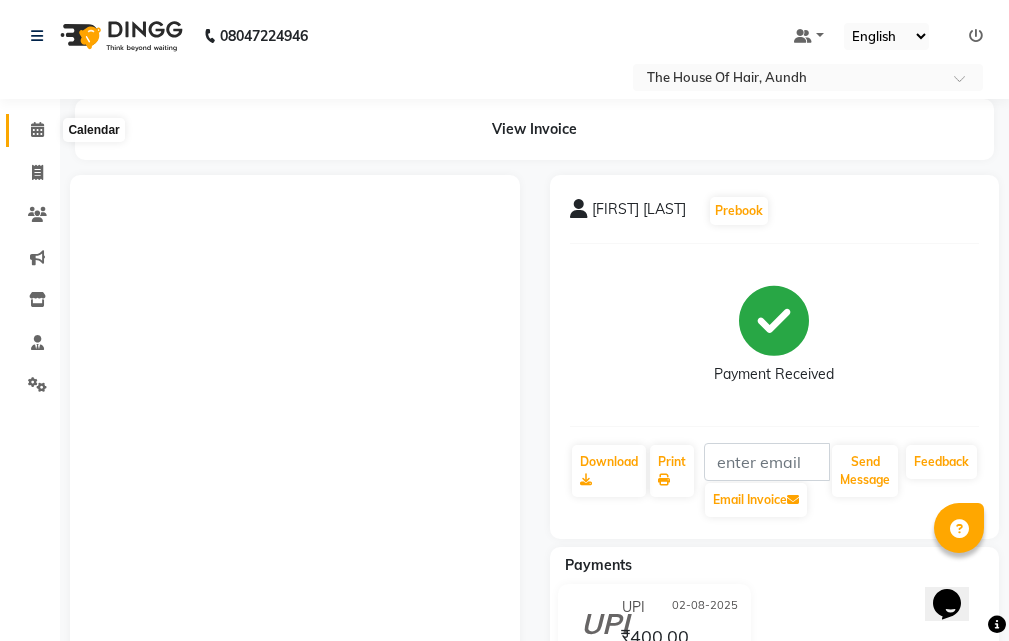click 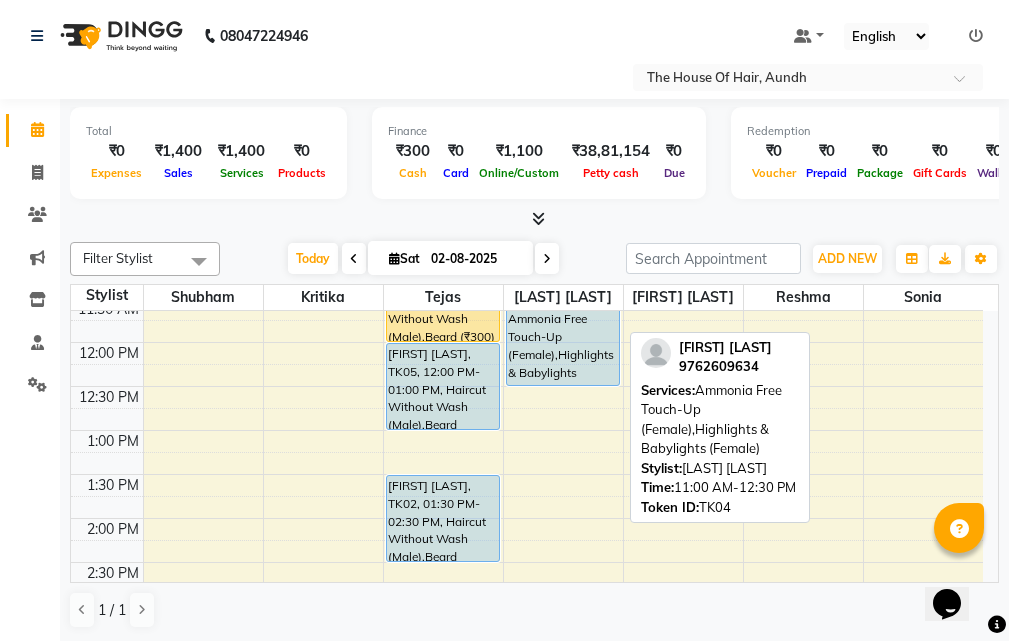 scroll, scrollTop: 500, scrollLeft: 0, axis: vertical 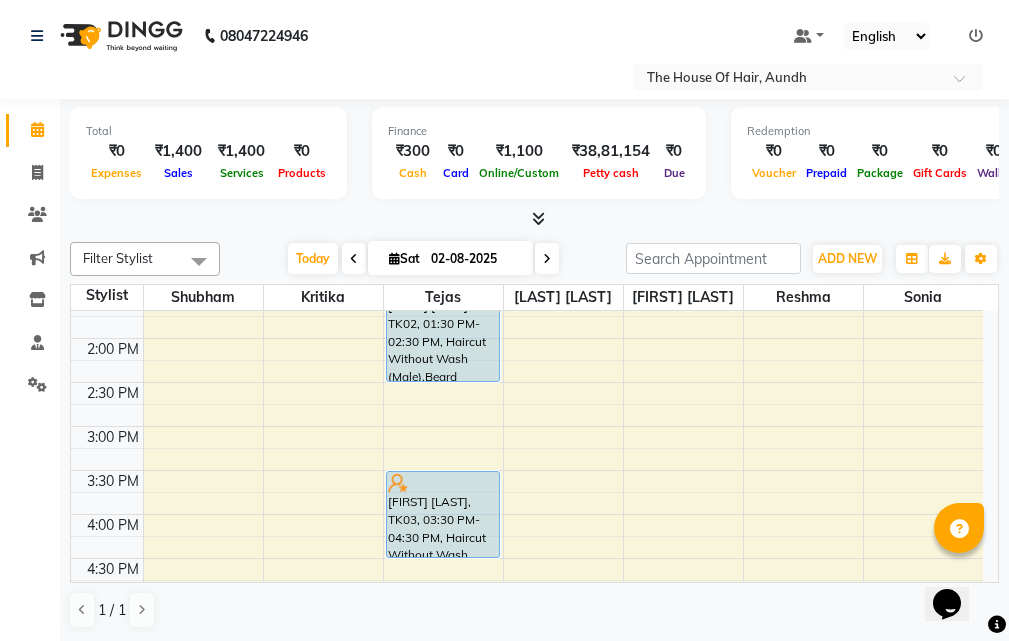 click at bounding box center (547, 258) 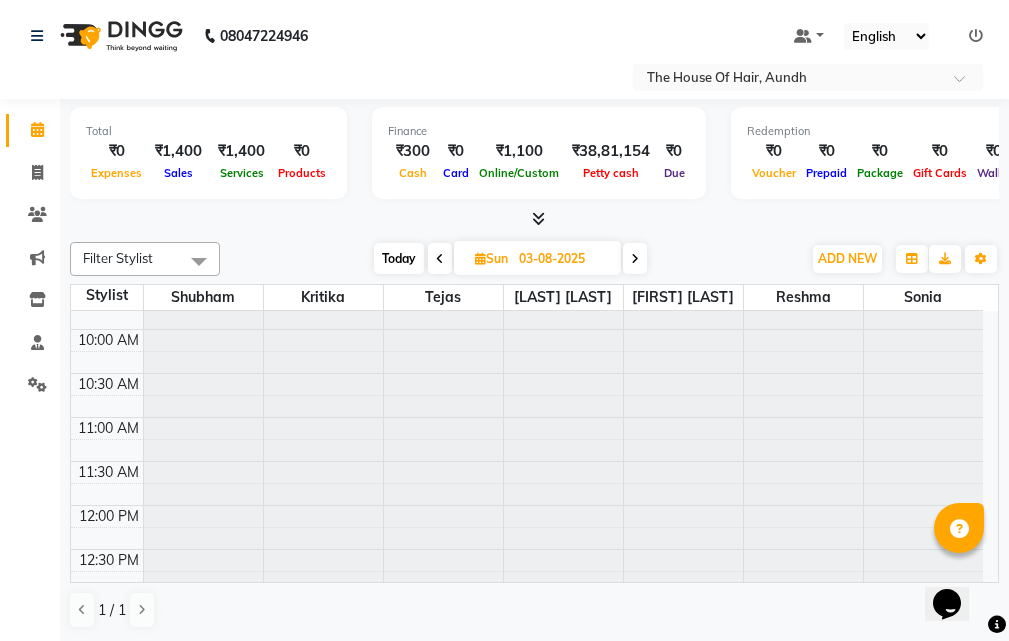scroll, scrollTop: 200, scrollLeft: 0, axis: vertical 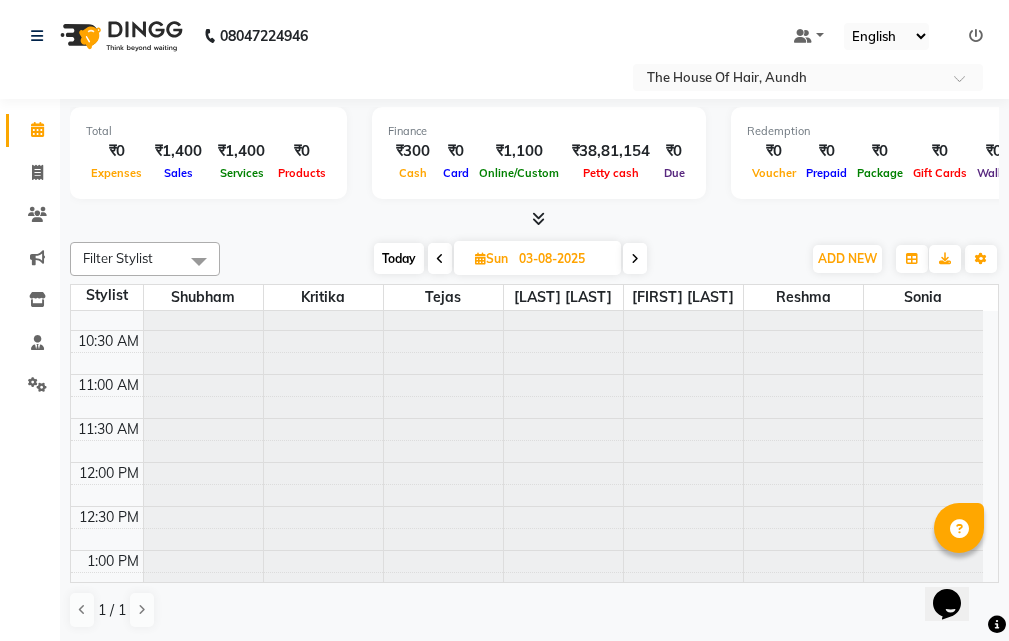 click at bounding box center (443, 111) 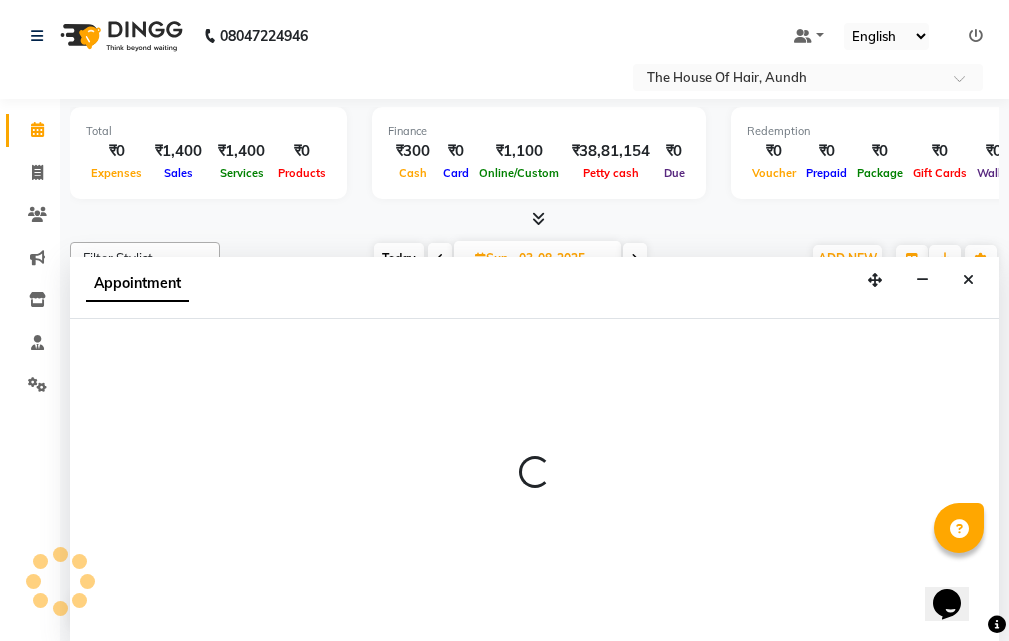 scroll, scrollTop: 1, scrollLeft: 0, axis: vertical 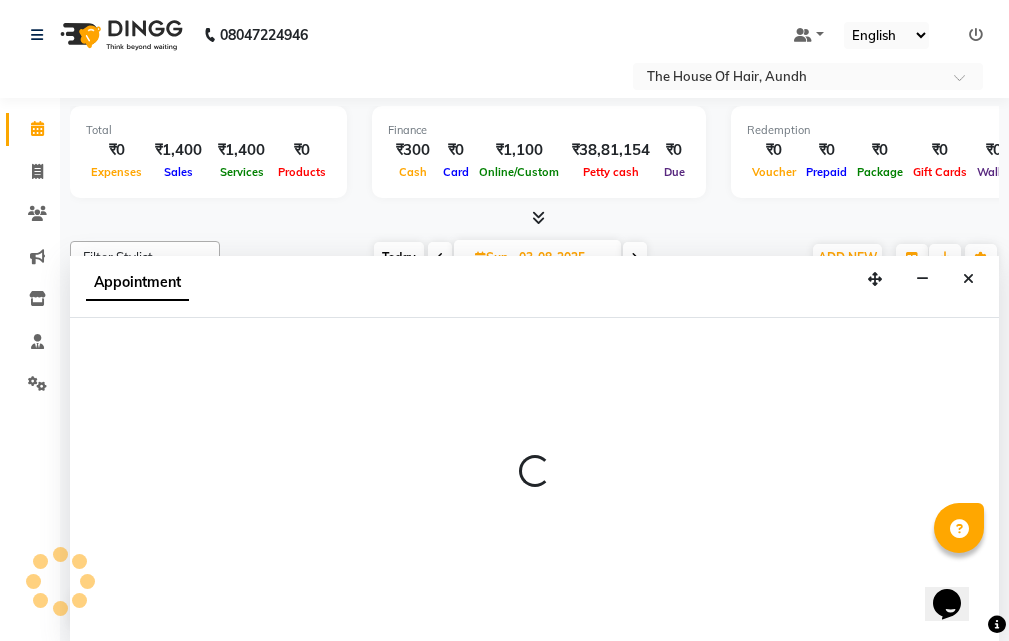 select on "6864" 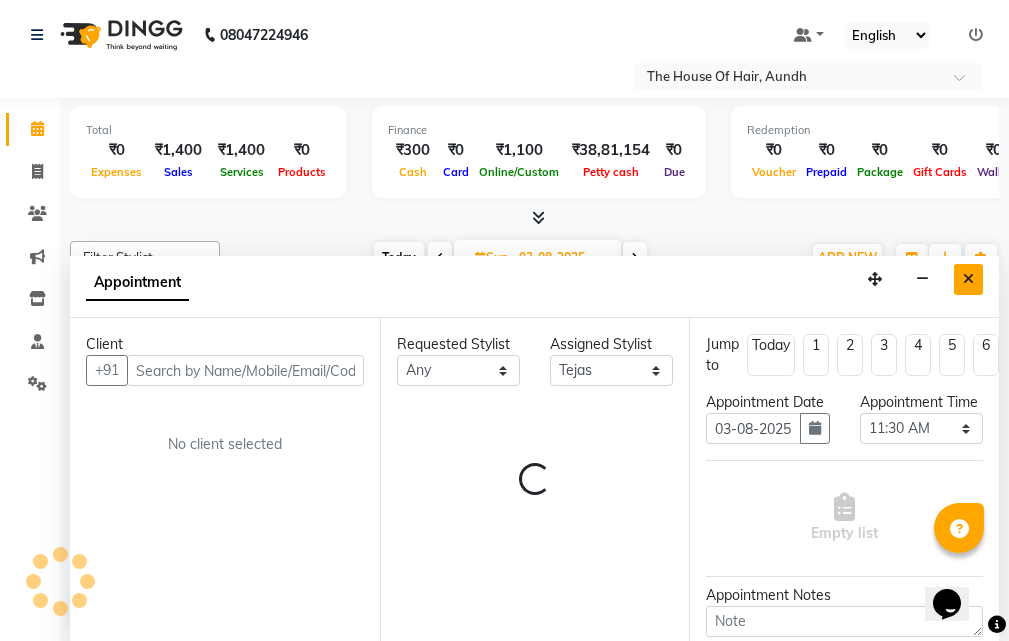 click at bounding box center [968, 279] 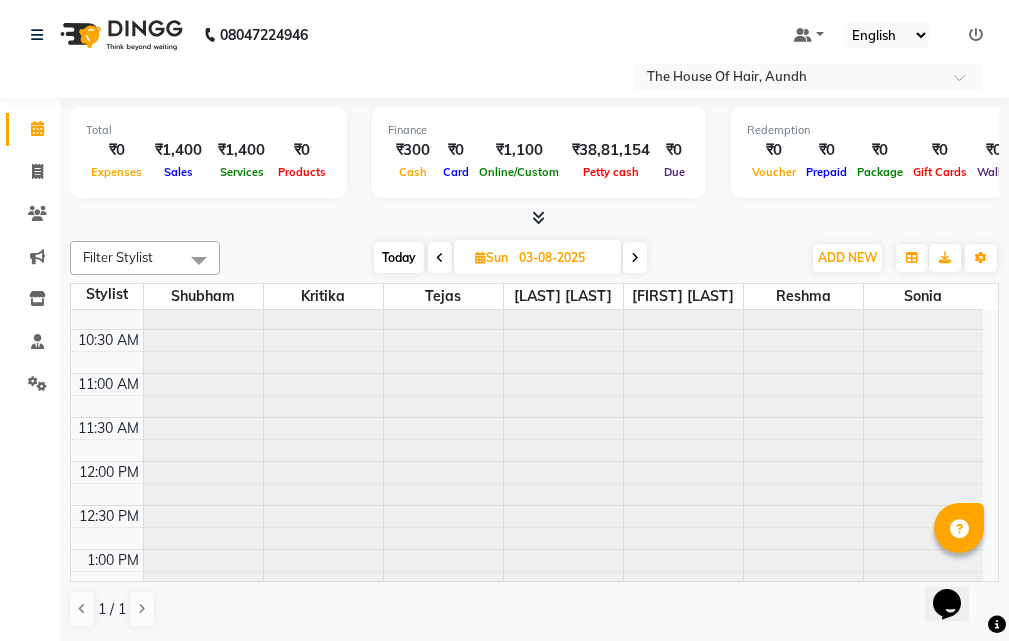 click at bounding box center (443, 110) 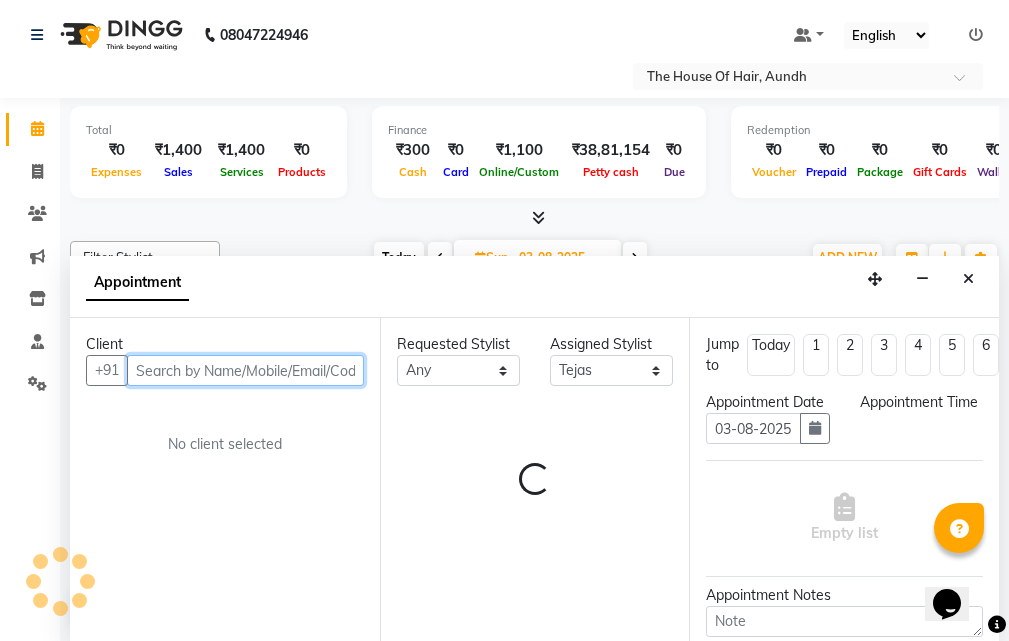 select on "675" 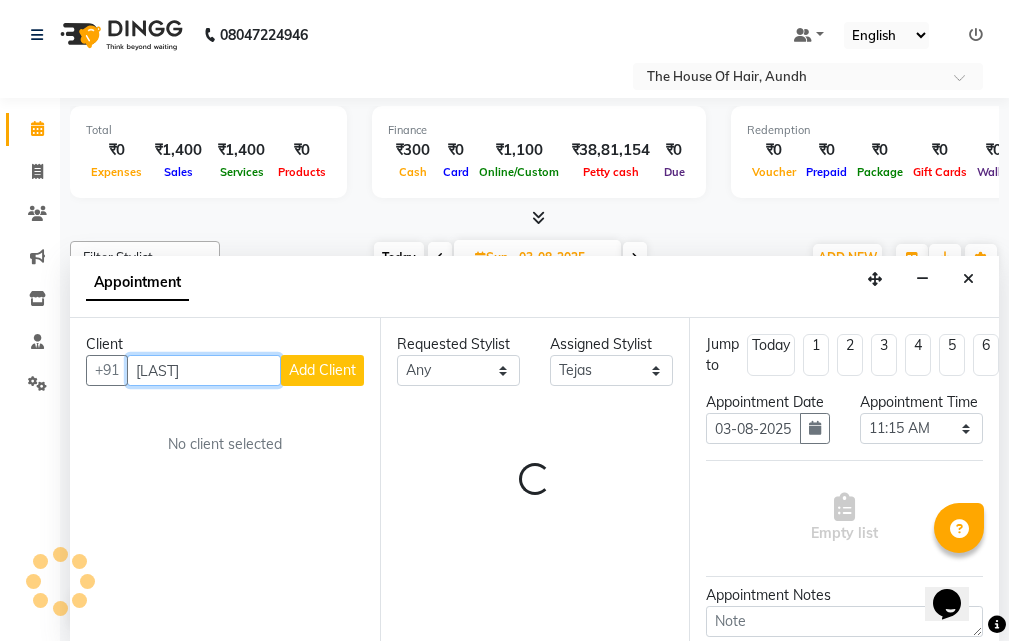 type on "[LAST]" 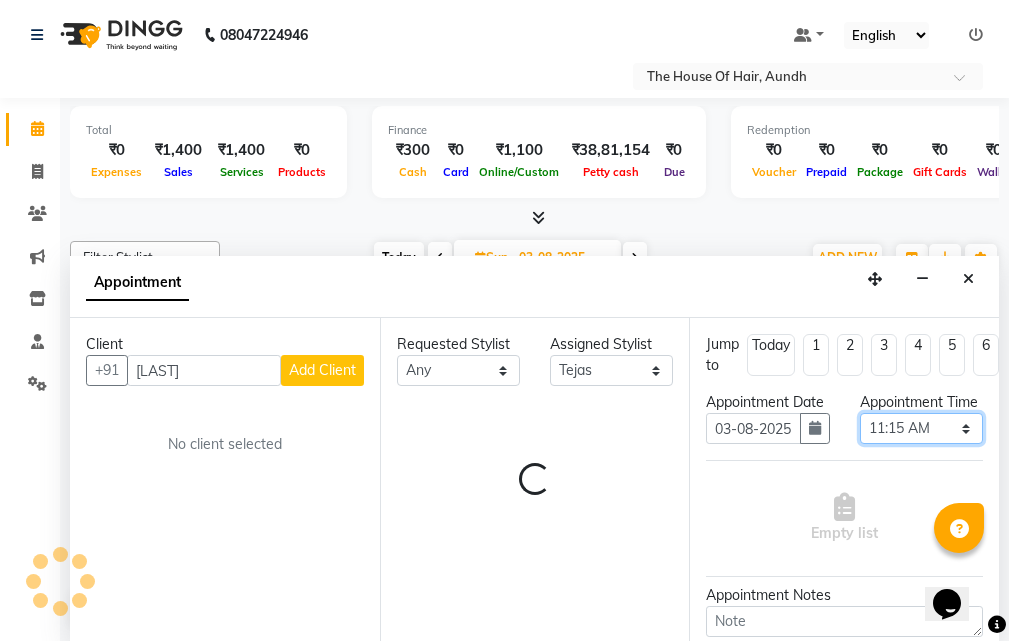 click on "Select 09:00 AM 09:15 AM 09:30 AM 09:45 AM 10:00 AM 10:15 AM 10:30 AM 10:45 AM 11:00 AM 11:15 AM 11:30 AM 11:45 AM 12:00 PM 12:15 PM 12:30 PM 12:45 PM 01:00 PM 01:15 PM 01:30 PM 01:45 PM 02:00 PM 02:15 PM 02:30 PM 02:45 PM 03:00 PM 03:15 PM 03:30 PM 03:45 PM 04:00 PM 04:15 PM 04:30 PM 04:45 PM 05:00 PM 05:15 PM 05:30 PM 05:45 PM 06:00 PM 06:15 PM 06:30 PM 06:45 PM 07:00 PM 07:15 PM 07:30 PM 07:45 PM 08:00 PM 08:15 PM 08:30 PM 08:45 PM 09:00 PM 09:15 PM 09:30 PM" at bounding box center [921, 428] 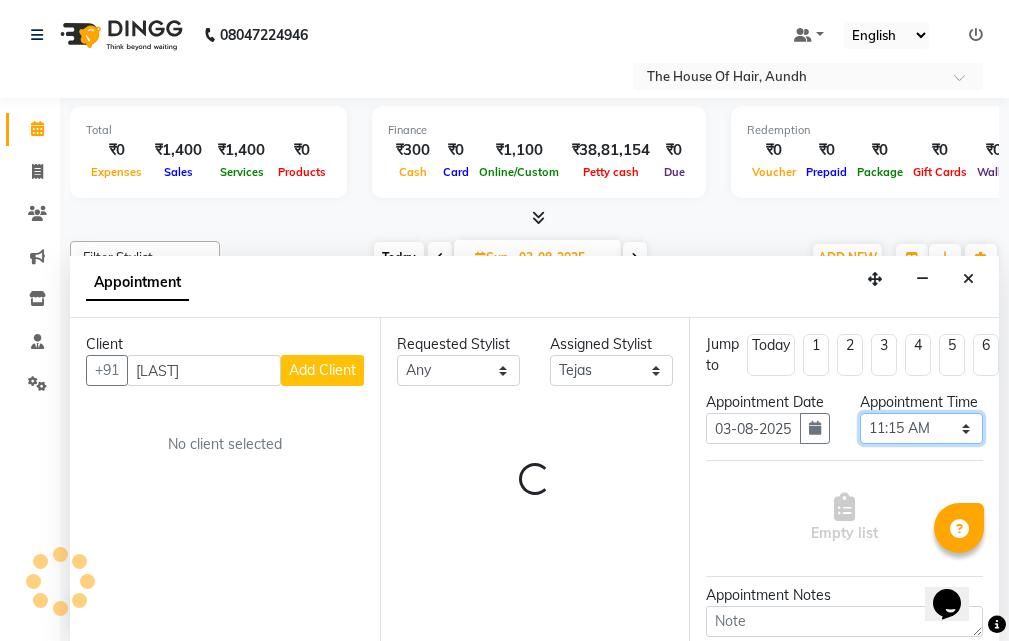 select on "690" 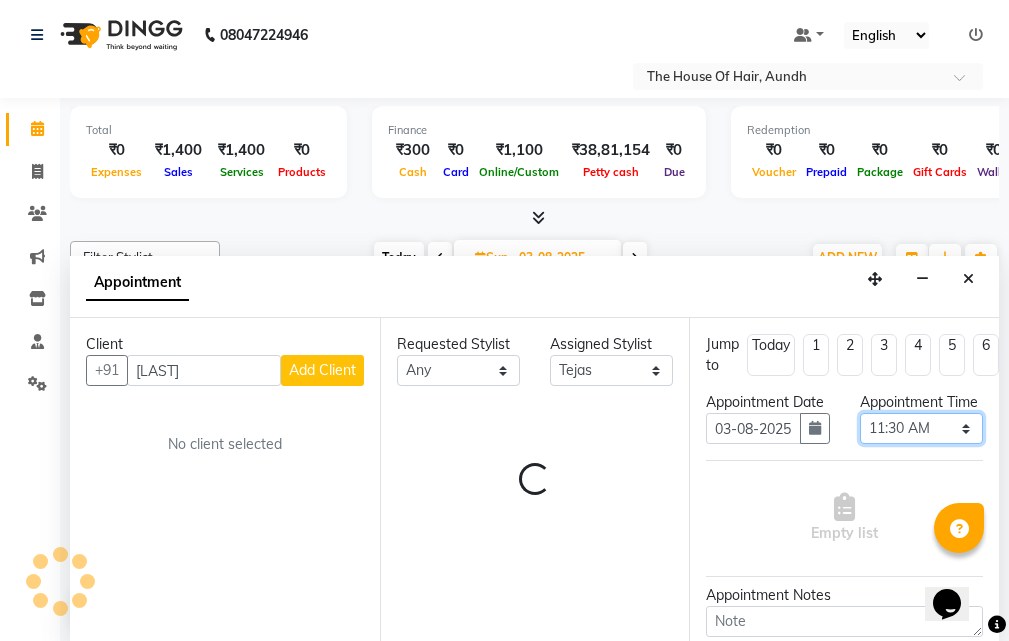 click on "Select 09:00 AM 09:15 AM 09:30 AM 09:45 AM 10:00 AM 10:15 AM 10:30 AM 10:45 AM 11:00 AM 11:15 AM 11:30 AM 11:45 AM 12:00 PM 12:15 PM 12:30 PM 12:45 PM 01:00 PM 01:15 PM 01:30 PM 01:45 PM 02:00 PM 02:15 PM 02:30 PM 02:45 PM 03:00 PM 03:15 PM 03:30 PM 03:45 PM 04:00 PM 04:15 PM 04:30 PM 04:45 PM 05:00 PM 05:15 PM 05:30 PM 05:45 PM 06:00 PM 06:15 PM 06:30 PM 06:45 PM 07:00 PM 07:15 PM 07:30 PM 07:45 PM 08:00 PM 08:15 PM 08:30 PM 08:45 PM 09:00 PM 09:15 PM 09:30 PM" at bounding box center (921, 428) 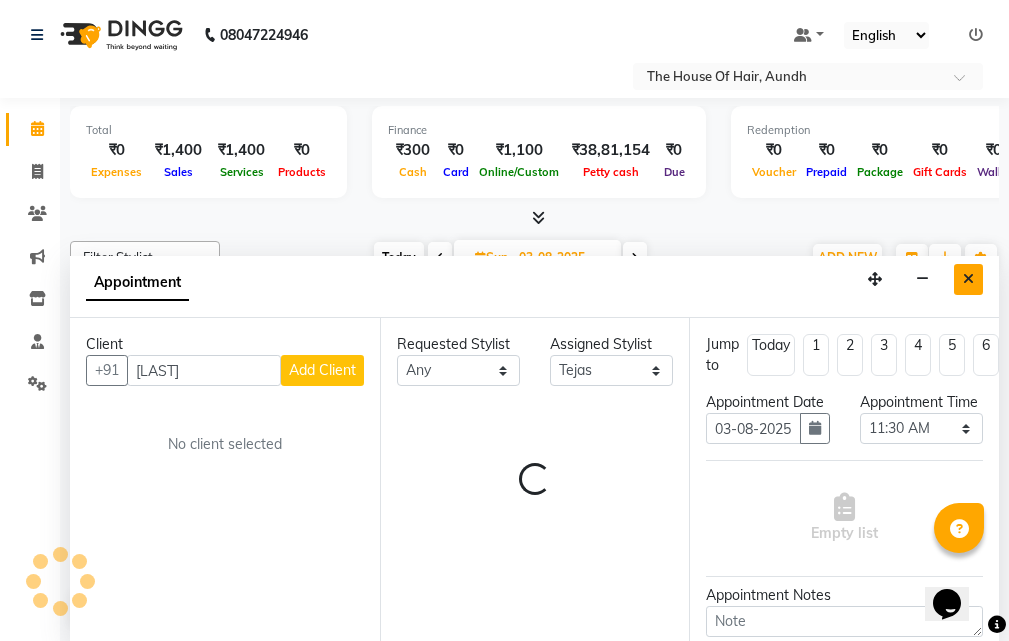 click at bounding box center (968, 279) 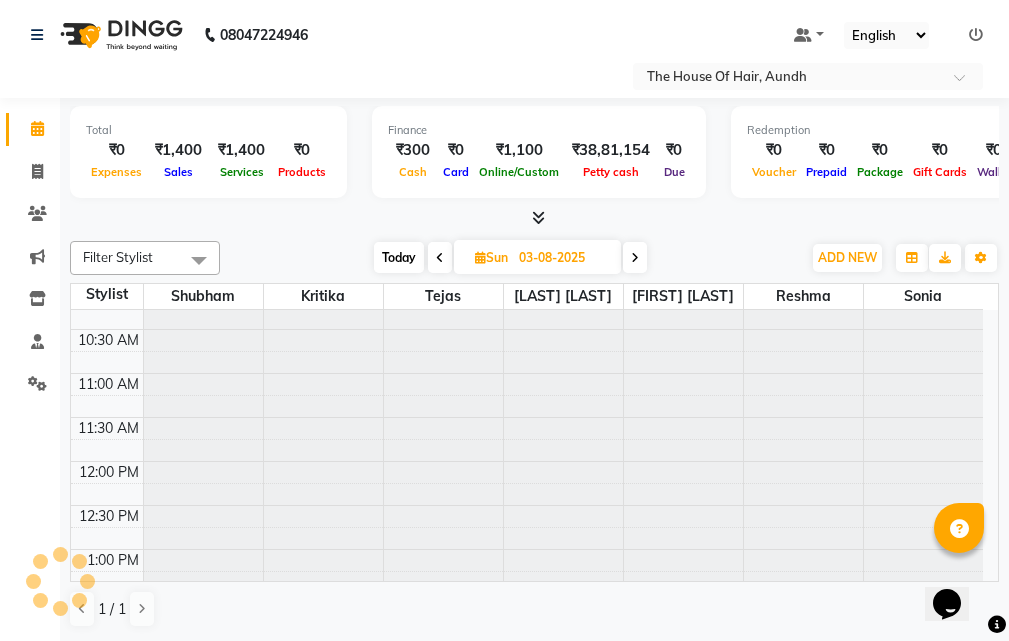 click on "Today" at bounding box center [399, 257] 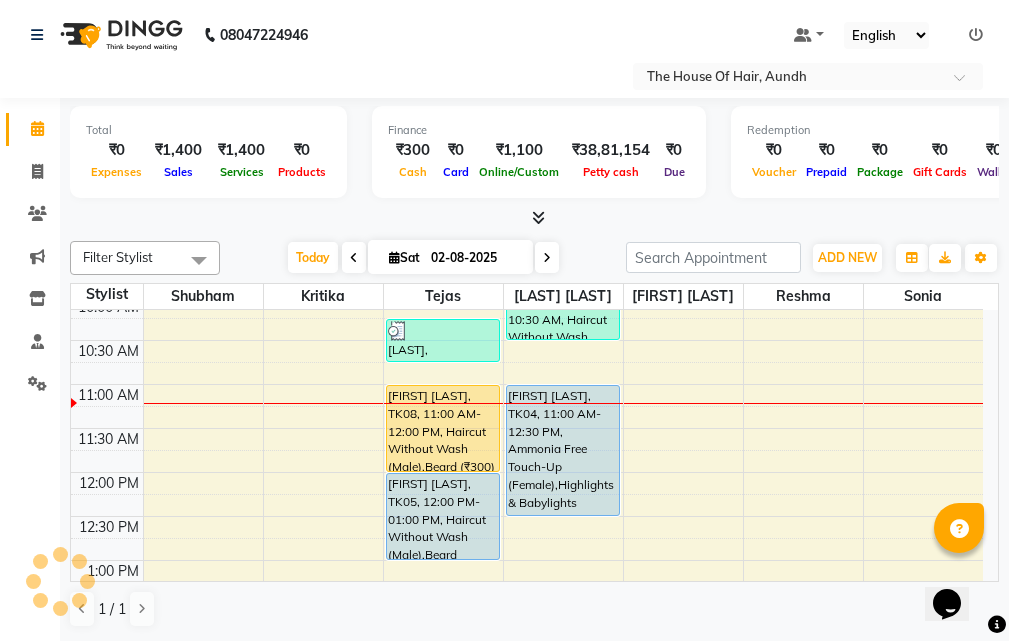 scroll, scrollTop: 200, scrollLeft: 0, axis: vertical 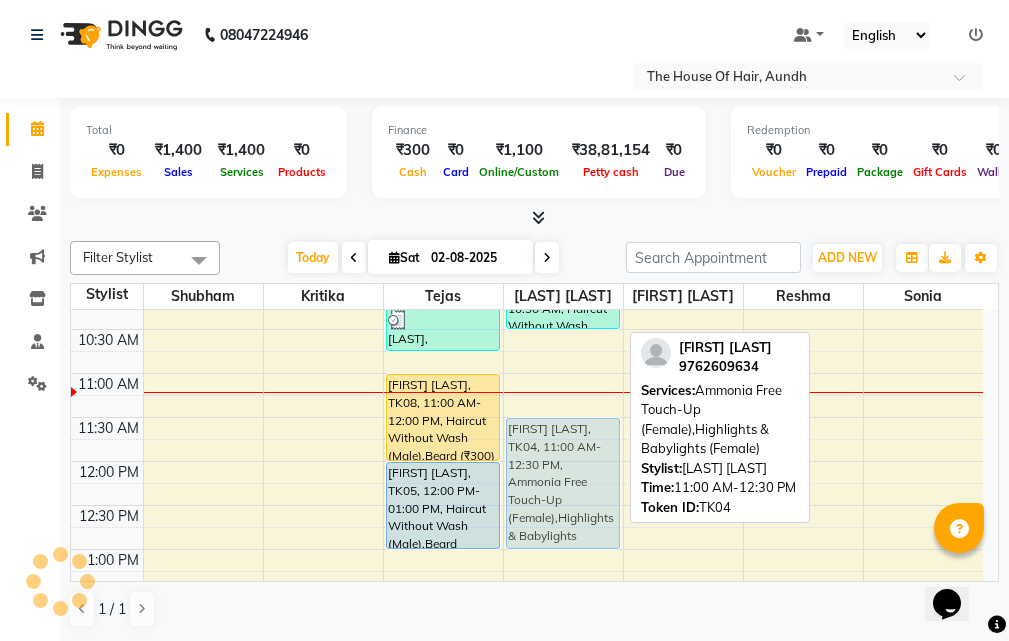 drag, startPoint x: 582, startPoint y: 421, endPoint x: 581, endPoint y: 457, distance: 36.013885 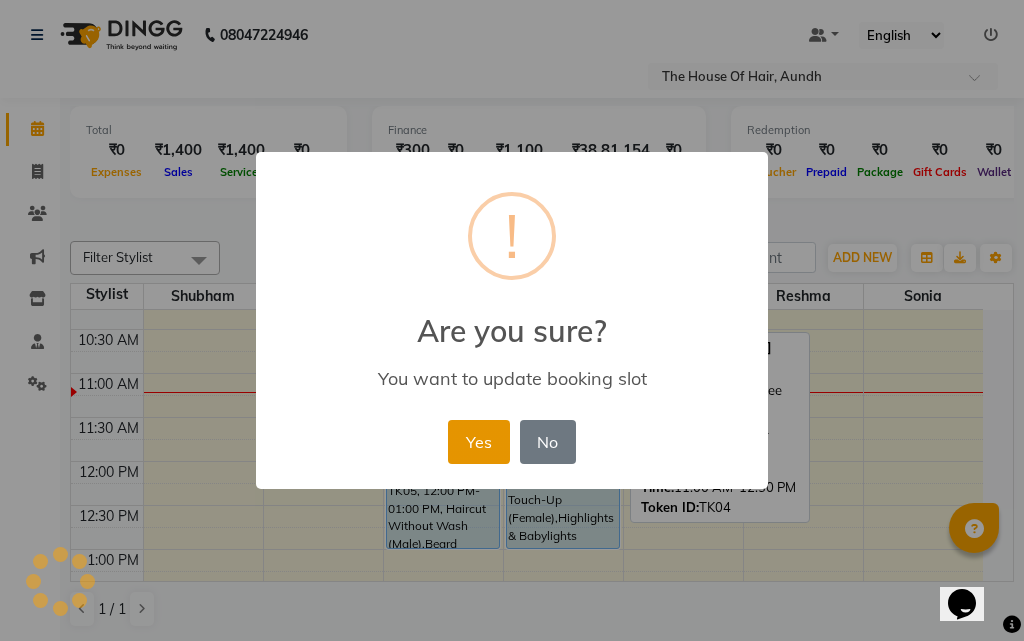 click on "Yes" at bounding box center [478, 442] 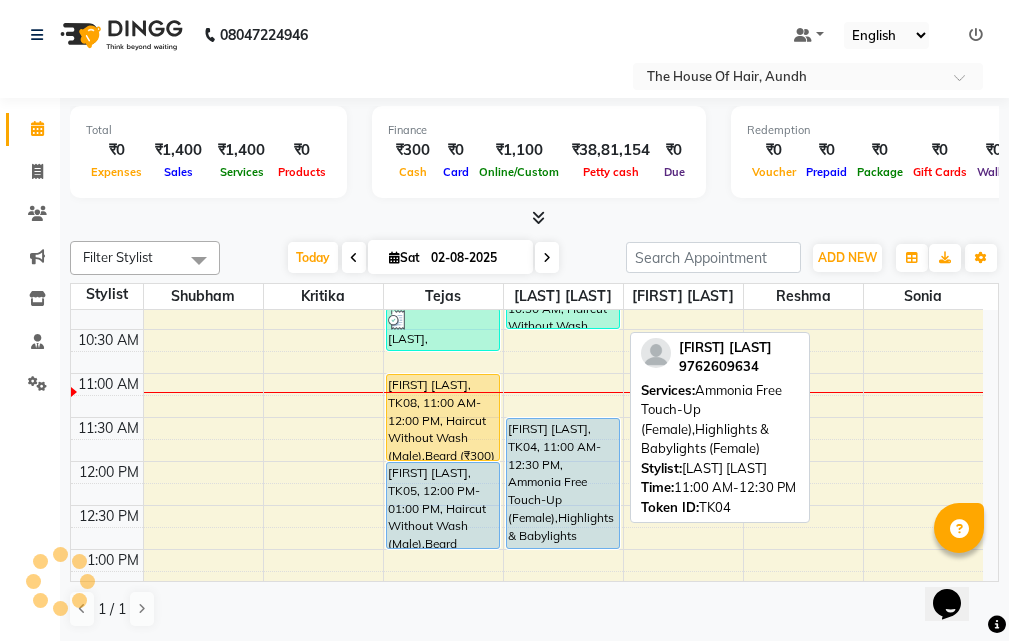 scroll, scrollTop: 265, scrollLeft: 0, axis: vertical 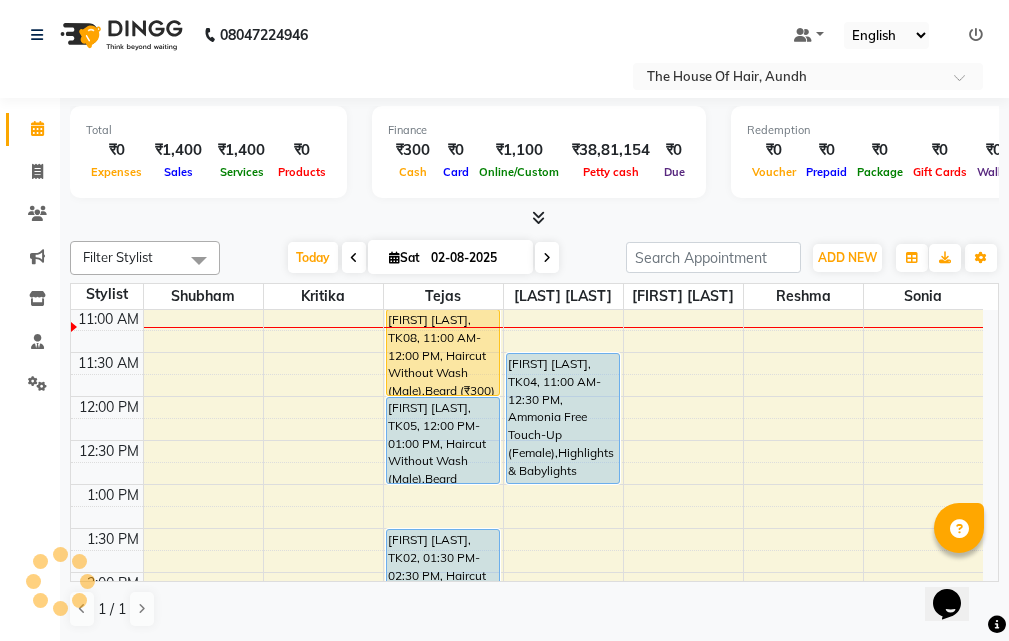 click at bounding box center [547, 258] 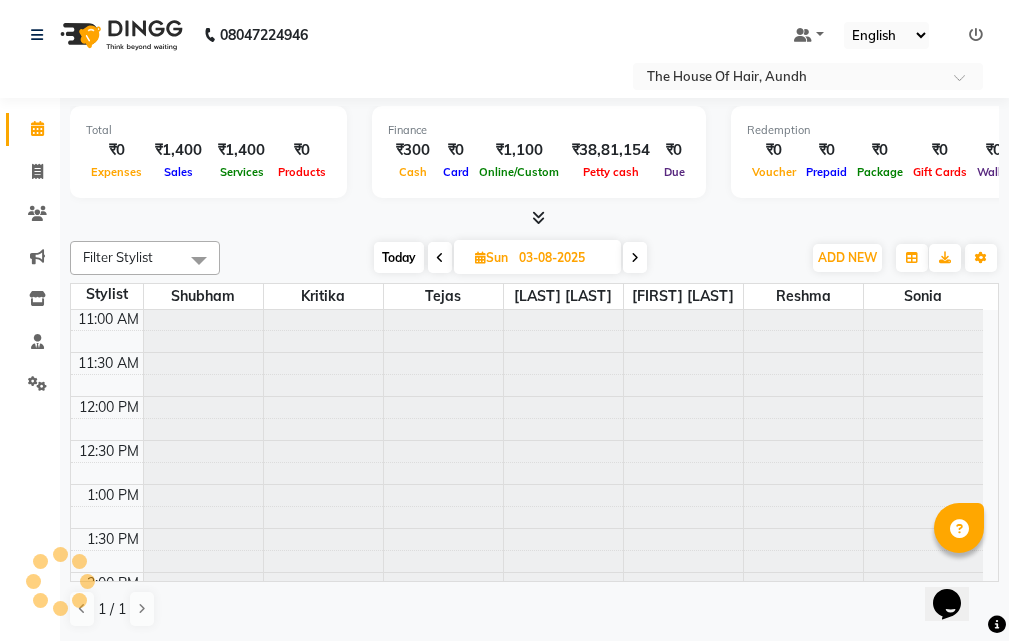 scroll, scrollTop: 0, scrollLeft: 0, axis: both 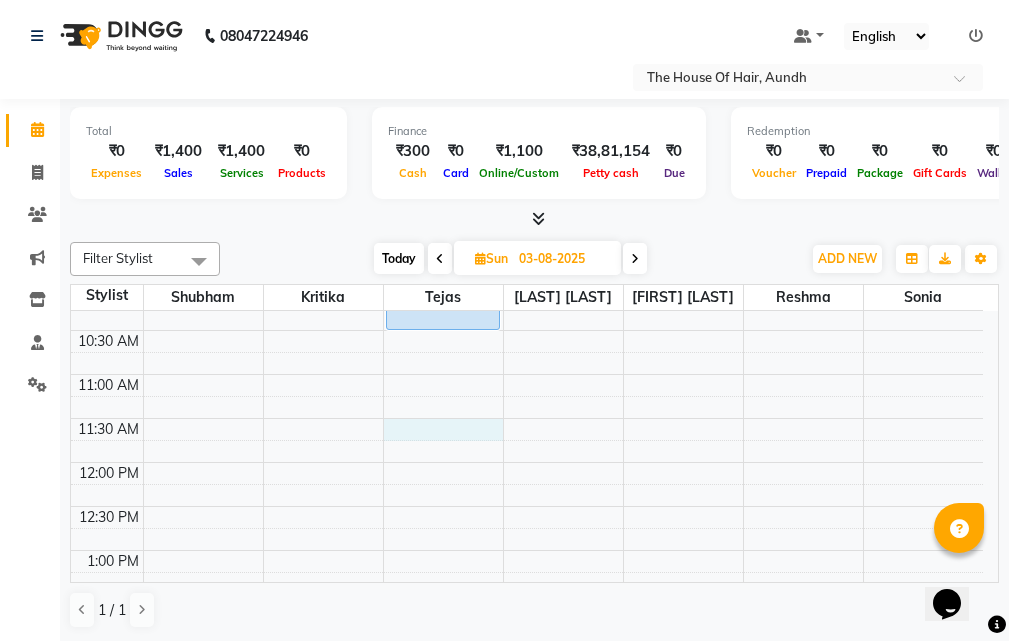click on "8:00 AM 8:30 AM 9:00 AM 9:30 AM 10:00 AM 10:30 AM 11:00 AM 11:30 AM 12:00 PM 12:30 PM 1:00 PM 1:30 PM 2:00 PM 2:30 PM 3:00 PM 3:30 PM 4:00 PM 4:30 PM 5:00 PM 5:30 PM 6:00 PM 6:30 PM 7:00 PM 7:30 PM 8:00 PM 8:30 PM 9:00 PM 9:30 PM     [FIRST] [LAST], 09:15 AM-10:30 AM, Haircut Without Wash (Male),Beard,Ammonia Free Global Color (Male)" at bounding box center [527, 726] 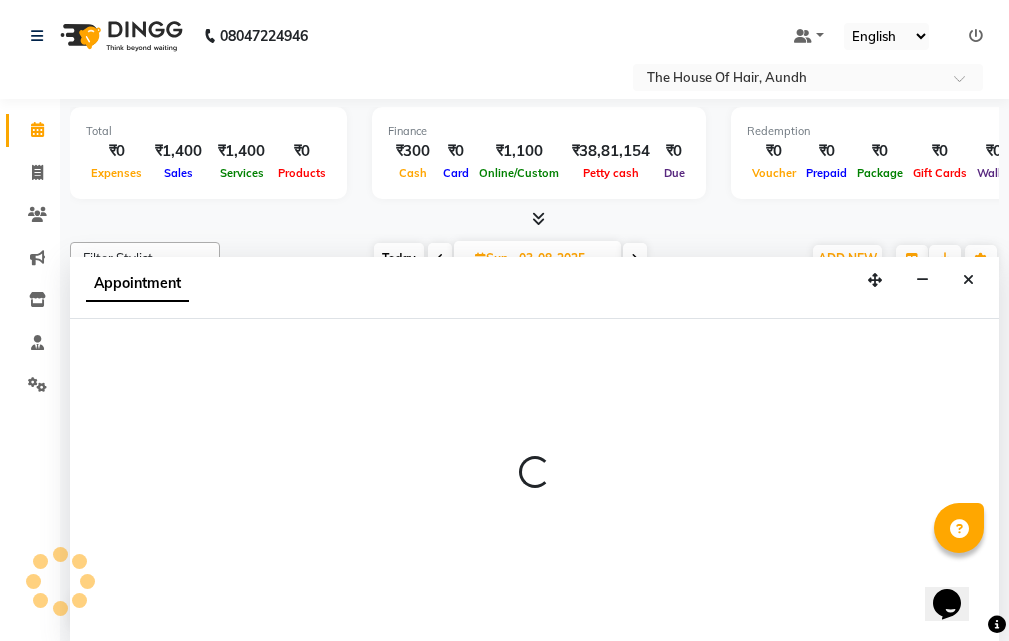 scroll, scrollTop: 1, scrollLeft: 0, axis: vertical 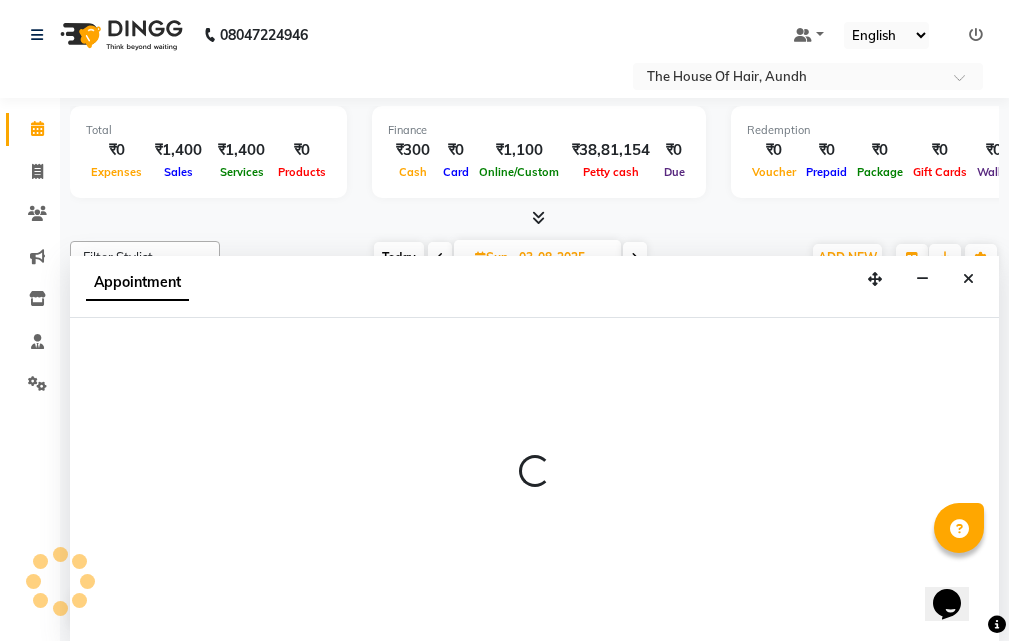 select on "6864" 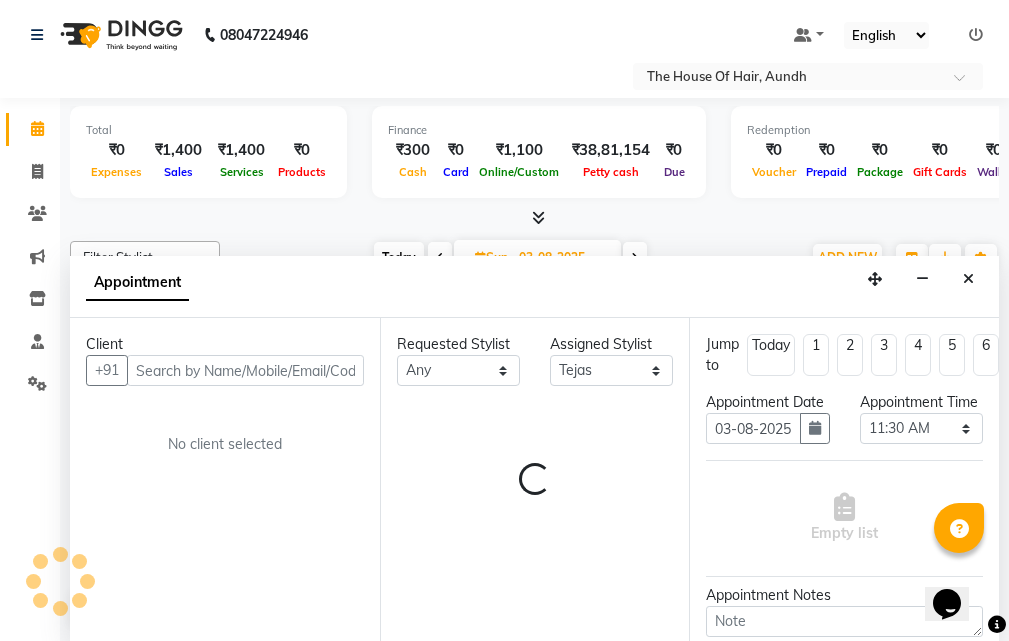 click at bounding box center (245, 370) 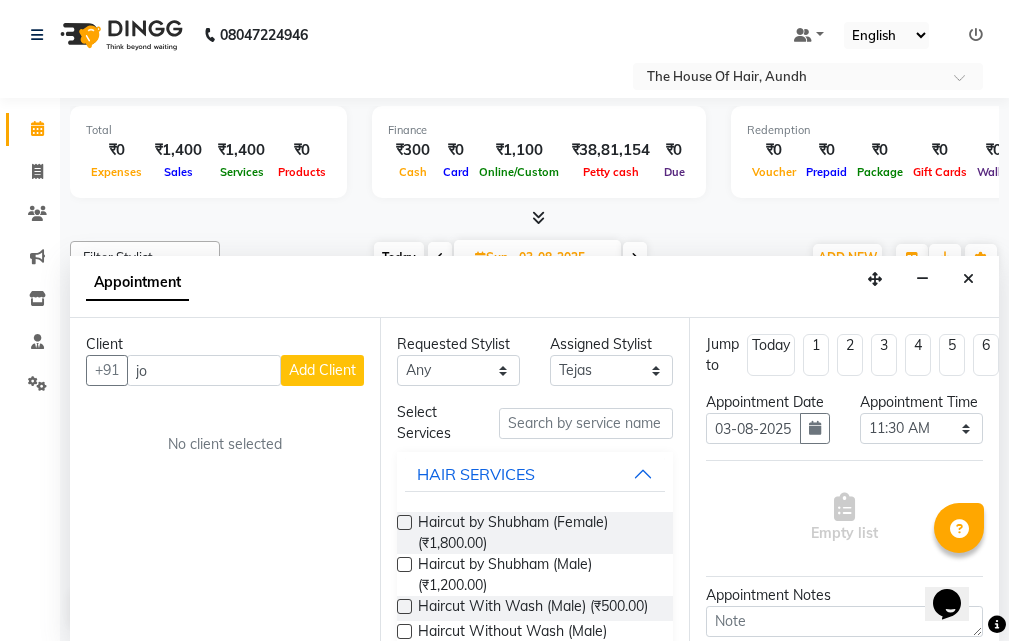 type on "j" 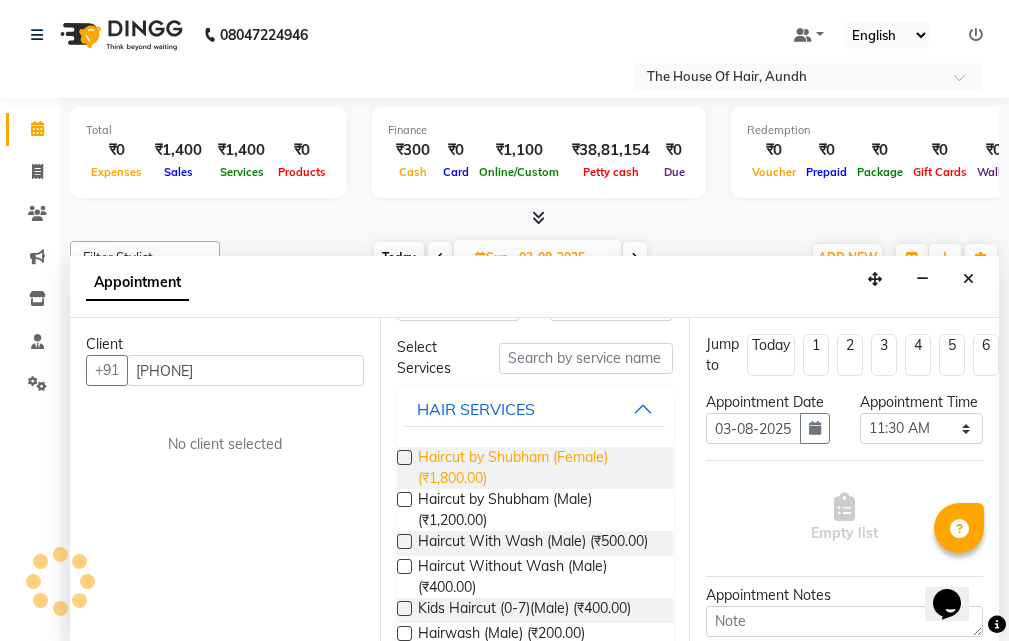 scroll, scrollTop: 100, scrollLeft: 0, axis: vertical 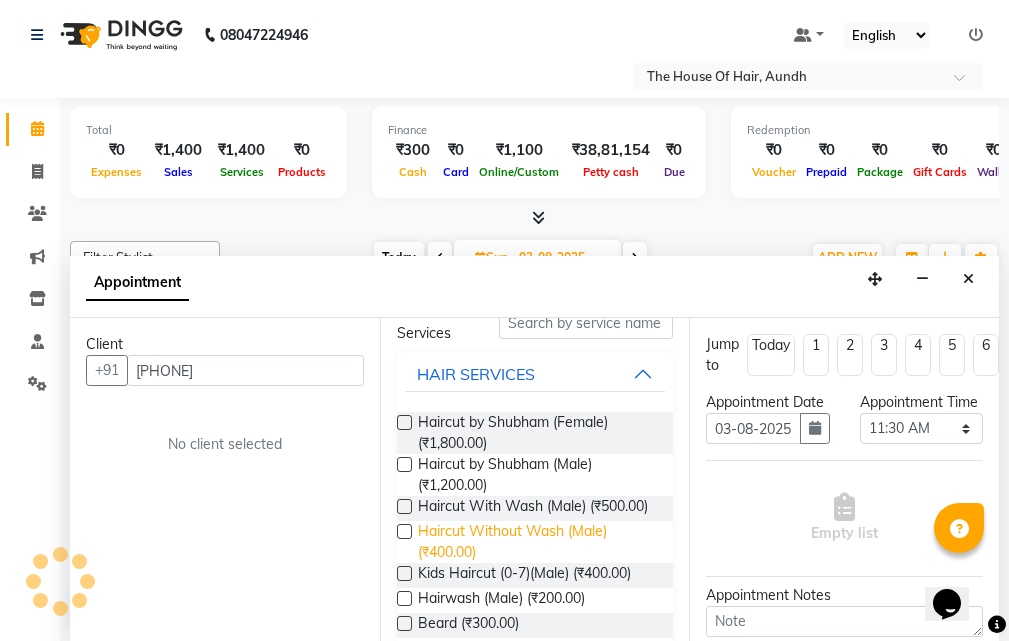 type on "[PHONE]" 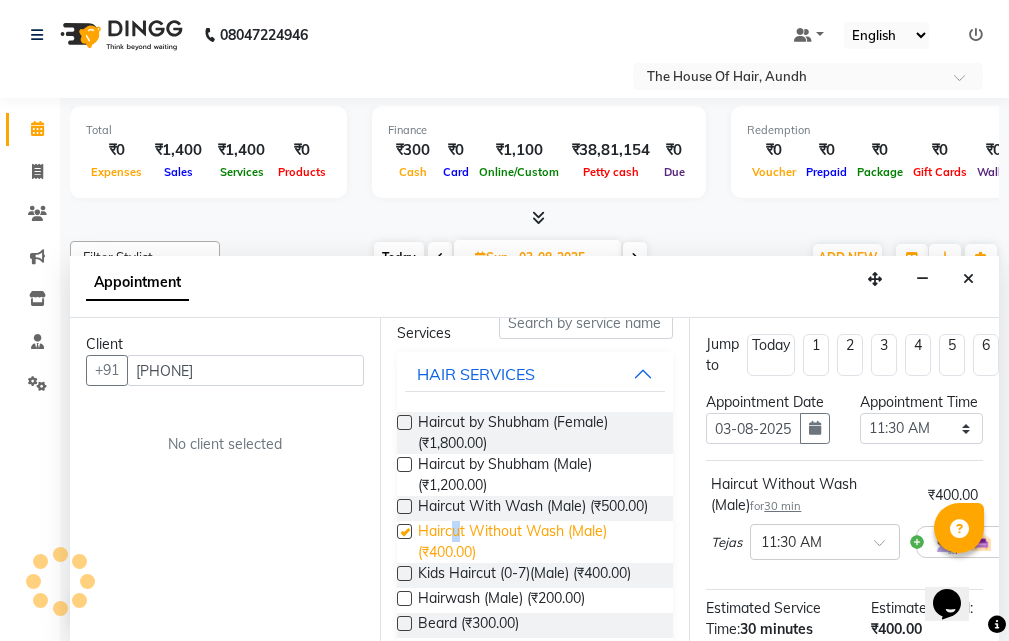 checkbox on "false" 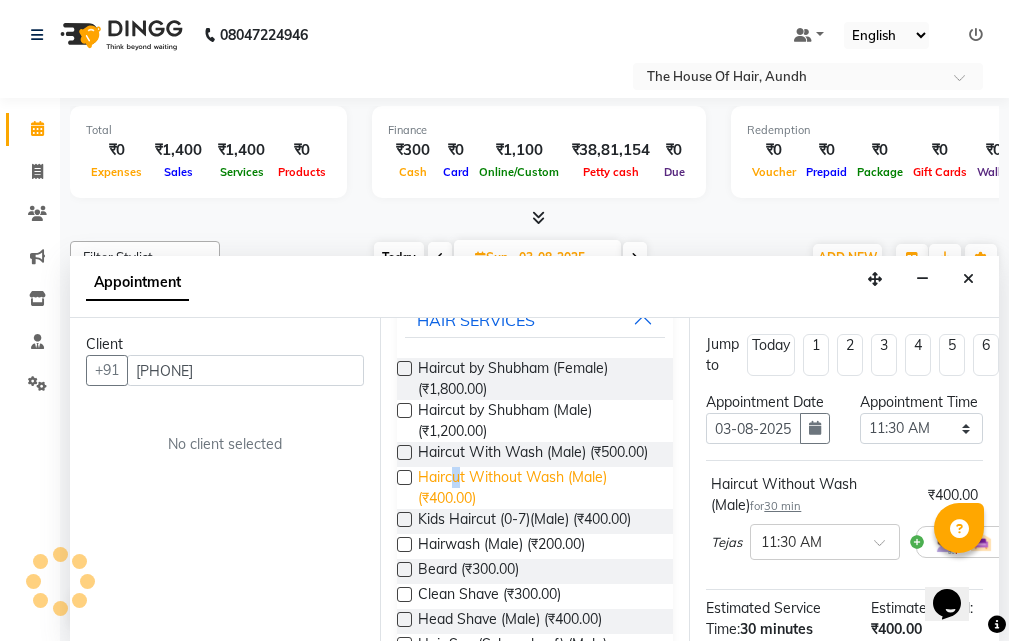 scroll, scrollTop: 200, scrollLeft: 0, axis: vertical 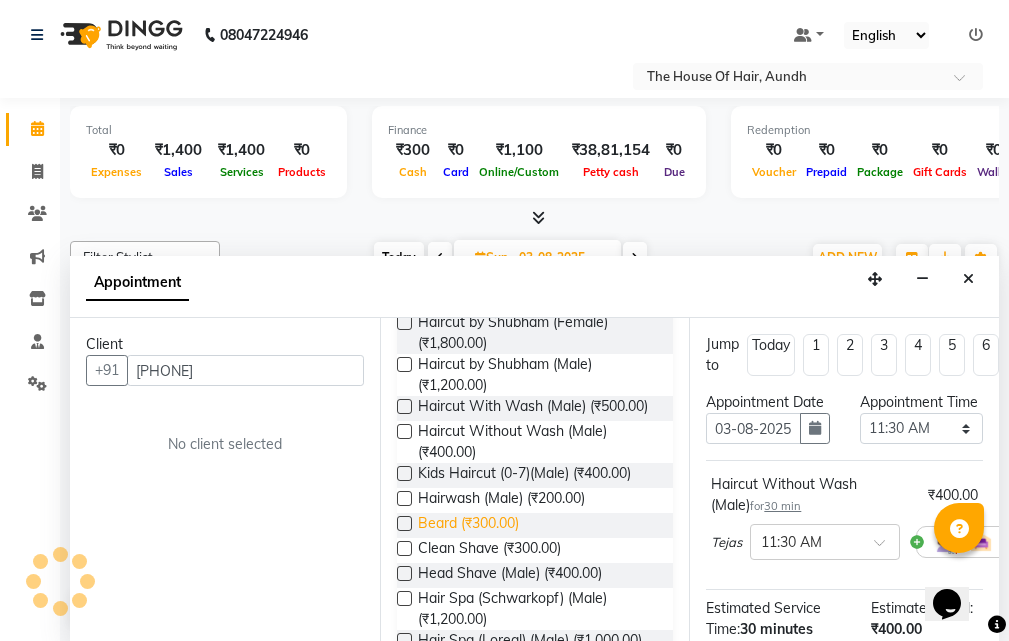 click on "Beard (₹300.00)" at bounding box center (468, 525) 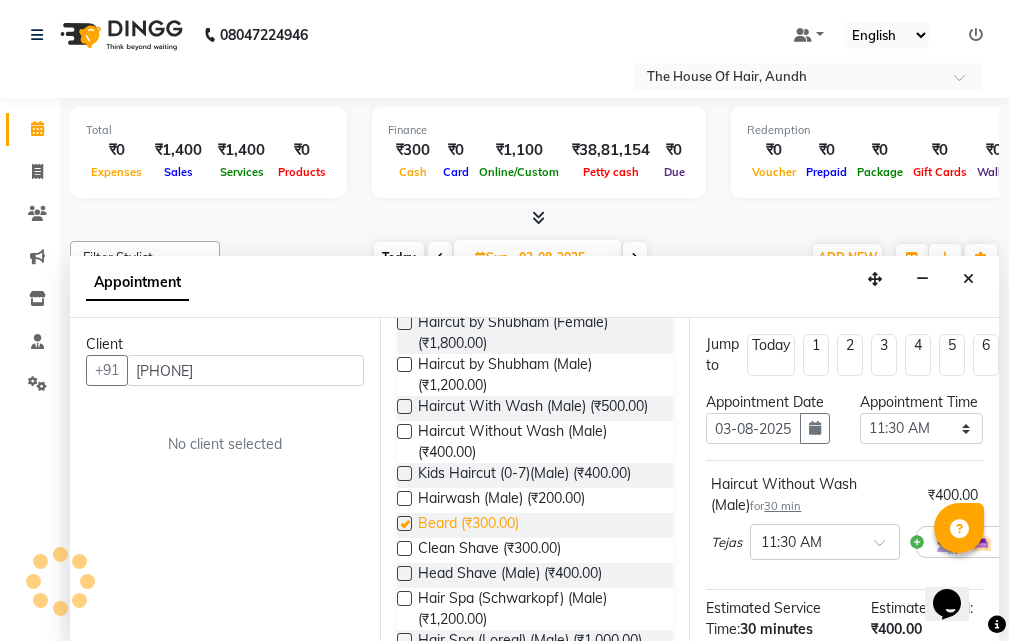 checkbox on "false" 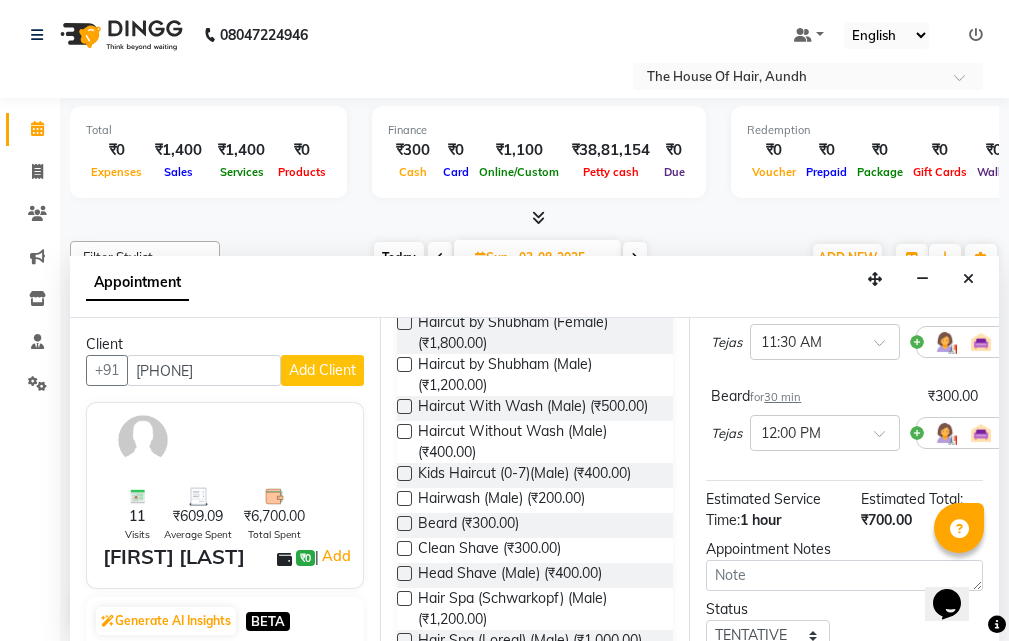 scroll, scrollTop: 300, scrollLeft: 0, axis: vertical 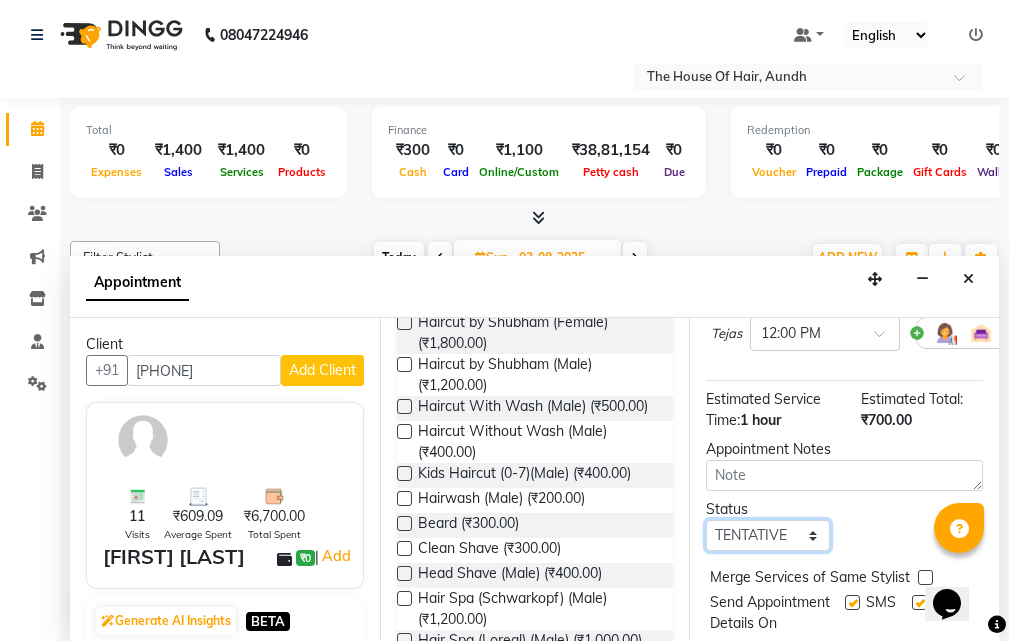 click on "Select TENTATIVE CONFIRM UPCOMING" at bounding box center [767, 535] 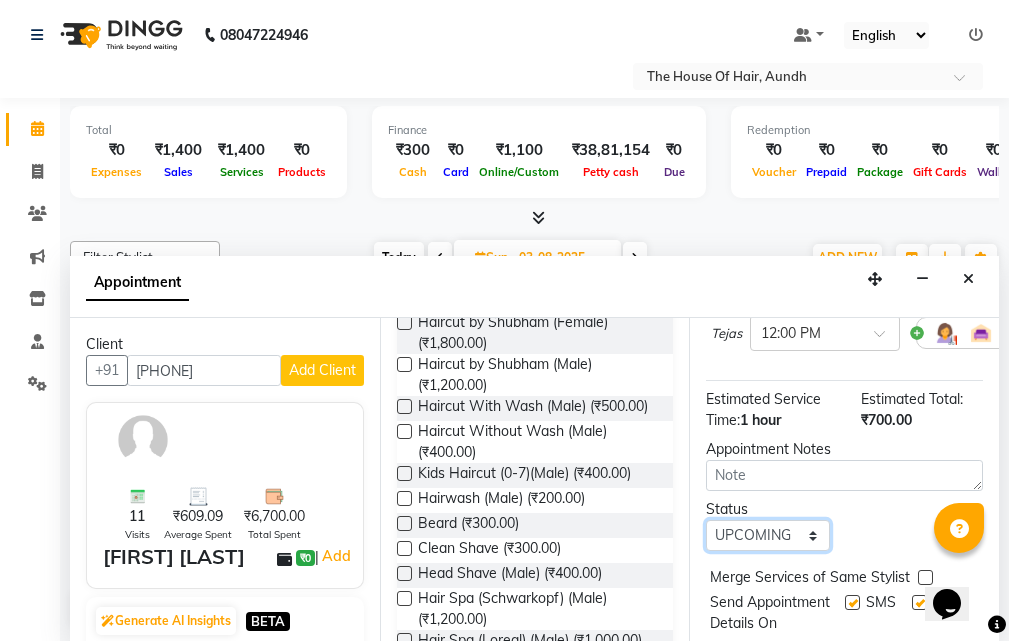 click on "Select TENTATIVE CONFIRM UPCOMING" at bounding box center [767, 535] 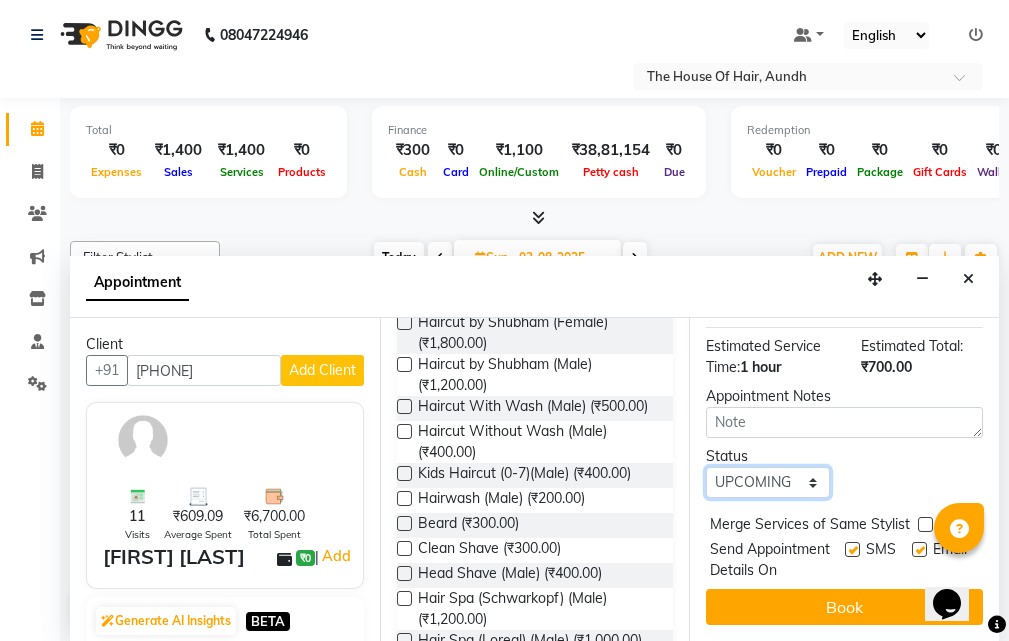 scroll, scrollTop: 410, scrollLeft: 0, axis: vertical 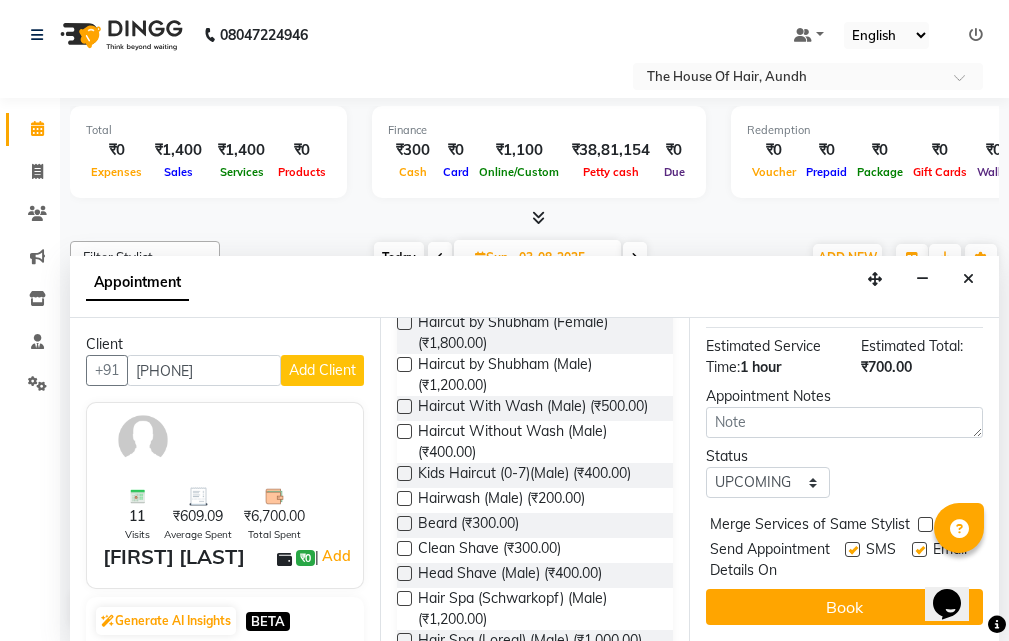 click at bounding box center (925, 524) 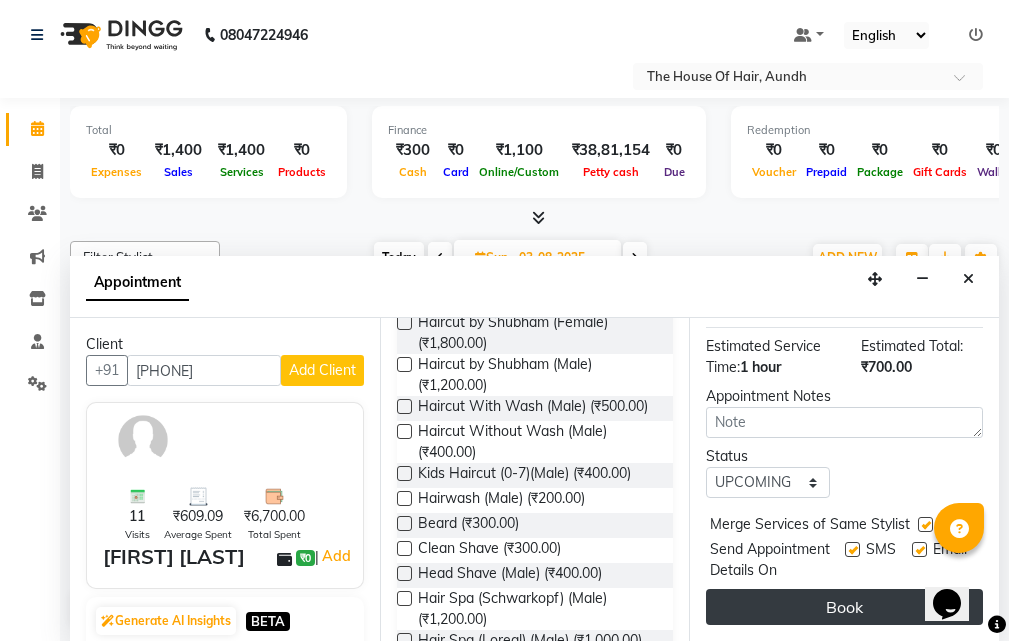 click on "Book" at bounding box center [844, 607] 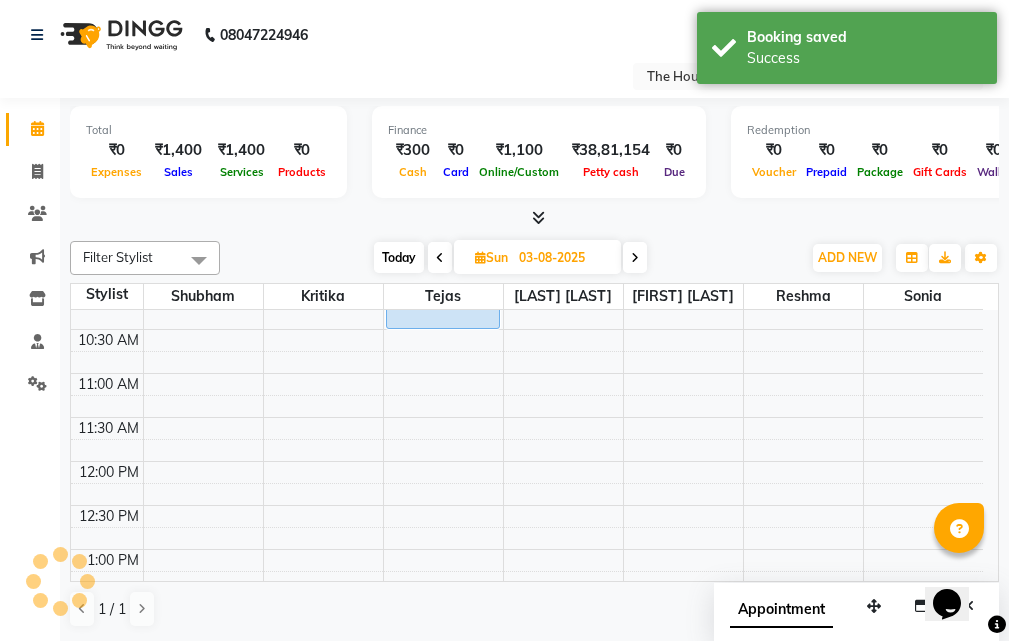 scroll, scrollTop: 0, scrollLeft: 0, axis: both 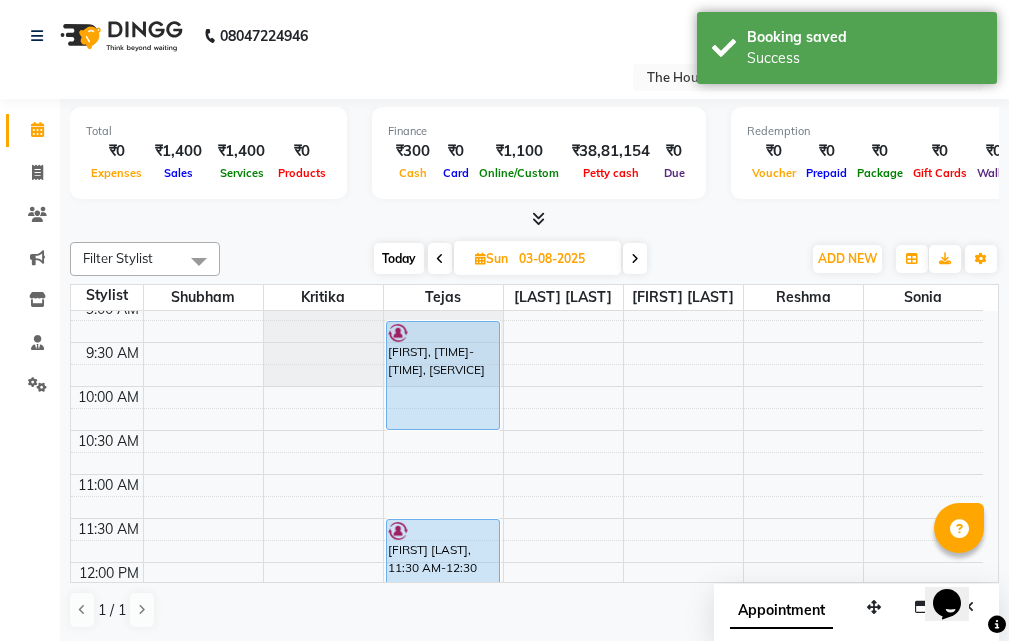 click on "Today" at bounding box center [399, 258] 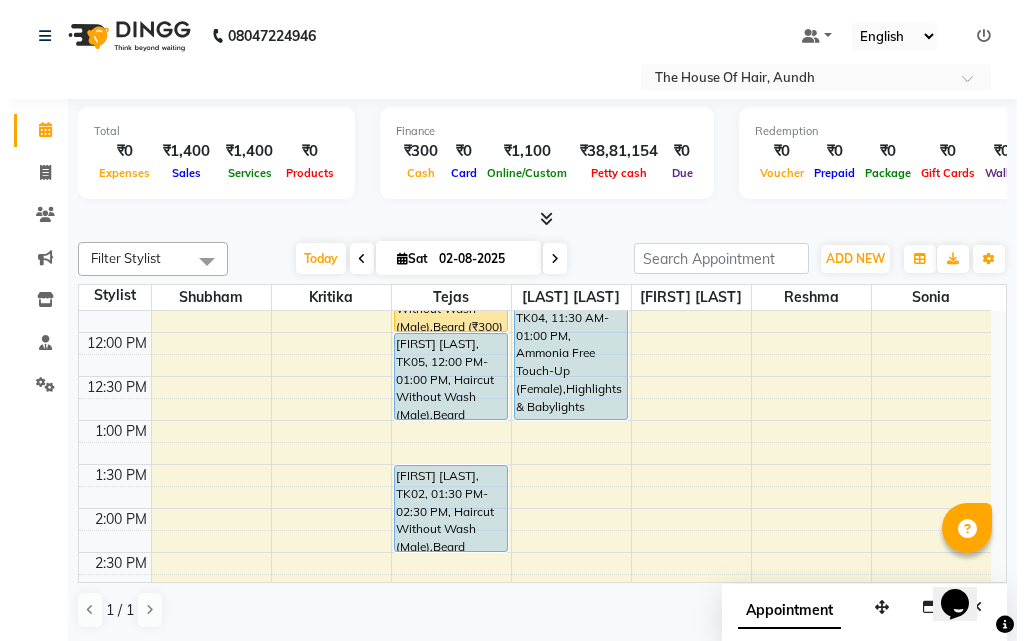 scroll, scrollTop: 265, scrollLeft: 0, axis: vertical 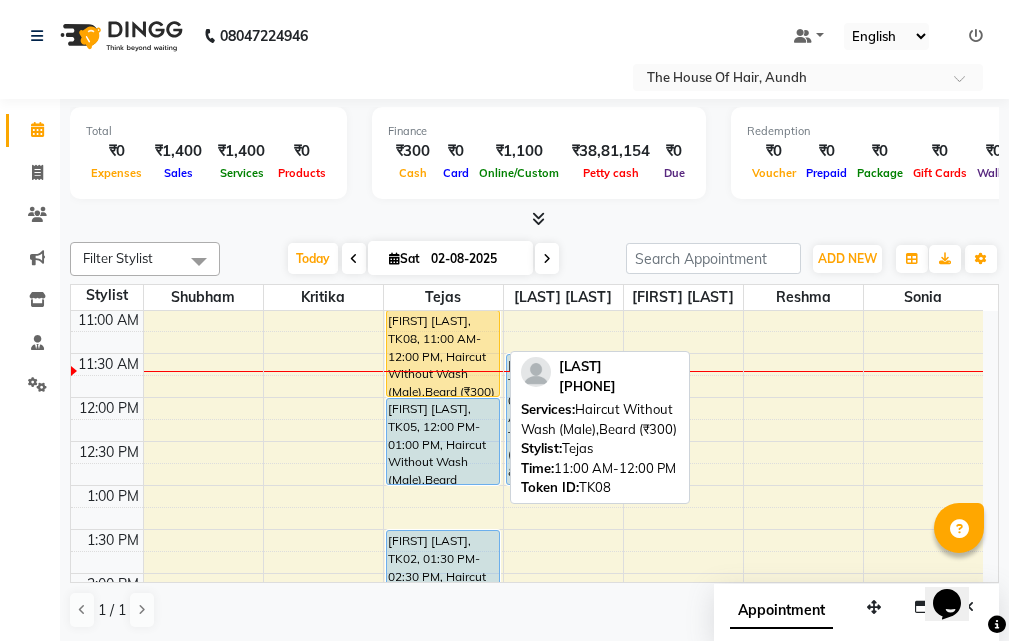 click on "[FIRST] [LAST], TK08, 11:00 AM-12:00 PM, Haircut Without Wash (Male),Beard (₹300)" at bounding box center (443, 353) 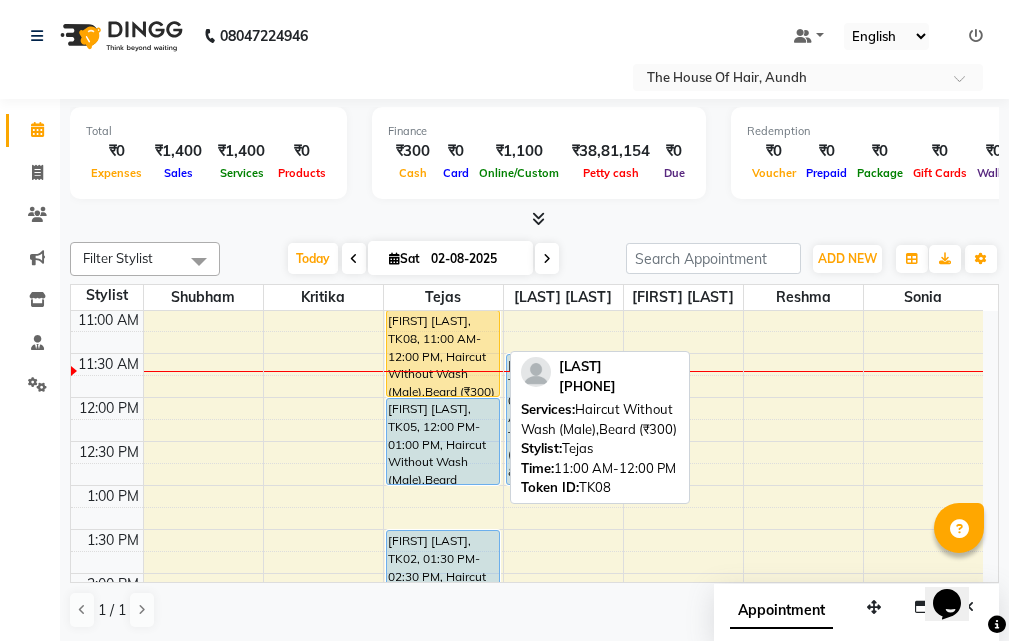 click on "[FIRST] [LAST], TK08, 11:00 AM-12:00 PM, Haircut Without Wash (Male),Beard (₹300)" at bounding box center [443, 353] 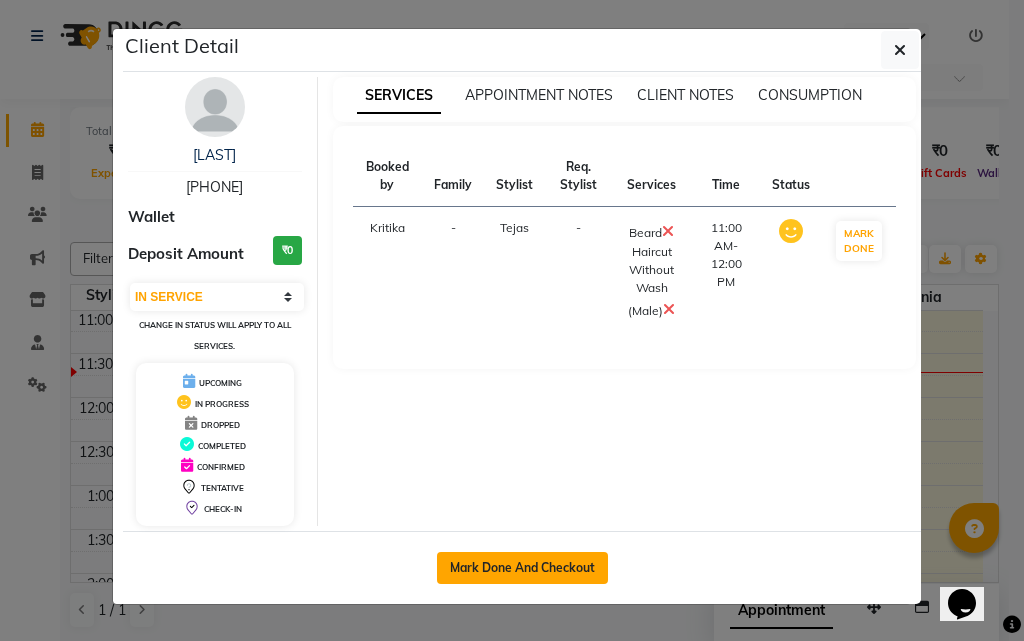click on "Mark Done And Checkout" 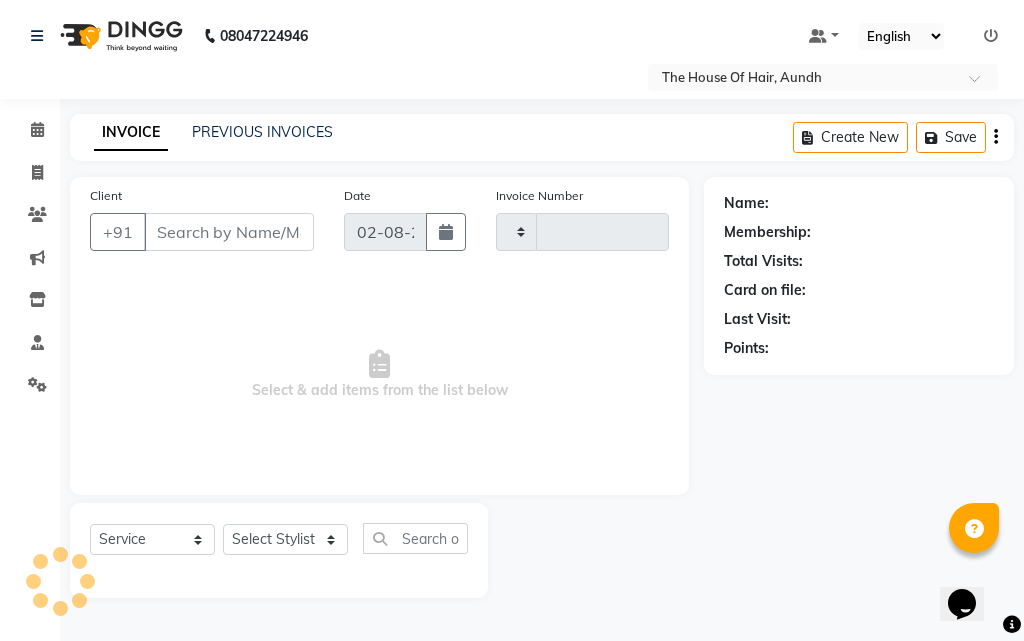 type on "1375" 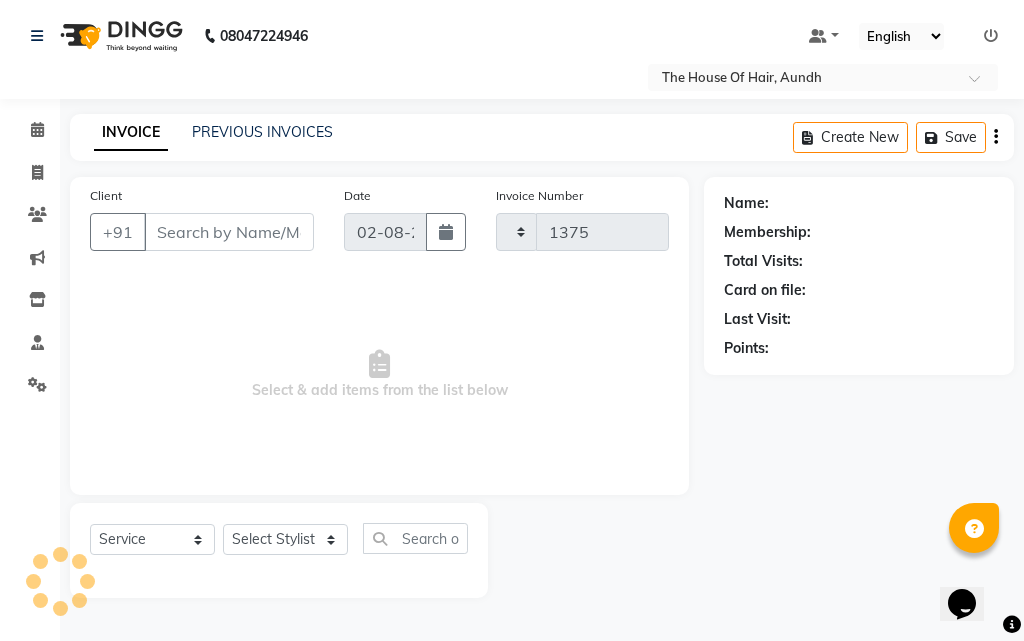 select on "26" 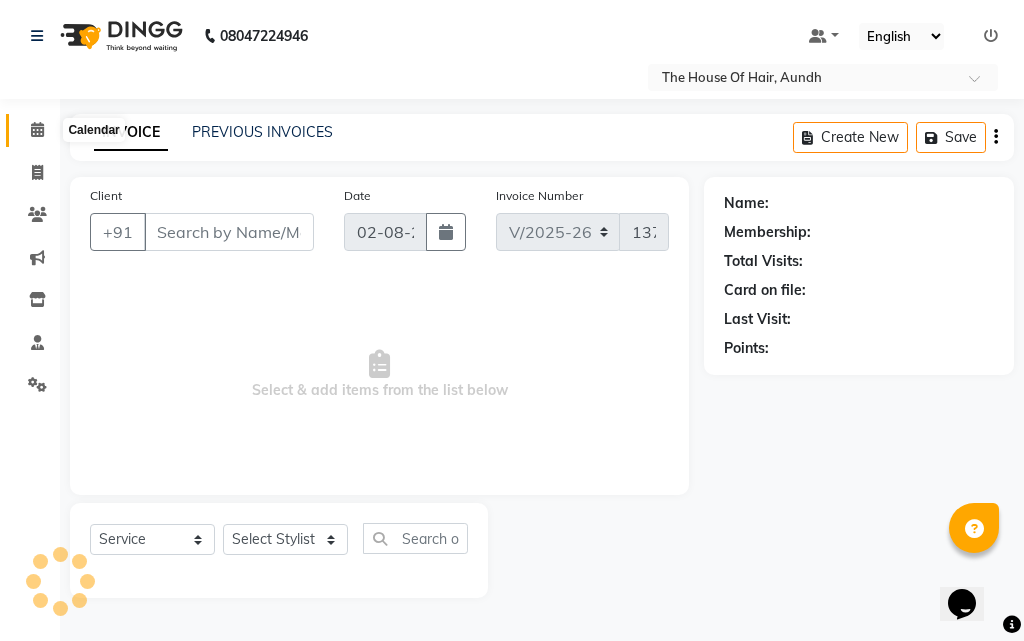 click 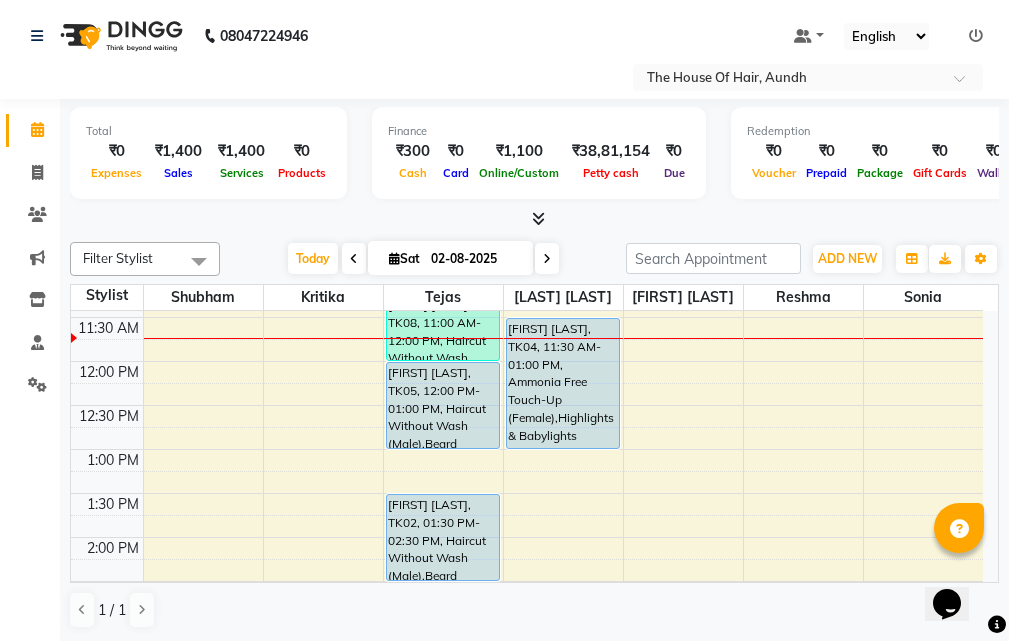 scroll, scrollTop: 300, scrollLeft: 0, axis: vertical 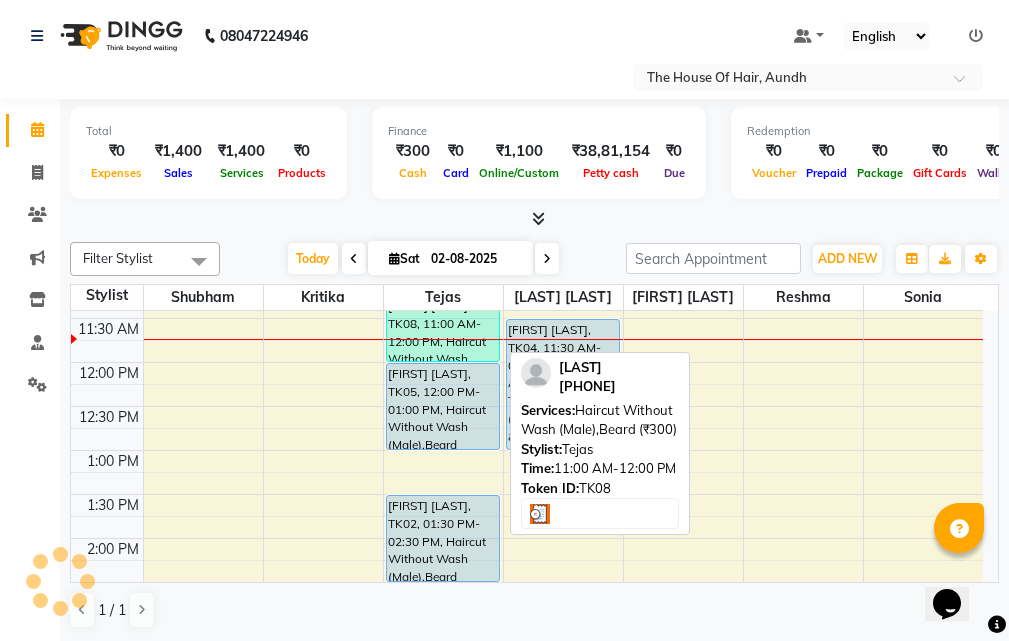 click on "[FIRST] [LAST], TK08, 11:00 AM-12:00 PM, Haircut Without Wash (Male),Beard (₹300)" at bounding box center (443, 318) 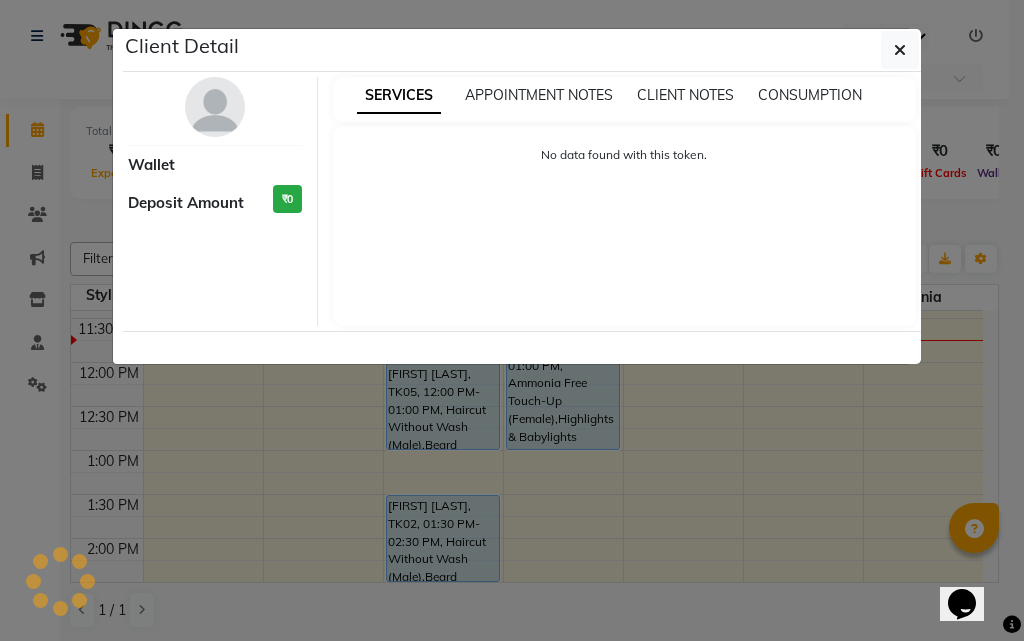 select on "3" 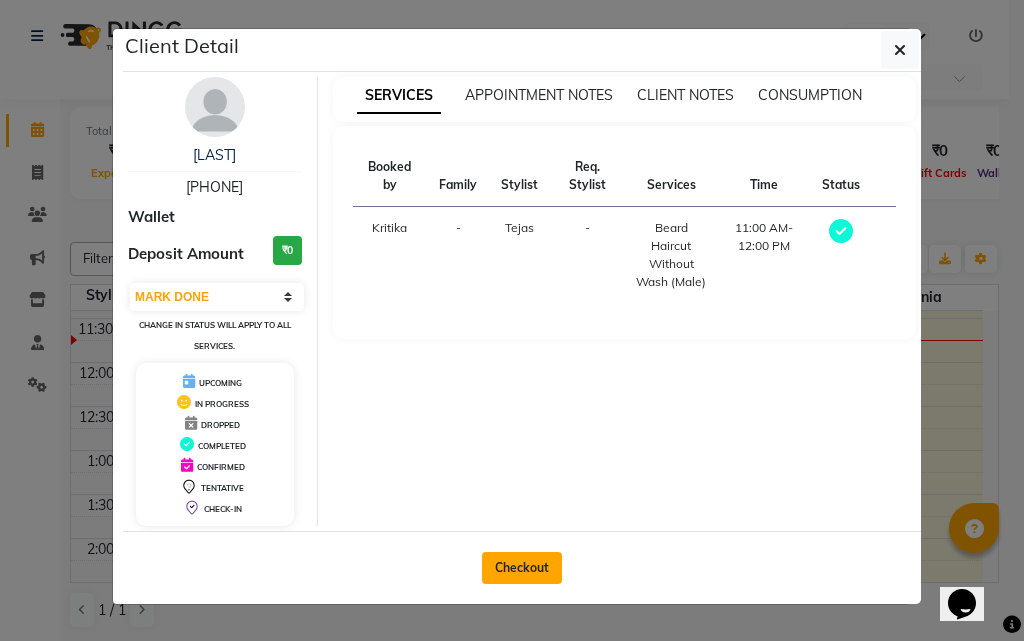click on "Checkout" 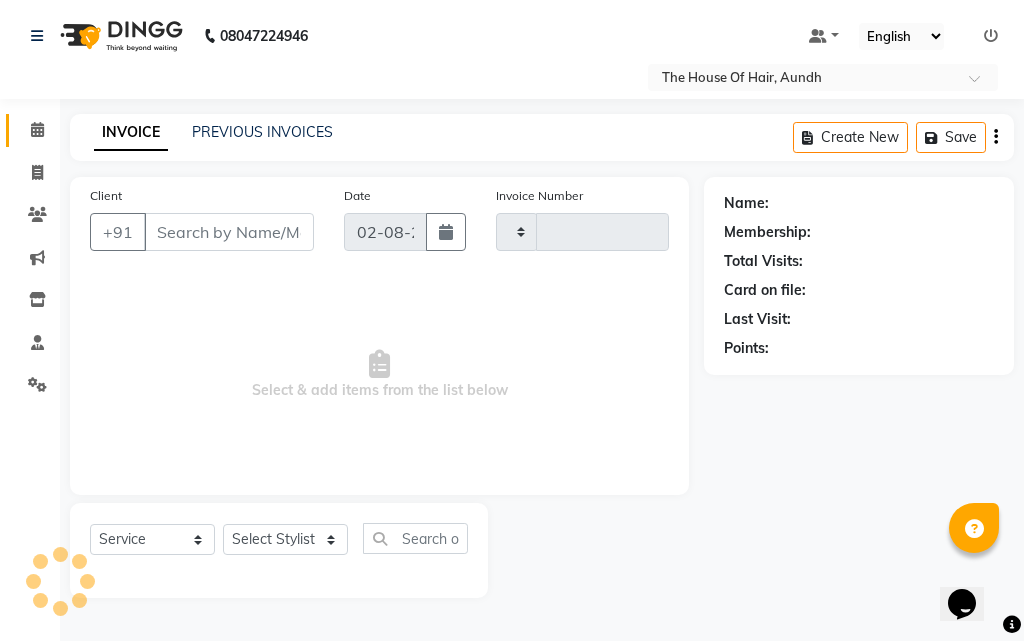 type on "1375" 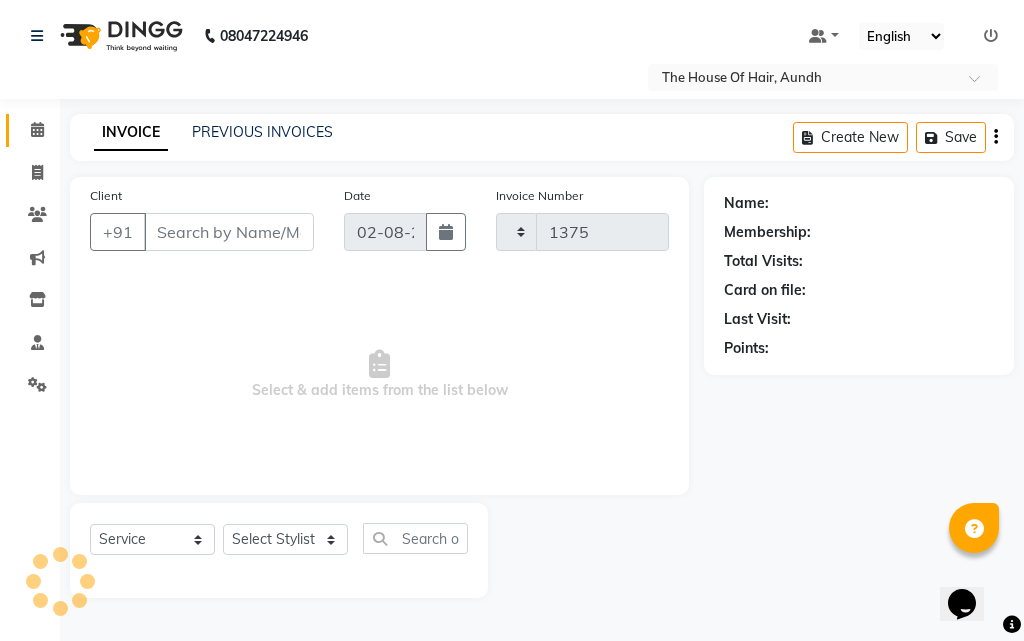 select on "26" 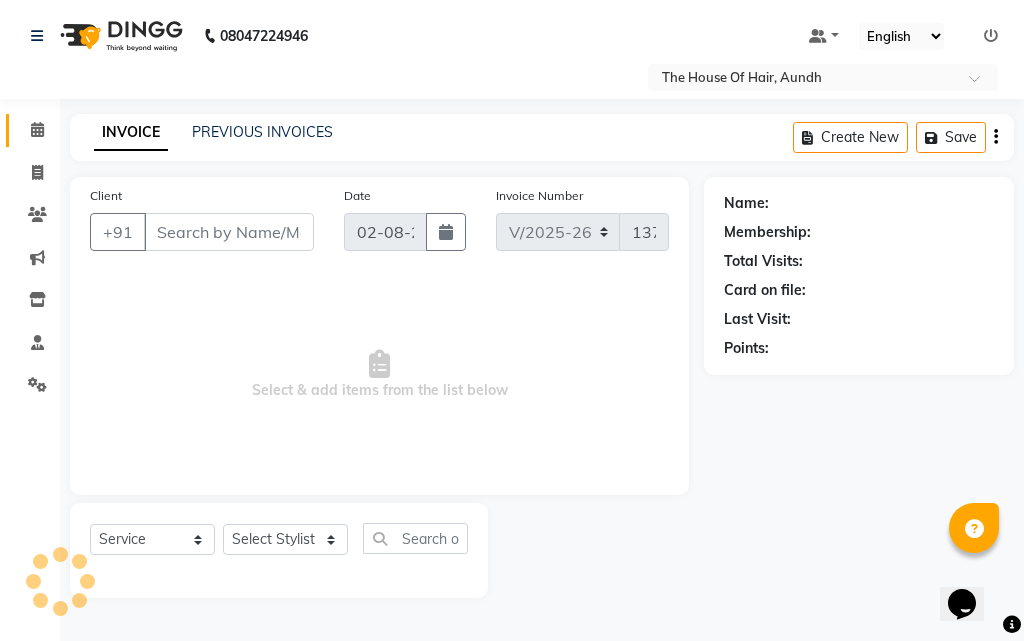 type on "[PHONE]" 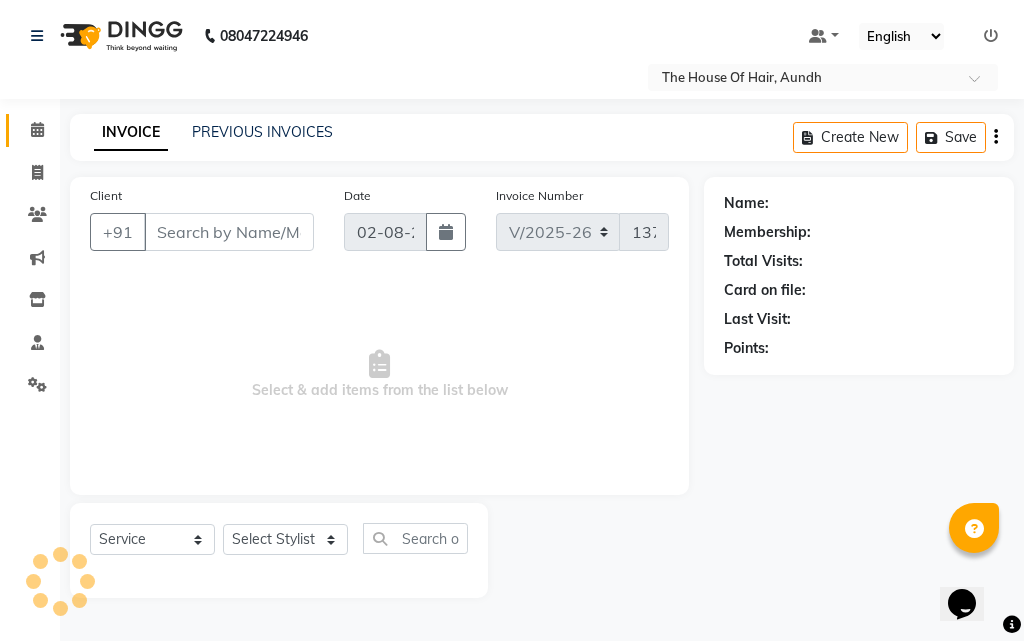 select on "6864" 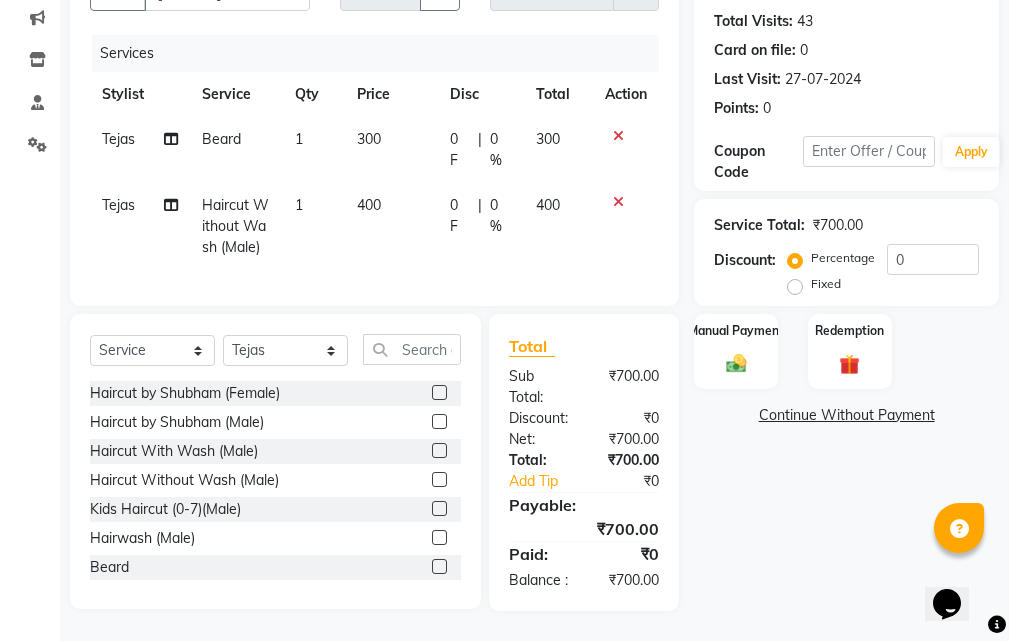 scroll, scrollTop: 176, scrollLeft: 0, axis: vertical 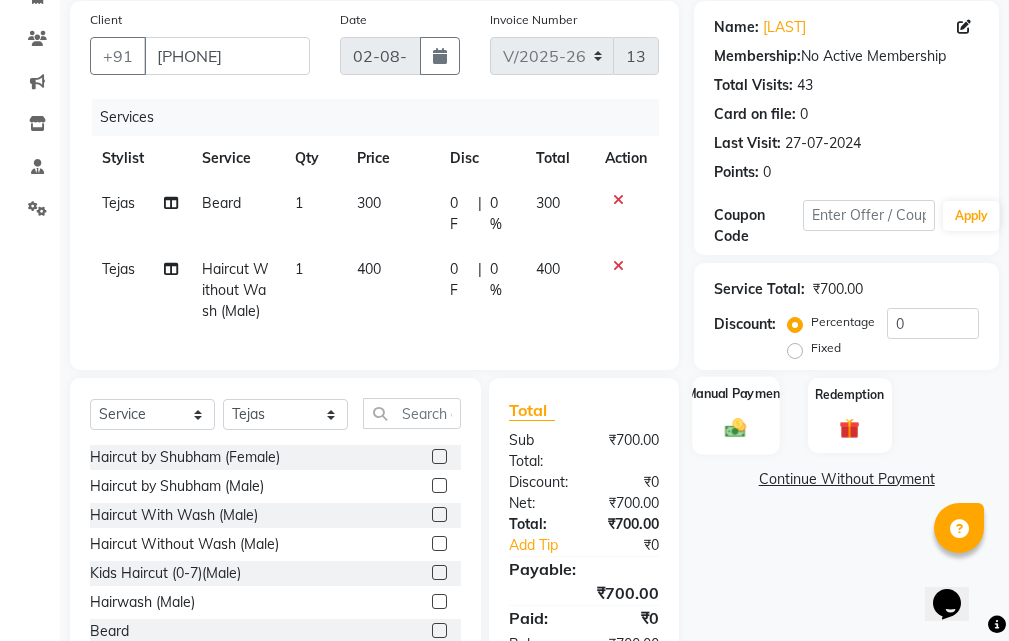 click on "Manual Payment" 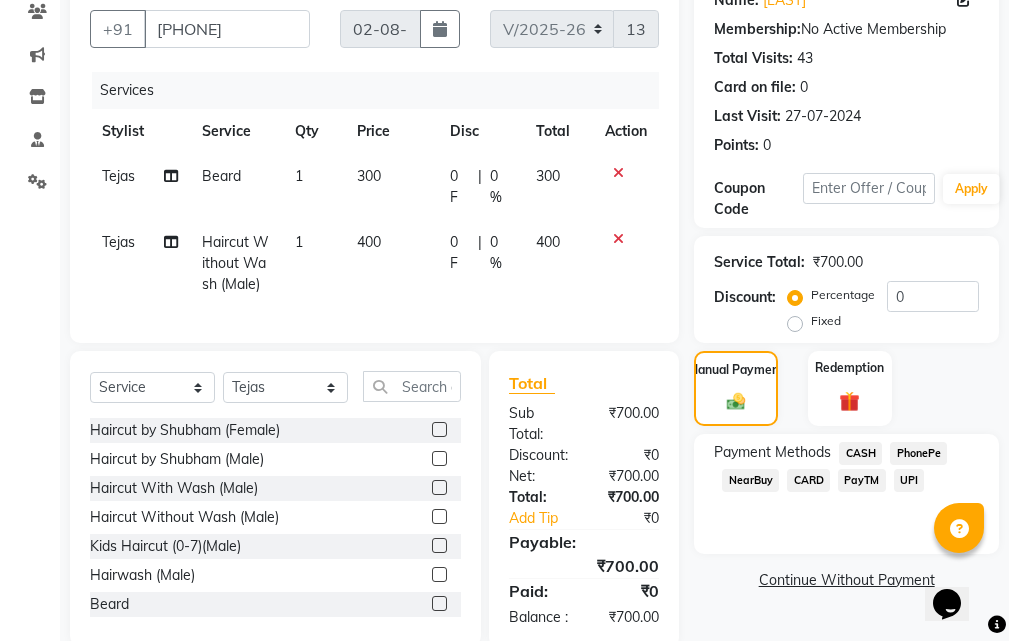 scroll, scrollTop: 276, scrollLeft: 0, axis: vertical 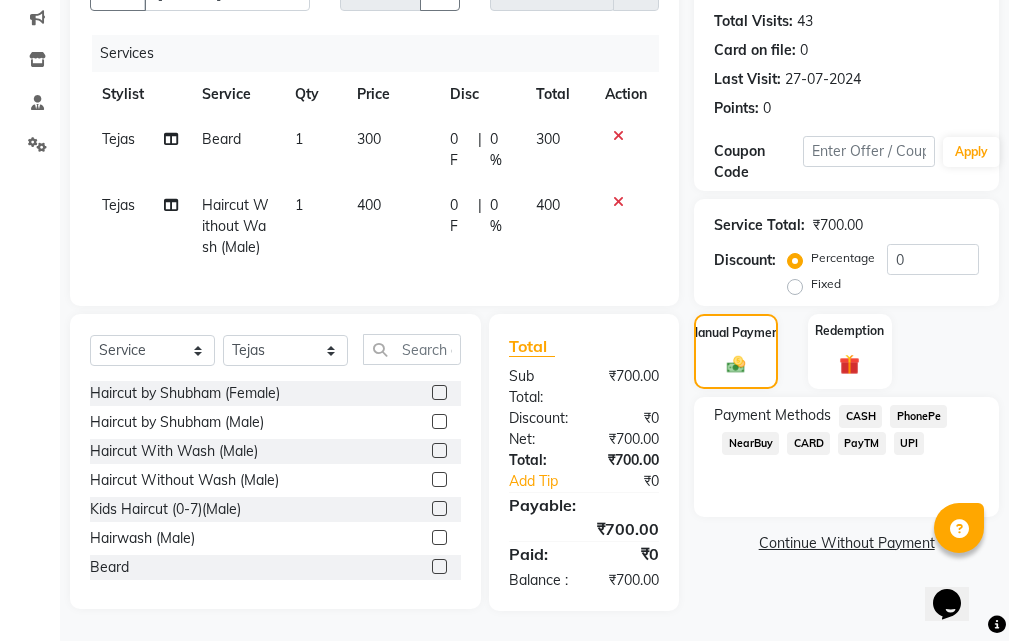 click on "UPI" 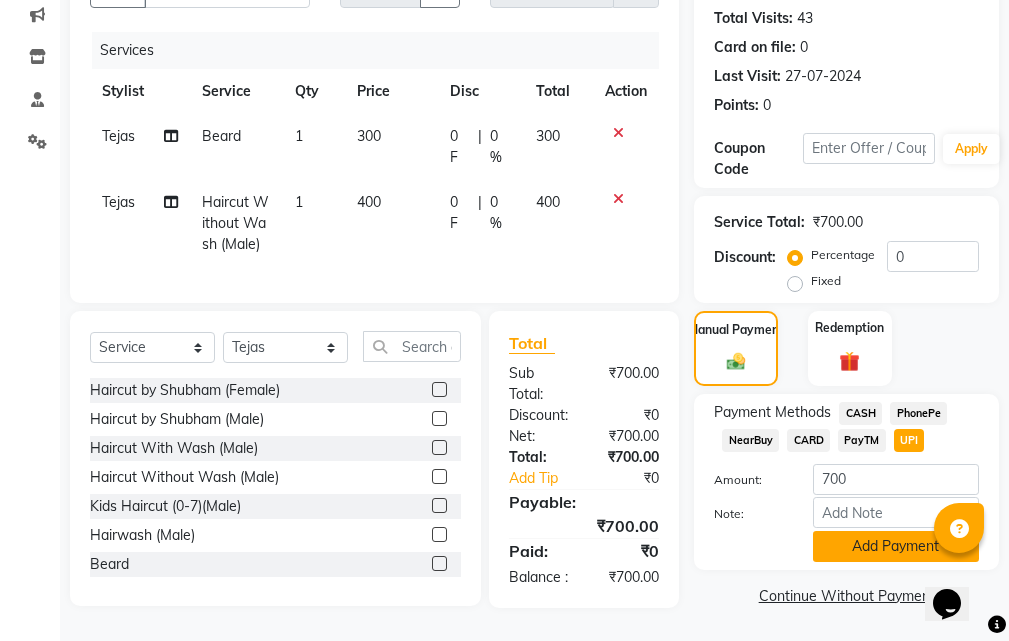 click on "Add Payment" 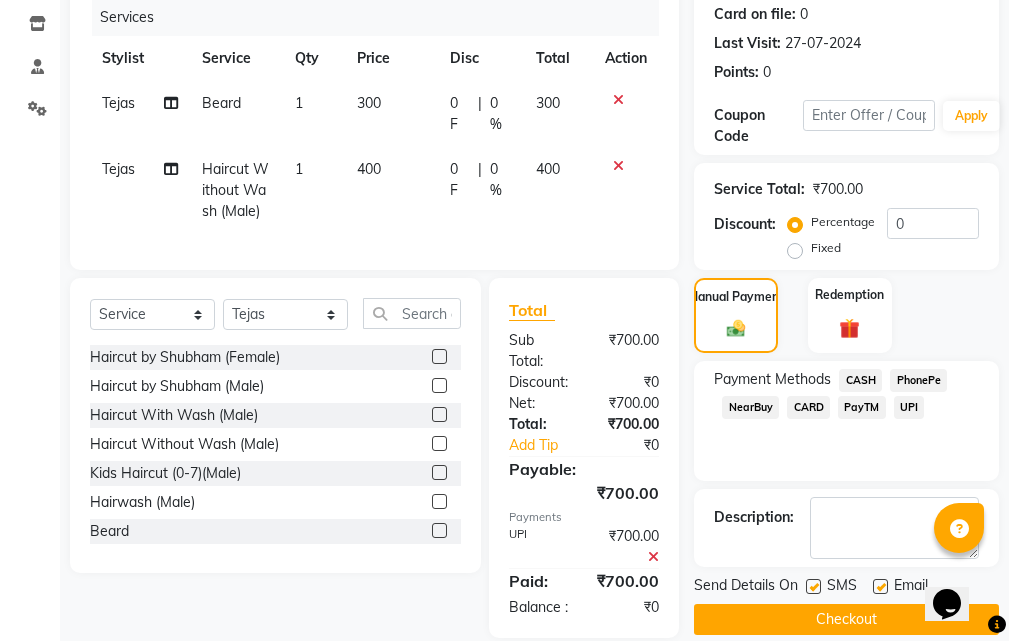 scroll, scrollTop: 339, scrollLeft: 0, axis: vertical 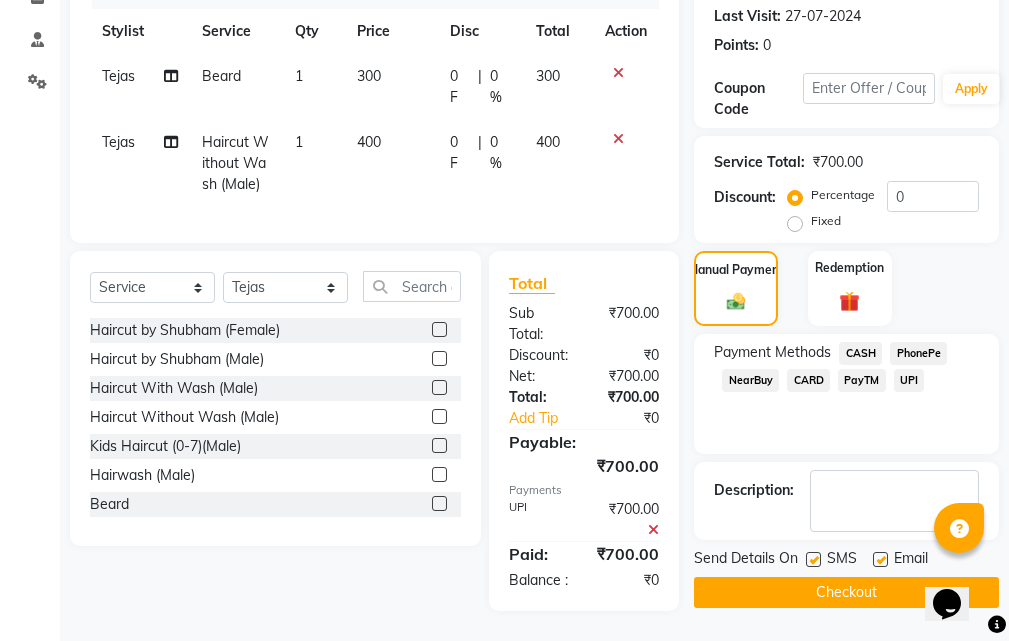 click on "Checkout" 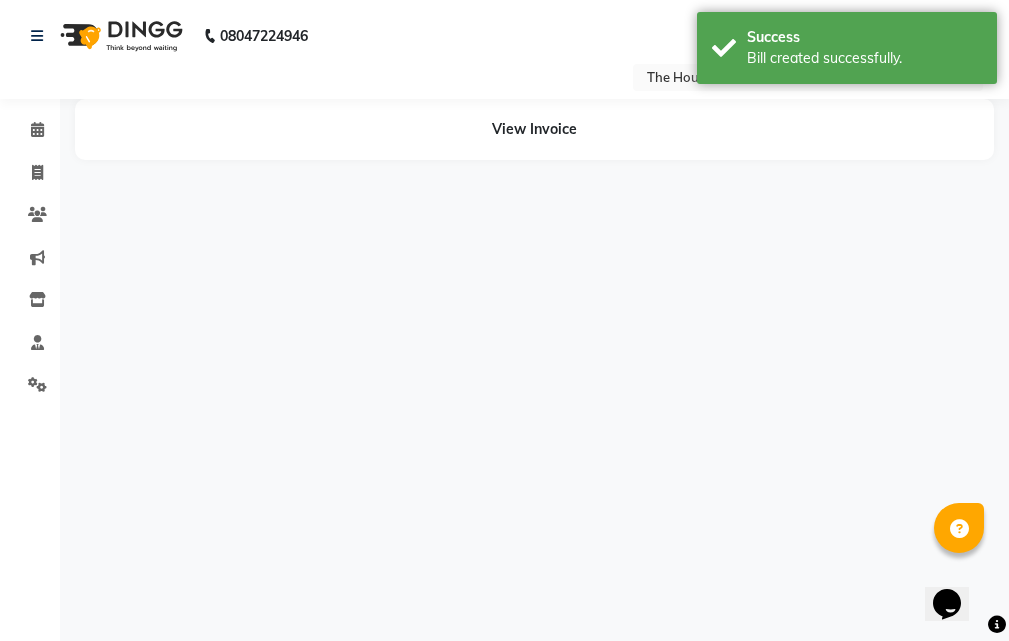 scroll, scrollTop: 0, scrollLeft: 0, axis: both 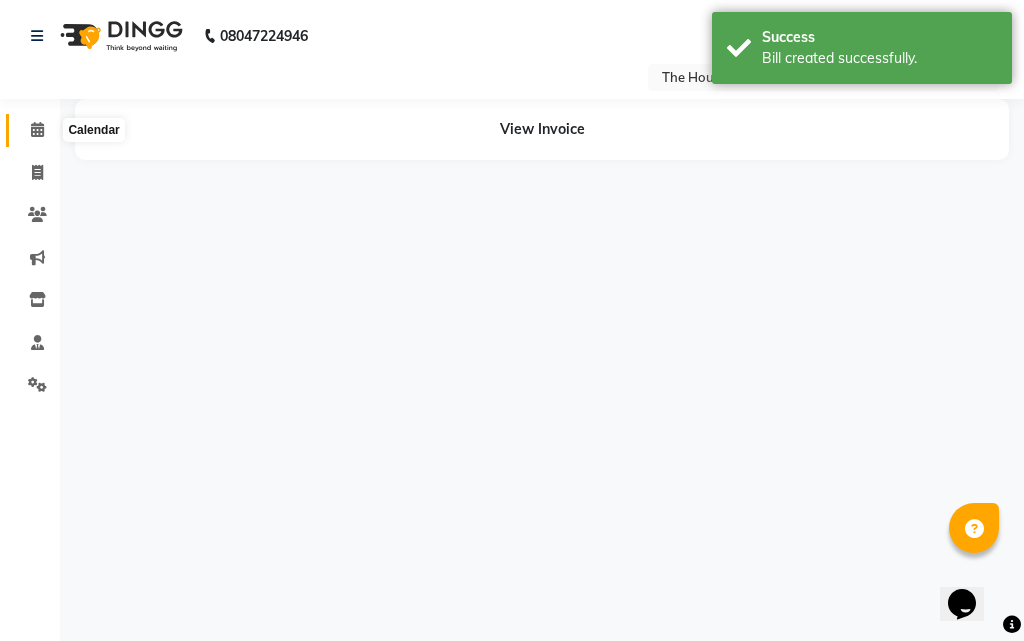 click 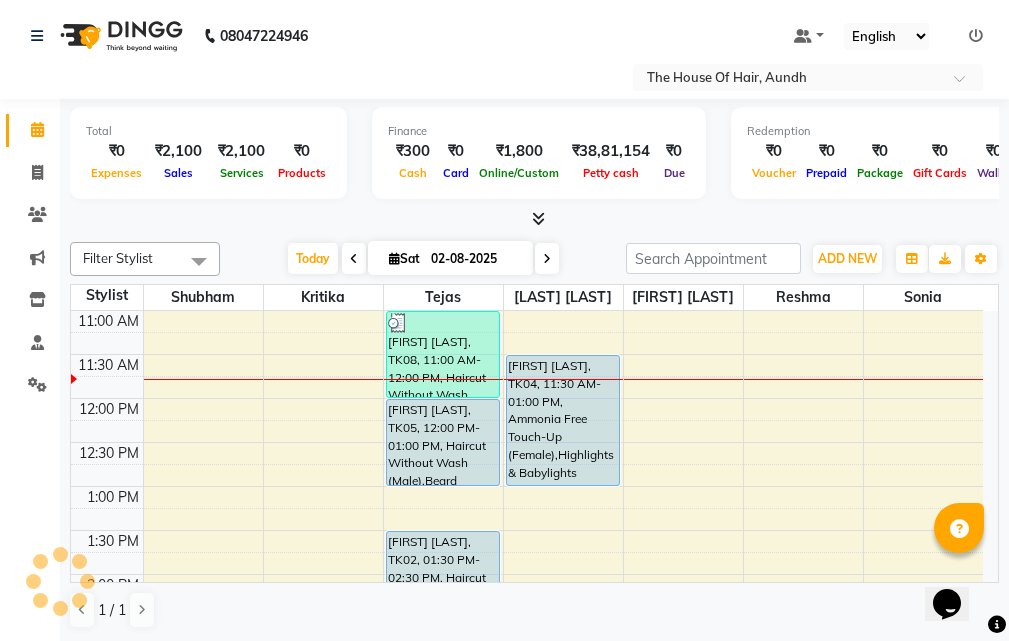 scroll, scrollTop: 300, scrollLeft: 0, axis: vertical 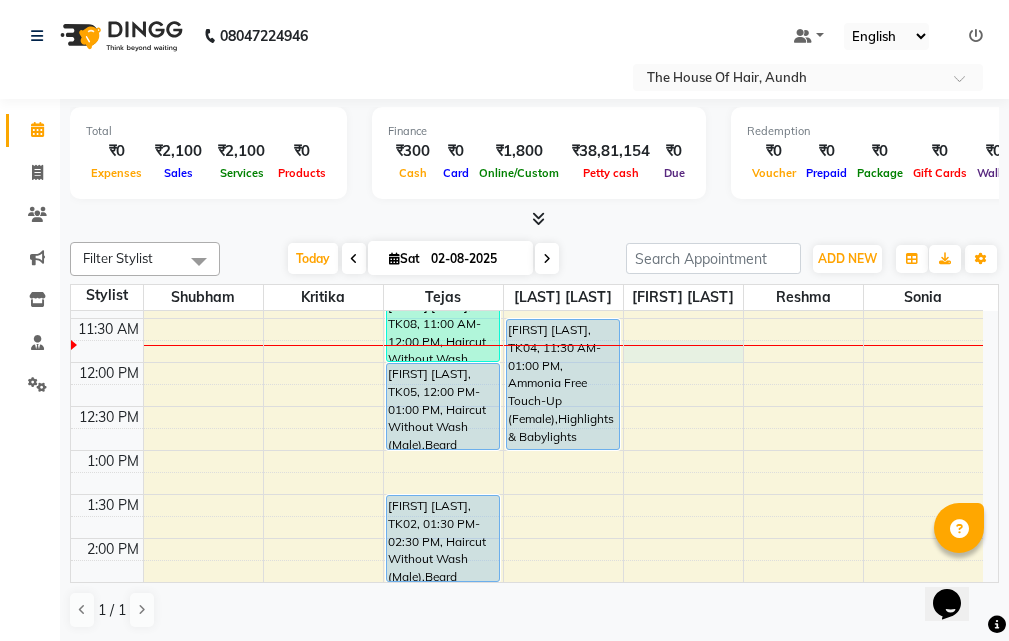 click on "8:00 AM 8:30 AM 9:00 AM 9:30 AM 10:00 AM 10:30 AM 11:00 AM 11:30 AM 12:00 PM 12:30 PM 1:00 PM 1:30 PM 2:00 PM 2:30 PM 3:00 PM 3:30 PM 4:00 PM 4:30 PM 5:00 PM 5:30 PM 6:00 PM 6:30 PM 7:00 PM 7:30 PM 8:00 PM 8:30 PM 9:00 PM 9:30 PM     [FIRST] [LAST], TK06, 09:30 AM-10:00 AM, Beard     [FIRST] [LAST], TK01, 10:15 AM-10:45 AM, Haircut Without Wash (Male)     [FIRST] [LAST], TK08, 11:00 AM-12:00 PM, Haircut Without Wash (Male),Beard (₹300)    [FIRST] [LAST], TK05, 12:00 PM-01:00 PM, Haircut Without Wash (Male),Beard    [FIRST] [LAST], TK02, 01:30 PM-02:30 PM, Haircut Without Wash (Male),Beard     [FIRST] [LAST], TK03, 03:30 PM-04:30 PM, Haircut Without Wash (Male),Beard     [FIRST] [LAST], TK07, 09:30 AM-10:30 AM, Haircut Without Wash (Male),Beard    [FIRST] [LAST], TK04, 11:30 AM-01:00 PM, Ammonia Free Touch-Up (Female),Highlights & Babylights (Female)" at bounding box center (527, 626) 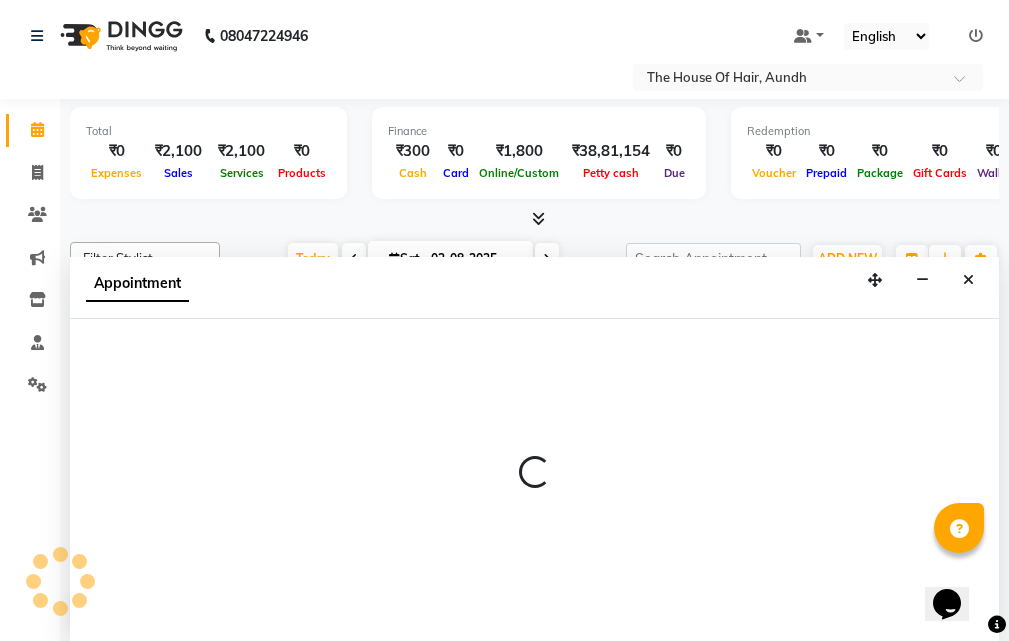 scroll, scrollTop: 1, scrollLeft: 0, axis: vertical 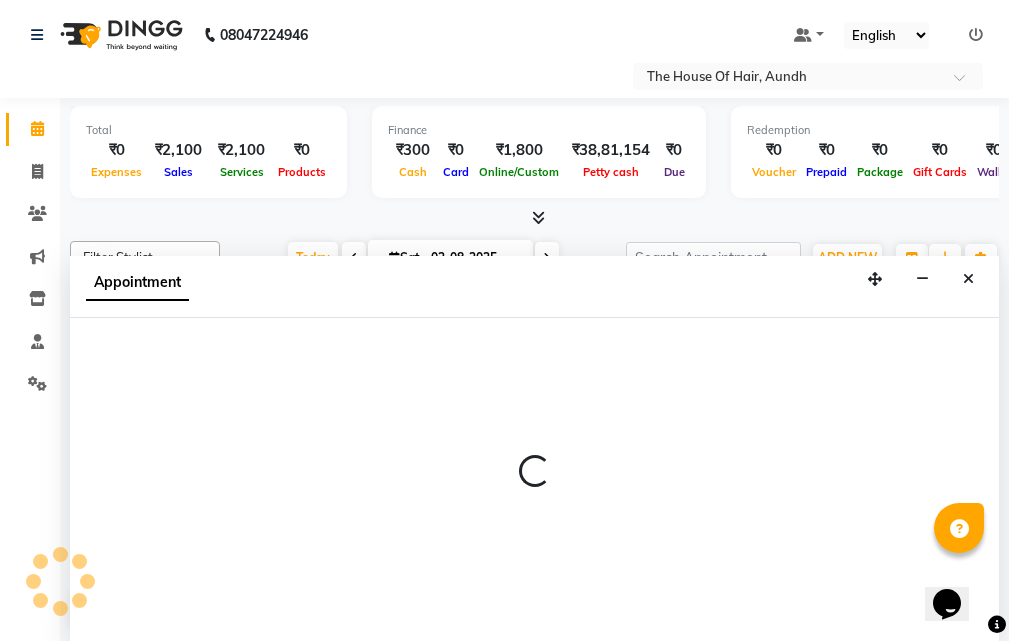select on "26084" 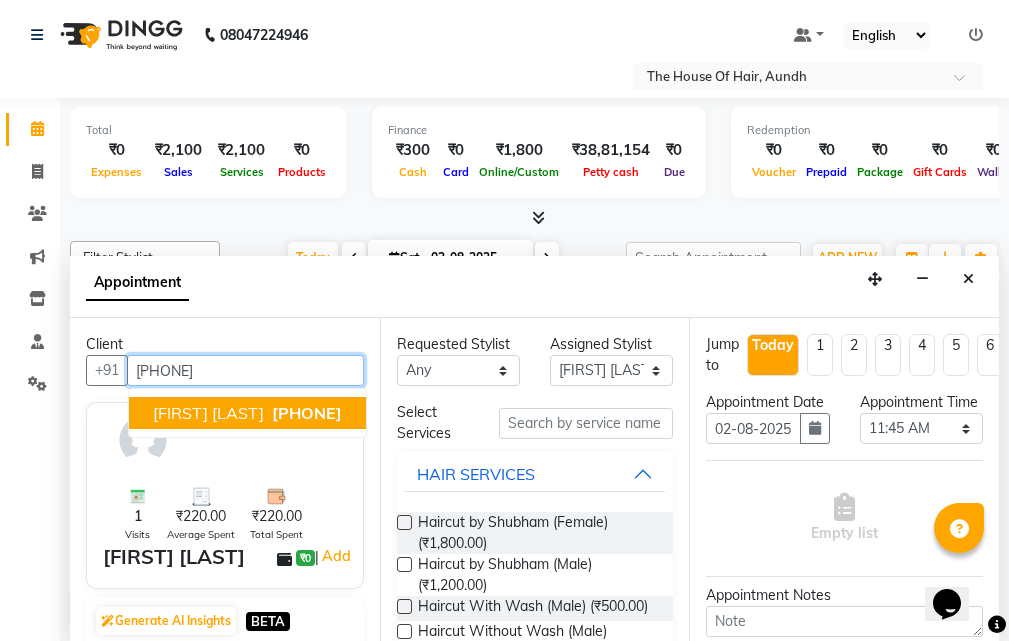 click on "[FIRST] [LAST]" at bounding box center (208, 413) 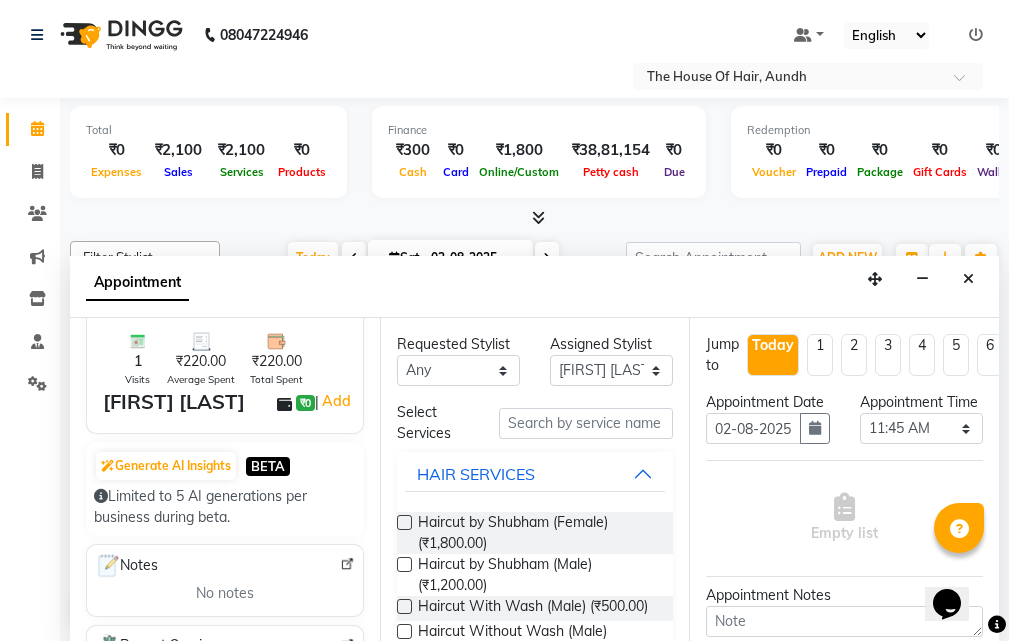 scroll, scrollTop: 200, scrollLeft: 0, axis: vertical 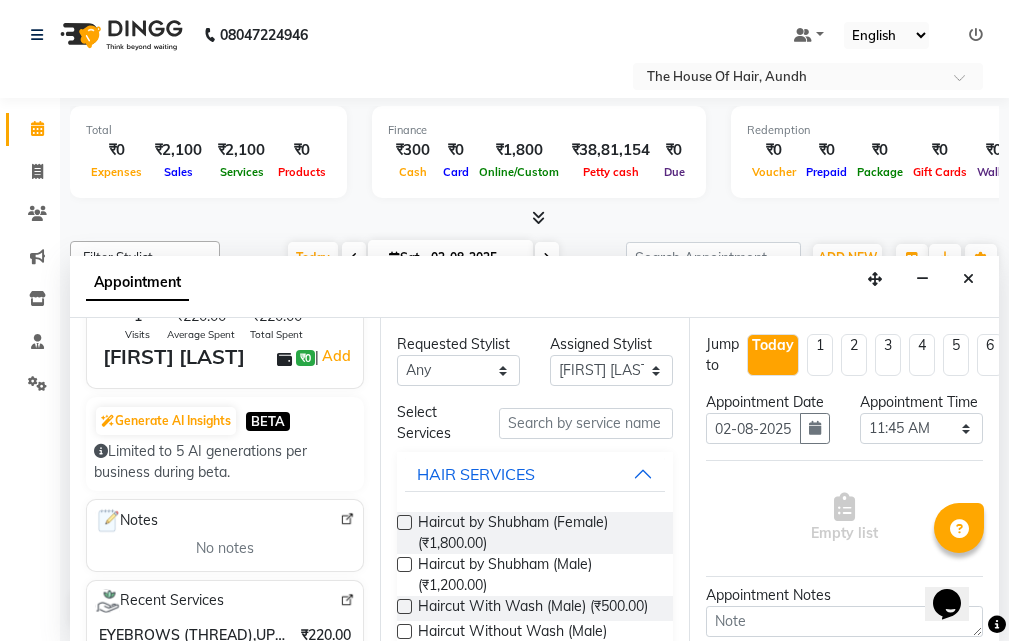 type on "[PHONE]" 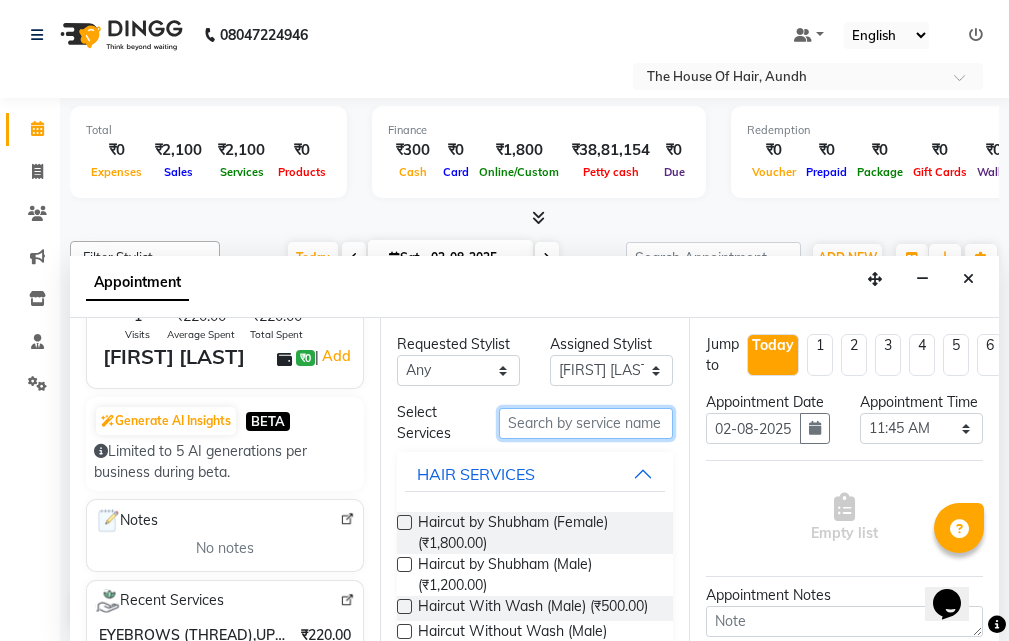 click at bounding box center (586, 423) 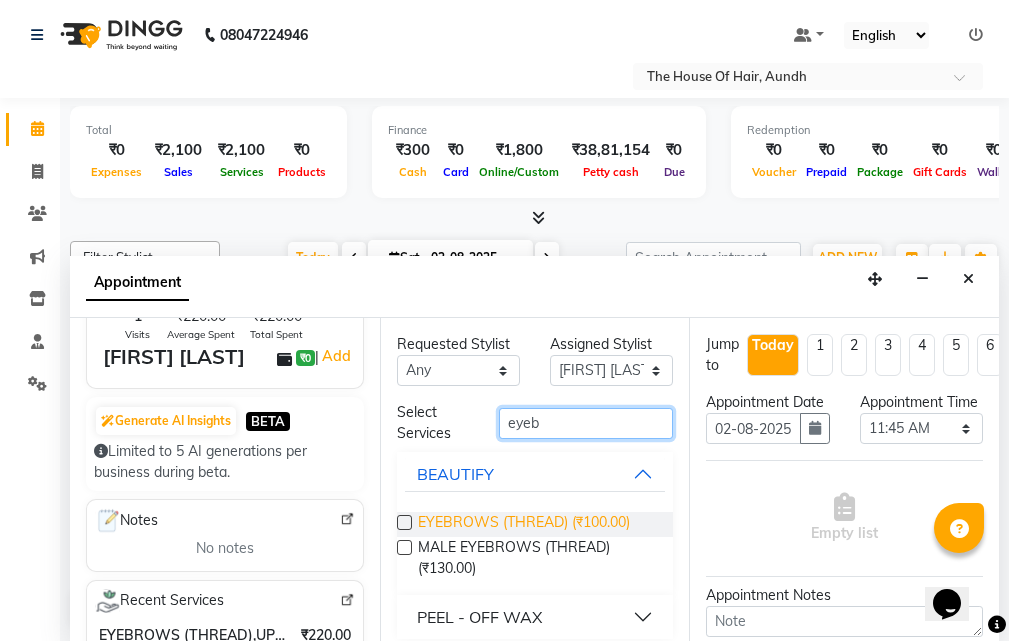 type on "eyeb" 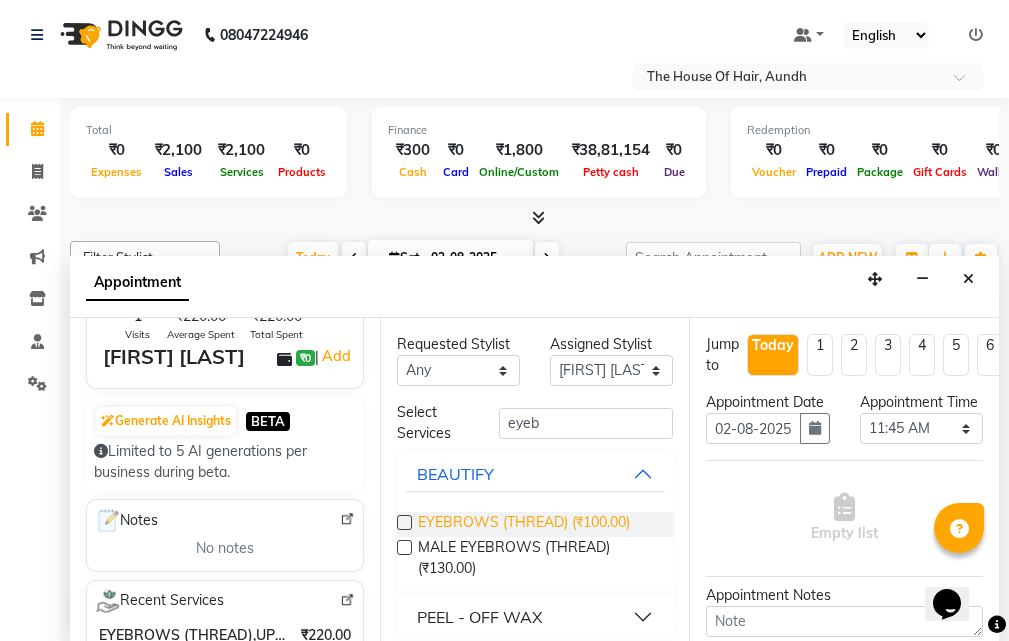click on "EYEBROWS (THREAD) (₹100.00)" at bounding box center (524, 524) 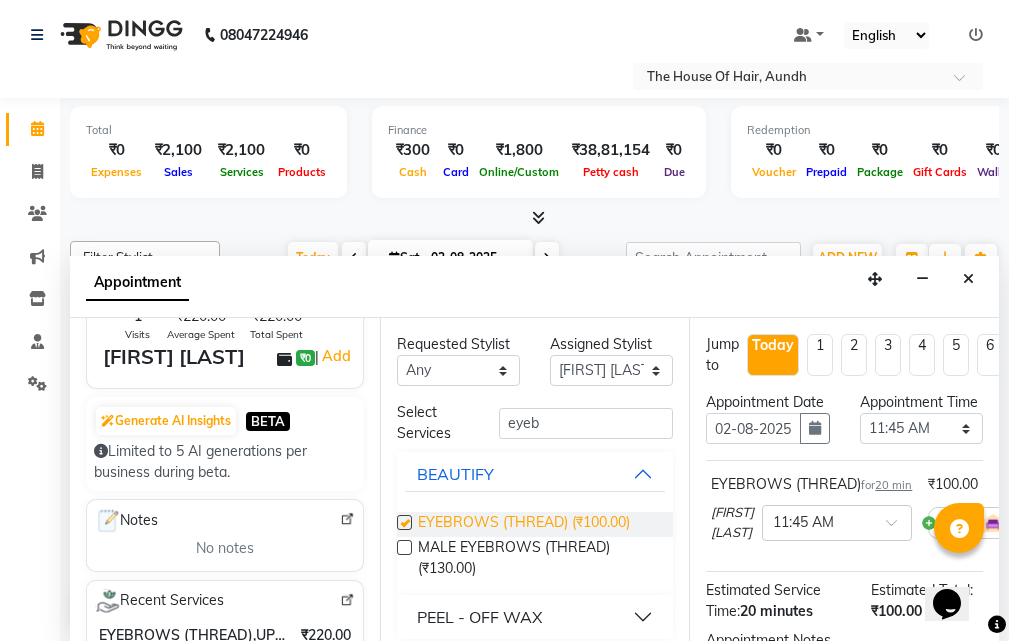 checkbox on "false" 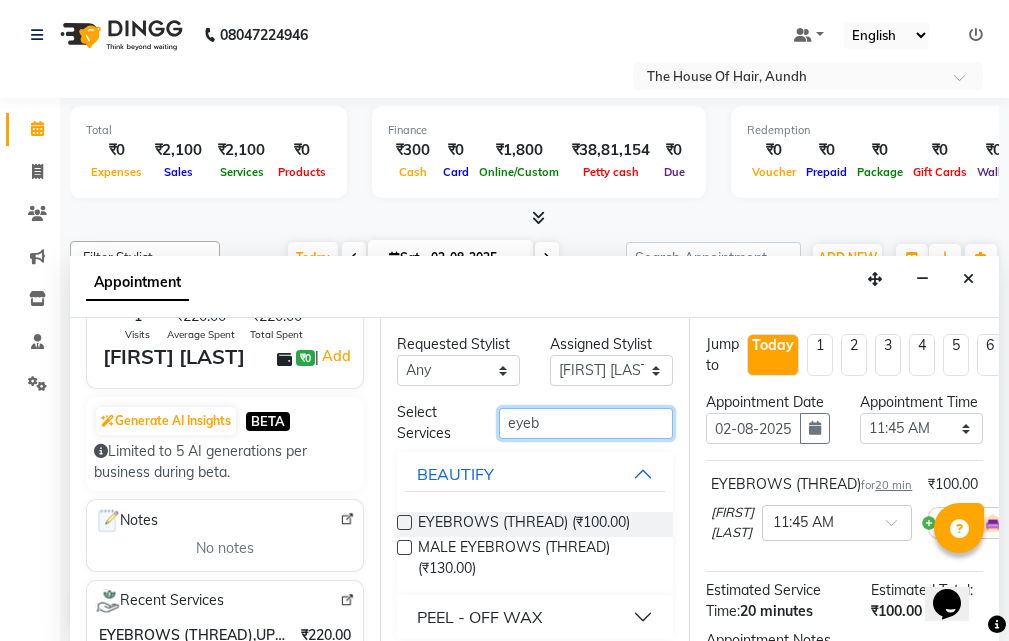 click on "eyeb" at bounding box center (586, 423) 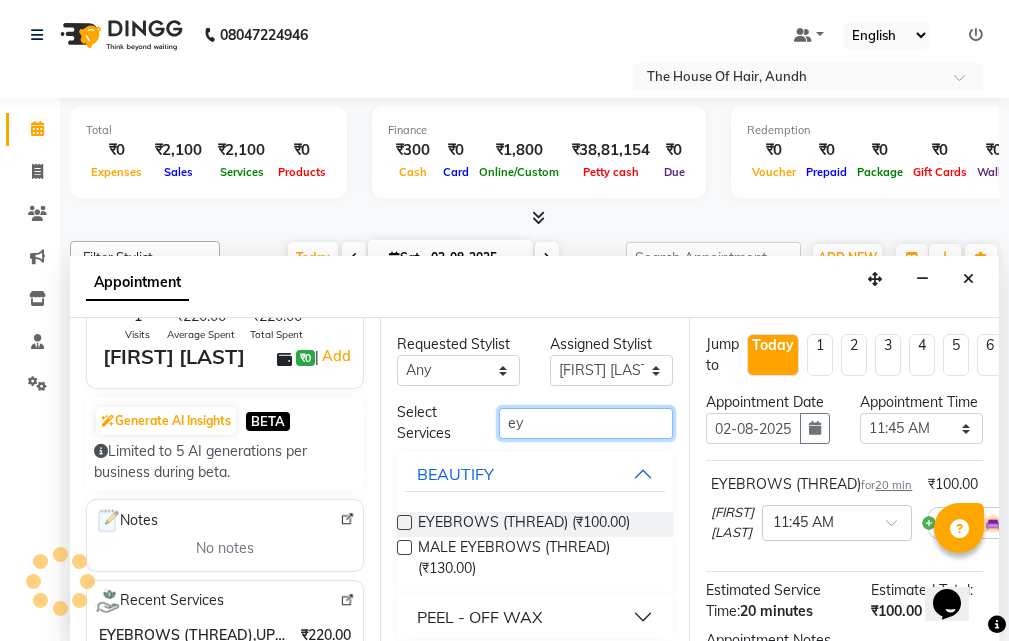 type on "e" 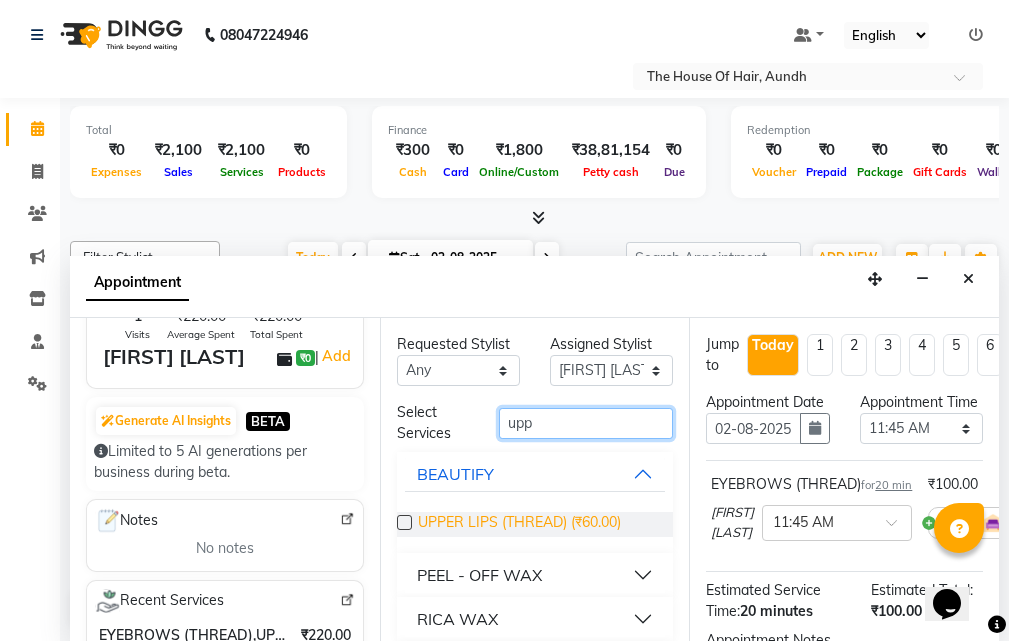 type on "upp" 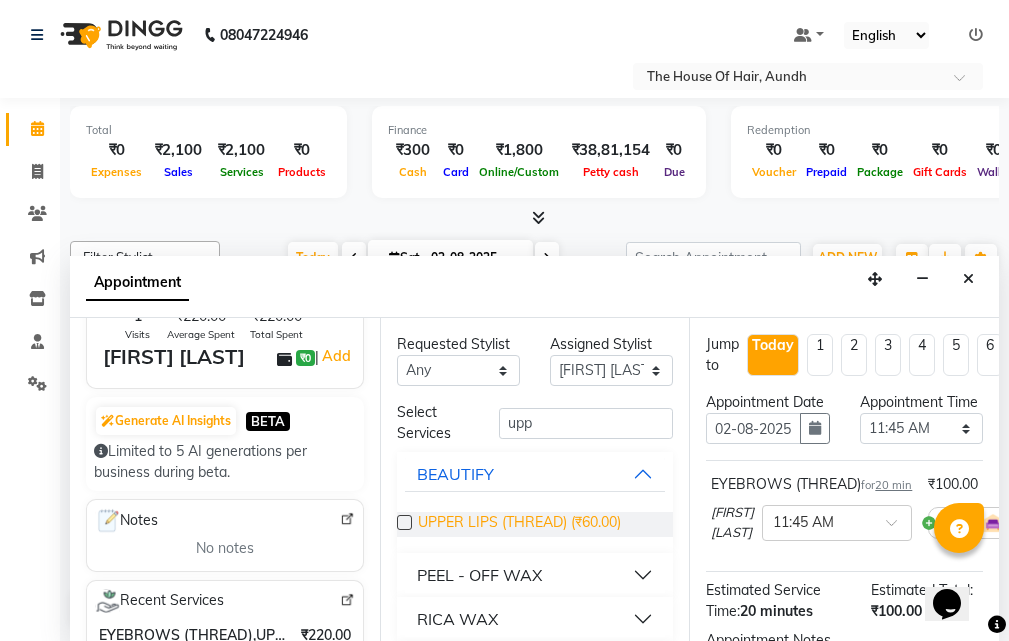 click on "UPPER LIPS (THREAD) (₹60.00)" at bounding box center (519, 524) 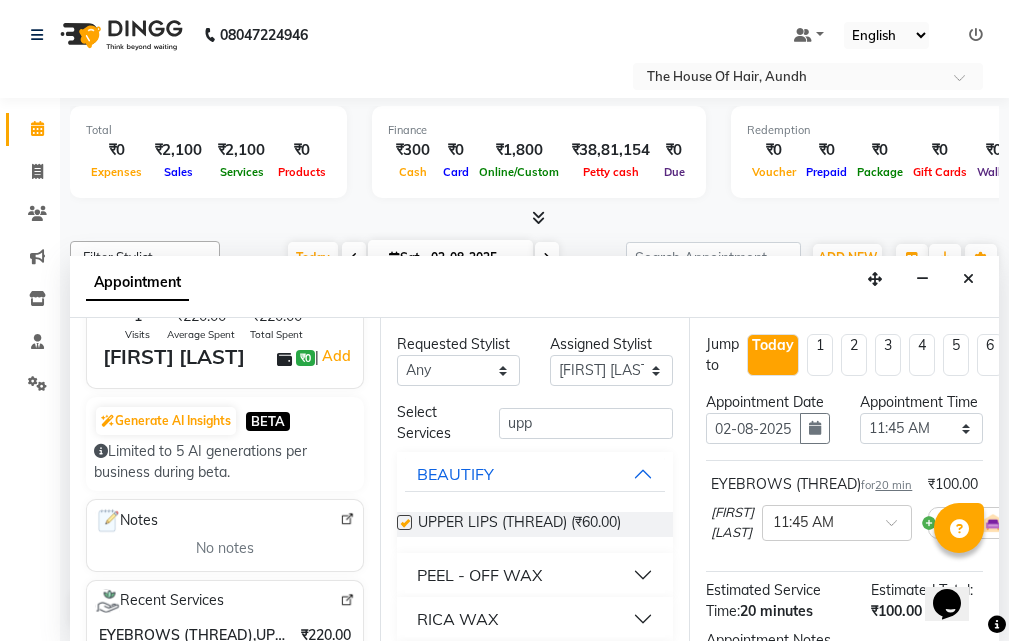 checkbox on "false" 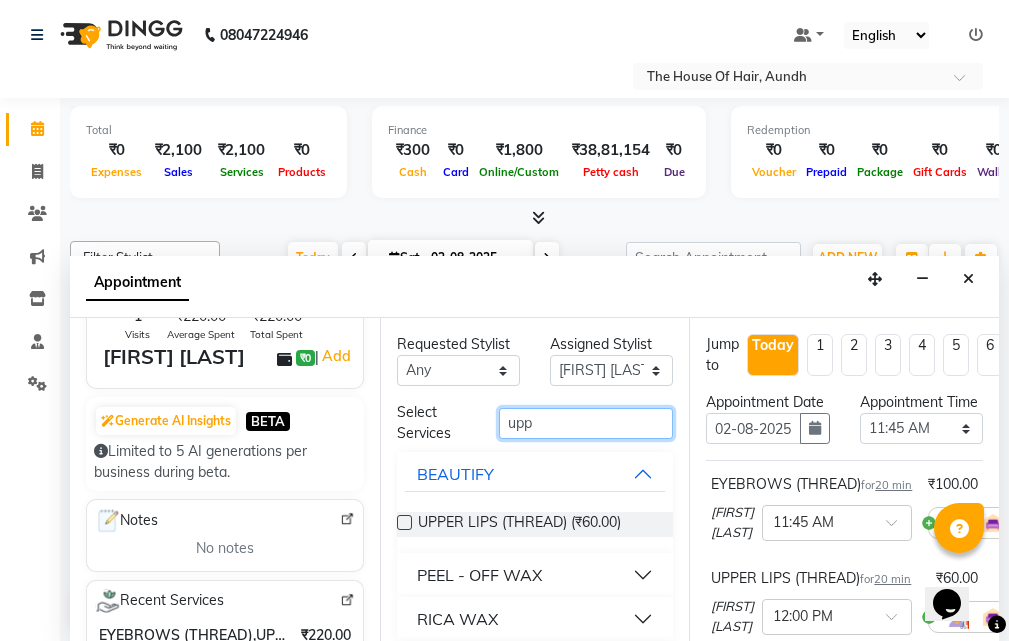 click on "upp" at bounding box center (586, 423) 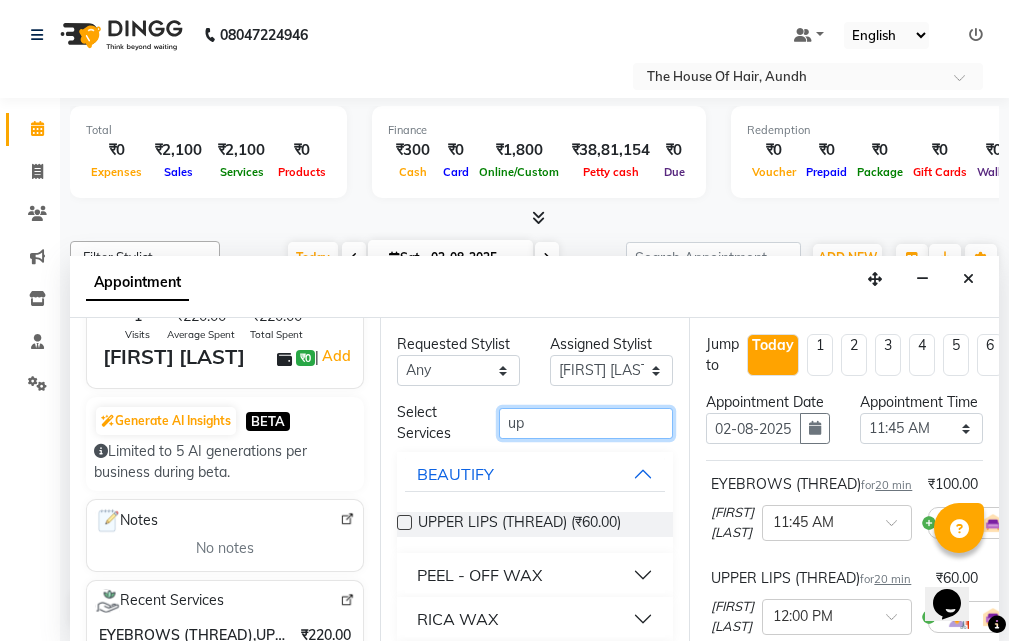 type on "u" 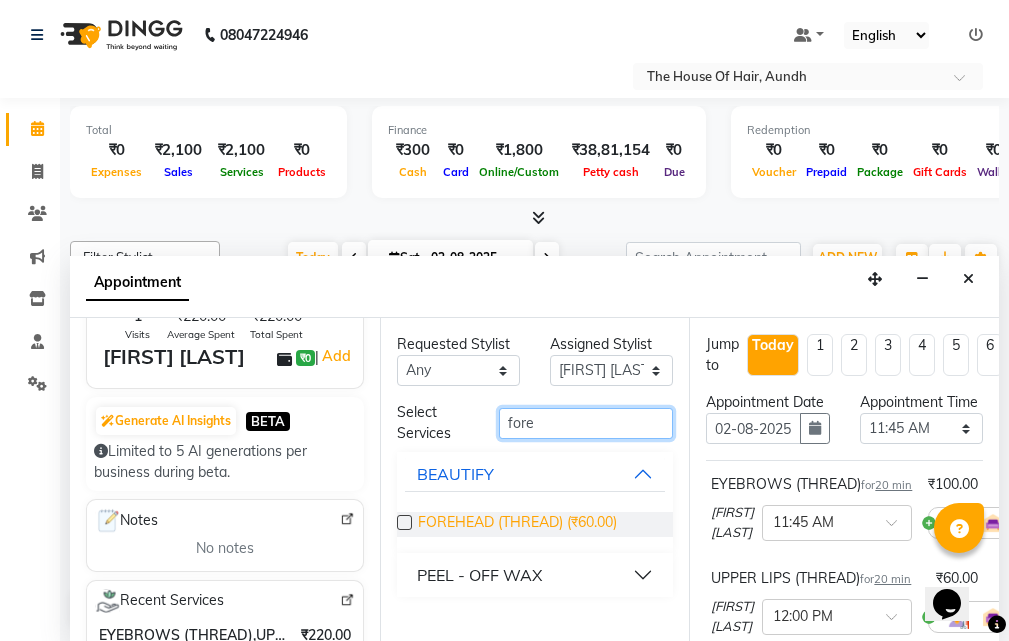 type on "fore" 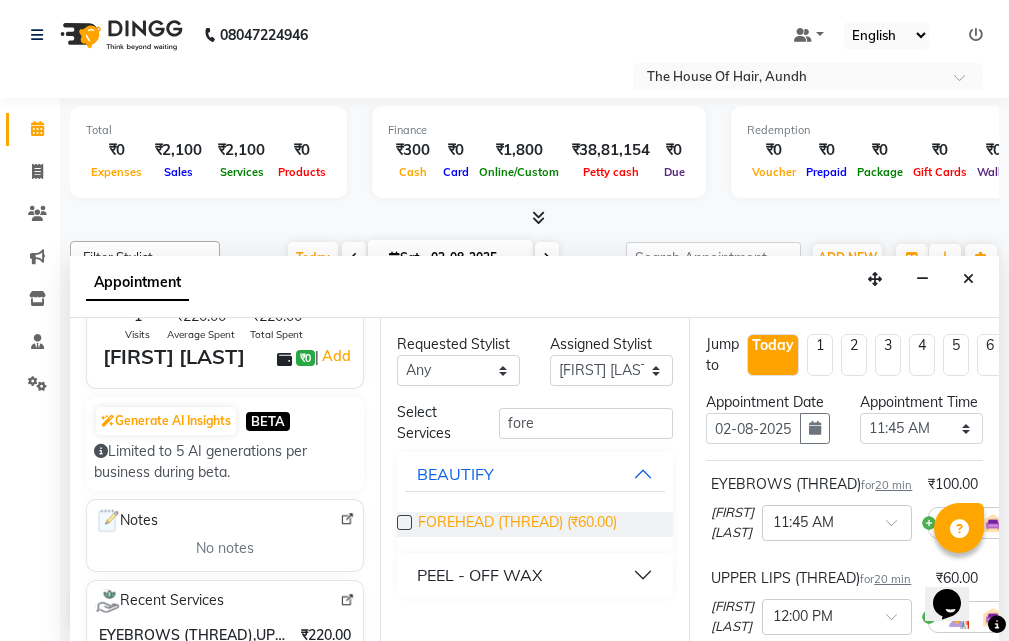 click on "FOREHEAD (THREAD) (₹60.00)" at bounding box center (517, 524) 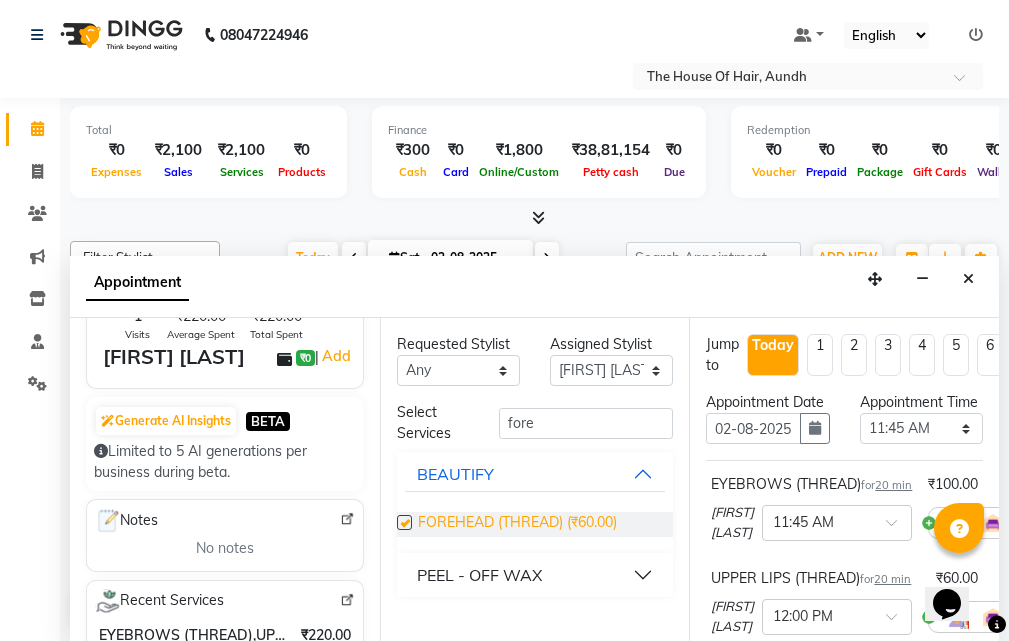 checkbox on "false" 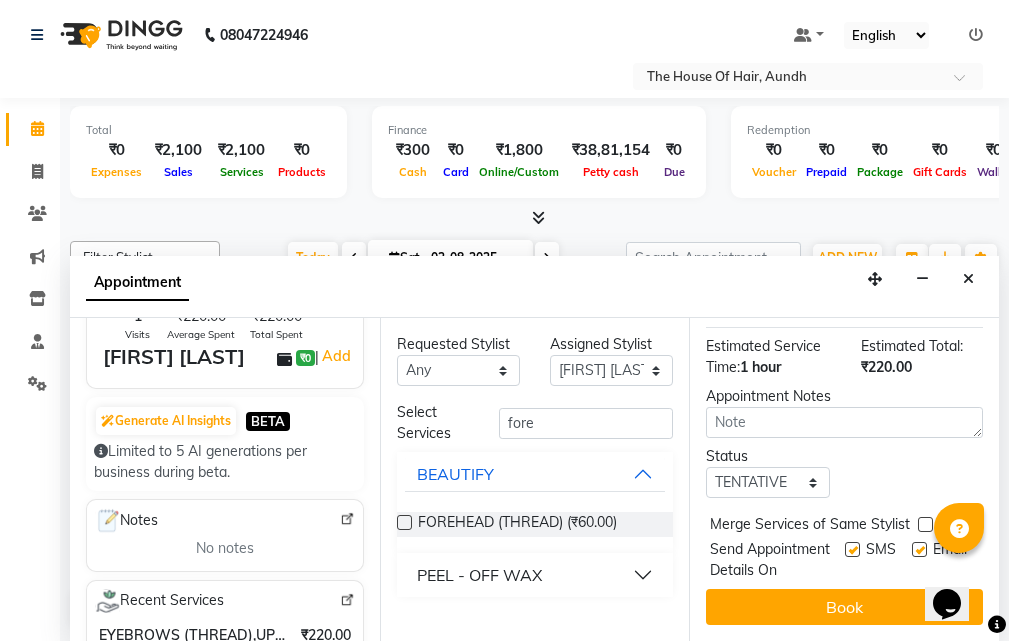 scroll, scrollTop: 500, scrollLeft: 0, axis: vertical 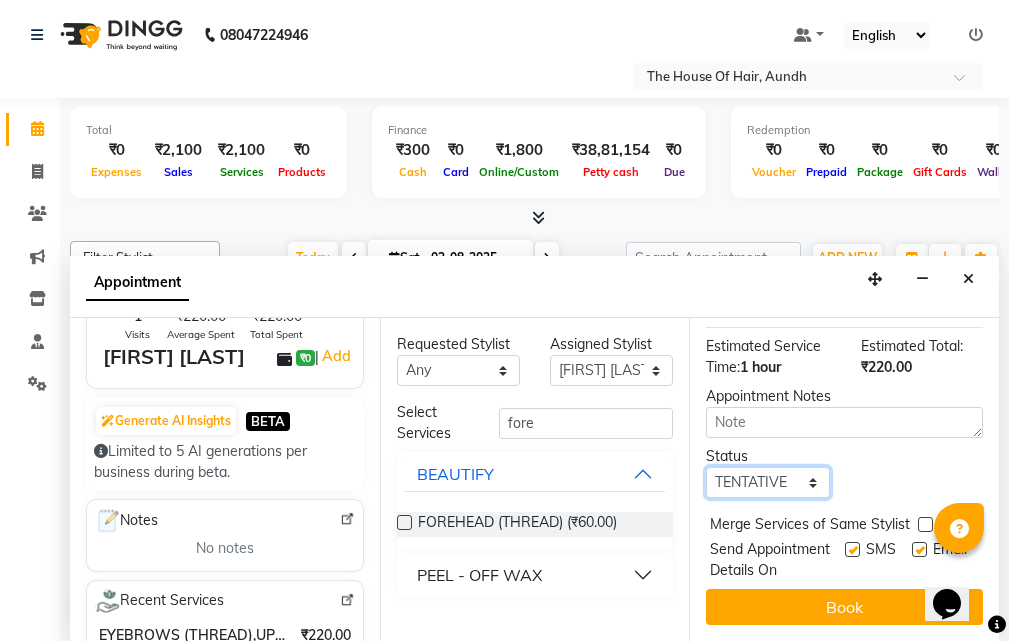 click on "Select TENTATIVE CONFIRM CHECK-IN UPCOMING" at bounding box center (767, 482) 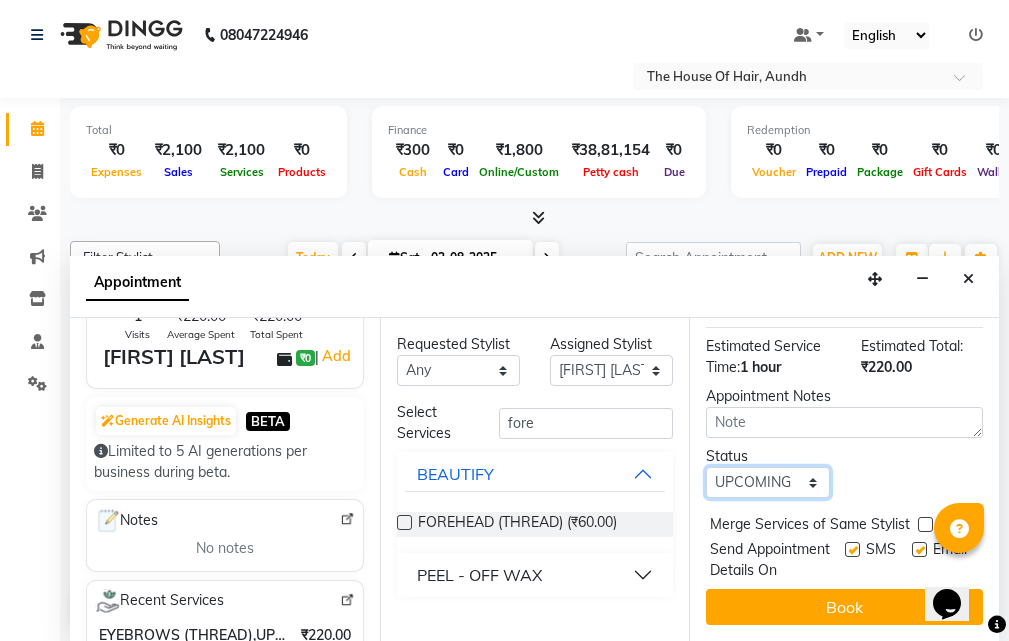 click on "Select TENTATIVE CONFIRM CHECK-IN UPCOMING" at bounding box center (767, 482) 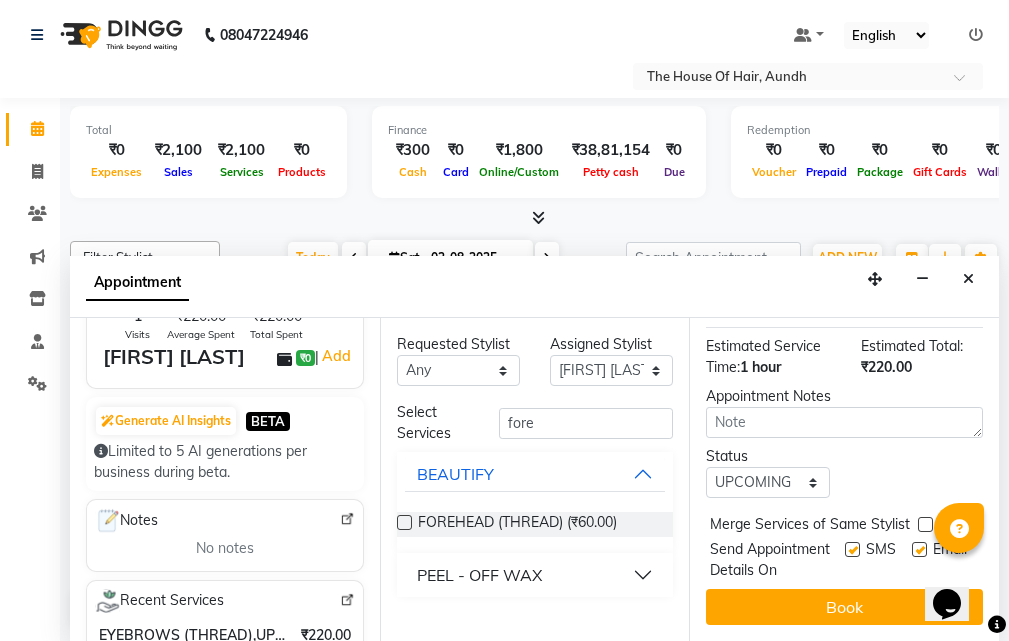 click at bounding box center (925, 524) 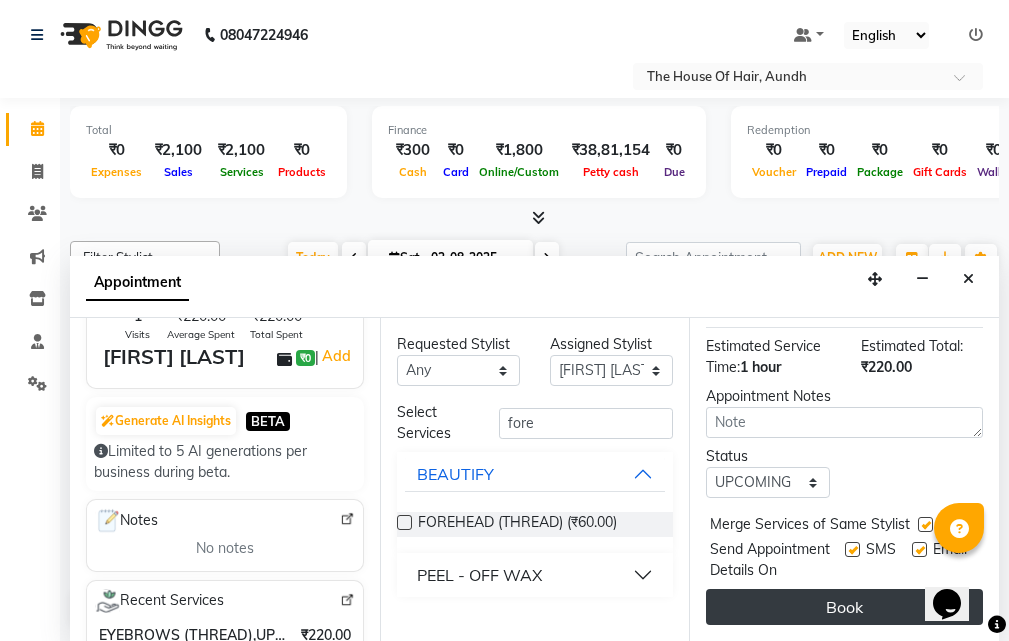 click on "Book" at bounding box center [844, 607] 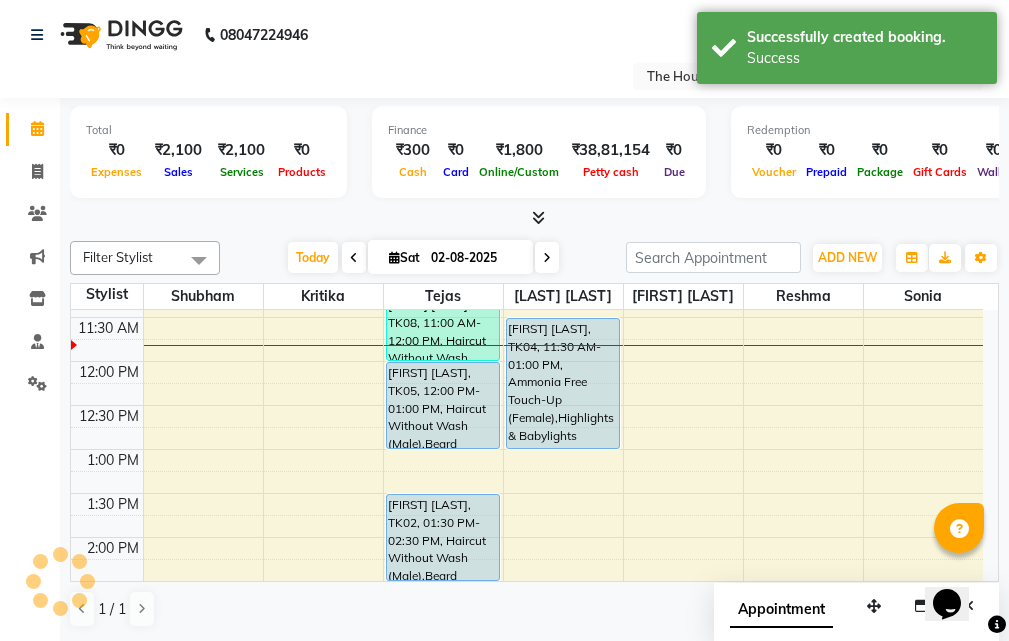 scroll, scrollTop: 0, scrollLeft: 0, axis: both 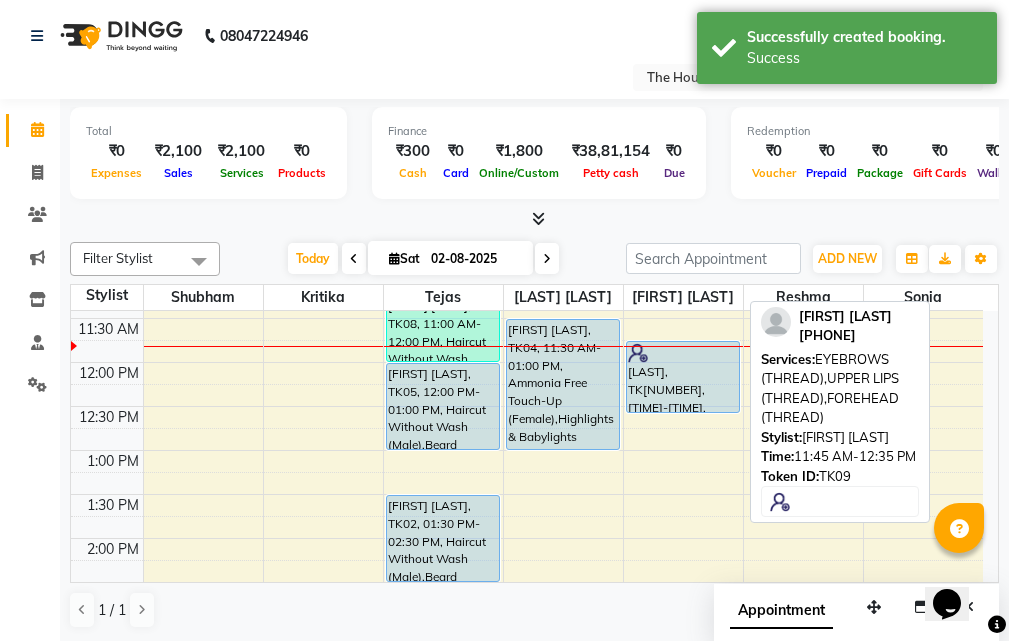 click on "[LAST], TK[NUMBER], [TIME]-[TIME], [SERVICE] ([METHOD]),[SERVICE] ([METHOD]),[SERVICE] ([METHOD])" at bounding box center (683, 377) 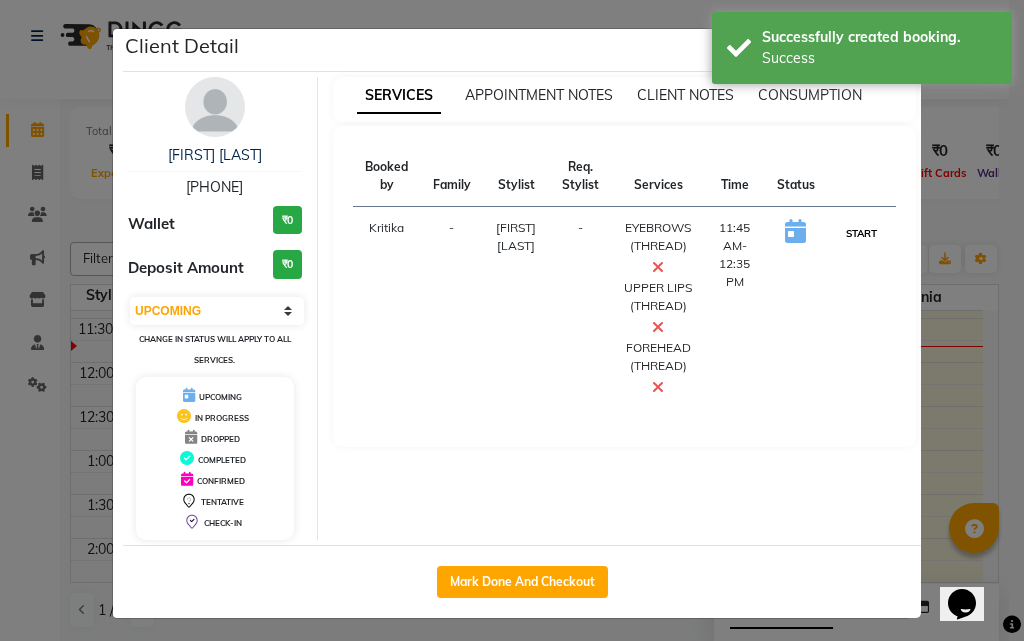 click on "START" at bounding box center [861, 233] 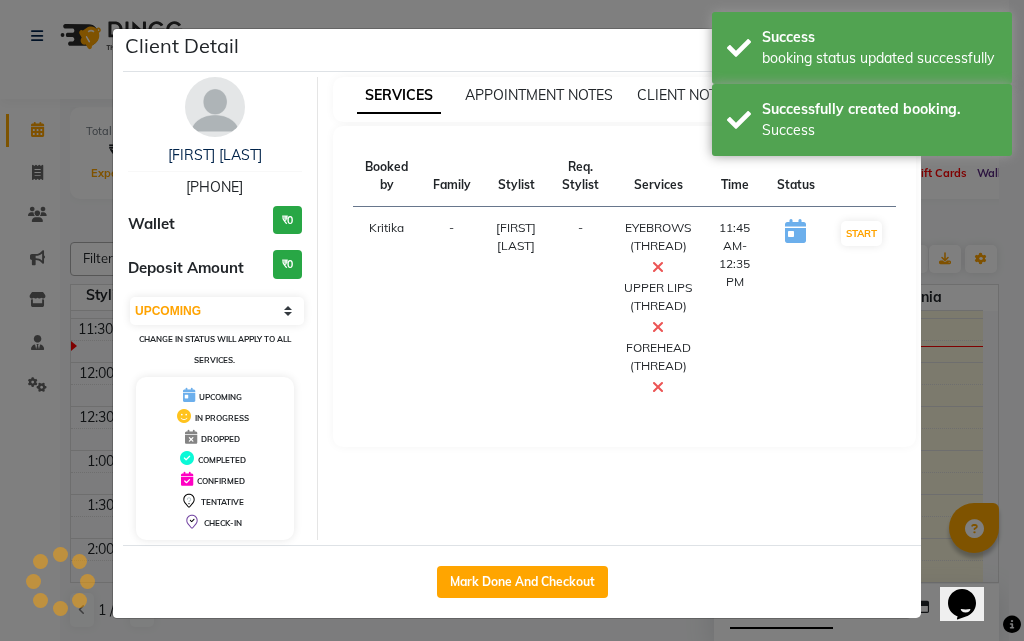 select on "1" 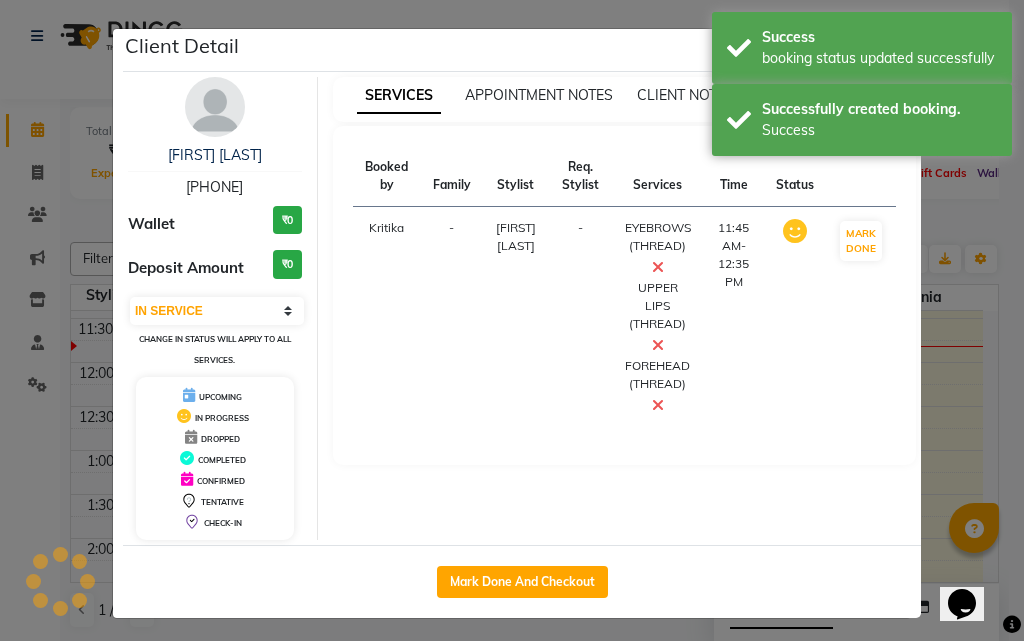 click on "Client Detail  [FIRST] [LAST]   [PHONE] Wallet ₹0 Deposit Amount  ₹0  Select IN SERVICE CONFIRMED TENTATIVE CHECK IN MARK DONE DROPPED UPCOMING Change in status will apply to all services. UPCOMING IN PROGRESS DROPPED COMPLETED CONFIRMED TENTATIVE CHECK-IN SERVICES APPOINTMENT NOTES CLIENT NOTES CONSUMPTION Booked by Family Stylist Req. Stylist Services Time Status  Kritika   - Aarti Chaudhari -  EYEBROWS (THREAD)   UPPER LIPS (THREAD)   FOREHEAD (THREAD)   11:45 AM-12:35 PM   MARK DONE   Mark Done And Checkout" 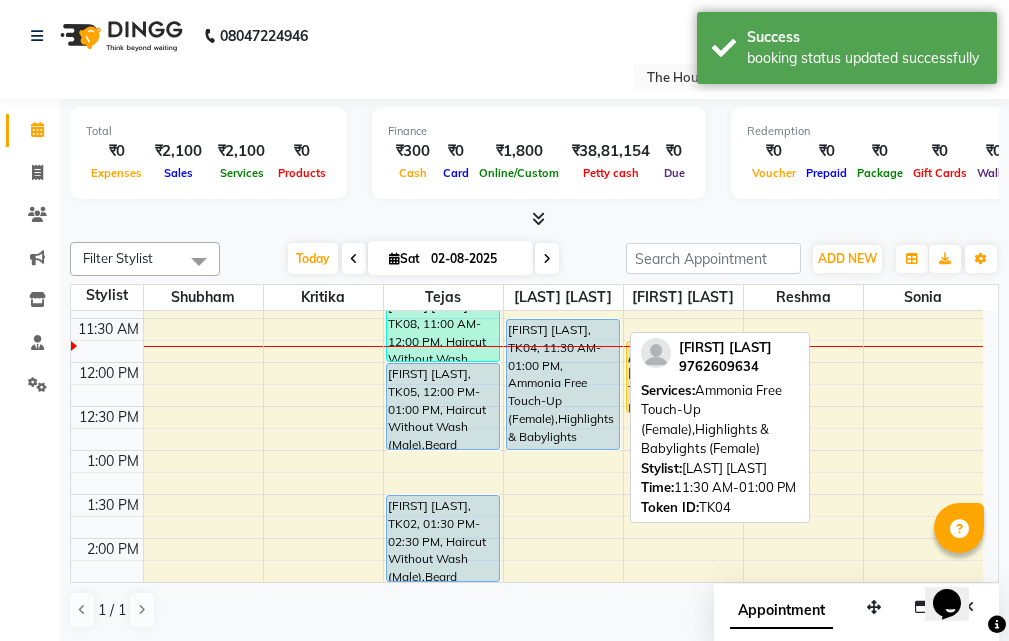 click on "[FIRST] [LAST], TK04, 11:30 AM-01:00 PM, Ammonia Free Touch-Up (Female),Highlights & Babylights (Female)" at bounding box center [563, 384] 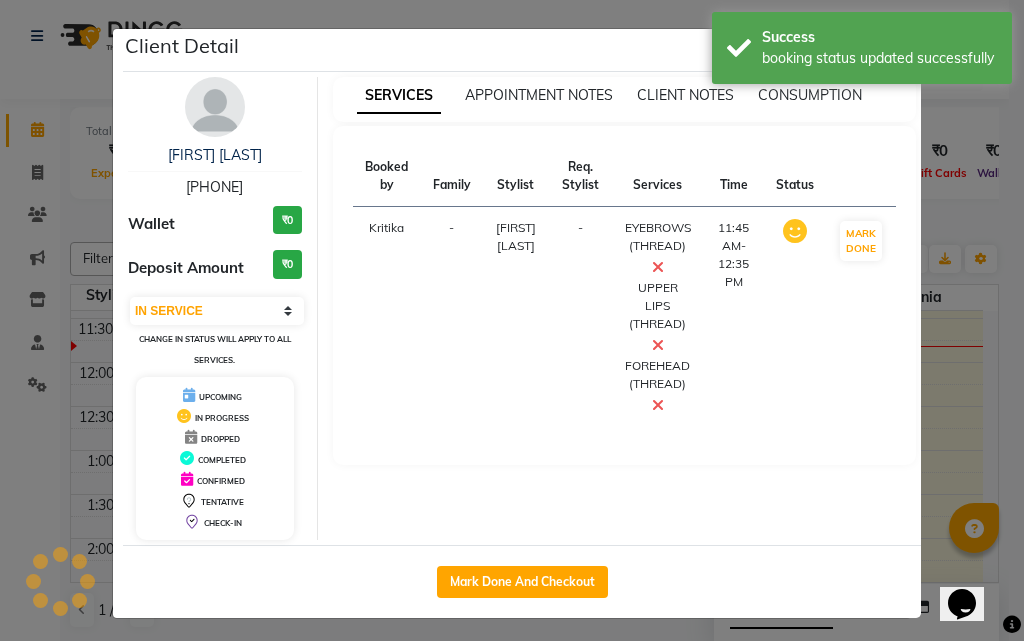 click on "Booked by Family Stylist Req. Stylist Services Time Status  Kritika   - [FIRST] [LAST] -  EYEBROWS (THREAD)   UPPER LIPS (THREAD)   FOREHEAD (THREAD)   11:45 AM-12:35 PM   MARK DONE" at bounding box center (625, 295) 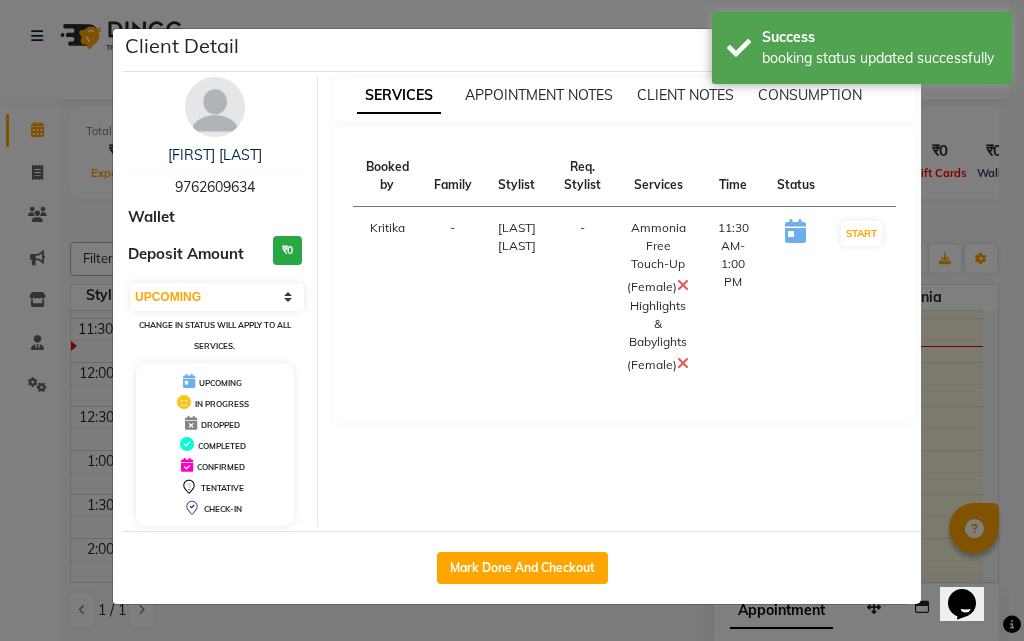 click on "Client Detail  [FIRST] [LAST]   [PHONE] Wallet Deposit Amount  ₹0  Select IN SERVICE CONFIRMED TENTATIVE CHECK IN MARK DONE DROPPED UPCOMING Change in status will apply to all services. UPCOMING IN PROGRESS DROPPED COMPLETED CONFIRMED TENTATIVE CHECK-IN SERVICES APPOINTMENT NOTES CLIENT NOTES CONSUMPTION Booked by Family Stylist Req. Stylist Services Time Status  Kritika   - [FIRST] [LAST] -  Ammonia Free Touch-Up (Female)   Highlights & Babylights (Female)   11:30 AM-1:00 PM   START   Mark Done And Checkout" 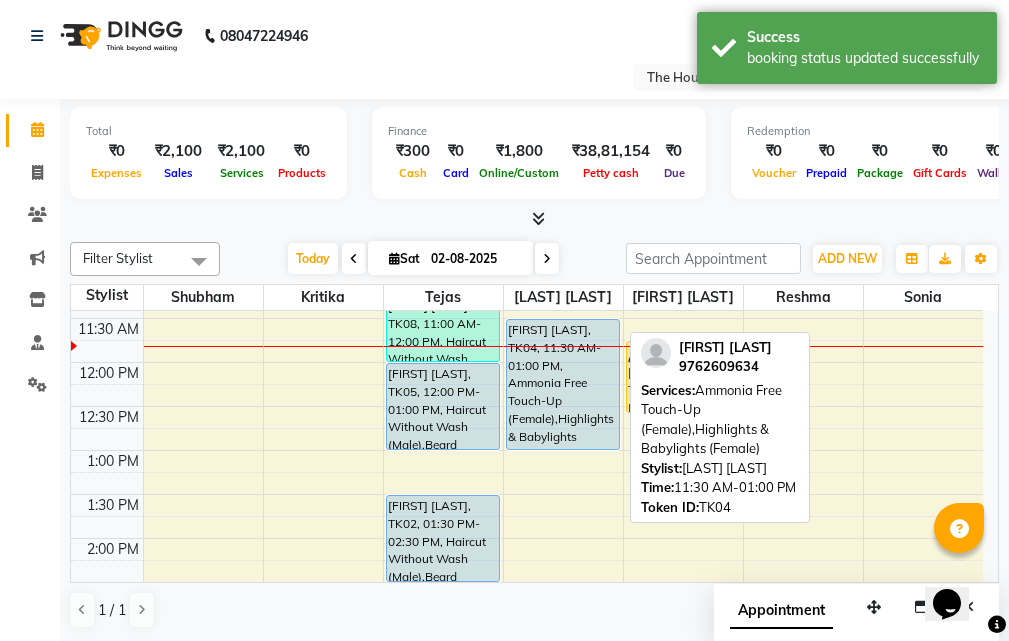 click on "[FIRST] [LAST], TK04, 11:30 AM-01:00 PM, Ammonia Free Touch-Up (Female),Highlights & Babylights (Female)" at bounding box center (563, 384) 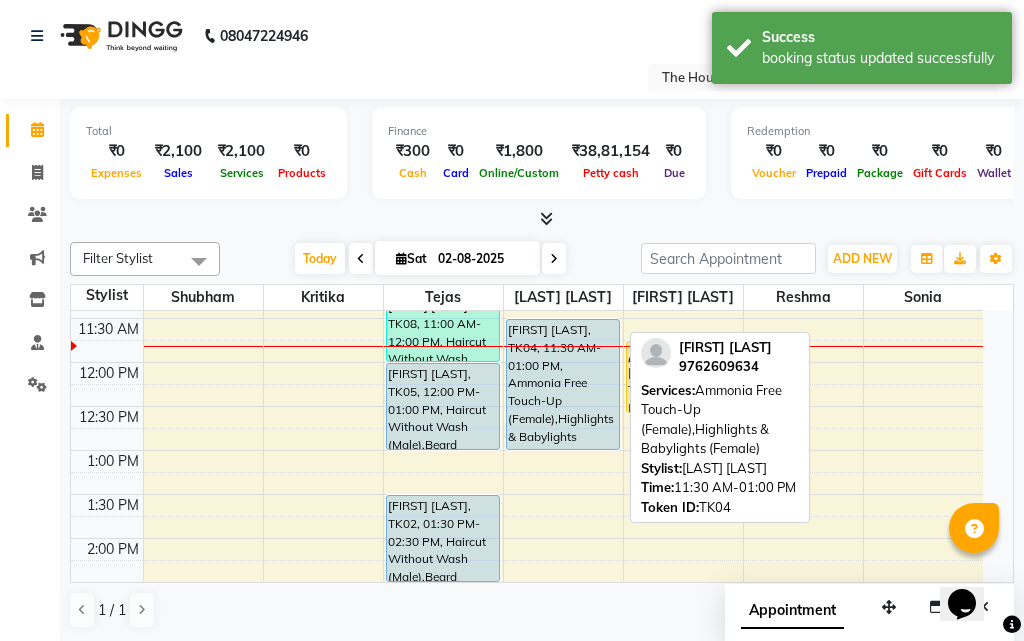 select on "5" 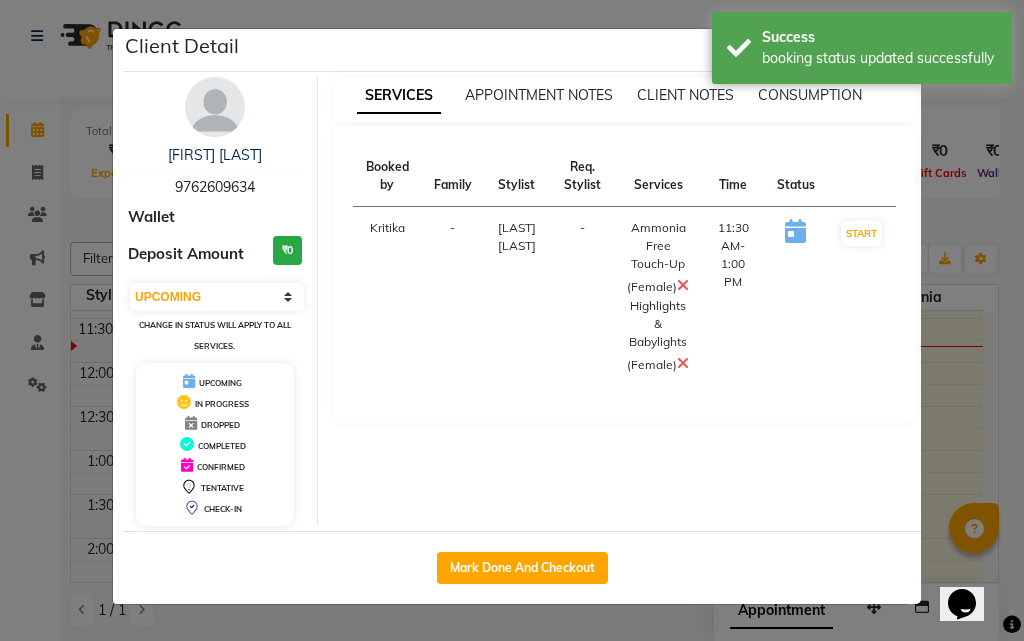 click on "SERVICES APPOINTMENT NOTES CLIENT NOTES CONSUMPTION Booked by Family Stylist Req. Stylist Services Time Status  Kritika   - [FIRST] [LAST] -  Ammonia Free Touch-Up (Female)   Highlights & Babylights (Female)   11:30 AM-1:00 PM   START" at bounding box center [625, 301] 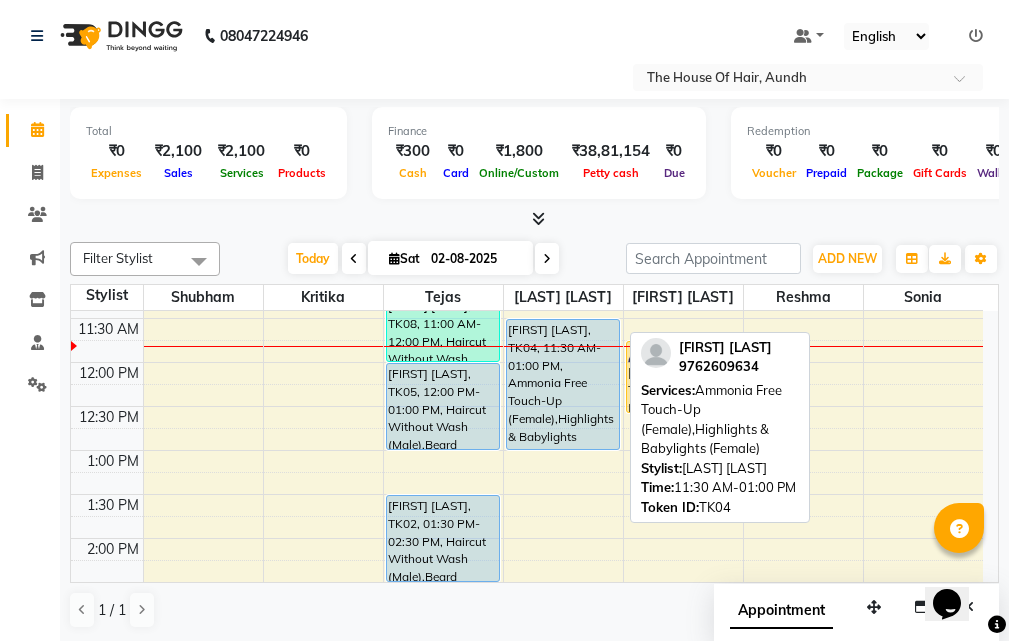 click on "[FIRST] [LAST], TK04, 11:30 AM-01:00 PM, Ammonia Free Touch-Up (Female),Highlights & Babylights (Female)" at bounding box center (563, 384) 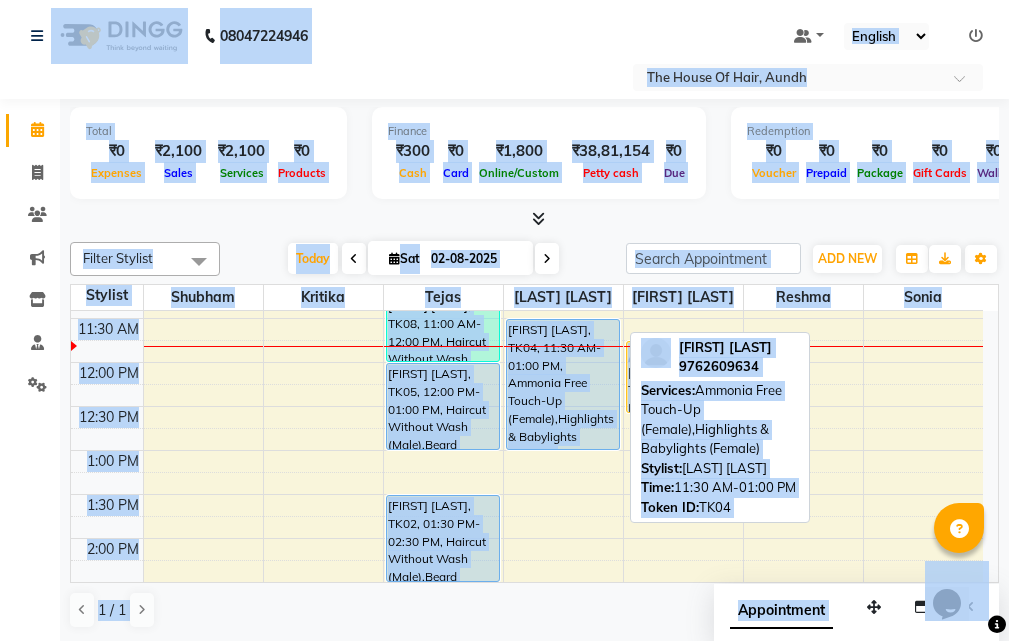 select on "5" 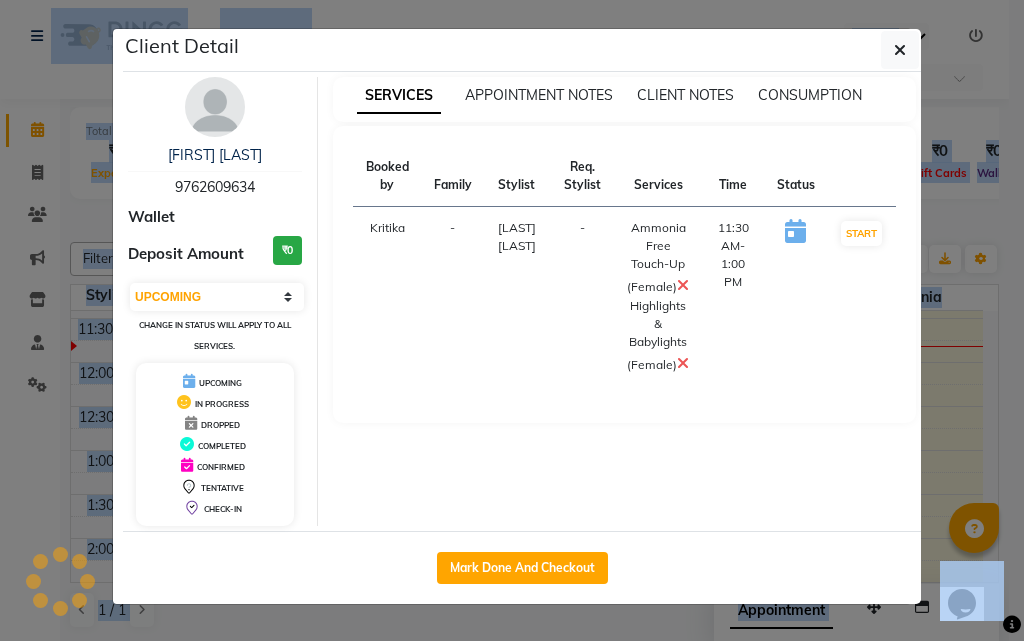 click on "Booked by Family Stylist Req. Stylist Services Time Status  Kritika   - [FIRST] [LAST] -  Ammonia Free Touch-Up (Female)   Highlights & Babylights (Female)   11:30 AM-1:00 PM   START" at bounding box center [625, 274] 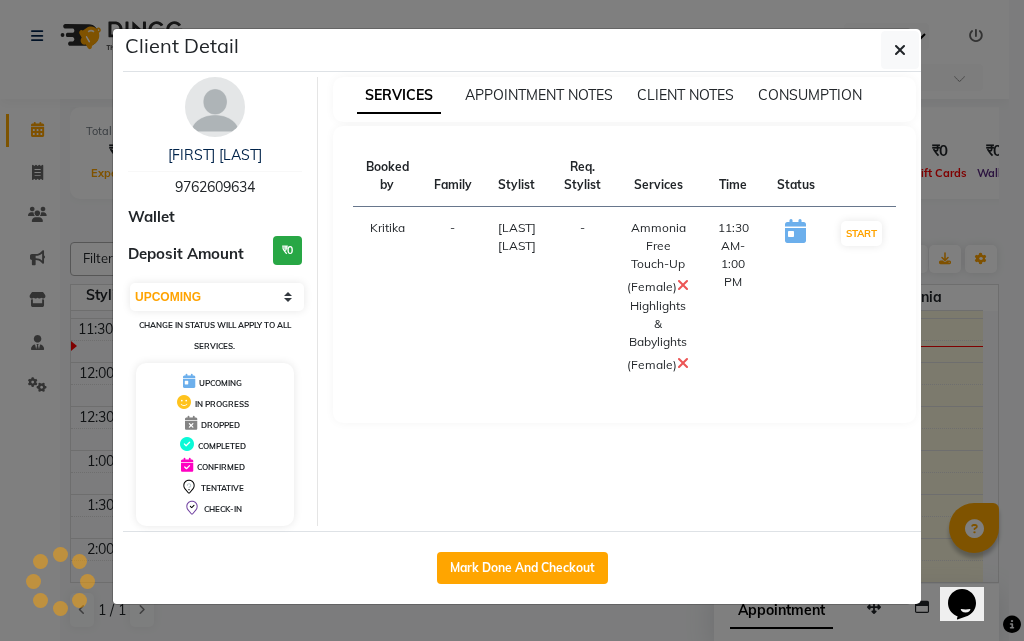 click on "Client Detail  [FIRST] [LAST]   [PHONE] Wallet Deposit Amount  ₹0  Select IN SERVICE CONFIRMED TENTATIVE CHECK IN MARK DONE DROPPED UPCOMING Change in status will apply to all services. UPCOMING IN PROGRESS DROPPED COMPLETED CONFIRMED TENTATIVE CHECK-IN SERVICES APPOINTMENT NOTES CLIENT NOTES CONSUMPTION Booked by Family Stylist Req. Stylist Services Time Status  Kritika   - [FIRST] [LAST] -  Ammonia Free Touch-Up (Female)   Highlights & Babylights (Female)   11:30 AM-1:00 PM   START   Mark Done And Checkout" 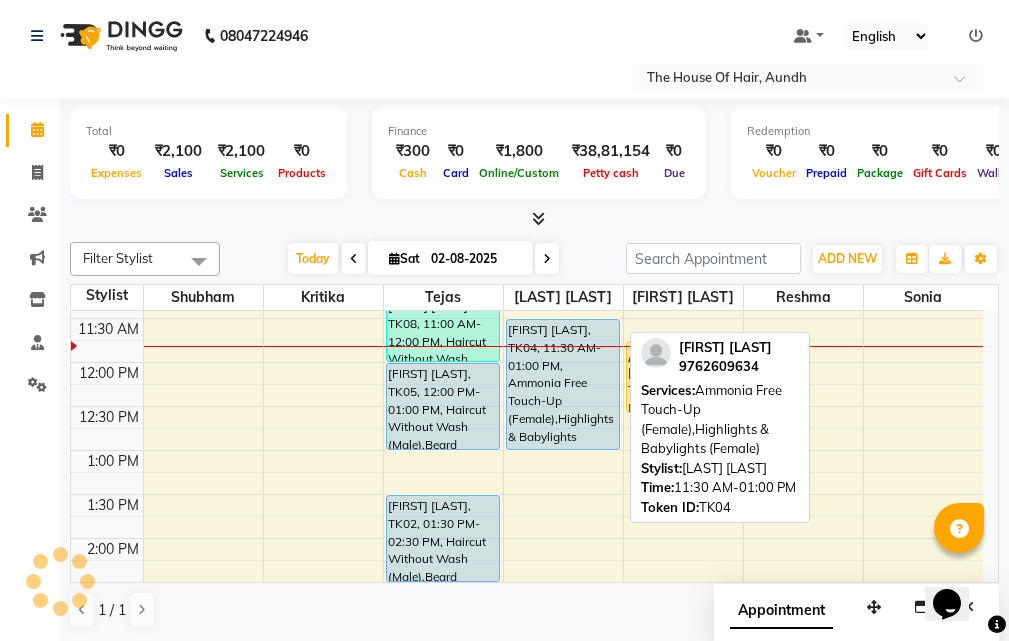click on "[FIRST] [LAST], TK04, 11:30 AM-01:00 PM, Ammonia Free Touch-Up (Female),Highlights & Babylights (Female)" at bounding box center (563, 384) 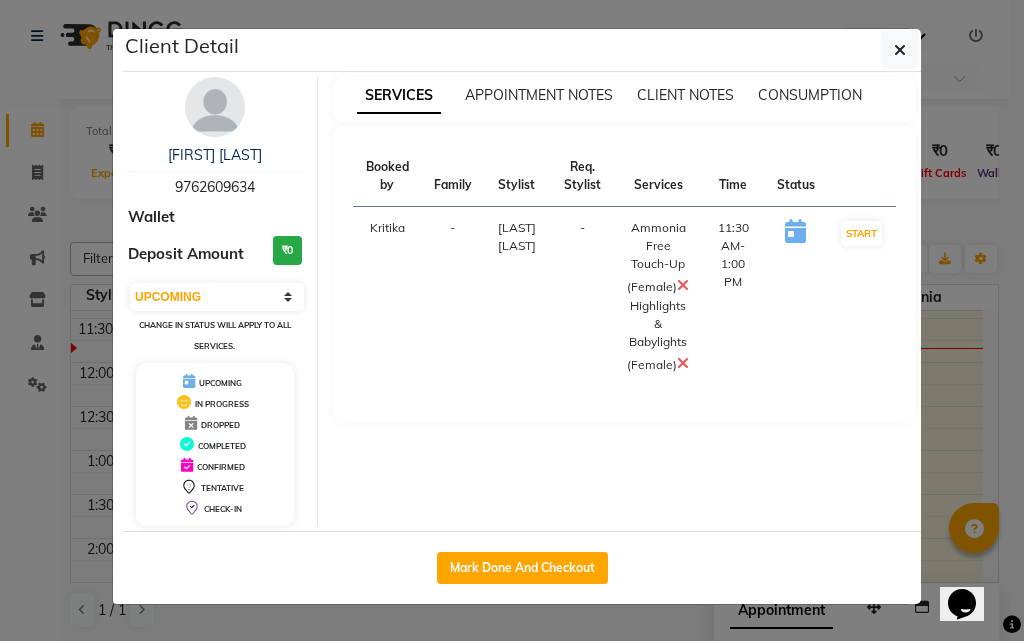 click on "Client Detail  [FIRST] [LAST]   [PHONE] Wallet Deposit Amount  ₹0  Select IN SERVICE CONFIRMED TENTATIVE CHECK IN MARK DONE DROPPED UPCOMING Change in status will apply to all services. UPCOMING IN PROGRESS DROPPED COMPLETED CONFIRMED TENTATIVE CHECK-IN SERVICES APPOINTMENT NOTES CLIENT NOTES CONSUMPTION Booked by Family Stylist Req. Stylist Services Time Status  Kritika   - [FIRST] [LAST] -  Ammonia Free Touch-Up (Female)   Highlights & Babylights (Female)   11:30 AM-1:00 PM   START   Mark Done And Checkout" 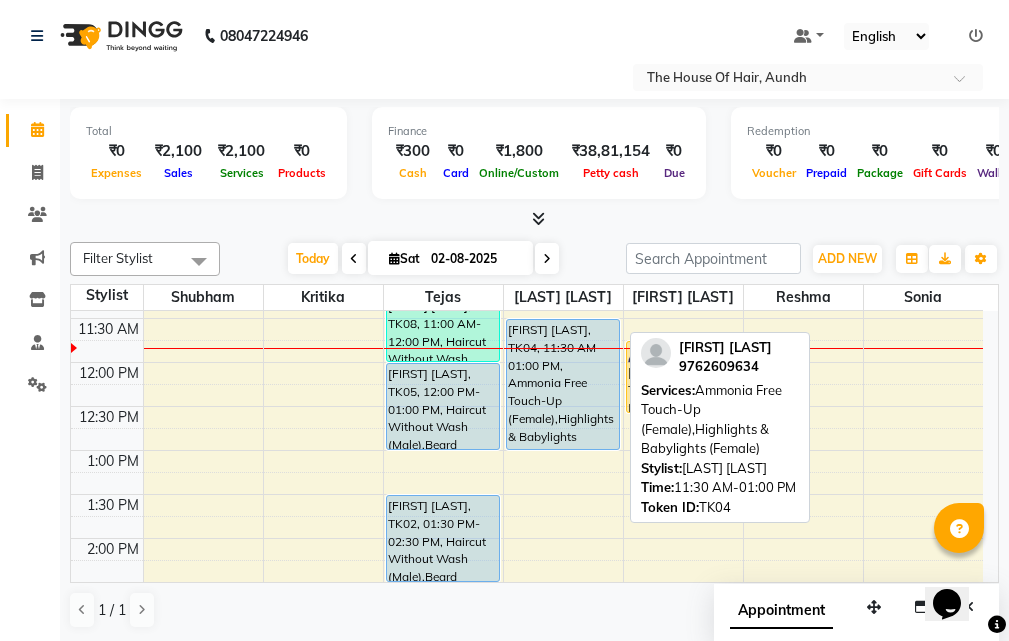 click on "[FIRST] [LAST], TK04, 11:30 AM-01:00 PM, Ammonia Free Touch-Up (Female),Highlights & Babylights (Female)" at bounding box center [563, 384] 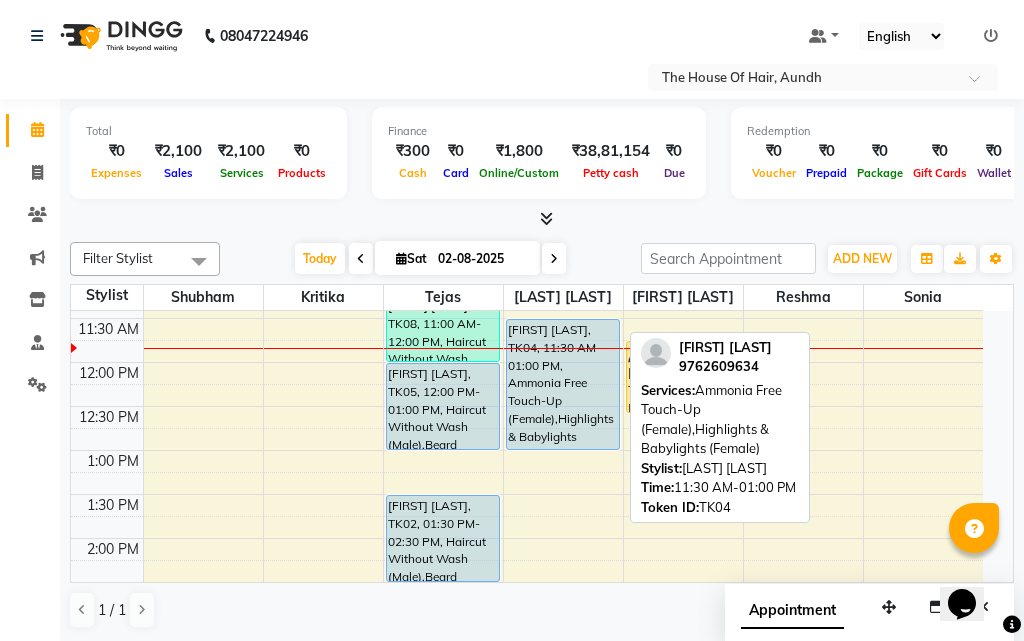 select on "5" 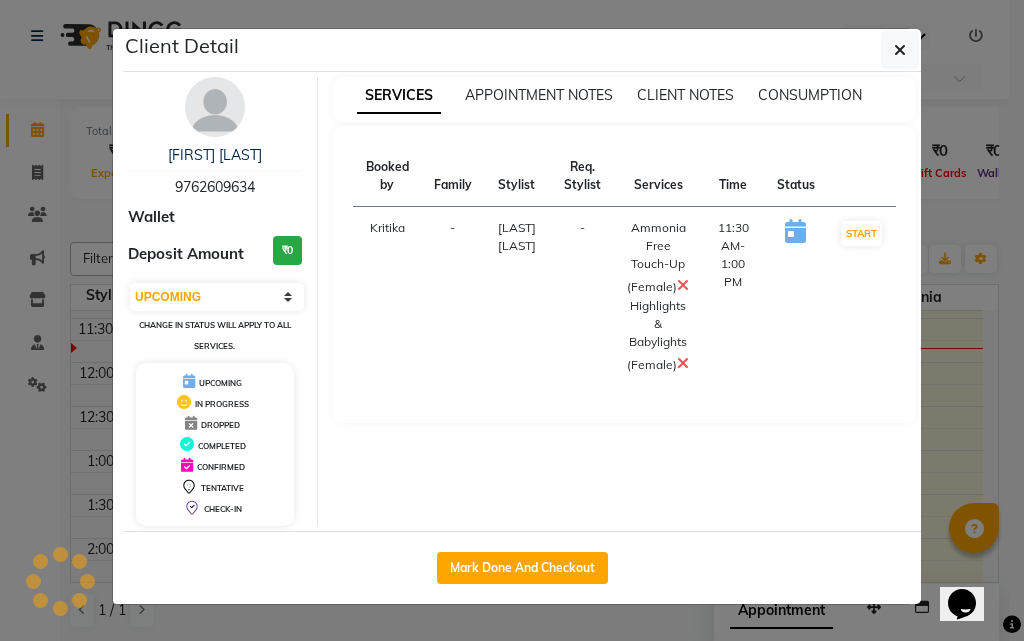 click on "Client Detail  [FIRST] [LAST]   [PHONE] Wallet Deposit Amount  ₹0  Select IN SERVICE CONFIRMED TENTATIVE CHECK IN MARK DONE DROPPED UPCOMING Change in status will apply to all services. UPCOMING IN PROGRESS DROPPED COMPLETED CONFIRMED TENTATIVE CHECK-IN SERVICES APPOINTMENT NOTES CLIENT NOTES CONSUMPTION Booked by Family Stylist Req. Stylist Services Time Status  Kritika   - [FIRST] [LAST] -  Ammonia Free Touch-Up (Female)   Highlights & Babylights (Female)   11:30 AM-1:00 PM   START   Mark Done And Checkout" 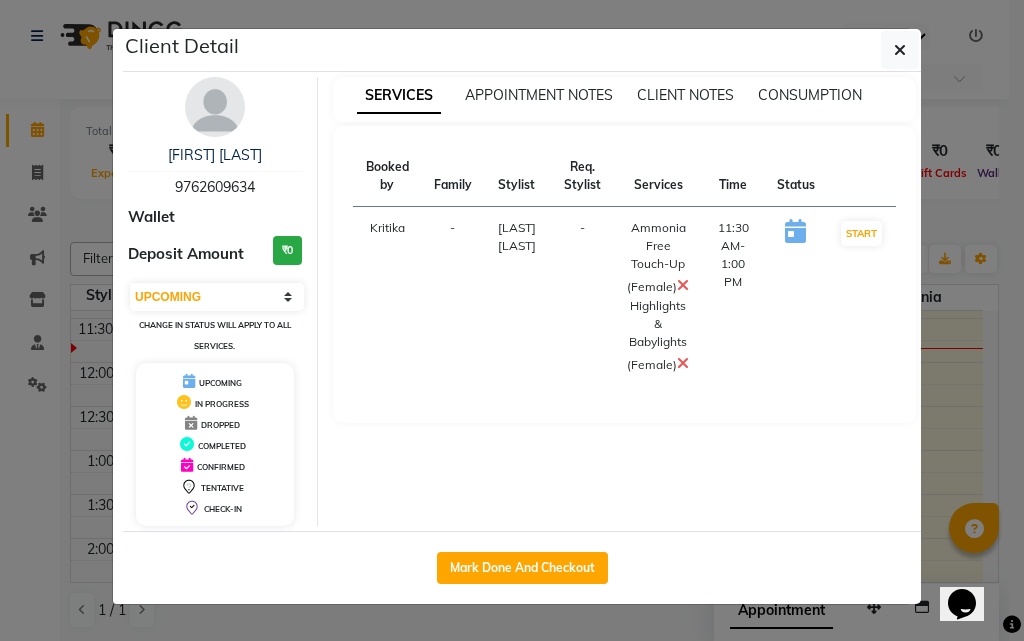 drag, startPoint x: 942, startPoint y: 454, endPoint x: 918, endPoint y: 451, distance: 24.186773 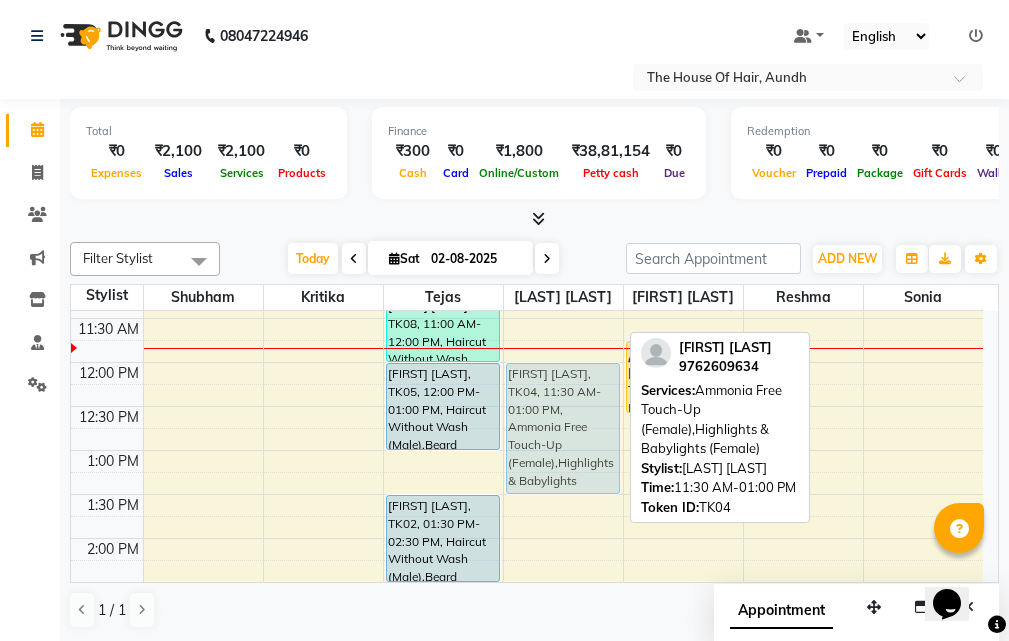 drag, startPoint x: 588, startPoint y: 331, endPoint x: 584, endPoint y: 378, distance: 47.169907 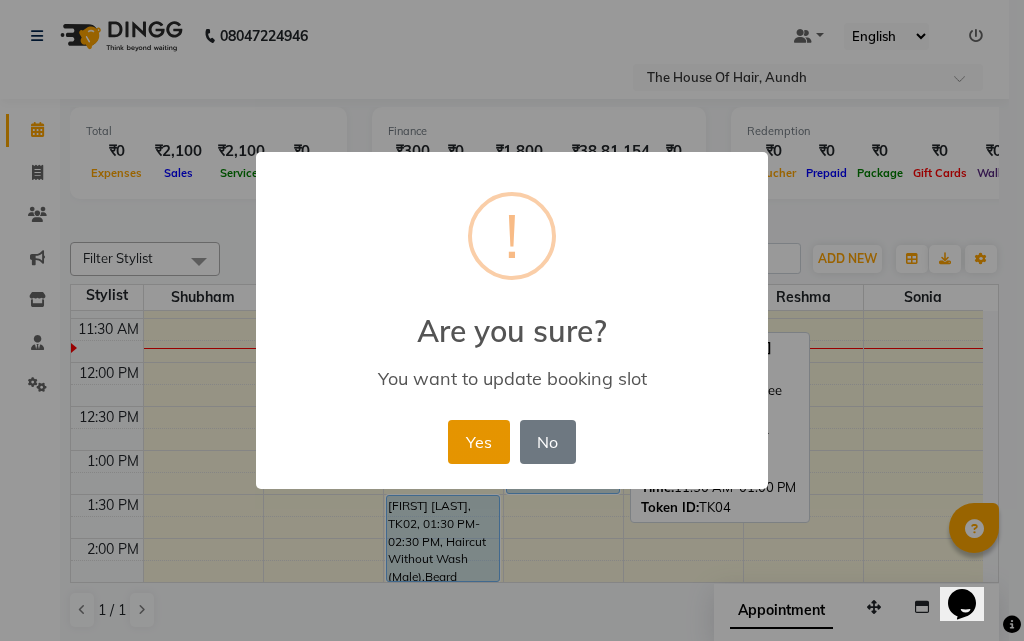 click on "Yes" at bounding box center (478, 442) 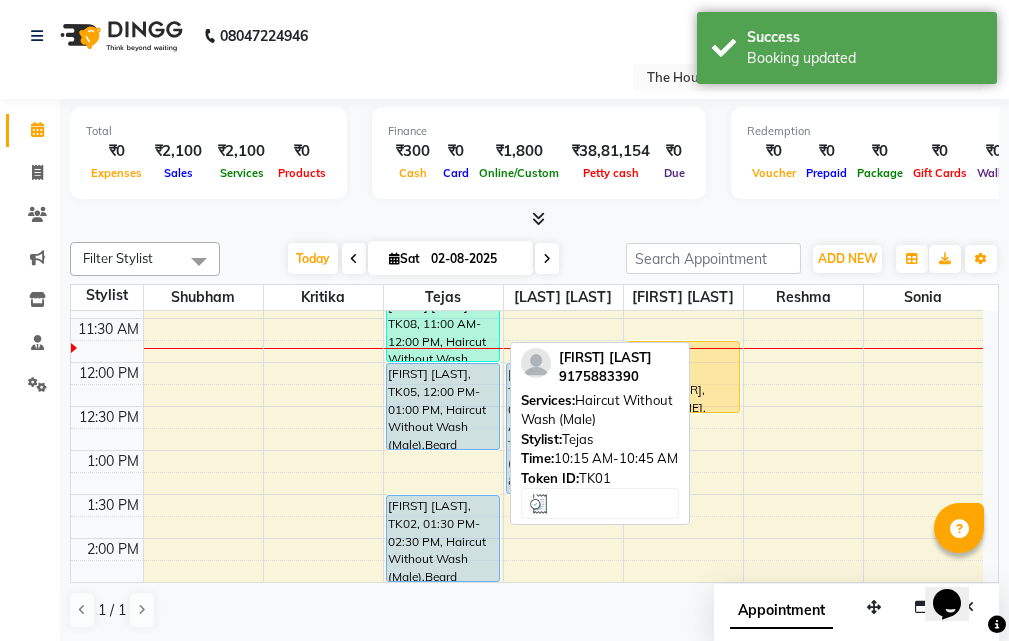 scroll, scrollTop: 400, scrollLeft: 0, axis: vertical 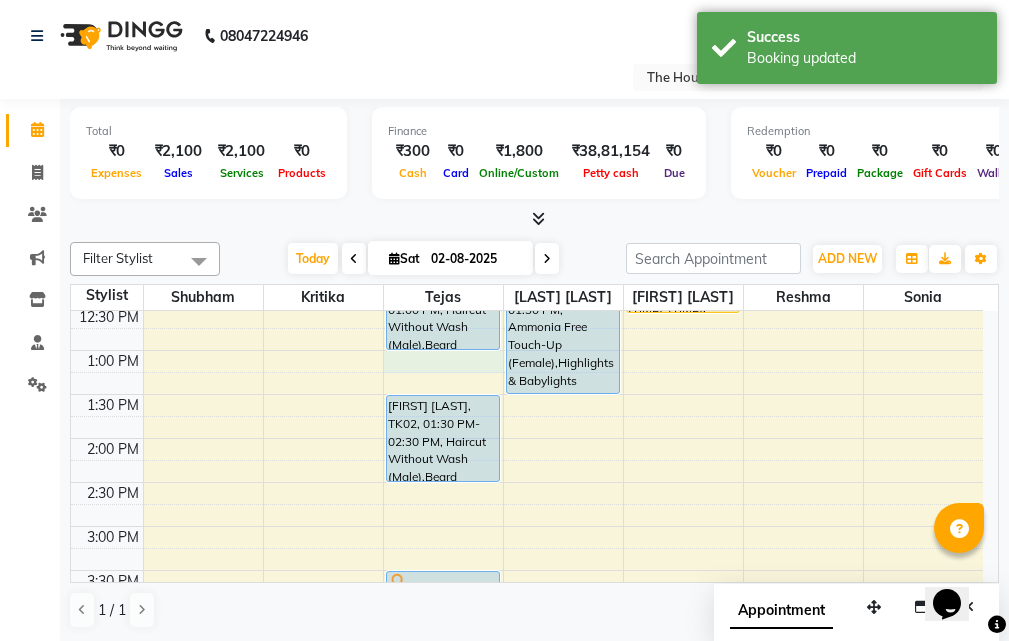 click on "8:00 AM 8:30 AM 9:00 AM 9:30 AM 10:00 AM 10:30 AM 11:00 AM 11:30 AM 12:00 PM 12:30 PM 1:00 PM 1:30 PM 2:00 PM 2:30 PM 3:00 PM 3:30 PM 4:00 PM 4:30 PM 5:00 PM 5:30 PM 6:00 PM 6:30 PM 7:00 PM 7:30 PM 8:00 PM 8:30 PM 9:00 PM 9:30 PM     [FIRST] [LAST], TK06, 09:30 AM-10:00 AM, Beard     [FIRST] [LAST], TK01, 10:15 AM-10:45 AM, Haircut Without Wash (Male)     [FIRST] [LAST], TK08, 11:00 AM-12:00 PM, Haircut Without Wash (Male),Beard (₹300)    [FIRST] [LAST], TK05, 12:00 PM-01:00 PM, Haircut Without Wash (Male),Beard    [FIRST] [LAST], TK02, 01:30 PM-02:30 PM, Haircut Without Wash (Male),Beard     [FIRST] [LAST], TK03, 03:30 PM-04:30 PM, Haircut Without Wash (Male),Beard     [FIRST] [LAST], TK07, 09:30 AM-10:30 AM, Haircut Without Wash (Male),Beard    [FIRST] [LAST], TK04, 11:30 AM-01:30 PM, Ammonia Free Touch-Up (Female),Highlights & Babylights (Female)     [FIRST] [LAST], TK09, 11:45 AM-12:35 PM, EYEBROWS (THREAD),UPPER LIPS (THREAD),FOREHEAD (THREAD)" at bounding box center [527, 526] 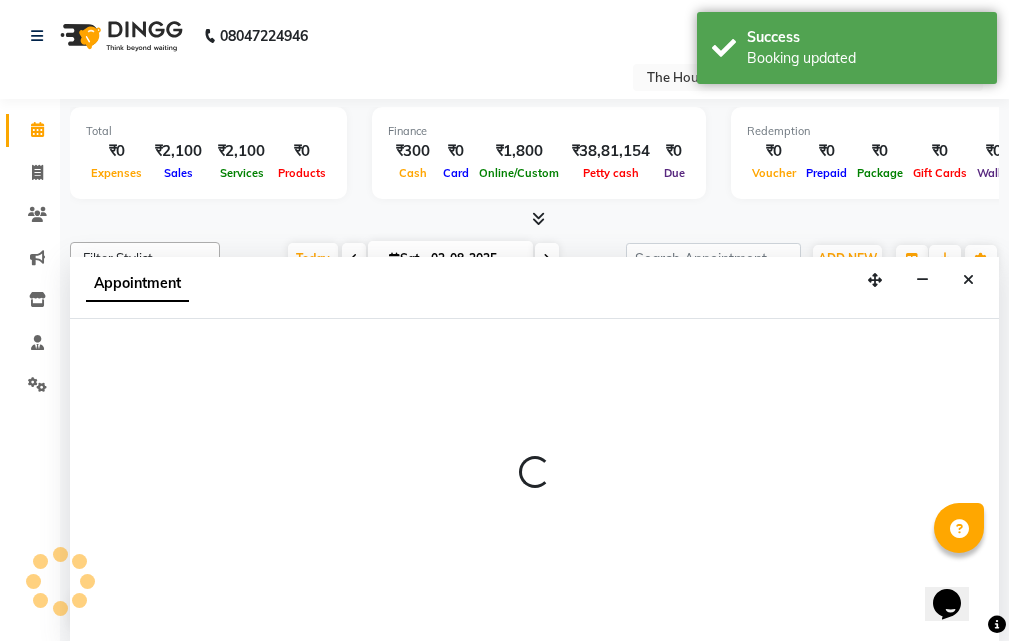 scroll, scrollTop: 1, scrollLeft: 0, axis: vertical 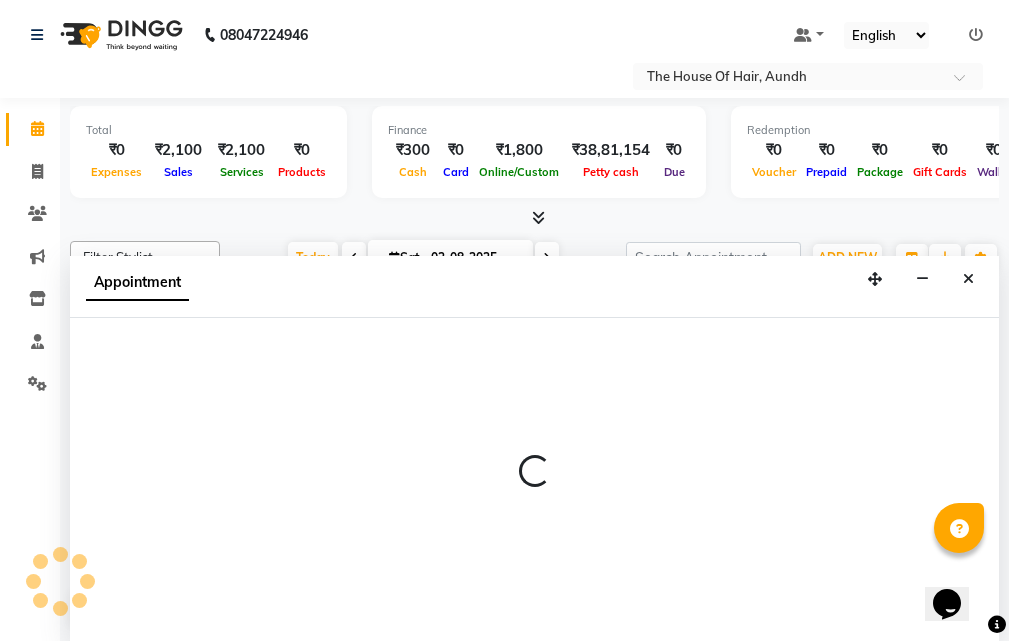 select on "6864" 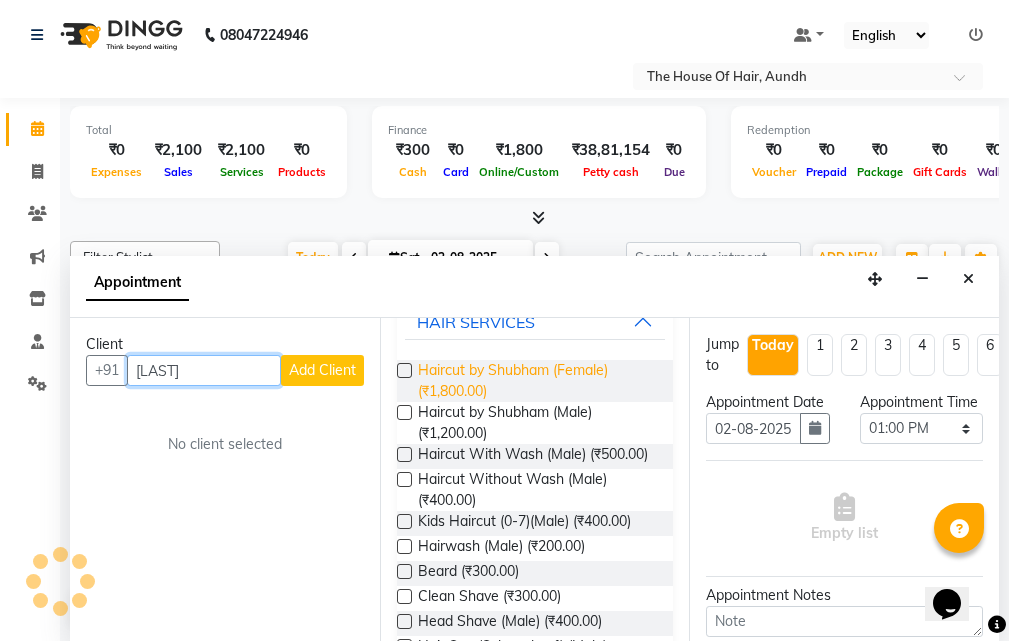 scroll, scrollTop: 200, scrollLeft: 0, axis: vertical 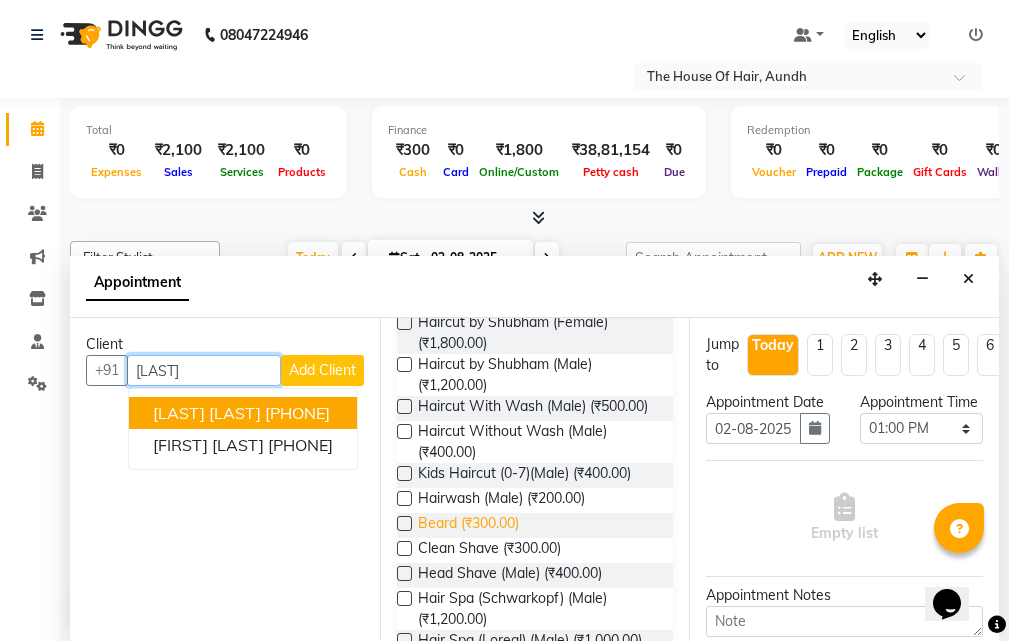 type on "[LAST]" 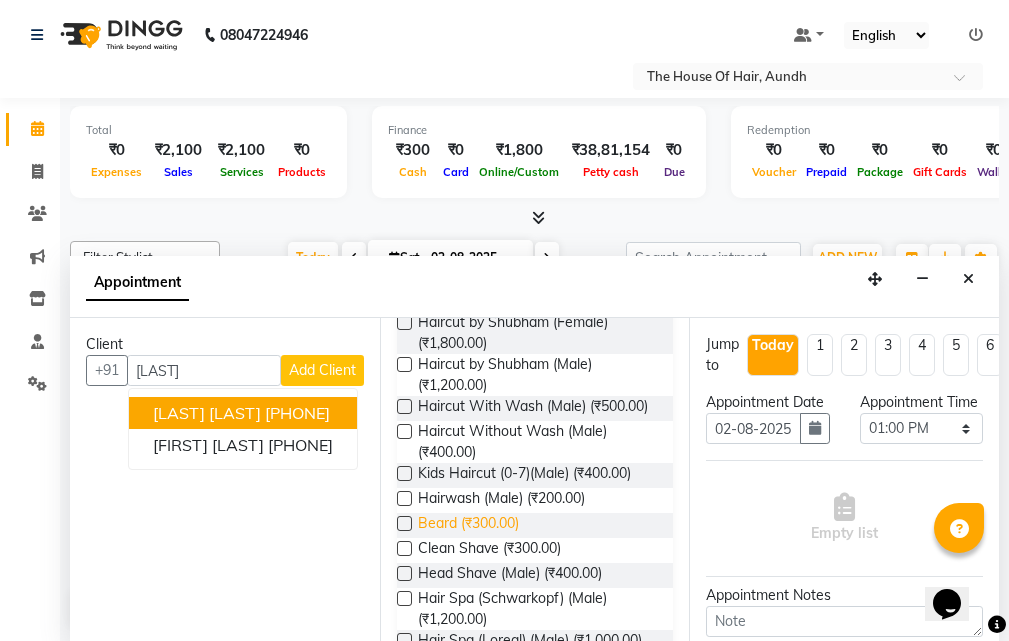 click on "Beard (₹300.00)" at bounding box center (468, 525) 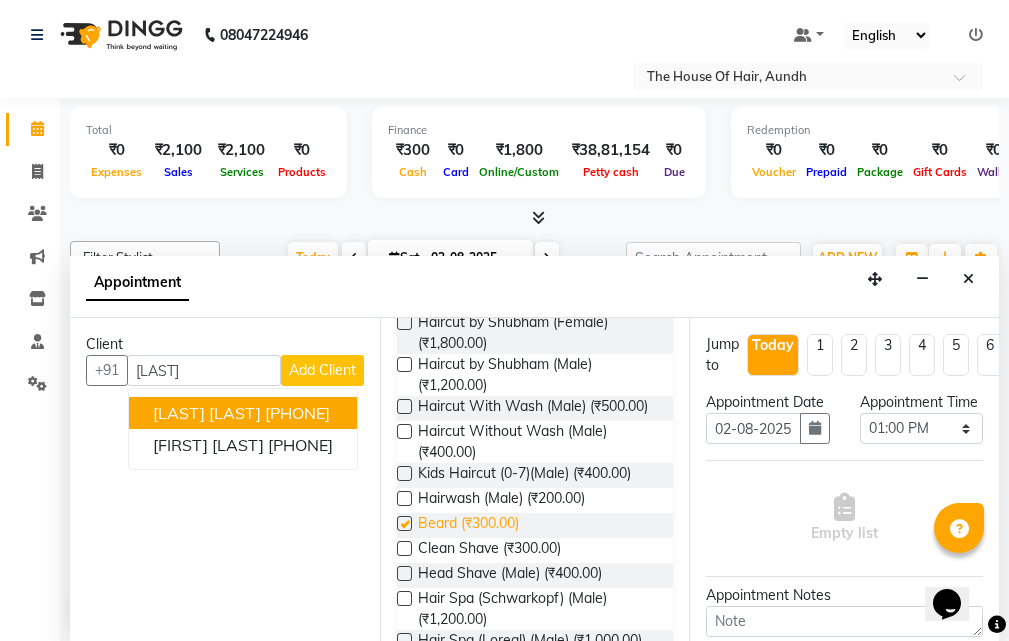 checkbox on "false" 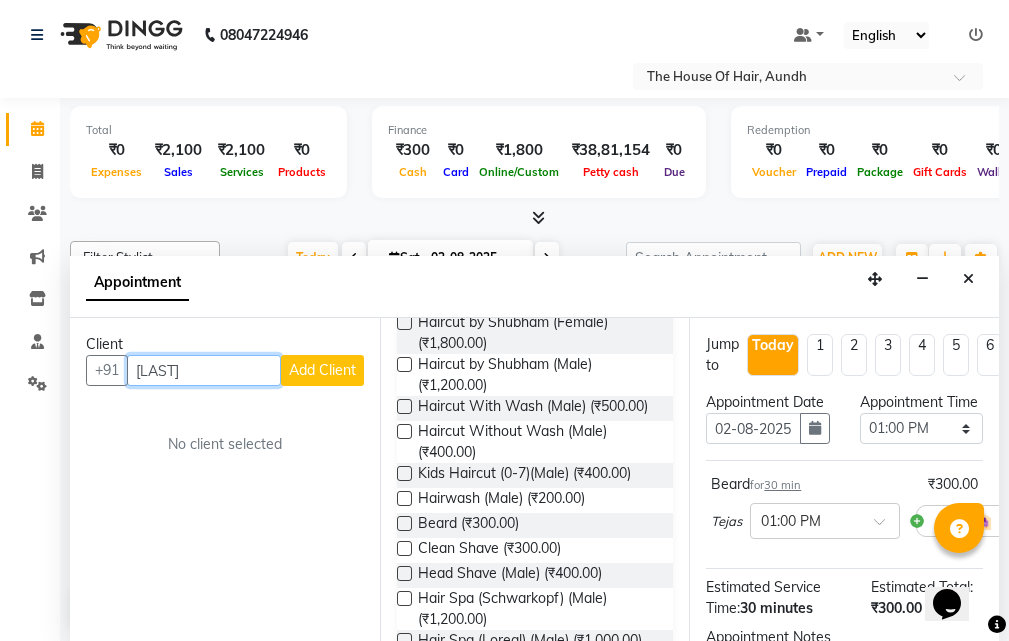 click on "[LAST]" at bounding box center [204, 370] 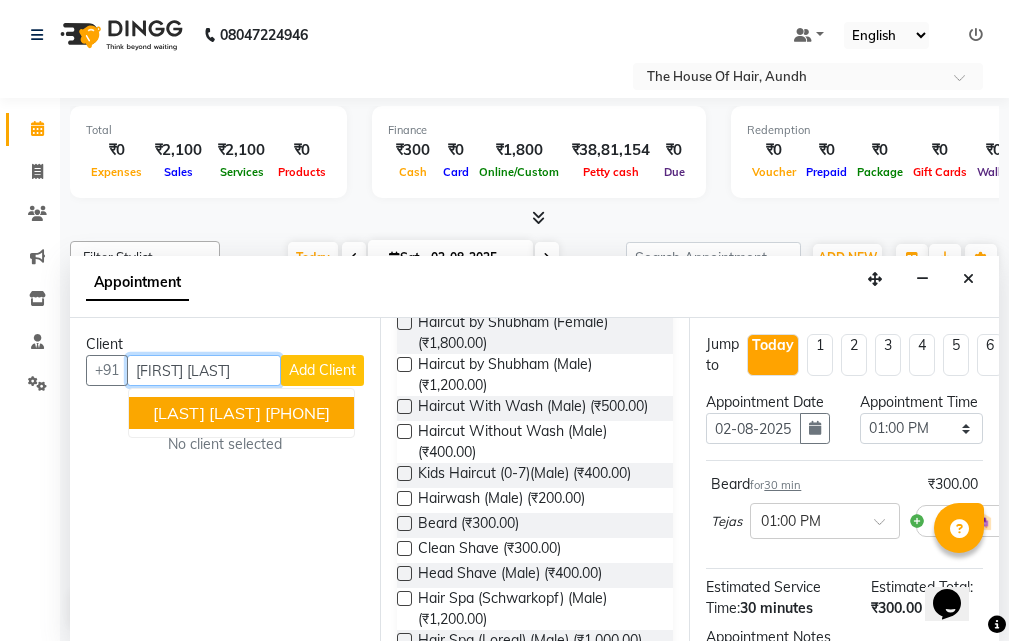 click on "[LAST] [LAST]" at bounding box center (207, 413) 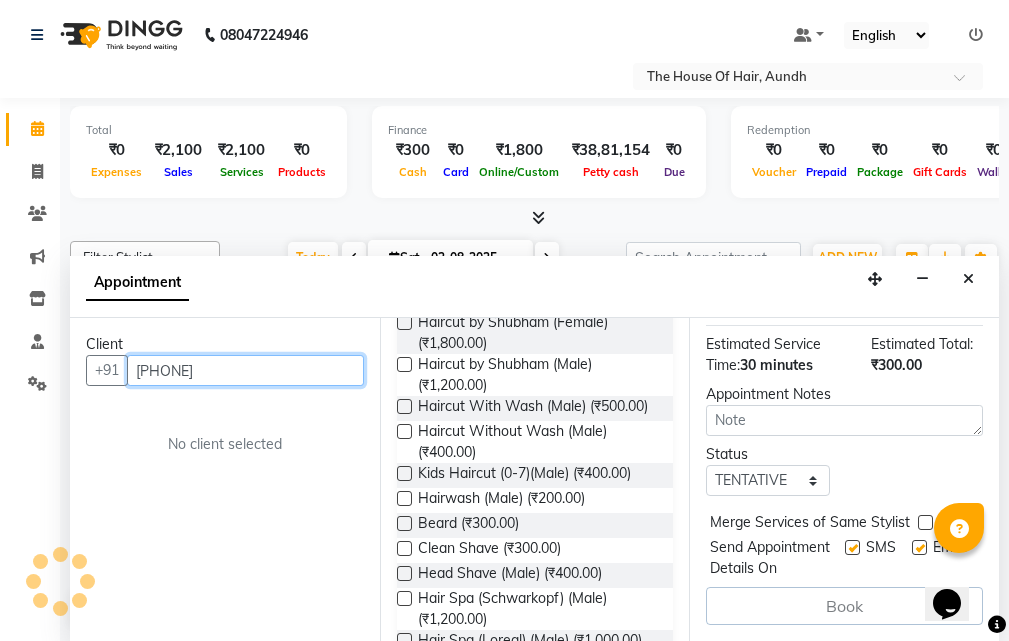scroll, scrollTop: 300, scrollLeft: 0, axis: vertical 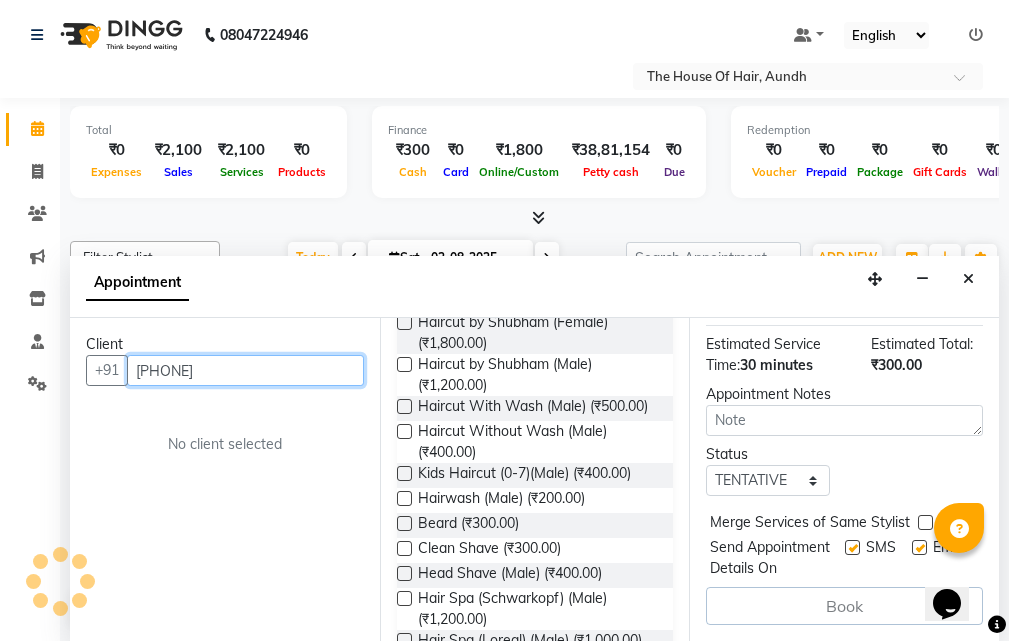 type on "[PHONE]" 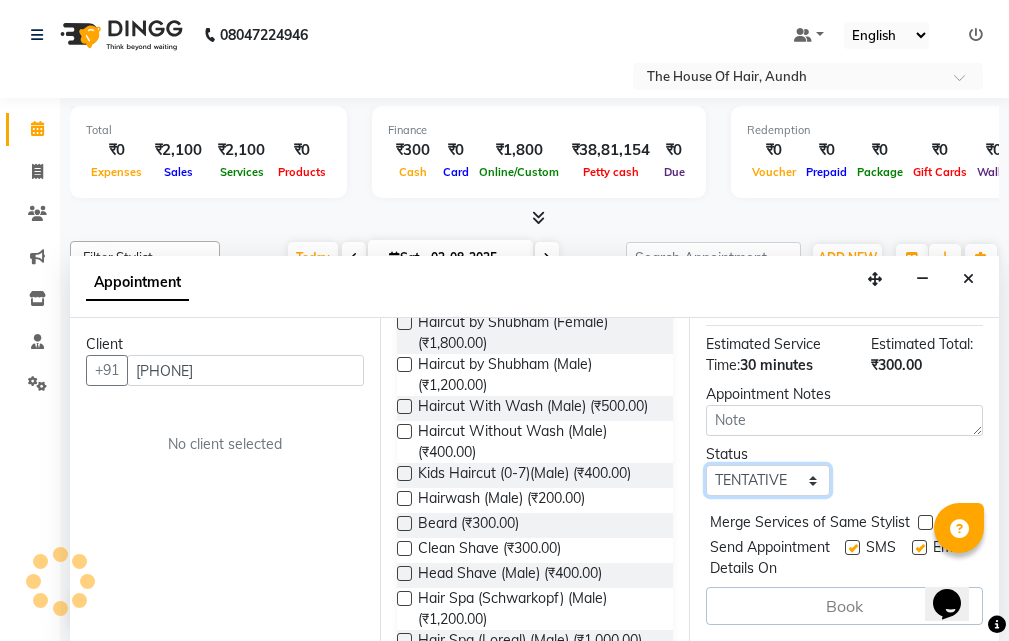 click on "Select TENTATIVE CONFIRM CHECK-IN UPCOMING" at bounding box center (767, 480) 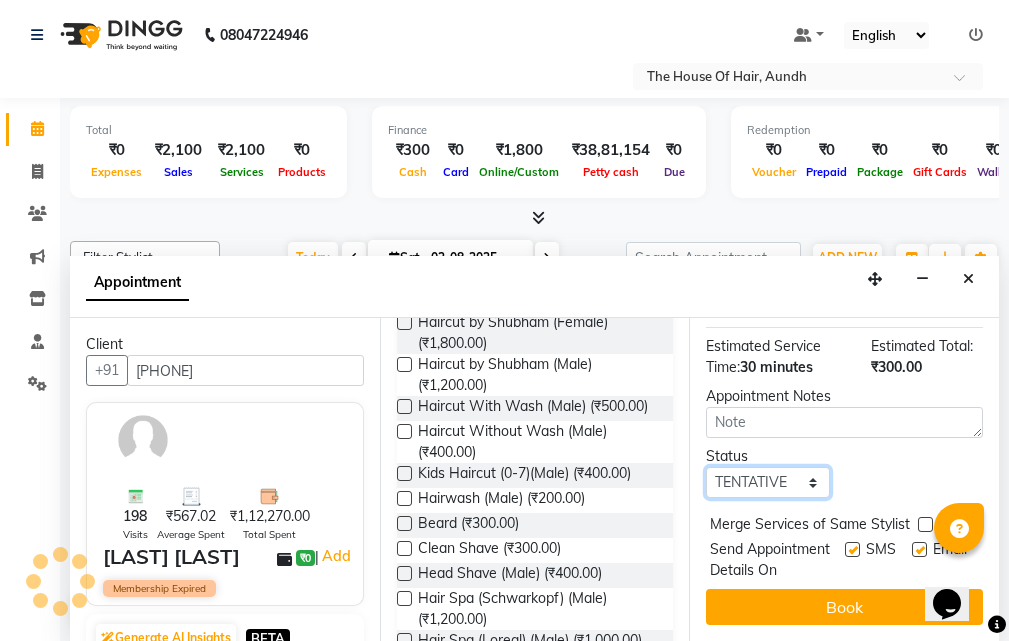 select on "upcoming" 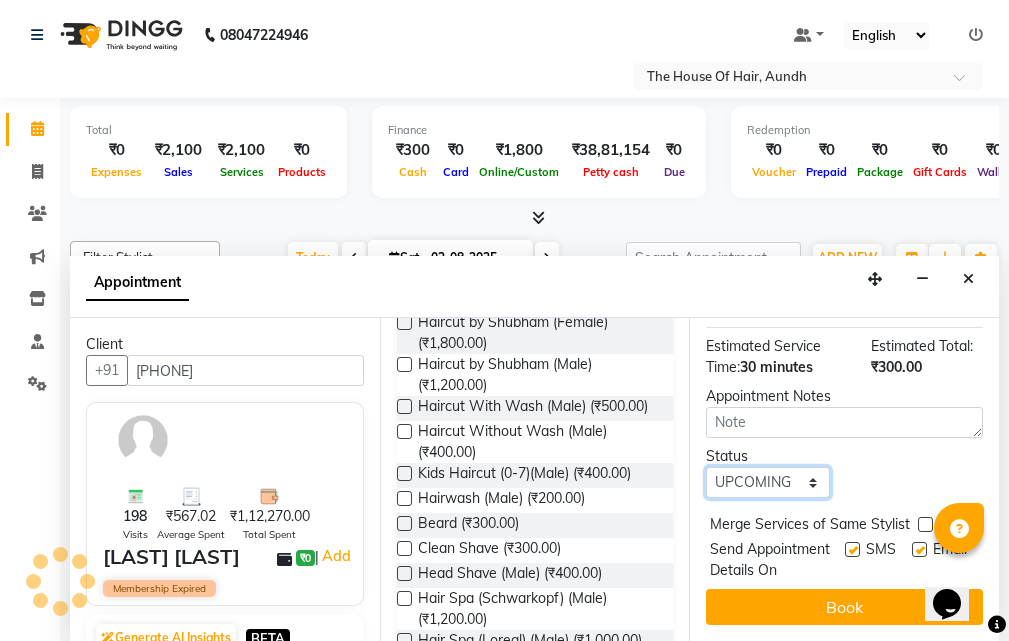 click on "Select TENTATIVE CONFIRM CHECK-IN UPCOMING" at bounding box center [767, 482] 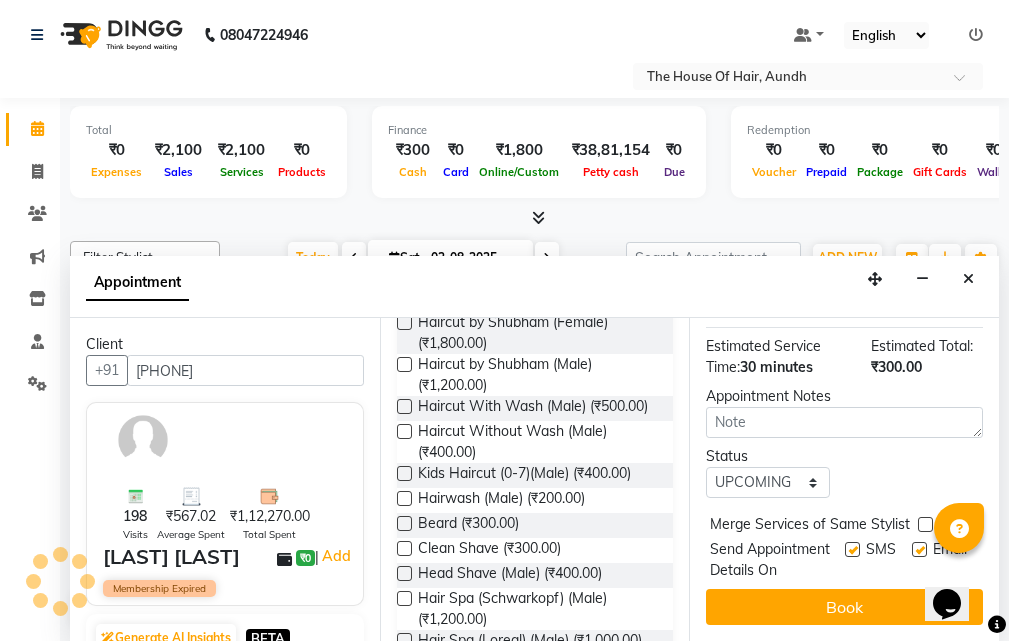 click at bounding box center (925, 524) 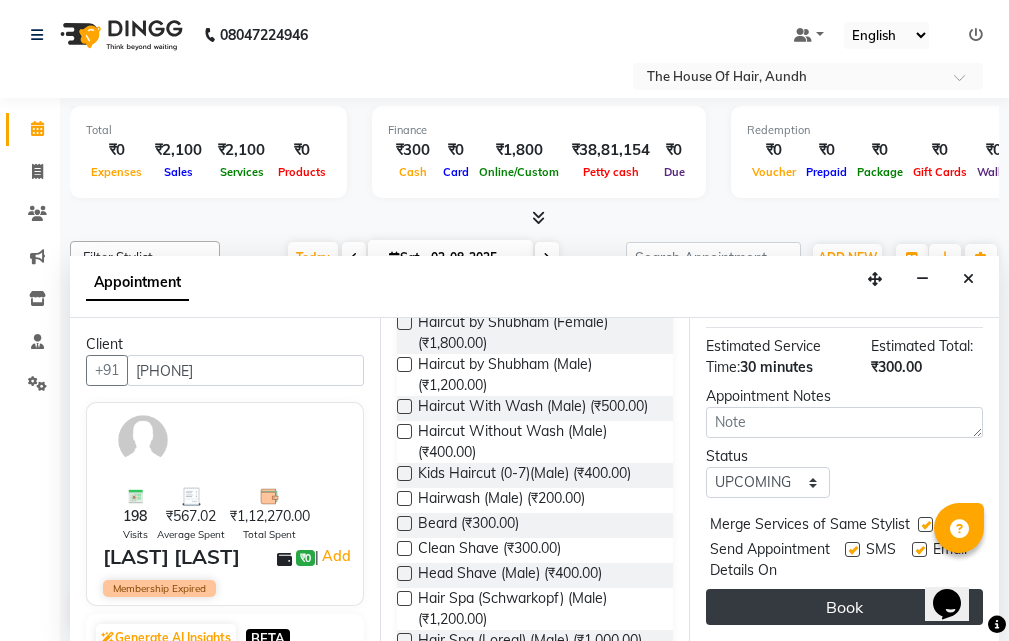 click on "Book" at bounding box center [844, 607] 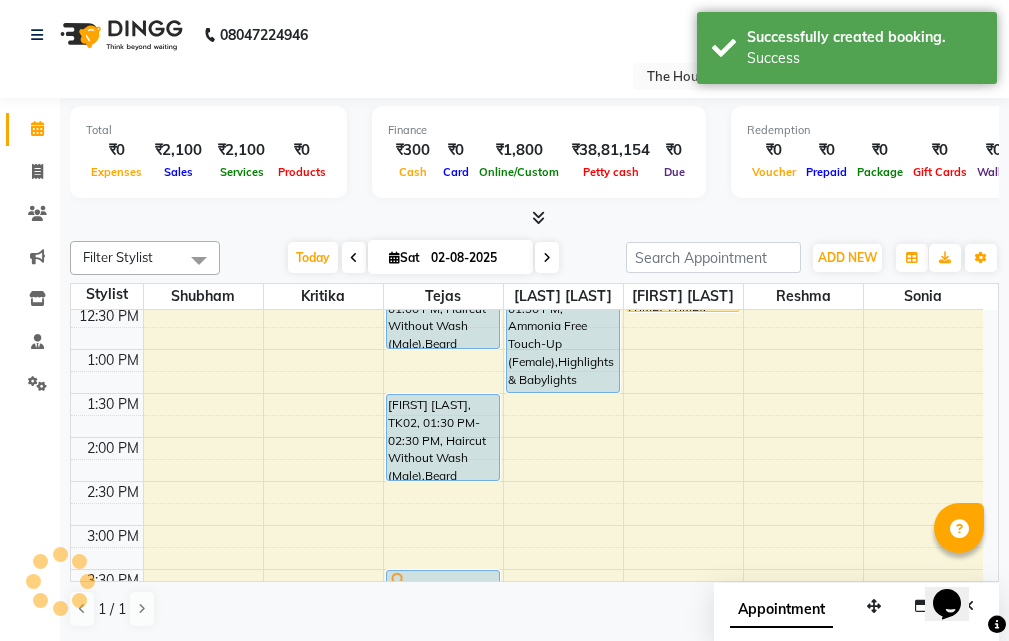 scroll, scrollTop: 0, scrollLeft: 0, axis: both 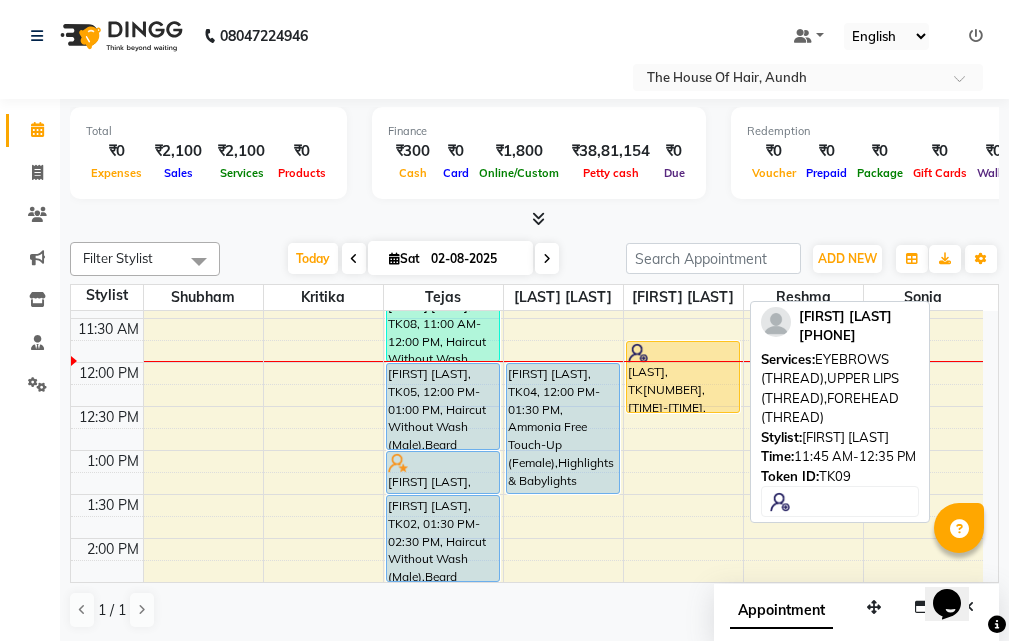 click on "[LAST], TK[NUMBER], [TIME]-[TIME], [SERVICE] ([METHOD]),[SERVICE] ([METHOD]),[SERVICE] ([METHOD])" at bounding box center (683, 377) 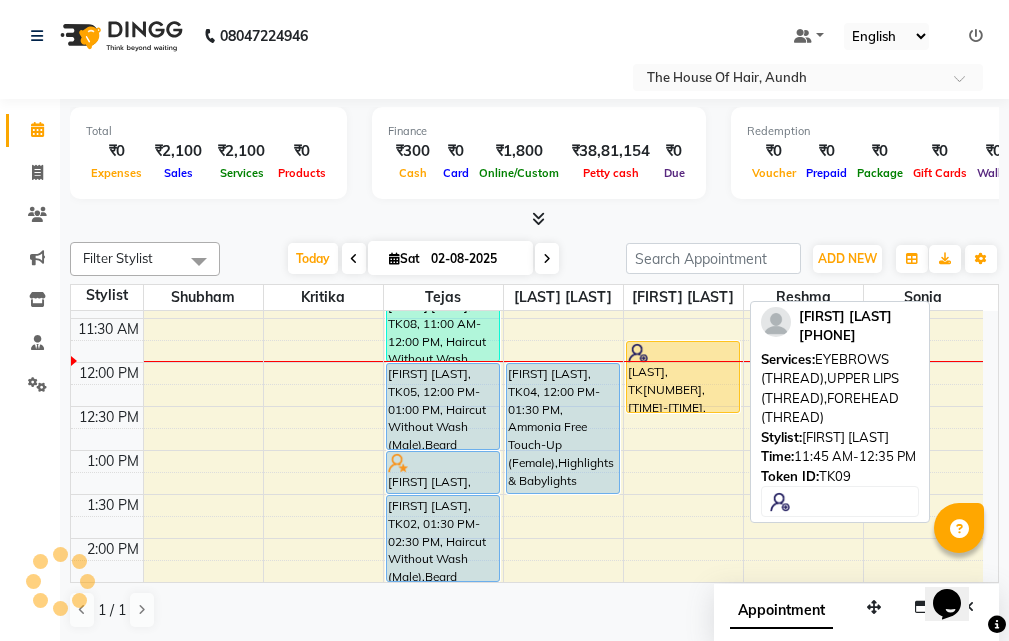 click on "[LAST], TK[NUMBER], [TIME]-[TIME], [SERVICE] ([METHOD]),[SERVICE] ([METHOD]),[SERVICE] ([METHOD])" at bounding box center [683, 377] 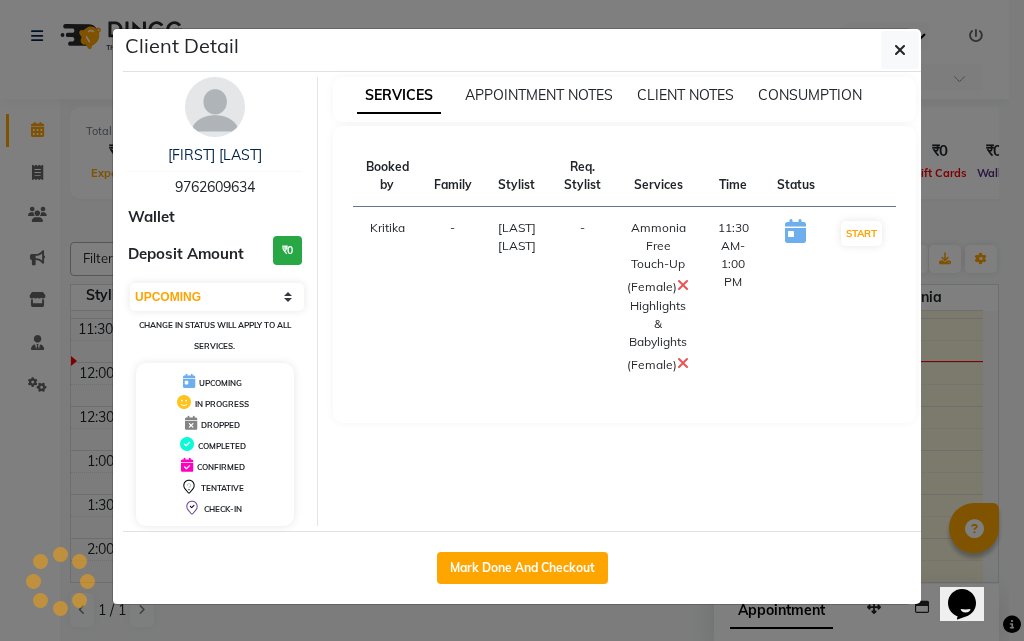 select on "1" 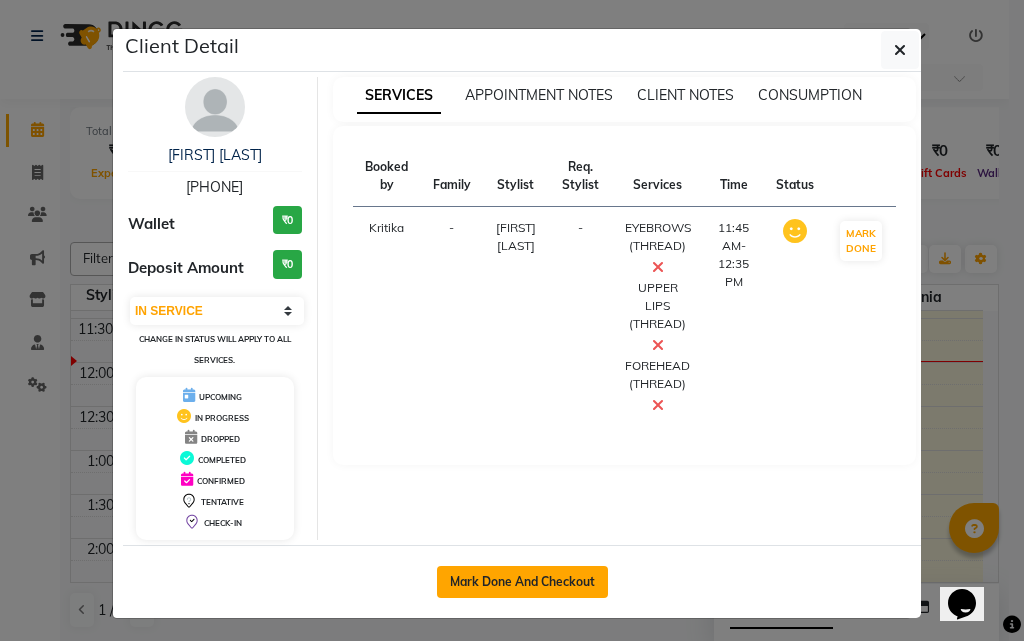 click on "Mark Done And Checkout" 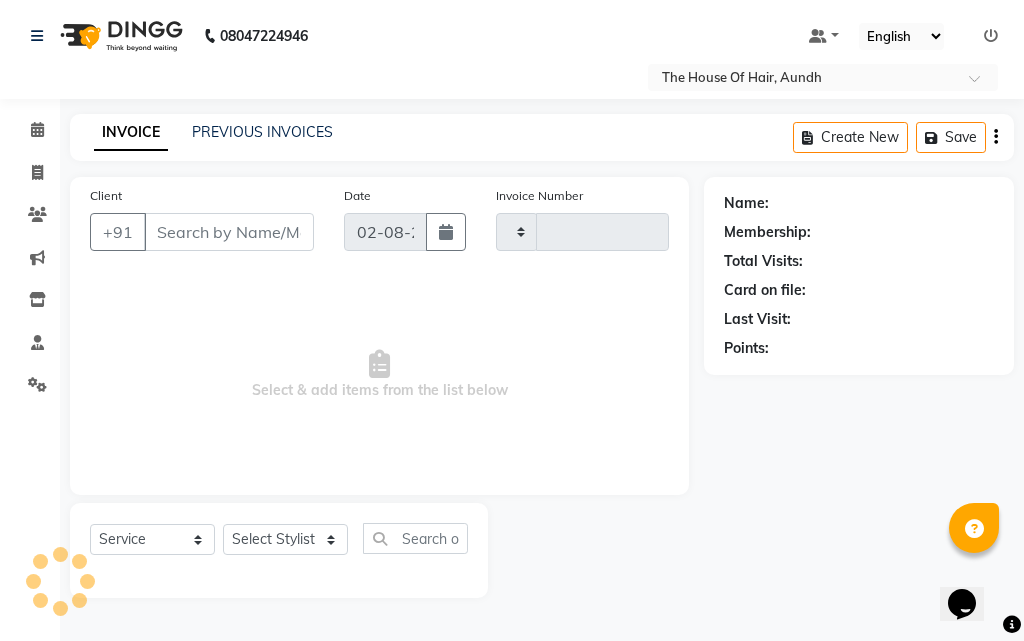 type on "1376" 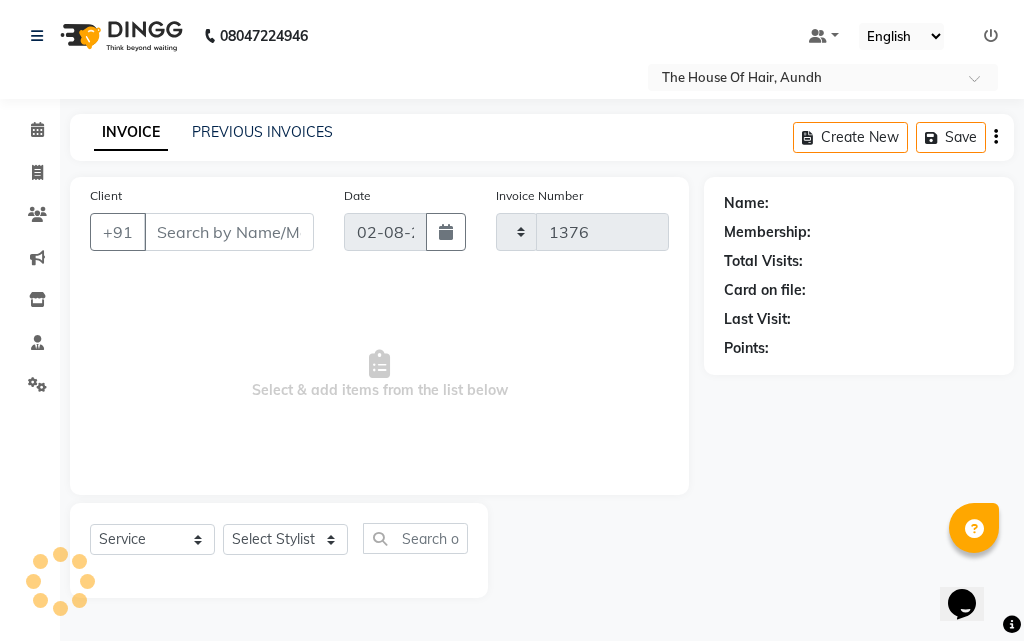 select on "26" 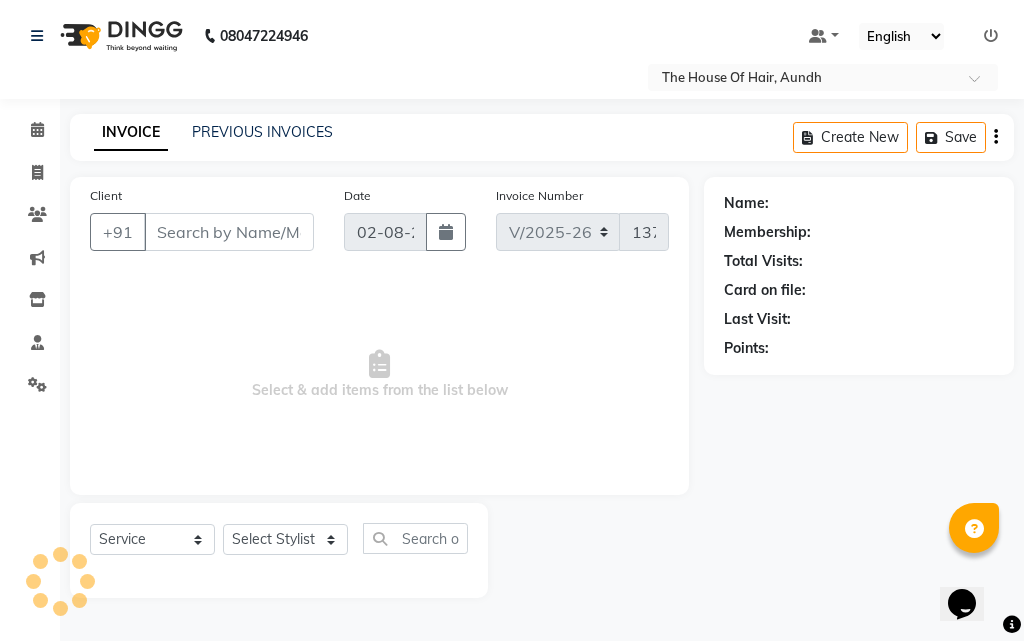 type on "[PHONE]" 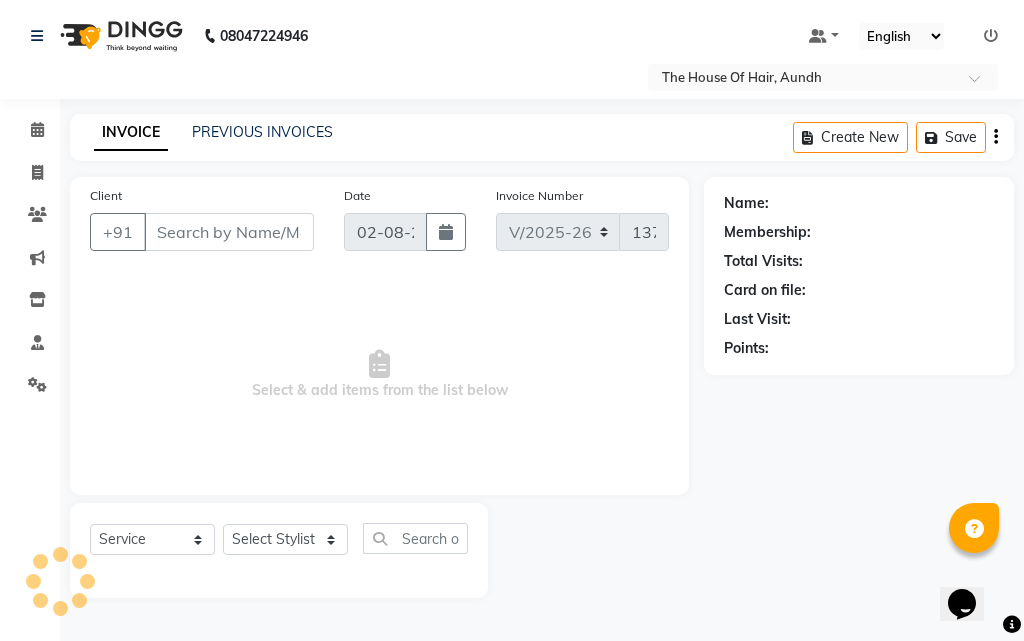select on "26084" 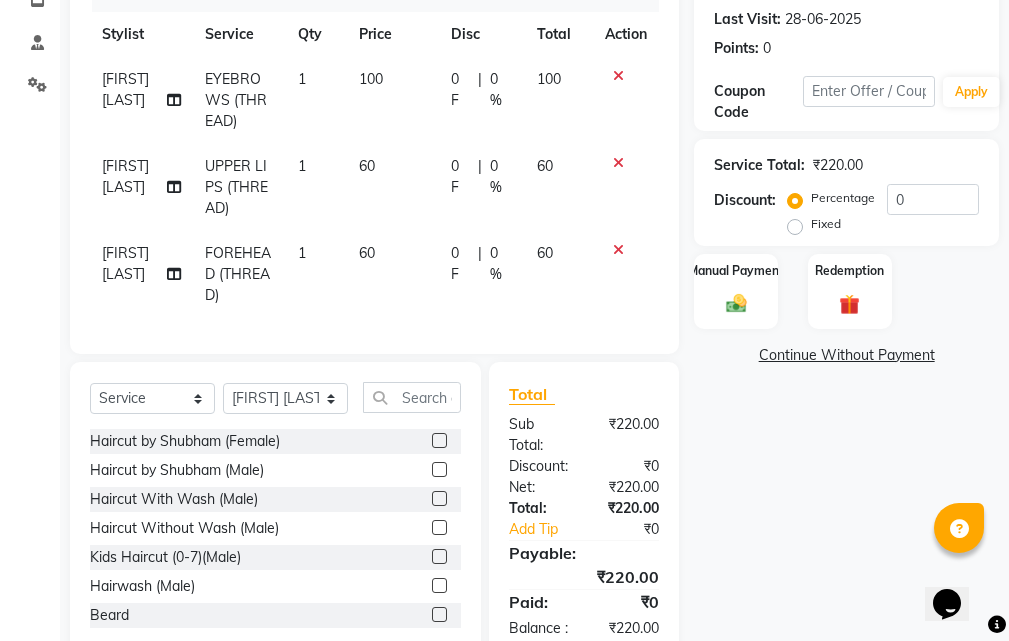 scroll, scrollTop: 200, scrollLeft: 0, axis: vertical 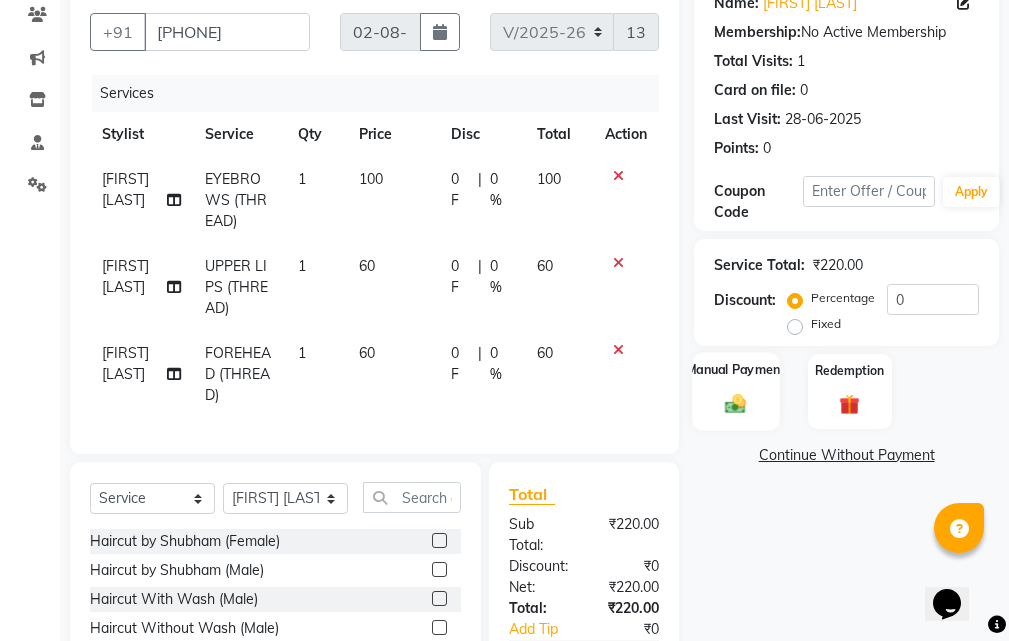 click on "Manual Payment" 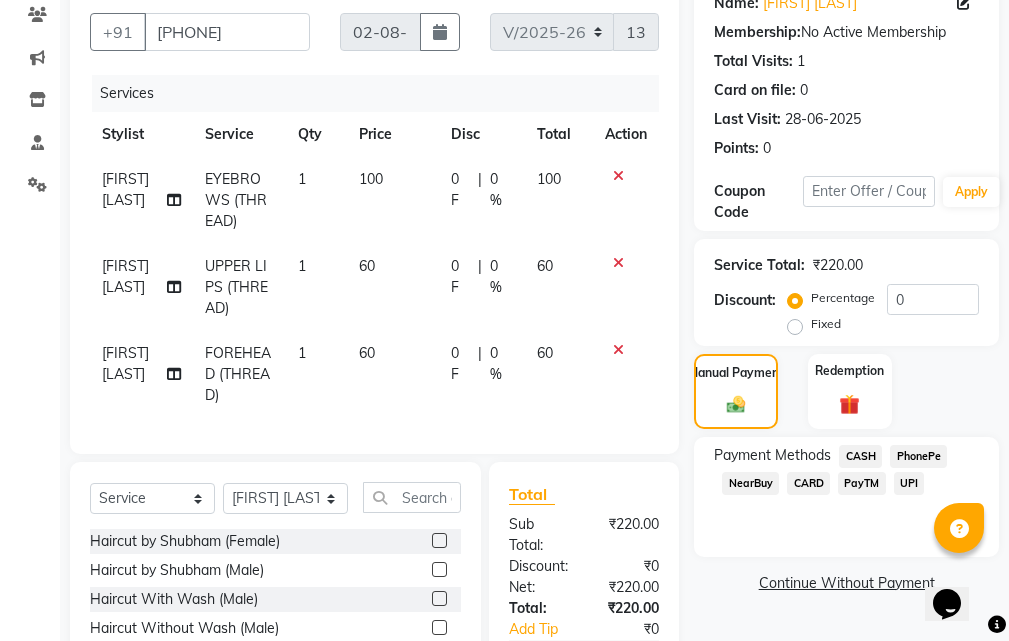 click on "CASH" 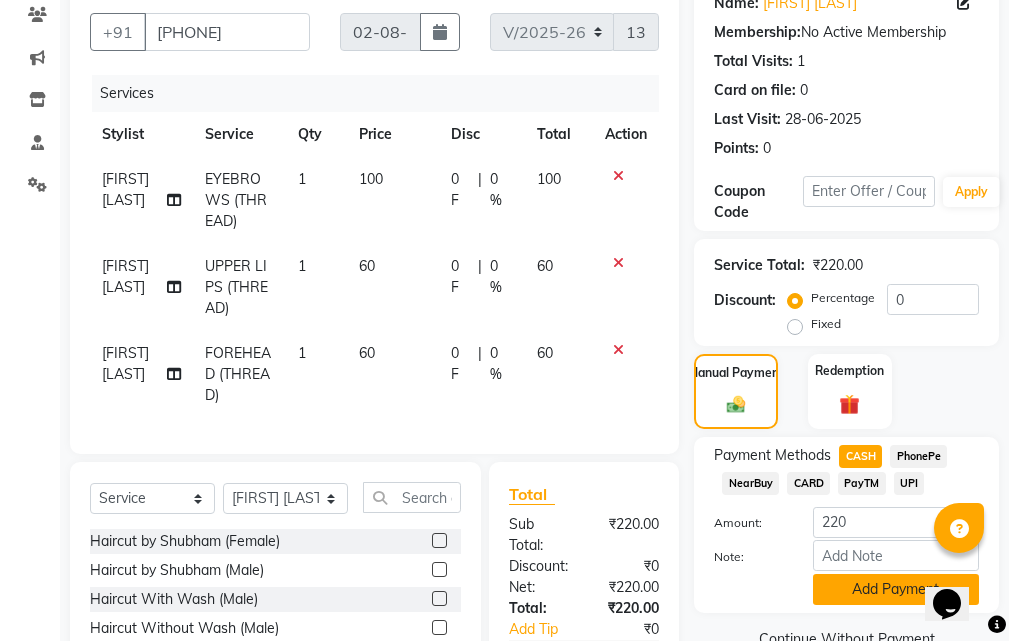 click on "Add Payment" 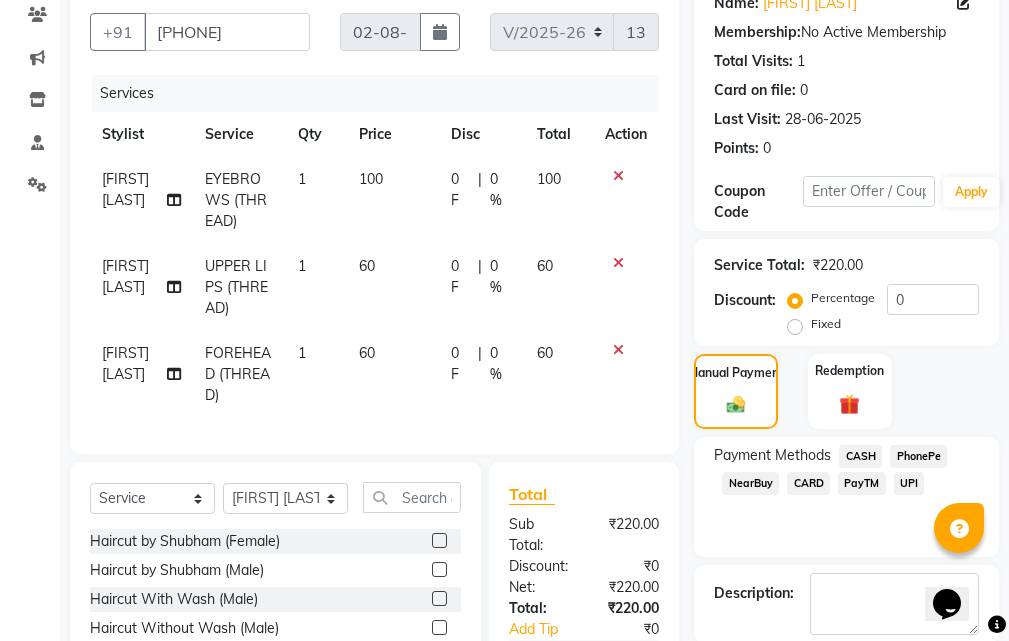 scroll, scrollTop: 488, scrollLeft: 0, axis: vertical 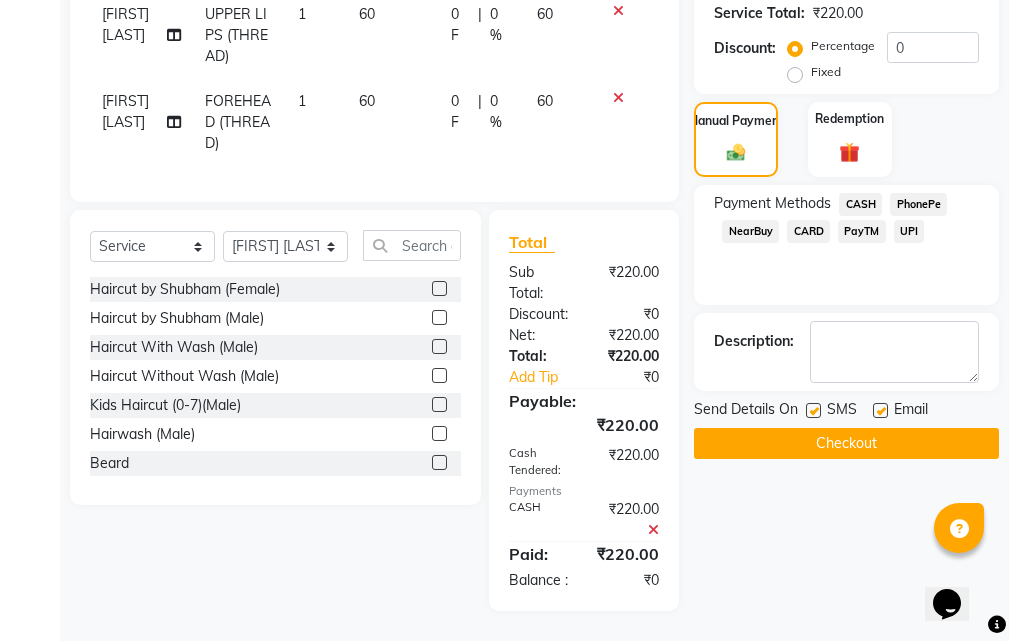 click on "Checkout" 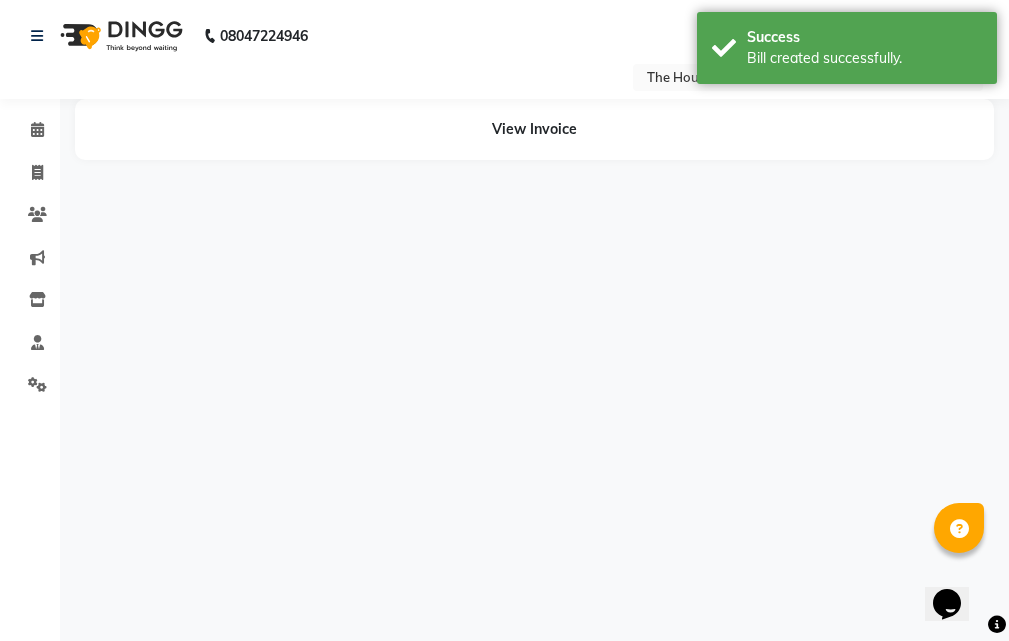 scroll, scrollTop: 0, scrollLeft: 0, axis: both 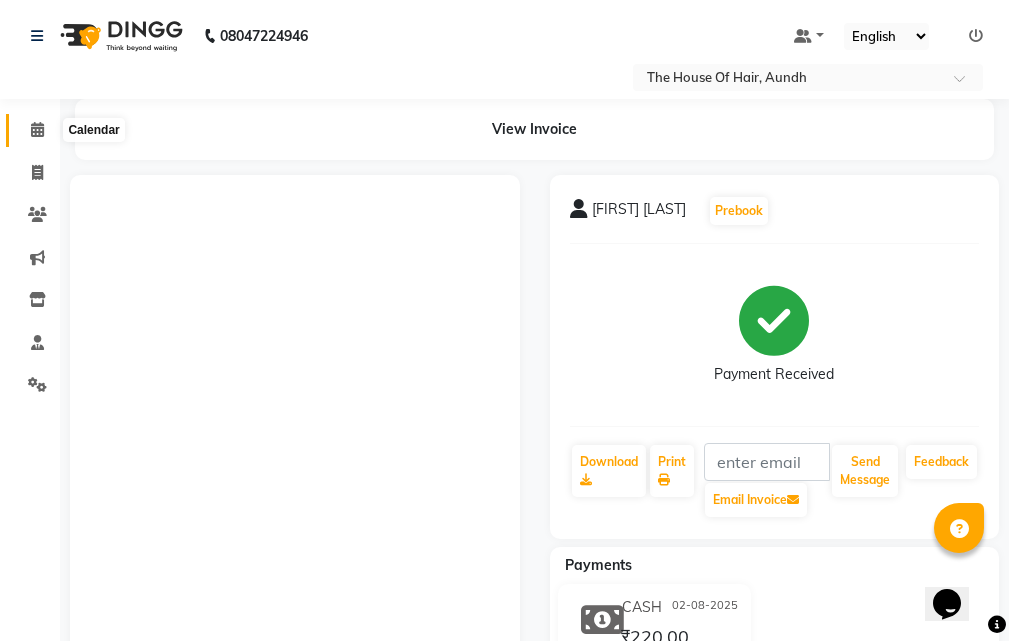 click 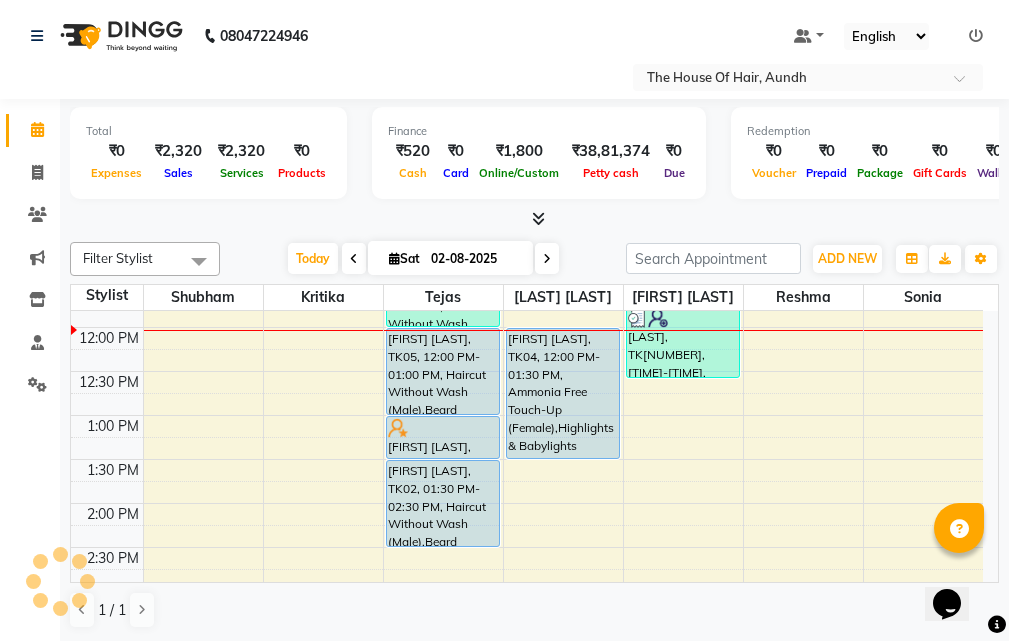 scroll, scrollTop: 300, scrollLeft: 0, axis: vertical 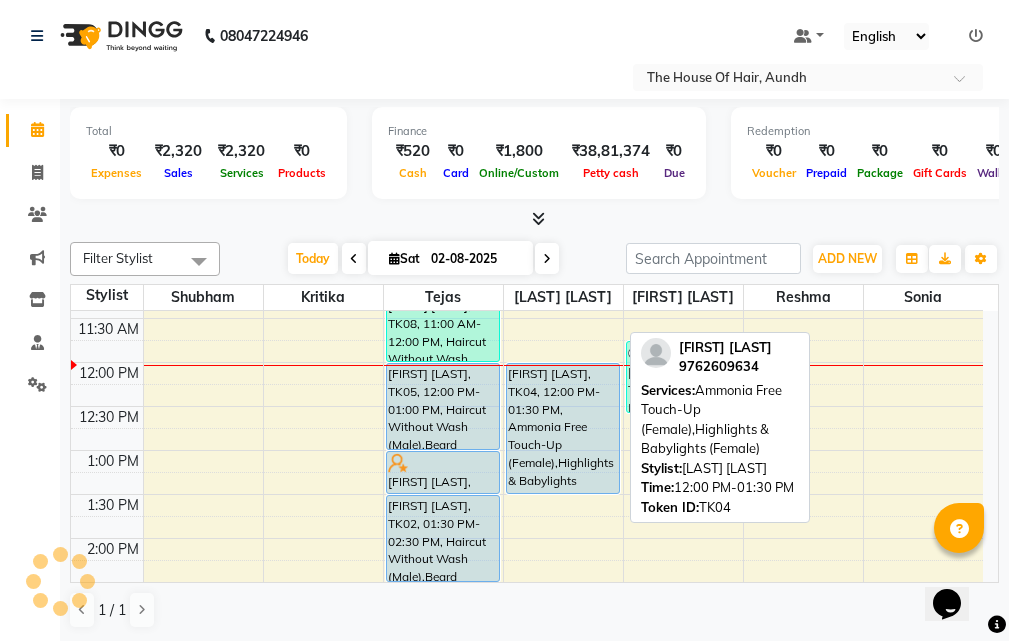 click on "[FIRST] [LAST], TK04, 12:00 PM-01:30 PM, Ammonia Free Touch-Up (Female),Highlights & Babylights (Female)" at bounding box center (563, 428) 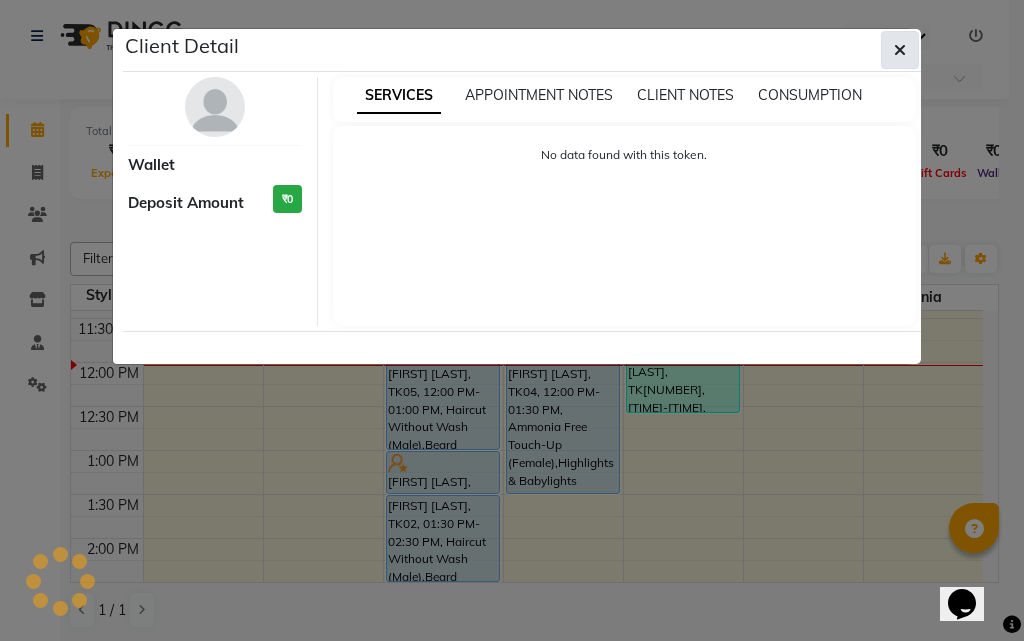 click 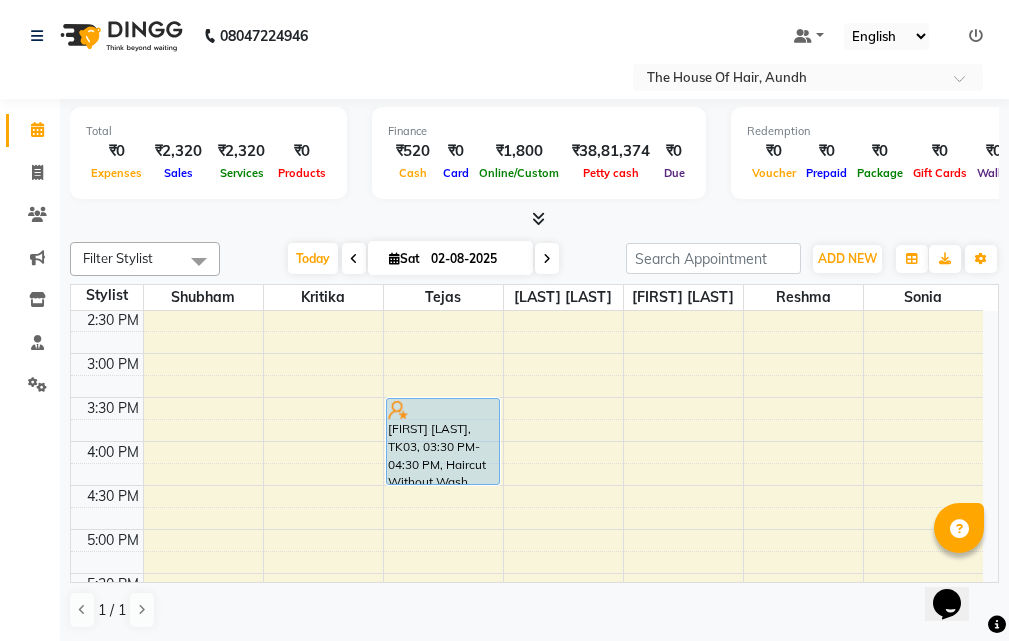 scroll, scrollTop: 600, scrollLeft: 0, axis: vertical 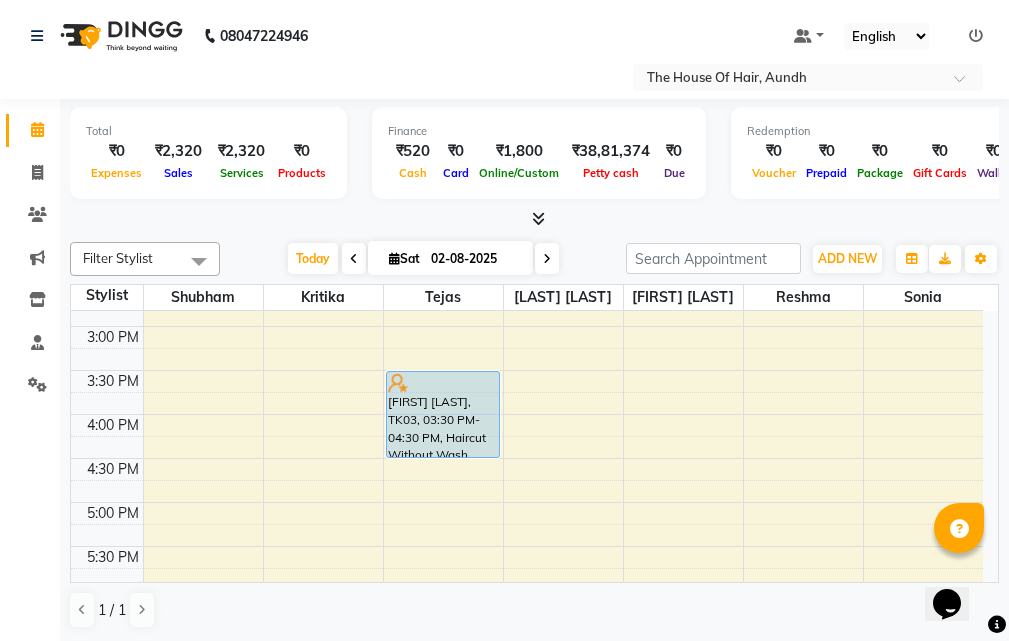 click at bounding box center (547, 259) 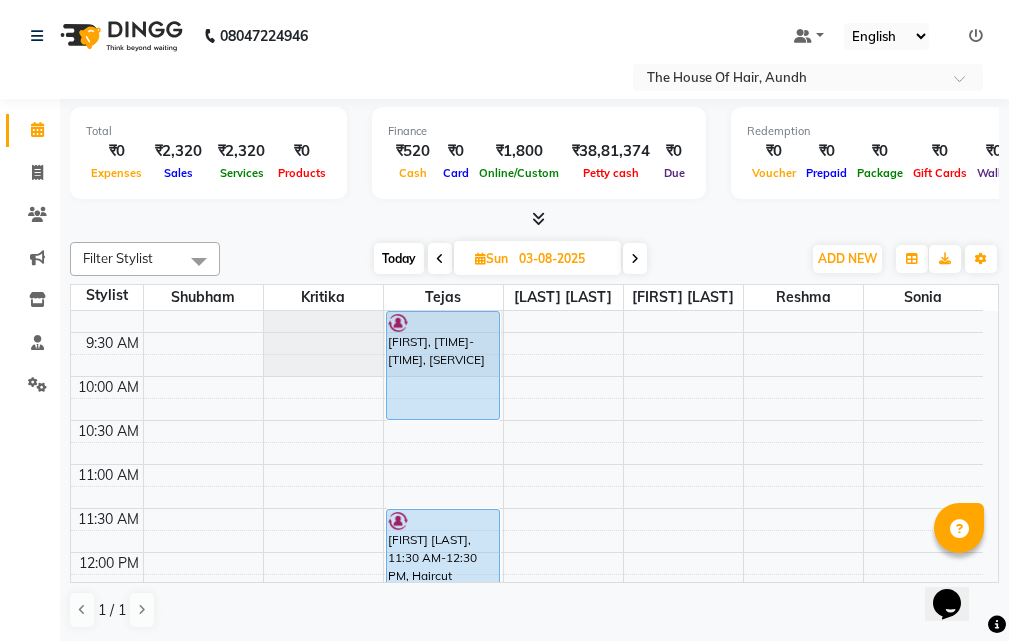 scroll, scrollTop: 100, scrollLeft: 0, axis: vertical 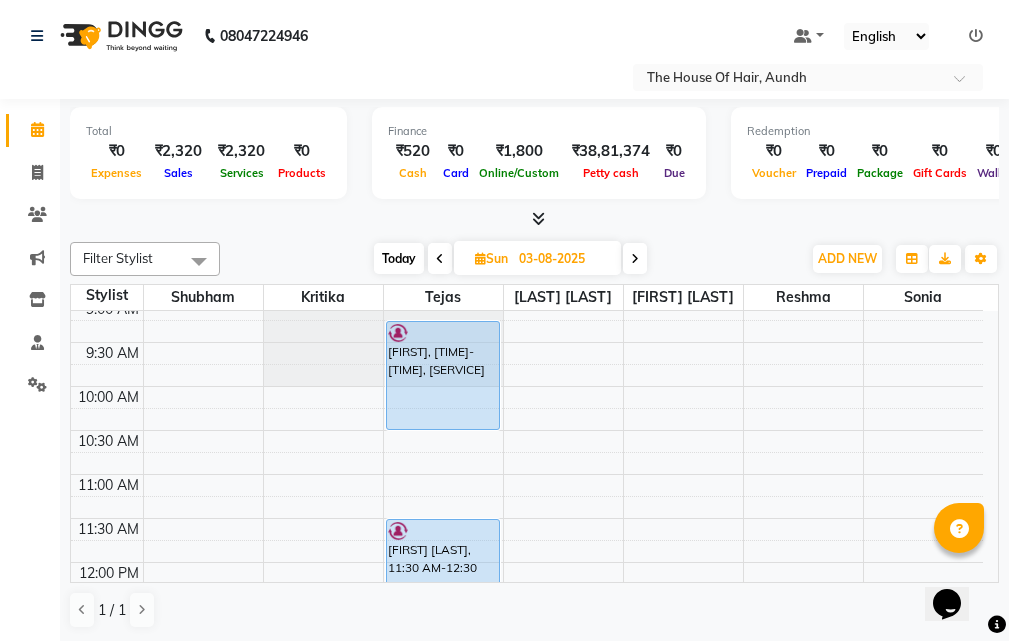 click on "Today" at bounding box center (399, 258) 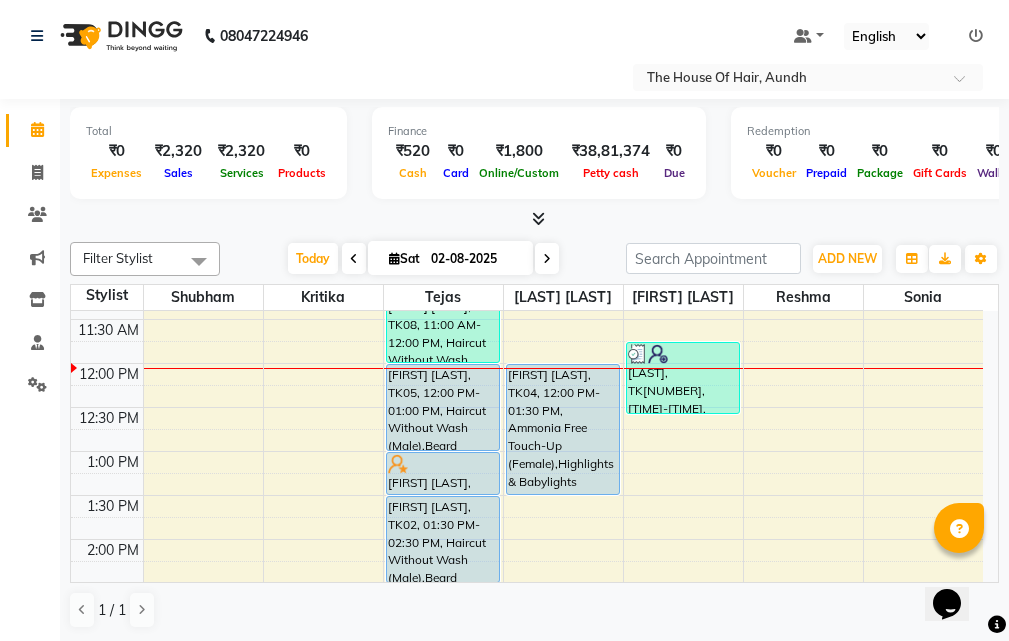 scroll, scrollTop: 253, scrollLeft: 0, axis: vertical 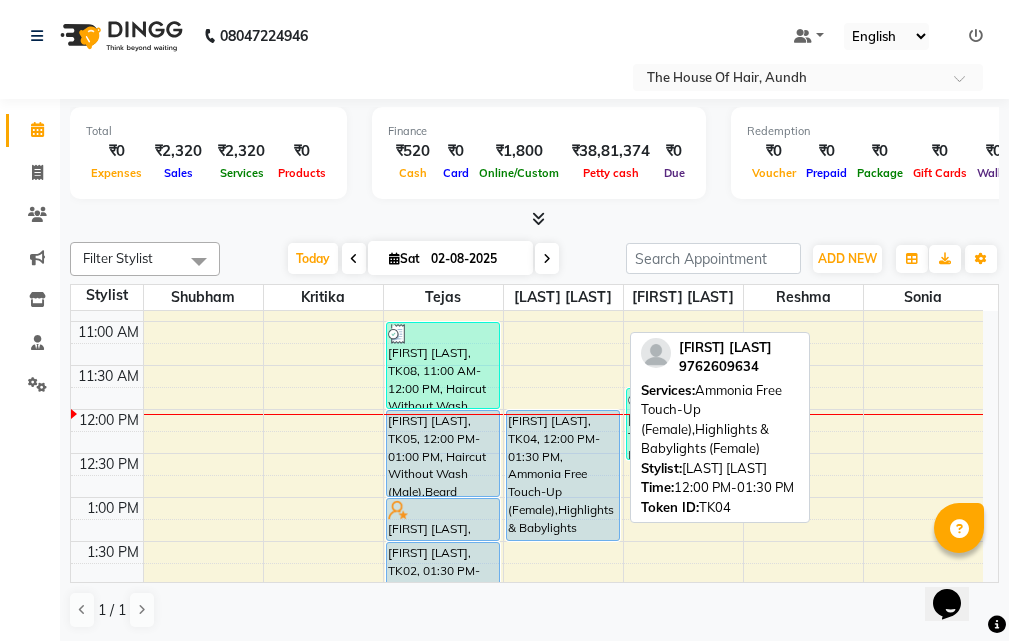 click on "[FIRST] [LAST], TK04, 12:00 PM-01:30 PM, Ammonia Free Touch-Up (Female),Highlights & Babylights (Female)" at bounding box center [563, 475] 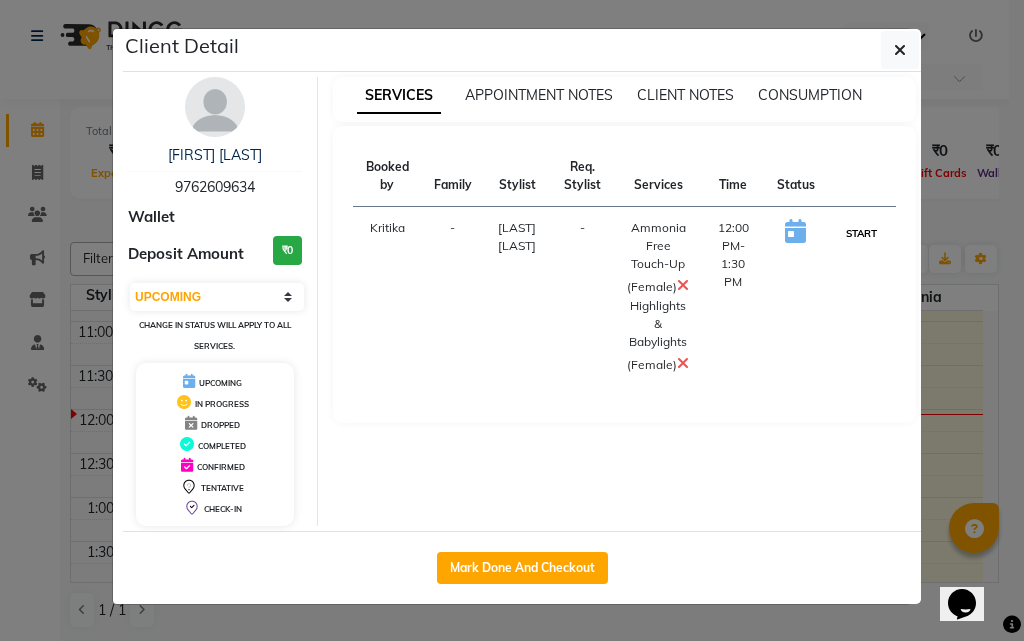 click on "START" at bounding box center [861, 233] 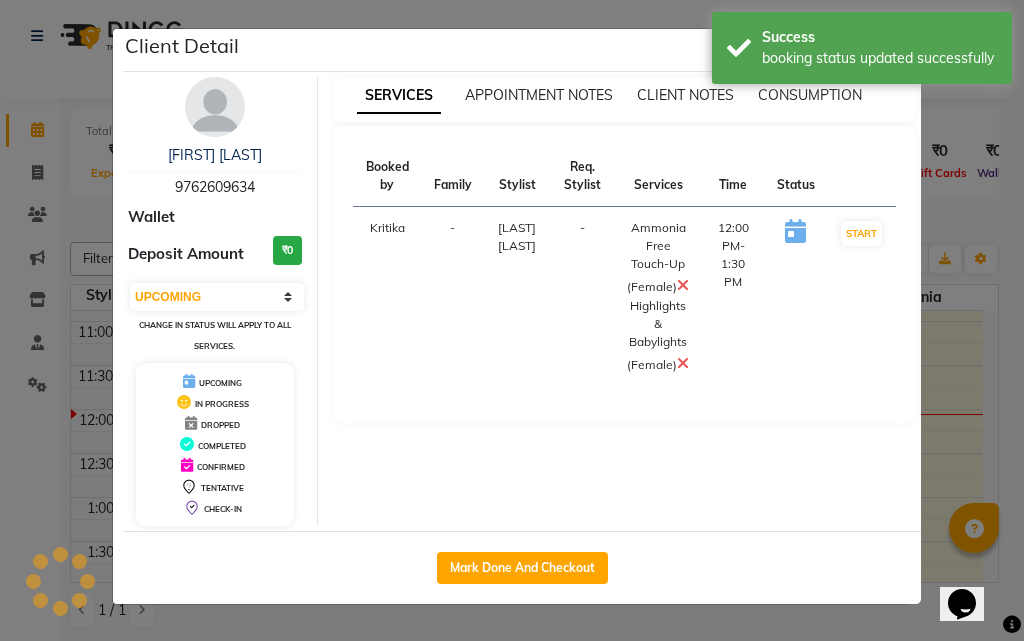 select on "1" 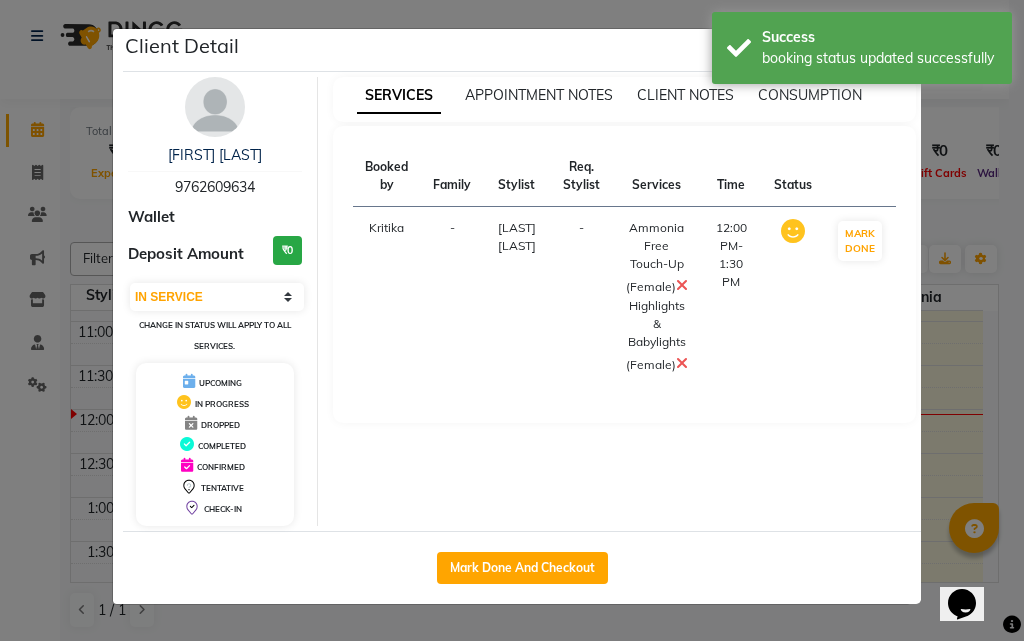 click on "Client Detail  [FIRST] [LAST]   [PHONE] Wallet Deposit Amount  ₹0  Select IN SERVICE CONFIRMED TENTATIVE CHECK IN MARK DONE DROPPED UPCOMING Change in status will apply to all services. UPCOMING IN PROGRESS DROPPED COMPLETED CONFIRMED TENTATIVE CHECK-IN SERVICES APPOINTMENT NOTES CLIENT NOTES CONSUMPTION Booked by Family Stylist Req. Stylist Services Time Status  Kritika   - Rushikesh Raut -  Ammonia Free Touch-Up (Female)   Highlights & Babylights (Female)   12:00 PM-1:30 PM   MARK DONE   Mark Done And Checkout" 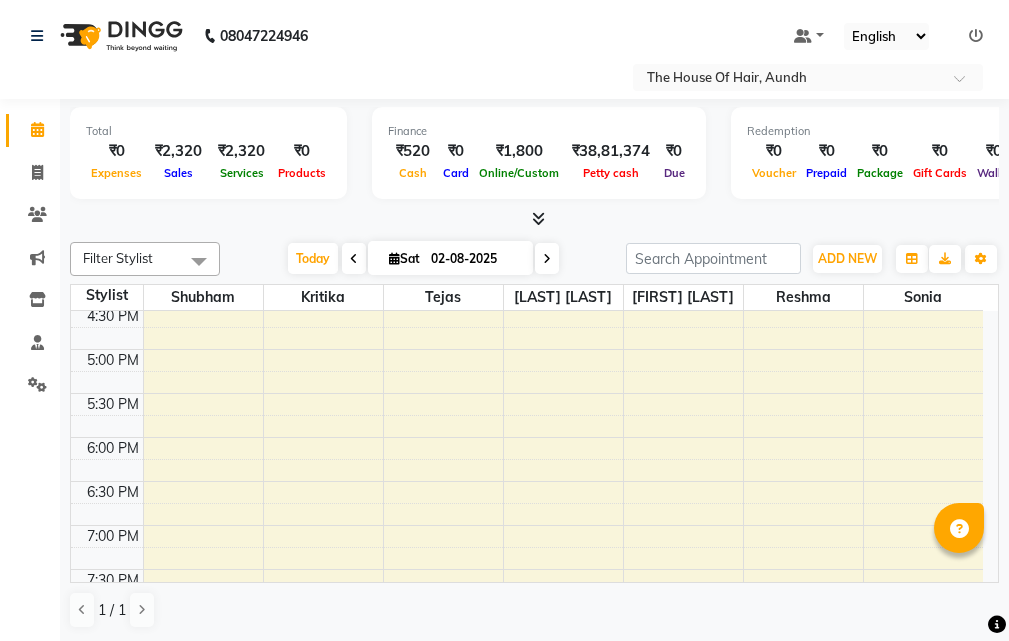 scroll, scrollTop: 653, scrollLeft: 0, axis: vertical 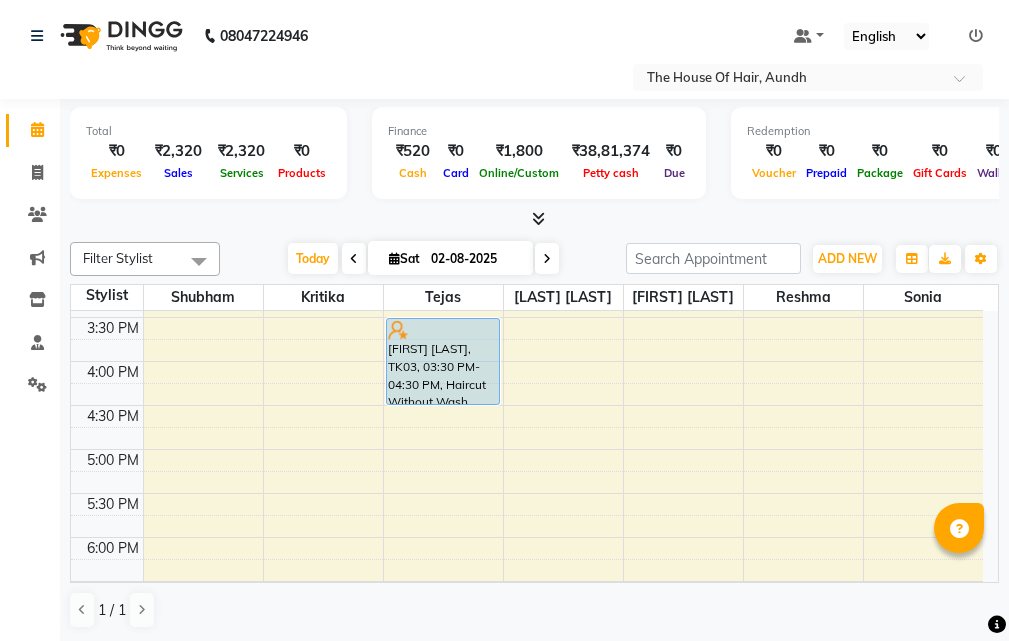 click at bounding box center (547, 258) 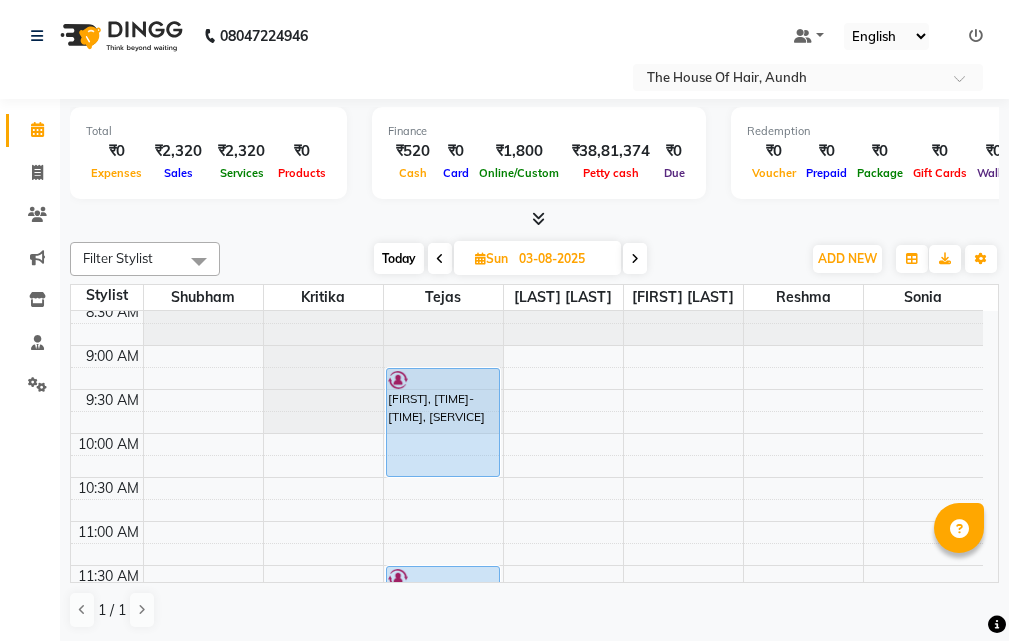 scroll, scrollTop: 153, scrollLeft: 0, axis: vertical 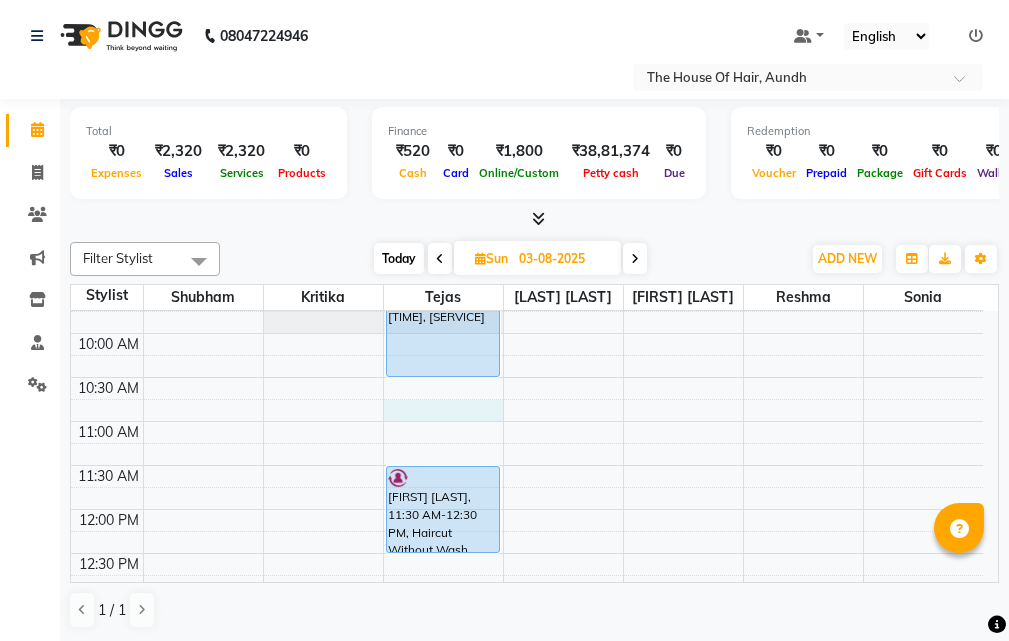 click on "[LAST], [TIME]-[TIME], [SERVICE],[SERVICE],[SERVICE]     [LAST], [TIME]-[TIME], [SERVICE],[SERVICE]" at bounding box center (527, 773) 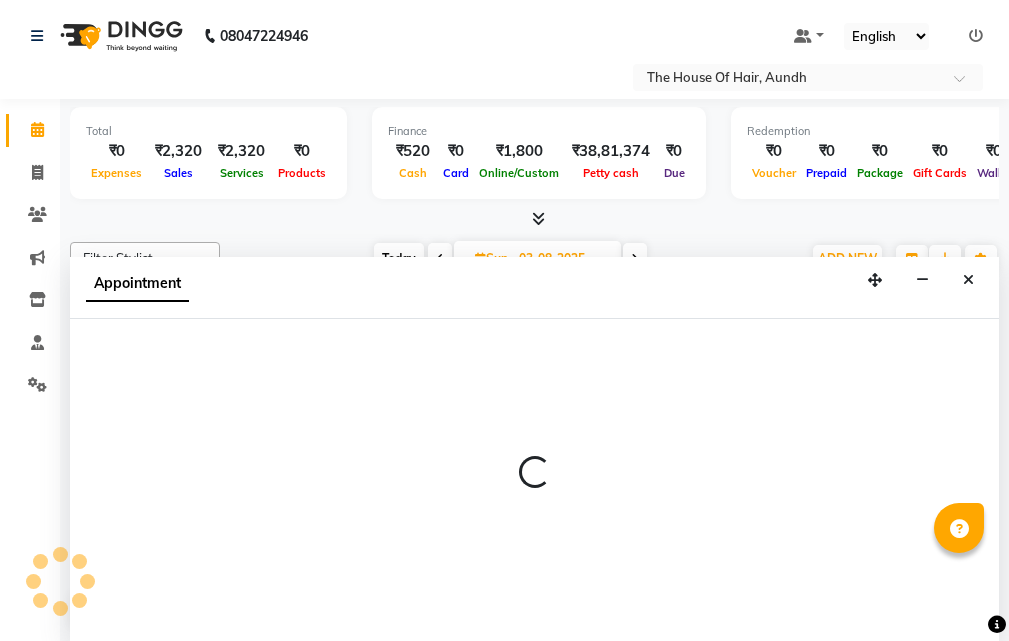 scroll, scrollTop: 1, scrollLeft: 0, axis: vertical 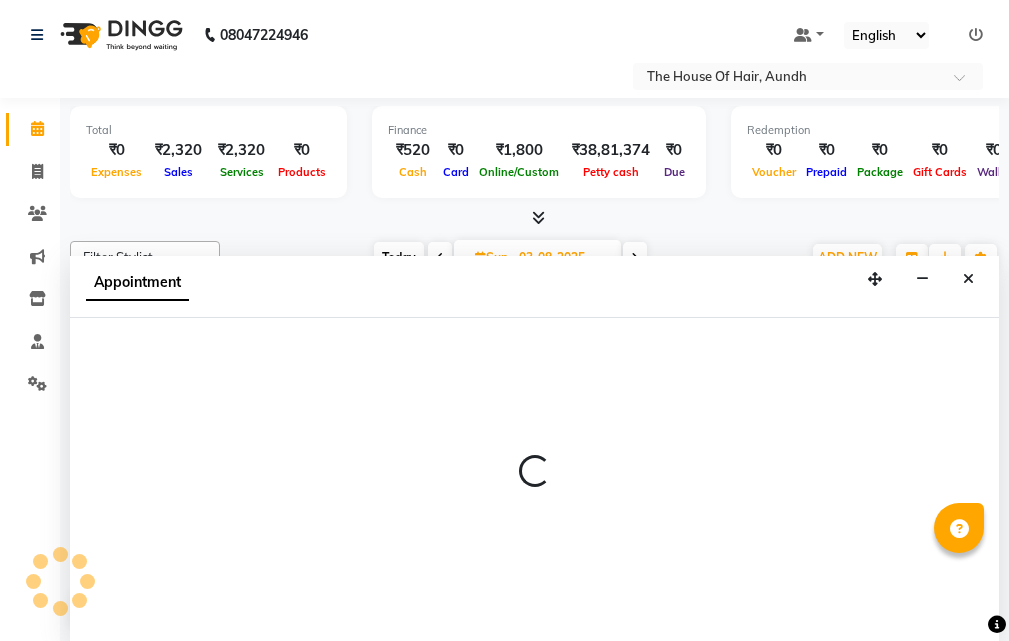 select on "6864" 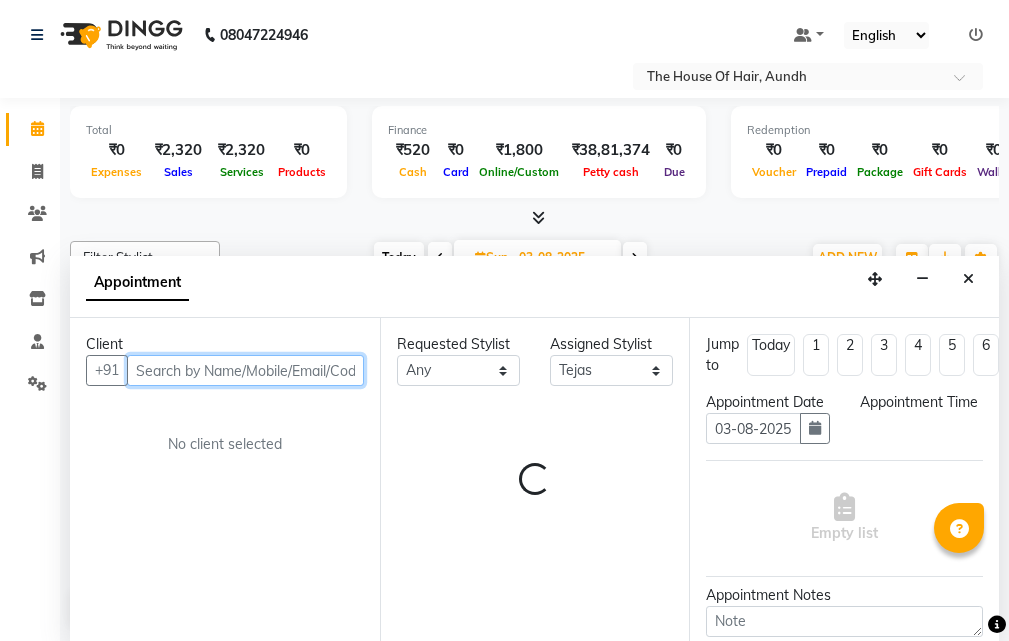 select on "645" 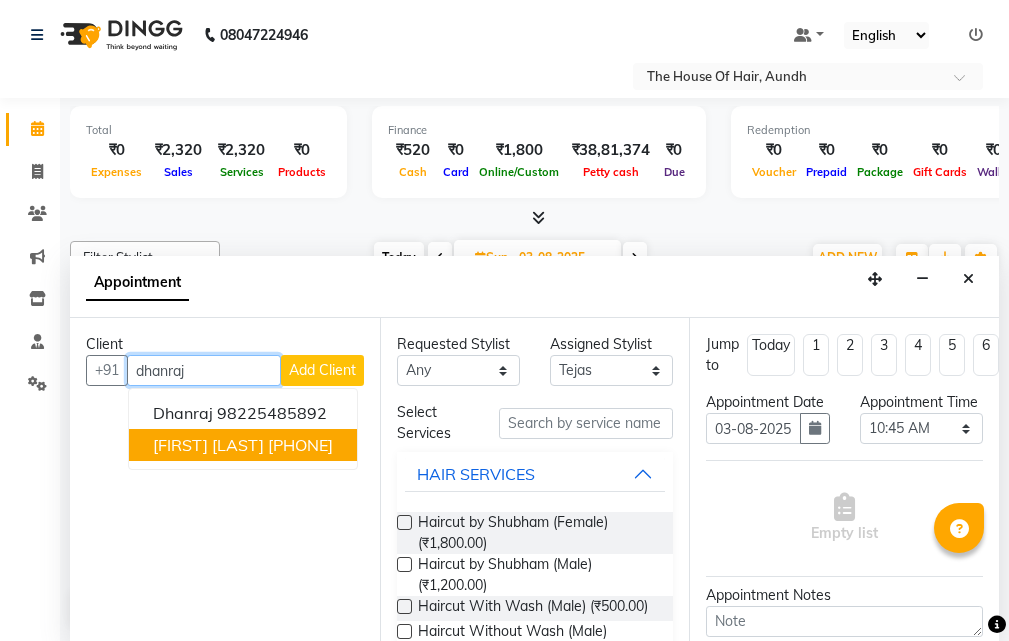 click on "[FIRST] [LAST]" at bounding box center (208, 445) 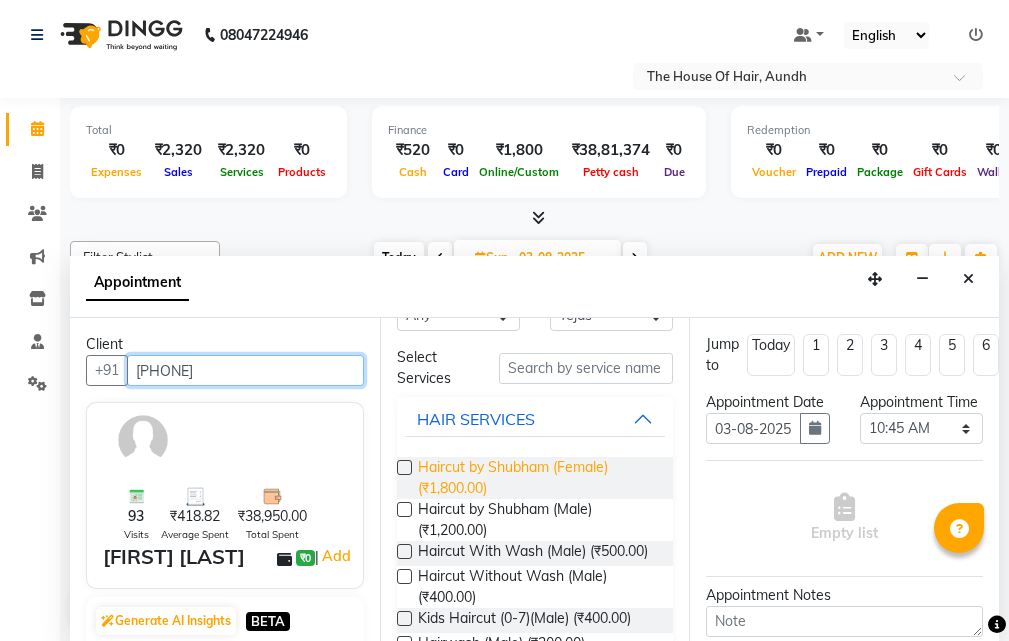scroll, scrollTop: 100, scrollLeft: 0, axis: vertical 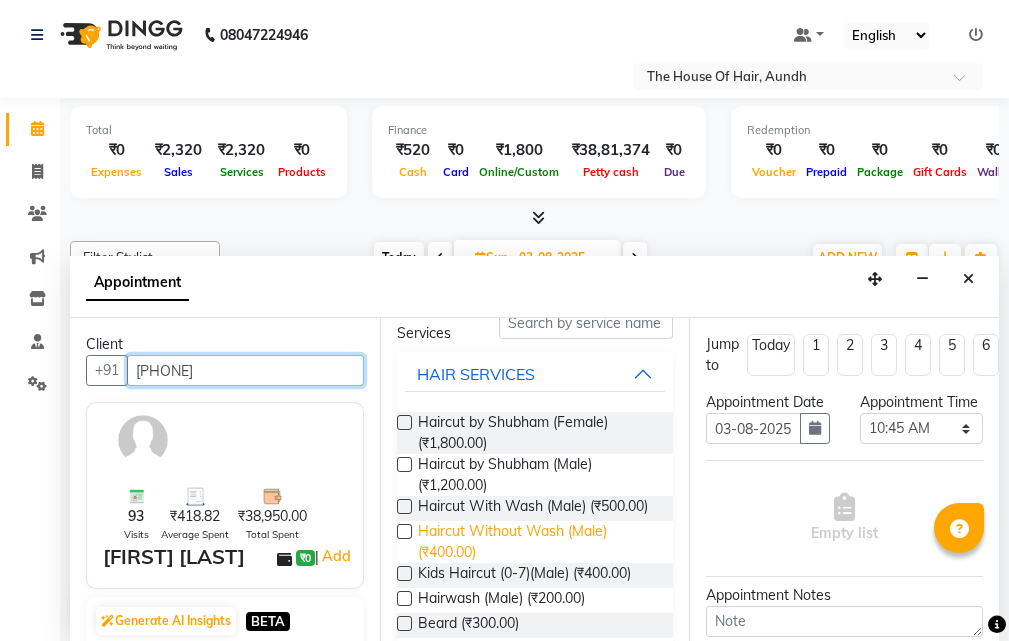 type on "[PHONE]" 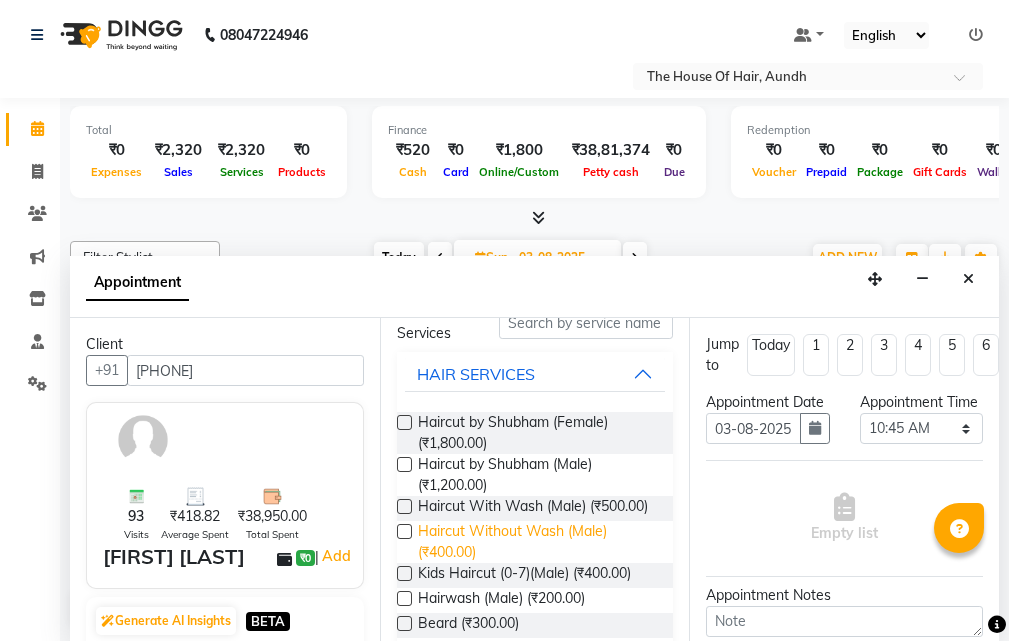 click on "Haircut Without Wash (Male) (₹400.00)" at bounding box center (538, 542) 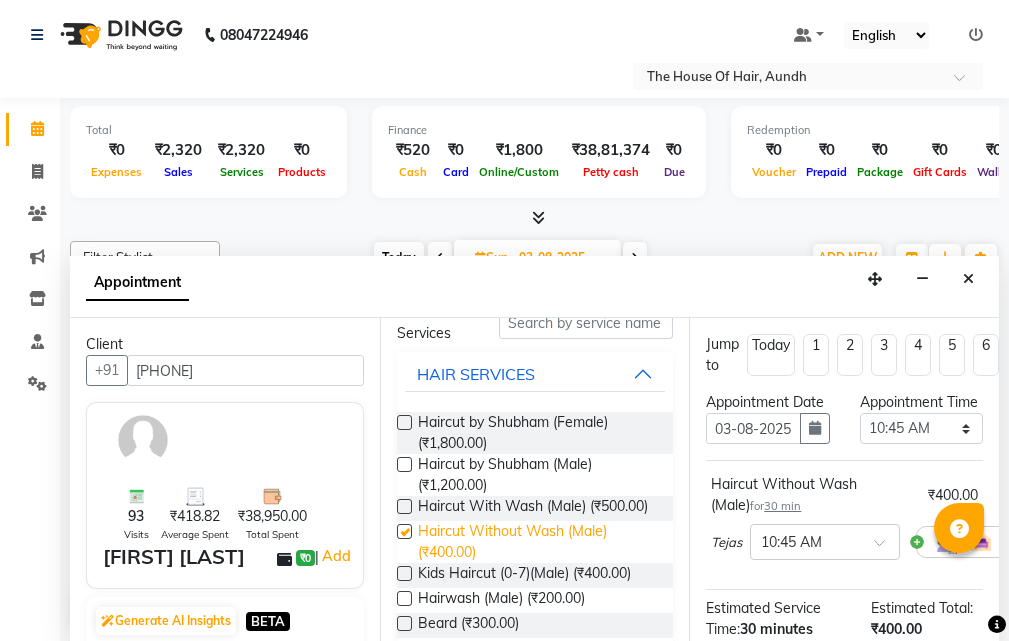 checkbox on "false" 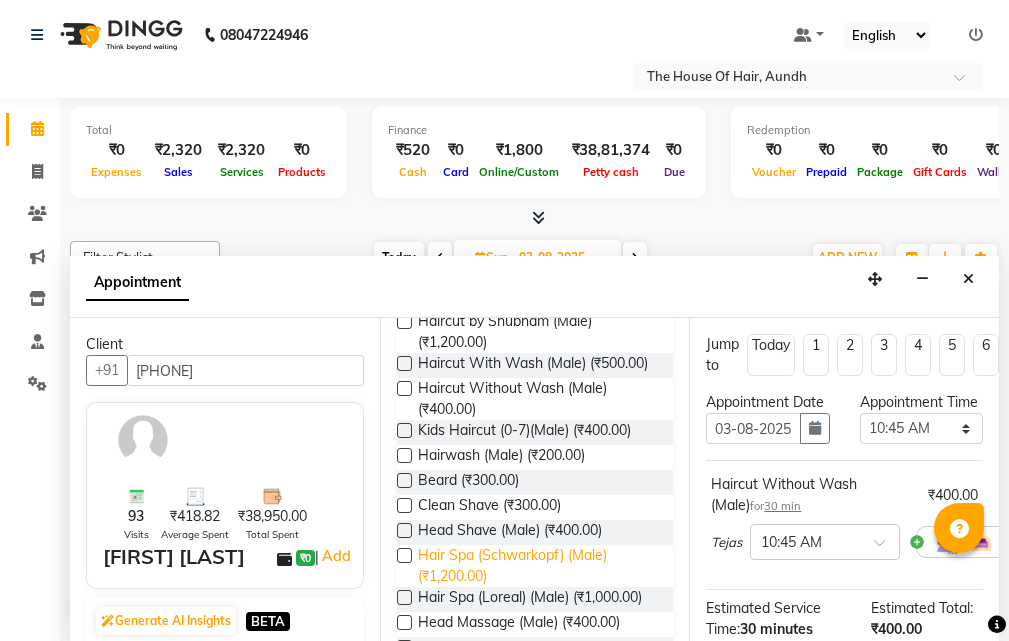 scroll, scrollTop: 300, scrollLeft: 0, axis: vertical 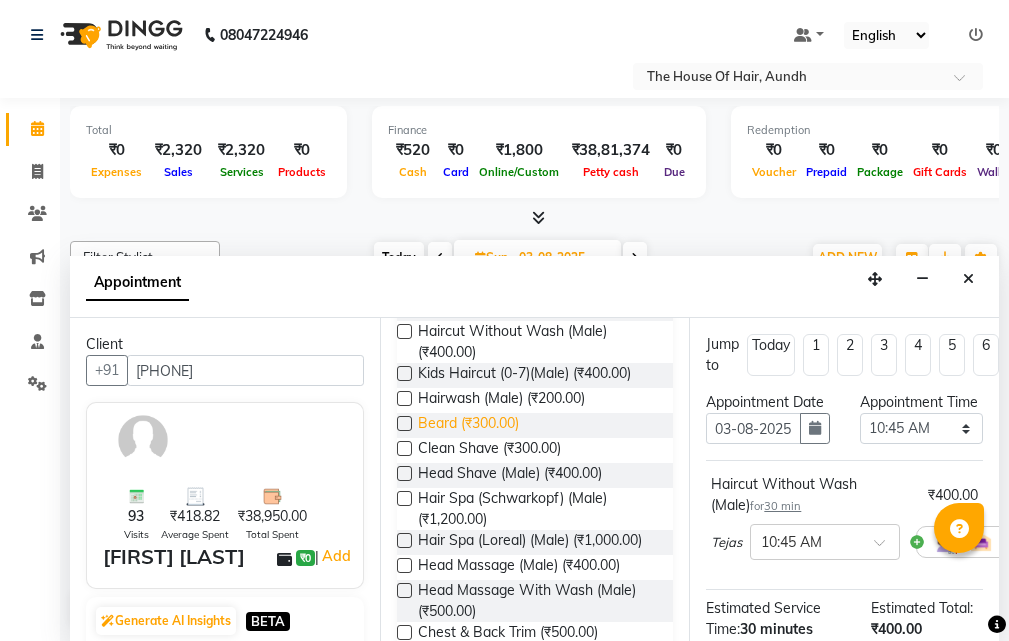 click on "Beard (₹300.00)" at bounding box center (468, 425) 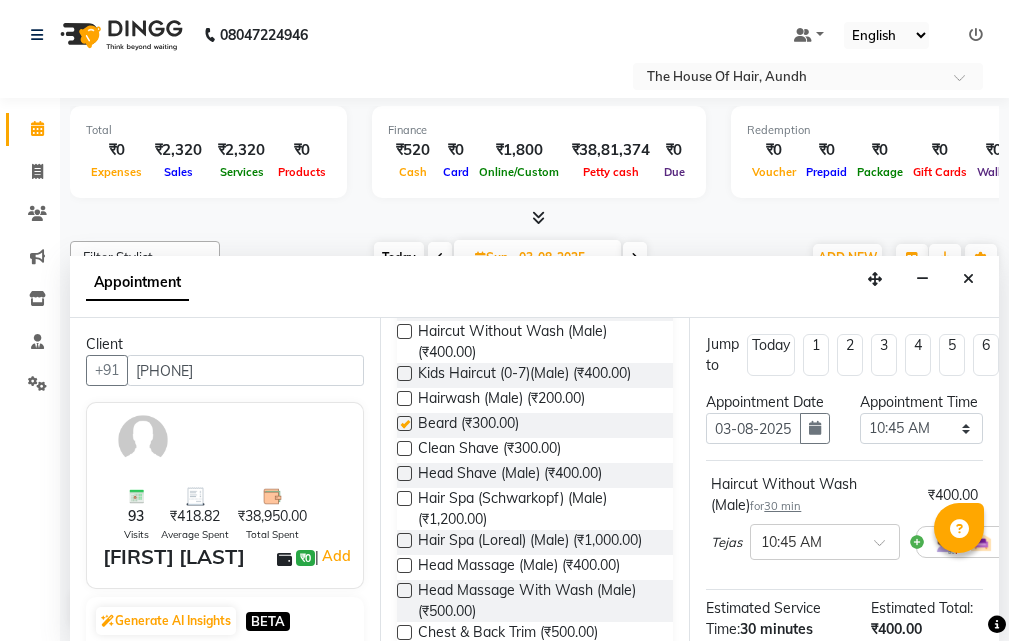 checkbox on "false" 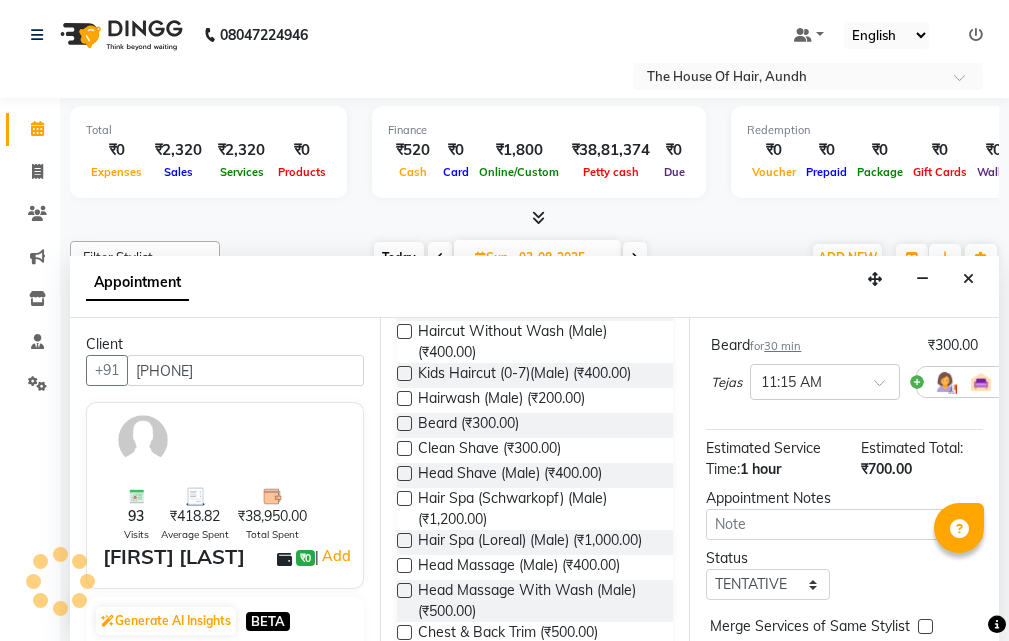 scroll, scrollTop: 300, scrollLeft: 0, axis: vertical 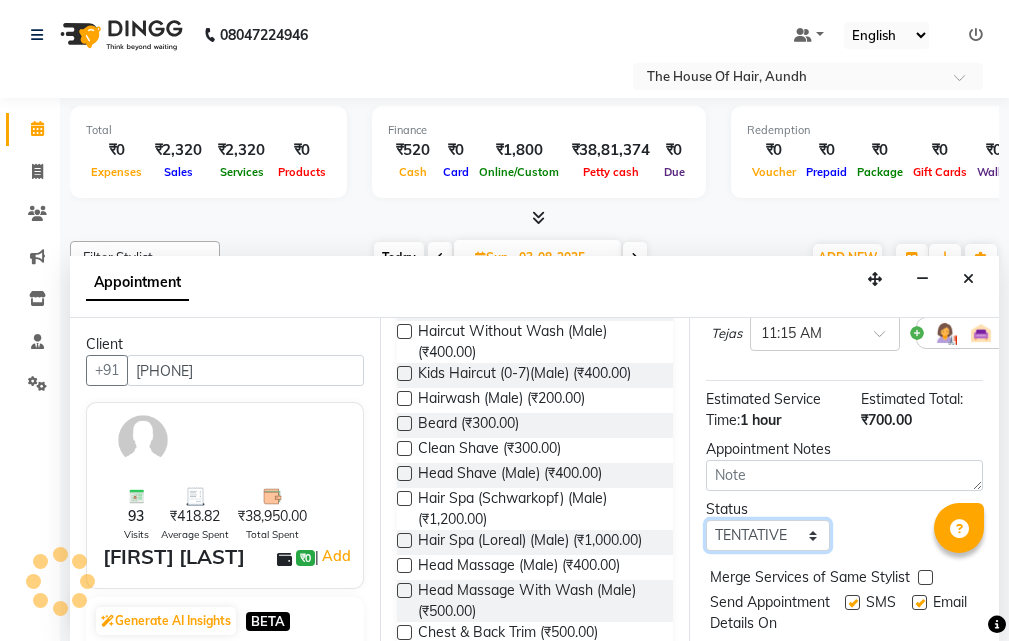 click on "Select TENTATIVE CONFIRM UPCOMING" at bounding box center (767, 535) 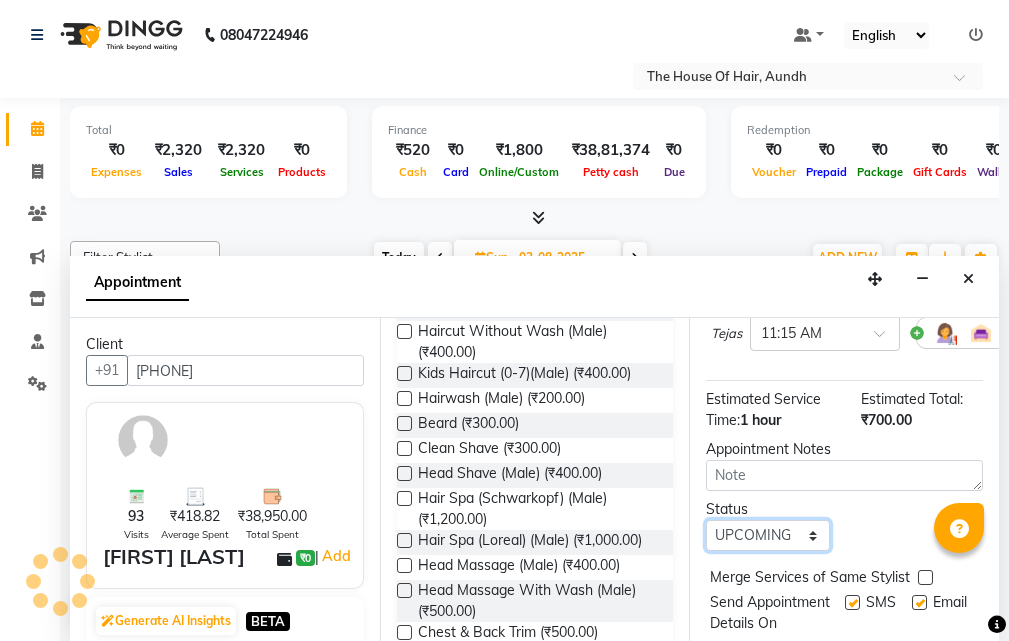 click on "Select TENTATIVE CONFIRM UPCOMING" at bounding box center (767, 535) 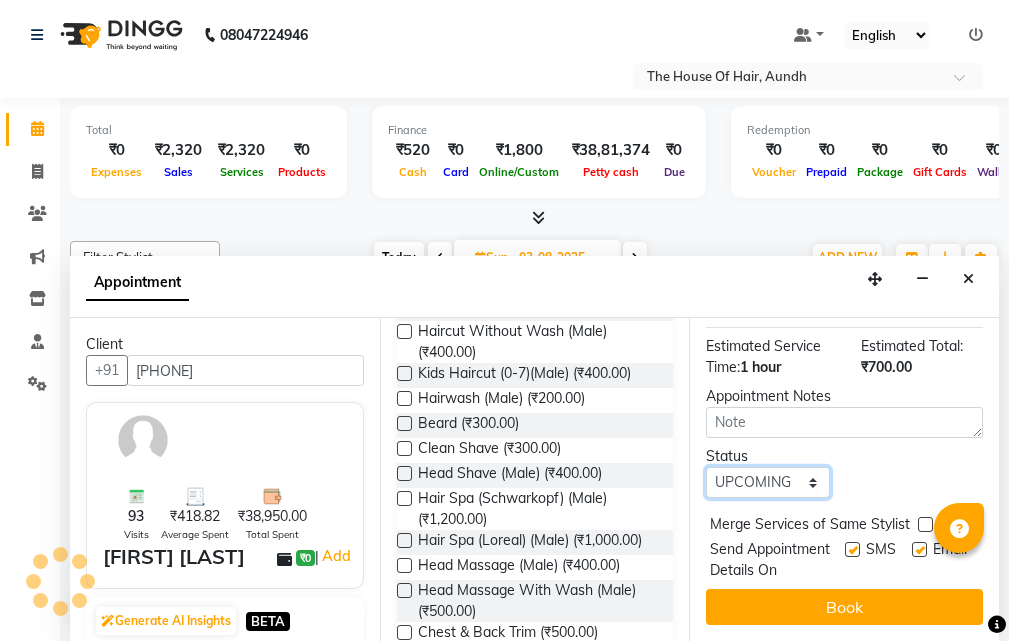 scroll, scrollTop: 410, scrollLeft: 0, axis: vertical 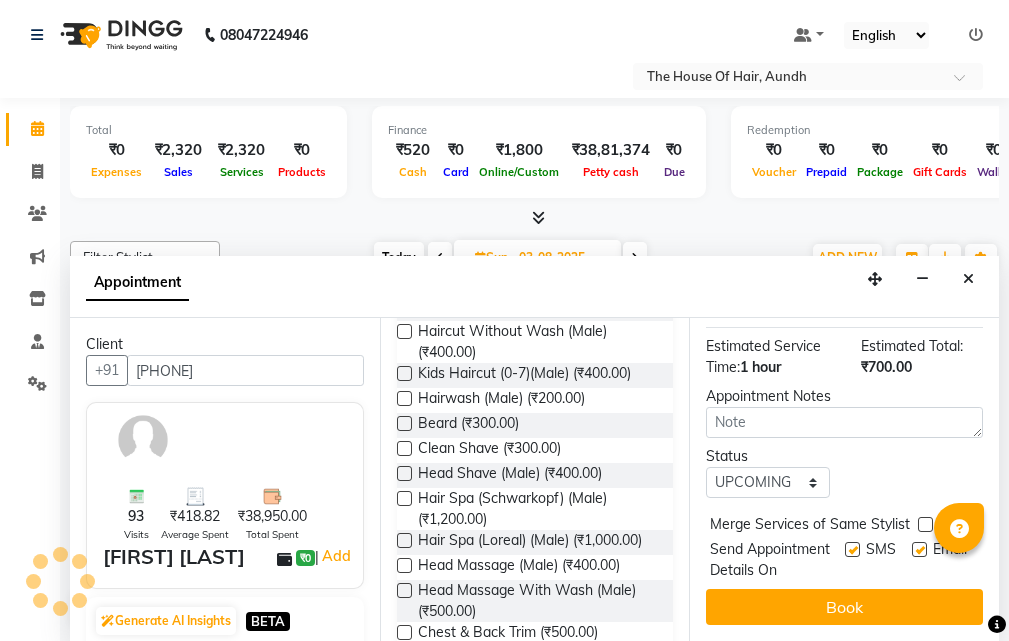drag, startPoint x: 927, startPoint y: 486, endPoint x: 909, endPoint y: 521, distance: 39.357338 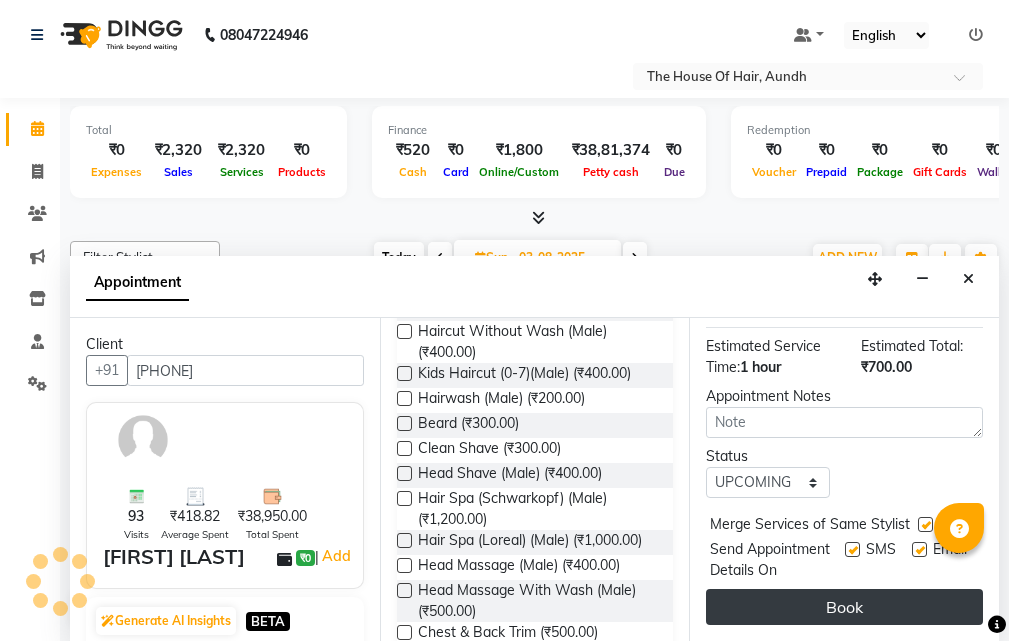 click on "Book" at bounding box center [844, 607] 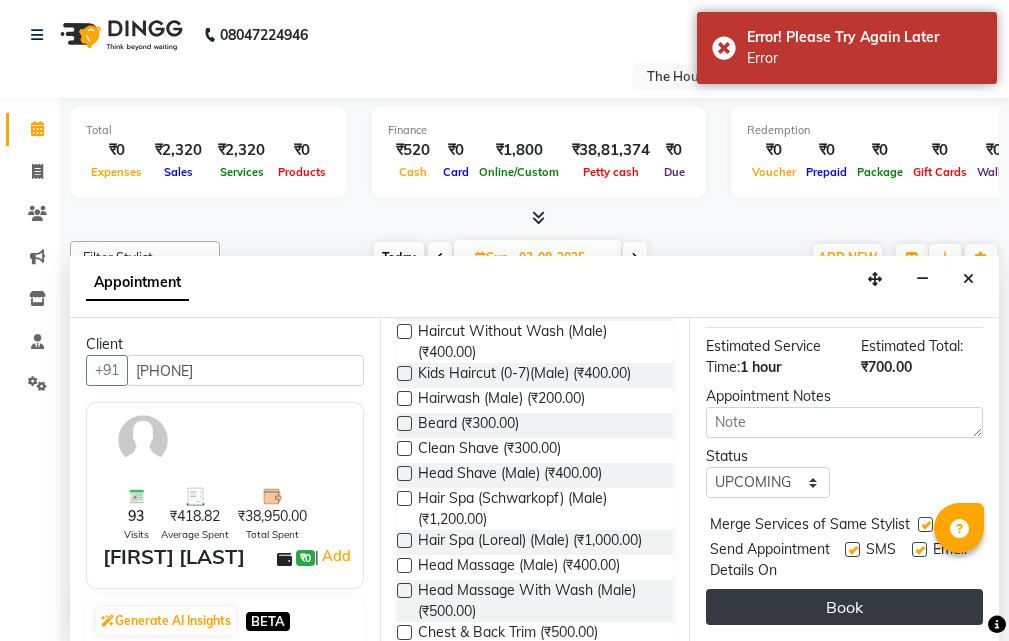 click on "Book" at bounding box center [844, 607] 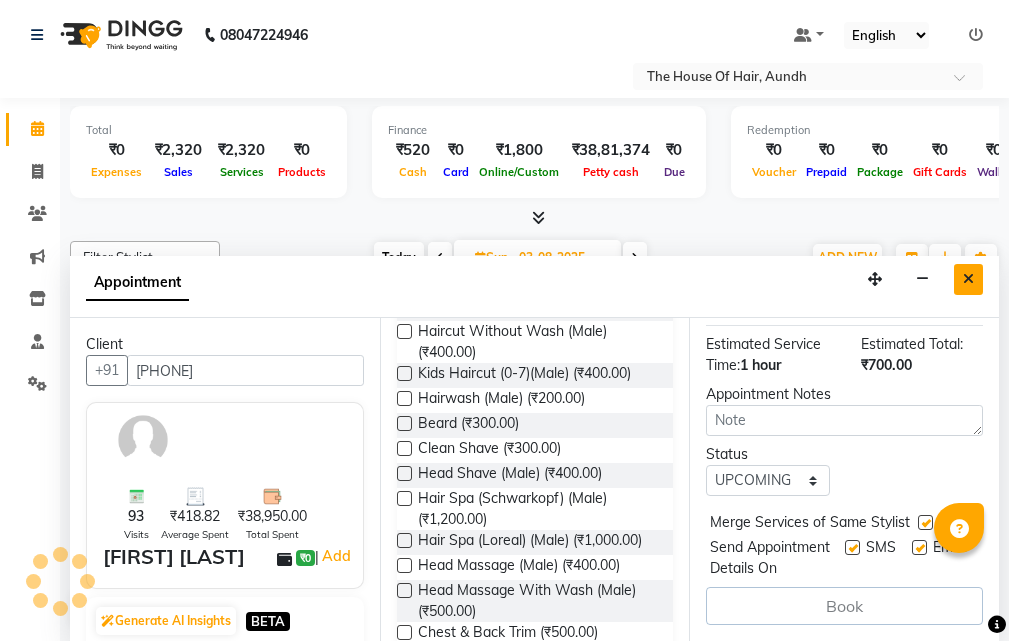 click at bounding box center (968, 279) 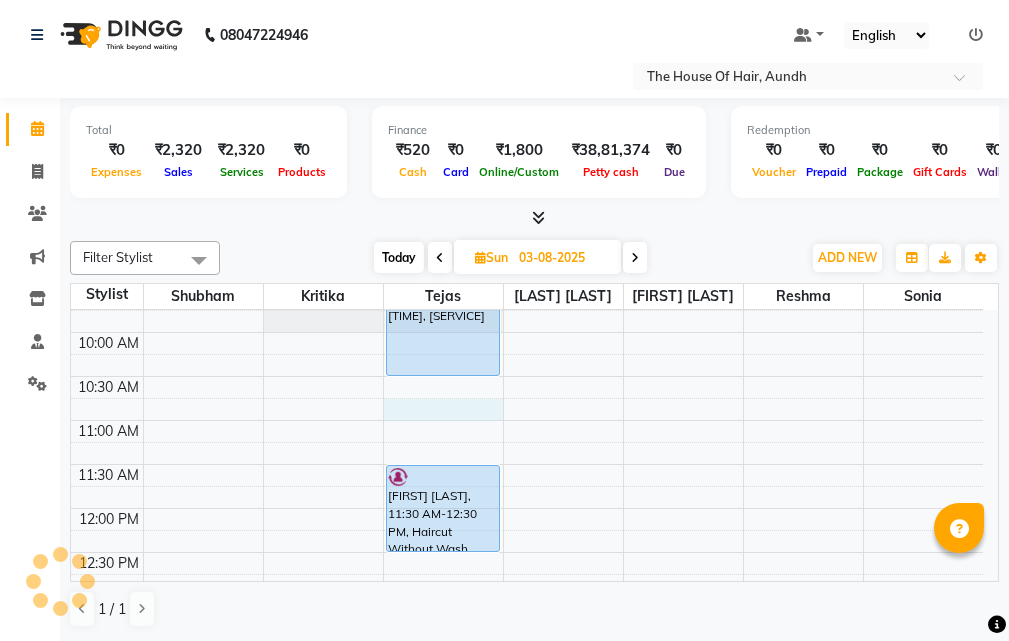 click on "[LAST], [TIME]-[TIME], [SERVICE],[SERVICE],[SERVICE]     [LAST], [TIME]-[TIME], [SERVICE],[SERVICE]" at bounding box center (527, 772) 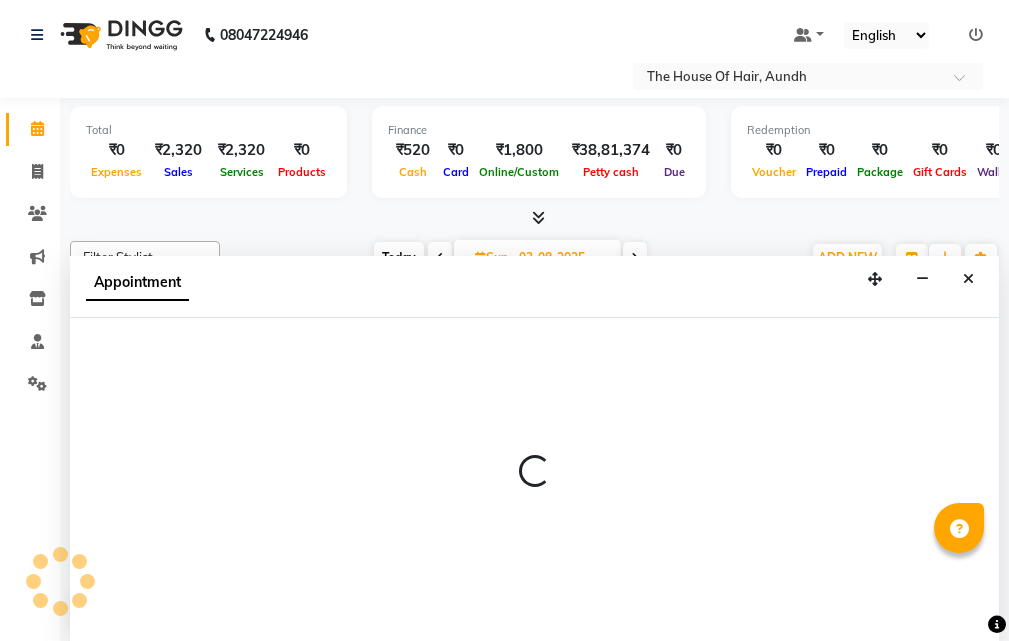 select on "645" 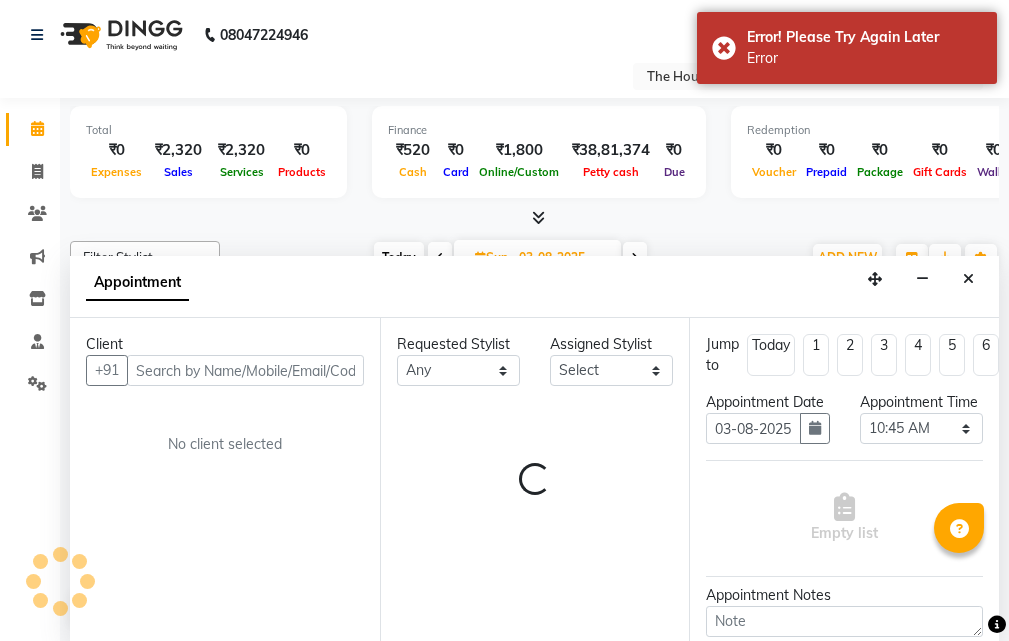 click at bounding box center (245, 370) 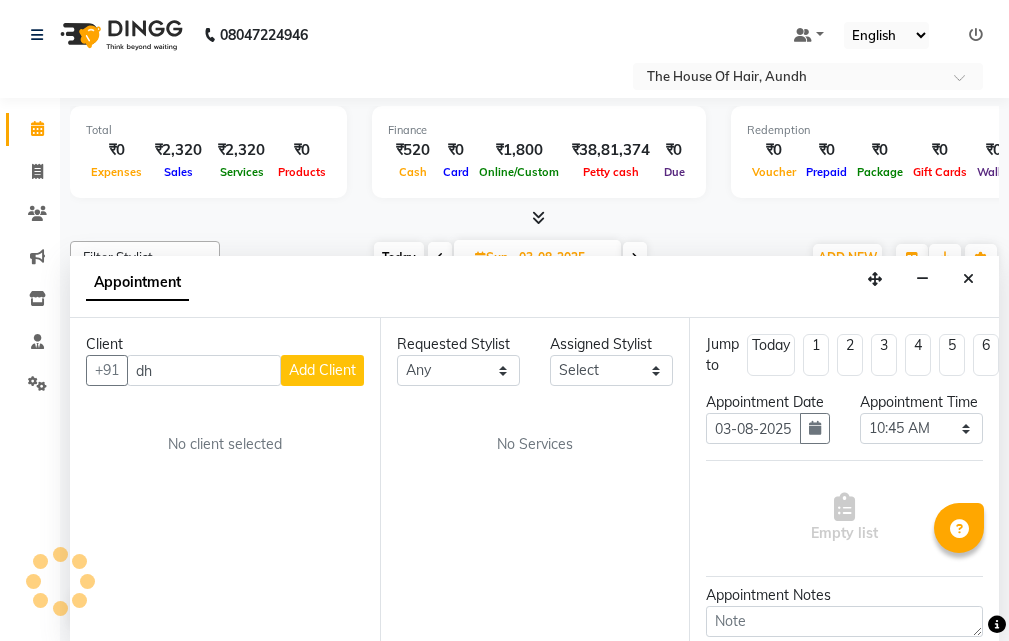 type on "d" 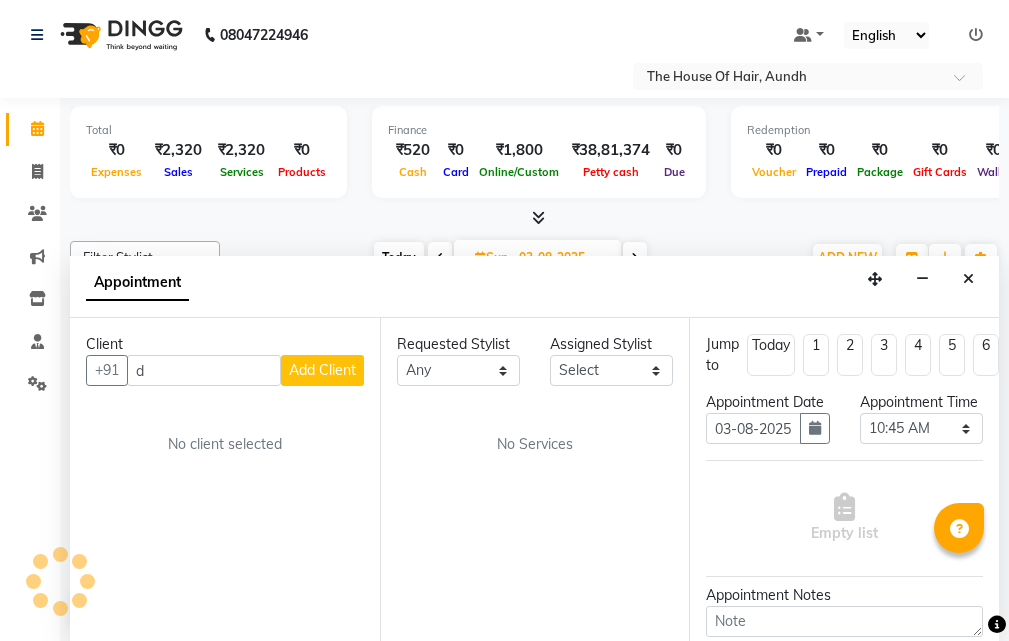 type 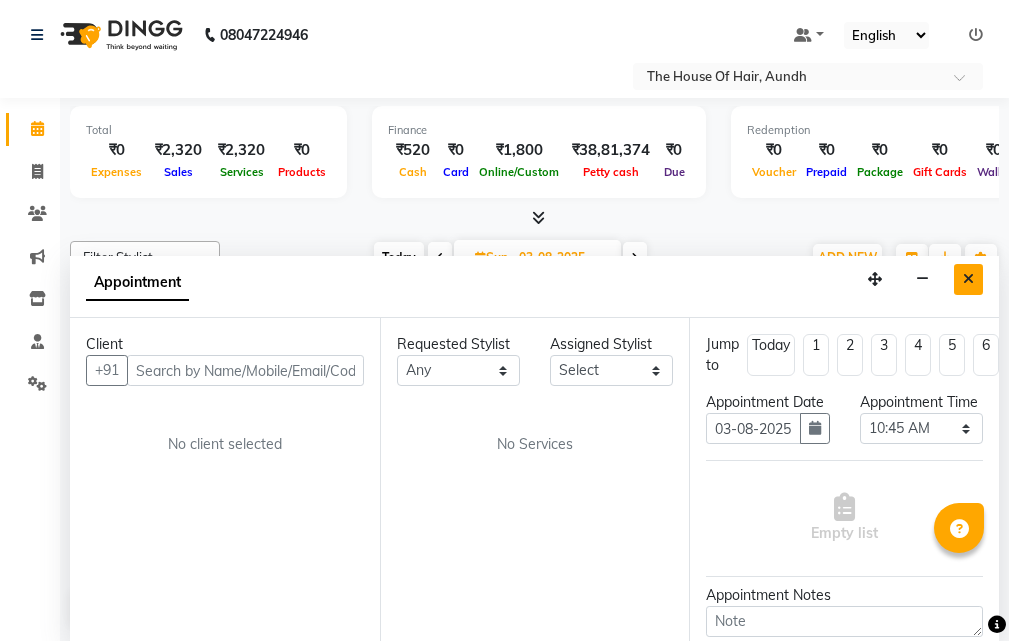 click at bounding box center (968, 279) 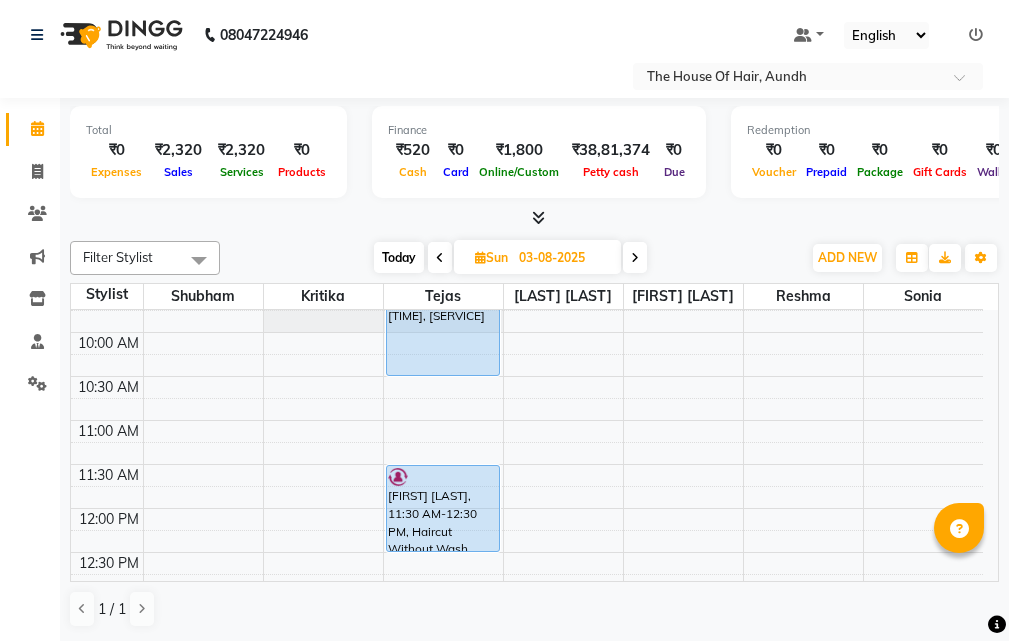 click on "[LAST], [TIME]-[TIME], [SERVICE],[SERVICE],[SERVICE]     [LAST], [TIME]-[TIME], [SERVICE],[SERVICE]" at bounding box center (527, 772) 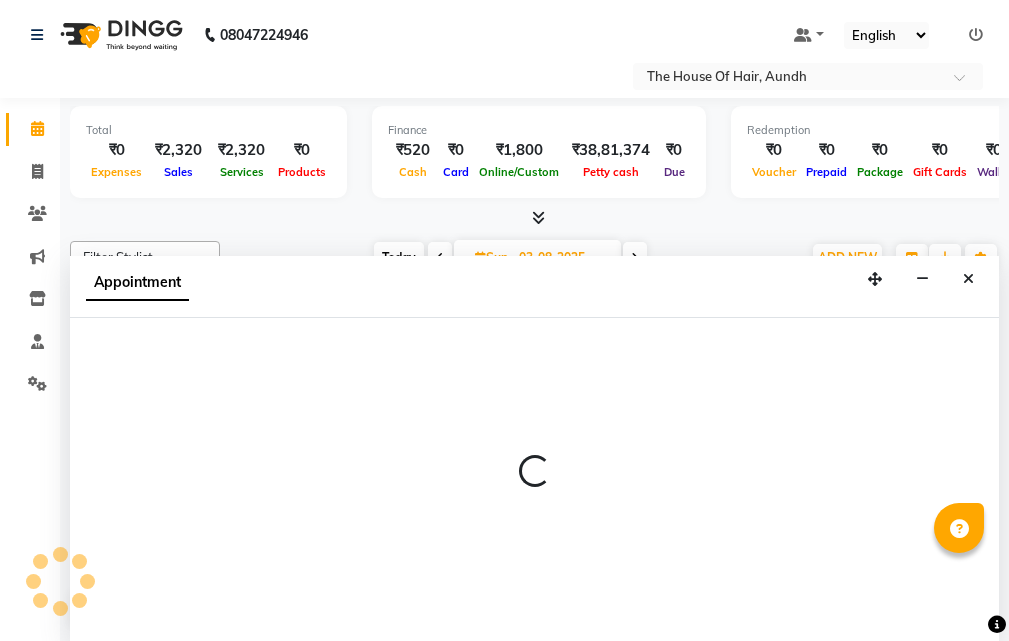 select on "6864" 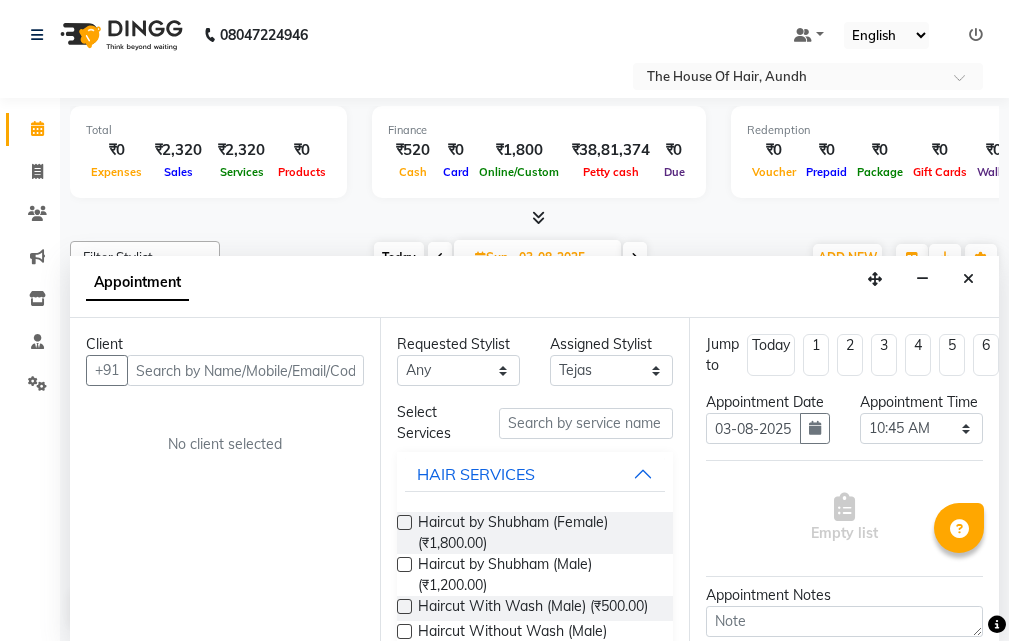 scroll, scrollTop: 100, scrollLeft: 0, axis: vertical 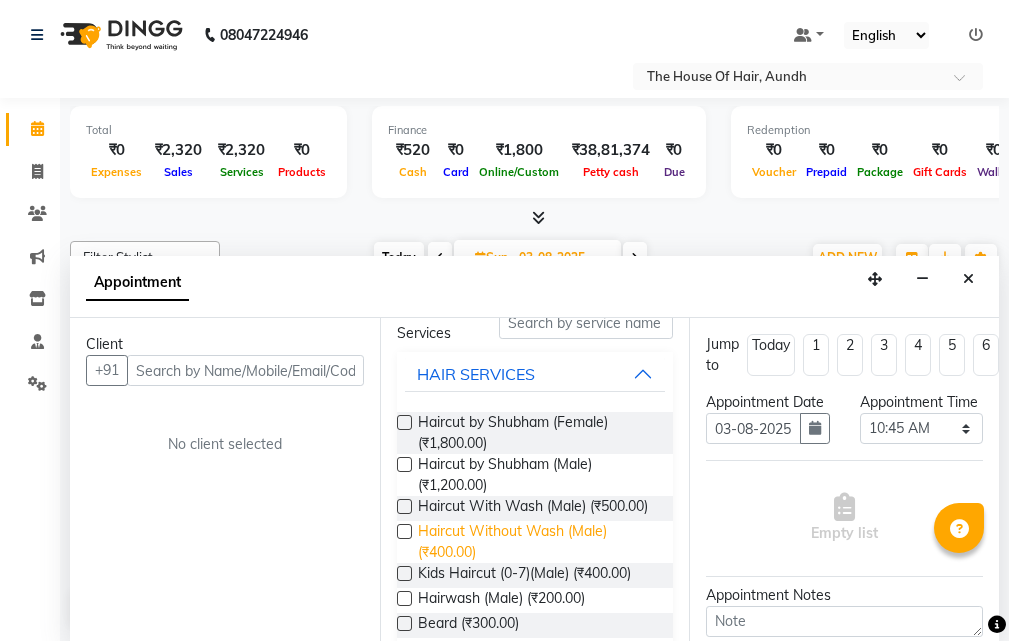 click on "Haircut Without Wash (Male) (₹400.00)" at bounding box center (538, 542) 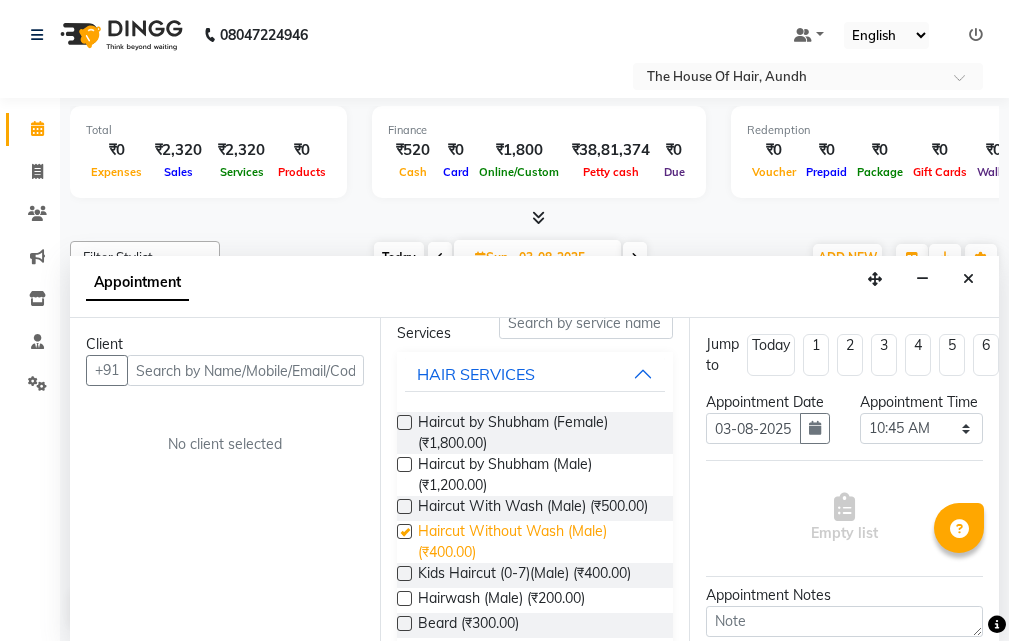 checkbox on "false" 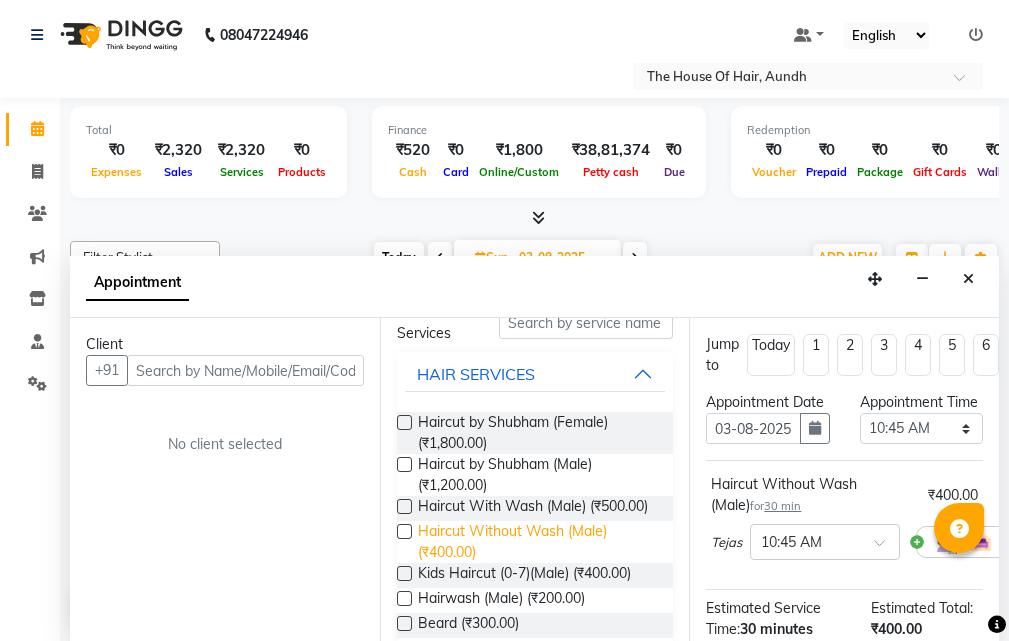 scroll, scrollTop: 200, scrollLeft: 0, axis: vertical 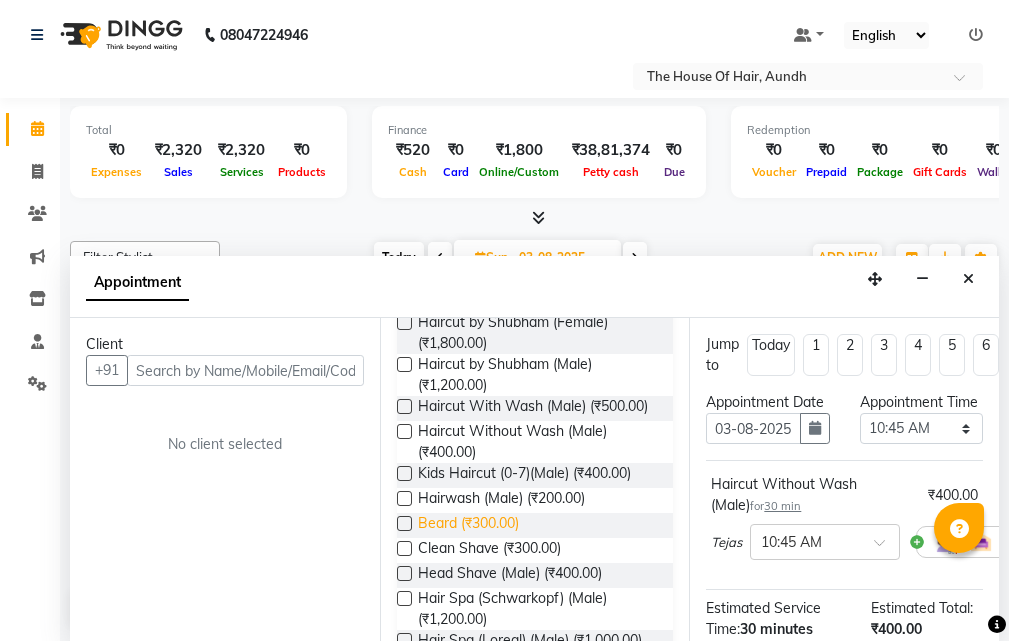 click on "Beard (₹300.00)" at bounding box center (468, 525) 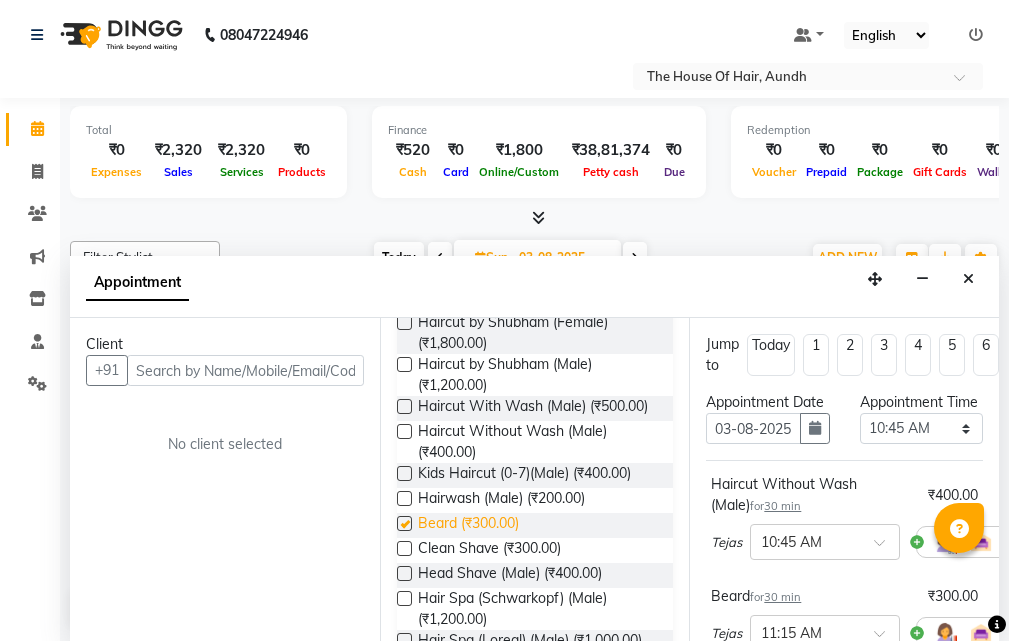checkbox on "false" 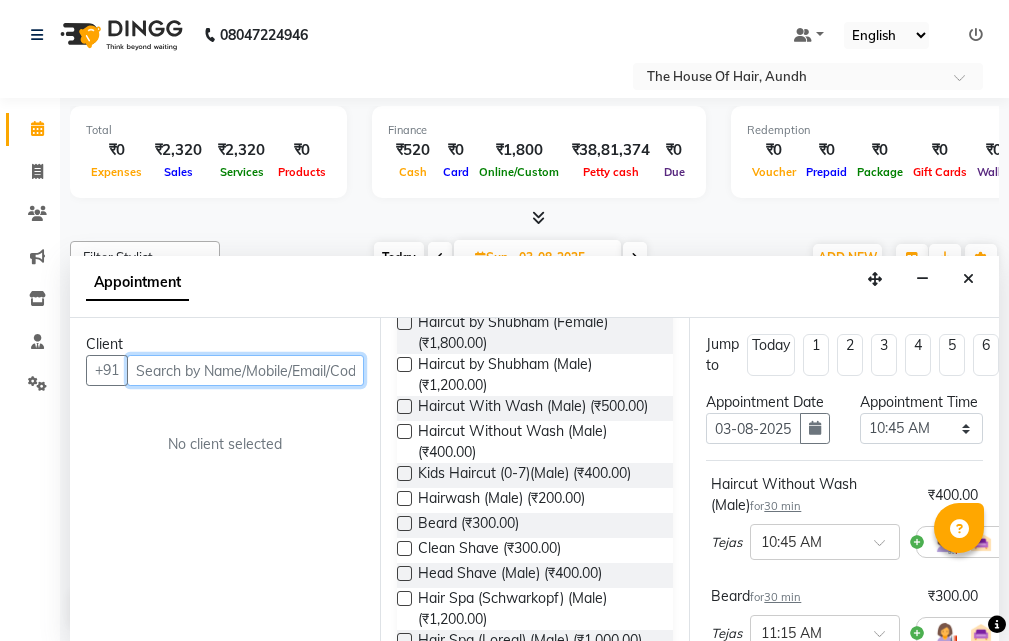 click at bounding box center [245, 370] 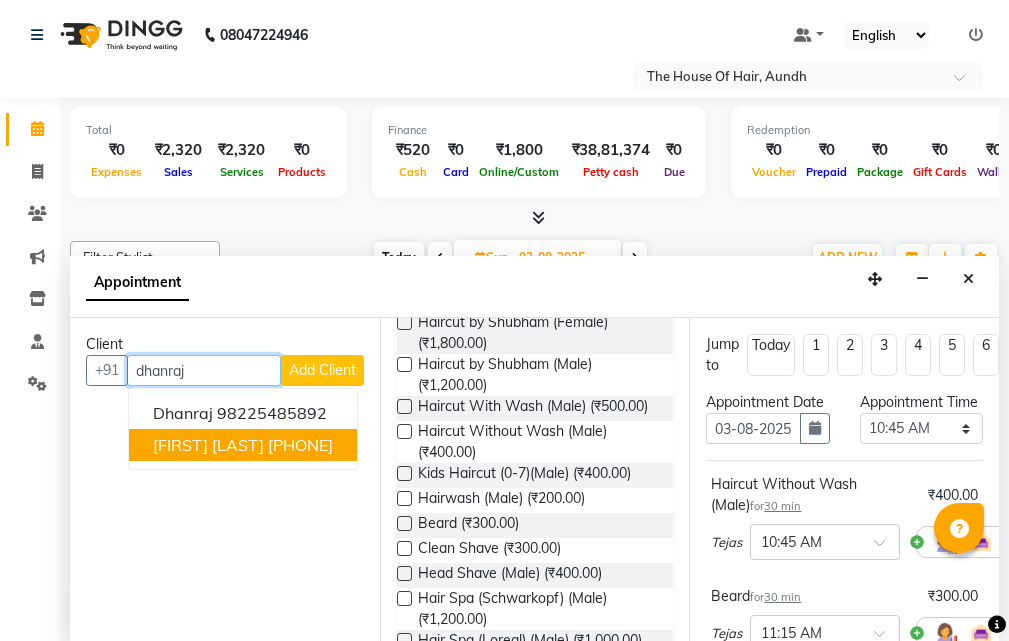 click on "[FIRST] [LAST]" at bounding box center [208, 445] 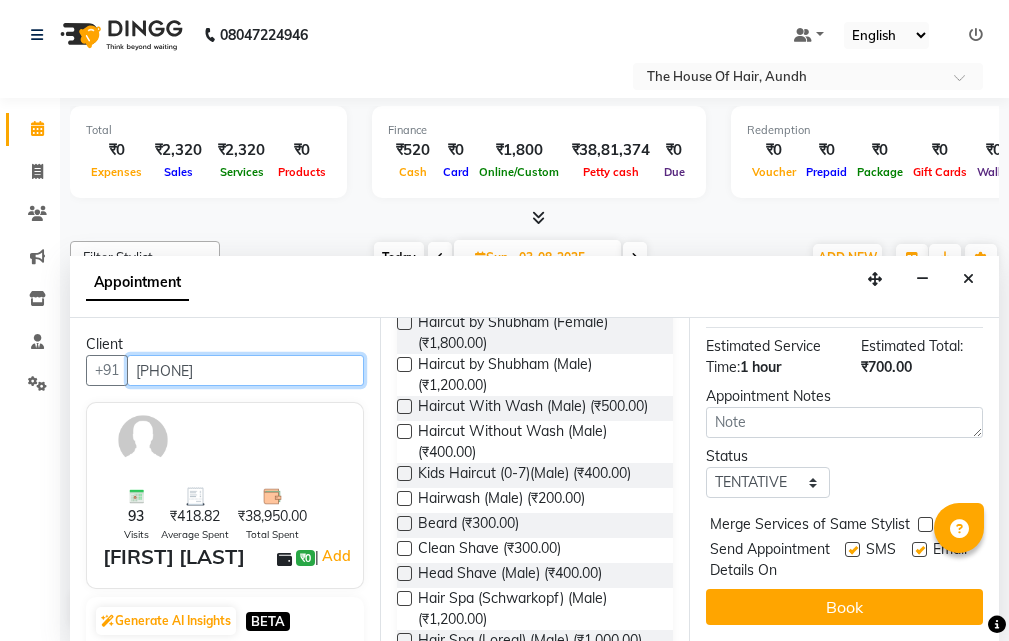 scroll, scrollTop: 400, scrollLeft: 0, axis: vertical 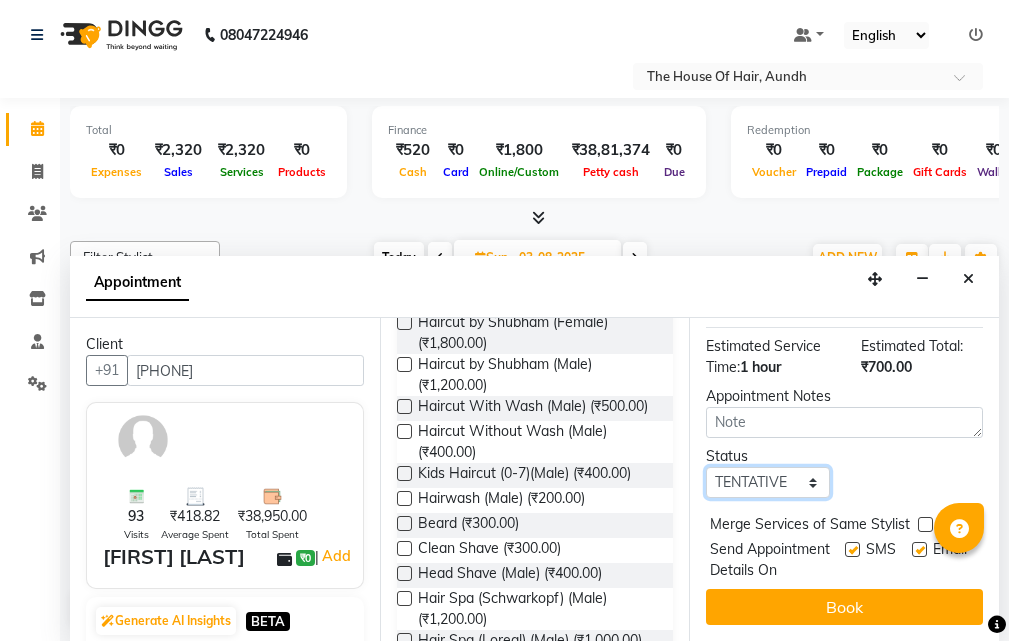 click on "Select TENTATIVE CONFIRM UPCOMING" at bounding box center [767, 482] 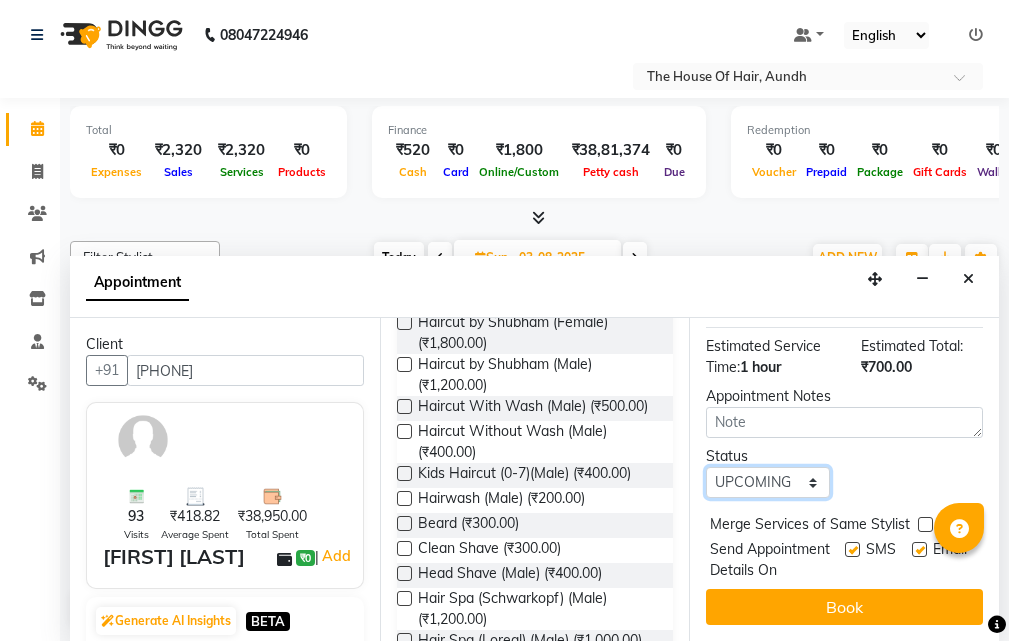click on "Select TENTATIVE CONFIRM UPCOMING" at bounding box center [767, 482] 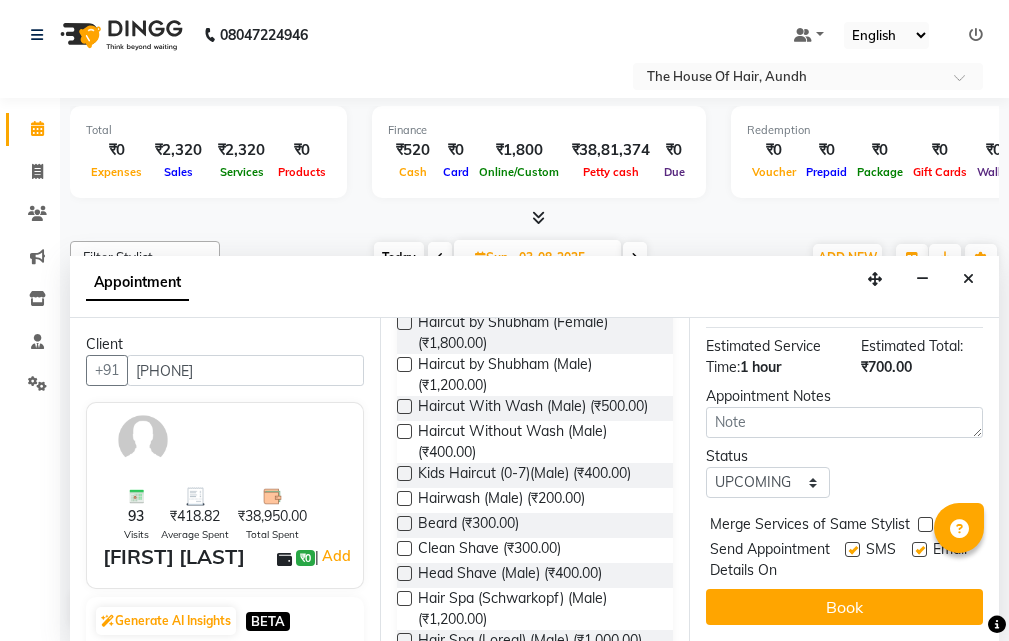 click at bounding box center [925, 524] 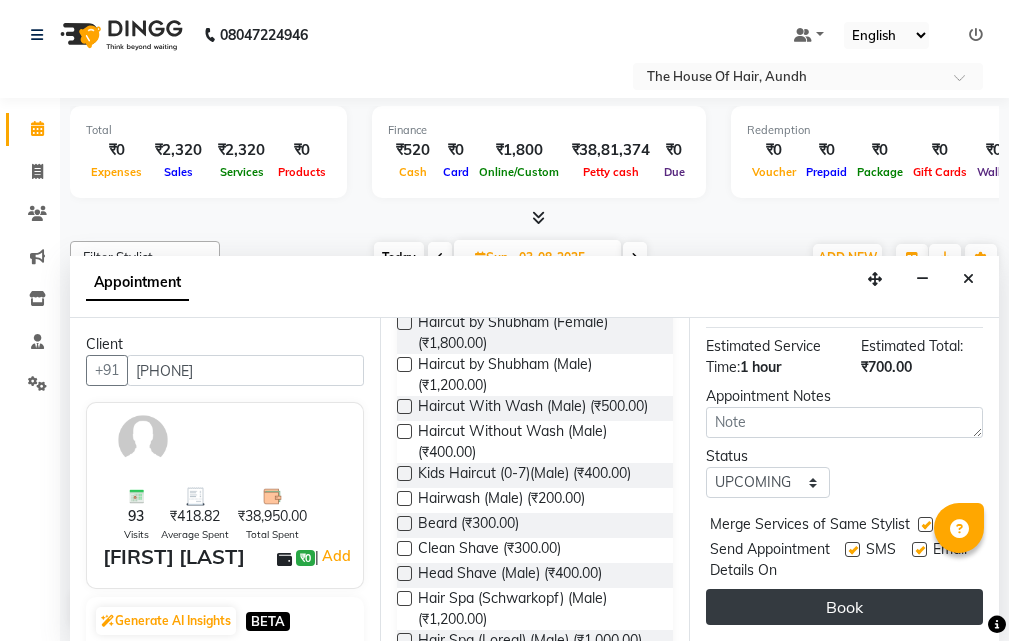 click on "Book" at bounding box center [844, 607] 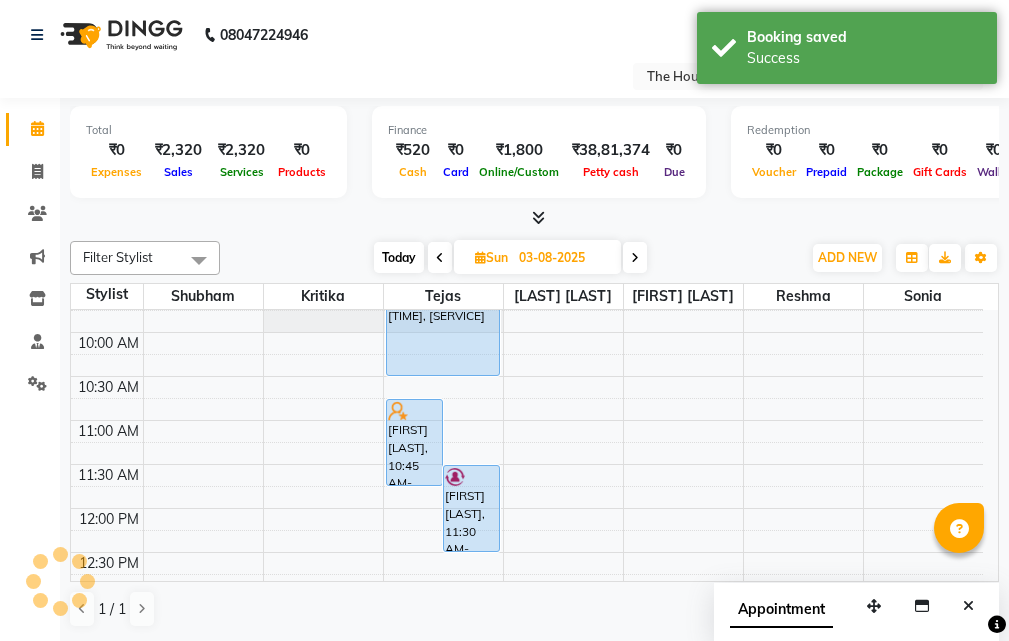 scroll, scrollTop: 0, scrollLeft: 0, axis: both 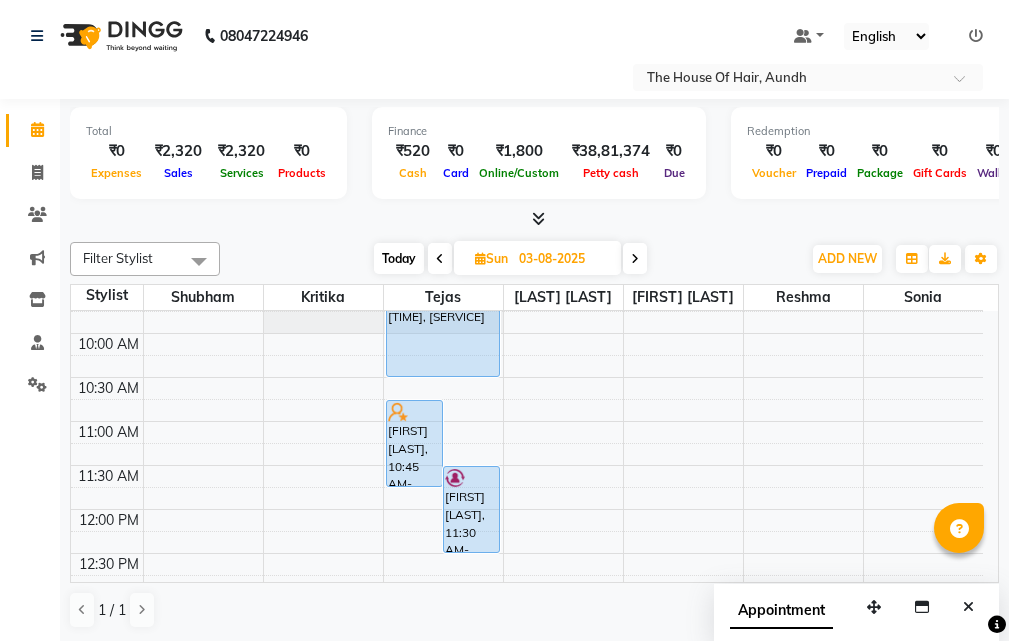 click on "Today" at bounding box center [399, 258] 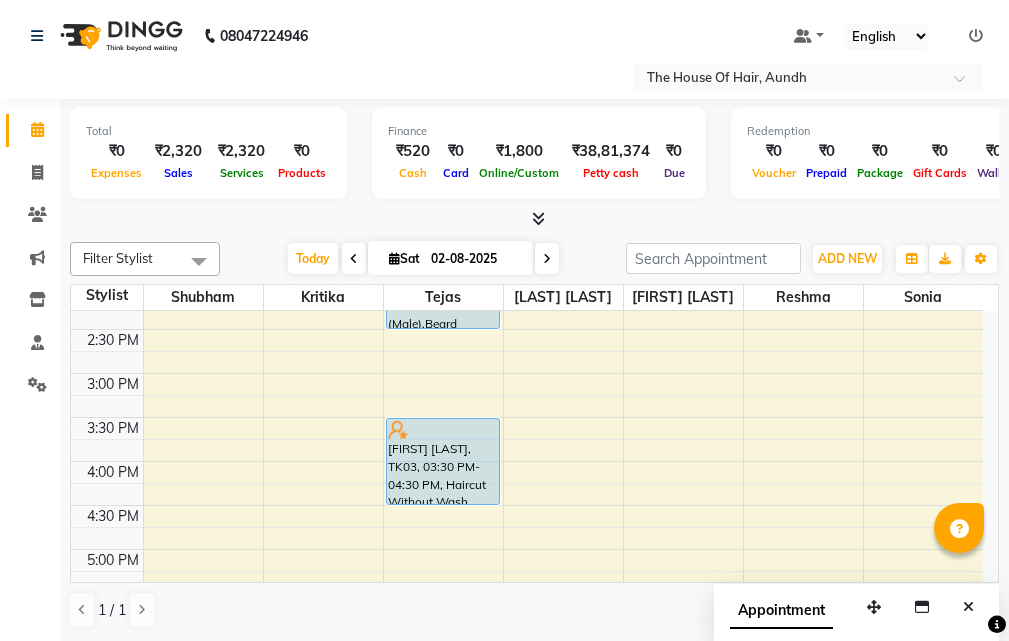 scroll, scrollTop: 653, scrollLeft: 0, axis: vertical 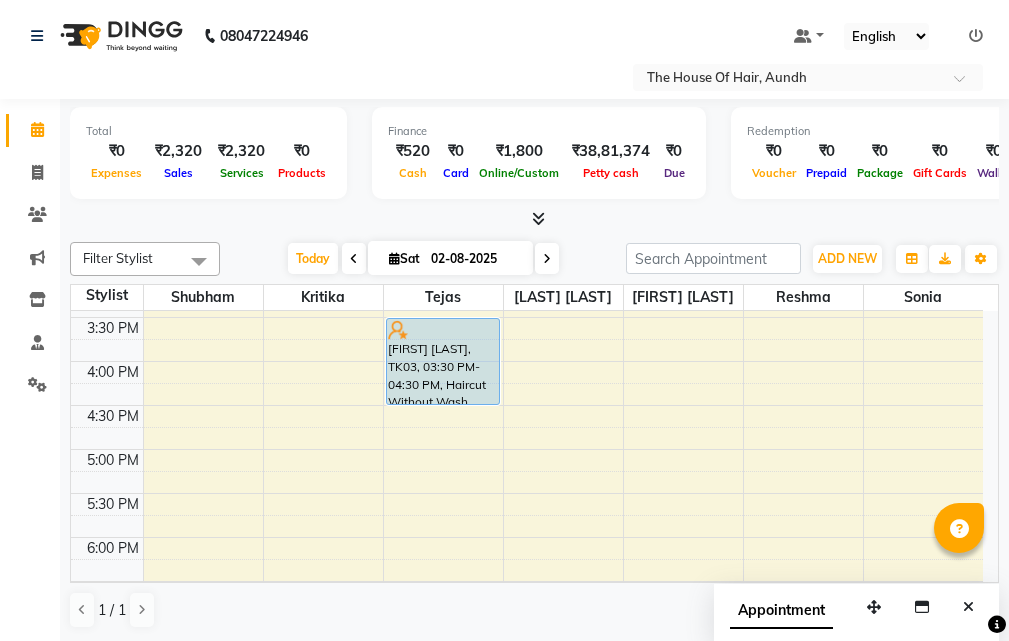 click on "[LAST], TK[NUMBER], [TIME]-[TIME], [SERVICE]     [LAST], TK[NUMBER], [TIME]-[TIME], [SERVICE]     [LAST], TK[NUMBER], [TIME]-[TIME], [SERVICE],[SERVICE] (₹[PRICE])    [LAST], TK[NUMBER], [TIME]-[TIME], [SERVICE],[SERVICE]     [LAST], TK[NUMBER], [TIME]-[TIME], [SERVICE]     [LAST], TK[NUMBER], [TIME]-[TIME], [SERVICE],[SERVICE]     [LAST], TK[NUMBER], [TIME]-[TIME], [SERVICE]     [LAST], TK[NUMBER], [TIME]-[TIME], [SERVICE],[SERVICE]    [LAST], TK[NUMBER], [TIME]-[TIME], [SERVICE] & [SERVICE] (Female)     [LAST], TK[NUMBER], [TIME]-[TIME], [SERVICE],[SERVICE],[SERVICE]" at bounding box center (527, 273) 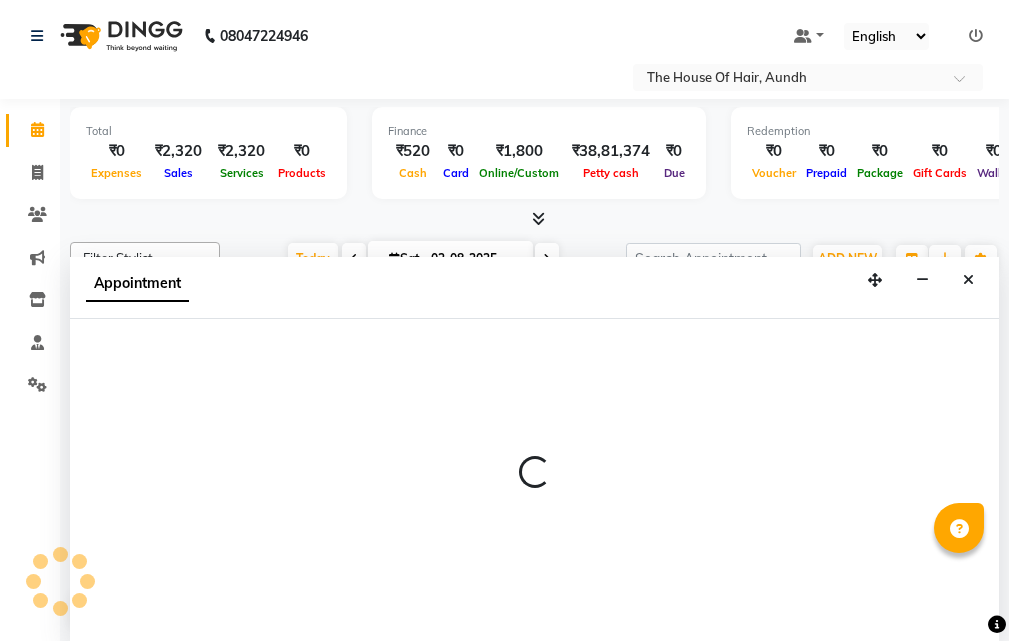 scroll, scrollTop: 1, scrollLeft: 0, axis: vertical 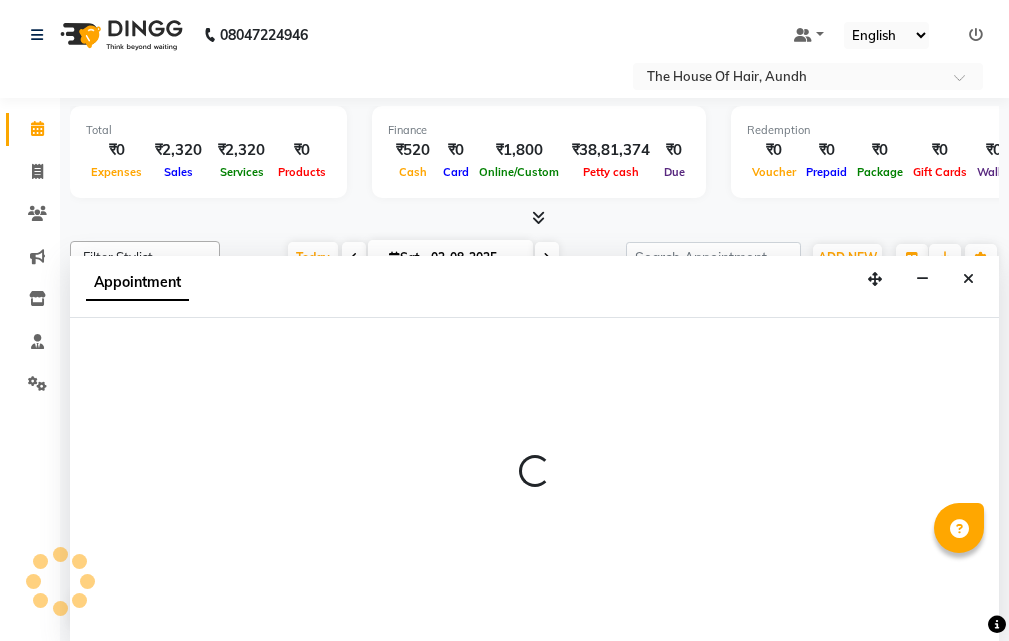 select on "32779" 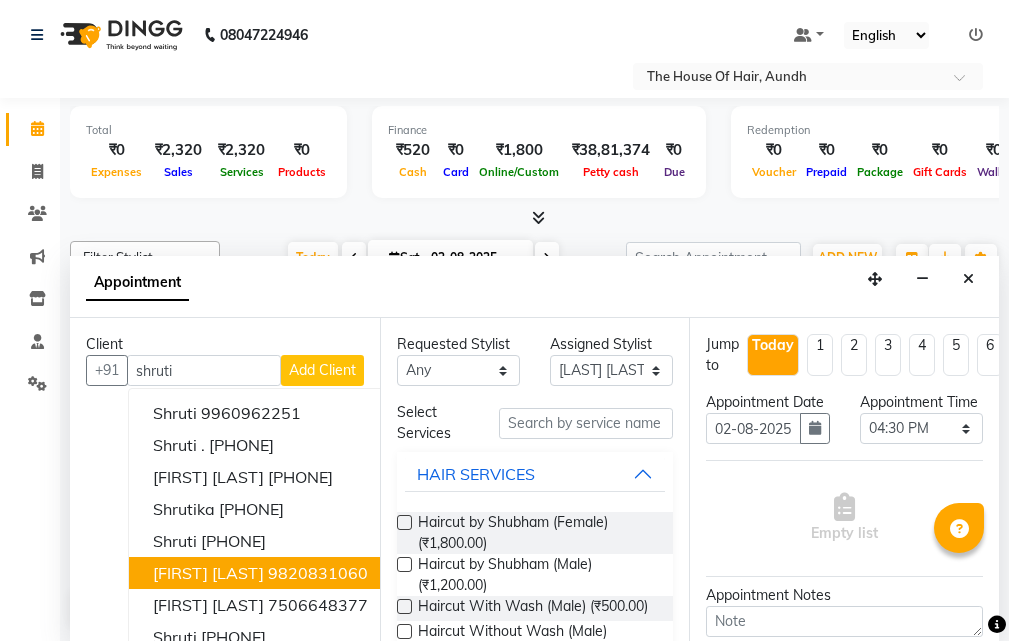 click on "9820831060" at bounding box center (318, 573) 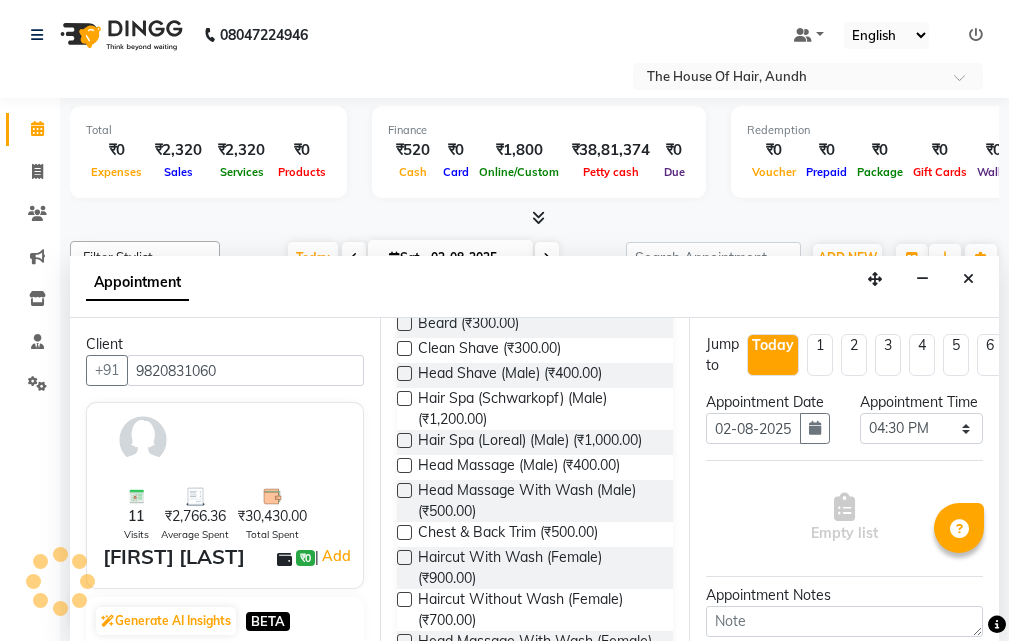 scroll, scrollTop: 500, scrollLeft: 0, axis: vertical 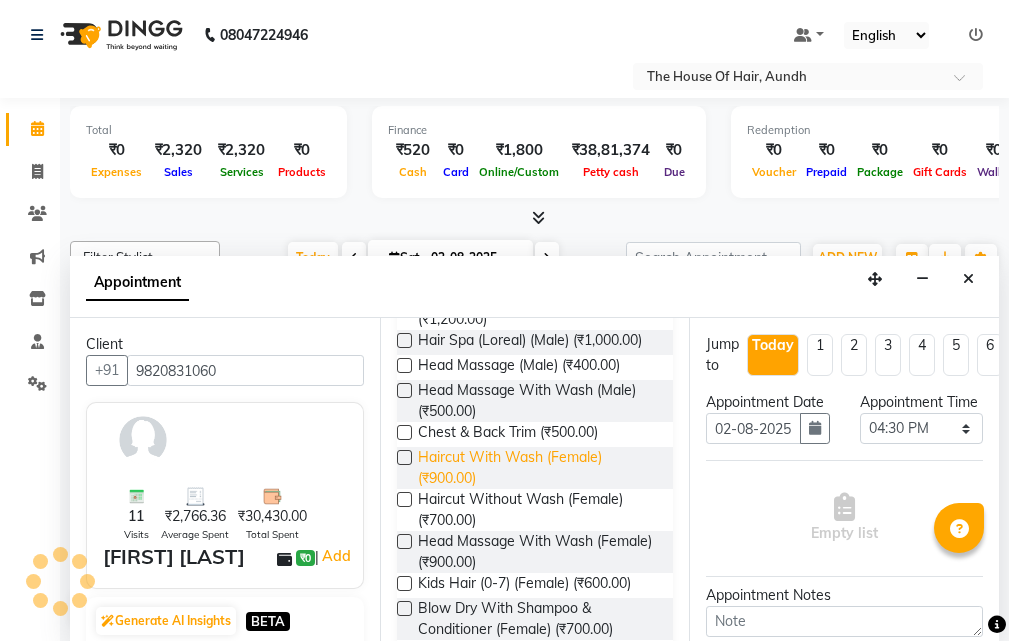 type on "9820831060" 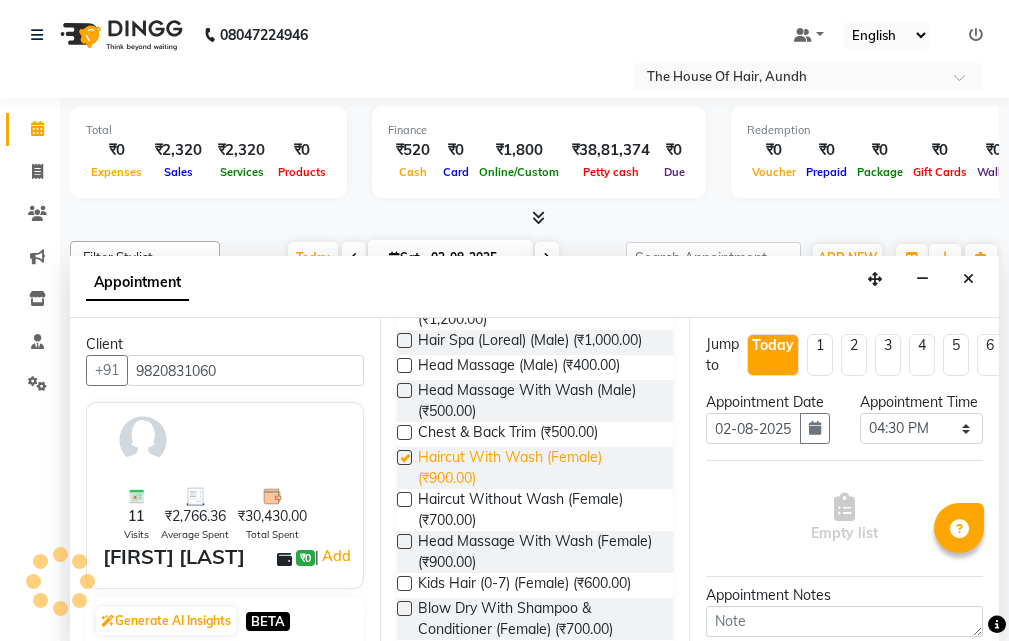 checkbox on "false" 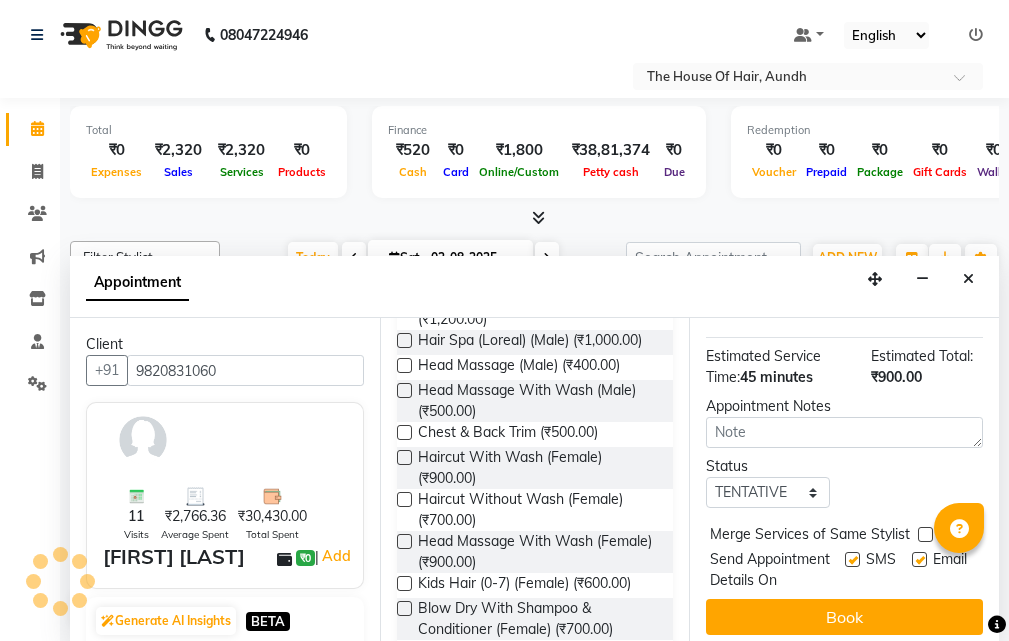 scroll, scrollTop: 300, scrollLeft: 0, axis: vertical 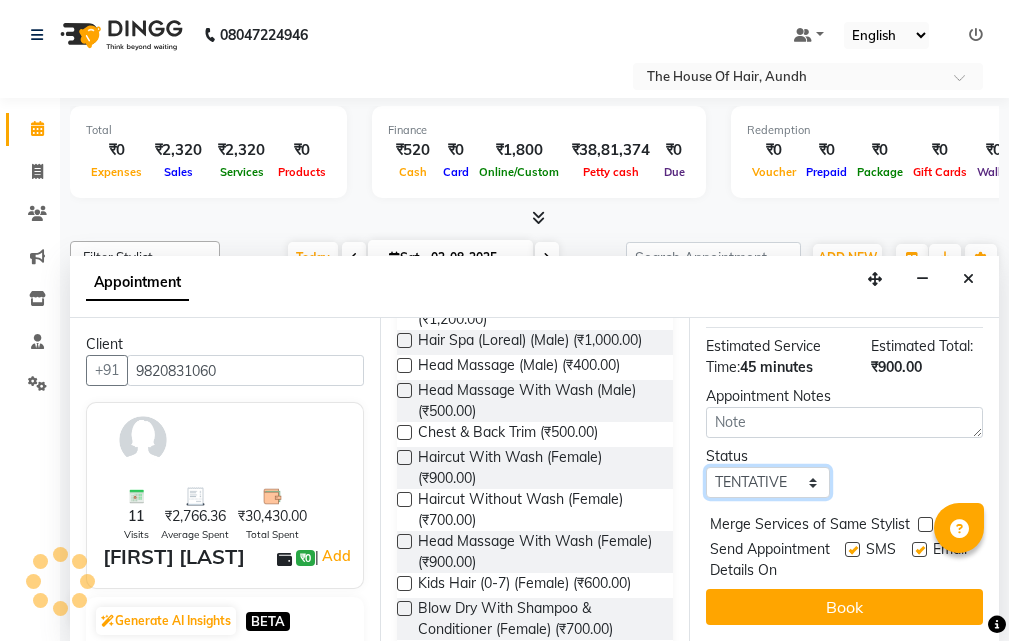 click on "Select TENTATIVE CONFIRM CHECK-IN UPCOMING" at bounding box center [767, 482] 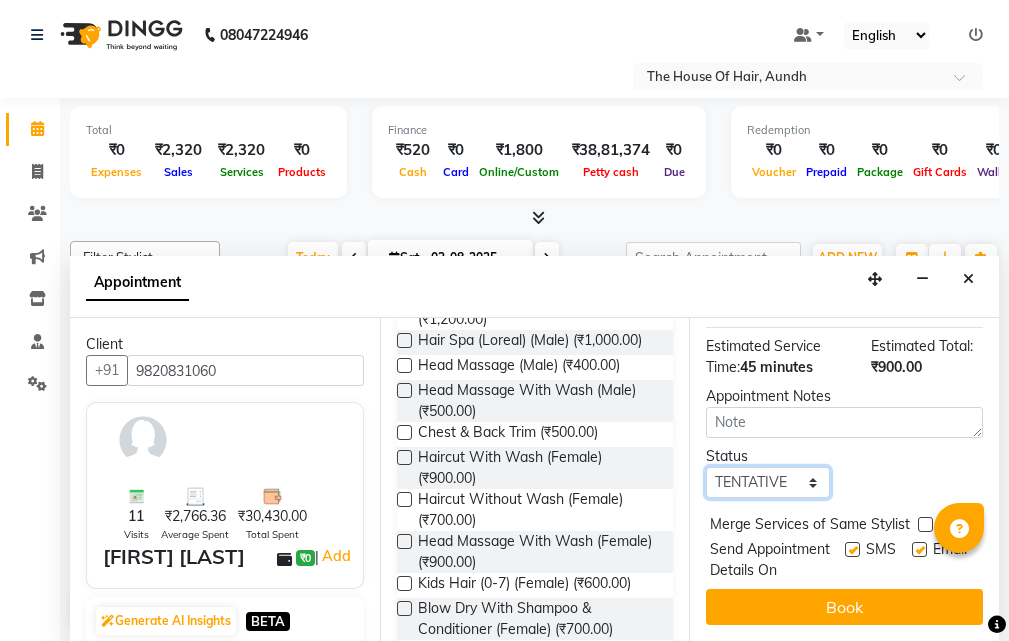 select on "upcoming" 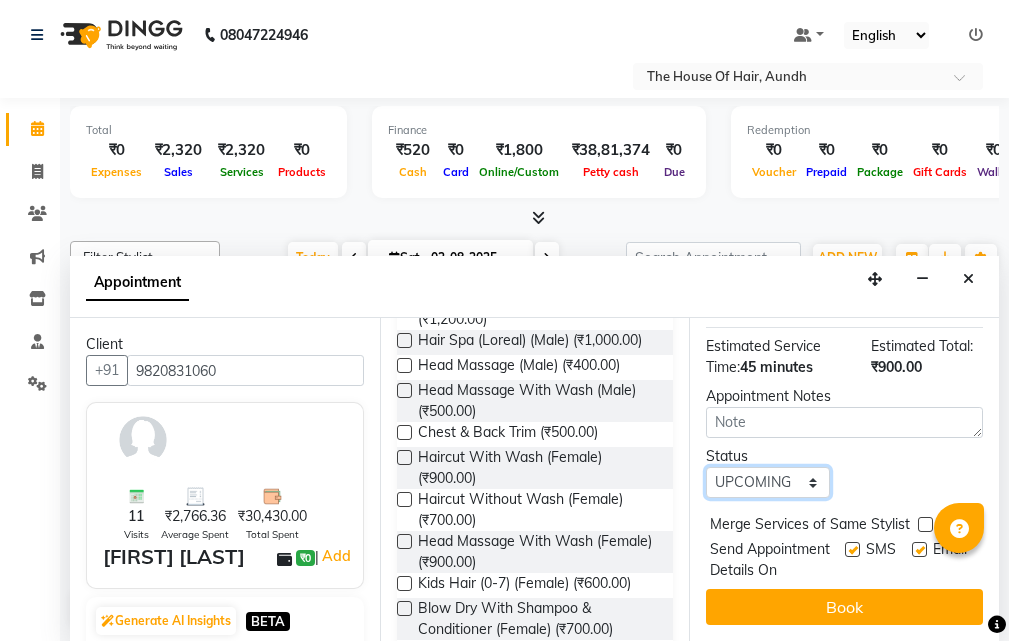 click on "Select TENTATIVE CONFIRM CHECK-IN UPCOMING" at bounding box center (767, 482) 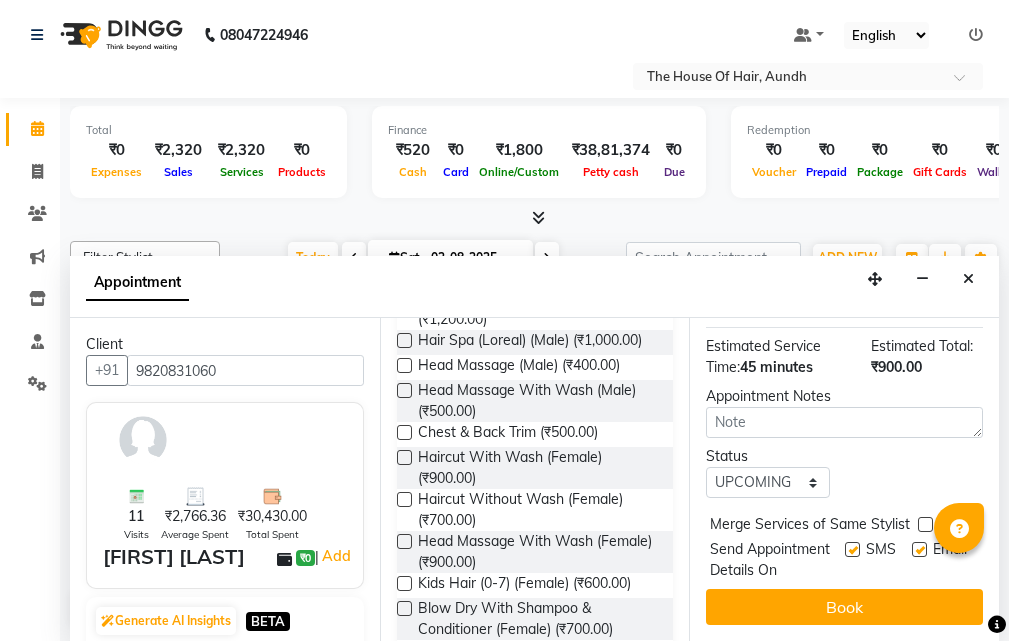 click at bounding box center (925, 524) 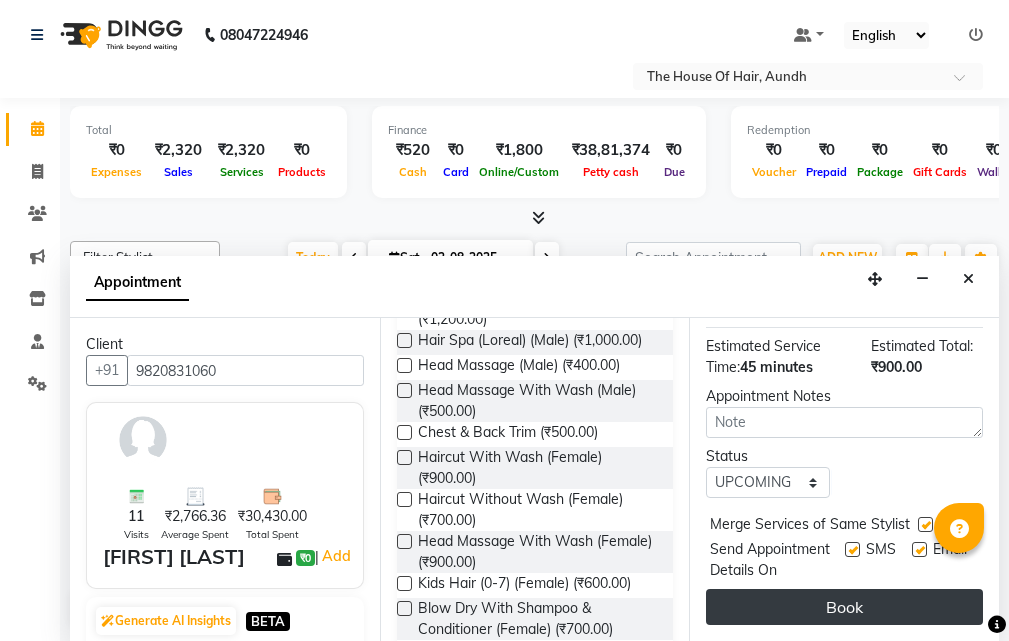 click on "Book" at bounding box center [844, 607] 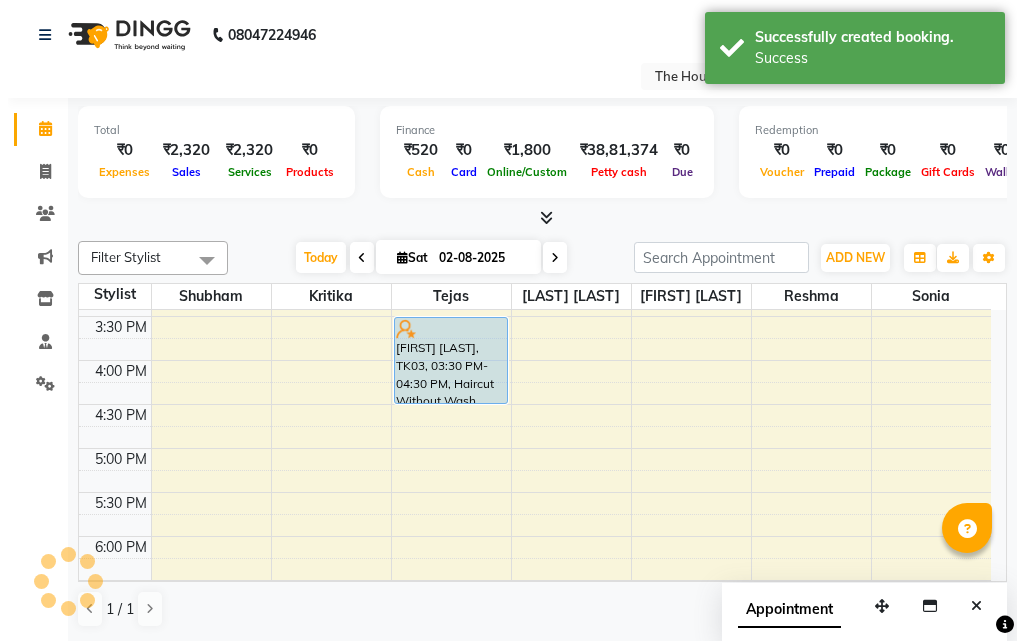 scroll, scrollTop: 0, scrollLeft: 0, axis: both 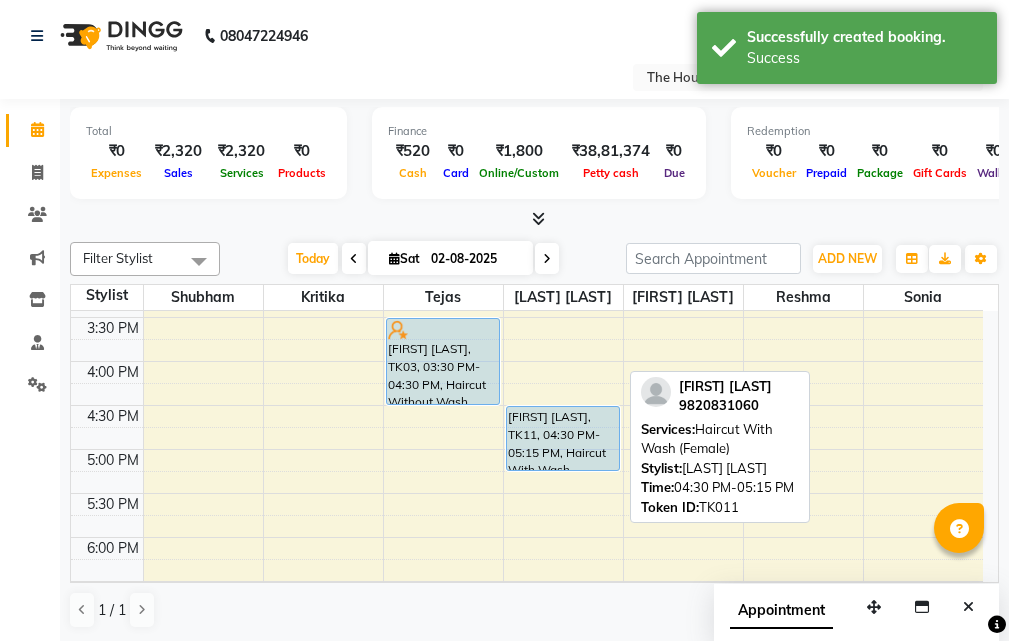 click on "[FIRST] [LAST], TK11, 04:30 PM-05:15 PM, Haircut With Wash (Female)" at bounding box center [563, 438] 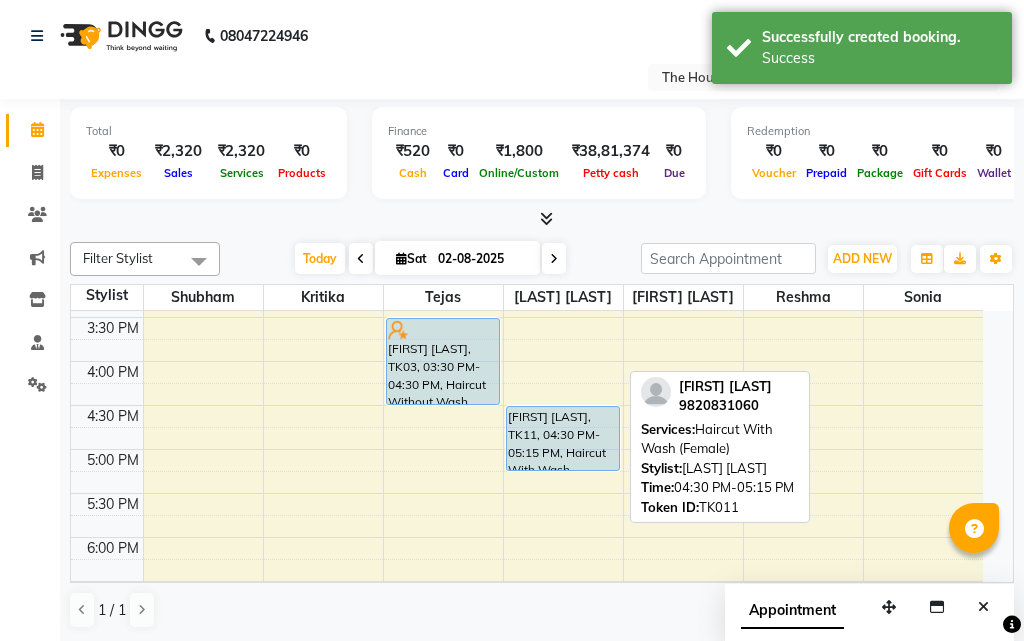 select on "5" 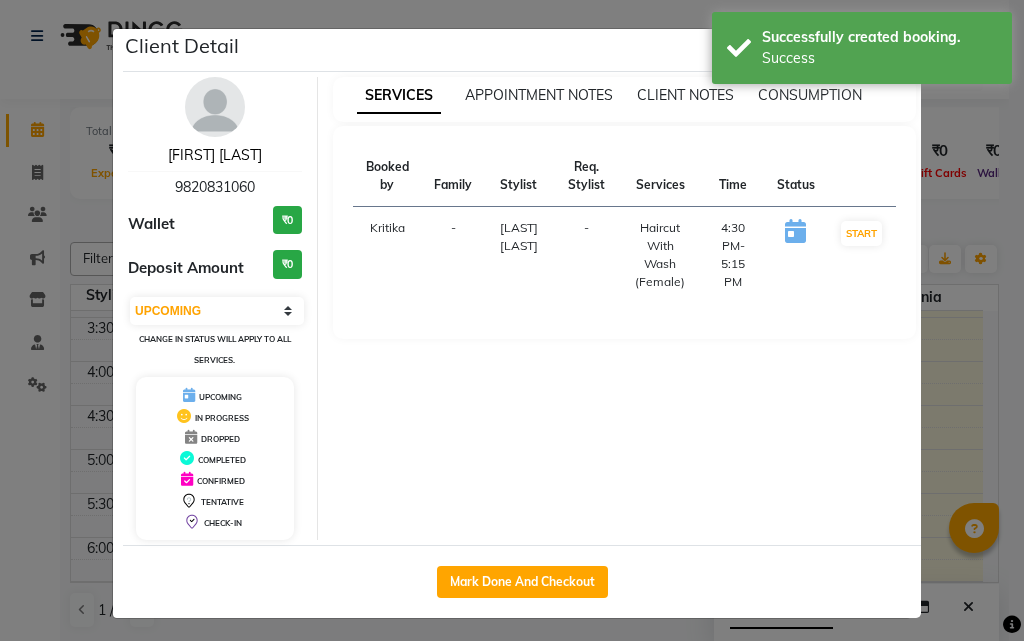 click on "[FIRST] [LAST]" at bounding box center (215, 155) 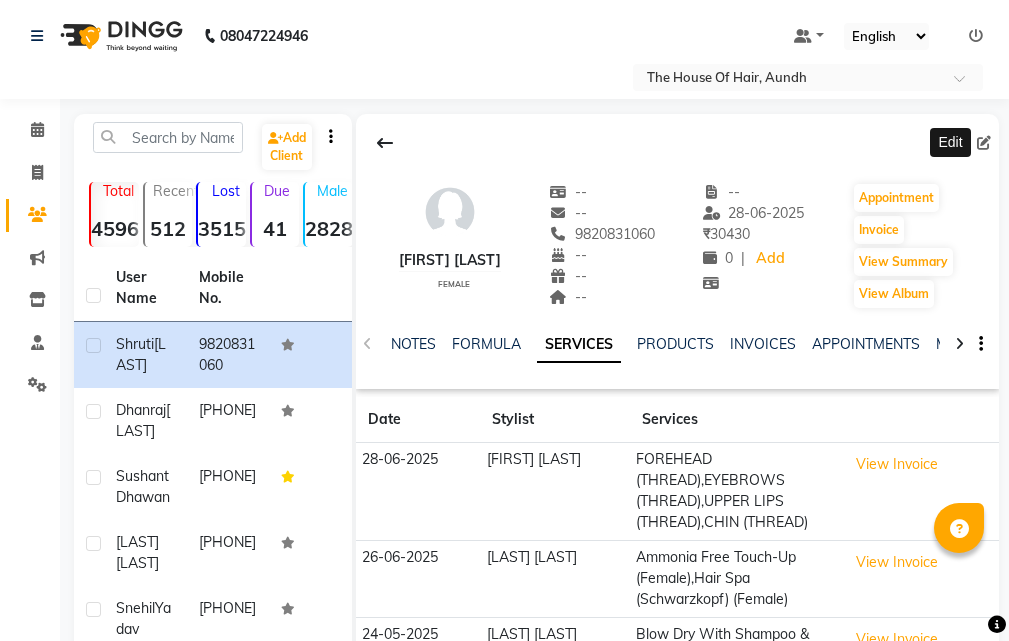 click 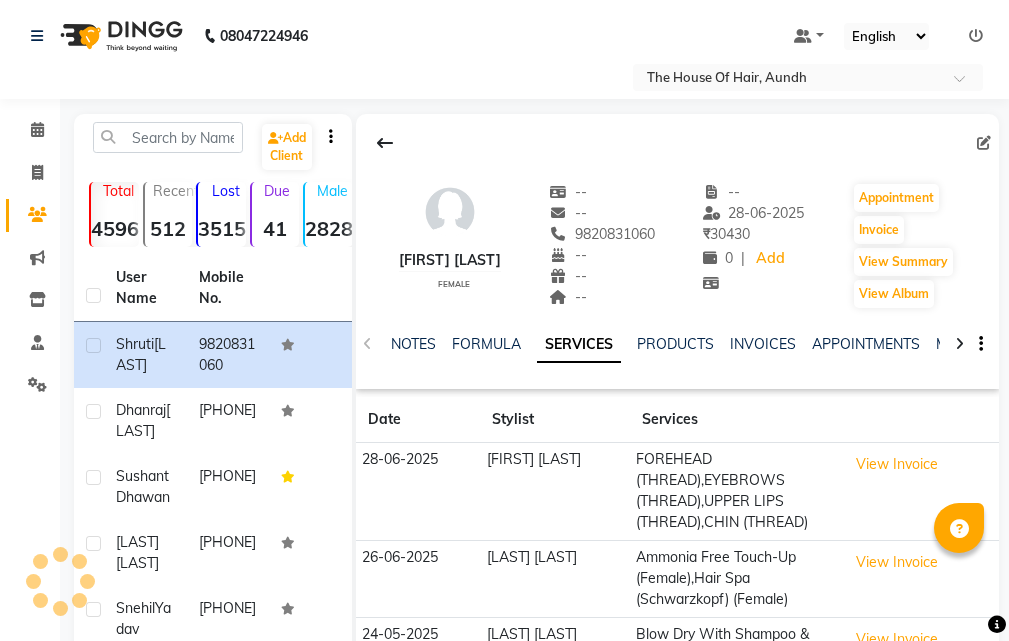select on "22" 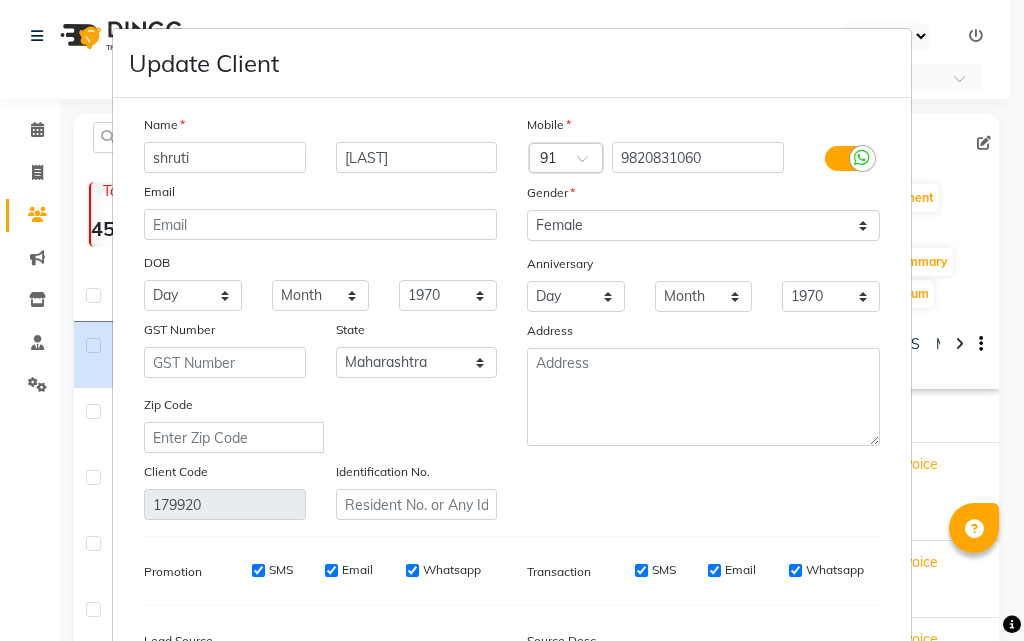 click on "shruti" at bounding box center [225, 157] 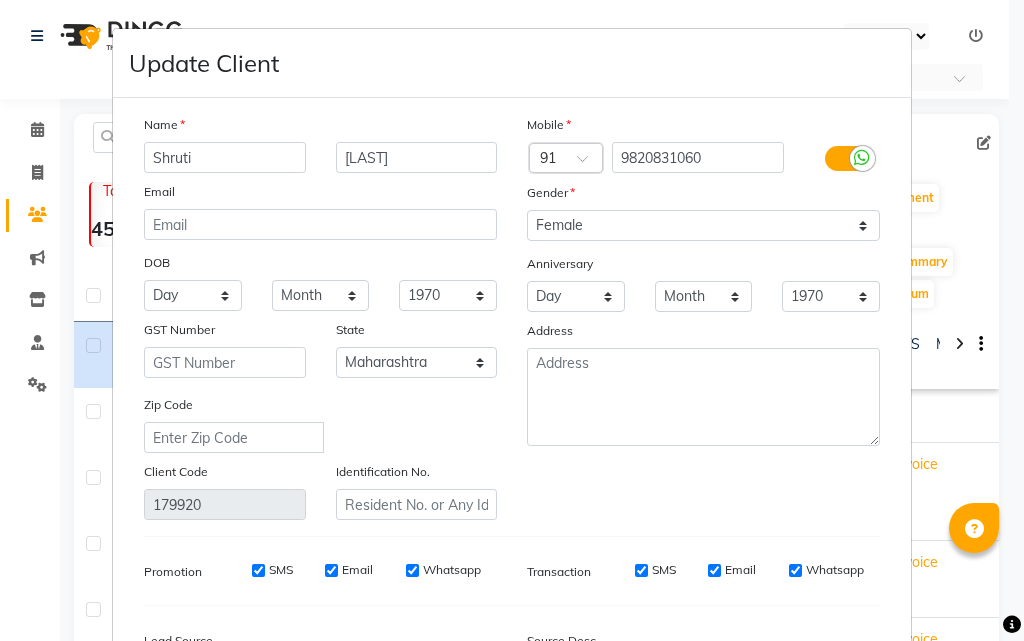 type on "Shruti" 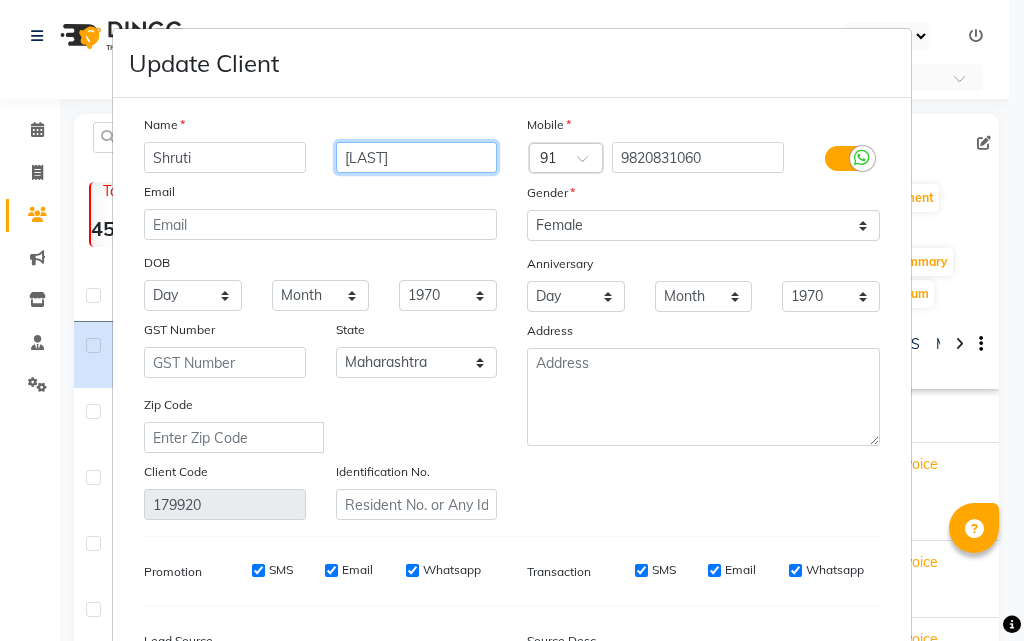 click on "[LAST]" at bounding box center [417, 157] 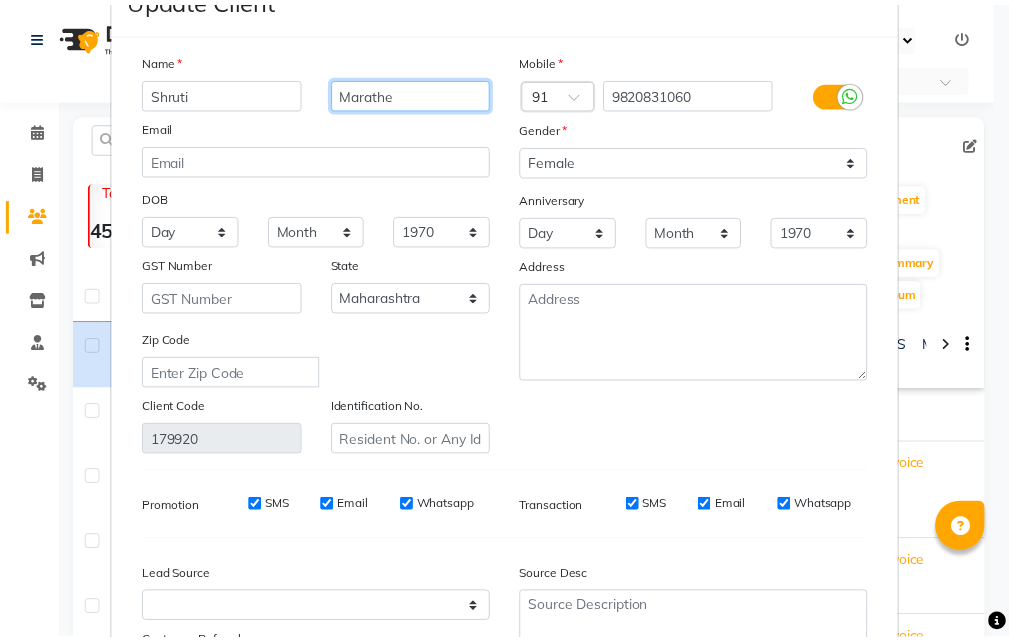 scroll, scrollTop: 246, scrollLeft: 0, axis: vertical 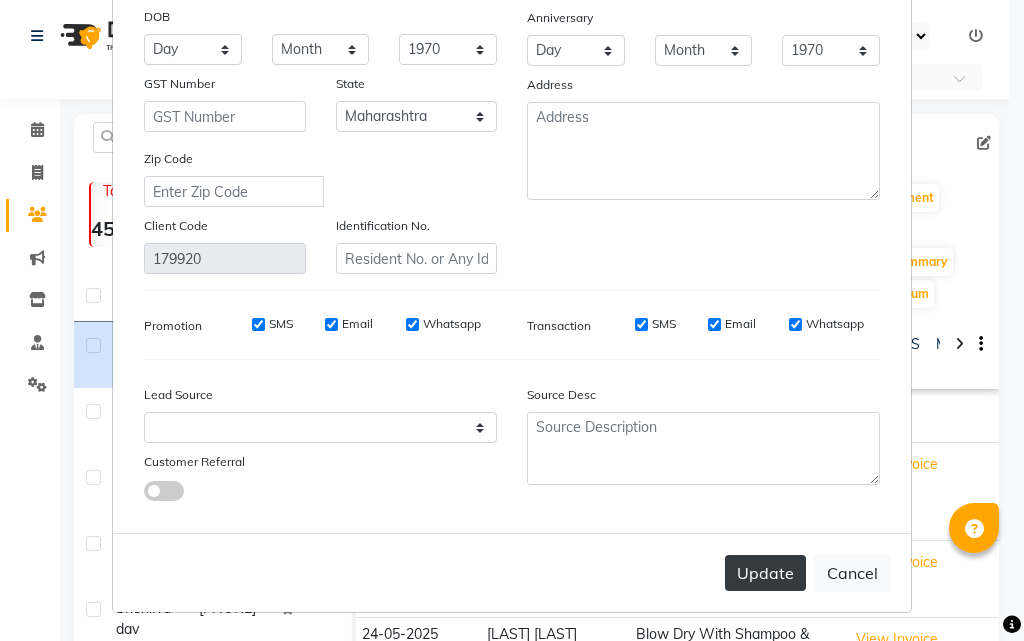type on "Marathe" 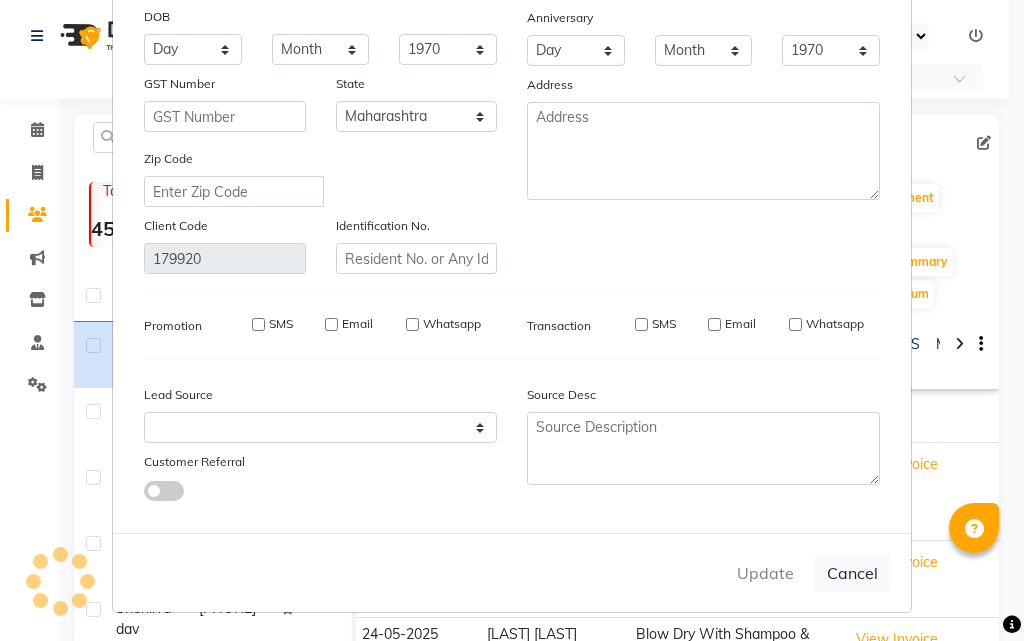 type 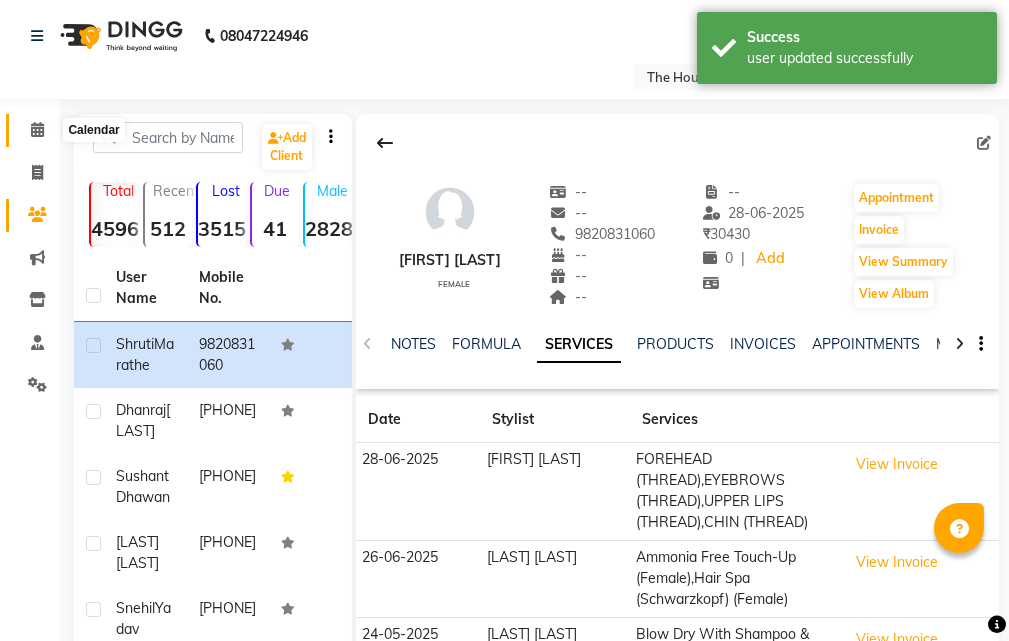 click 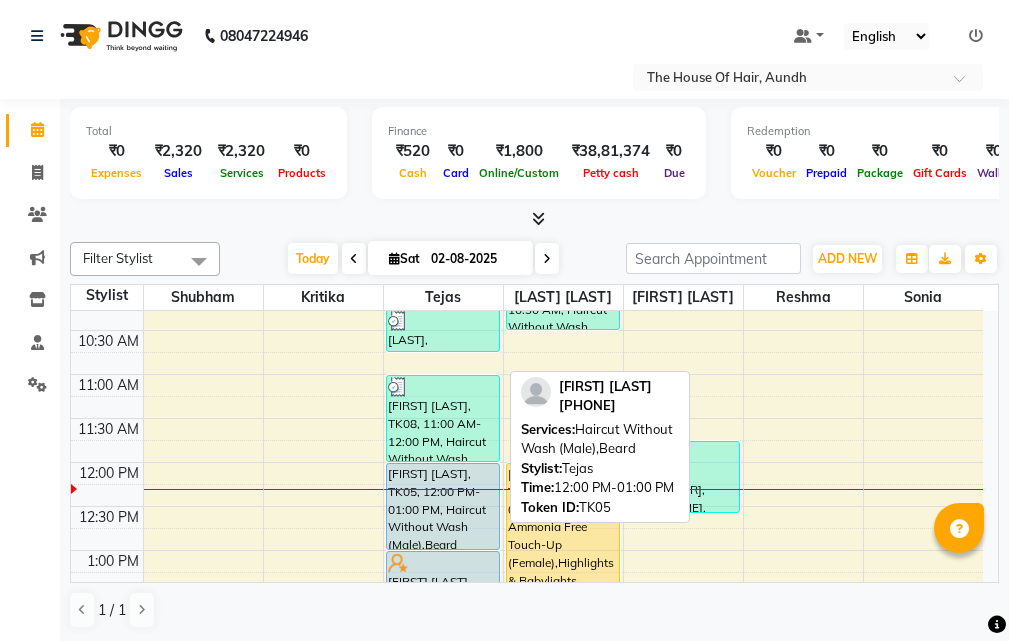 scroll, scrollTop: 300, scrollLeft: 0, axis: vertical 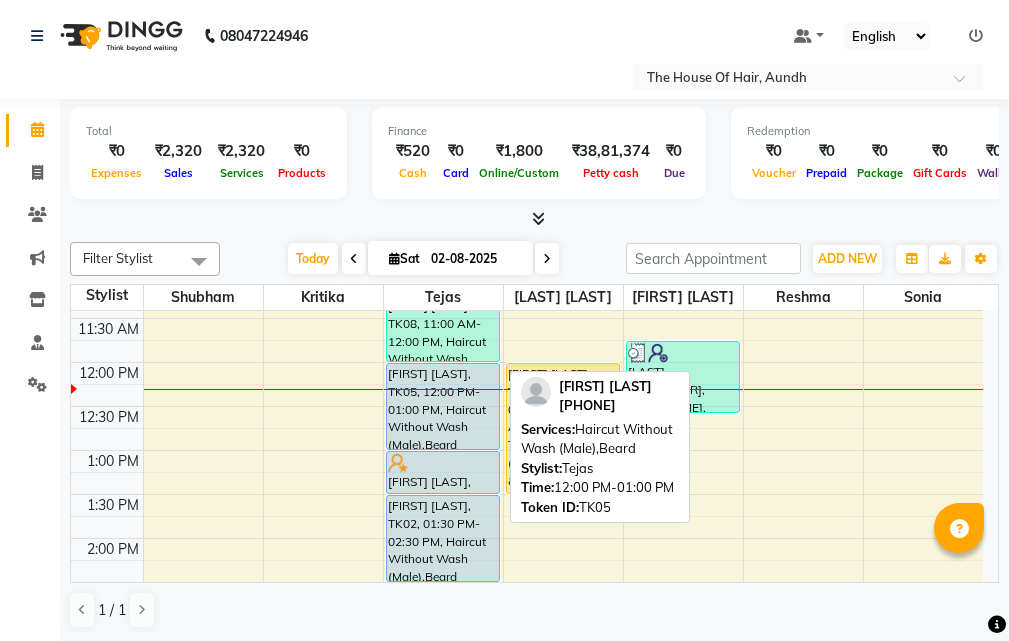 click on "[FIRST] [LAST], TK05, 12:00 PM-01:00 PM, Haircut Without Wash (Male),Beard" at bounding box center (443, 406) 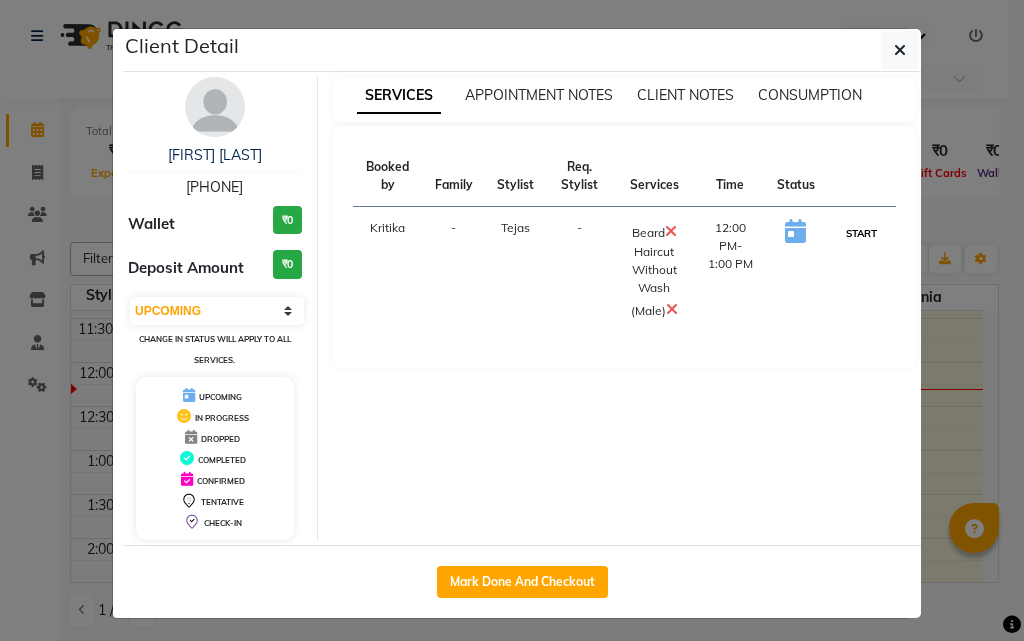 click on "START" at bounding box center (861, 233) 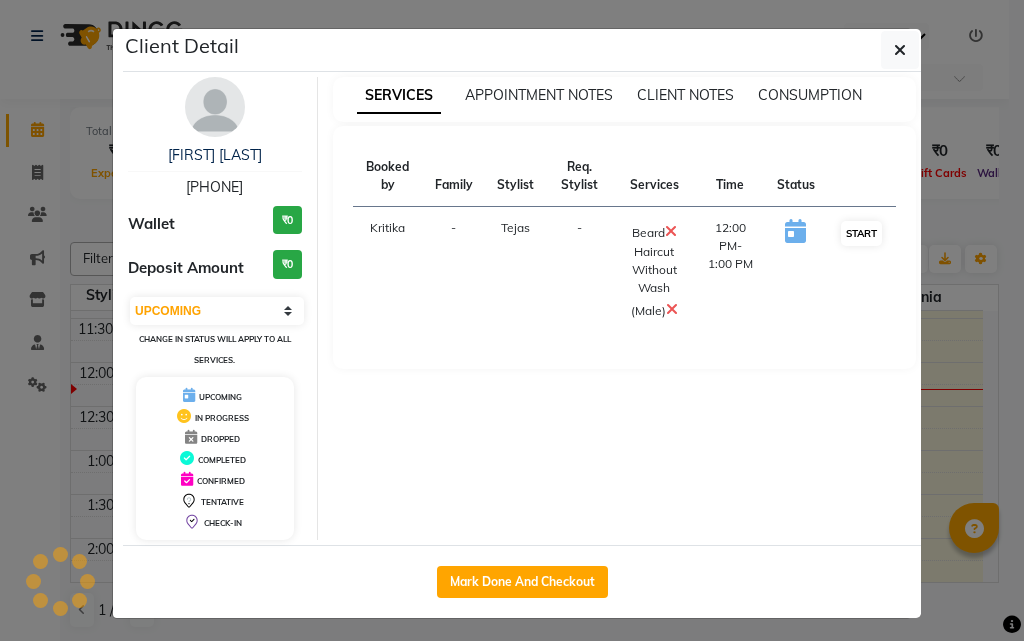 select on "1" 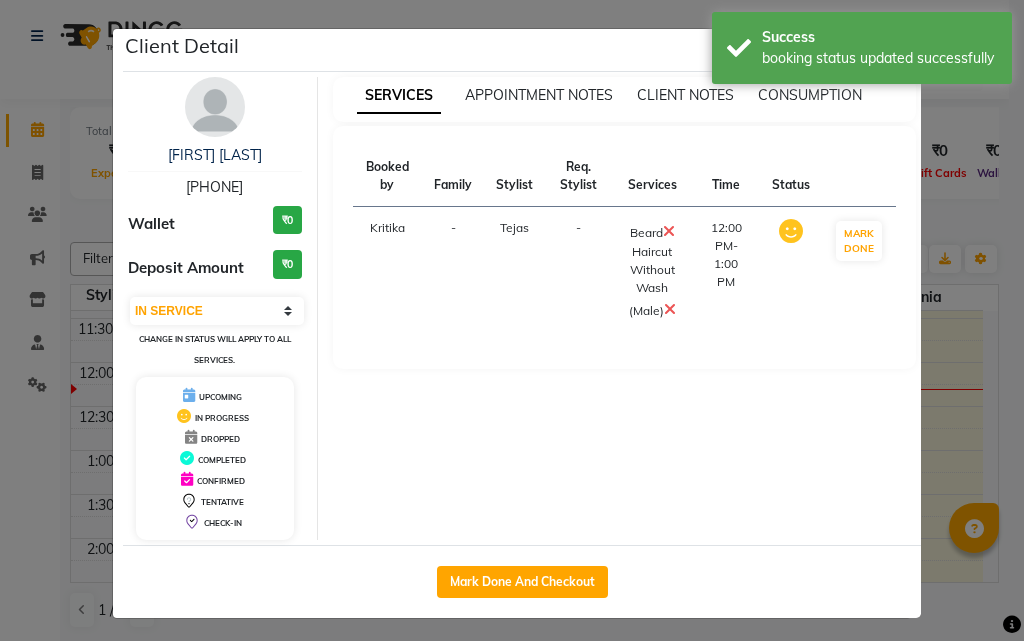 click on "Client Detail  [FIRST] [LAST]   [PHONE] Wallet ₹0 Deposit Amount  ₹0  Select IN SERVICE CONFIRMED TENTATIVE CHECK IN MARK DONE DROPPED UPCOMING Change in status will apply to all services. UPCOMING IN PROGRESS DROPPED COMPLETED CONFIRMED TENTATIVE CHECK-IN SERVICES APPOINTMENT NOTES CLIENT NOTES CONSUMPTION Booked by Family Stylist Req. Stylist Services Time Status  Kritika   - Tejas -  Beard   Haircut Without Wash (Male)   12:00 PM-1:00 PM   MARK DONE   Mark Done And Checkout" 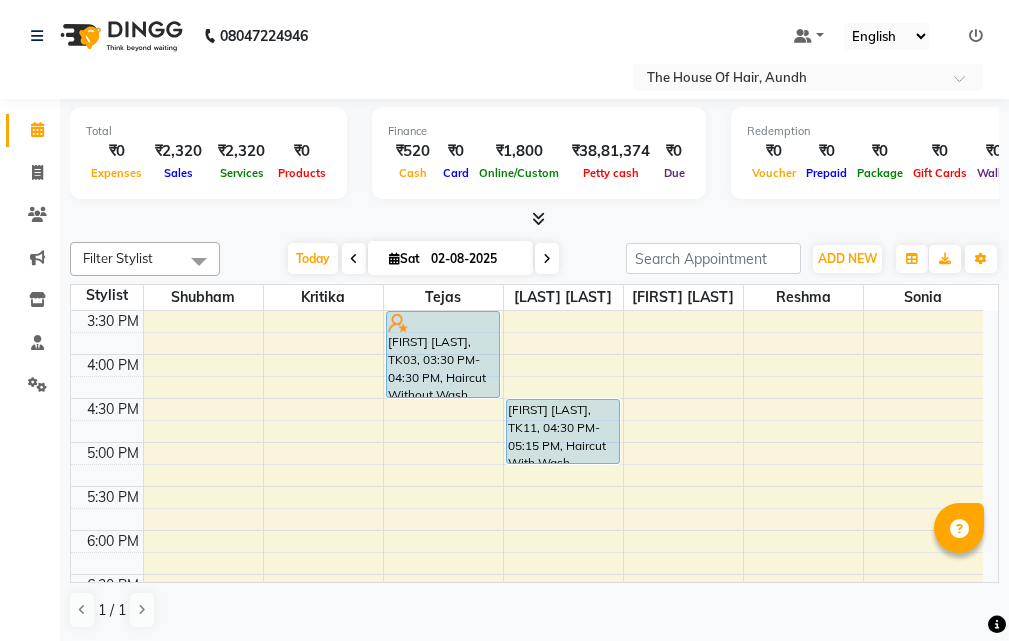 scroll, scrollTop: 700, scrollLeft: 0, axis: vertical 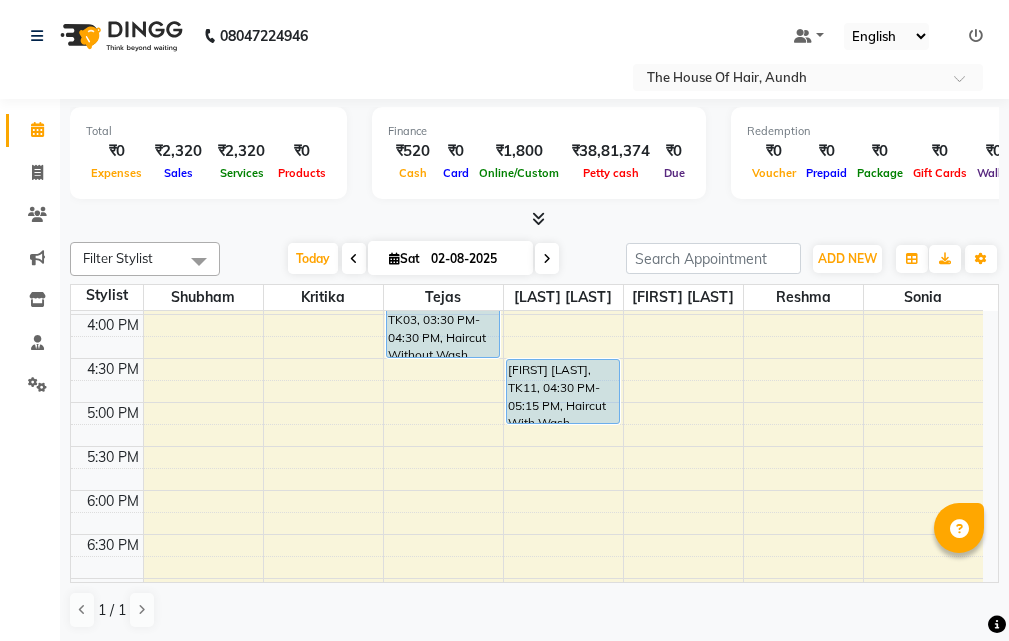 click at bounding box center [547, 259] 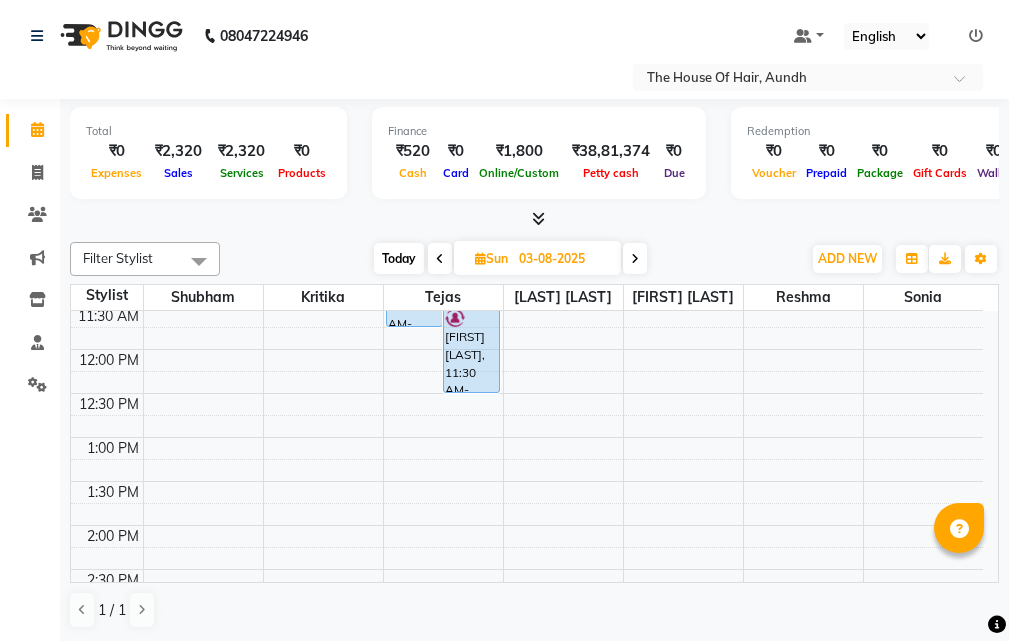 scroll, scrollTop: 353, scrollLeft: 0, axis: vertical 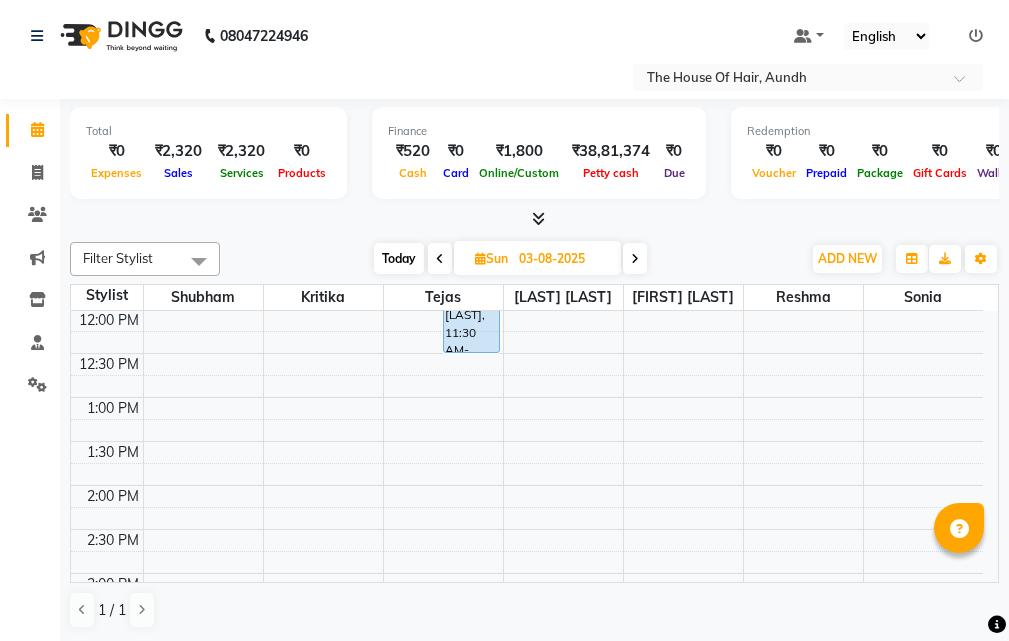 click on "8:00 AM 8:30 AM 9:00 AM 9:30 AM 10:00 AM 10:30 AM 11:00 AM 11:30 AM 12:00 PM 12:30 PM 1:00 PM 1:30 PM 2:00 PM 2:30 PM 3:00 PM 3:30 PM 4:00 PM 4:30 PM 5:00 PM 5:30 PM 6:00 PM 6:30 PM 7:00 PM 7:30 PM 8:00 PM 8:30 PM 9:00 PM 9:30 PM     [FIRST] [LAST], 10:45 AM-11:45 AM, Haircut Without Wash (Male),Beard     [FIRST] [LAST], 11:30 AM-12:30 PM, Haircut Without Wash (Male),Beard     [FIRST], 09:15 AM-10:30 AM, Haircut Without Wash (Male),Beard,Ammonia Free Global Color (Male)" at bounding box center (527, 573) 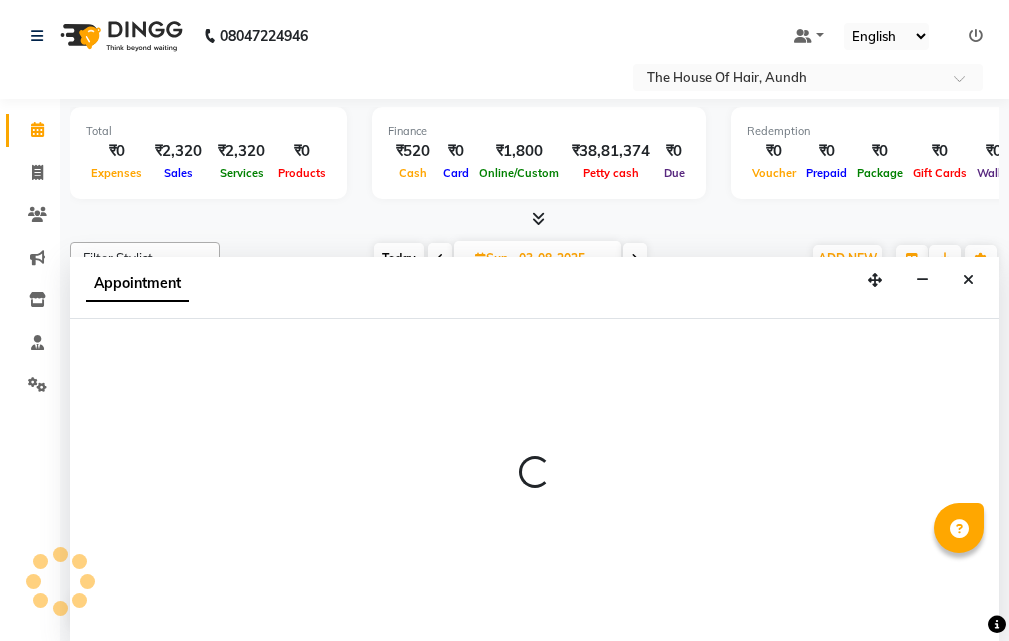 scroll, scrollTop: 1, scrollLeft: 0, axis: vertical 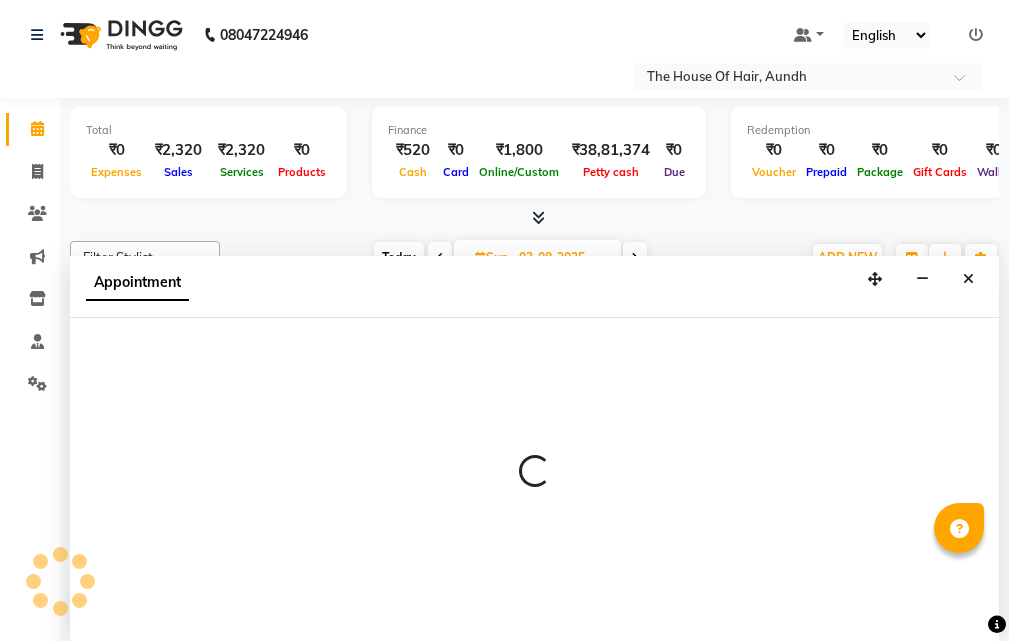 select on "6864" 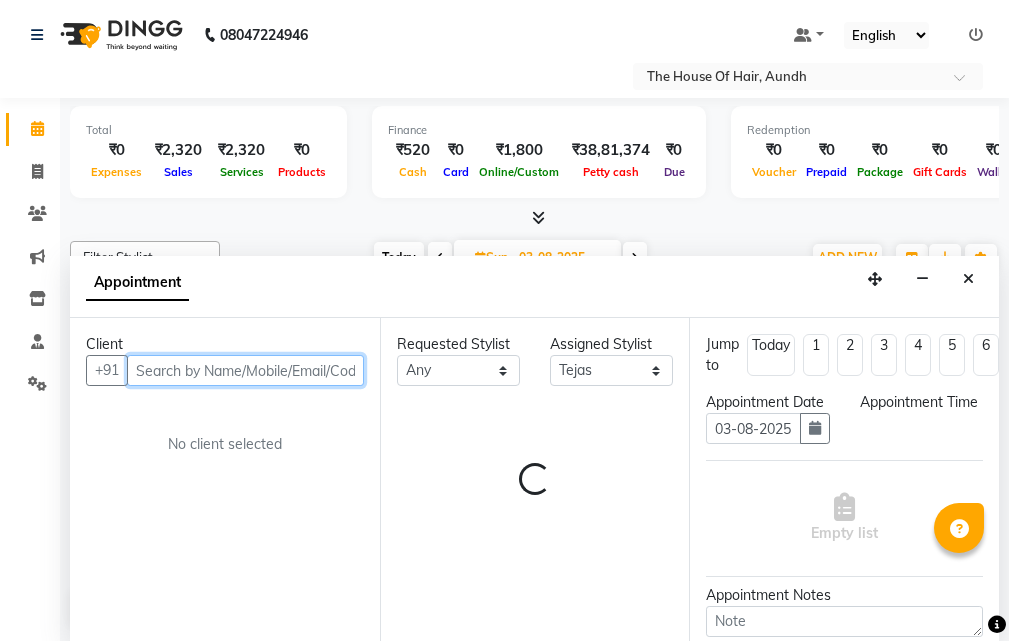 select on "780" 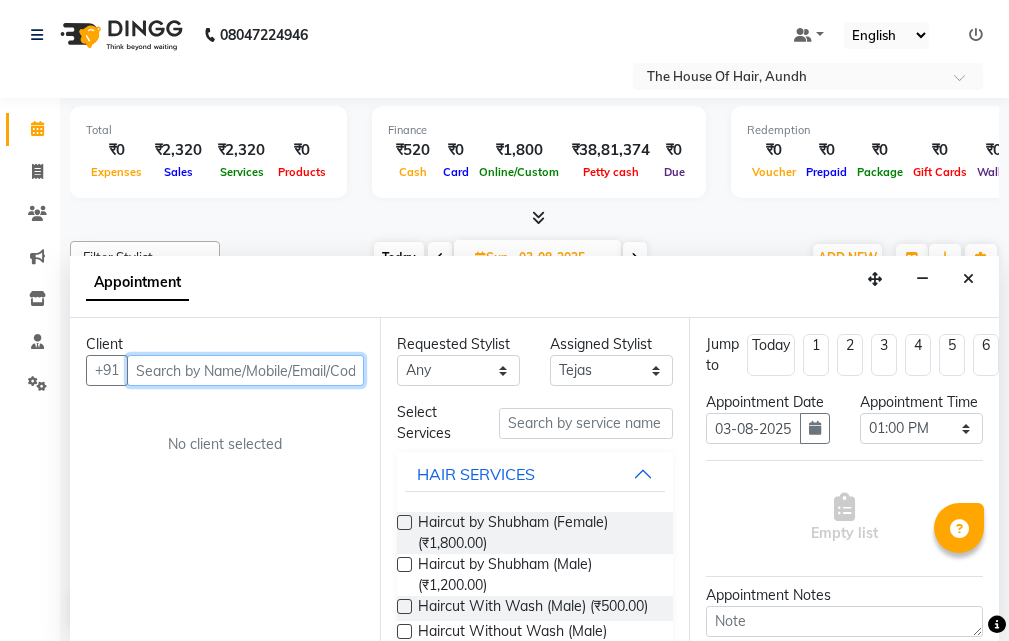 scroll, scrollTop: 100, scrollLeft: 0, axis: vertical 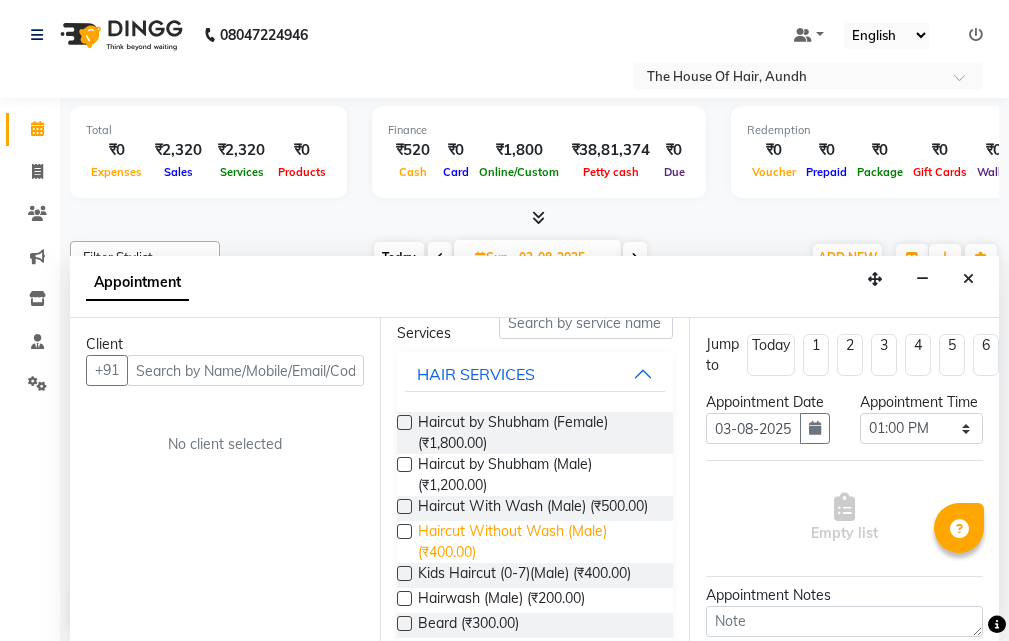 click on "Haircut Without Wash (Male) (₹400.00)" at bounding box center (538, 542) 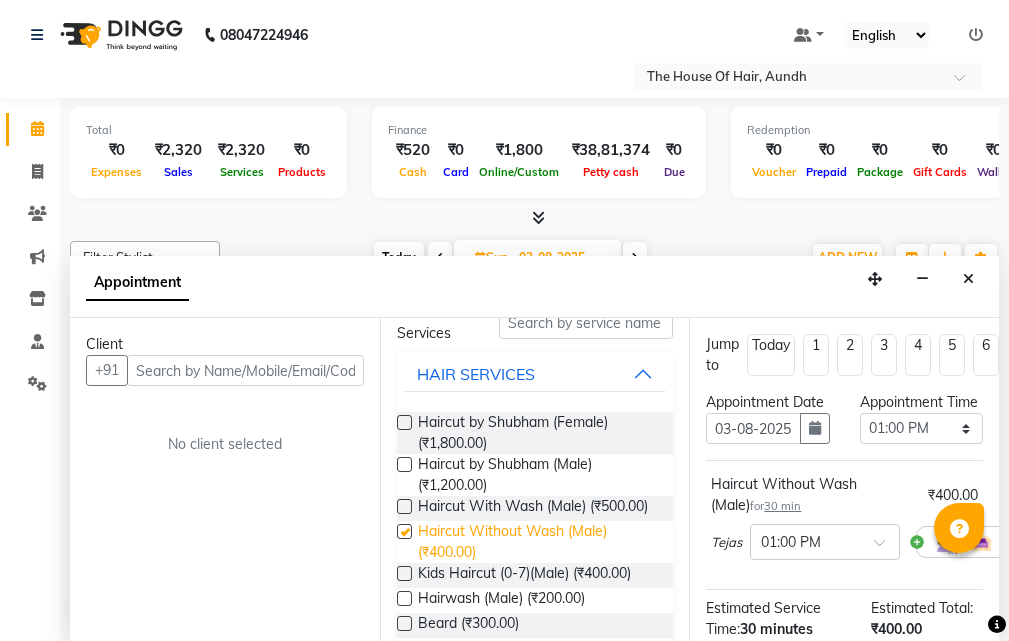 checkbox on "false" 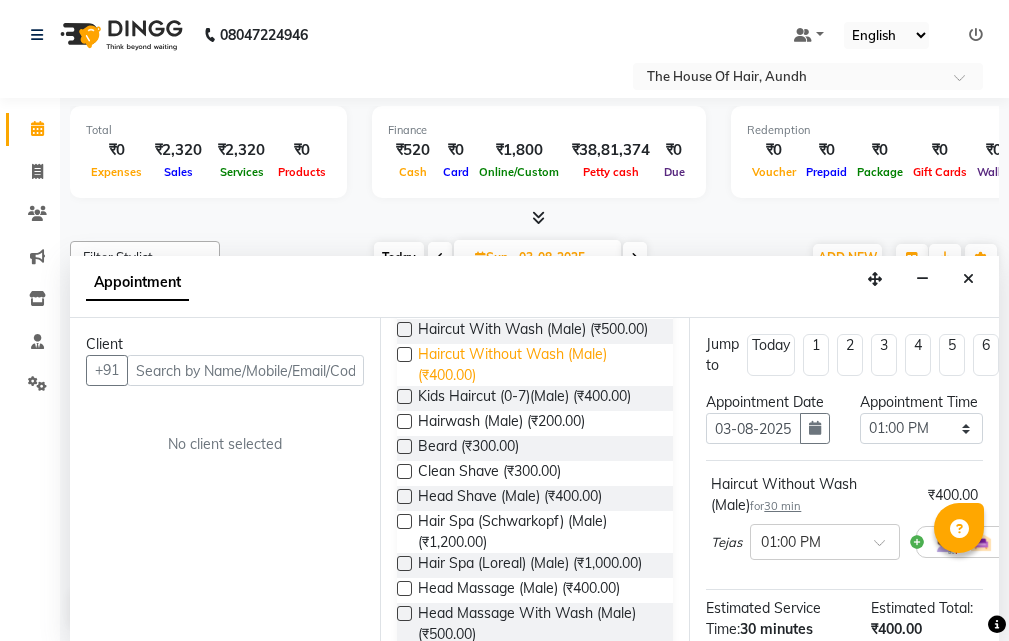 scroll, scrollTop: 300, scrollLeft: 0, axis: vertical 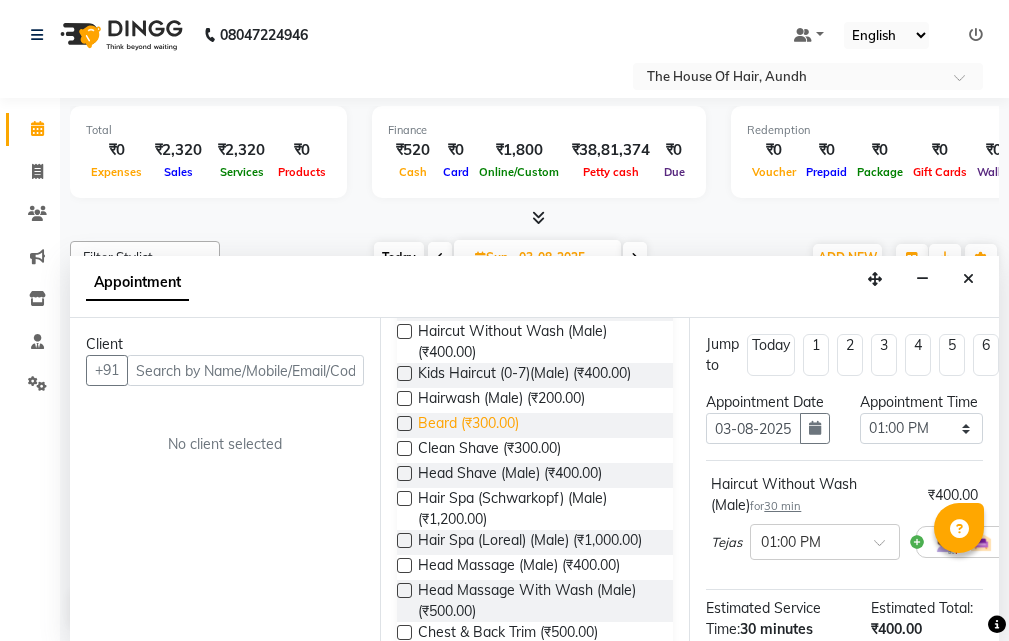 click on "Beard (₹300.00)" at bounding box center [468, 425] 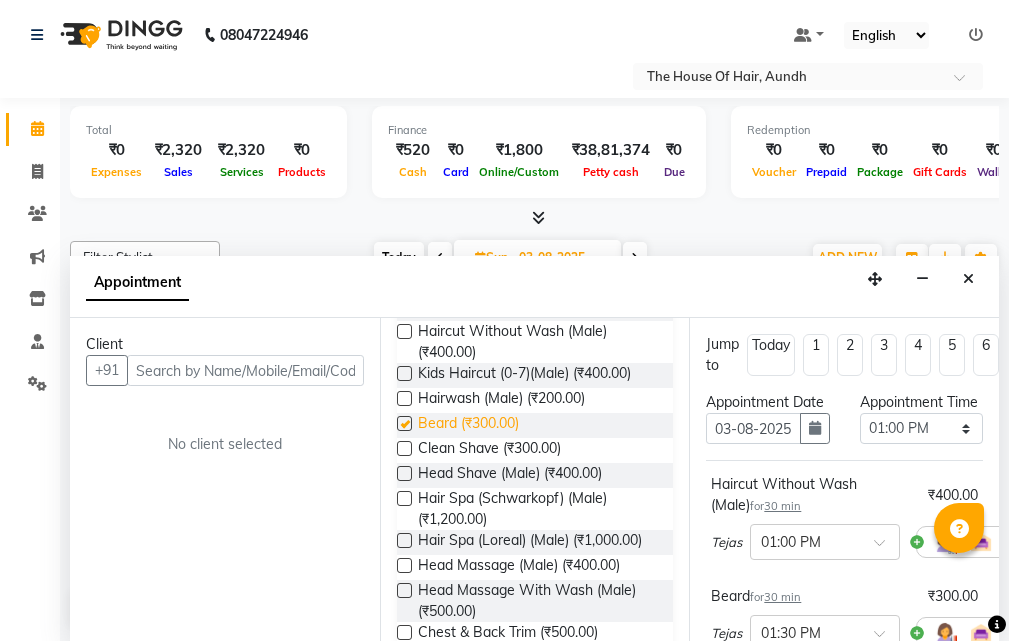 checkbox on "false" 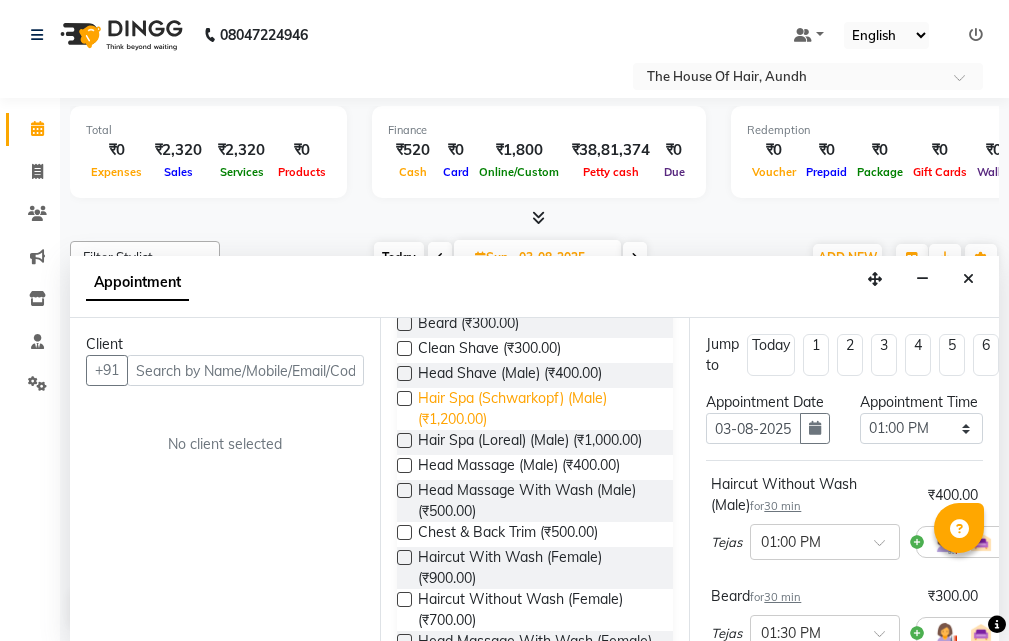 scroll, scrollTop: 500, scrollLeft: 0, axis: vertical 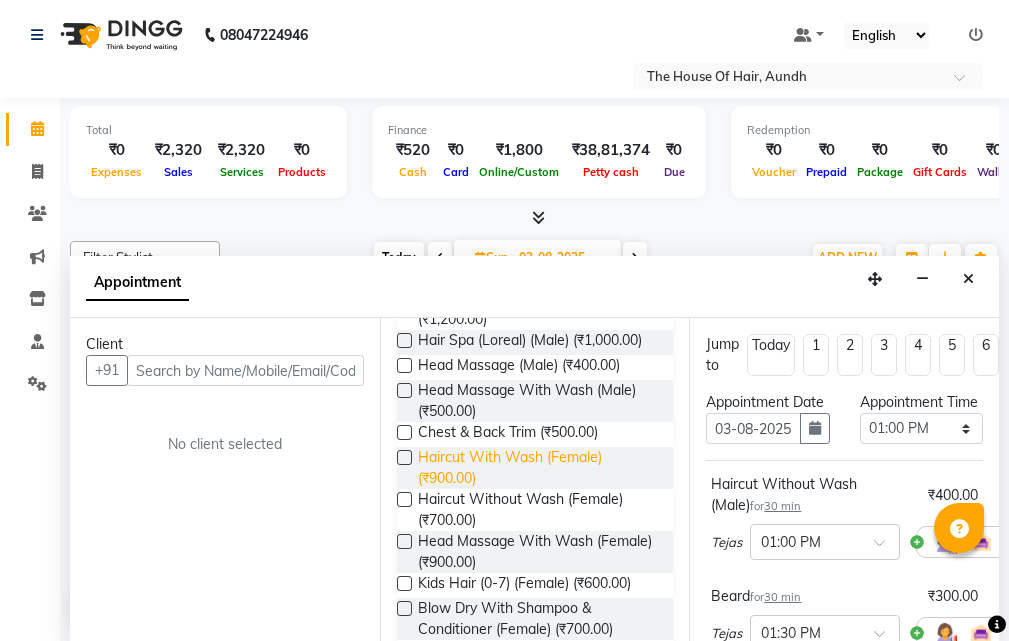 click on "Haircut With Wash (Female) (₹900.00)" at bounding box center [538, 468] 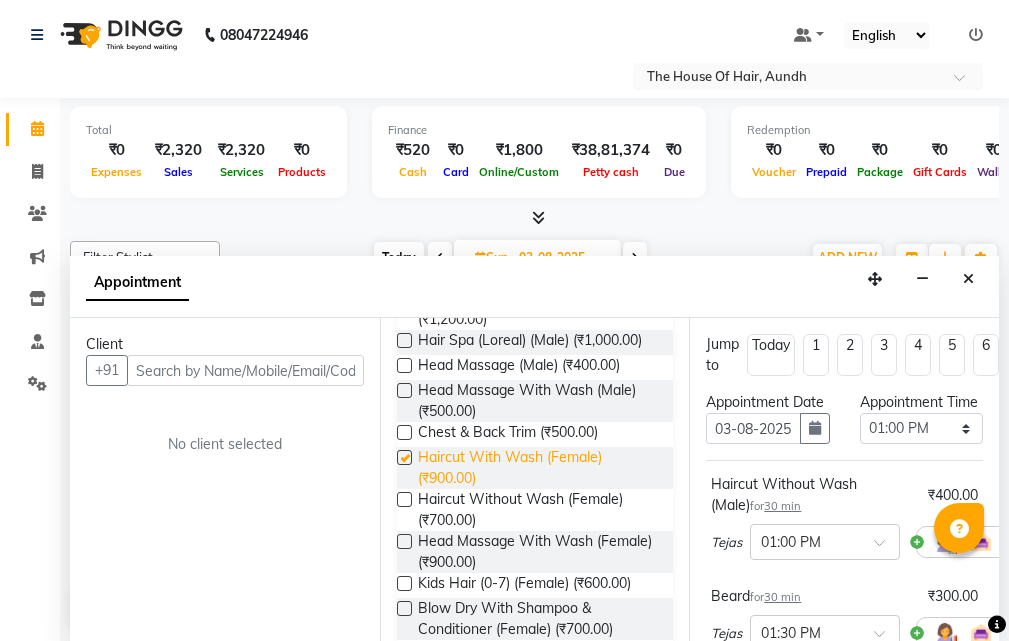 checkbox on "false" 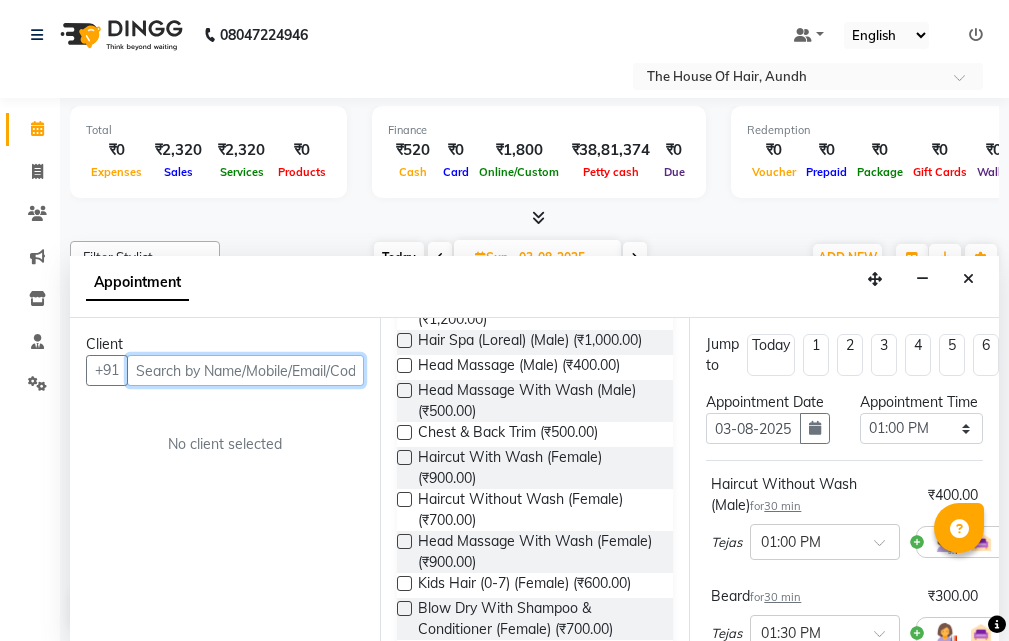 click at bounding box center [245, 370] 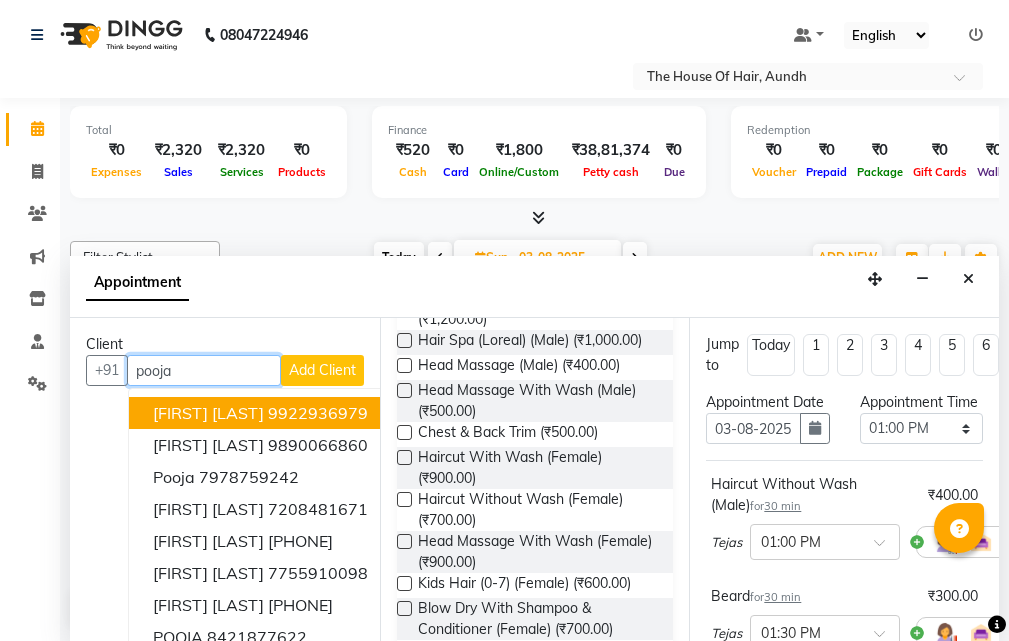 click on "[FIRST] [LAST]" at bounding box center [208, 413] 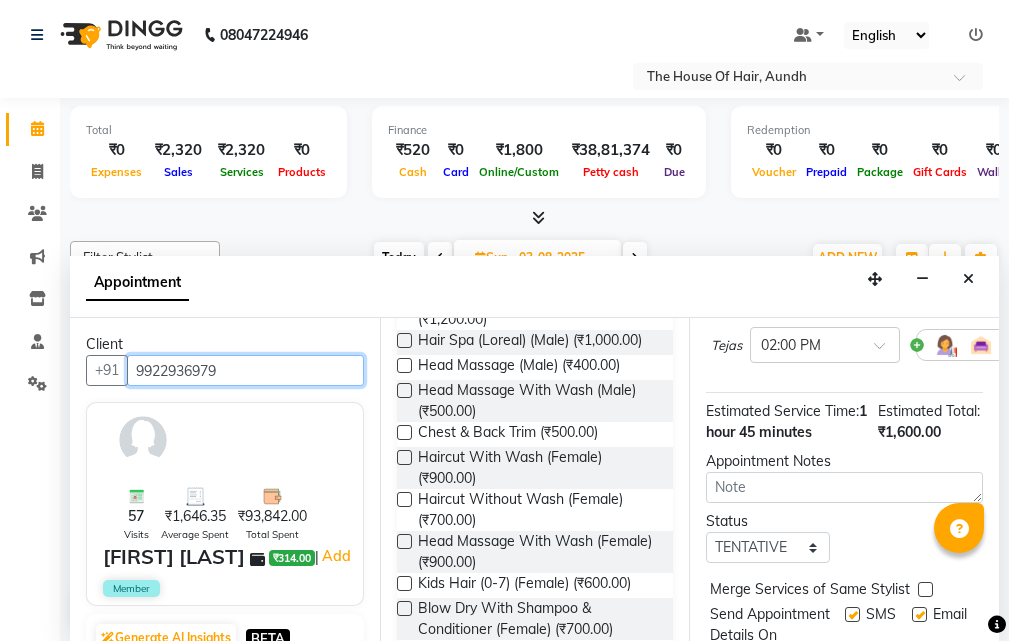 scroll, scrollTop: 500, scrollLeft: 0, axis: vertical 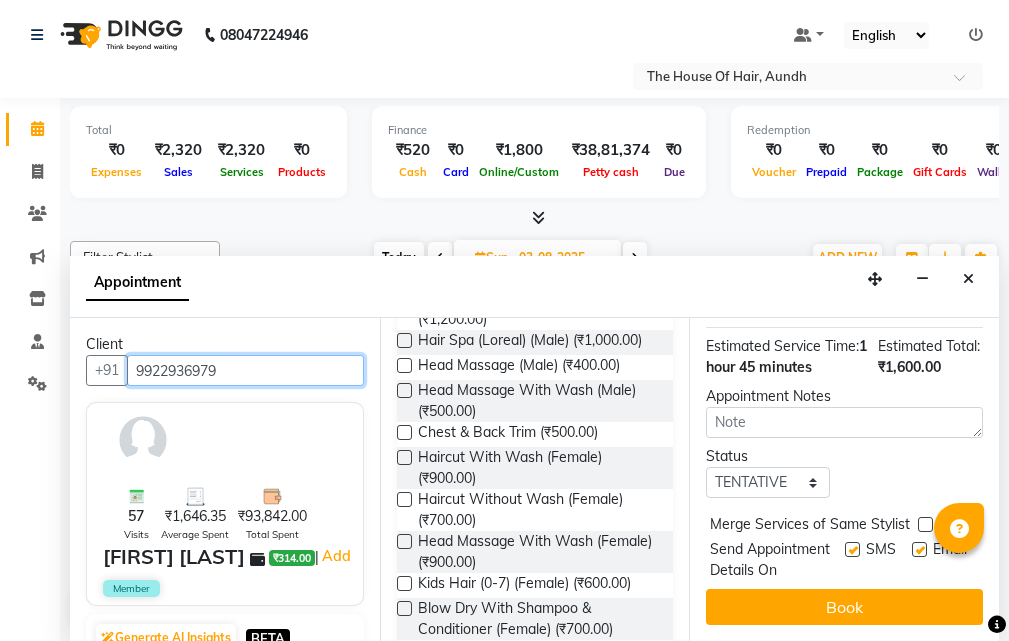 type on "9922936979" 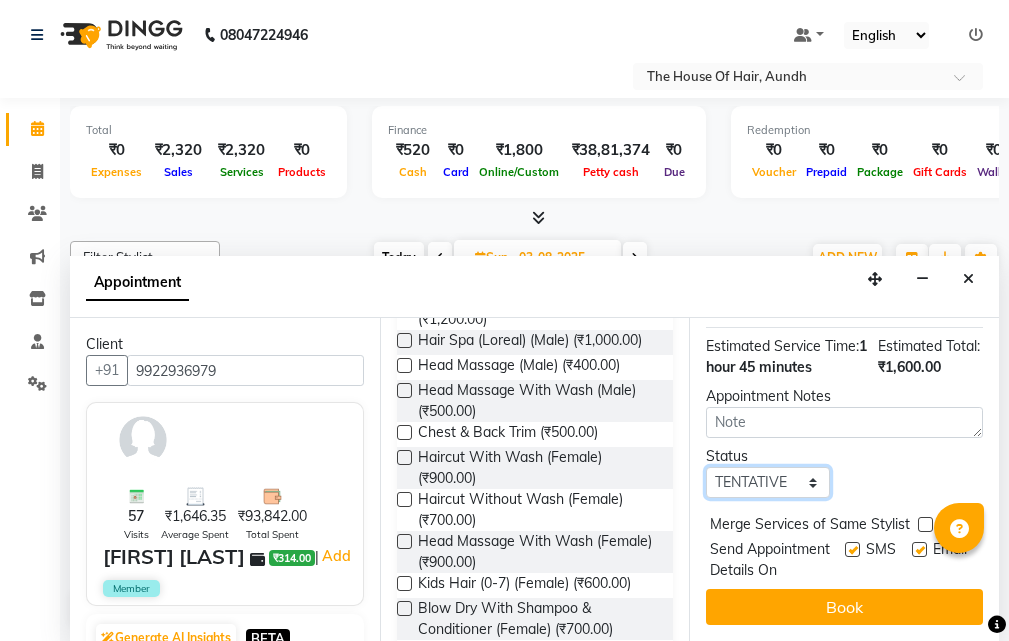 click on "Select TENTATIVE CONFIRM UPCOMING" at bounding box center [767, 482] 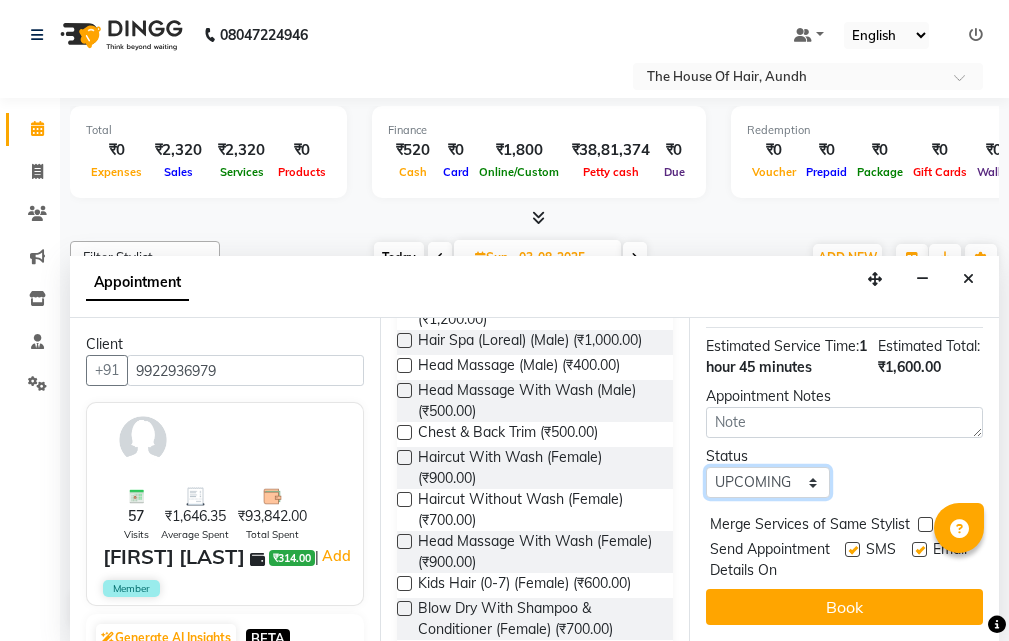 click on "Select TENTATIVE CONFIRM UPCOMING" at bounding box center (767, 482) 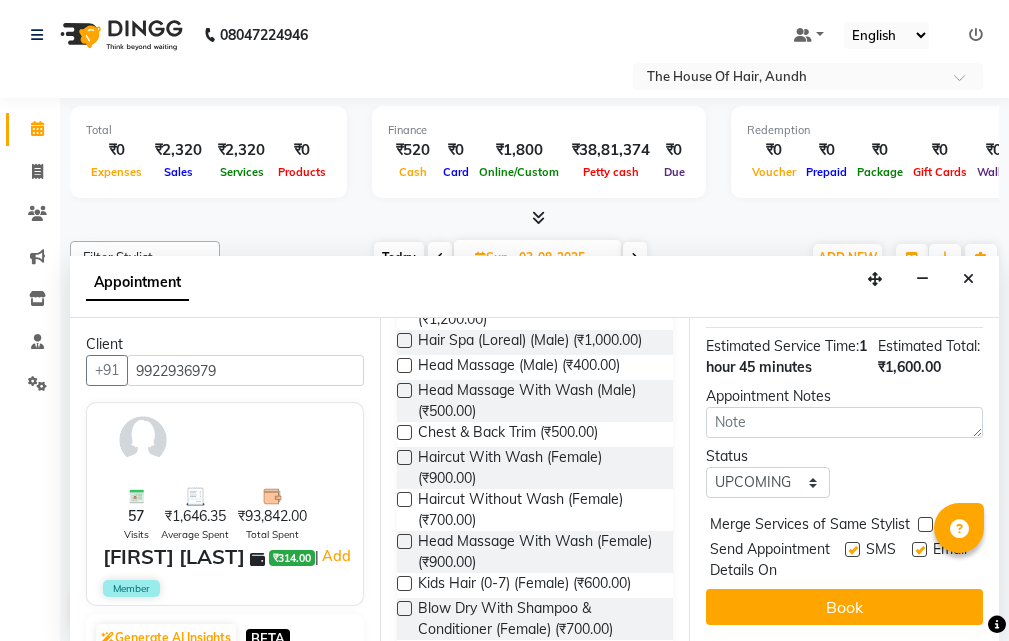 click at bounding box center (925, 524) 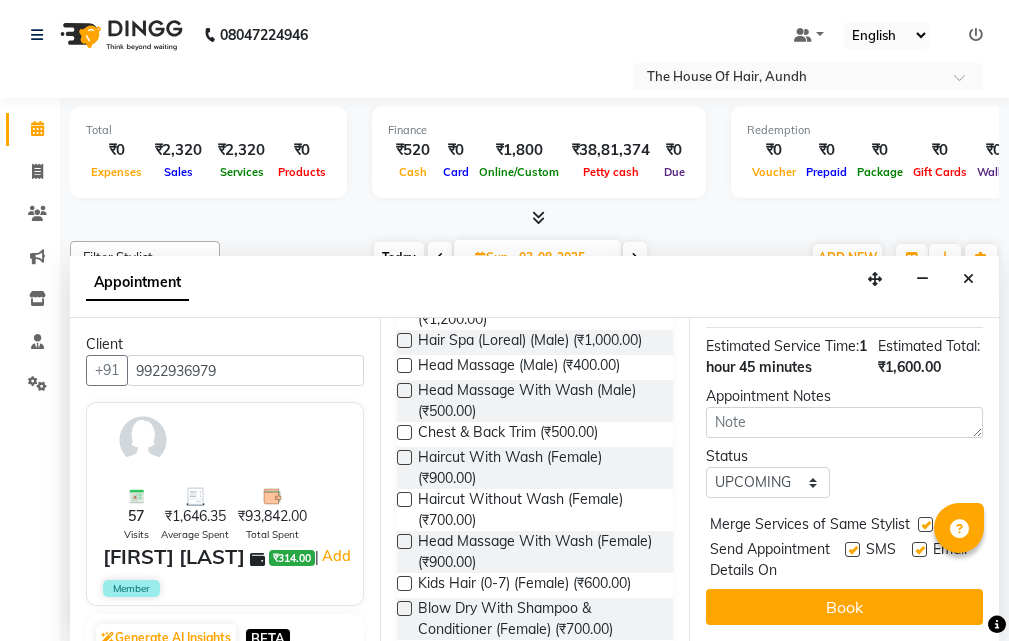 scroll, scrollTop: 543, scrollLeft: 0, axis: vertical 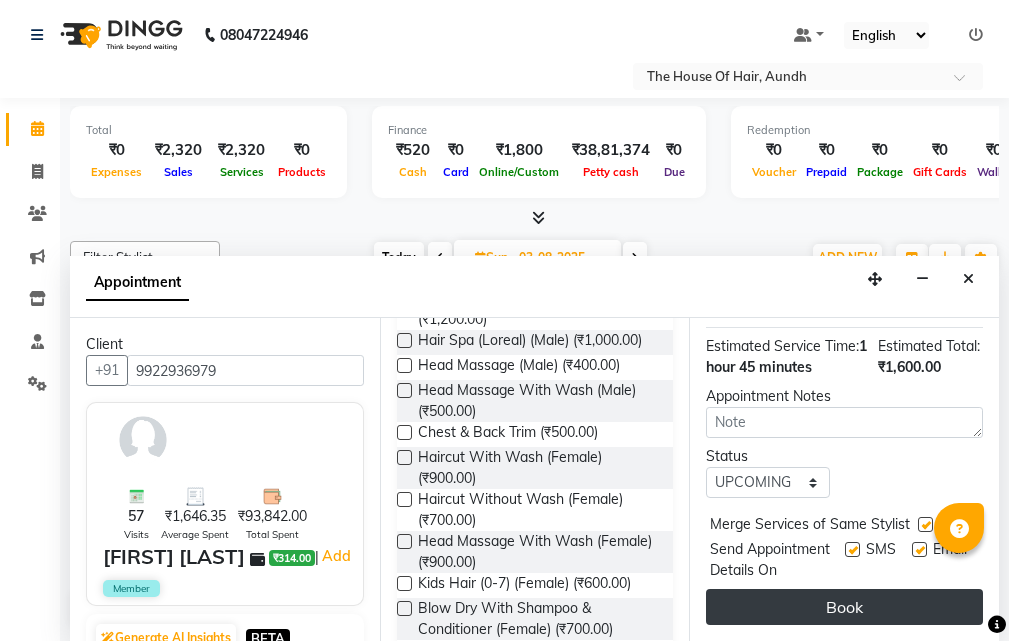 click on "Book" at bounding box center (844, 607) 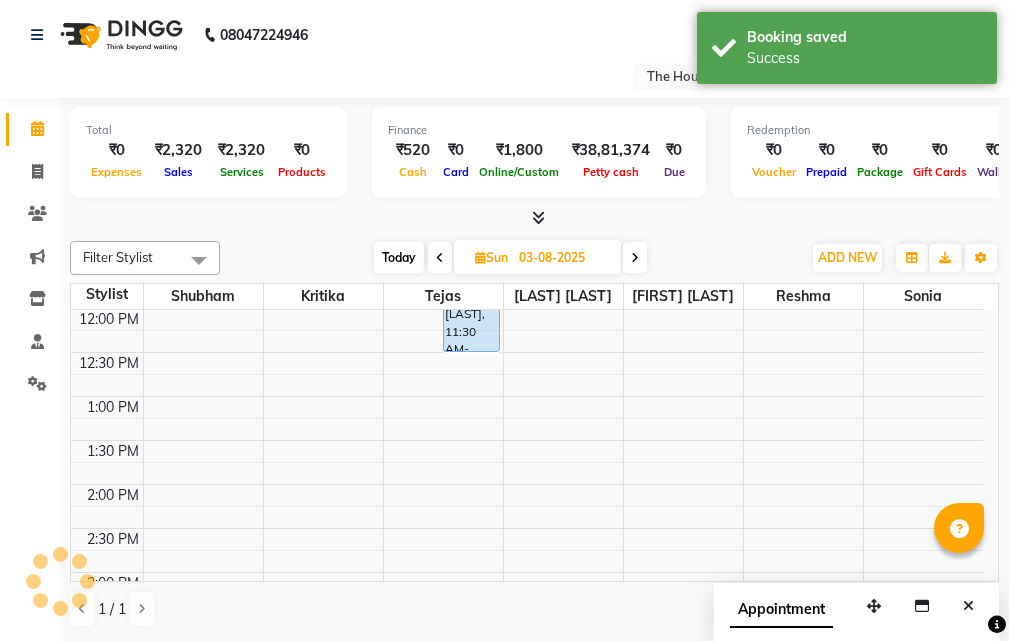 scroll, scrollTop: 0, scrollLeft: 0, axis: both 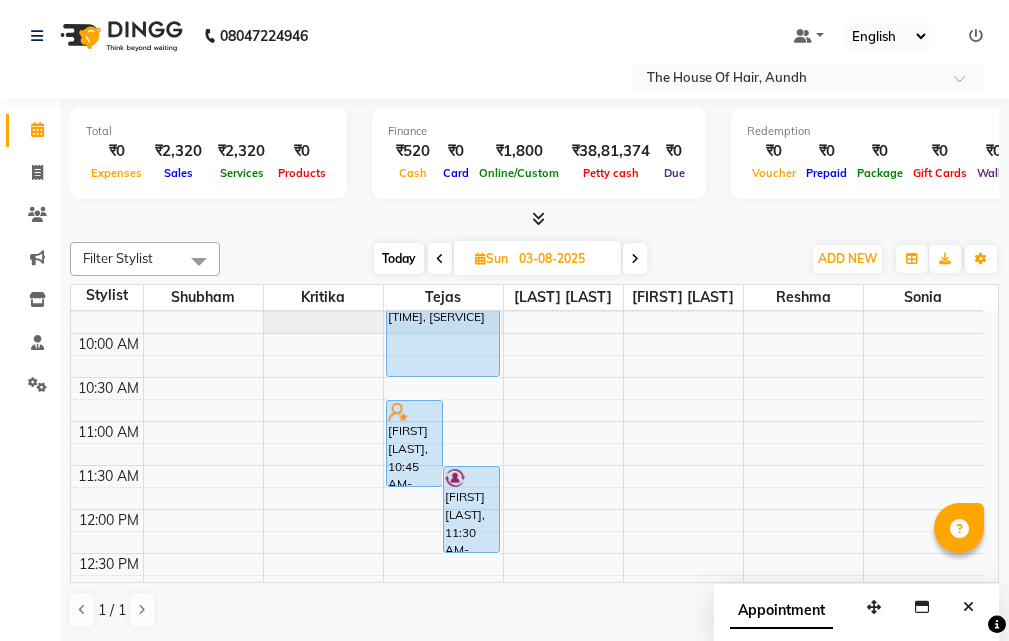 click on "Today" at bounding box center [399, 258] 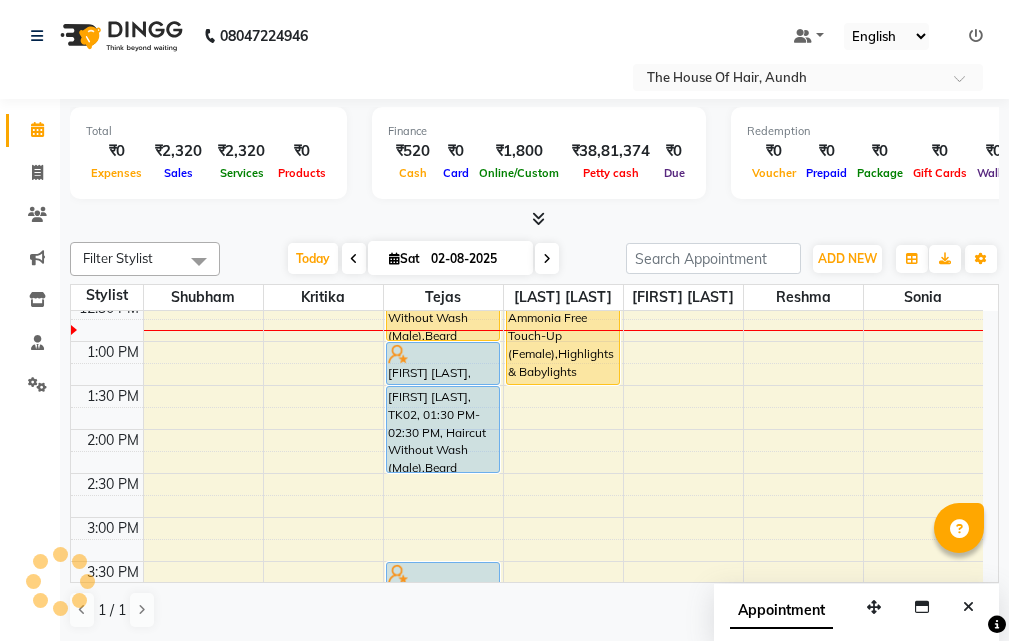 scroll, scrollTop: 453, scrollLeft: 0, axis: vertical 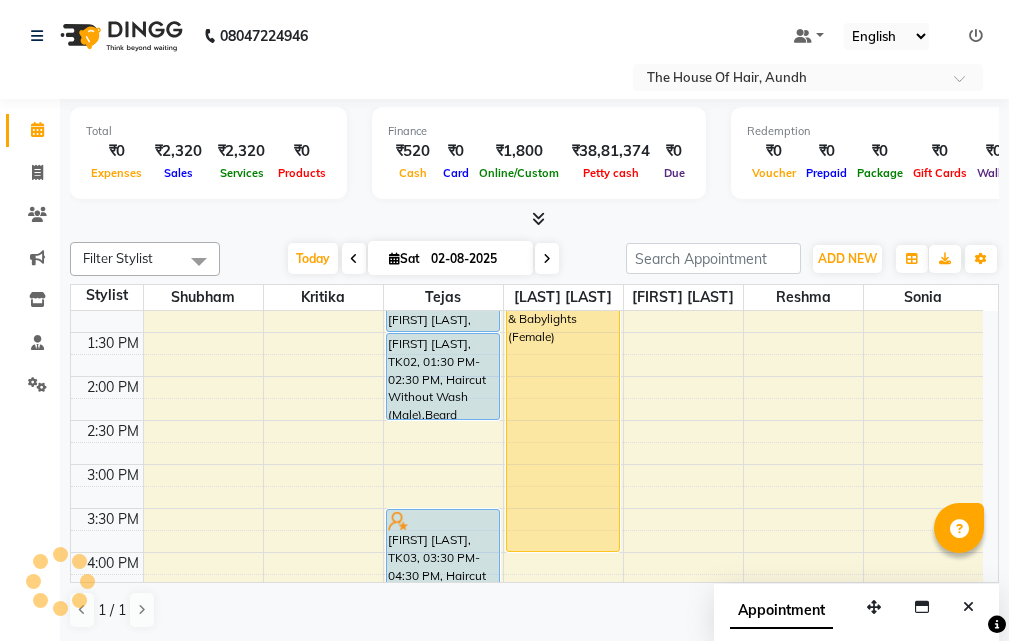 drag, startPoint x: 560, startPoint y: 341, endPoint x: 527, endPoint y: 545, distance: 206.65189 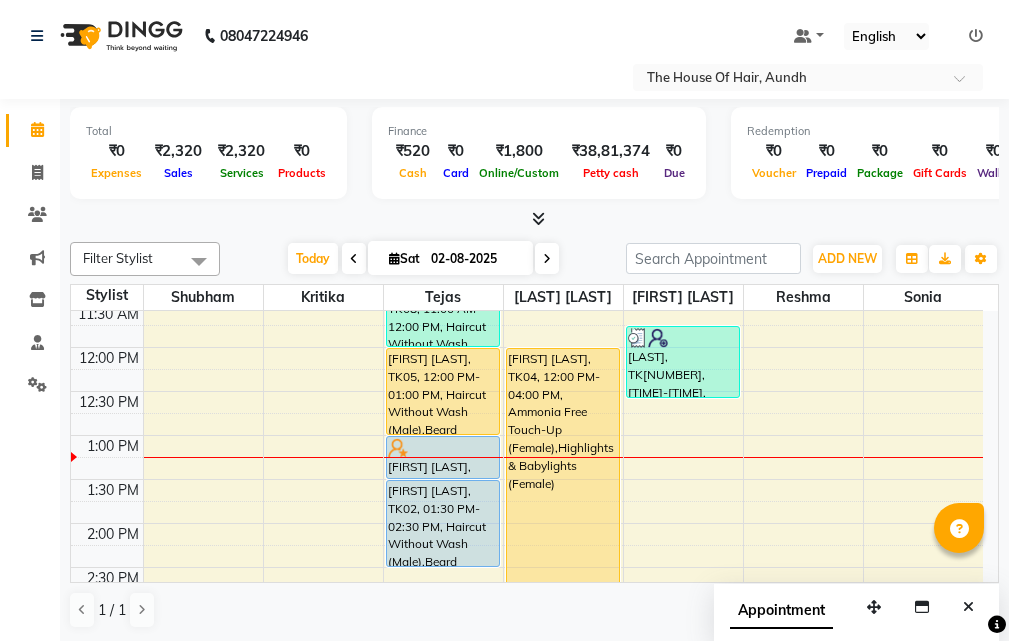 scroll, scrollTop: 363, scrollLeft: 0, axis: vertical 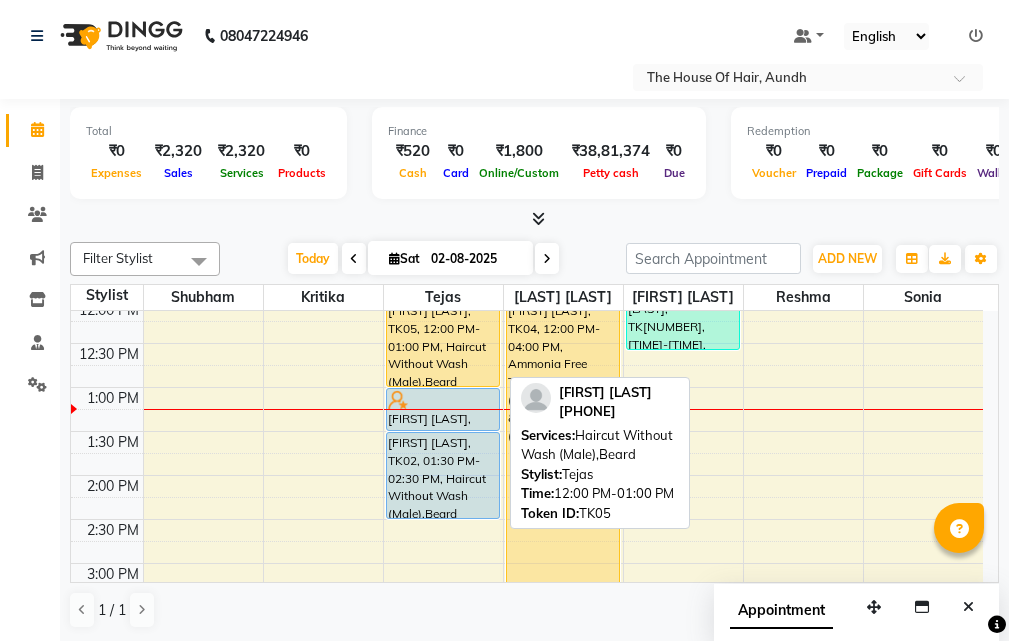 click on "[FIRST] [LAST], TK06, 09:30 AM-10:00 AM, Beard     [FIRST] [LAST], TK01, 10:15 AM-10:45 AM, Haircut Without Wash (Male)     [FIRST] [LAST], TK08, 11:00 AM-12:00 PM, Haircut Without Wash (Male),Beard (₹300)    [FIRST] [LAST], TK05, 12:00 PM-01:00 PM, Haircut Without Wash (Male),Beard     [FIRST] [LAST], TK10, 01:00 PM-01:30 PM, Beard    [FIRST] [LAST], TK02, 01:30 PM-02:30 PM, Haircut Without Wash (Male),Beard     [FIRST] [LAST], TK03, 03:30 PM-04:30 PM, Haircut Without Wash (Male),Beard" at bounding box center (443, 563) 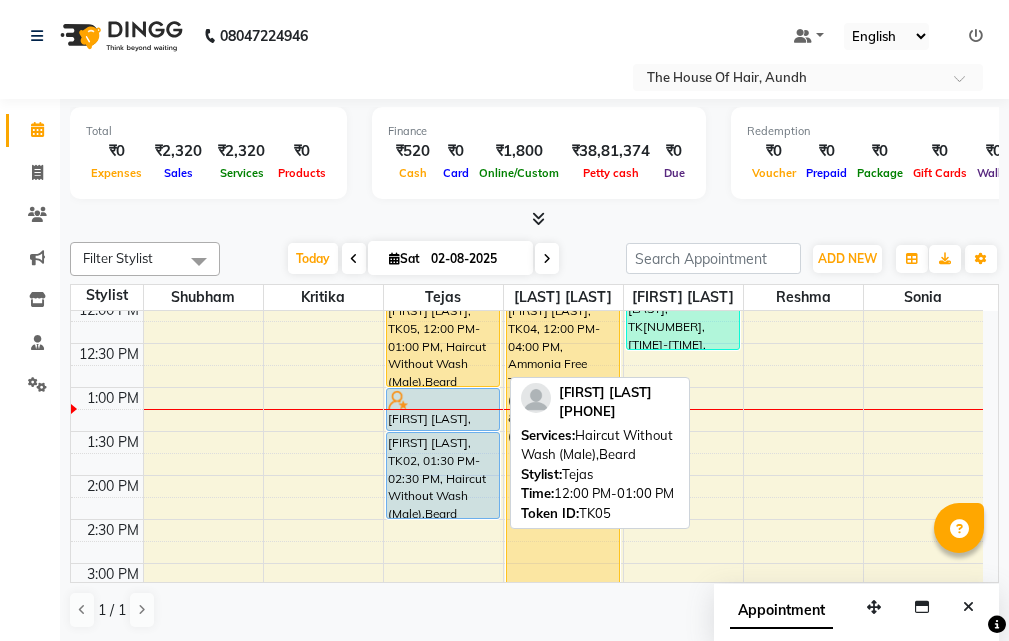 click on "[FIRST] [LAST], TK05, 12:00 PM-01:00 PM, Haircut Without Wash (Male),Beard" at bounding box center [443, 343] 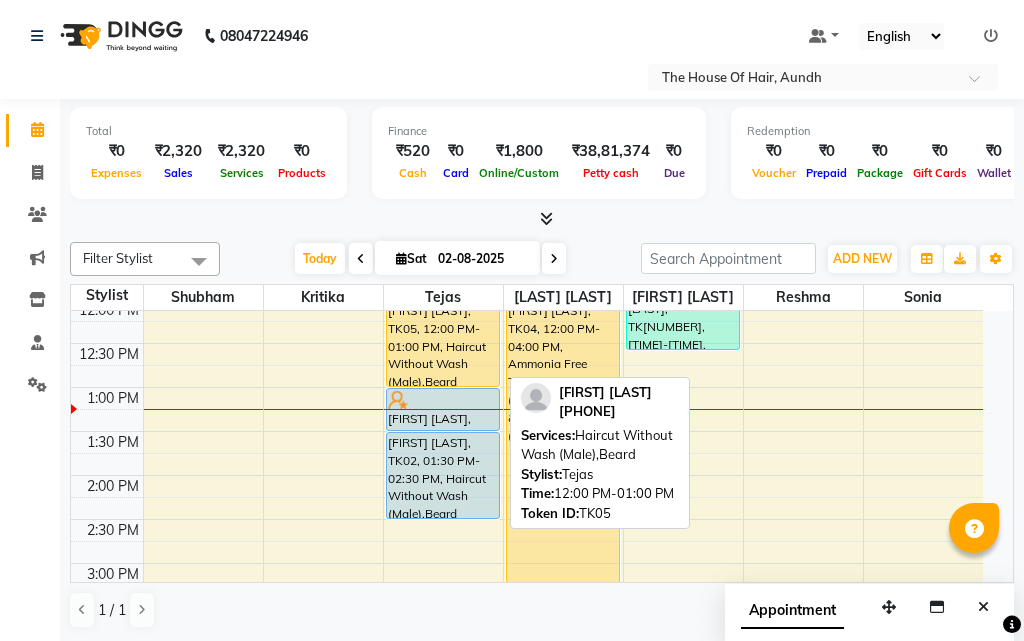 select on "1" 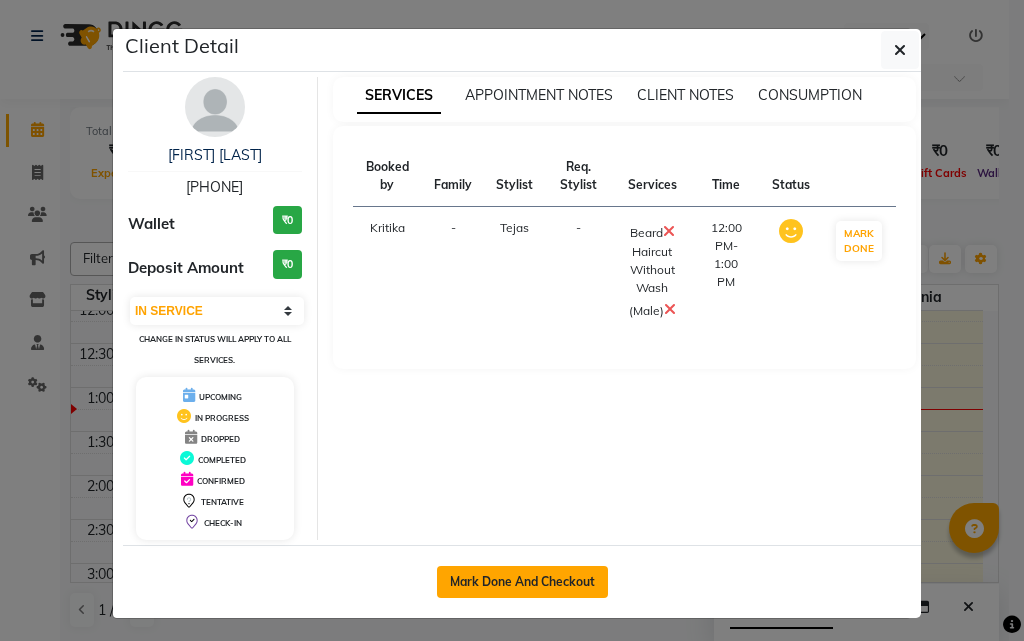 click on "Mark Done And Checkout" 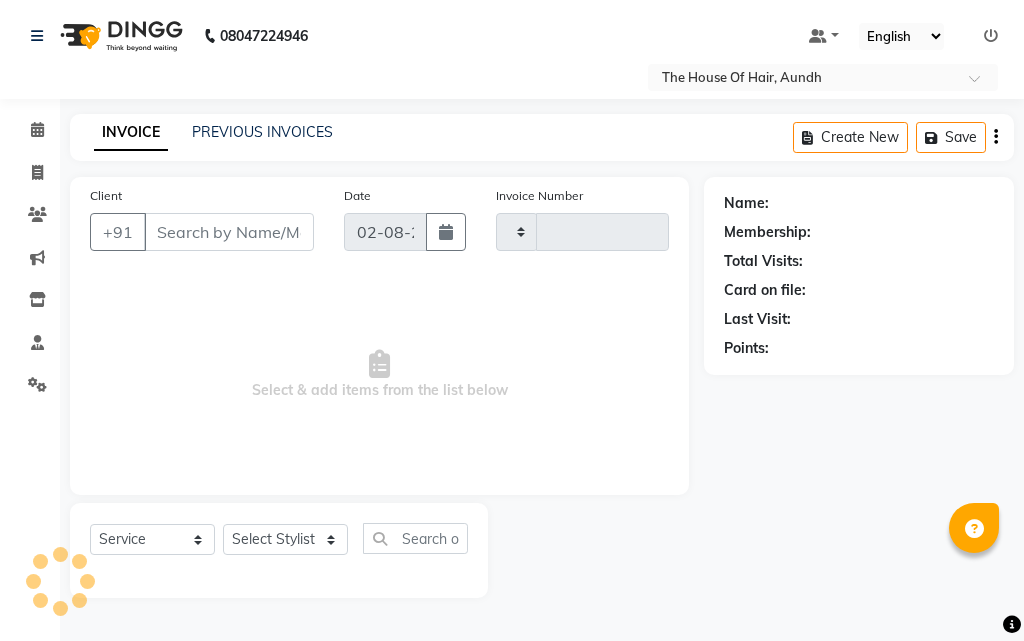 type on "1377" 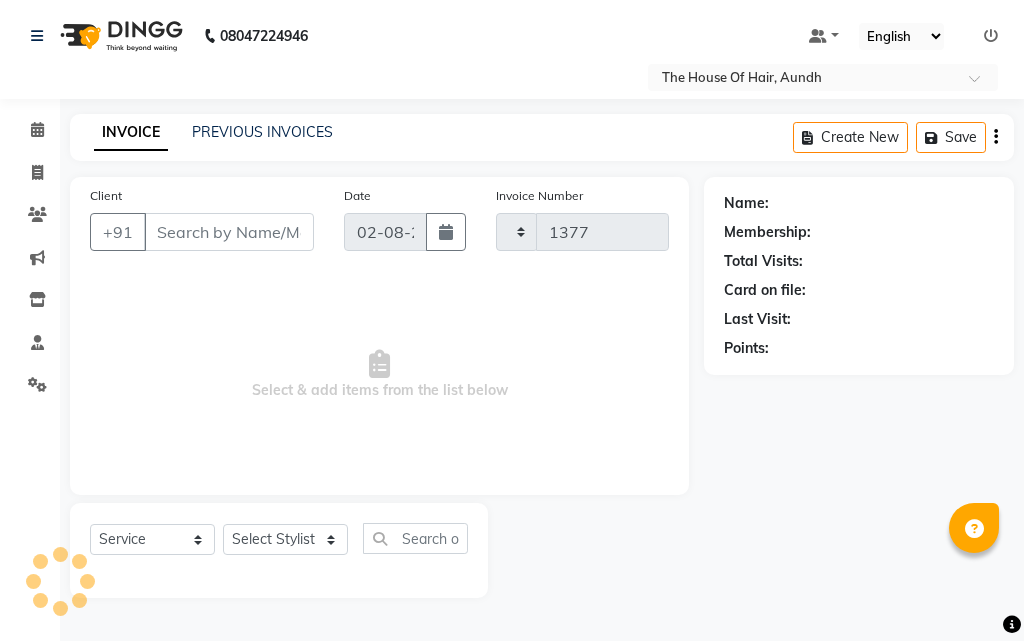 select on "26" 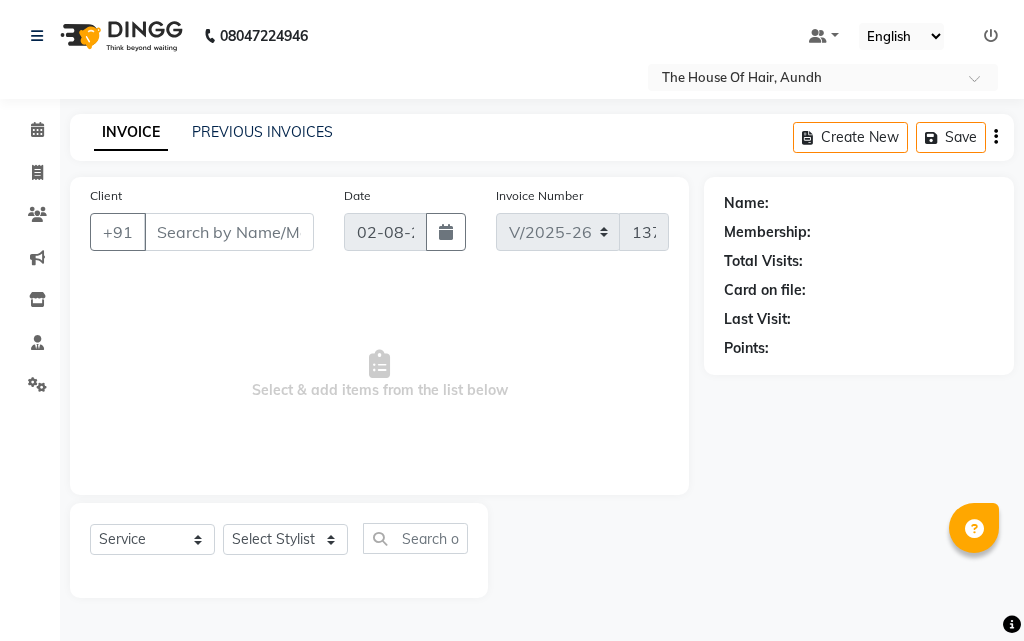 type on "[PHONE]" 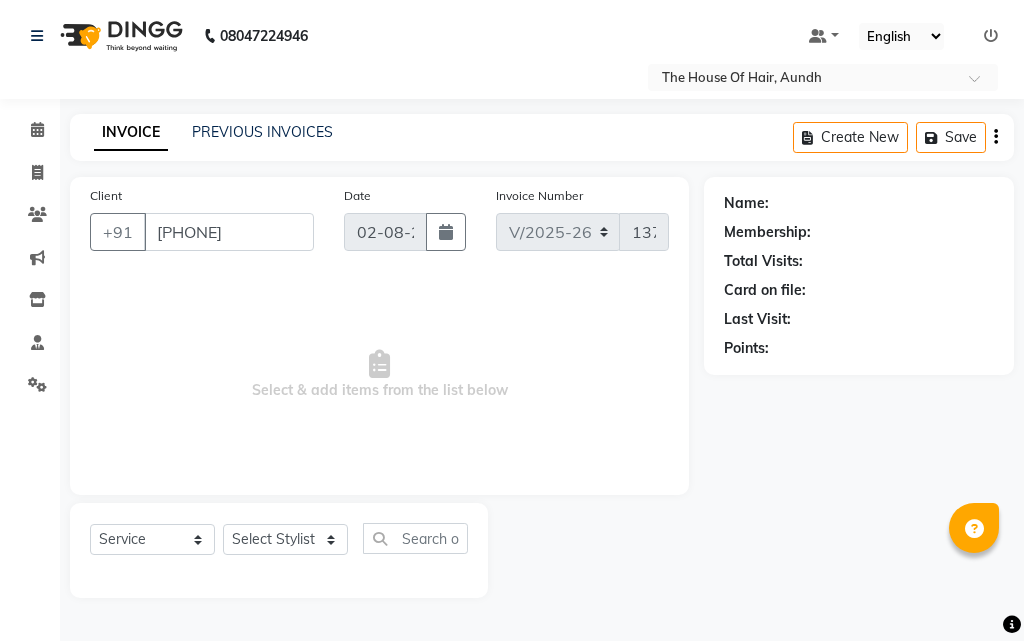 select on "6864" 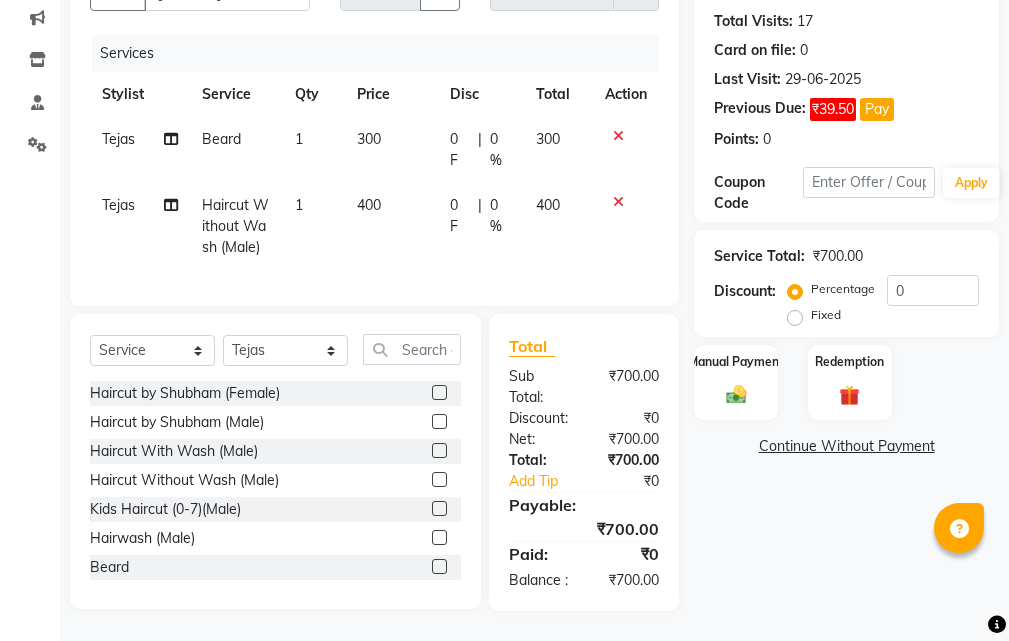 scroll, scrollTop: 176, scrollLeft: 0, axis: vertical 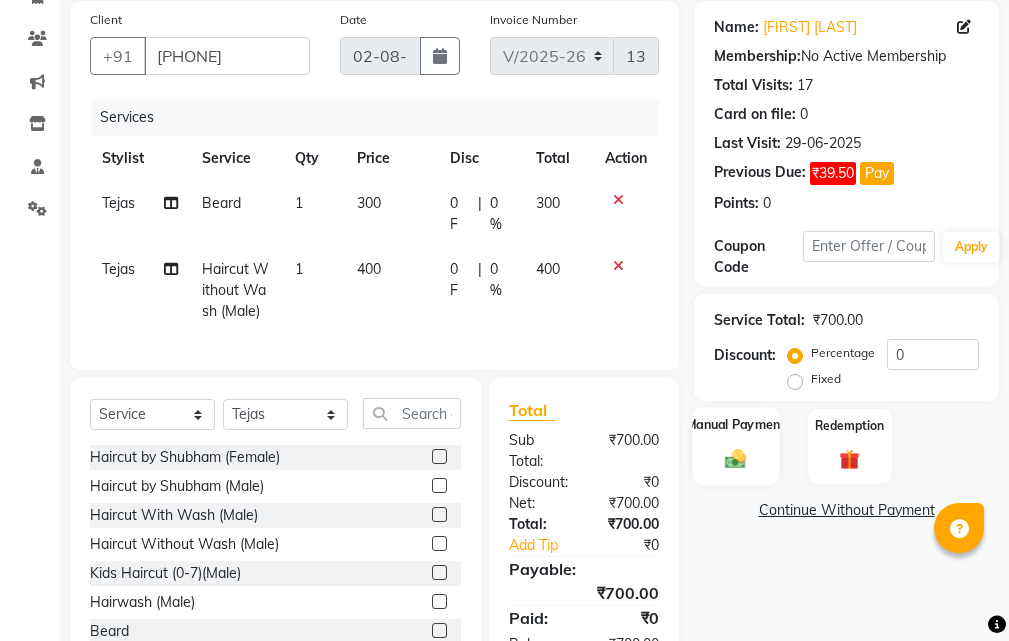 click on "Manual Payment" 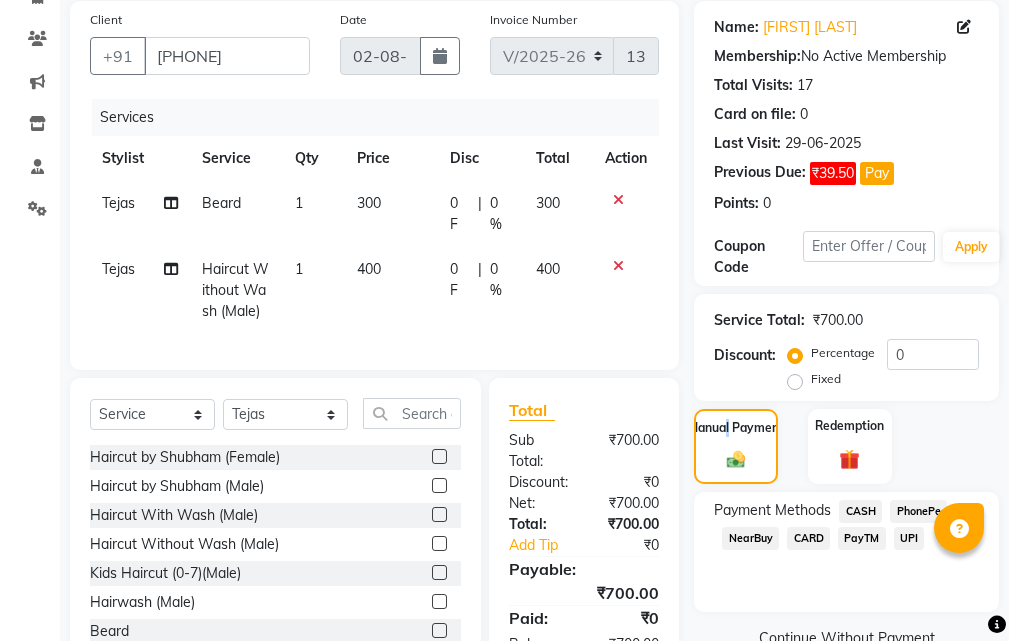 scroll, scrollTop: 276, scrollLeft: 0, axis: vertical 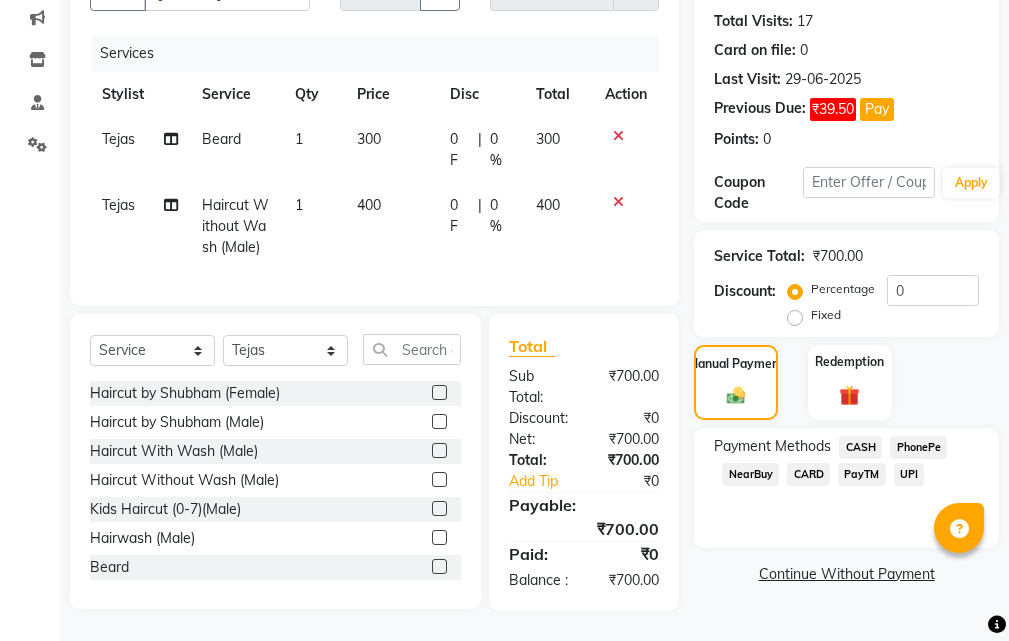 click on "UPI" 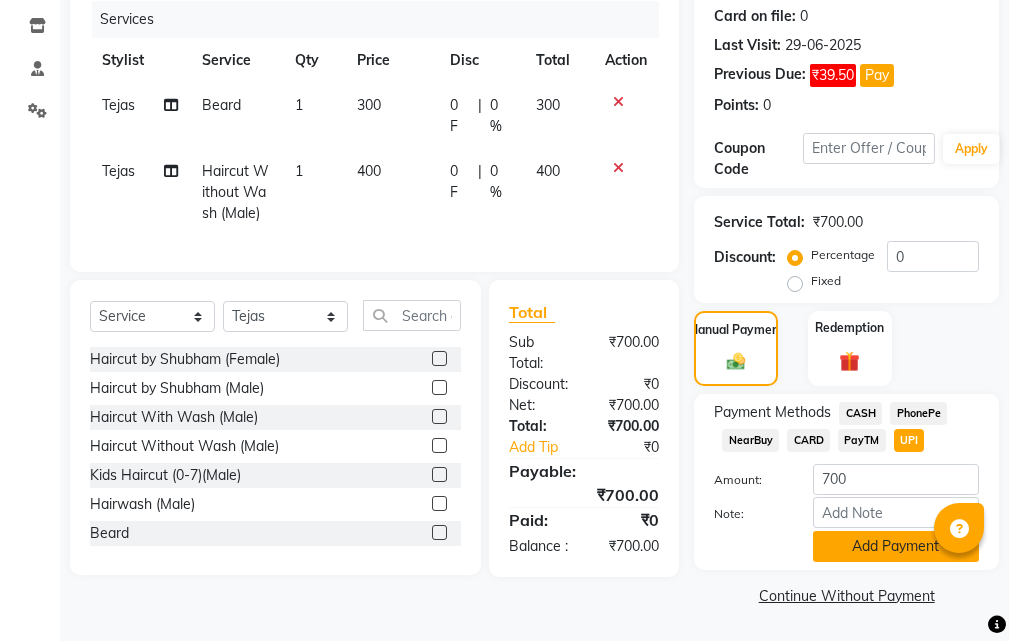 click on "Add Payment" 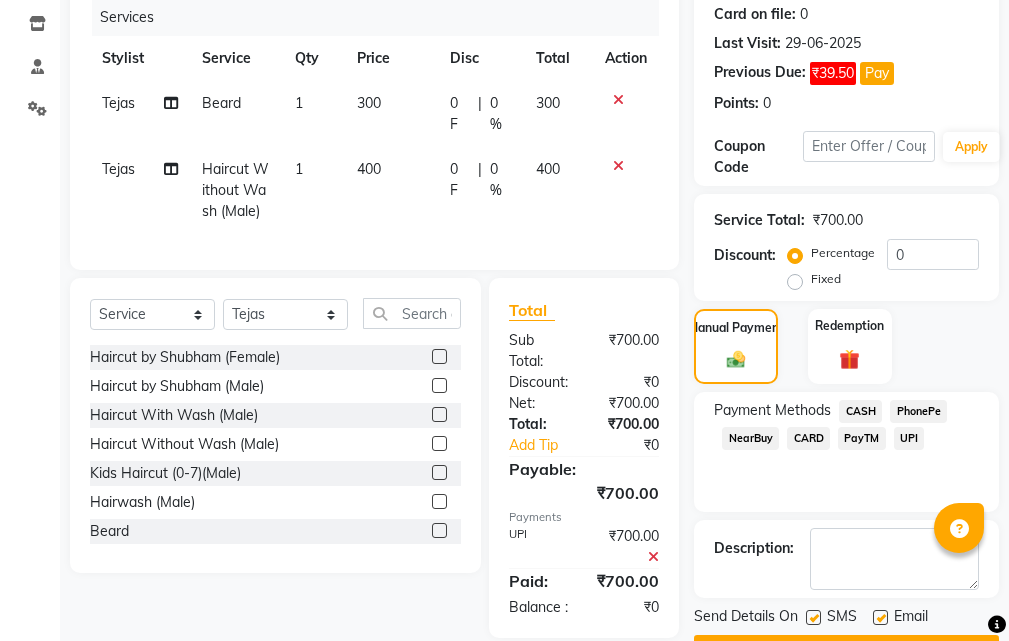 scroll, scrollTop: 339, scrollLeft: 0, axis: vertical 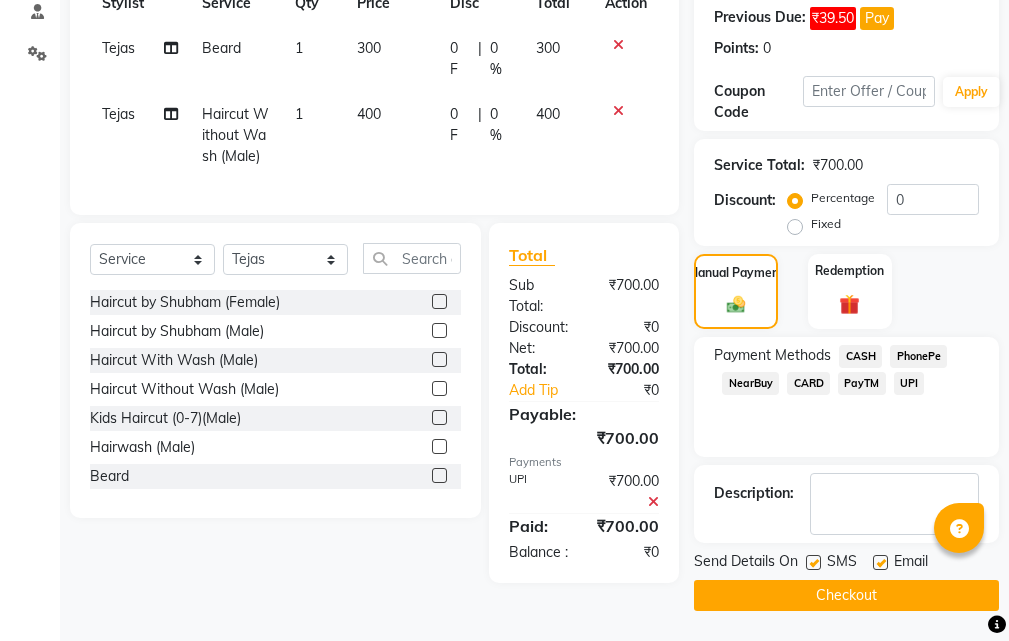 click on "Checkout" 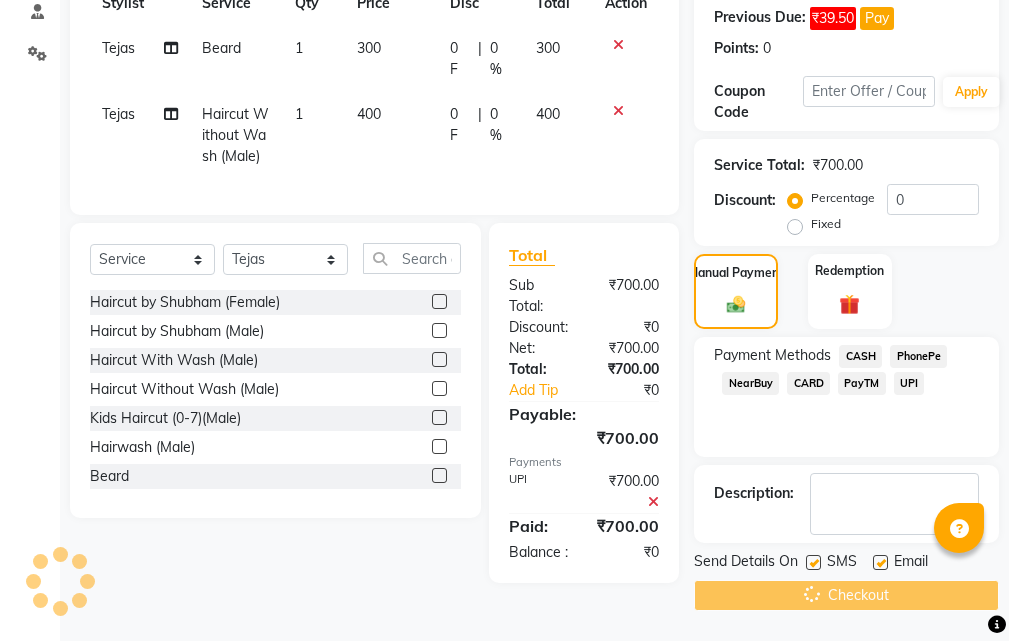 scroll, scrollTop: 0, scrollLeft: 0, axis: both 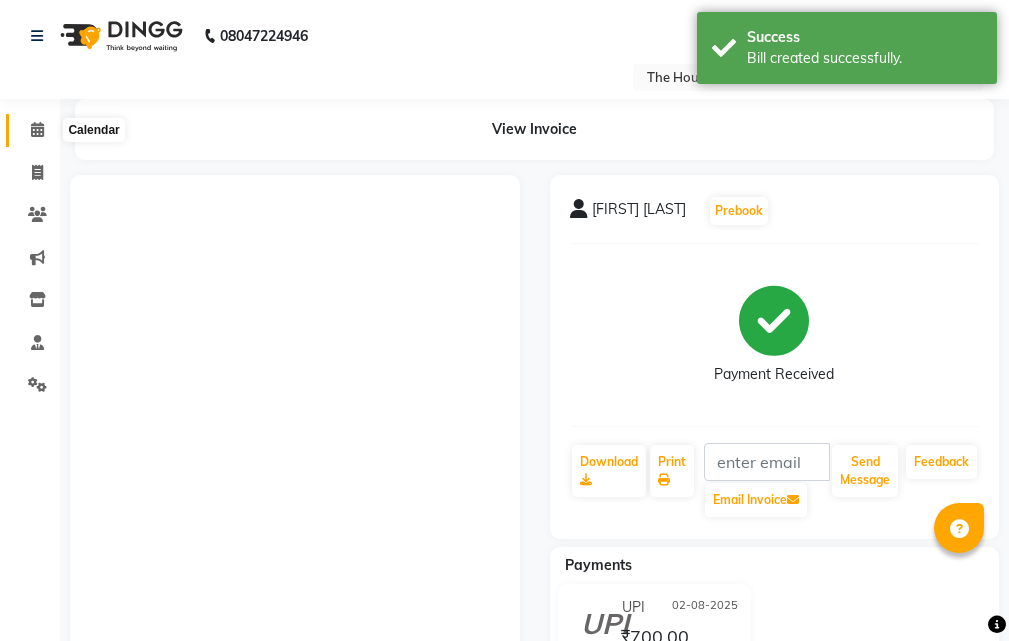 click 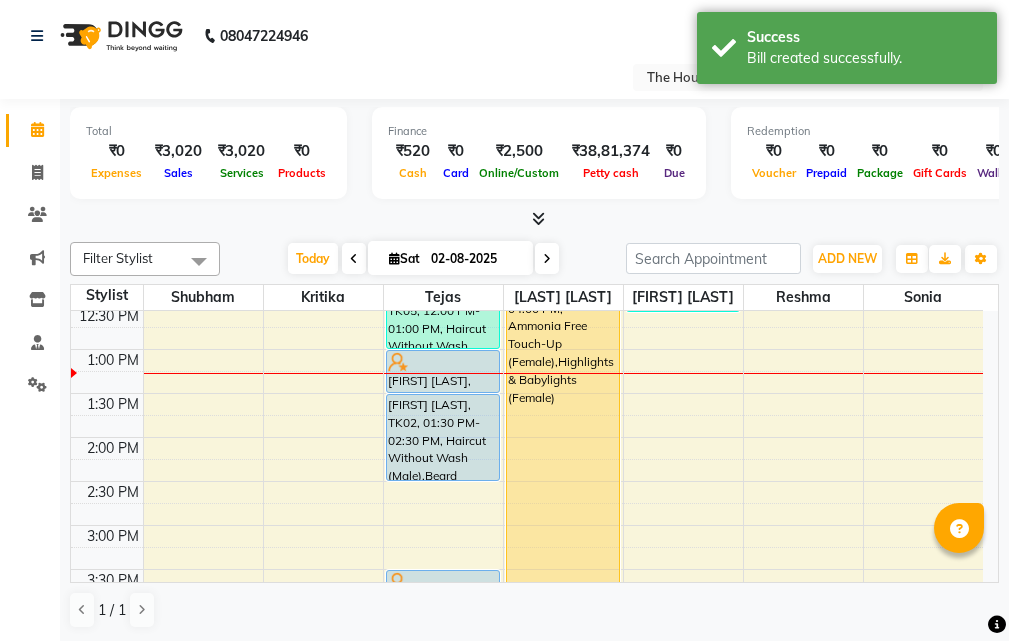 scroll, scrollTop: 400, scrollLeft: 0, axis: vertical 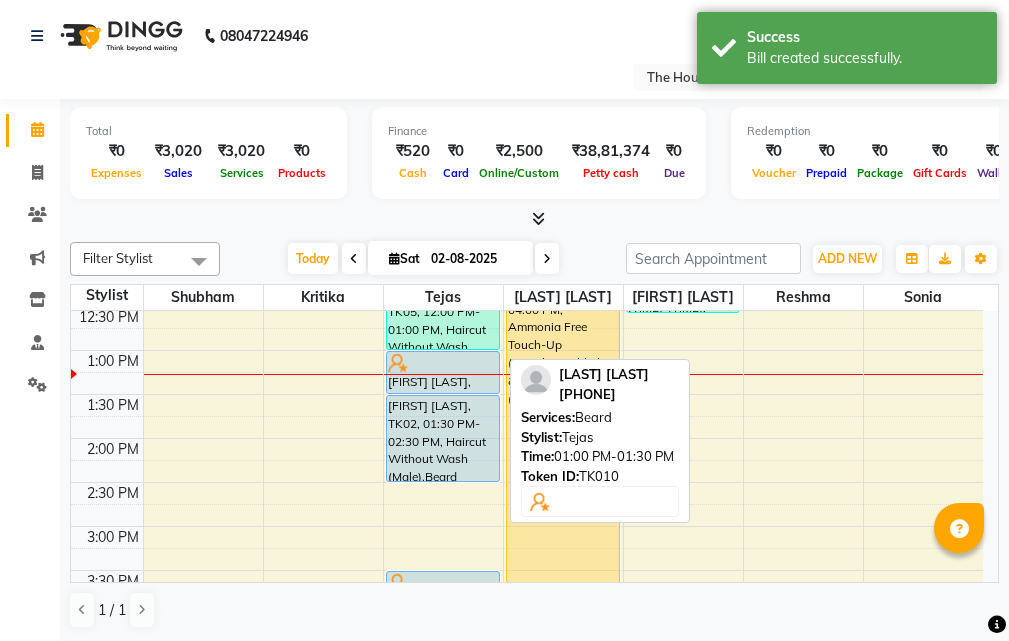 click at bounding box center (443, 363) 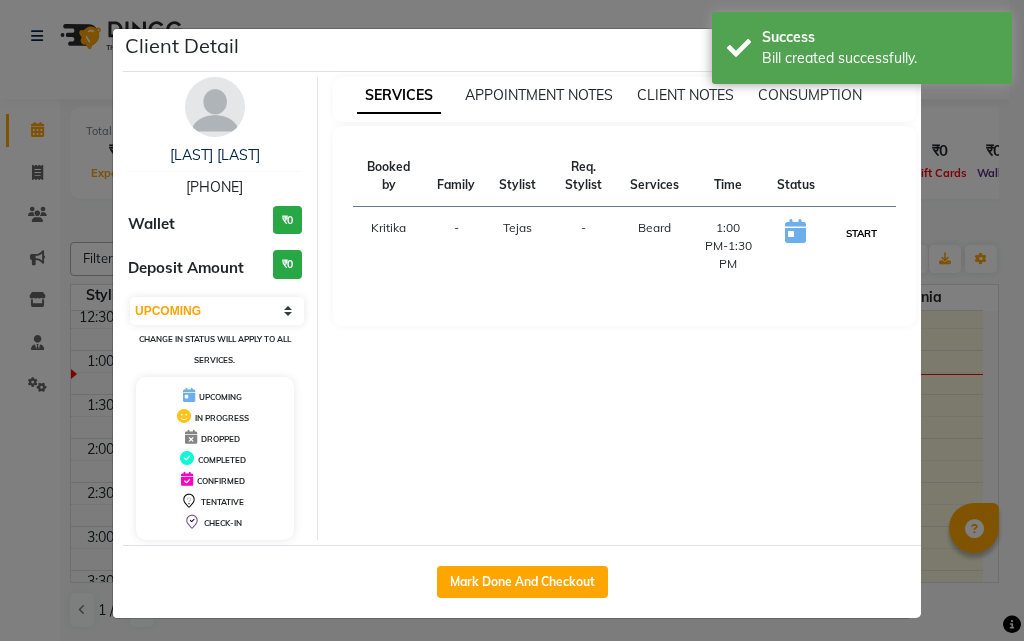 click on "START" at bounding box center (861, 233) 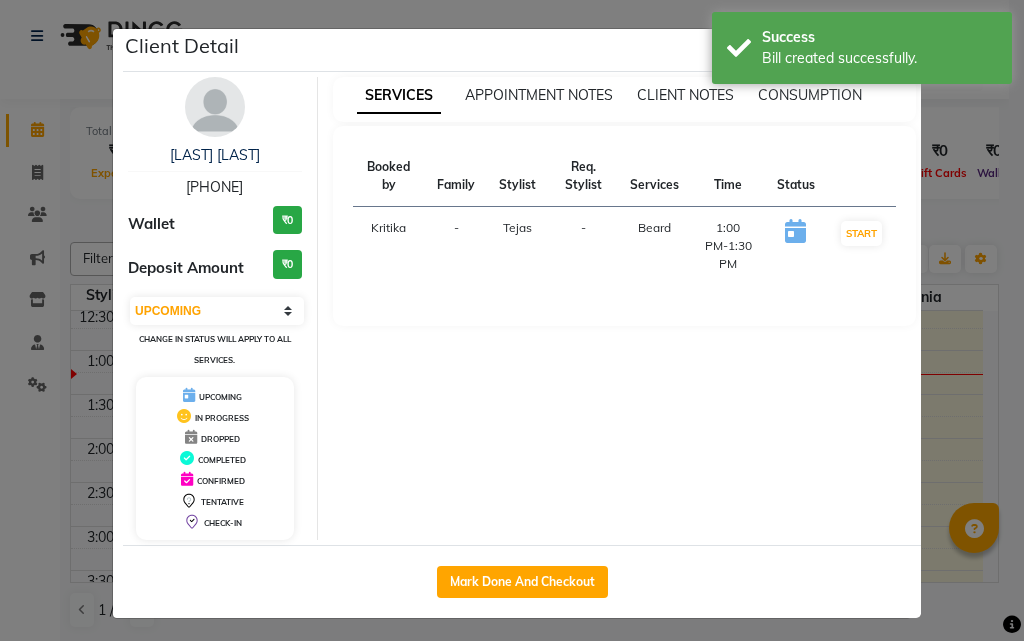 select on "1" 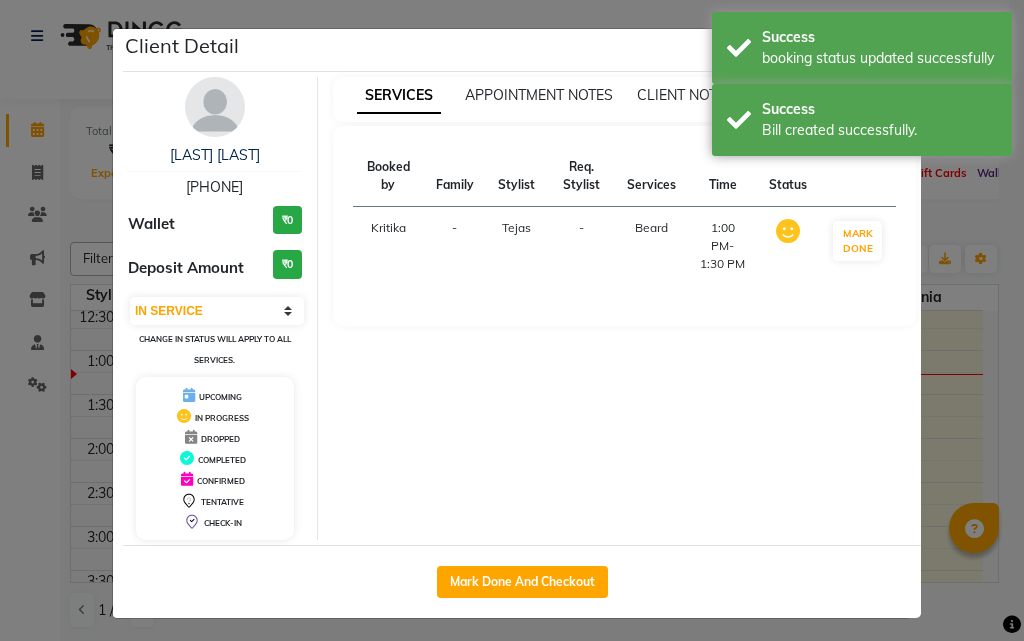click on "Client Detail  [FIRST] [LAST]   [PHONE] Wallet ₹0 Deposit Amount  ₹0  Select IN SERVICE CONFIRMED TENTATIVE CHECK IN MARK DONE DROPPED UPCOMING Change in status will apply to all services. UPCOMING IN PROGRESS DROPPED COMPLETED CONFIRMED TENTATIVE CHECK-IN SERVICES APPOINTMENT NOTES CLIENT NOTES CONSUMPTION Booked by Family Stylist Req. Stylist Services Time Status  Kritika   - Tejas -  Beard   1:00 PM-1:30 PM   MARK DONE   Mark Done And Checkout" 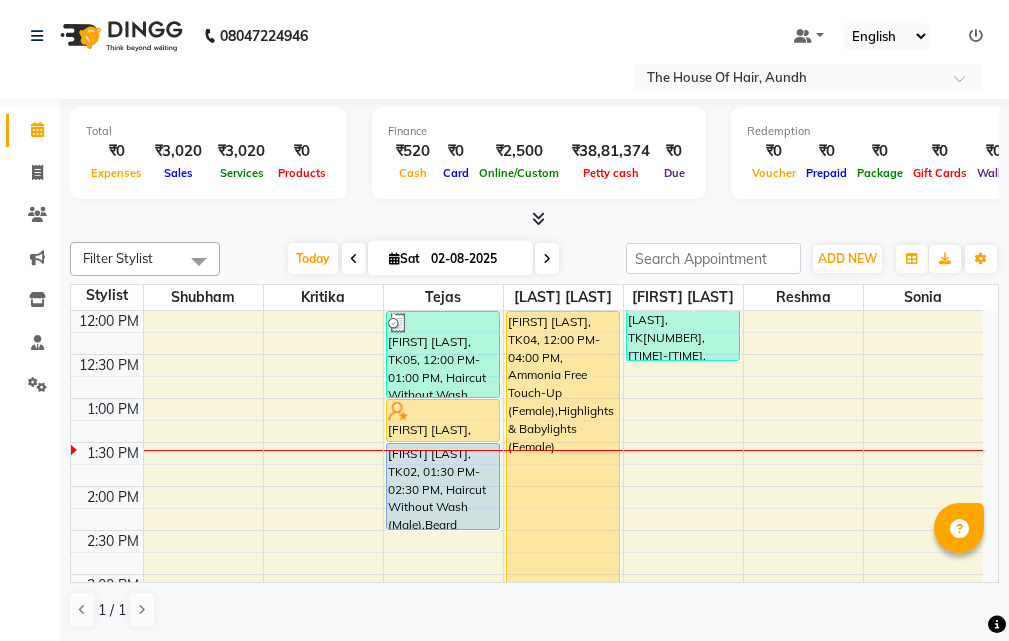 scroll, scrollTop: 400, scrollLeft: 0, axis: vertical 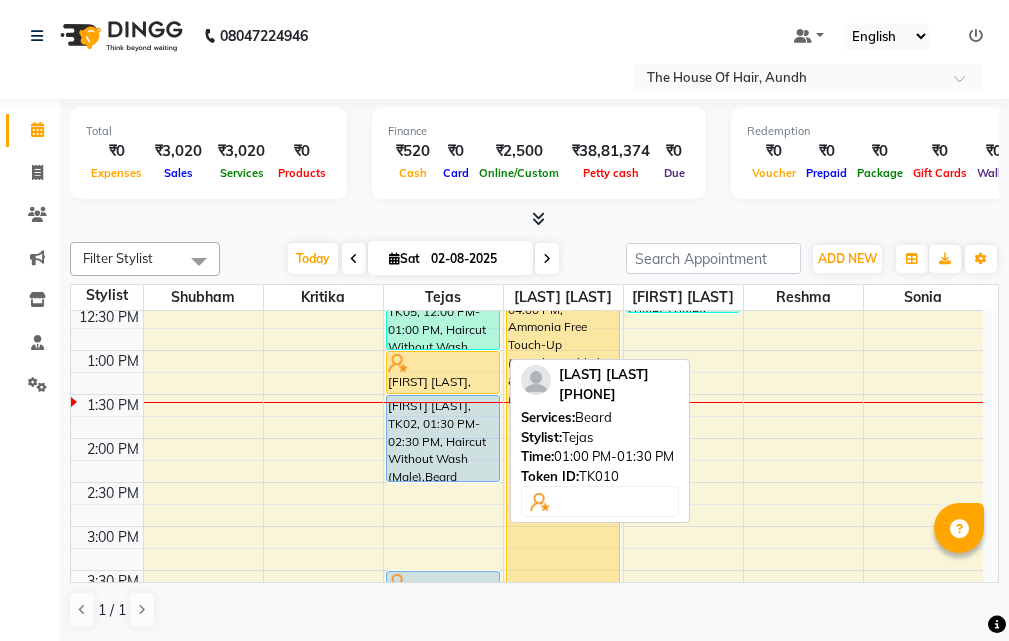 click at bounding box center [443, 363] 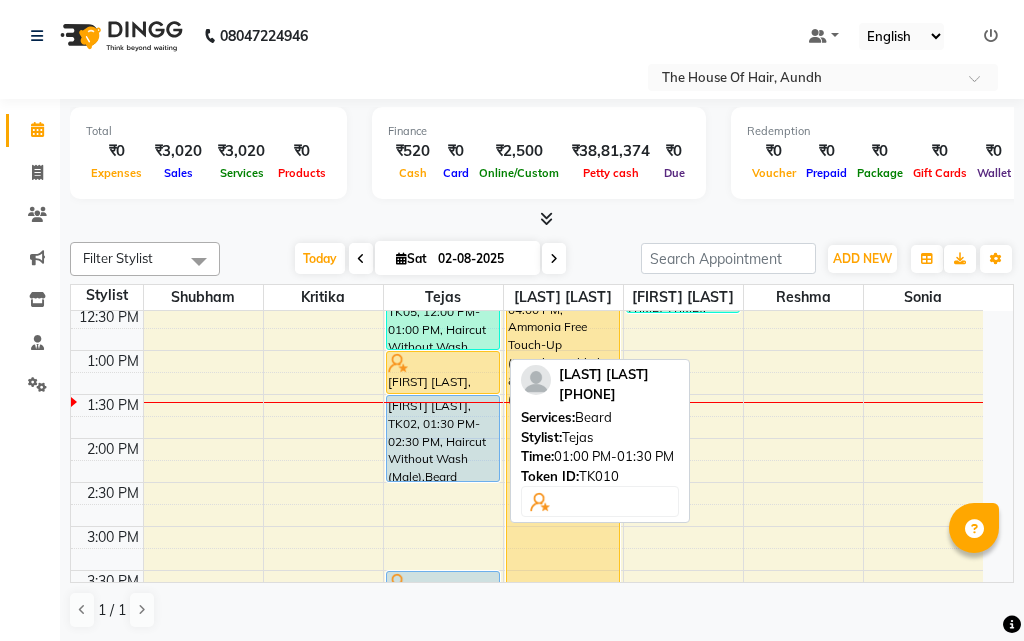 select on "1" 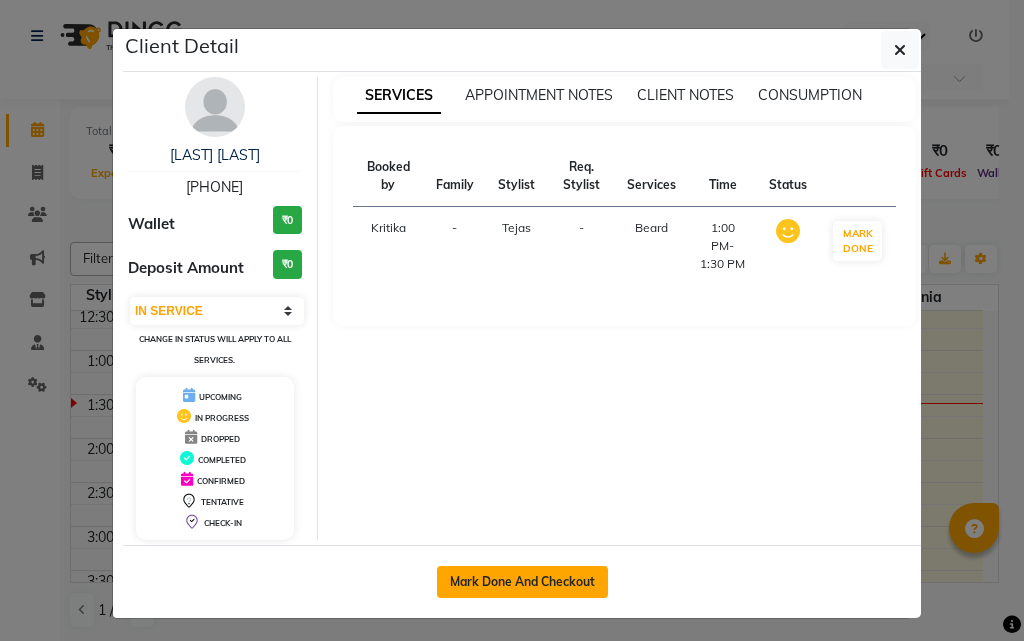 click on "Mark Done And Checkout" 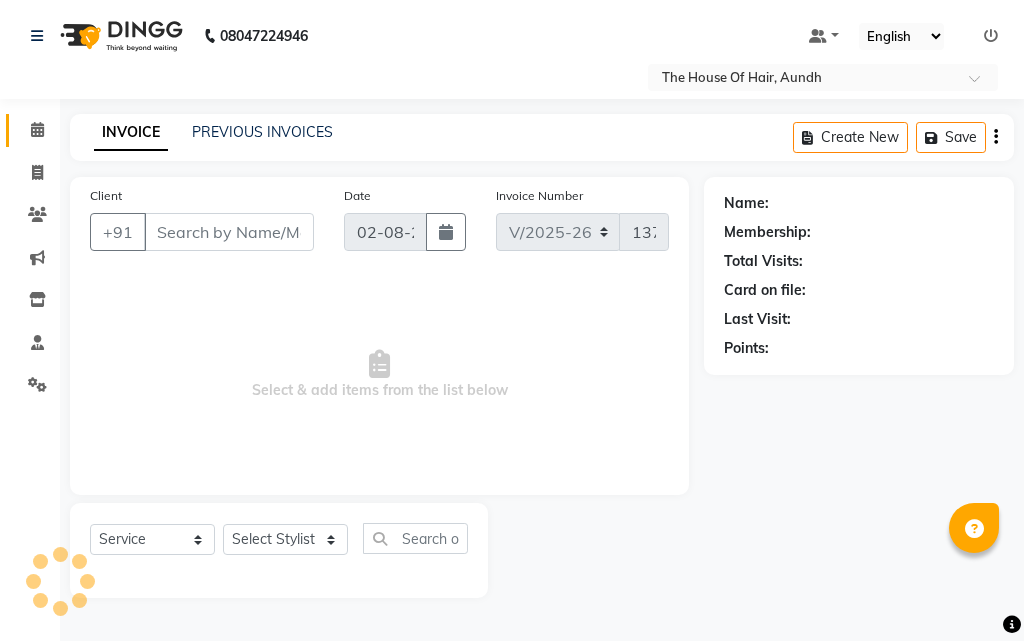type on "[PHONE]" 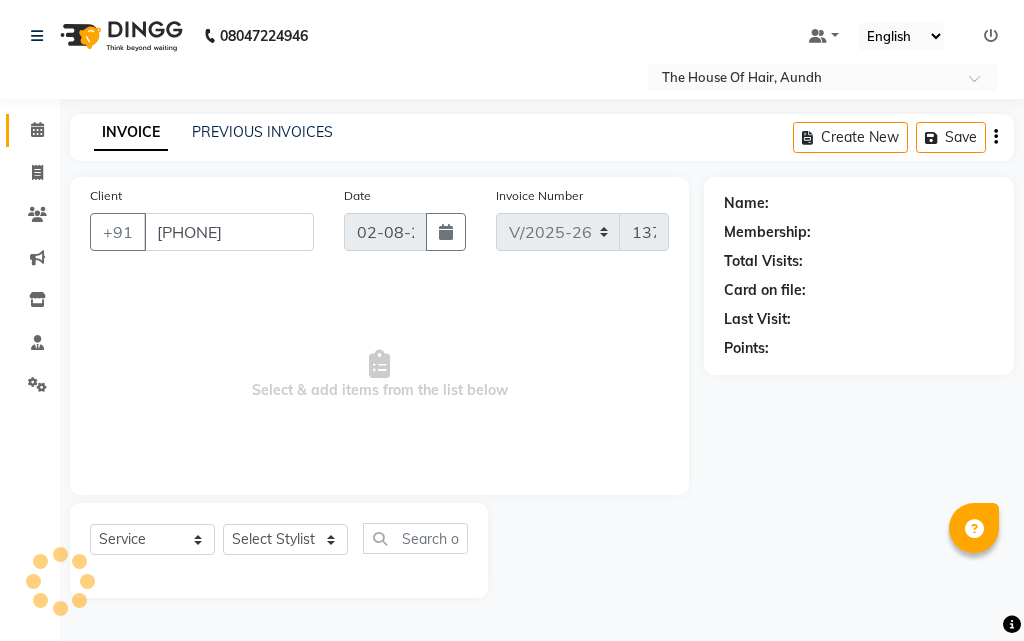 select on "6864" 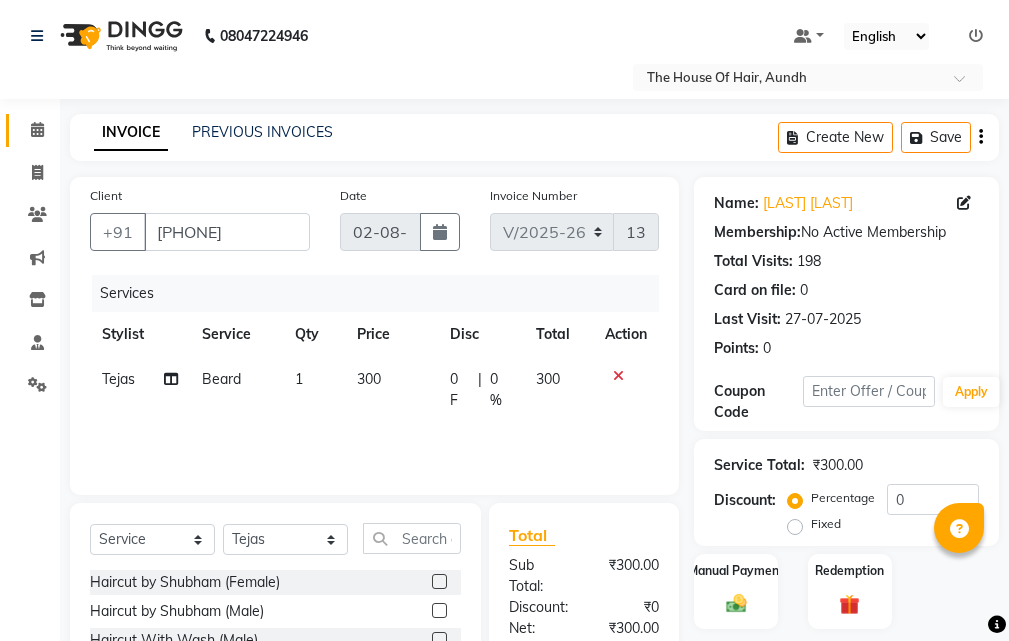 scroll, scrollTop: 210, scrollLeft: 0, axis: vertical 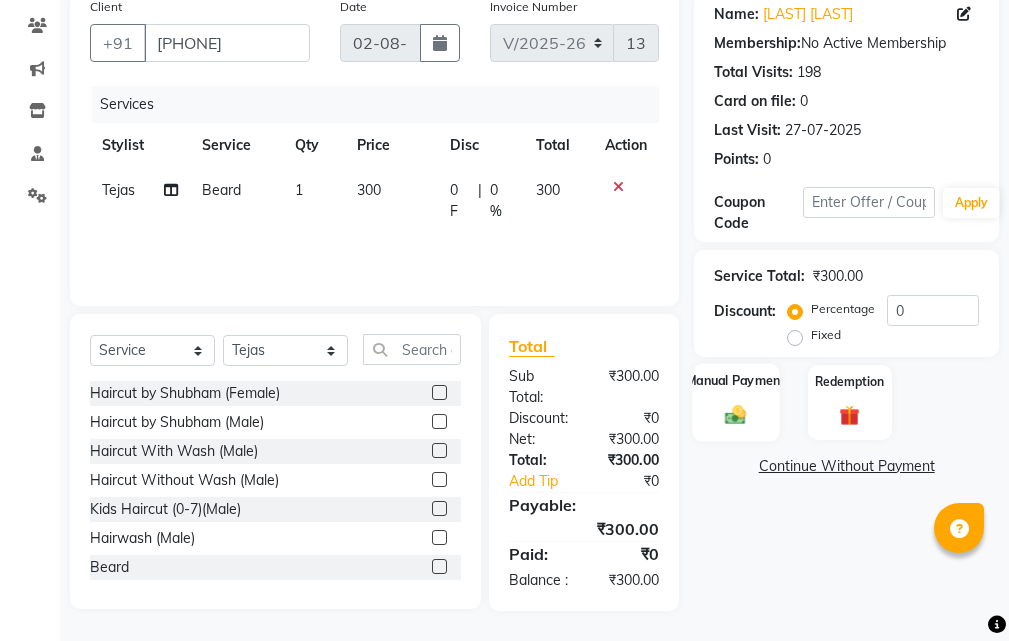 click 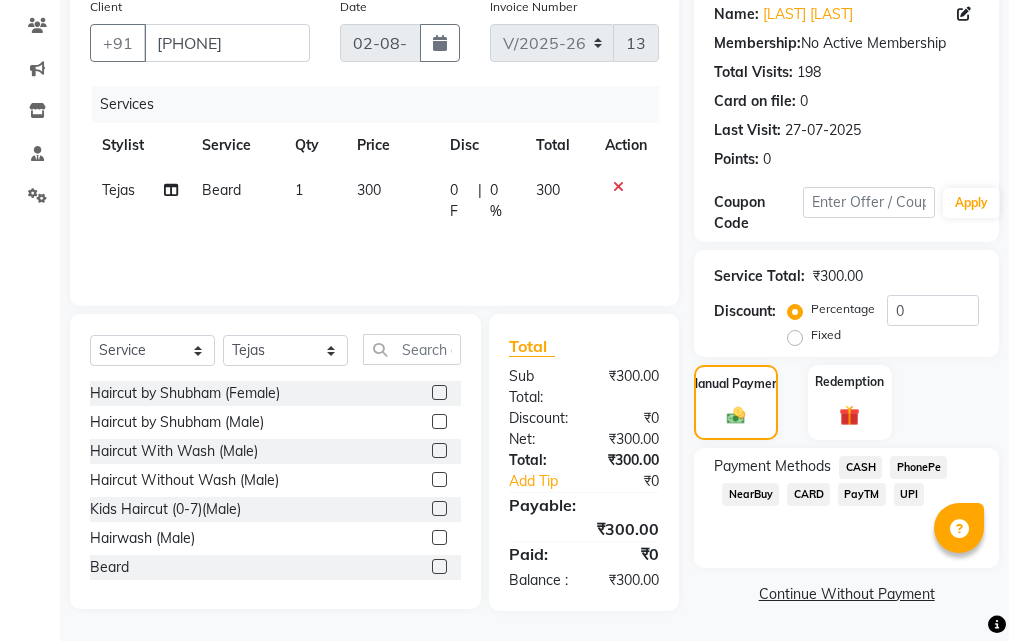 click on "UPI" 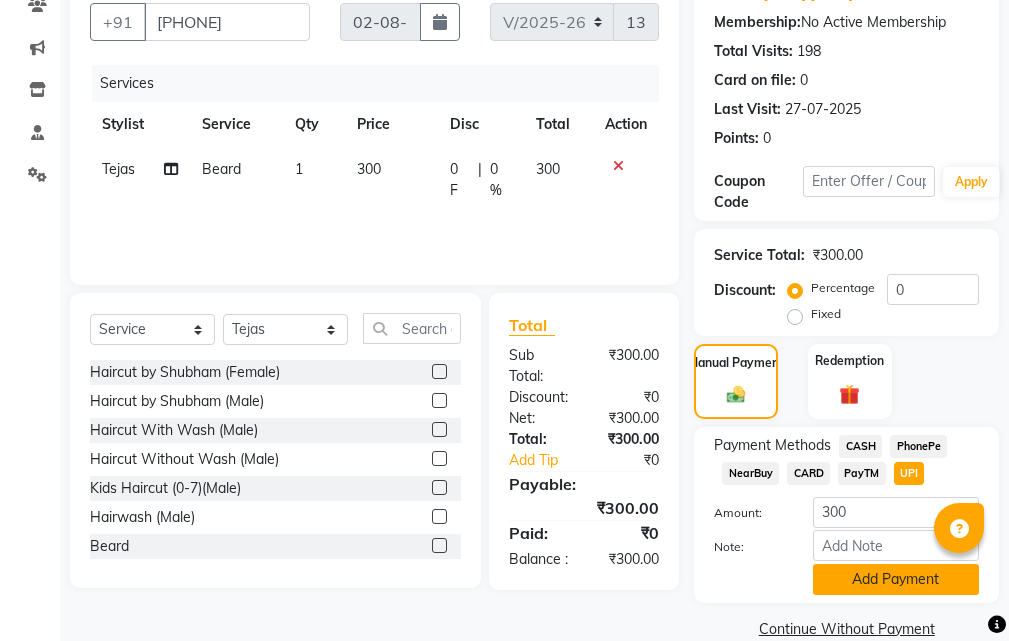 click on "Add Payment" 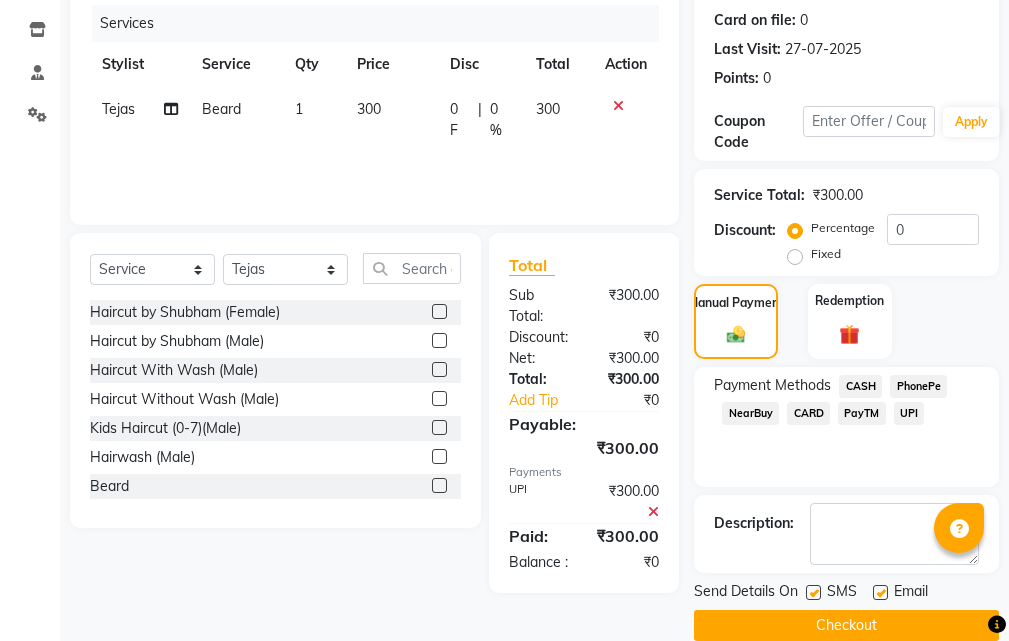 scroll, scrollTop: 300, scrollLeft: 0, axis: vertical 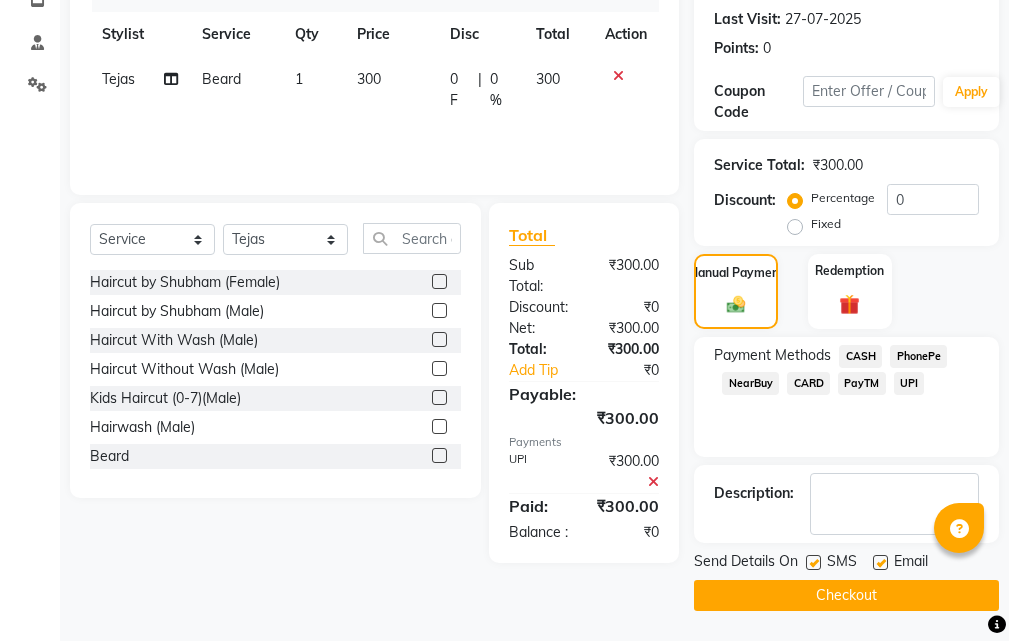 click on "Checkout" 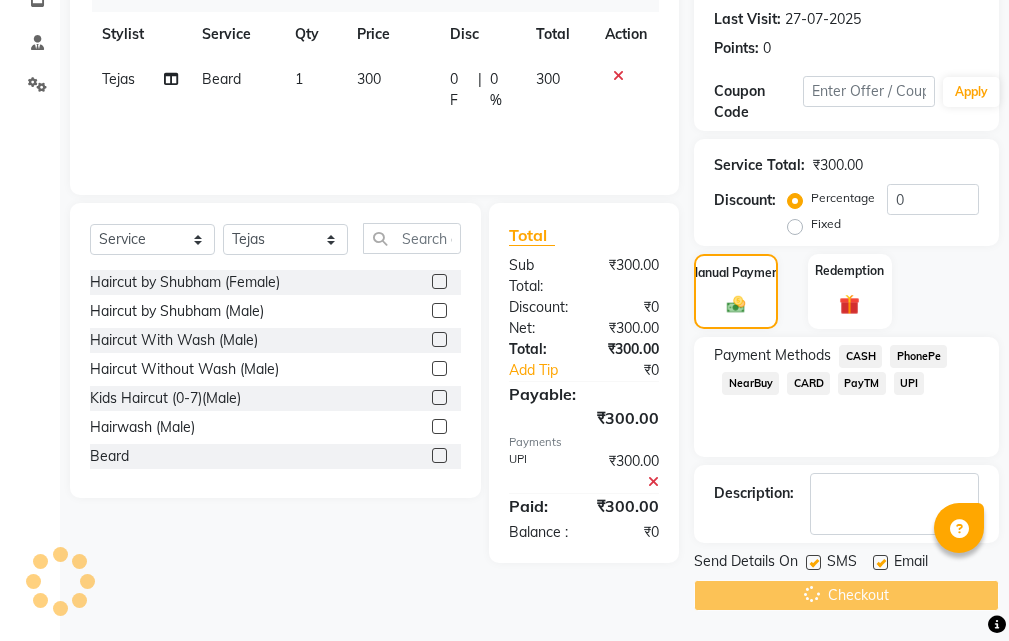 scroll, scrollTop: 0, scrollLeft: 0, axis: both 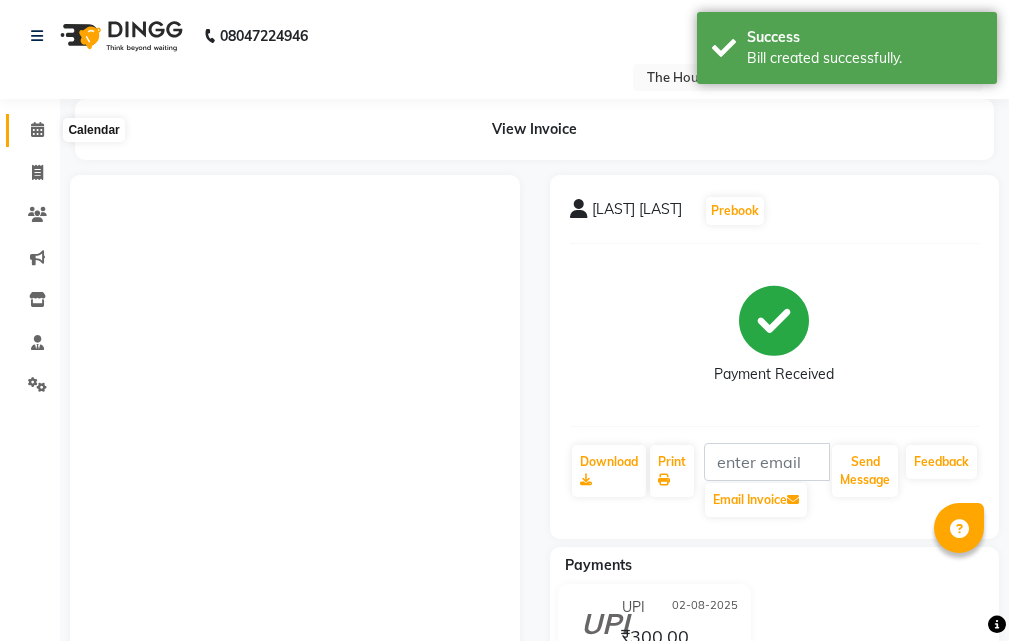 click 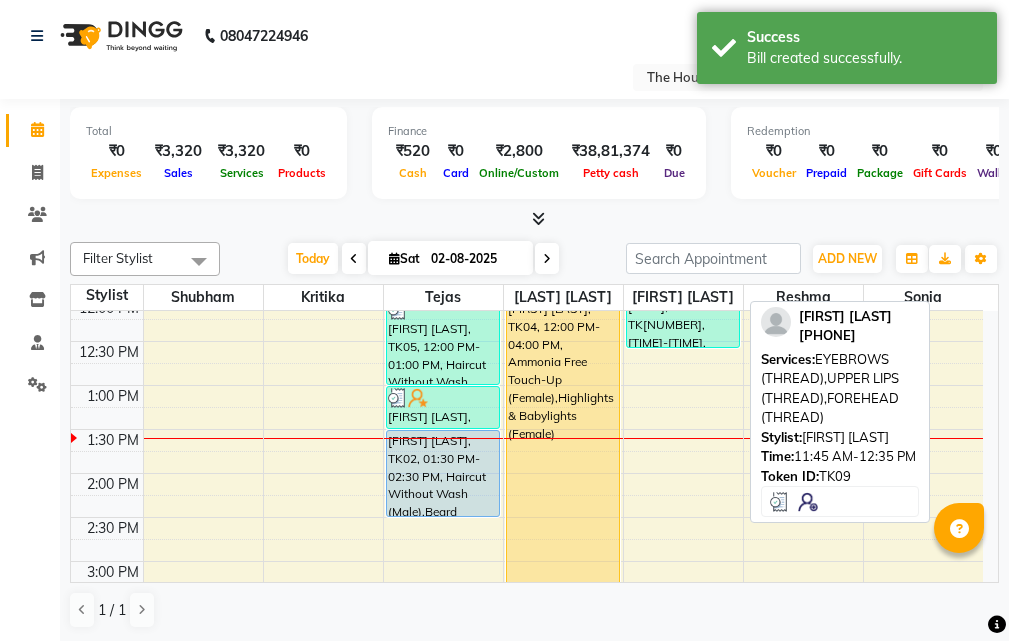 scroll, scrollTop: 400, scrollLeft: 0, axis: vertical 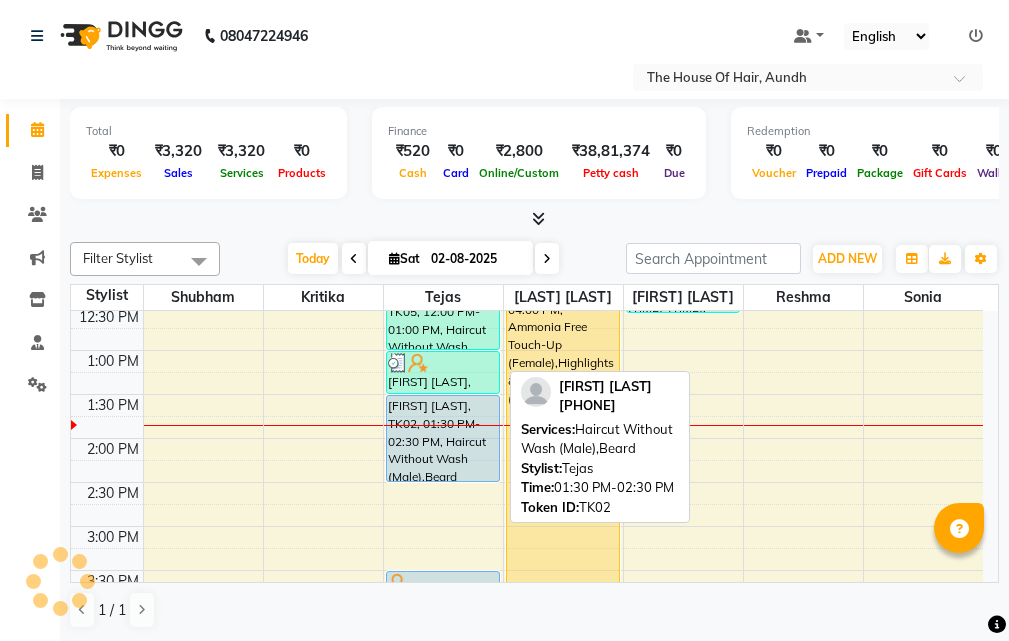 click on "[FIRST] [LAST], TK02, 01:30 PM-02:30 PM, Haircut Without Wash (Male),Beard" at bounding box center (443, 438) 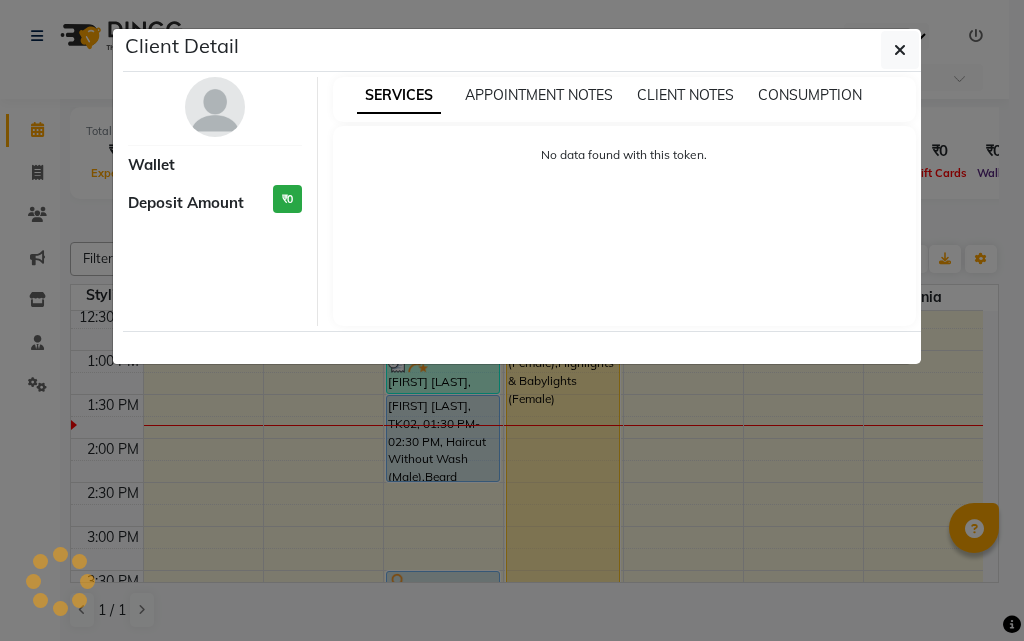 click on "Client Detail     Wallet Deposit Amount  ₹0  SERVICES APPOINTMENT NOTES CLIENT NOTES CONSUMPTION No data found with this token." 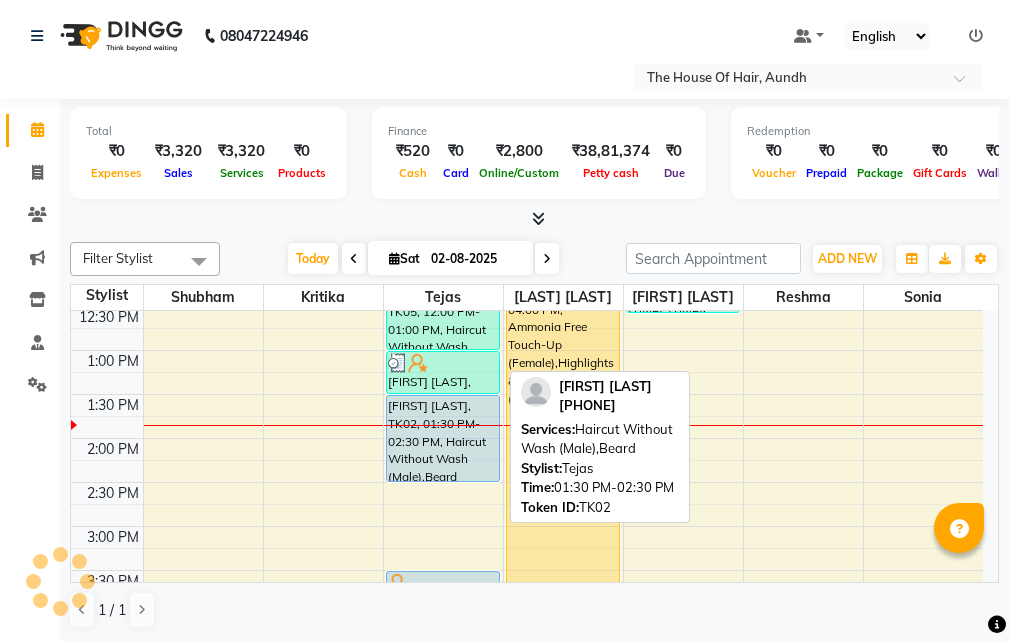 click on "[FIRST] [LAST], TK02, 01:30 PM-02:30 PM, Haircut Without Wash (Male),Beard" at bounding box center (443, 438) 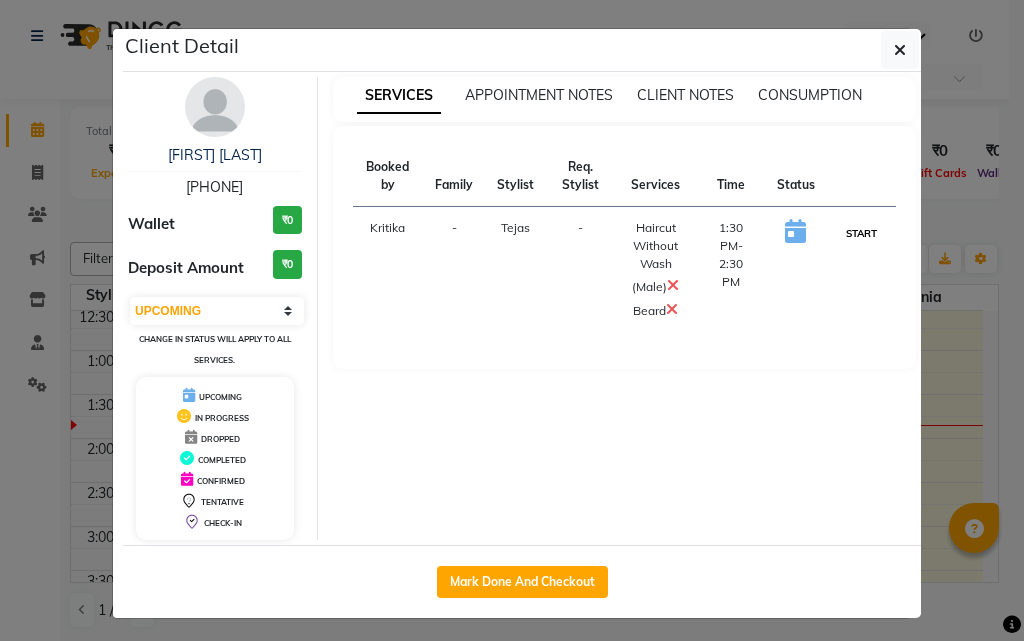 click on "START" at bounding box center (861, 233) 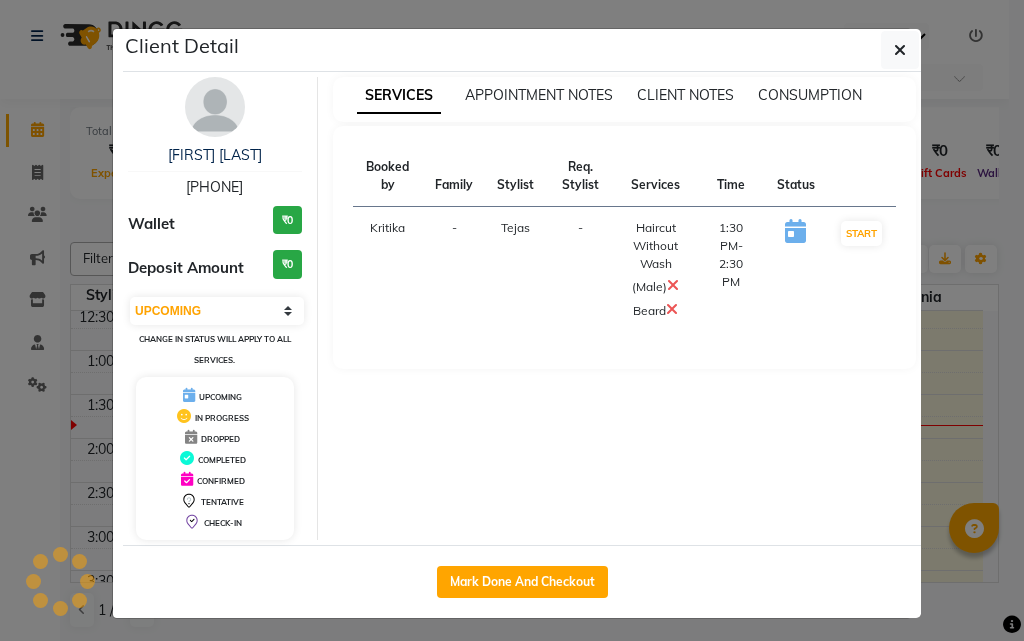 select on "1" 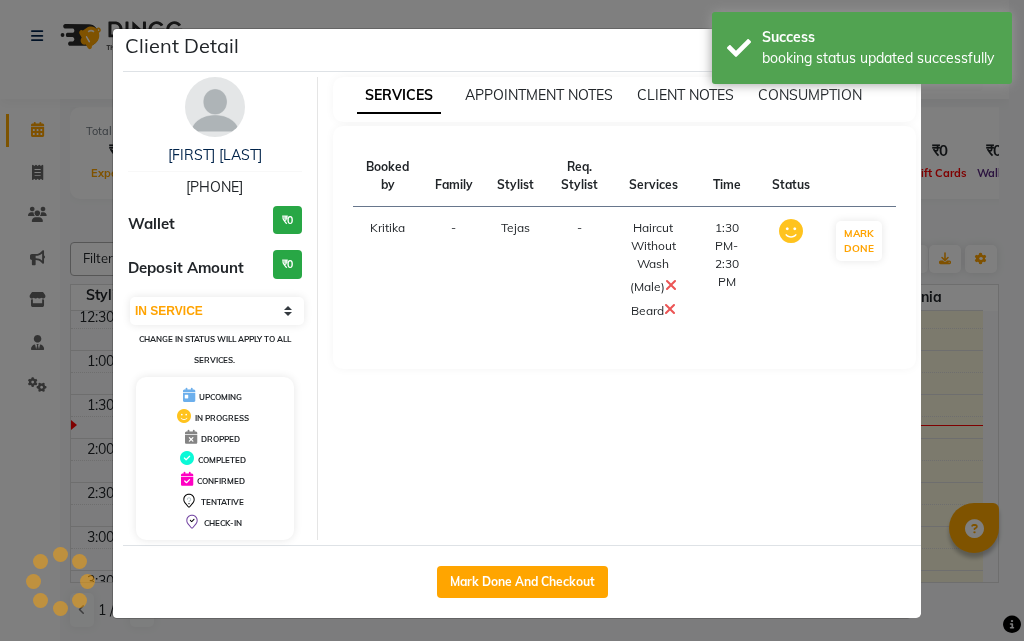 click on "Client Detail  [FIRST] [LAST]   [PHONE] Wallet ₹0 Deposit Amount  ₹0  Select IN SERVICE CONFIRMED TENTATIVE CHECK IN MARK DONE DROPPED UPCOMING Change in status will apply to all services. UPCOMING IN PROGRESS DROPPED COMPLETED CONFIRMED TENTATIVE CHECK-IN SERVICES APPOINTMENT NOTES CLIENT NOTES CONSUMPTION Booked by Family Stylist Req. Stylist Services Time Status  Kritika   - Tejas -  Haircut Without Wash (Male)   Beard   1:30 PM-2:30 PM   MARK DONE   Mark Done And Checkout" 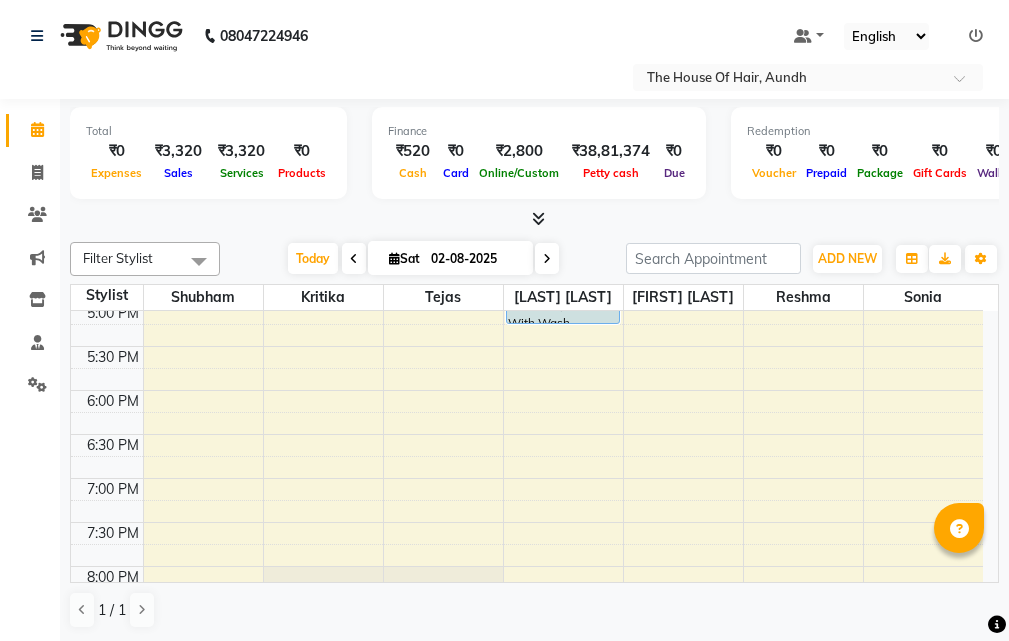 scroll, scrollTop: 700, scrollLeft: 0, axis: vertical 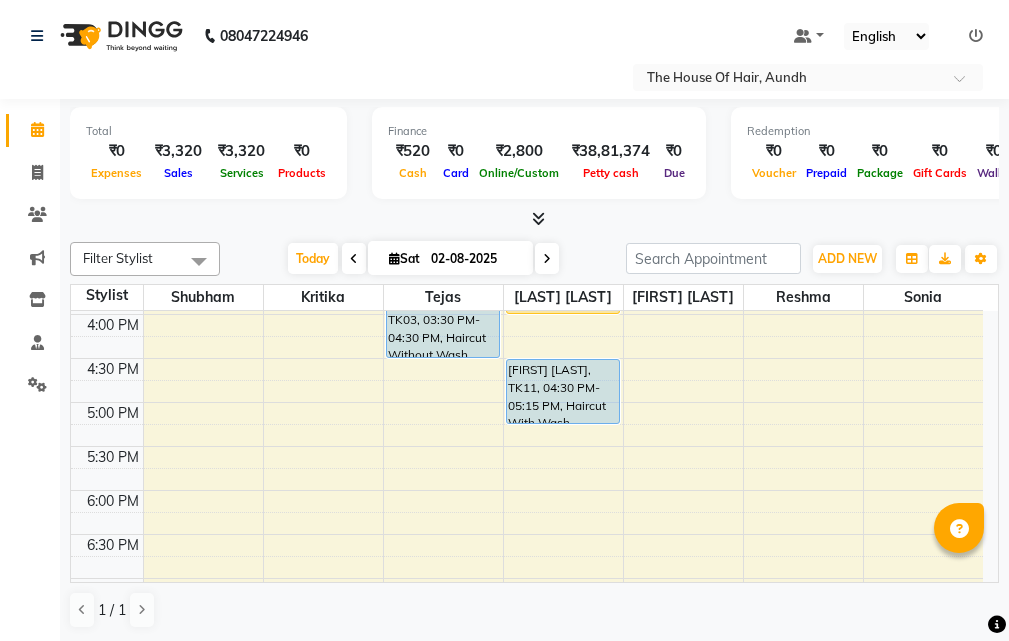 click at bounding box center (547, 259) 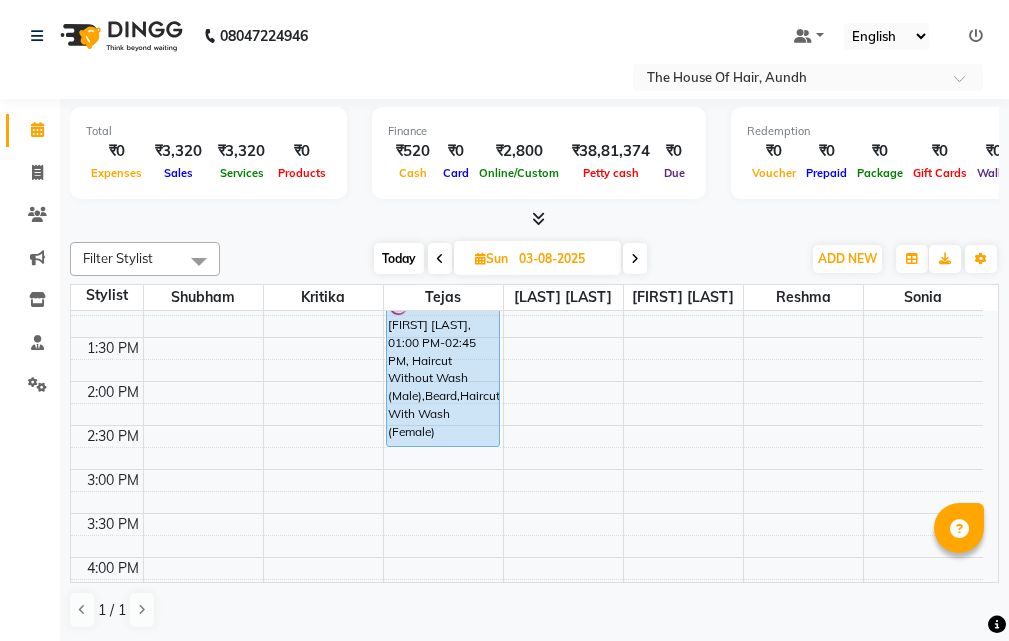 scroll, scrollTop: 500, scrollLeft: 0, axis: vertical 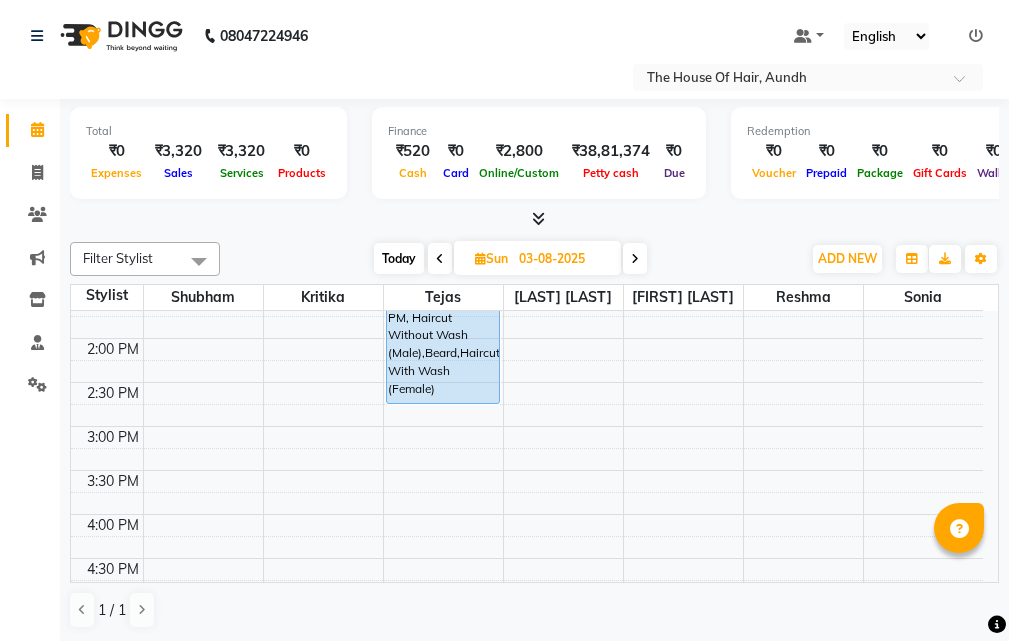 click on "8:00 AM 8:30 AM 9:00 AM 9:30 AM 10:00 AM 10:30 AM 11:00 AM 11:30 AM 12:00 PM 12:30 PM 1:00 PM 1:30 PM 2:00 PM 2:30 PM 3:00 PM 3:30 PM 4:00 PM 4:30 PM 5:00 PM 5:30 PM 6:00 PM 6:30 PM 7:00 PM 7:30 PM 8:00 PM 8:30 PM 9:00 PM 9:30 PM     [FIRST] [LAST], 10:45 AM-11:45 AM, Haircut Without Wash (Male),Beard     [FIRST] [LAST], 11:30 AM-12:30 PM, Haircut Without Wash (Male),Beard     [FIRST], 09:15 AM-10:30 AM, Haircut Without Wash (Male),Beard,Ammonia Free Global Color (Male)     [FIRST] [LAST], 01:00 PM-02:45 PM, Haircut Without Wash (Male),Beard,Haircut With Wash (Female)" at bounding box center [527, 426] 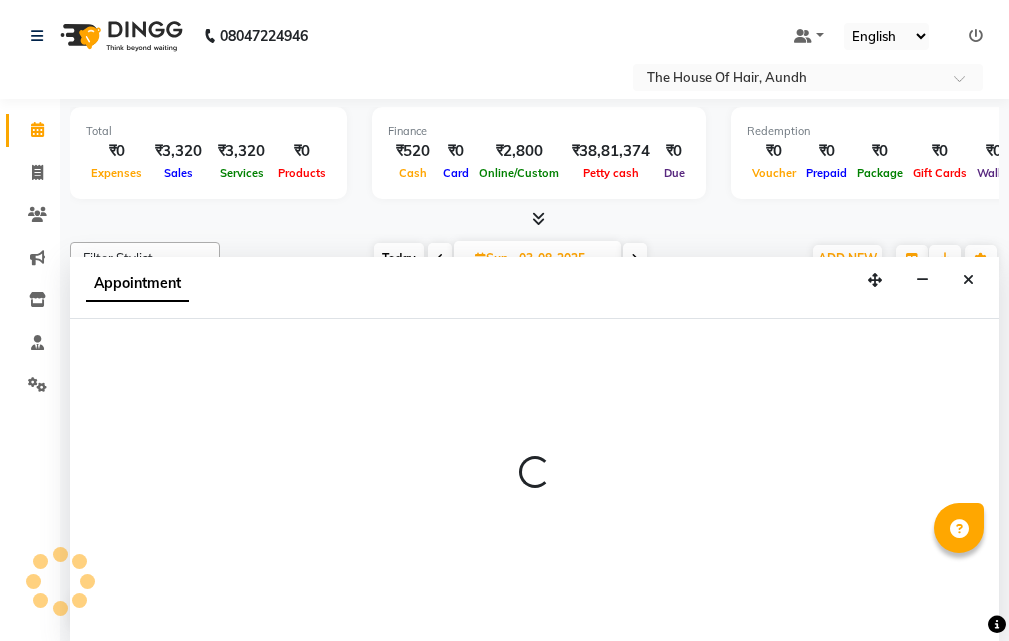 scroll, scrollTop: 1, scrollLeft: 0, axis: vertical 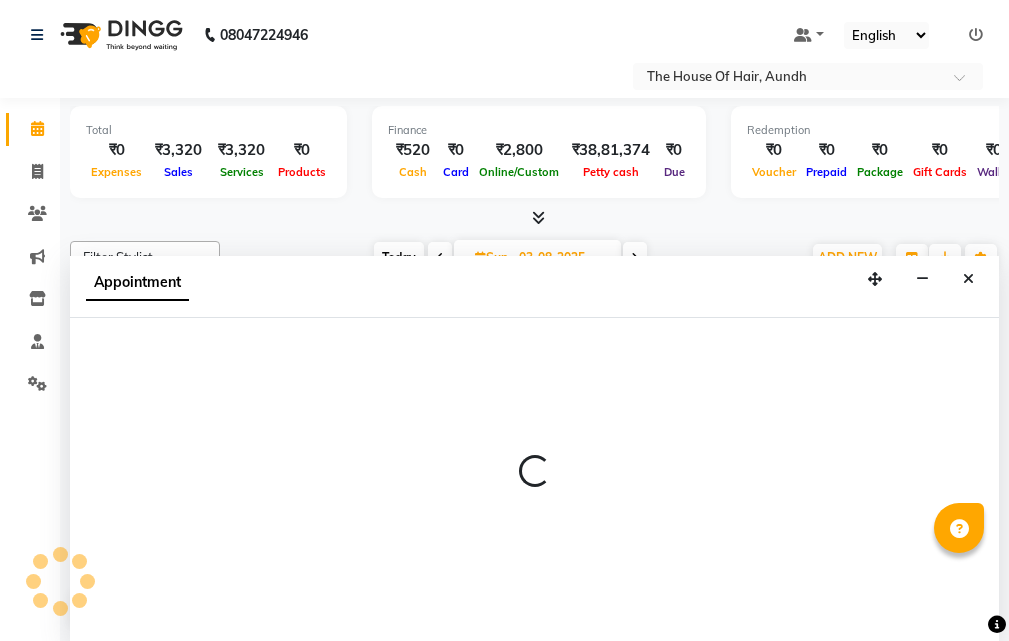 select on "6864" 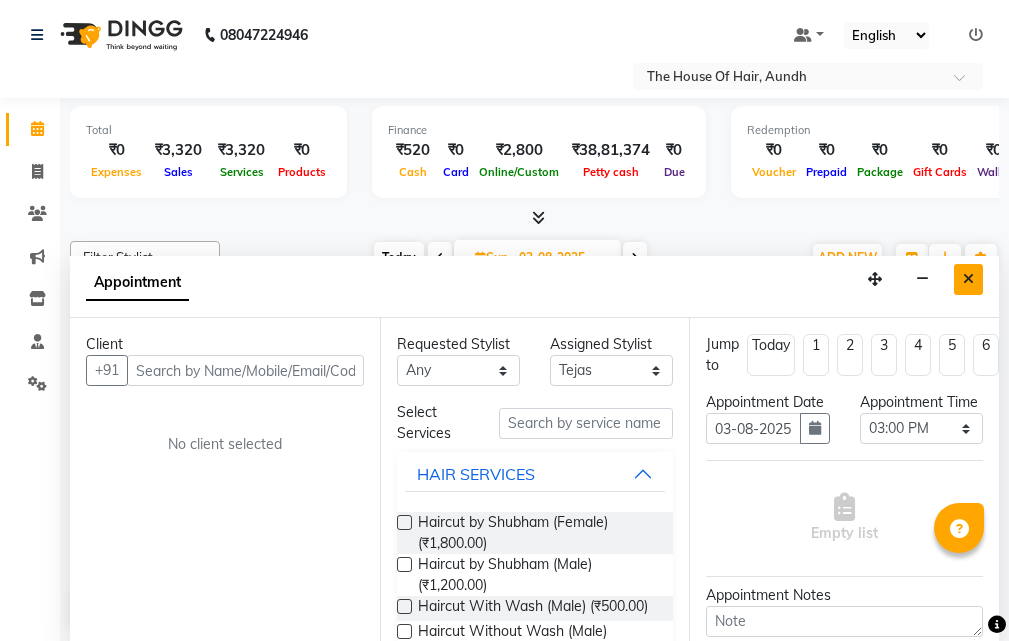 click at bounding box center [968, 279] 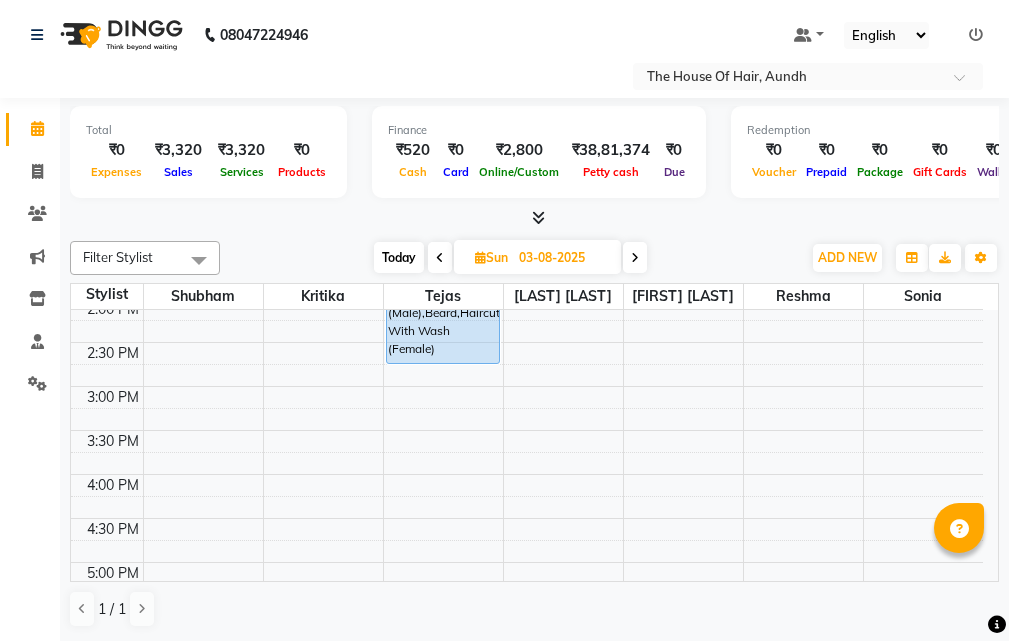 scroll, scrollTop: 500, scrollLeft: 0, axis: vertical 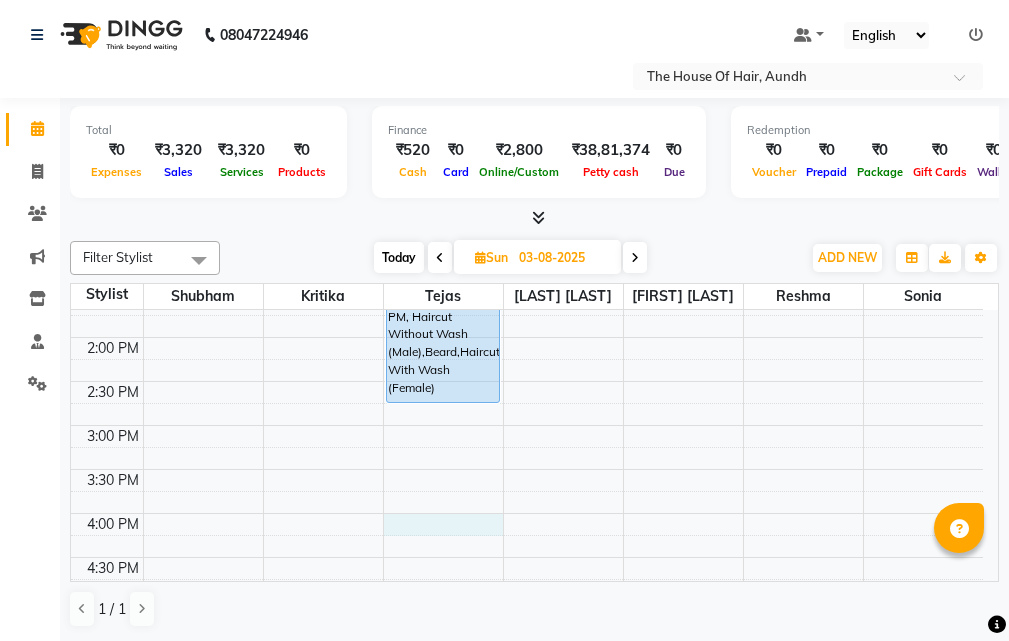 click on "8:00 AM 8:30 AM 9:00 AM 9:30 AM 10:00 AM 10:30 AM 11:00 AM 11:30 AM 12:00 PM 12:30 PM 1:00 PM 1:30 PM 2:00 PM 2:30 PM 3:00 PM 3:30 PM 4:00 PM 4:30 PM 5:00 PM 5:30 PM 6:00 PM 6:30 PM 7:00 PM 7:30 PM 8:00 PM 8:30 PM 9:00 PM 9:30 PM     [FIRST] [LAST], 10:45 AM-11:45 AM, Haircut Without Wash (Male),Beard     [FIRST] [LAST], 11:30 AM-12:30 PM, Haircut Without Wash (Male),Beard     [FIRST], 09:15 AM-10:30 AM, Haircut Without Wash (Male),Beard,Ammonia Free Global Color (Male)     [FIRST] [LAST], 01:00 PM-02:45 PM, Haircut Without Wash (Male),Beard,Haircut With Wash (Female)" at bounding box center [527, 425] 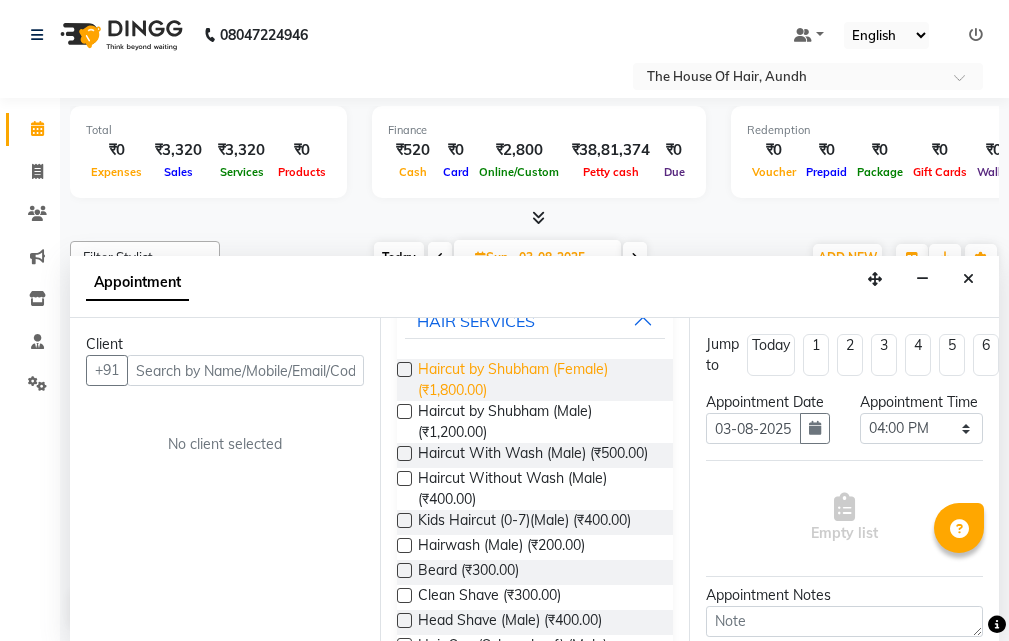 scroll, scrollTop: 200, scrollLeft: 0, axis: vertical 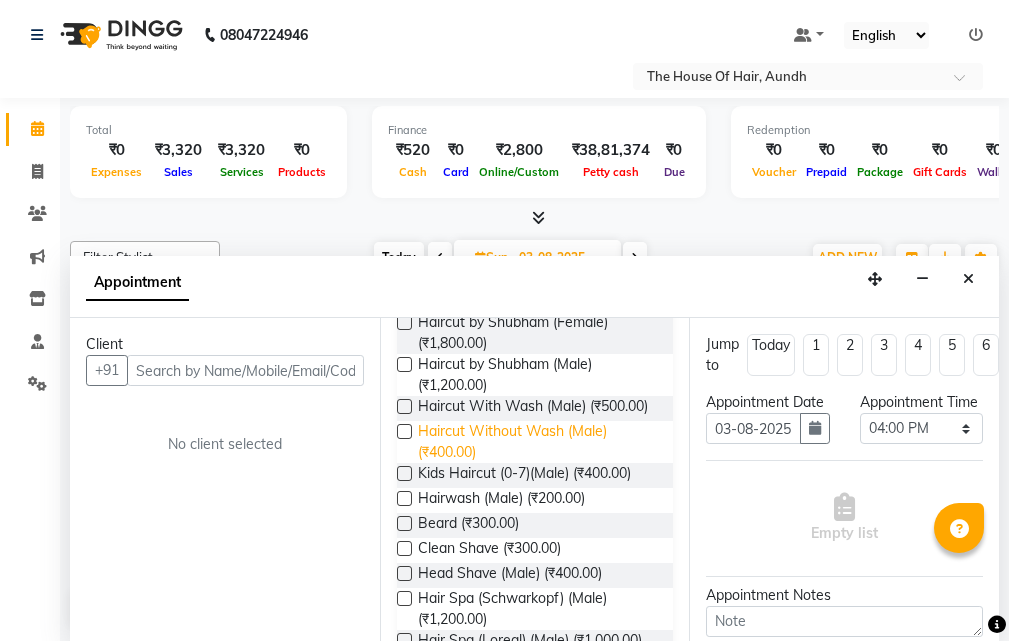 click on "Haircut Without Wash (Male) (₹400.00)" at bounding box center [538, 442] 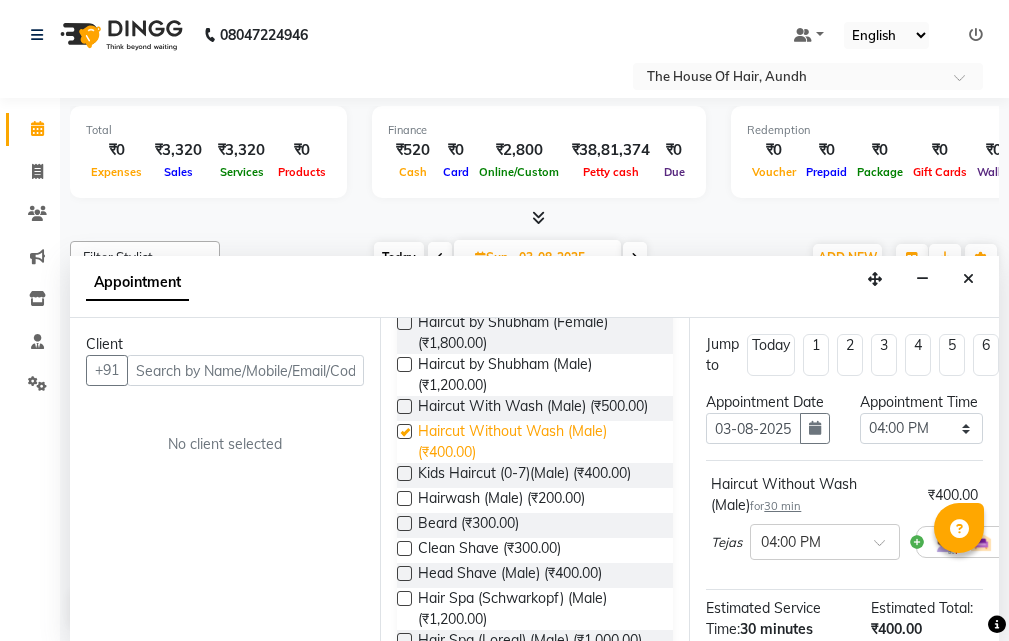 checkbox on "false" 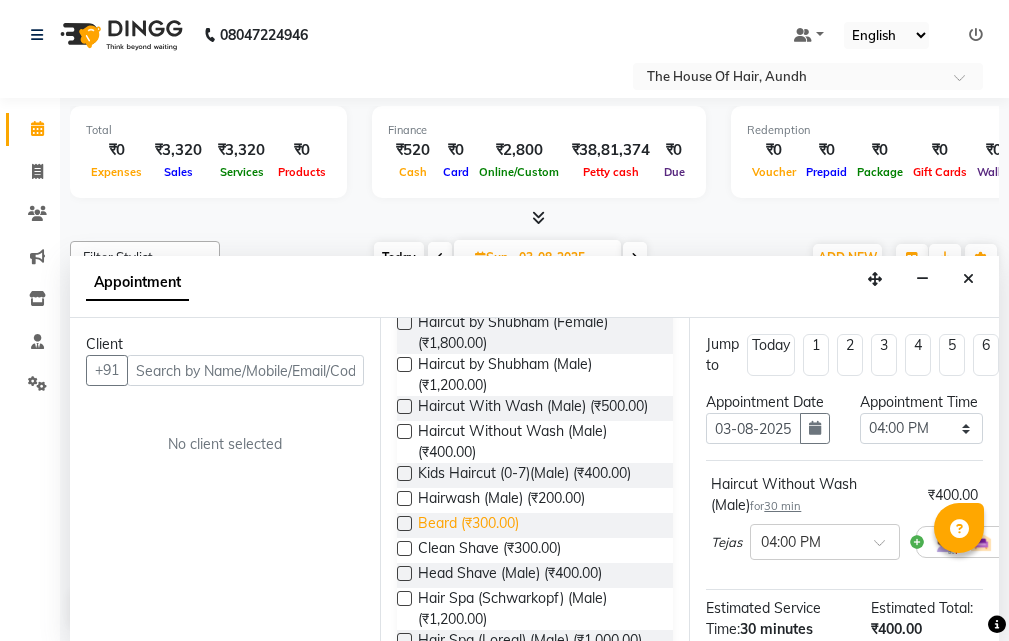 click on "Beard (₹300.00)" at bounding box center [468, 525] 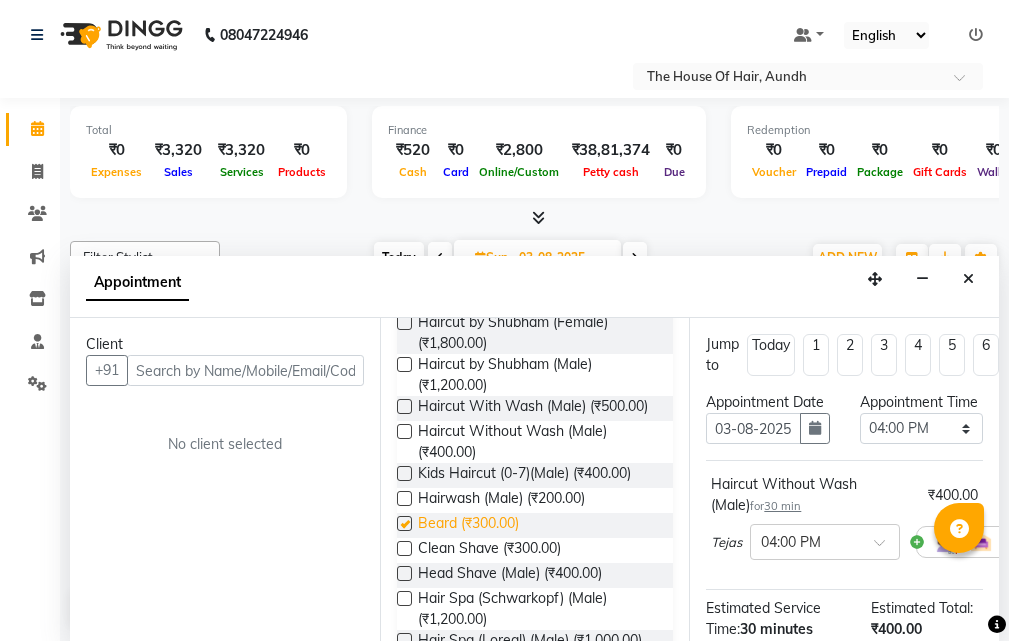 checkbox on "false" 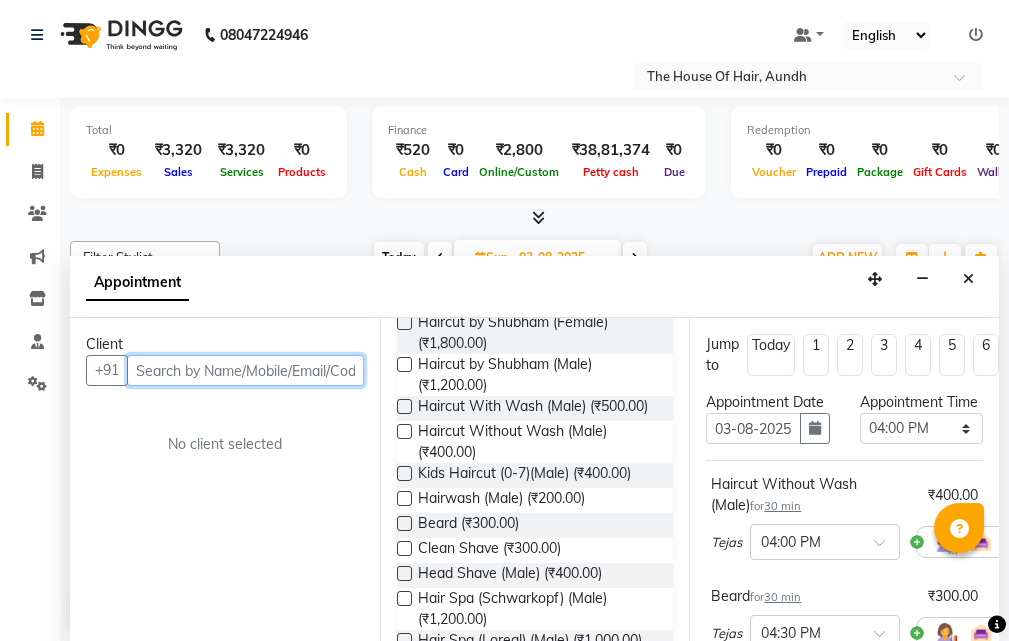 click at bounding box center [245, 370] 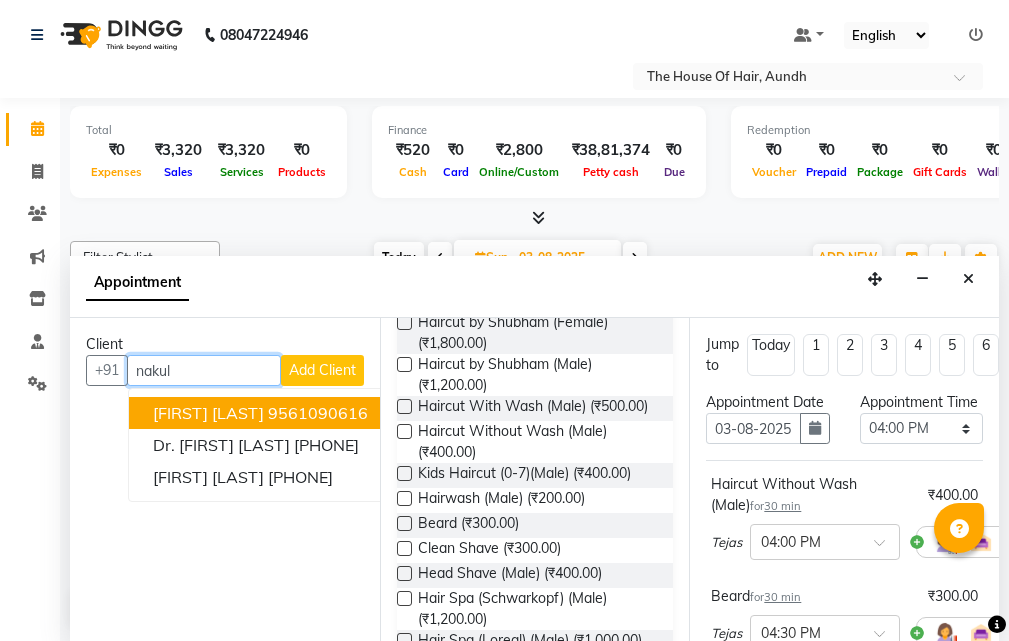 click on "[FIRST] [LAST]" at bounding box center (208, 413) 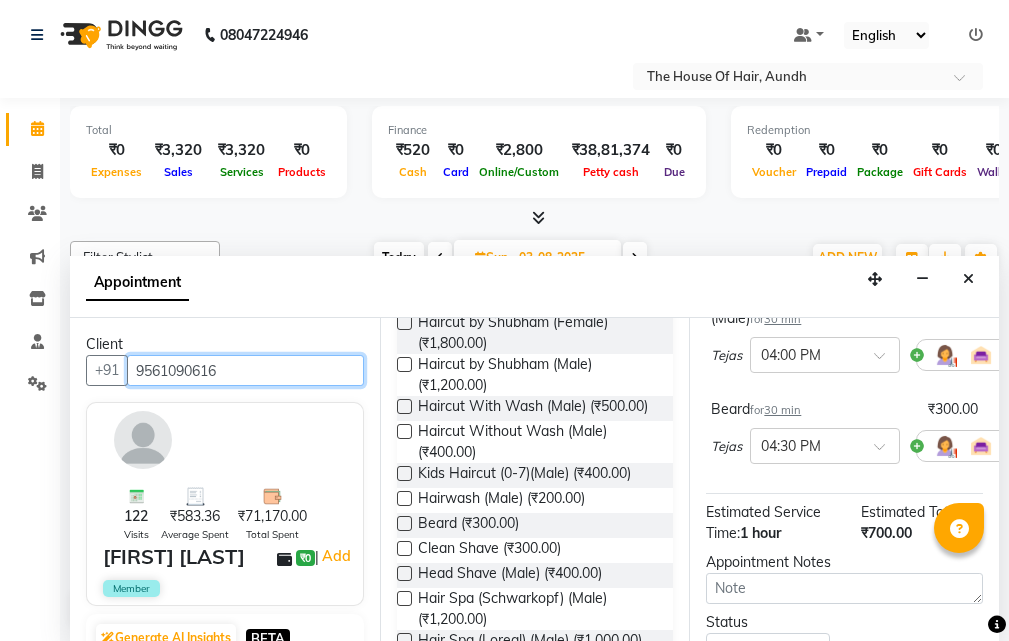 scroll, scrollTop: 300, scrollLeft: 0, axis: vertical 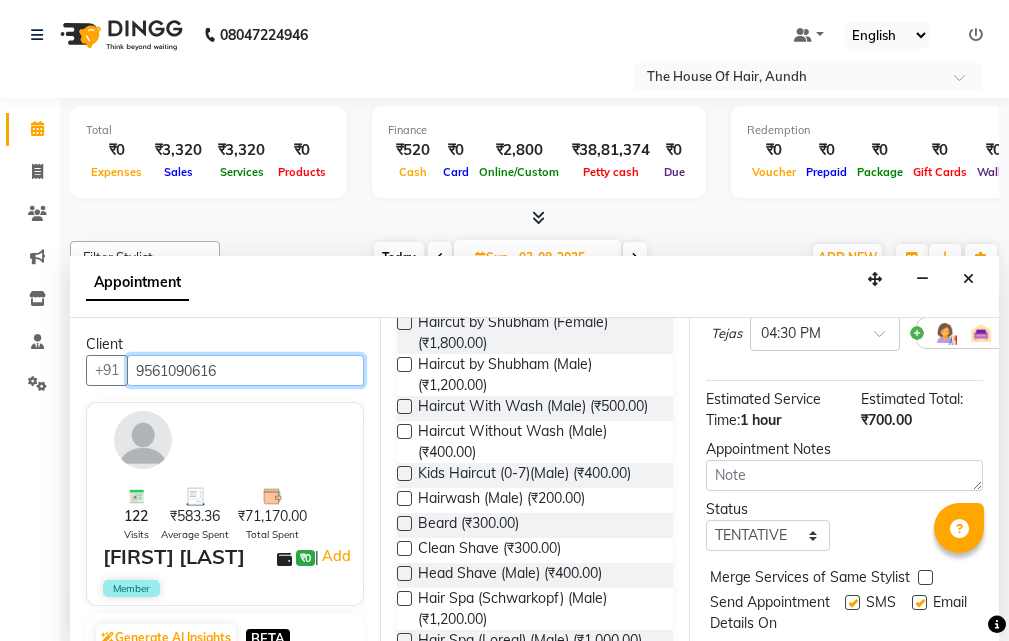 type on "9561090616" 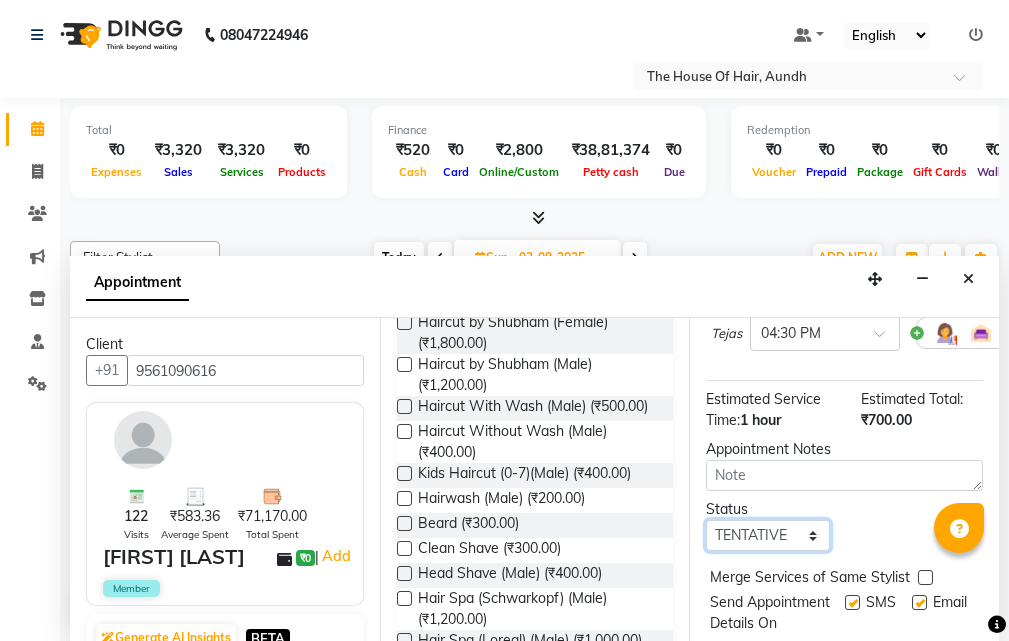 click on "Select TENTATIVE CONFIRM UPCOMING" at bounding box center [767, 535] 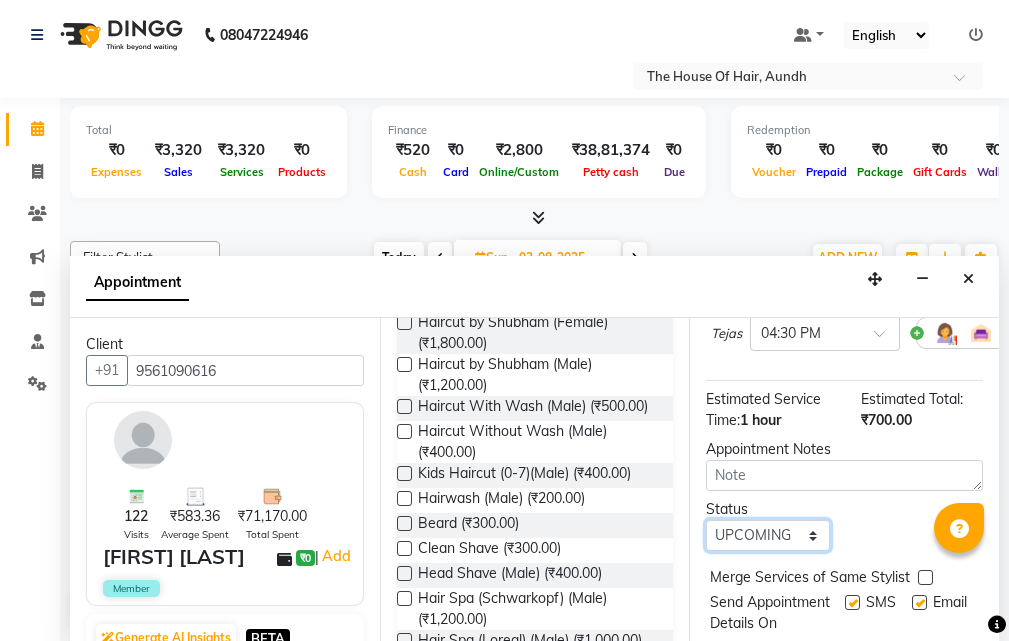 click on "Select TENTATIVE CONFIRM UPCOMING" at bounding box center (767, 535) 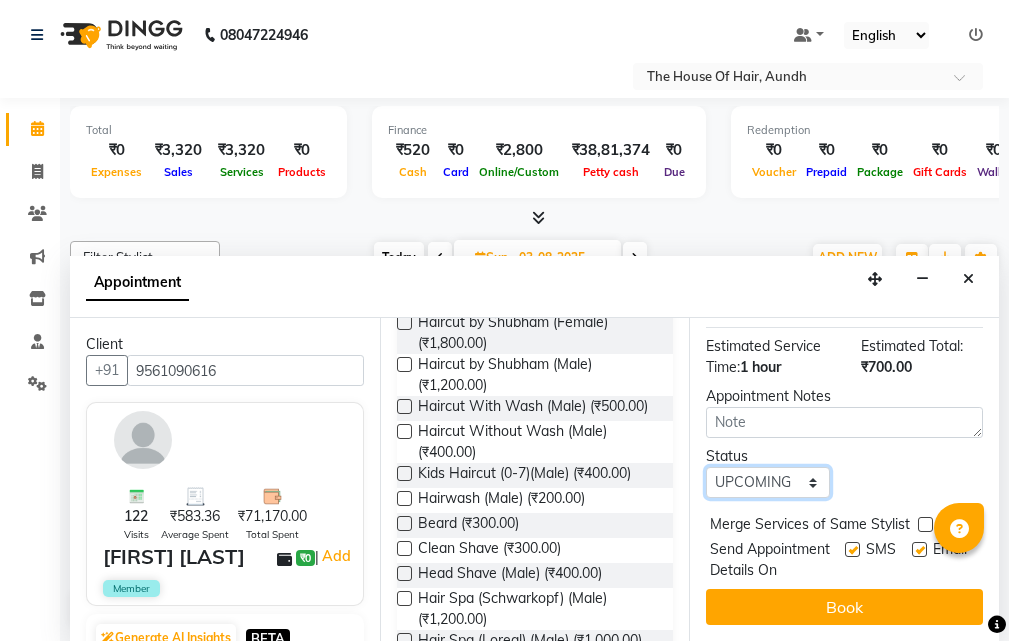 scroll, scrollTop: 410, scrollLeft: 0, axis: vertical 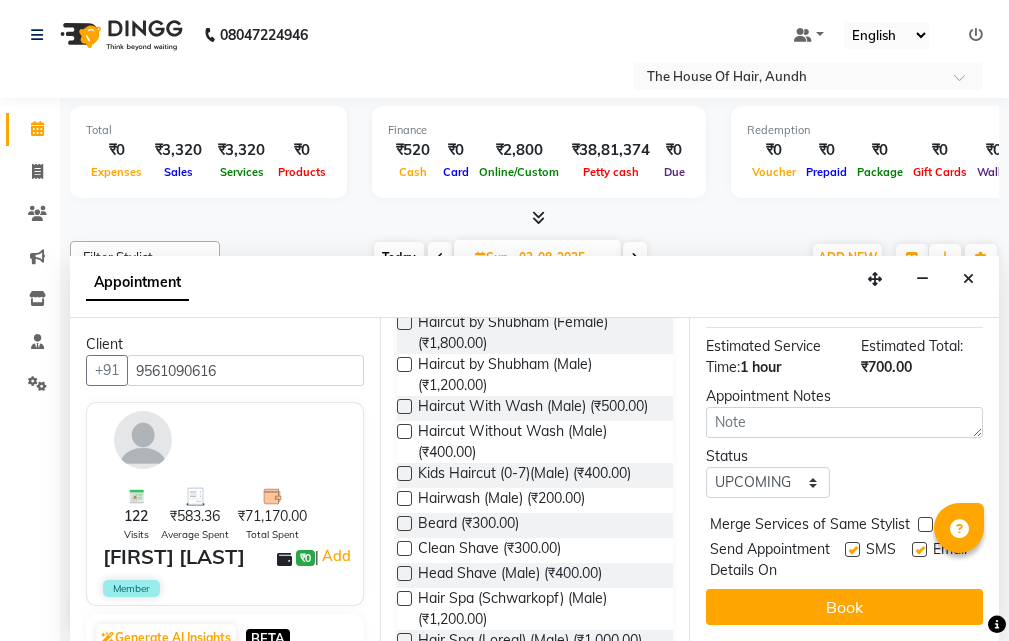 click at bounding box center [925, 524] 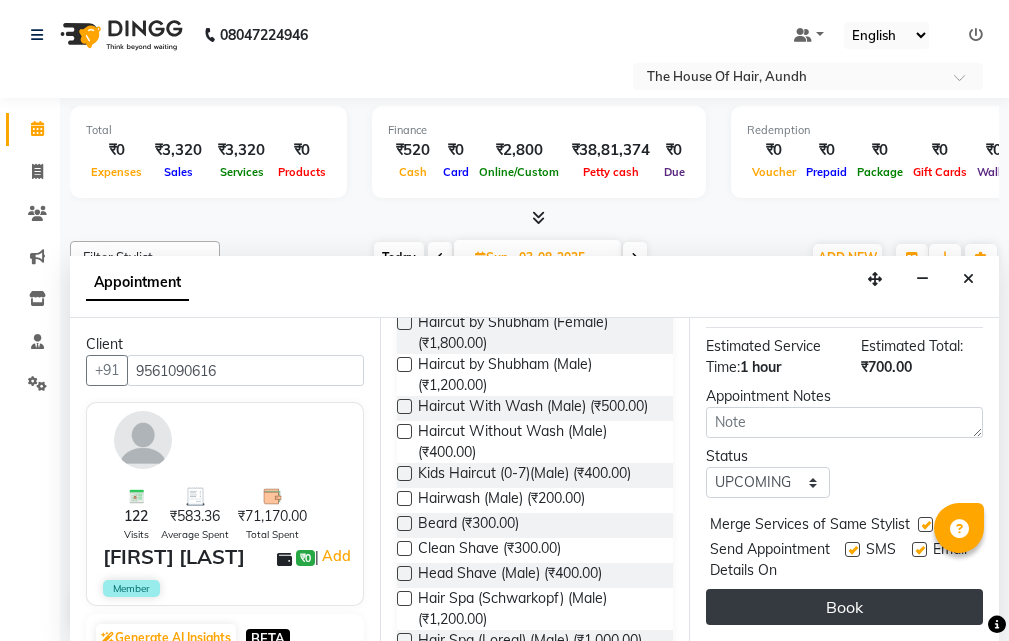 click on "Book" at bounding box center [844, 607] 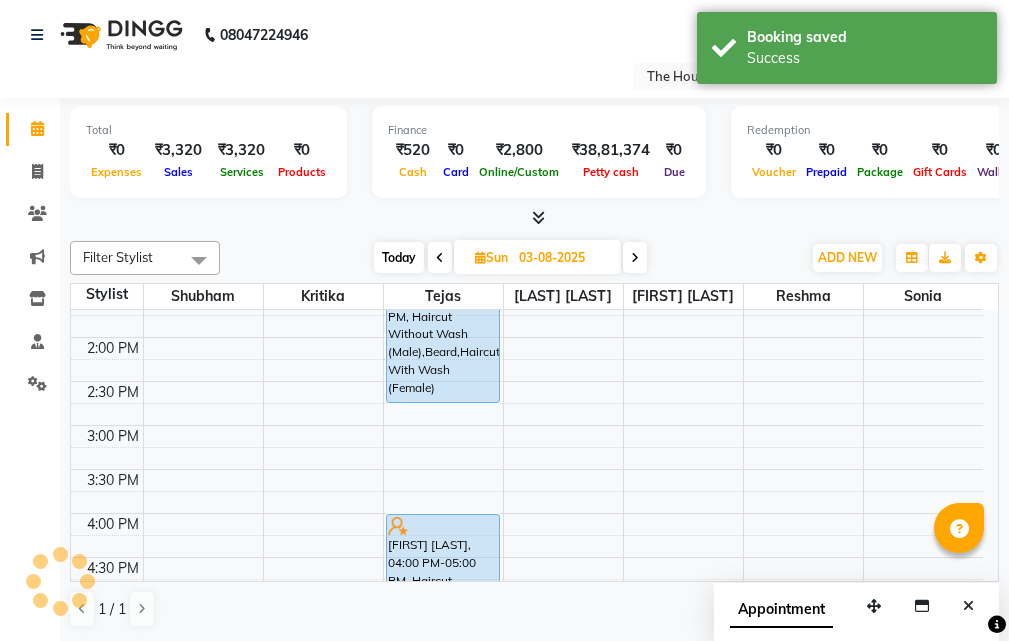 scroll, scrollTop: 0, scrollLeft: 0, axis: both 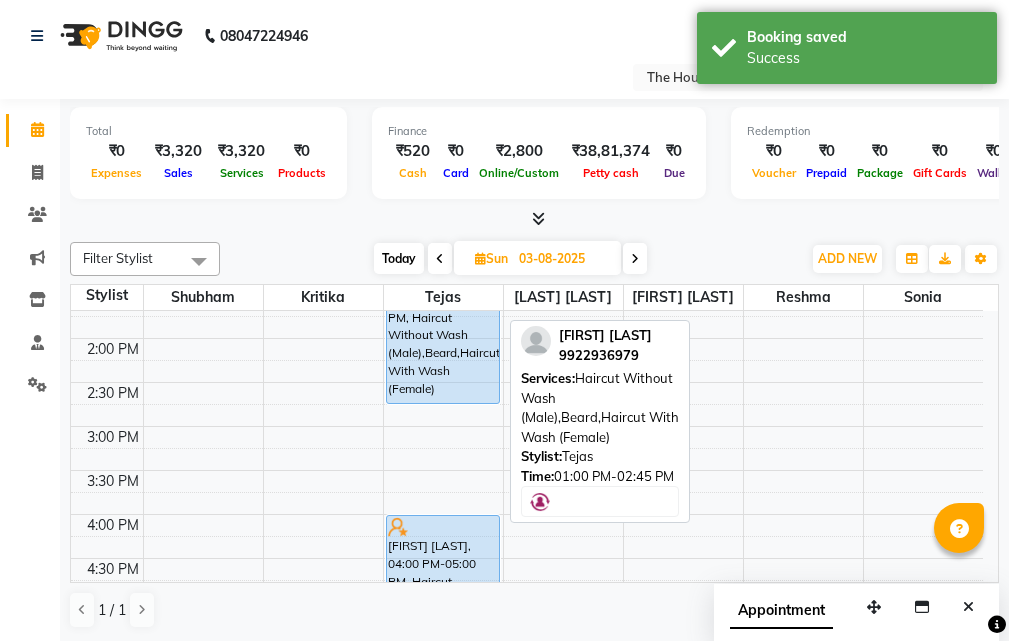 click at bounding box center [443, 403] 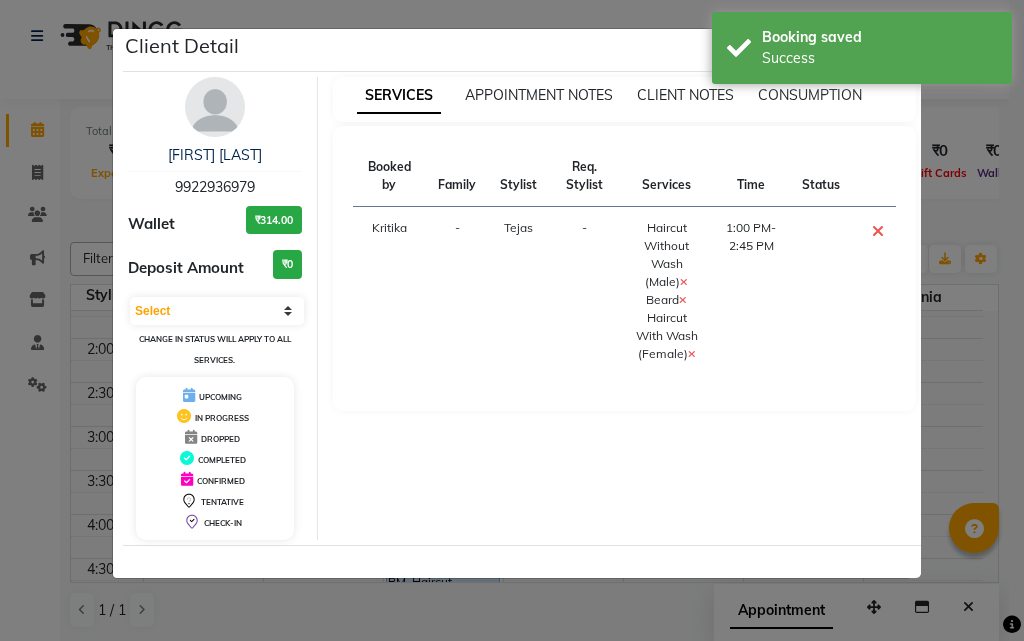 click on "SERVICES APPOINTMENT NOTES CLIENT NOTES CONSUMPTION Booked by Family Stylist Req. Stylist Services Time Status  Kritika   - Tejas -  Haircut Without Wash (Male)   Beard   Haircut With Wash (Female)   1:00 PM-2:45 PM" at bounding box center [625, 308] 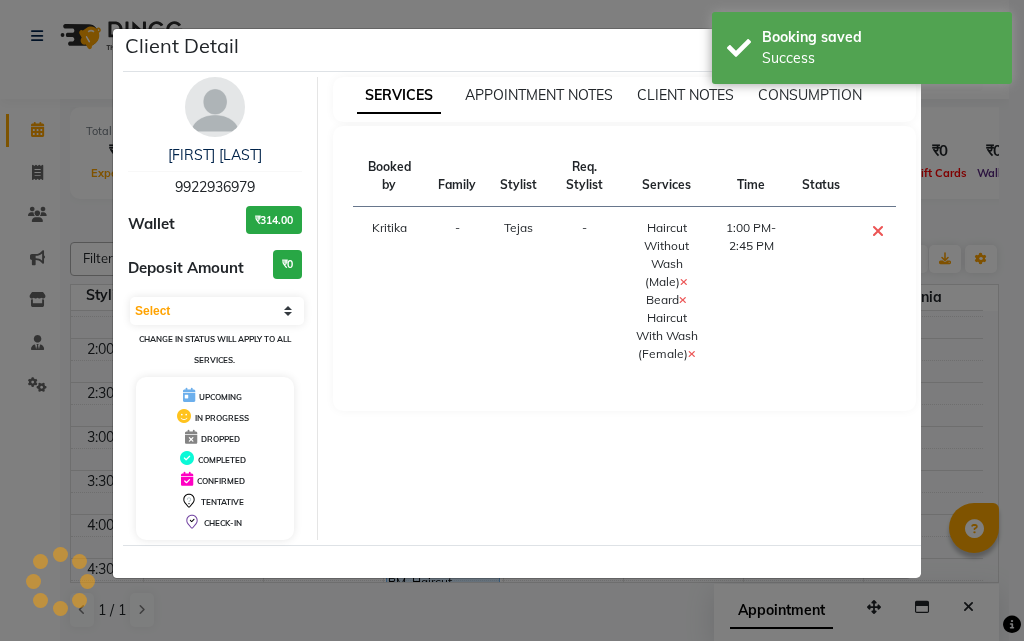 click on "Client Detail  [FIRST] [LAST]   [PHONE] Wallet ₹314.00 Deposit Amount  ₹0  Select CONFIRMED TENTATIVE Change in status will apply to all services. UPCOMING IN PROGRESS DROPPED COMPLETED CONFIRMED TENTATIVE CHECK-IN SERVICES APPOINTMENT NOTES CLIENT NOTES CONSUMPTION Booked by Family Stylist Req. Stylist Services Time Status  Kritika   - [FIRST] -  Haircut Without Wash (Male)   Beard   Haircut With Wash (Female)   1:00 PM-2:45 PM" 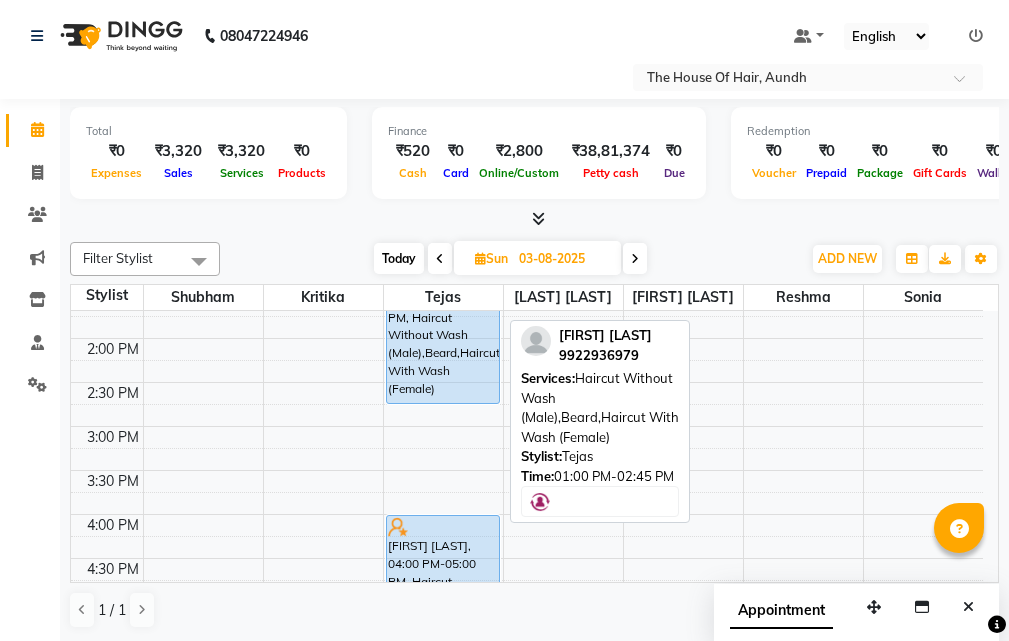 click on "[FIRST] [LAST], 10:45 AM-11:45 AM, Haircut Without Wash (Male),Beard     [FIRST] [LAST], 11:30 AM-12:30 PM, Haircut Without Wash (Male),Beard     [FIRST] [LAST], 09:15 AM-10:30 AM, Haircut Without Wash (Male),Beard,Ammonia Free Global Color (Male)     [FIRST] [LAST], 01:00 PM-02:45 PM, Haircut Without Wash (Male),Beard,Haircut With Wash (Female)     [FIRST] [LAST], 04:00 PM-05:00 PM, Haircut Without Wash (Male),Beard" at bounding box center (443, 426) 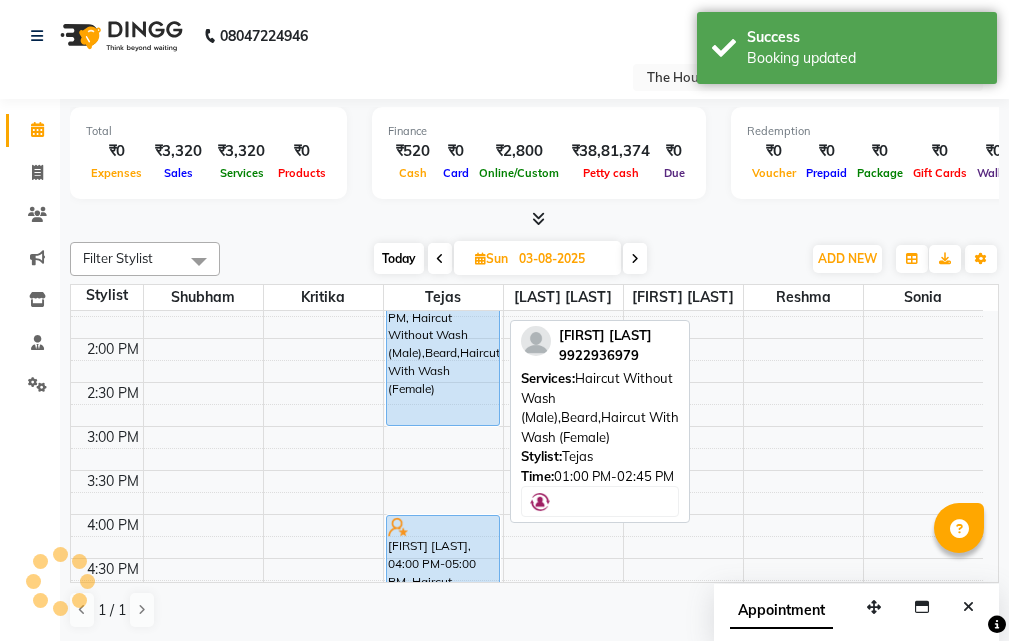 click on "[FIRST] [LAST], 01:00 PM-02:45 PM, Haircut Without Wash (Male),Beard,Haircut With Wash (Female)" at bounding box center [443, 338] 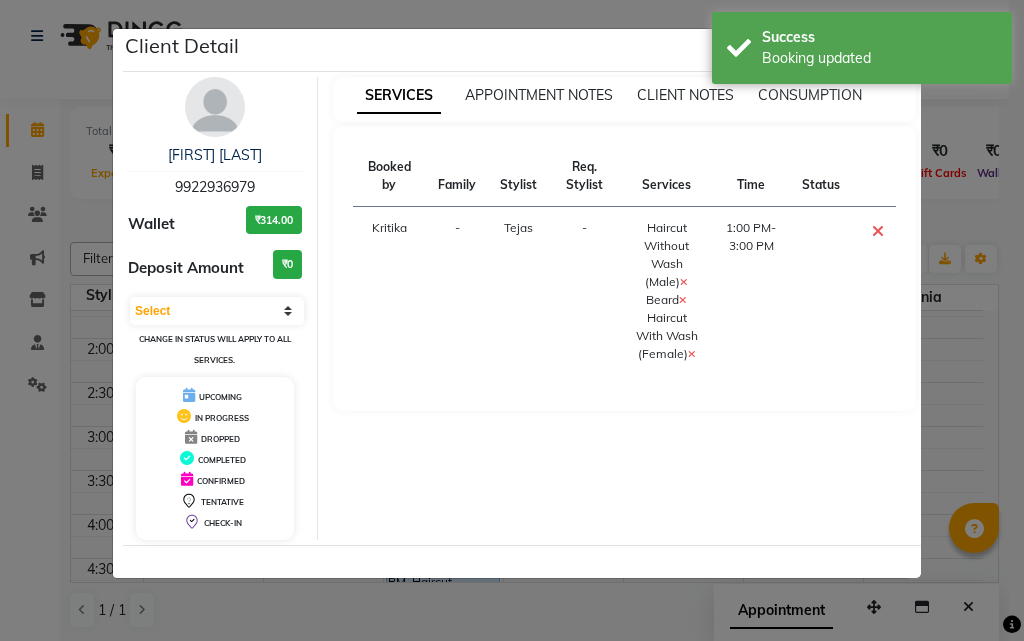 click on "Client Detail  [FIRST] [LAST]   [PHONE] Wallet ₹314.00 Deposit Amount  ₹0  Select CONFIRMED TENTATIVE Change in status will apply to all services. UPCOMING IN PROGRESS DROPPED COMPLETED CONFIRMED TENTATIVE CHECK-IN SERVICES APPOINTMENT NOTES CLIENT NOTES CONSUMPTION Booked by Family Stylist Req. Stylist Services Time Status  Kritika   - [FIRST] -  Haircut Without Wash (Male)   Beard   Haircut With Wash (Female)   1:00 PM-3:00 PM" 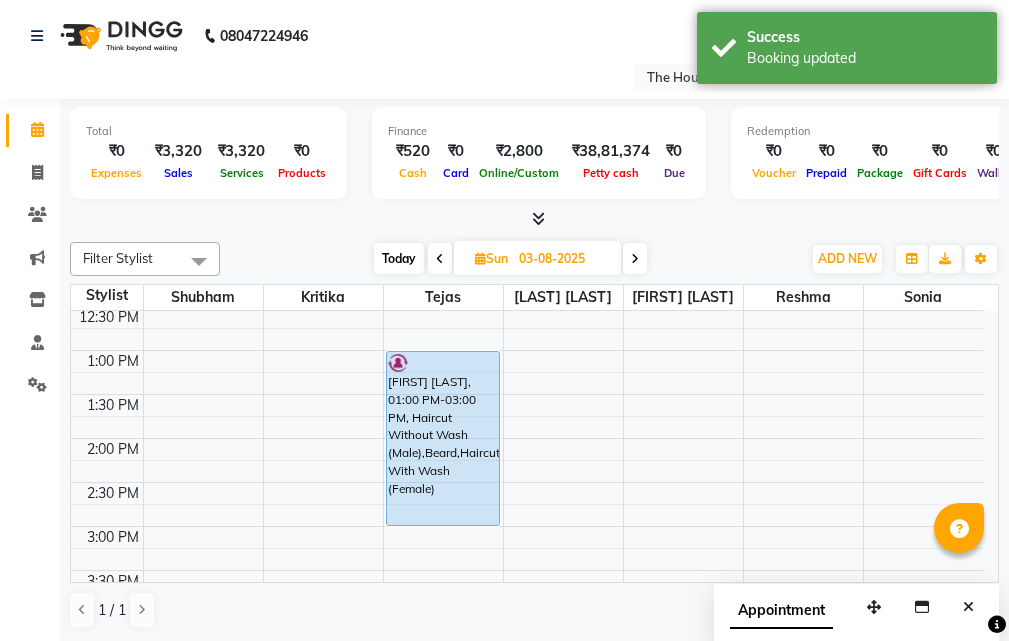 scroll, scrollTop: 500, scrollLeft: 0, axis: vertical 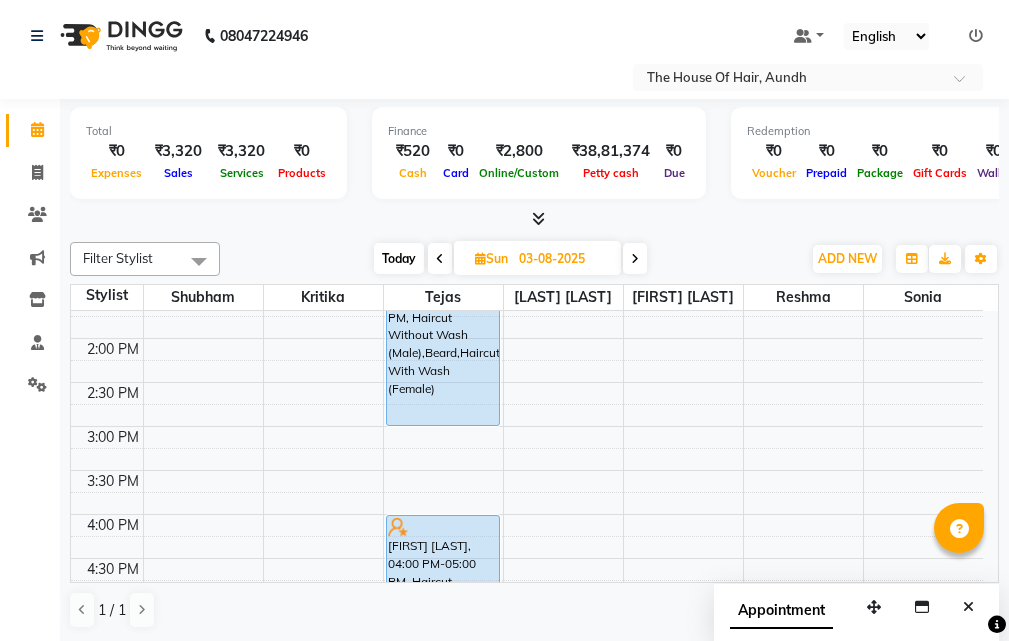 click on "Today" at bounding box center [399, 258] 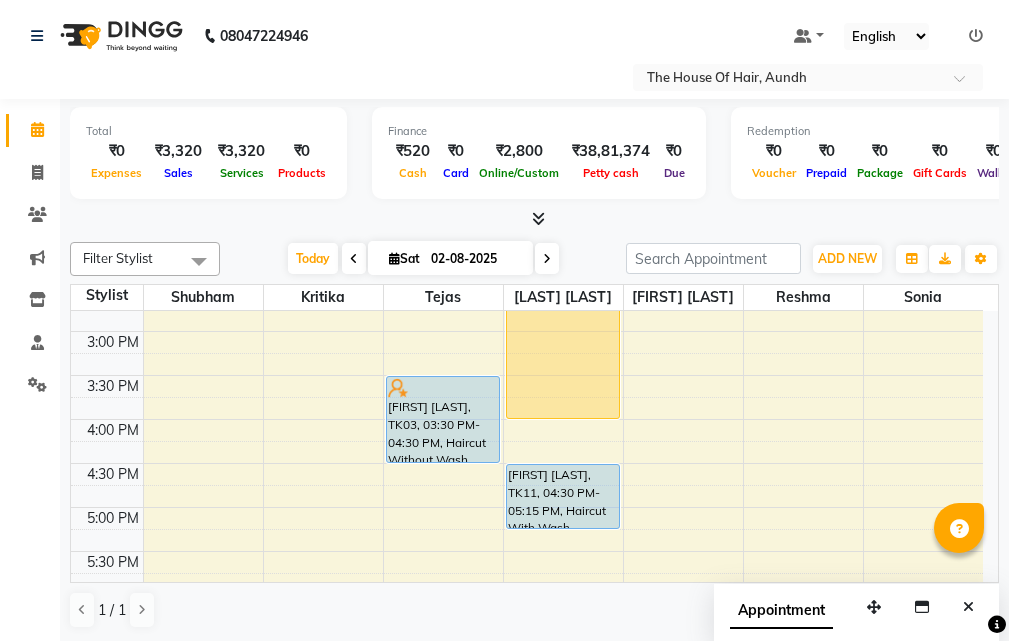 scroll, scrollTop: 641, scrollLeft: 0, axis: vertical 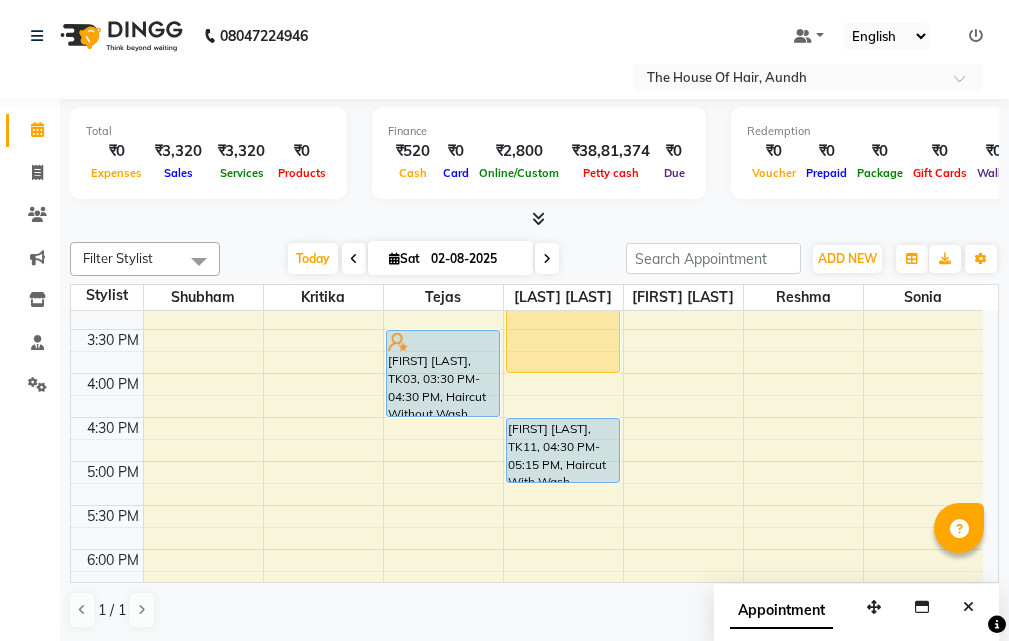 click at bounding box center (547, 259) 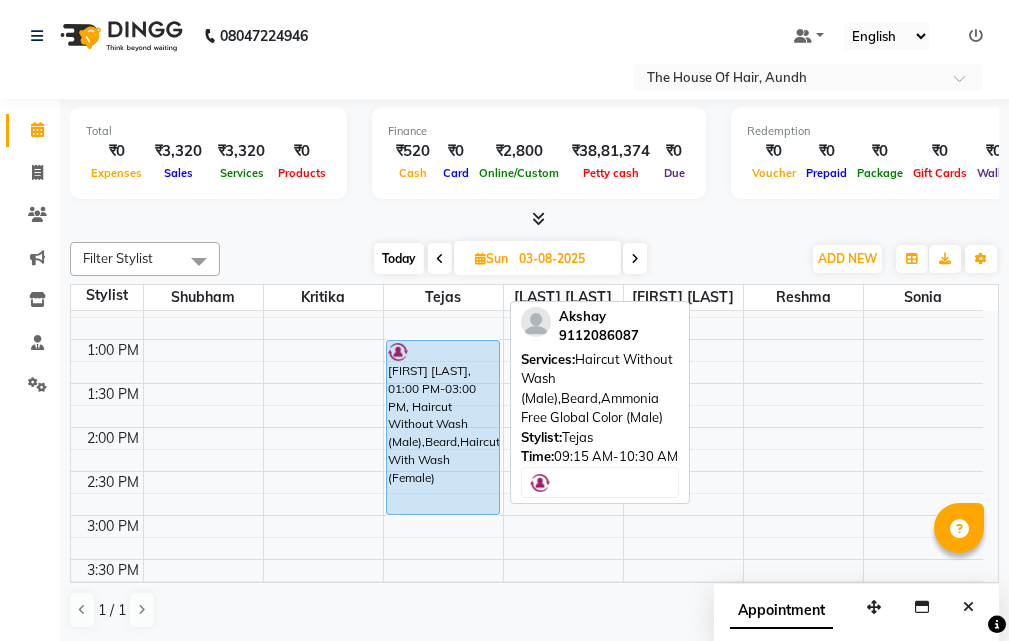 scroll, scrollTop: 529, scrollLeft: 0, axis: vertical 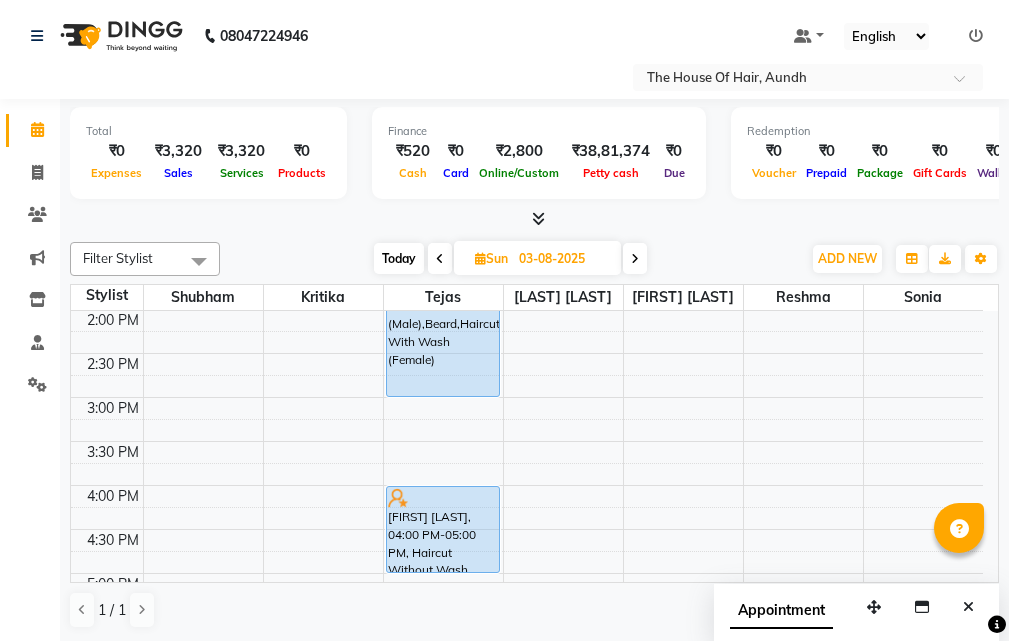 click on "Today" at bounding box center [399, 258] 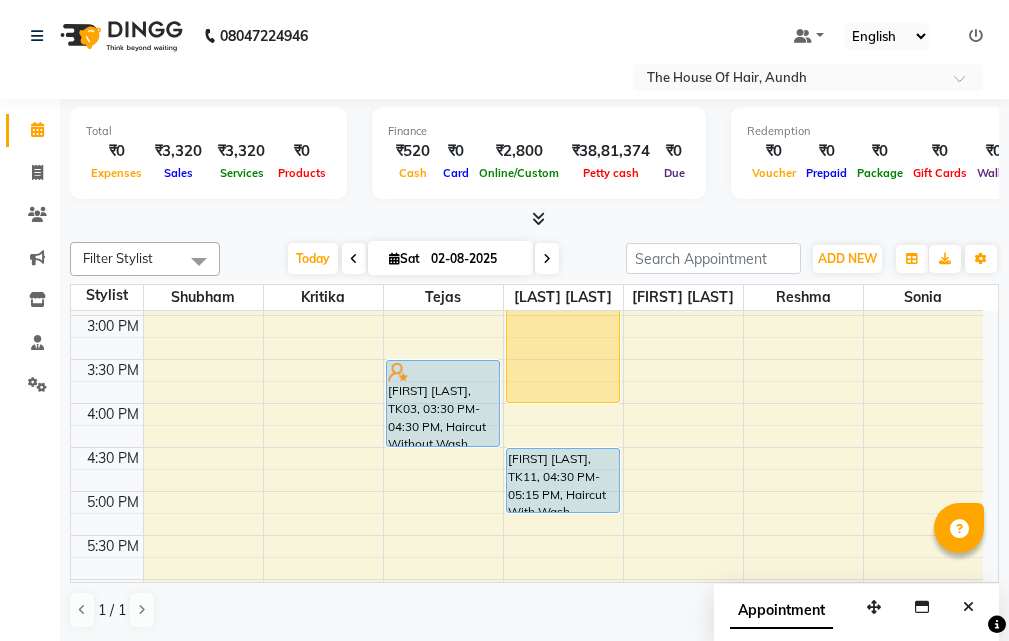 scroll, scrollTop: 729, scrollLeft: 0, axis: vertical 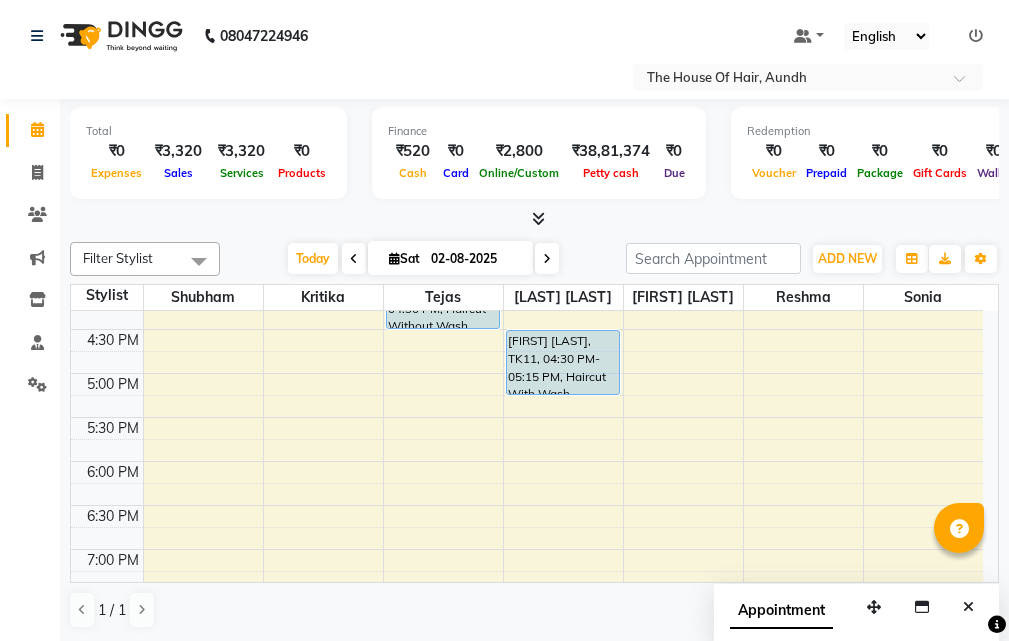 click on "8:00 AM 8:30 AM 9:00 AM 9:30 AM 10:00 AM 10:30 AM 11:00 AM 11:30 AM 12:00 PM 12:30 PM 1:00 PM 1:30 PM 2:00 PM 2:30 PM 3:00 PM 3:30 PM 4:00 PM 4:30 PM 5:00 PM 5:30 PM 6:00 PM 6:30 PM 7:00 PM 7:30 PM 8:00 PM 8:30 PM 9:00 PM 9:30 PM     [FIRST] [LAST], TK06, 09:30 AM-10:00 AM, Beard     [FIRST] [LAST], TK01, 10:15 AM-10:45 AM, Haircut Without Wash (Male)     [FIRST] [LAST], TK08, 11:00 AM-12:00 PM, Haircut Without Wash (Male),Beard (₹300)     [FIRST] [LAST], TK05, 12:00 PM-01:00 PM, Haircut Without Wash (Male),Beard     [FIRST] [LAST], TK10, 01:00 PM-01:30 PM, Beard    [FIRST] [LAST], TK02, 01:30 PM-02:30 PM, Haircut Without Wash (Male),Beard     [FIRST] [LAST], TK03, 03:30 PM-04:30 PM, Haircut Without Wash (Male),Beard     [FIRST] [LAST], TK07, 09:30 AM-10:30 AM, Haircut Without Wash (Male),Beard    [FIRST] [LAST], TK04, 12:00 PM-04:00 PM, Ammonia Free Touch-Up (Female),Highlights & Babylights (Female)    [FIRST] [LAST], TK11, 04:30 PM-05:15 PM, Haircut With Wash (Female)" at bounding box center [527, 197] 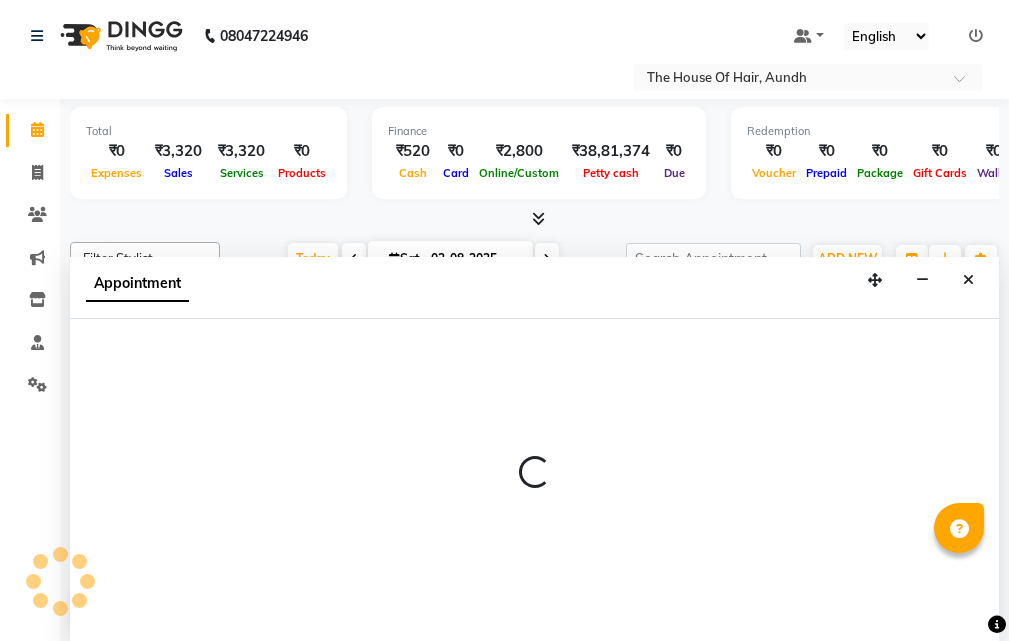 scroll, scrollTop: 1, scrollLeft: 0, axis: vertical 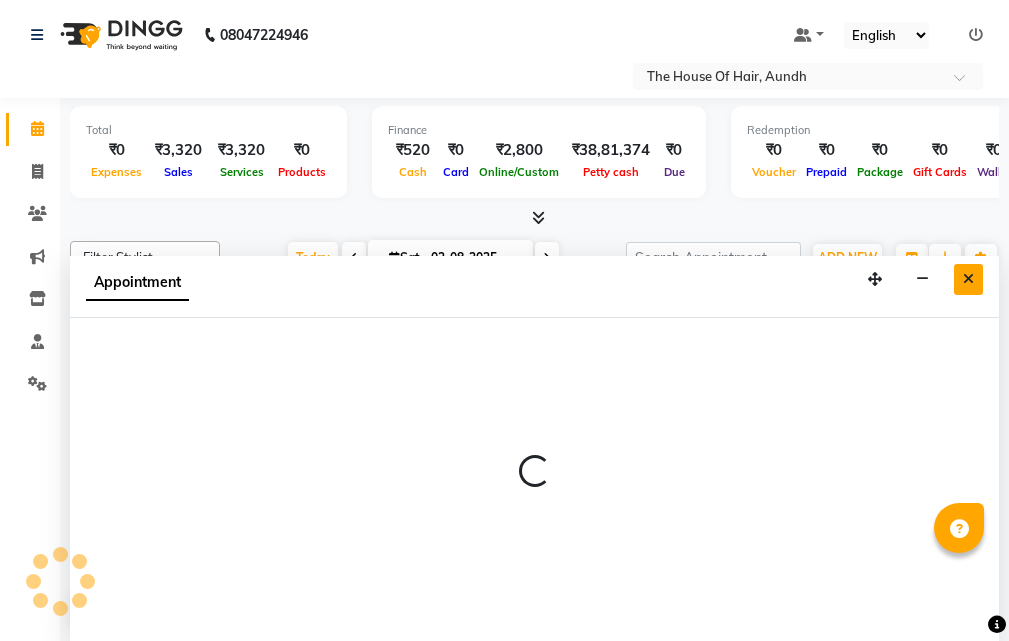 click at bounding box center [968, 279] 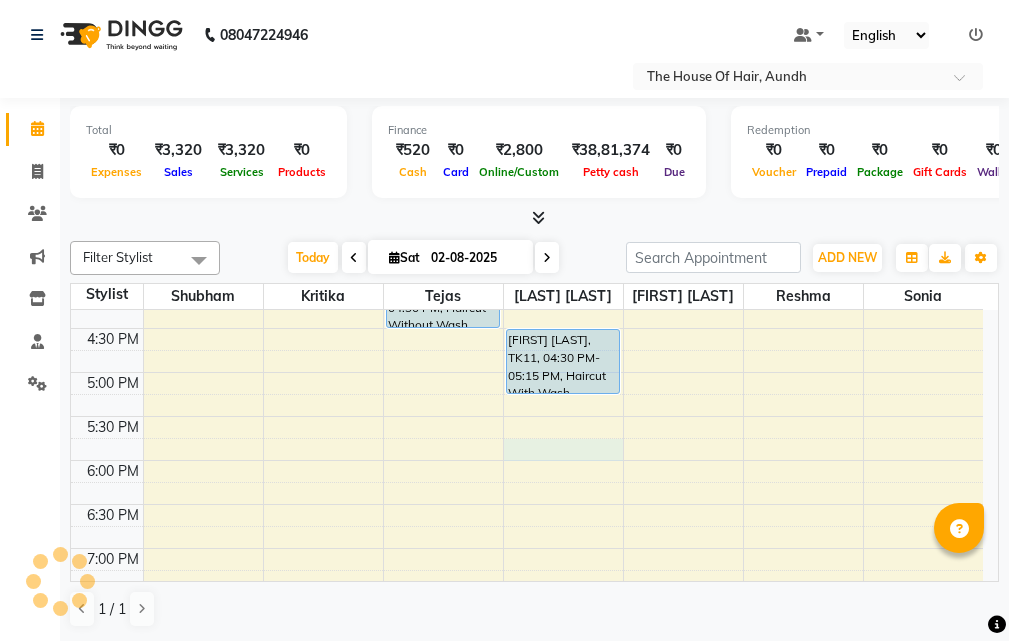 click on "8:00 AM 8:30 AM 9:00 AM 9:30 AM 10:00 AM 10:30 AM 11:00 AM 11:30 AM 12:00 PM 12:30 PM 1:00 PM 1:30 PM 2:00 PM 2:30 PM 3:00 PM 3:30 PM 4:00 PM 4:30 PM 5:00 PM 5:30 PM 6:00 PM 6:30 PM 7:00 PM 7:30 PM 8:00 PM 8:30 PM 9:00 PM 9:30 PM     [FIRST] [LAST], TK06, 09:30 AM-10:00 AM, Beard     [FIRST] [LAST], TK01, 10:15 AM-10:45 AM, Haircut Without Wash (Male)     [FIRST] [LAST], TK08, 11:00 AM-12:00 PM, Haircut Without Wash (Male),Beard (₹300)     [FIRST] [LAST], TK05, 12:00 PM-01:00 PM, Haircut Without Wash (Male),Beard     [FIRST] [LAST], TK10, 01:00 PM-01:30 PM, Beard    [FIRST] [LAST], TK02, 01:30 PM-02:30 PM, Haircut Without Wash (Male),Beard     [FIRST] [LAST], TK03, 03:30 PM-04:30 PM, Haircut Without Wash (Male),Beard     [FIRST] [LAST], TK07, 09:30 AM-10:30 AM, Haircut Without Wash (Male),Beard    [FIRST] [LAST], TK04, 12:00 PM-04:00 PM, Ammonia Free Touch-Up (Female),Highlights & Babylights (Female)    [FIRST] [LAST], TK11, 04:30 PM-05:15 PM, Haircut With Wash (Female)" at bounding box center [527, 196] 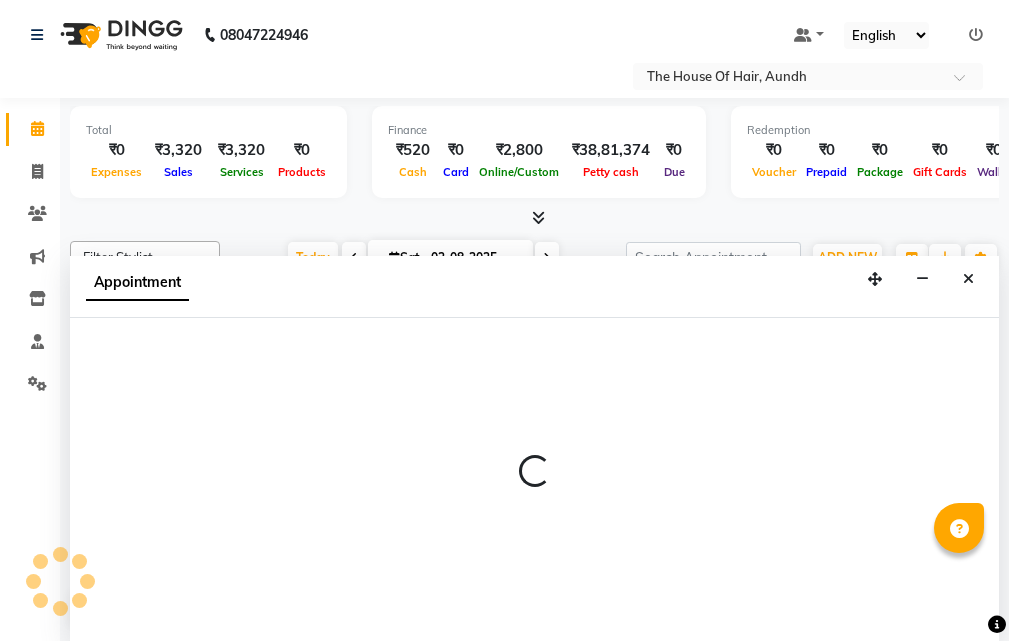 select on "32779" 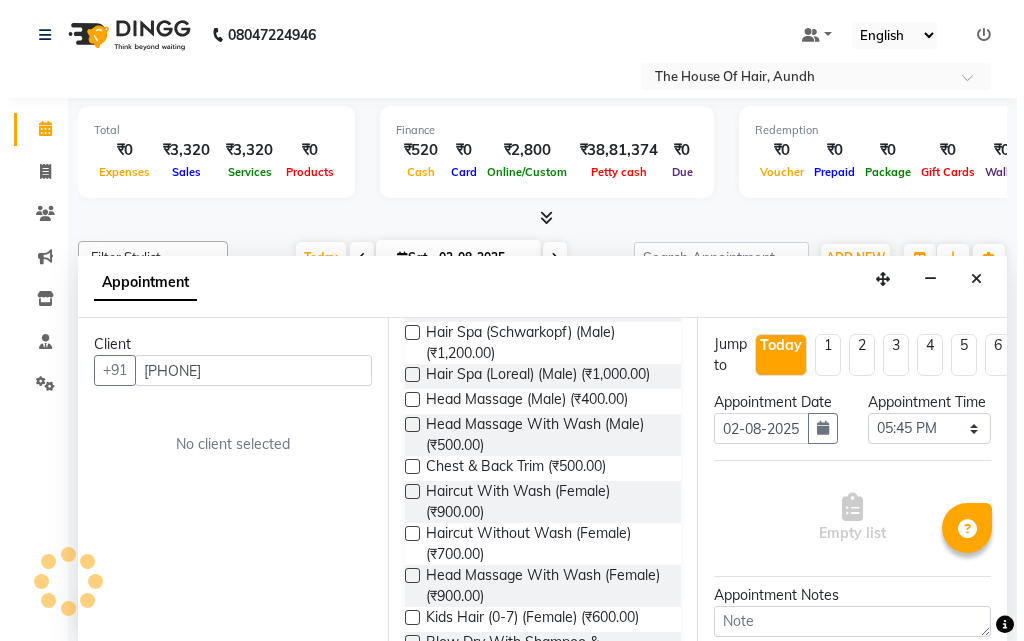 scroll, scrollTop: 500, scrollLeft: 0, axis: vertical 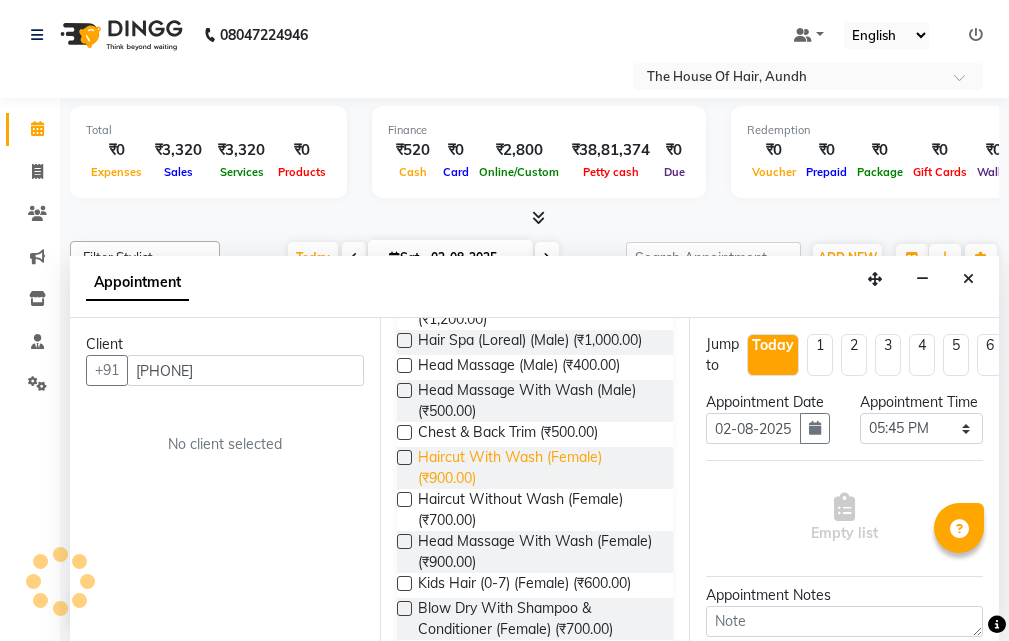 type on "[PHONE]" 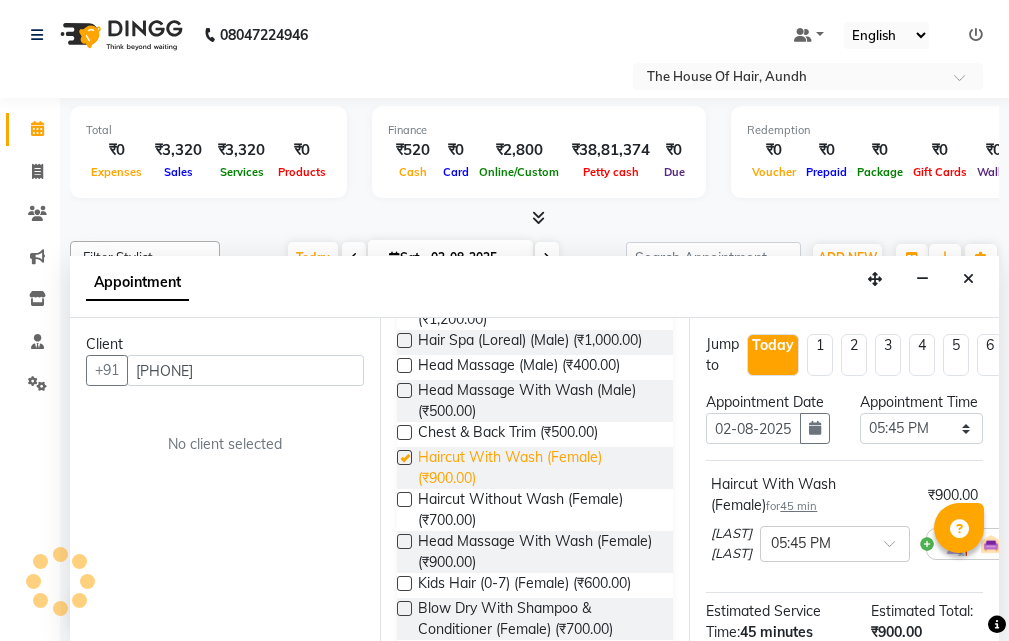 checkbox on "false" 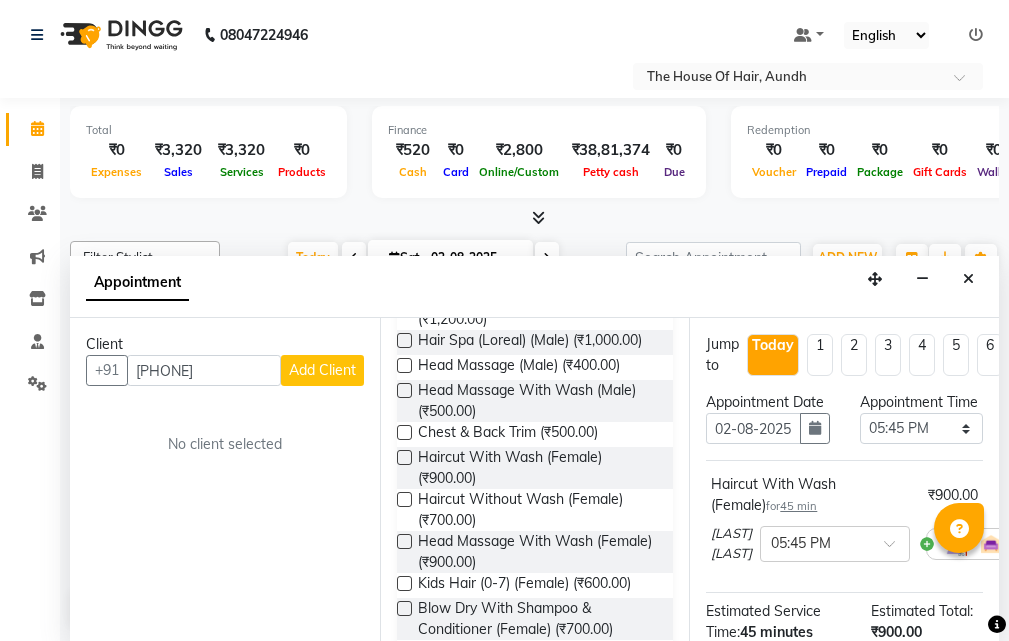 click on "Add Client" at bounding box center [322, 370] 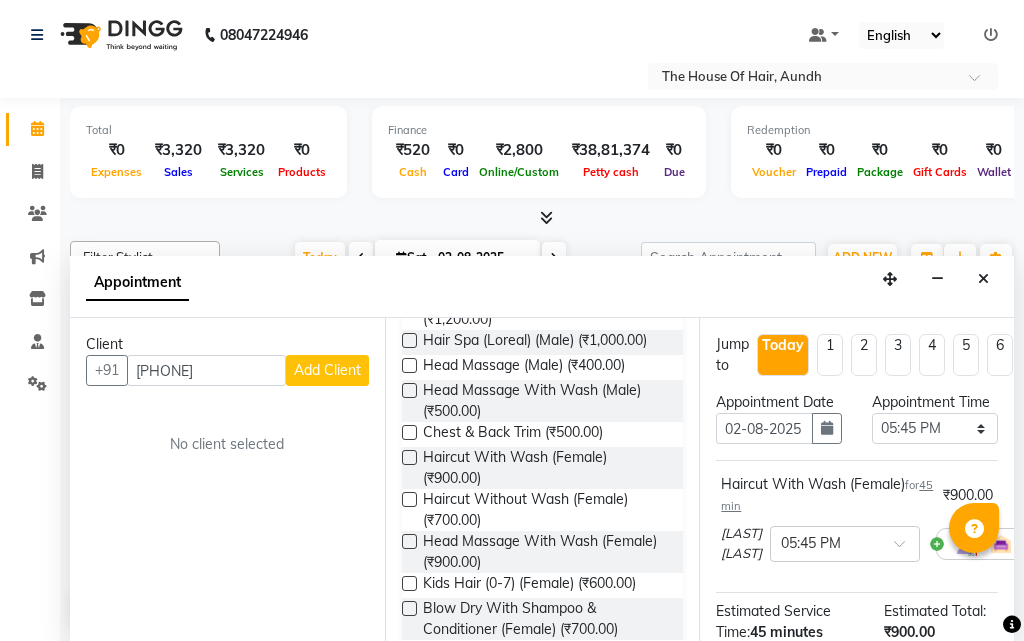 select 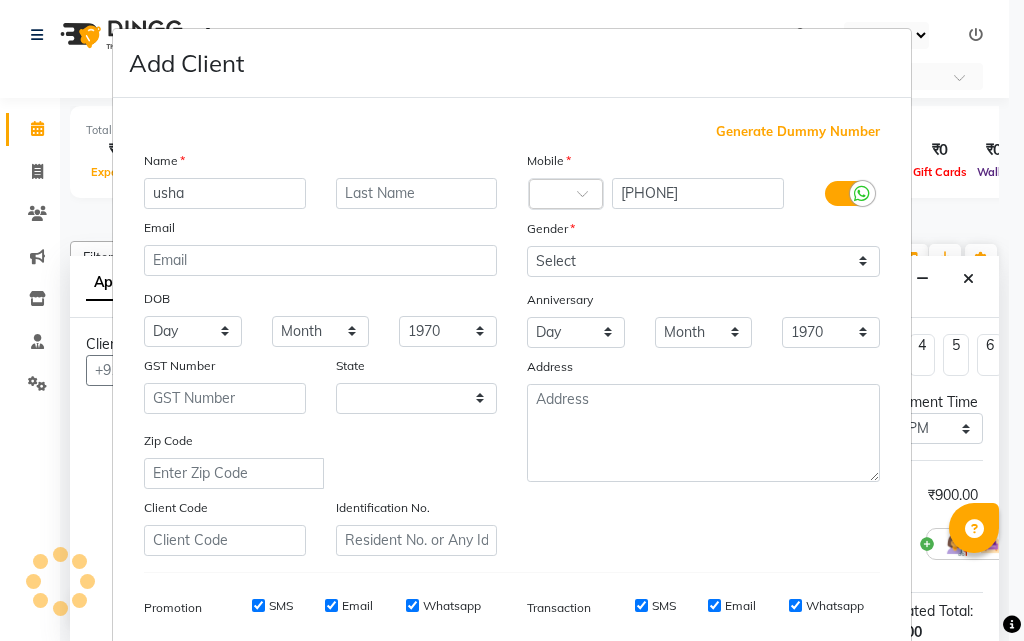 click on "usha" at bounding box center [225, 193] 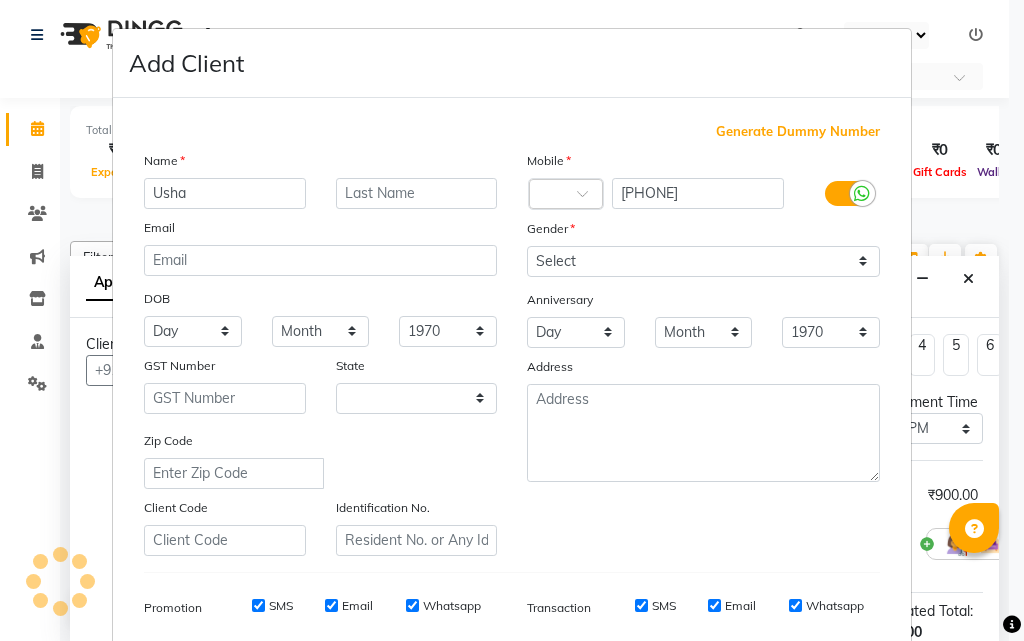 type on "Usha" 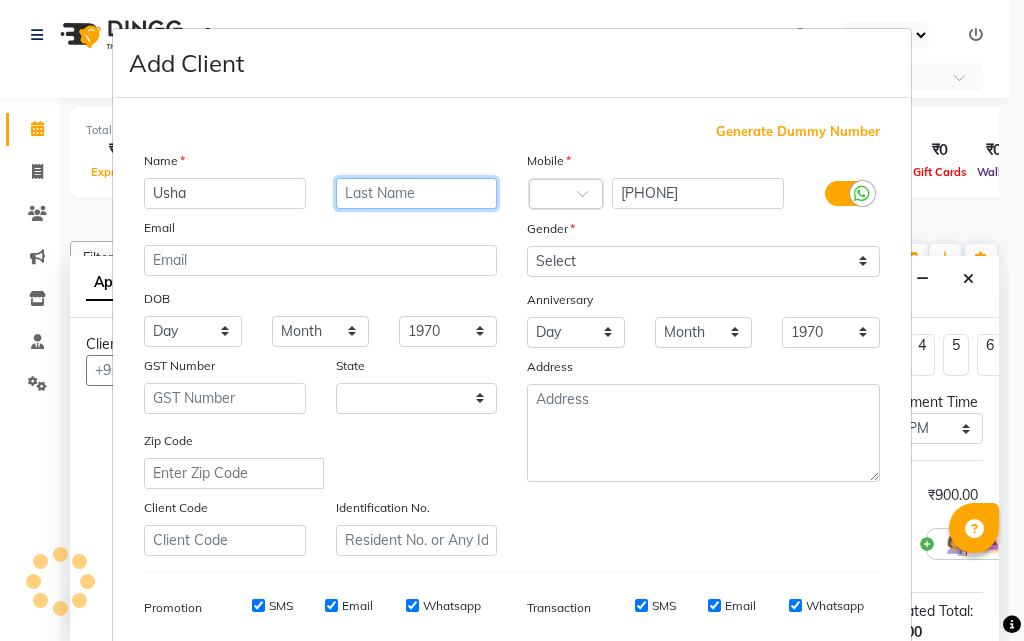 click at bounding box center (417, 193) 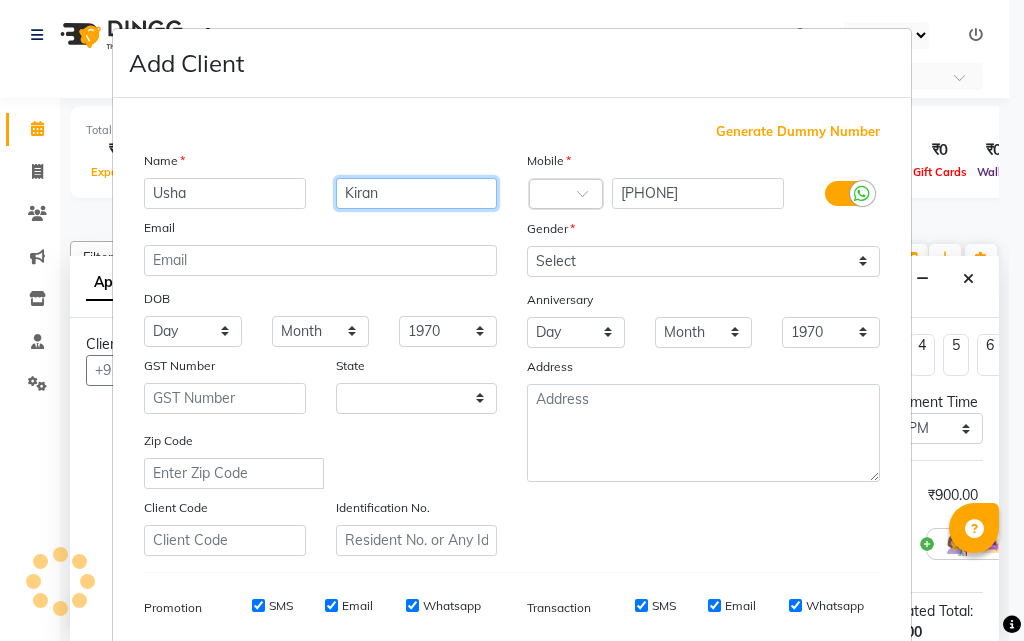 type on "Kiran" 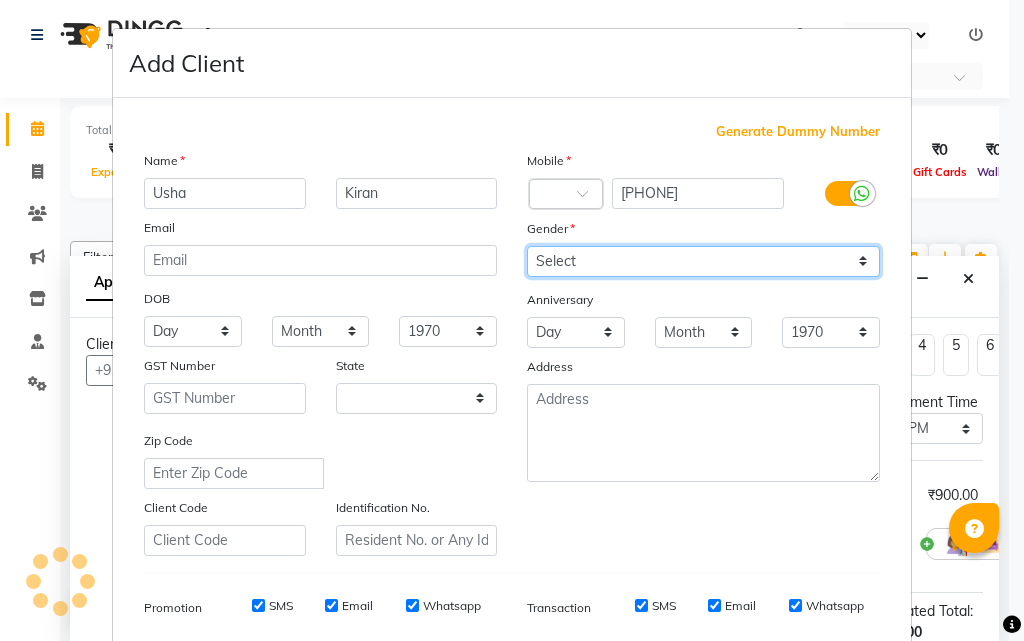 click on "Select Male Female Other Prefer Not To Say" at bounding box center [703, 261] 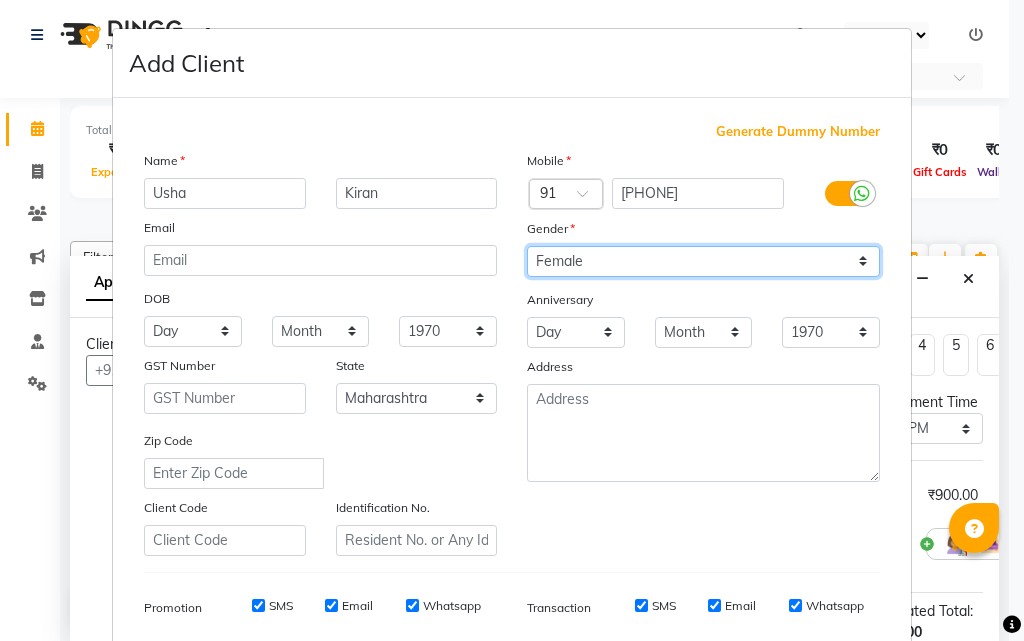 click on "Select Male Female Other Prefer Not To Say" at bounding box center (703, 261) 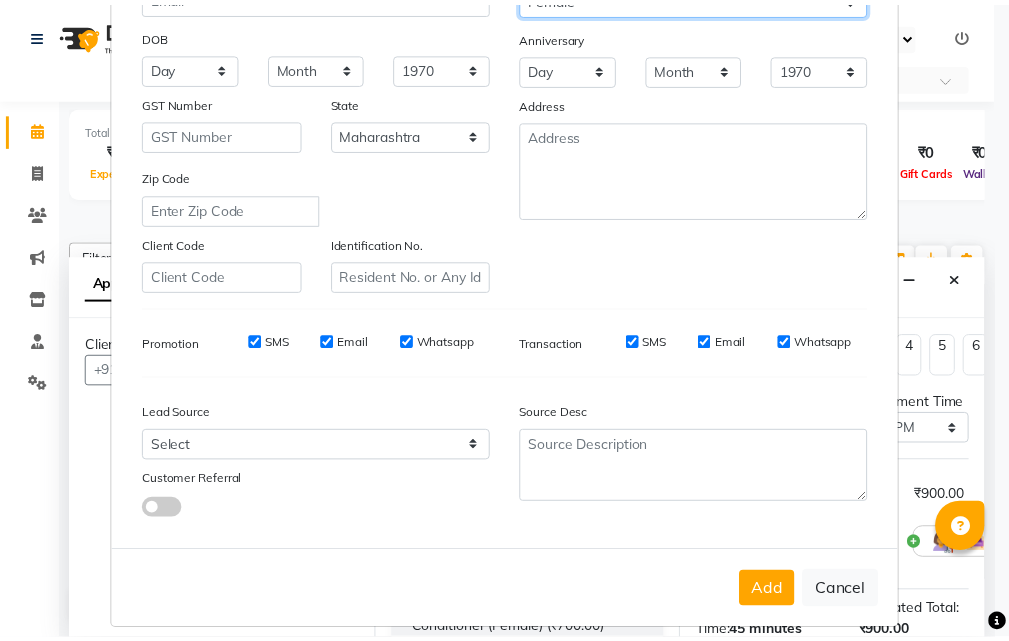 scroll, scrollTop: 282, scrollLeft: 0, axis: vertical 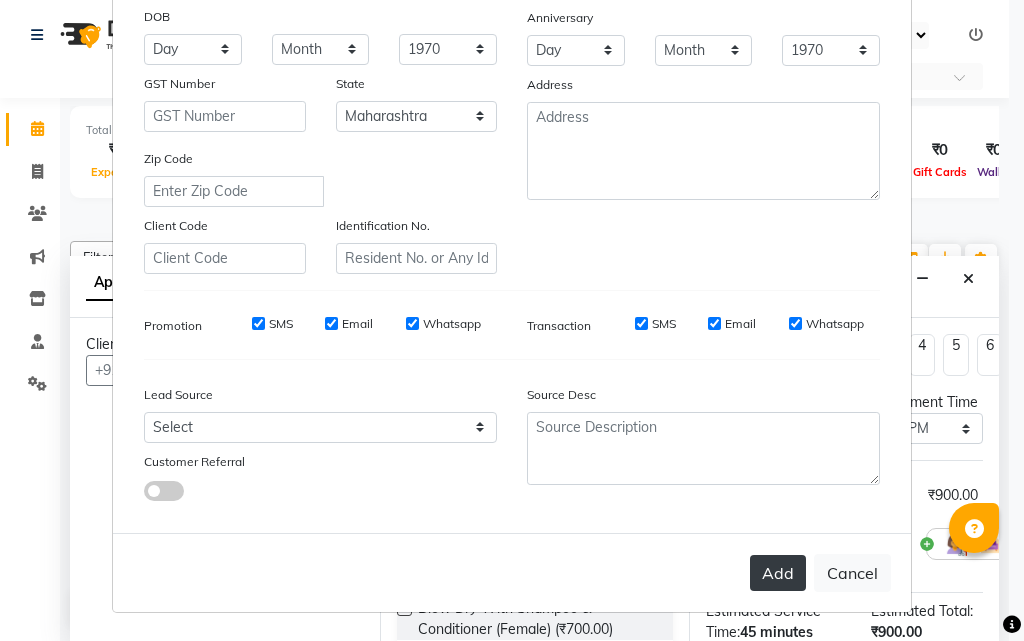 click on "Add" at bounding box center (778, 573) 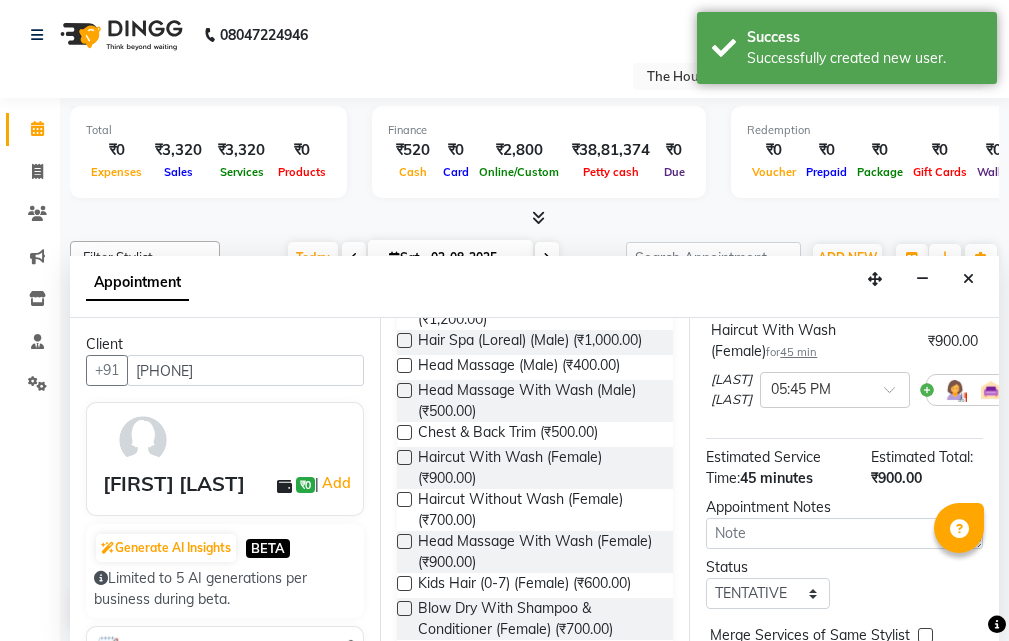 scroll, scrollTop: 200, scrollLeft: 0, axis: vertical 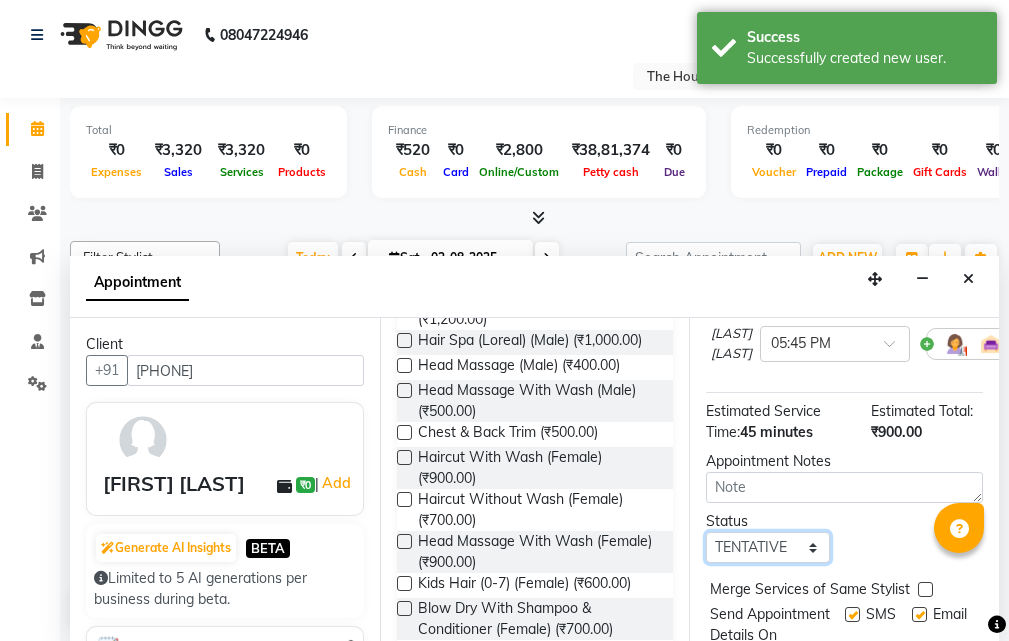 click on "Select TENTATIVE CONFIRM CHECK-IN UPCOMING" at bounding box center [767, 547] 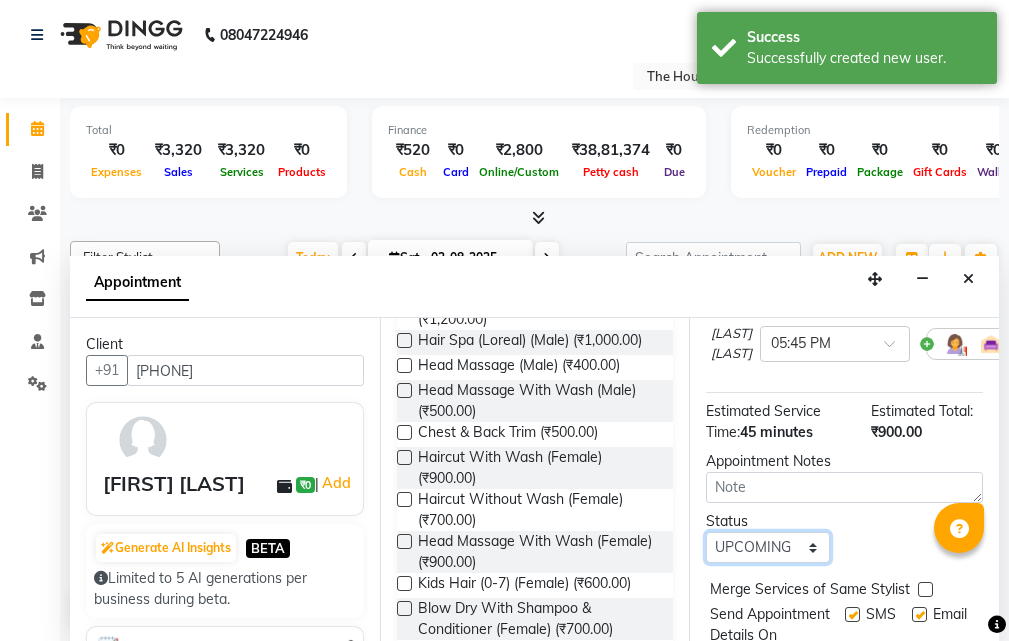 click on "Select TENTATIVE CONFIRM CHECK-IN UPCOMING" at bounding box center [767, 547] 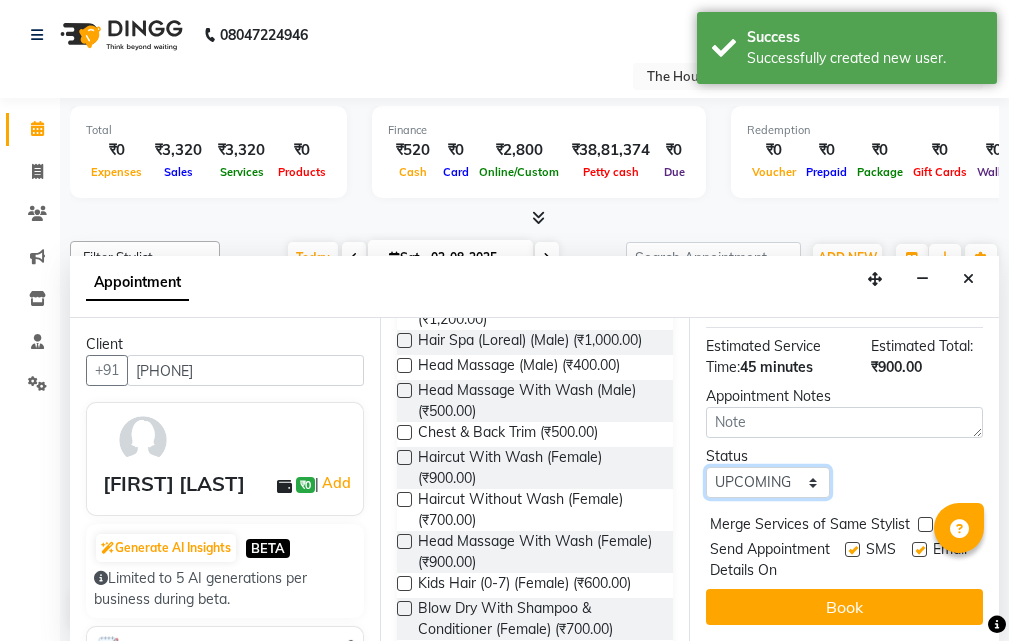 scroll, scrollTop: 322, scrollLeft: 0, axis: vertical 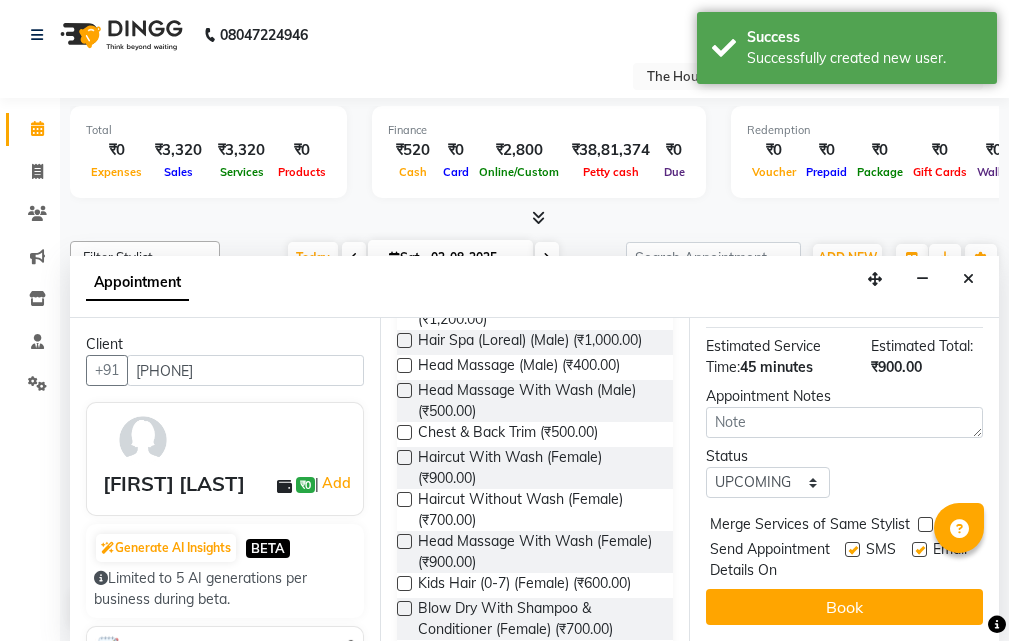 click at bounding box center (925, 524) 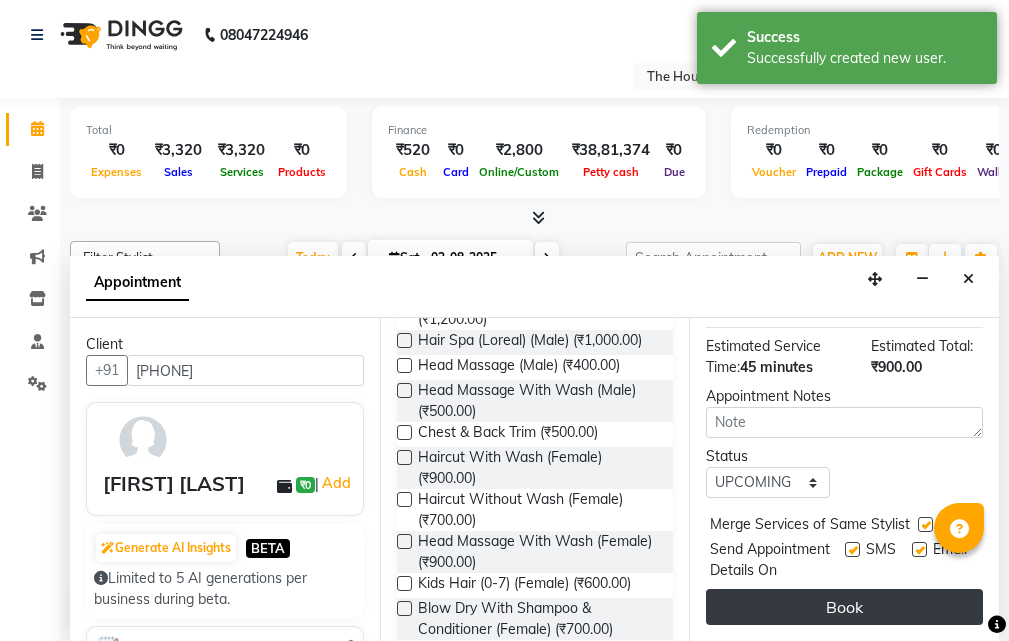 click on "Book" at bounding box center (844, 607) 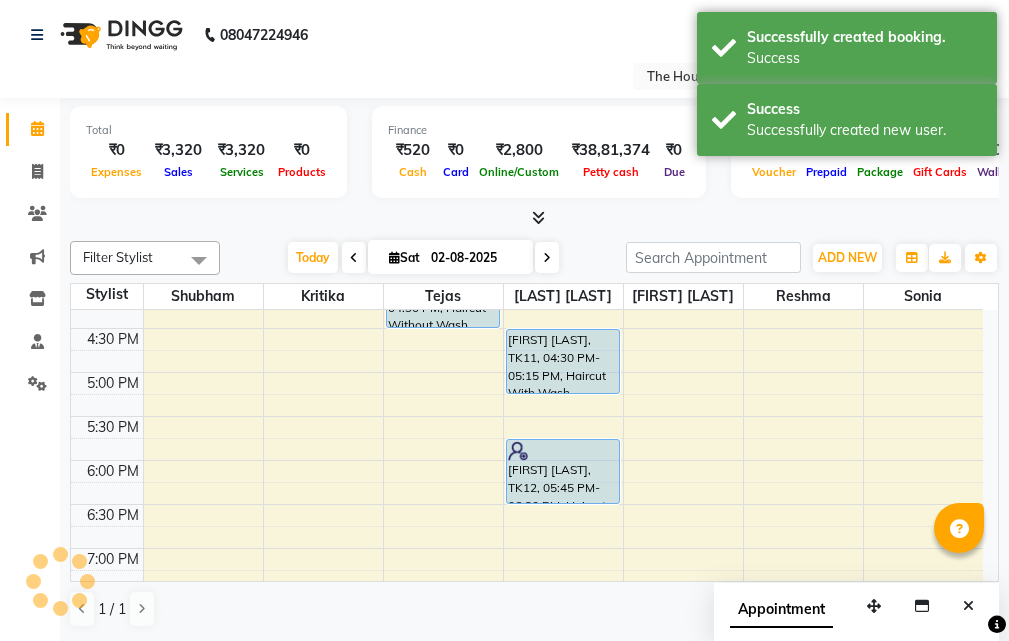 scroll, scrollTop: 0, scrollLeft: 0, axis: both 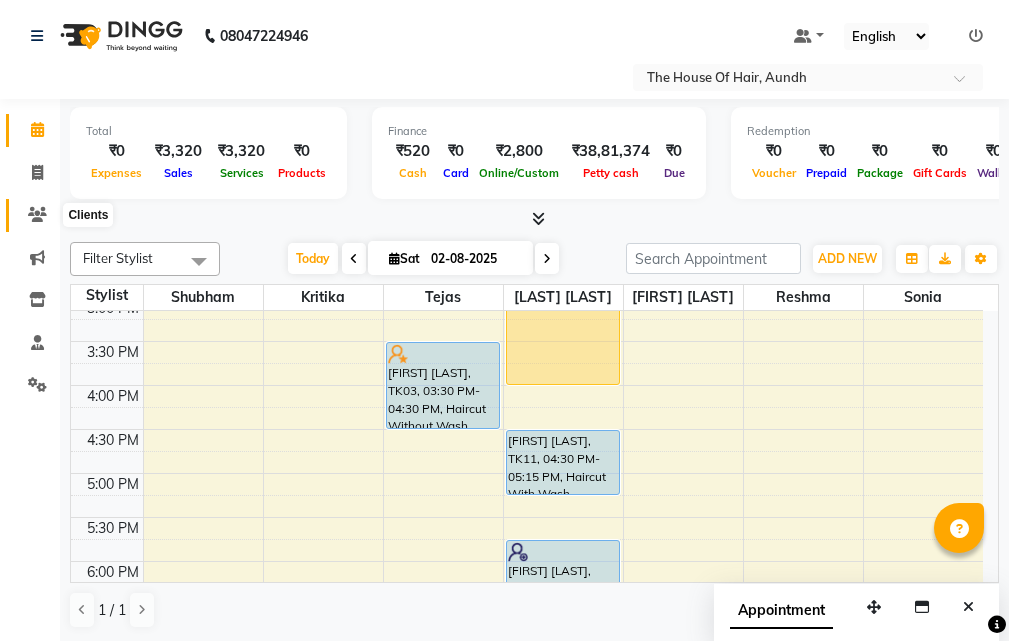 click 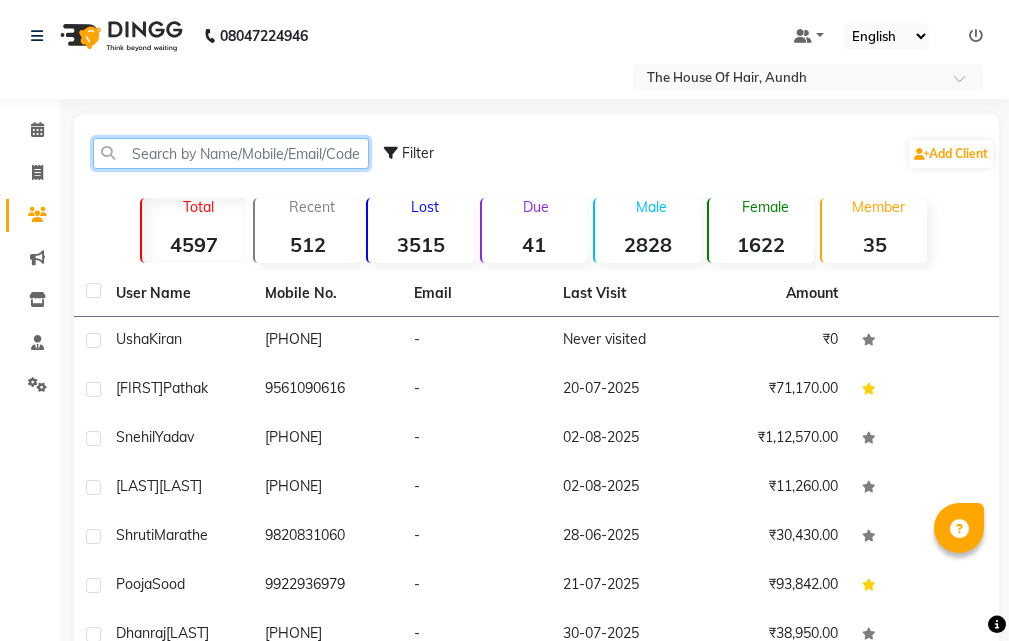 click 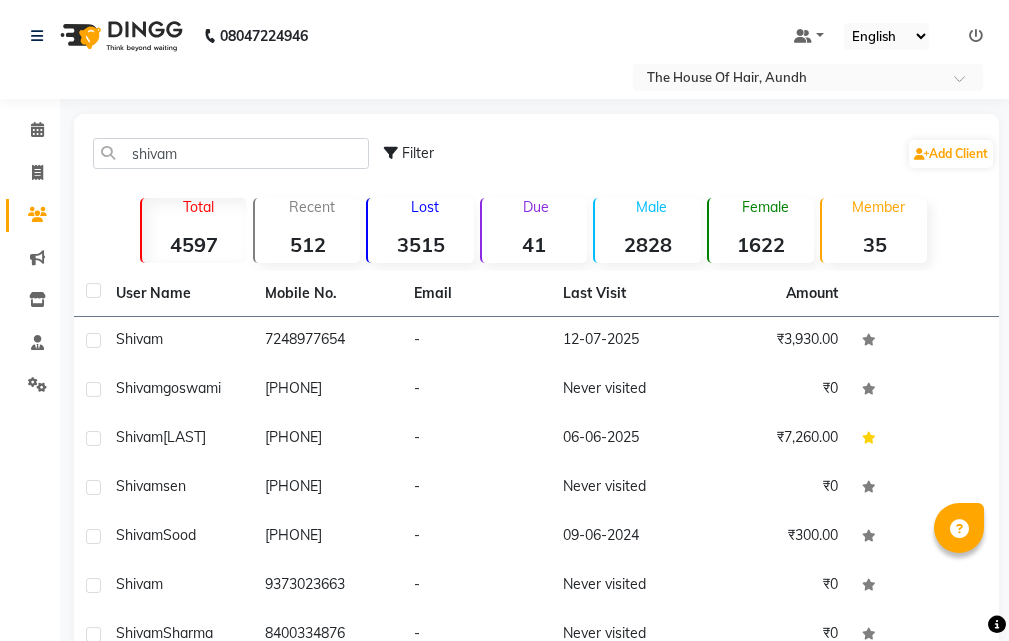 click on "[PHONE]" 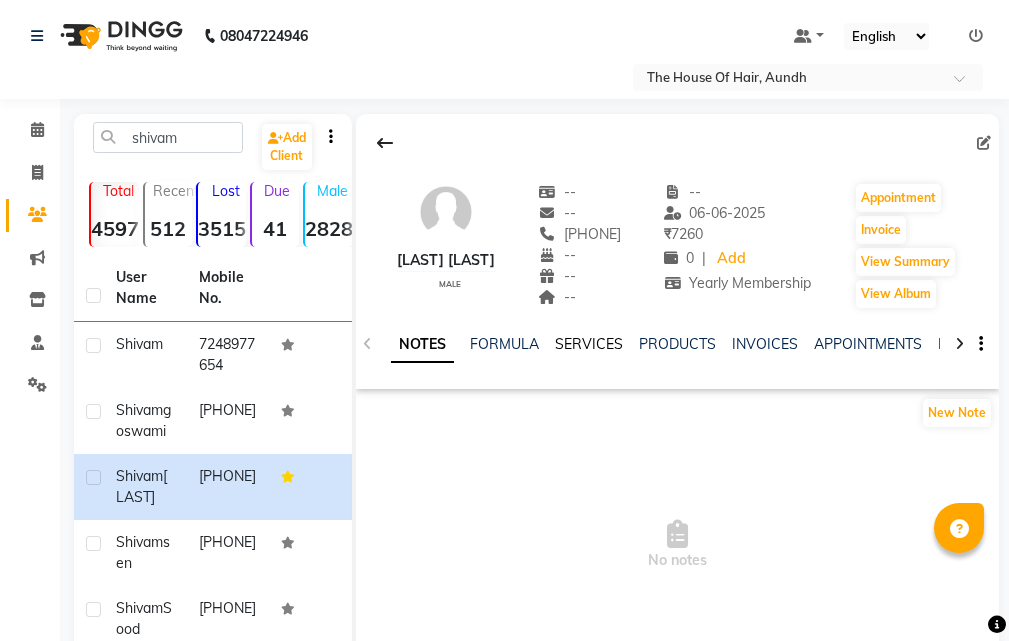 click on "SERVICES" 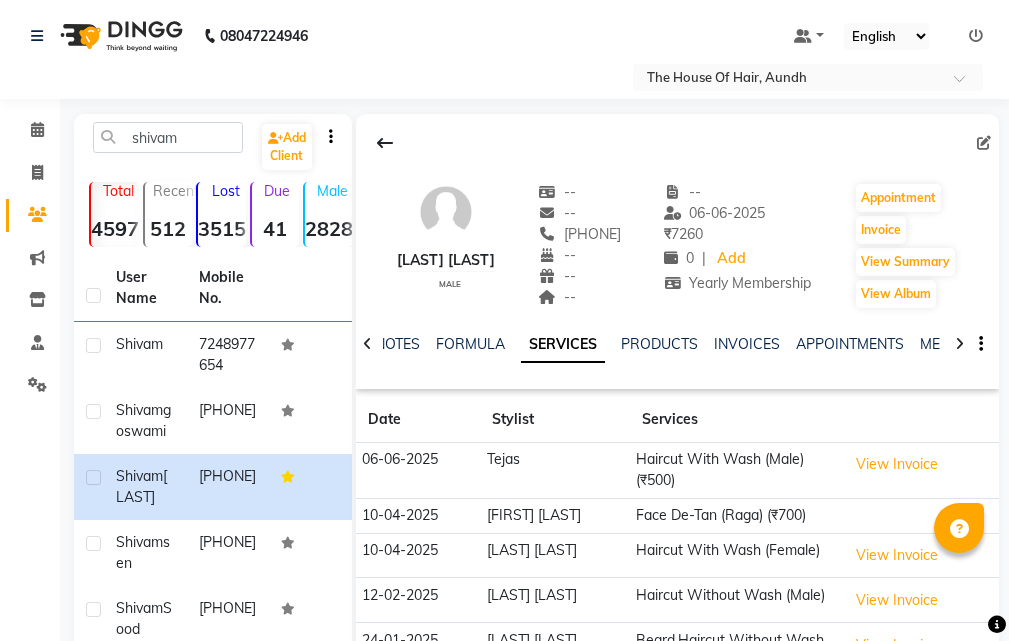 scroll, scrollTop: 100, scrollLeft: 0, axis: vertical 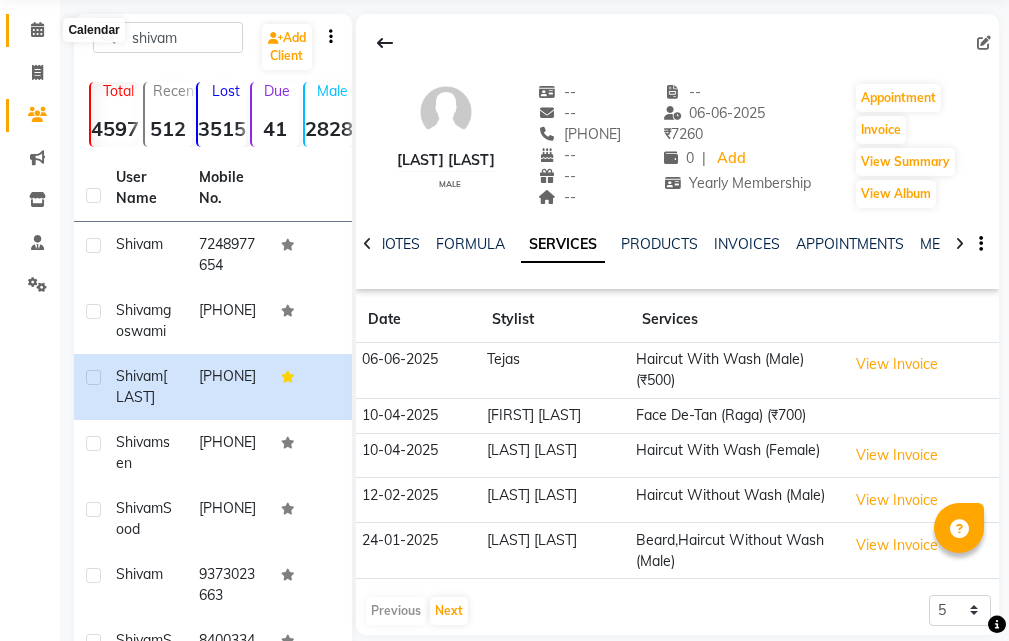 click 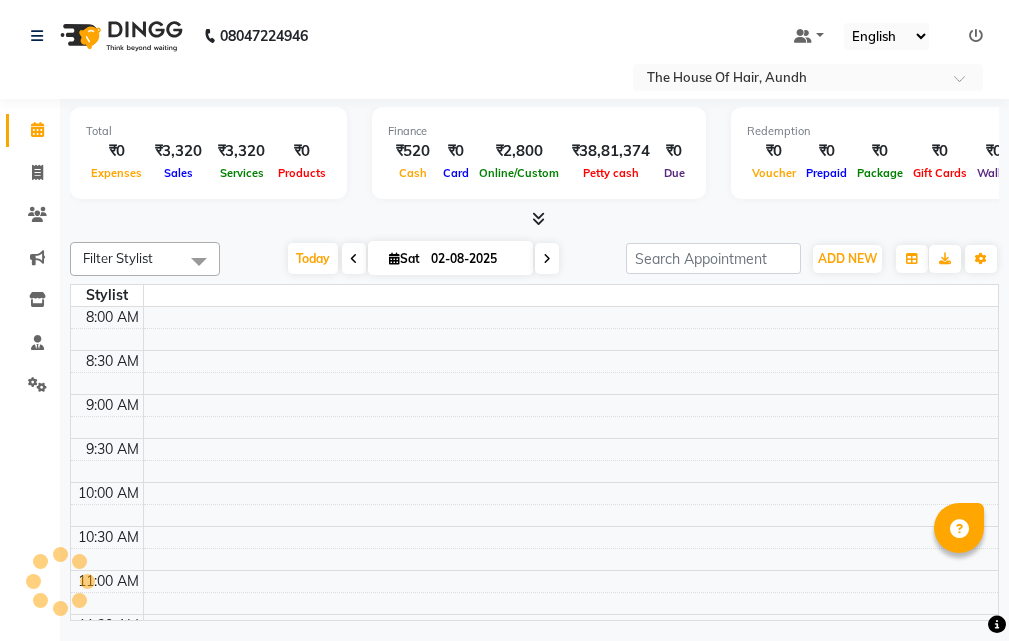 scroll, scrollTop: 0, scrollLeft: 0, axis: both 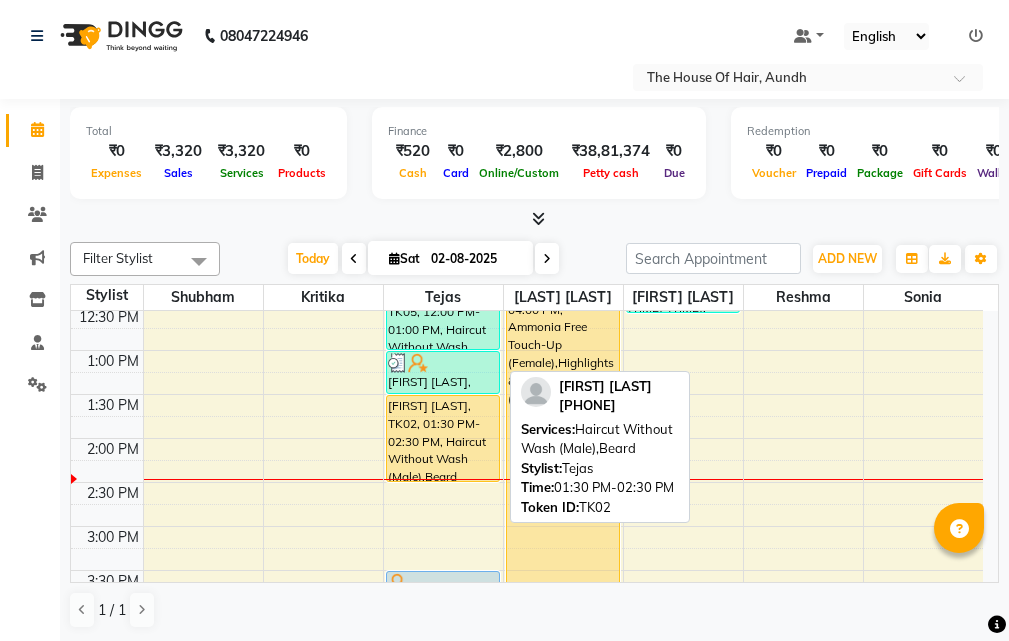 click on "[FIRST] [LAST], TK02, 01:30 PM-02:30 PM, Haircut Without Wash (Male),Beard" at bounding box center [443, 438] 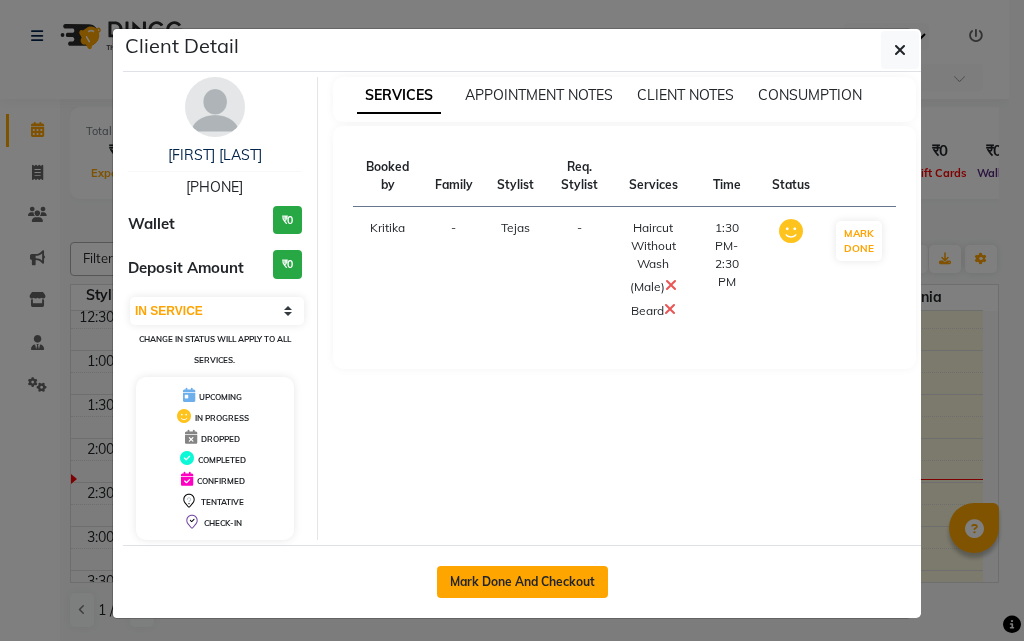 click on "Mark Done And Checkout" 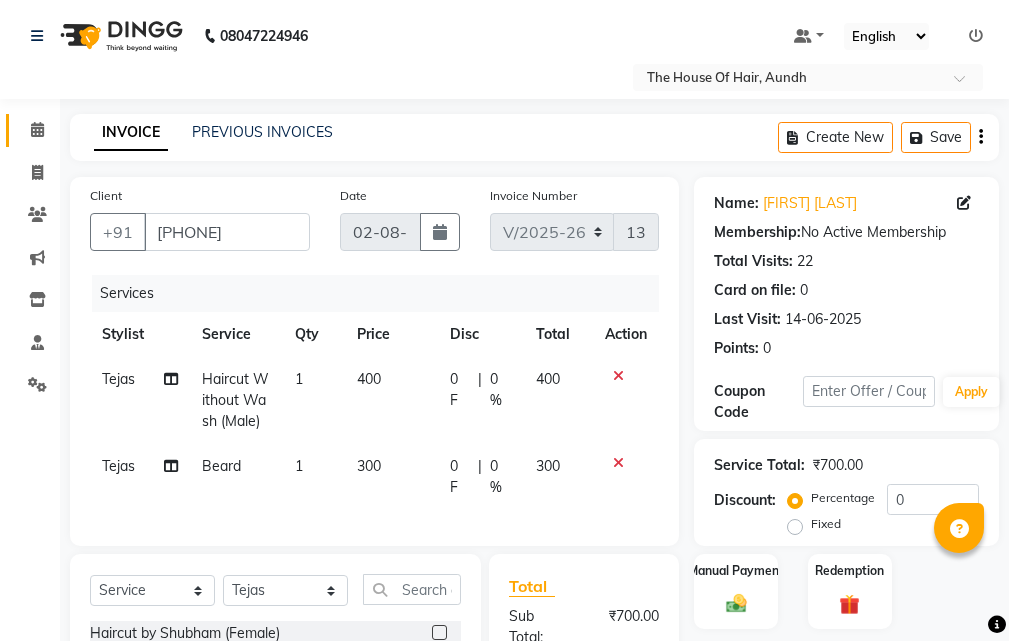 scroll, scrollTop: 200, scrollLeft: 0, axis: vertical 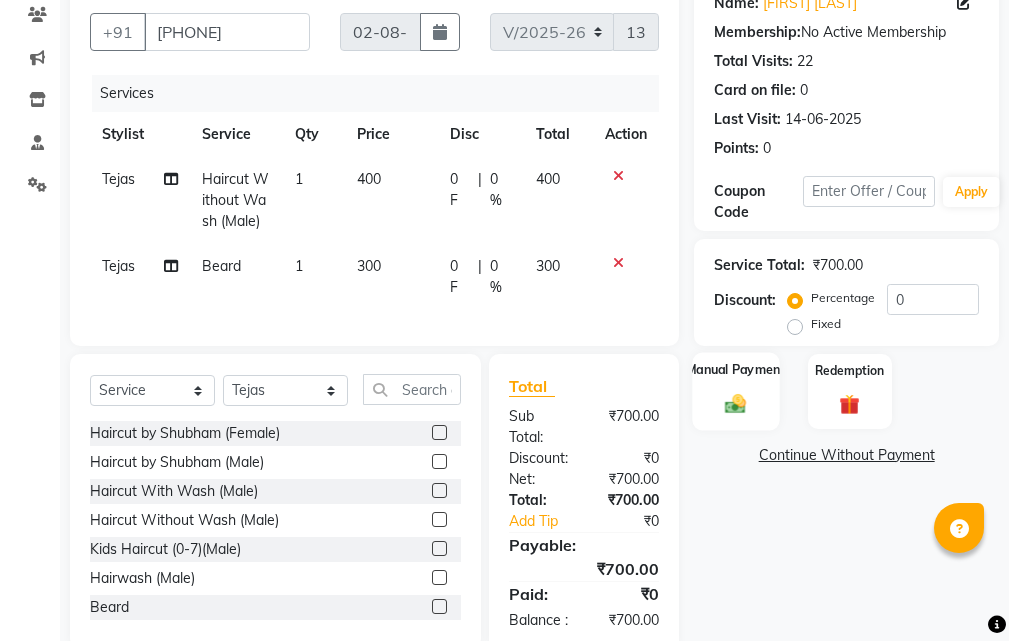 click 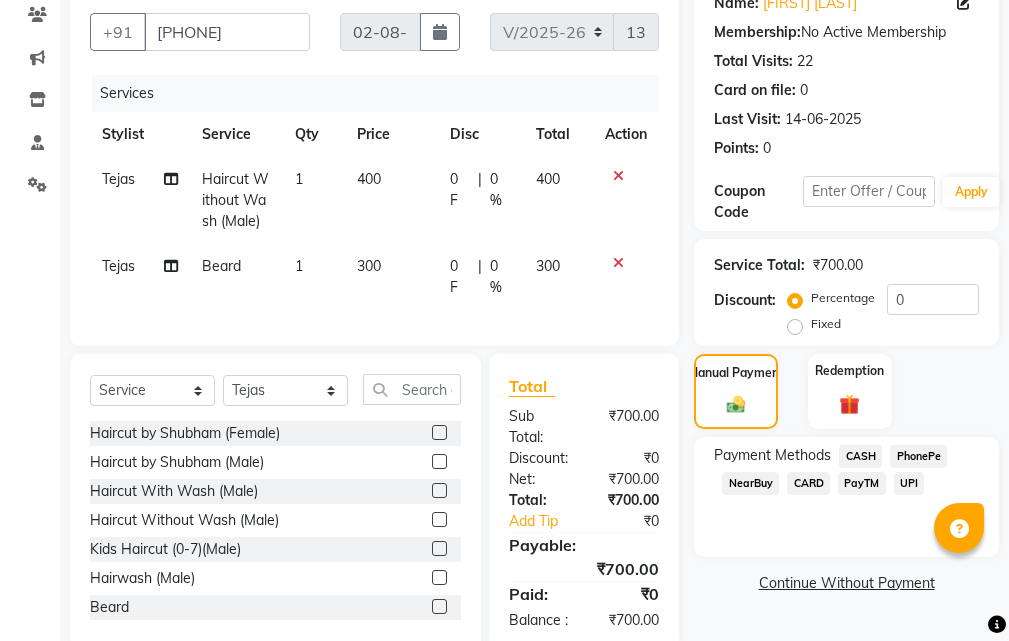 click on "UPI" 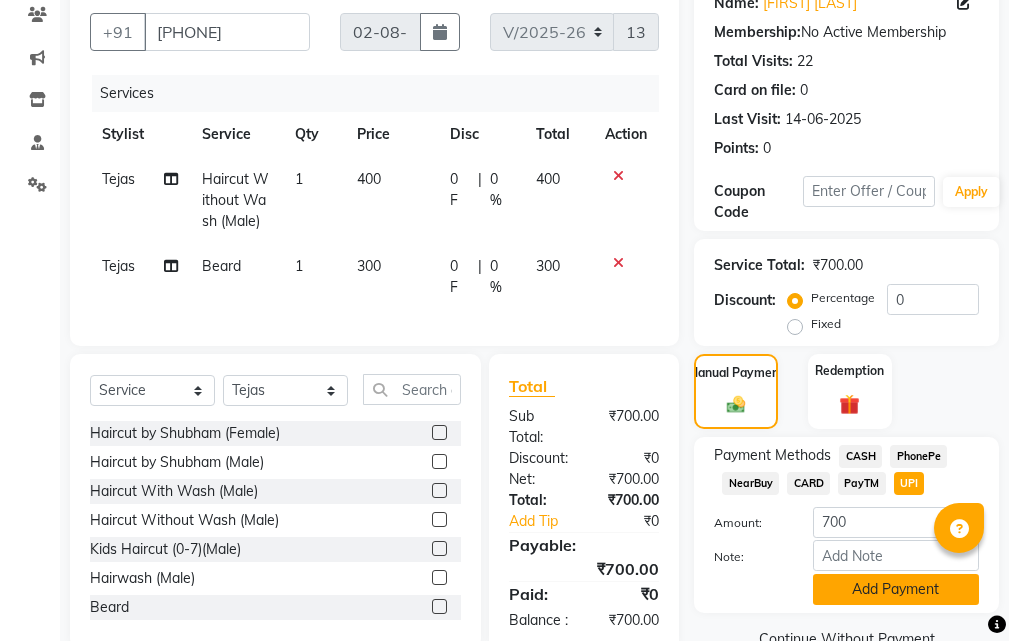 click on "Add Payment" 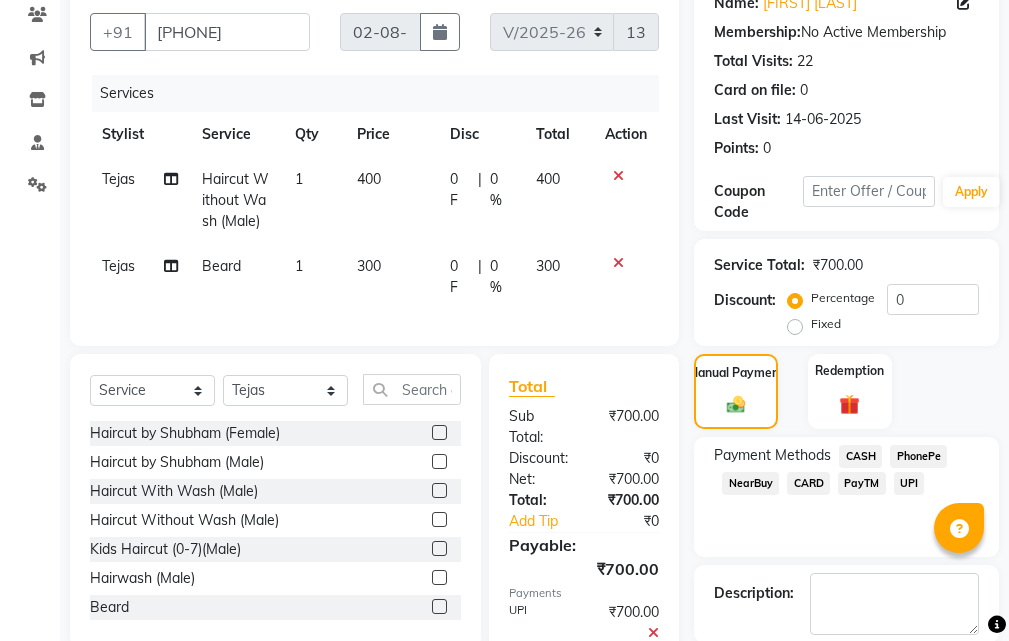 scroll, scrollTop: 339, scrollLeft: 0, axis: vertical 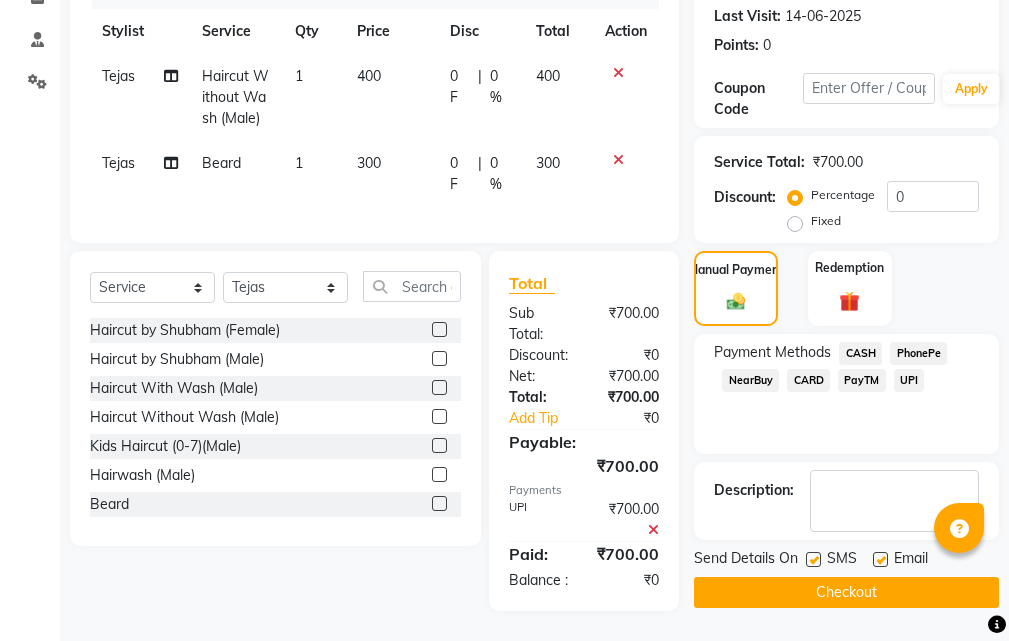 click on "Checkout" 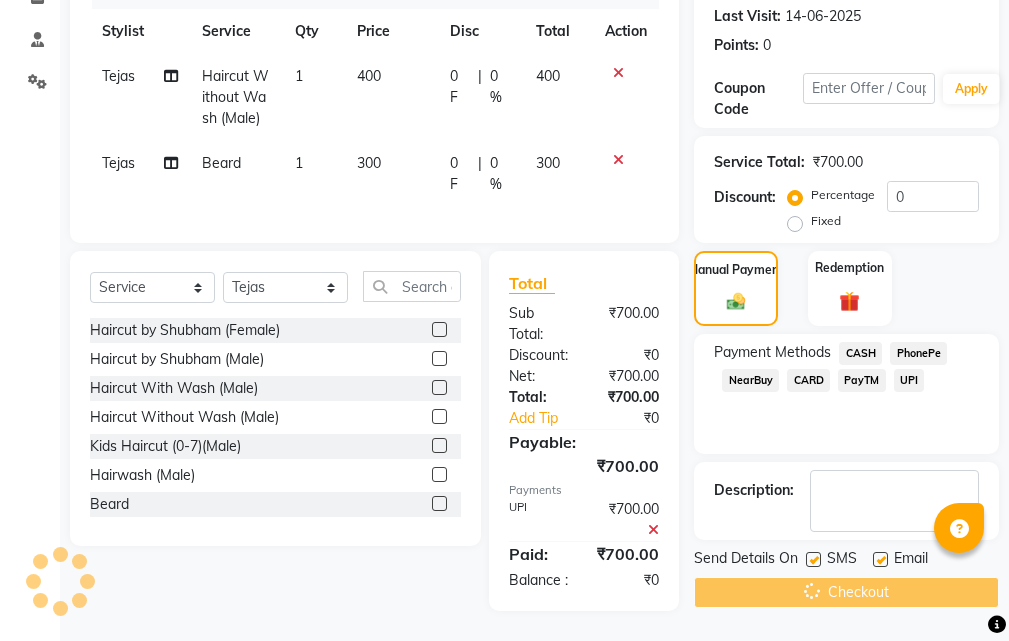 scroll, scrollTop: 0, scrollLeft: 0, axis: both 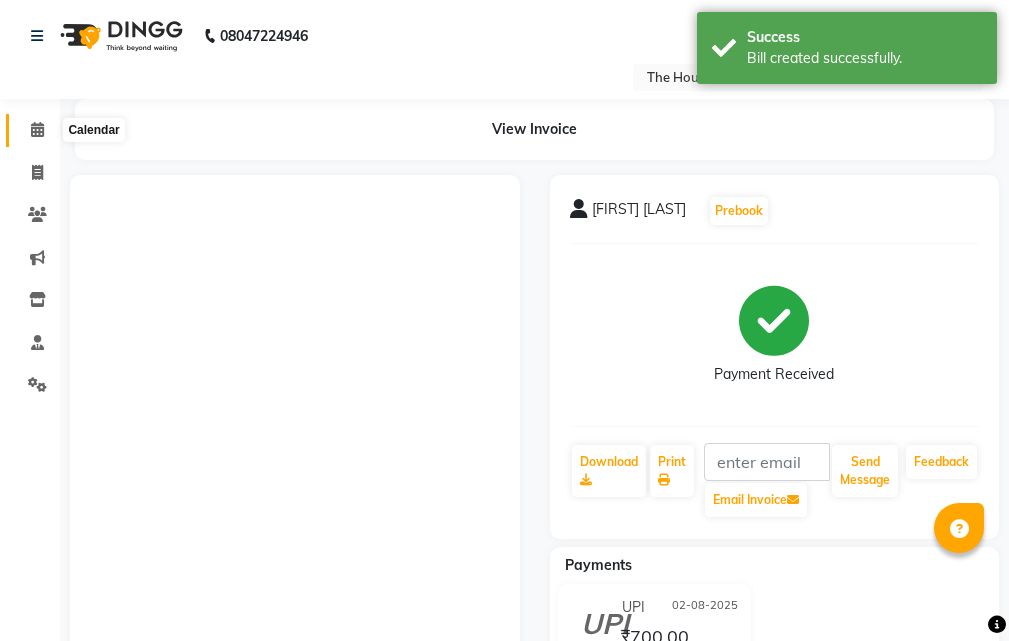 click 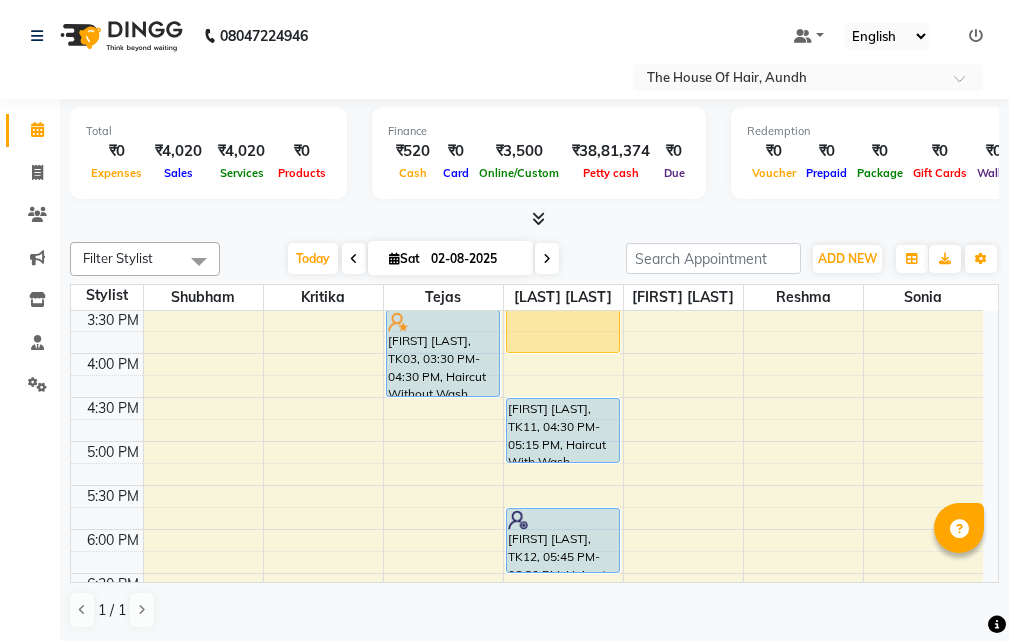 scroll, scrollTop: 700, scrollLeft: 0, axis: vertical 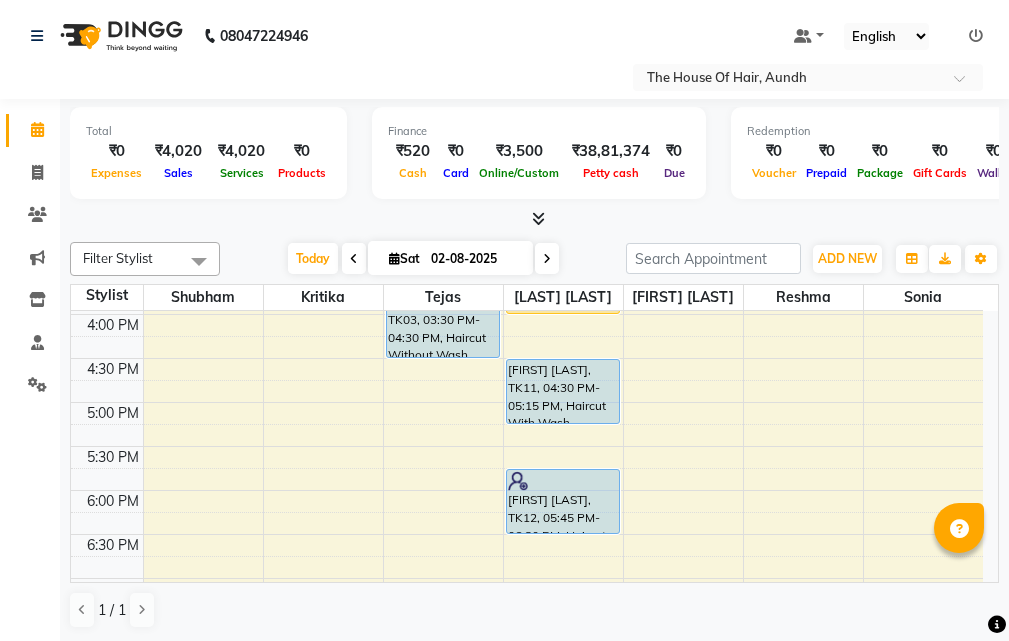 click on "[LAST], TK[NUMBER], [TIME]-[TIME], [SERVICE]     [LAST], TK[NUMBER], [TIME]-[TIME], [SERVICE]    [LAST], TK[NUMBER], [TIME]-[TIME], [SERVICE],[SERVICE] (₹[PRICE])     [LAST], TK[NUMBER], [TIME]-[TIME], [SERVICE],[SERVICE]     [LAST], TK[NUMBER], [TIME]-[TIME], [SERVICE]     [LAST], TK[NUMBER], [TIME]-[TIME], [SERVICE],[SERVICE]     [LAST], TK[NUMBER], [TIME]-[TIME], [SERVICE],[SERVICE]     [LAST], TK[NUMBER], [TIME]-[TIME], [SERVICE],[SERVICE]    [LAST], TK[NUMBER], [TIME]-[TIME], [SERVICE] (Female)" at bounding box center [527, 226] 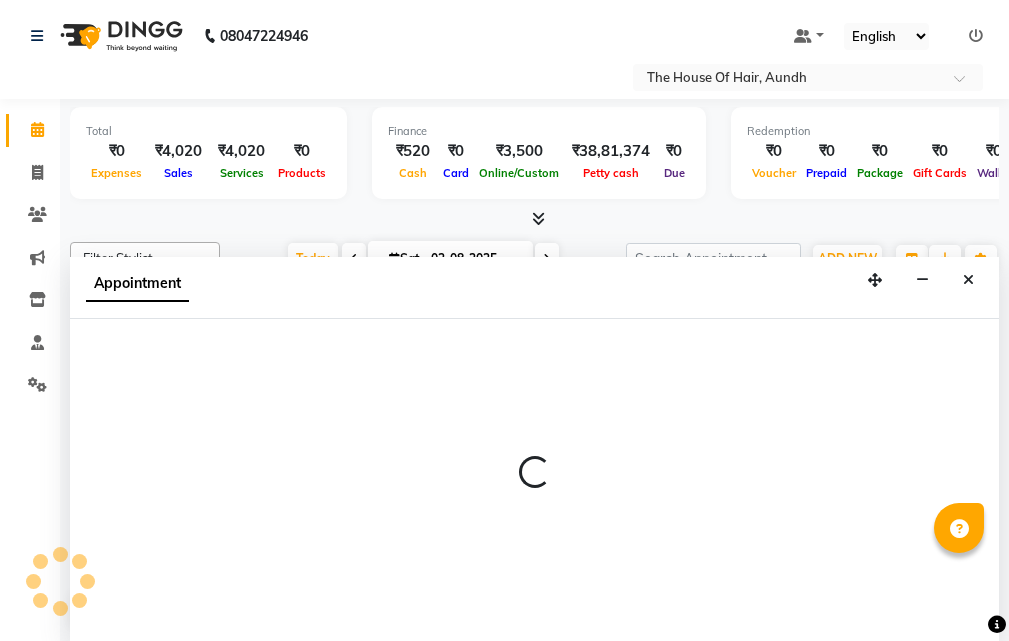 scroll, scrollTop: 1, scrollLeft: 0, axis: vertical 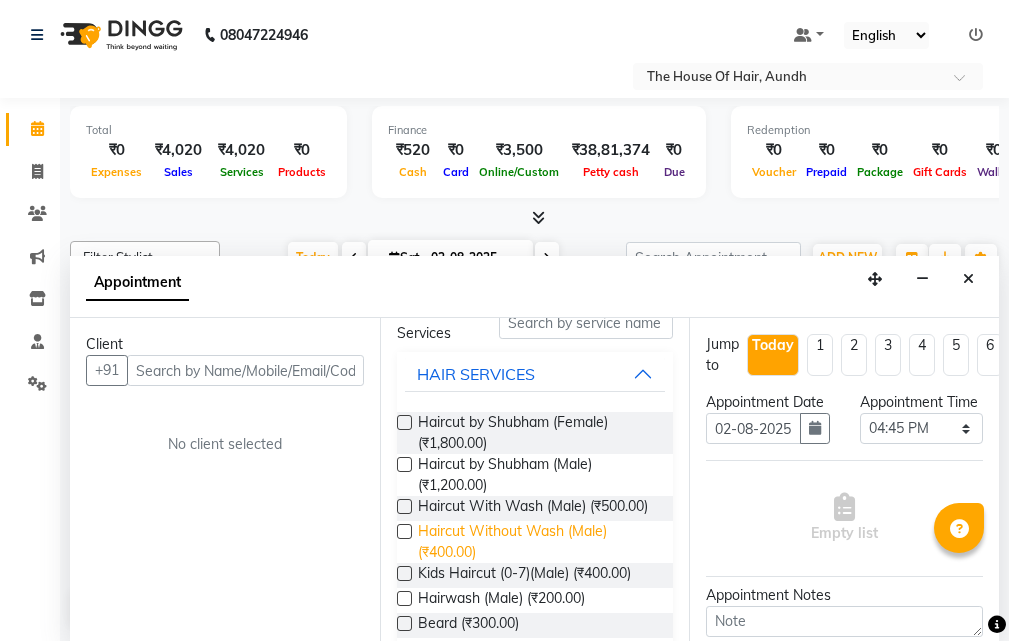 click on "Haircut Without Wash (Male) (₹400.00)" at bounding box center [538, 542] 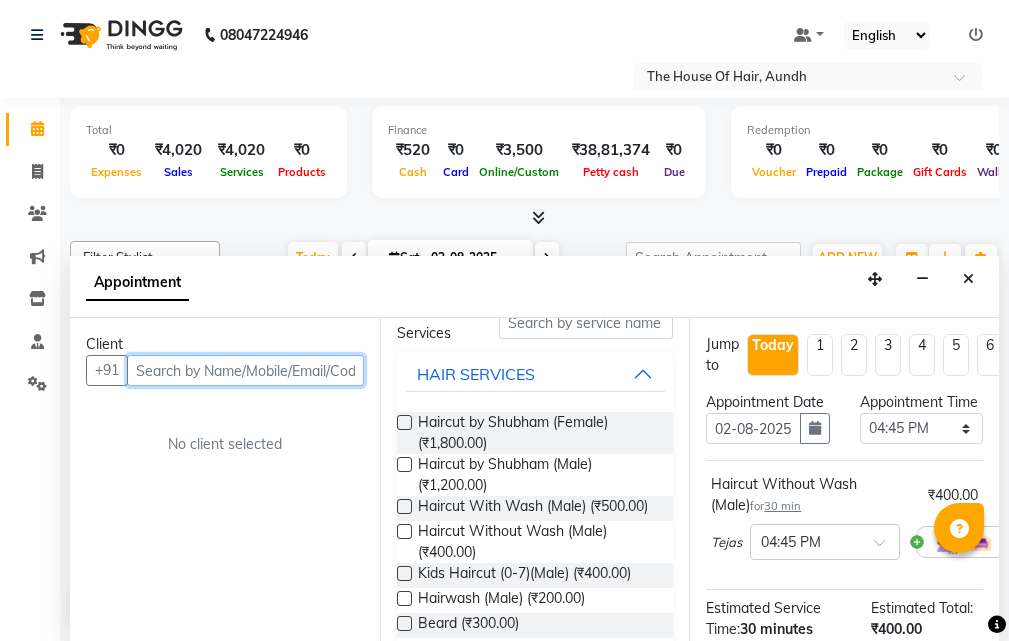 click at bounding box center [245, 370] 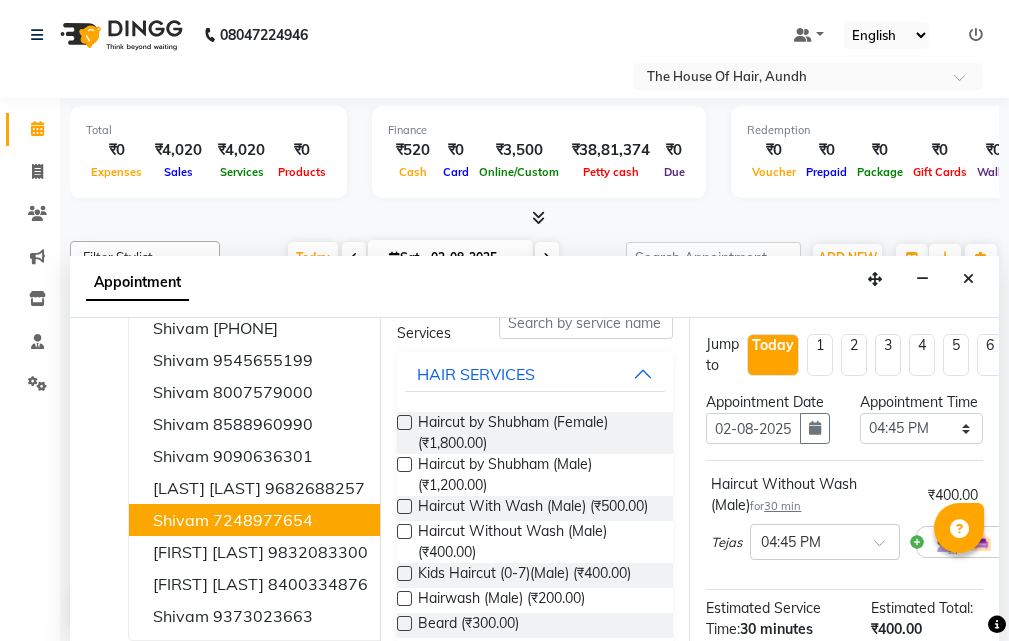 scroll, scrollTop: 0, scrollLeft: 0, axis: both 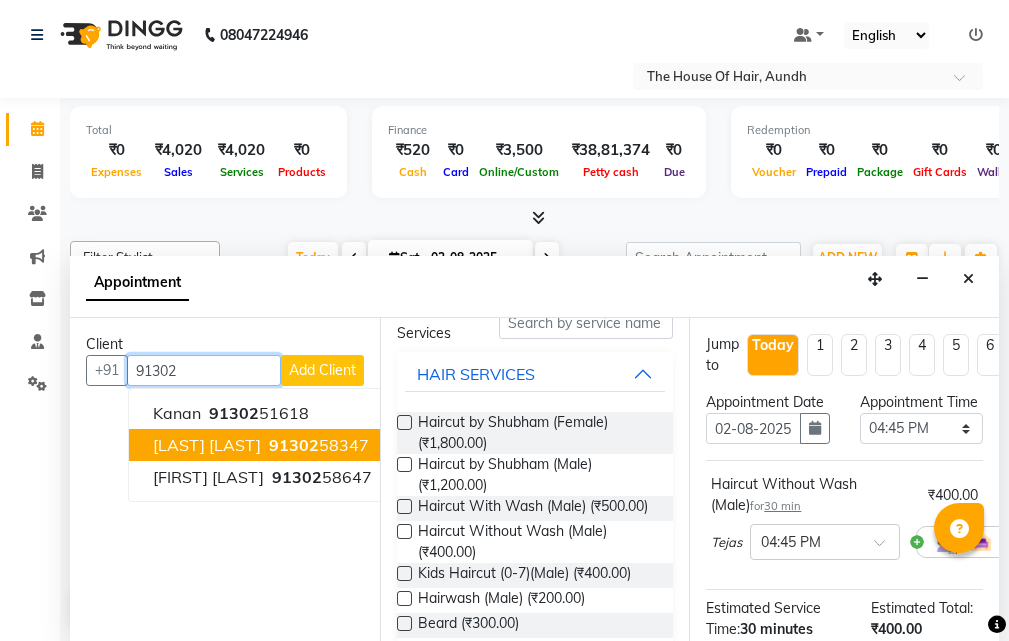 click on "91302" at bounding box center (294, 445) 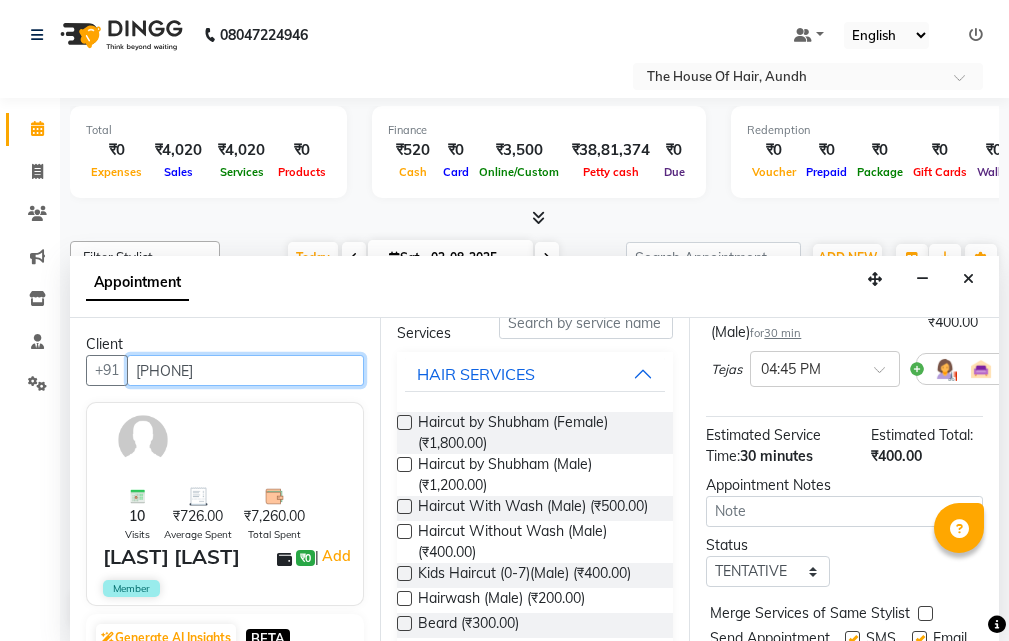 scroll, scrollTop: 200, scrollLeft: 0, axis: vertical 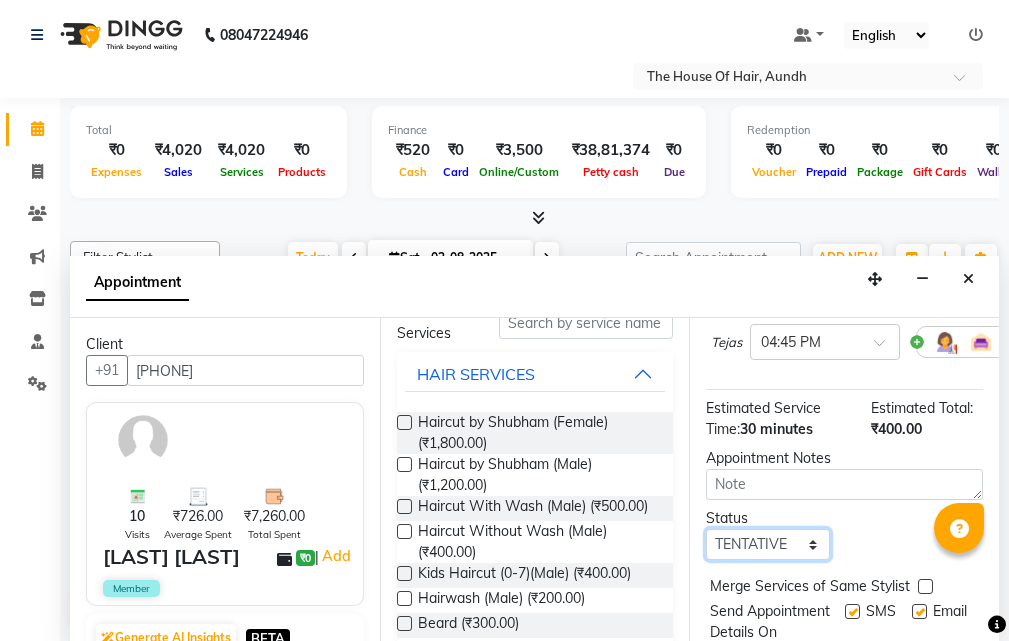 click on "Select TENTATIVE CONFIRM CHECK-IN UPCOMING" at bounding box center [767, 544] 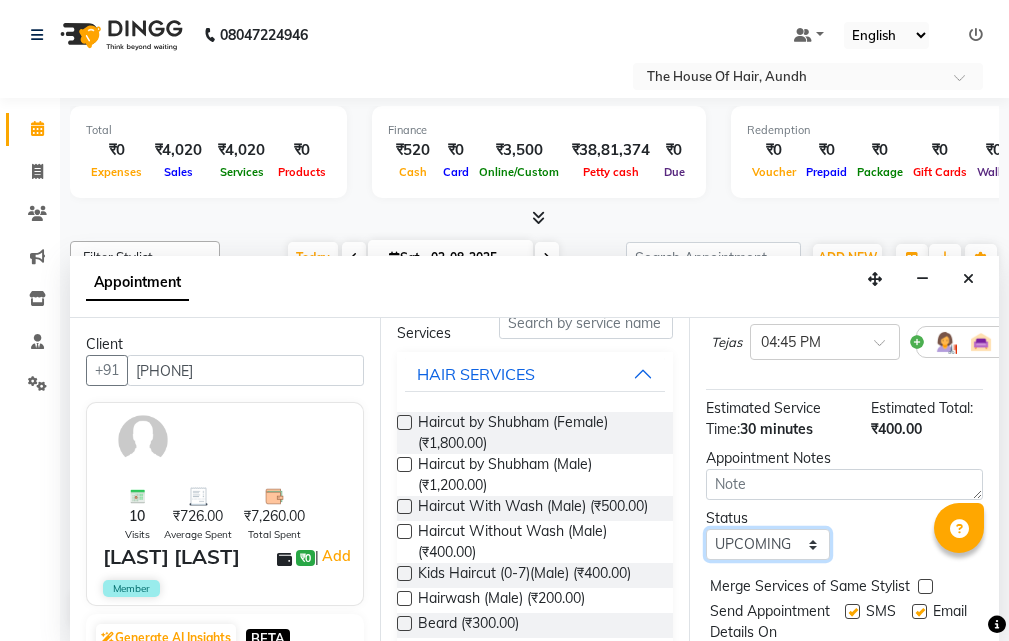 click on "Select TENTATIVE CONFIRM CHECK-IN UPCOMING" at bounding box center [767, 544] 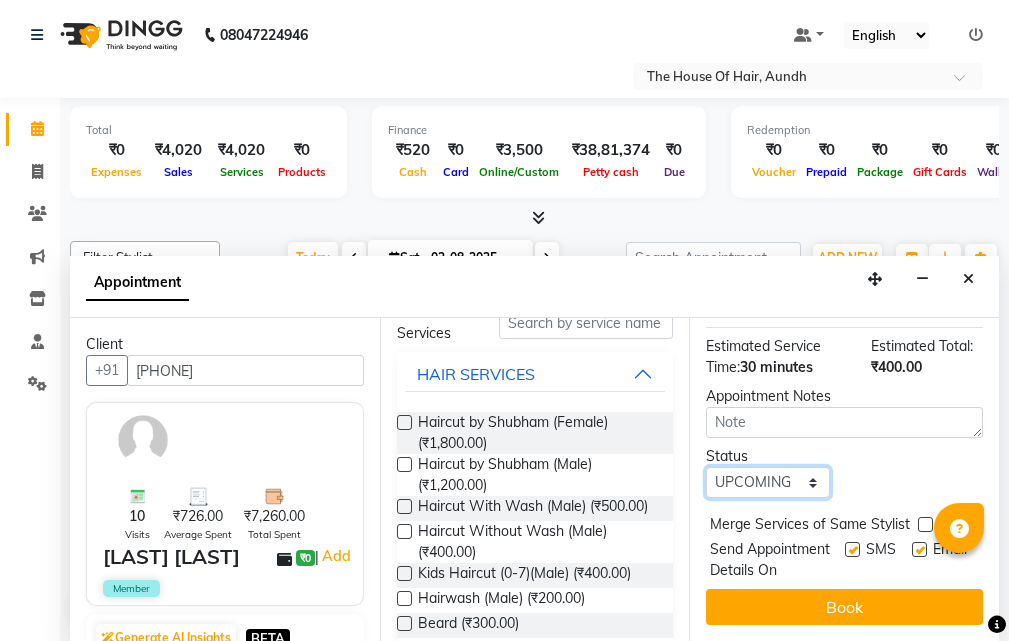 scroll, scrollTop: 319, scrollLeft: 0, axis: vertical 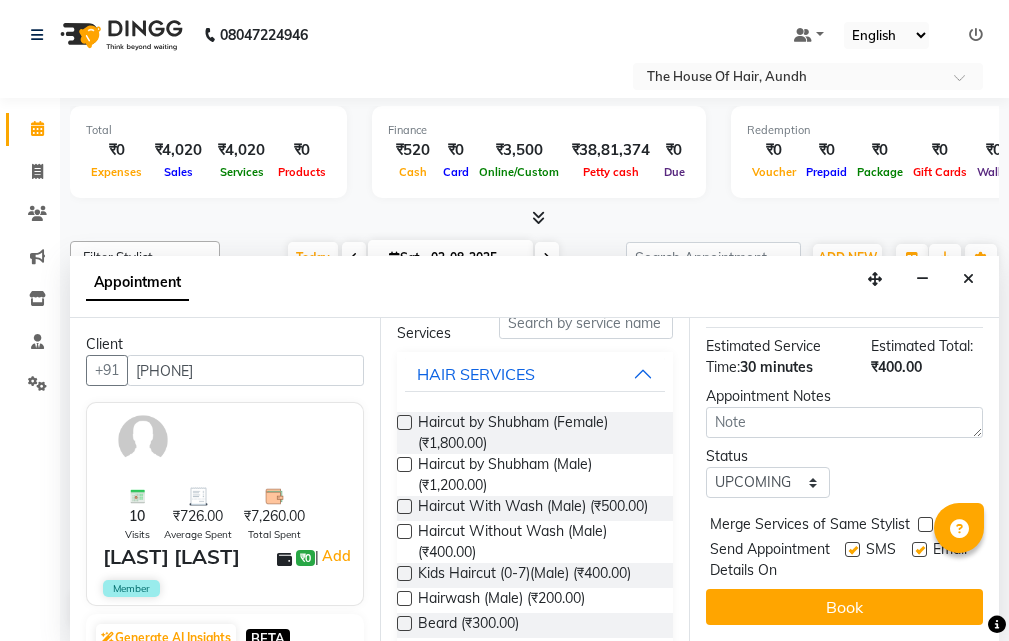 click at bounding box center [925, 524] 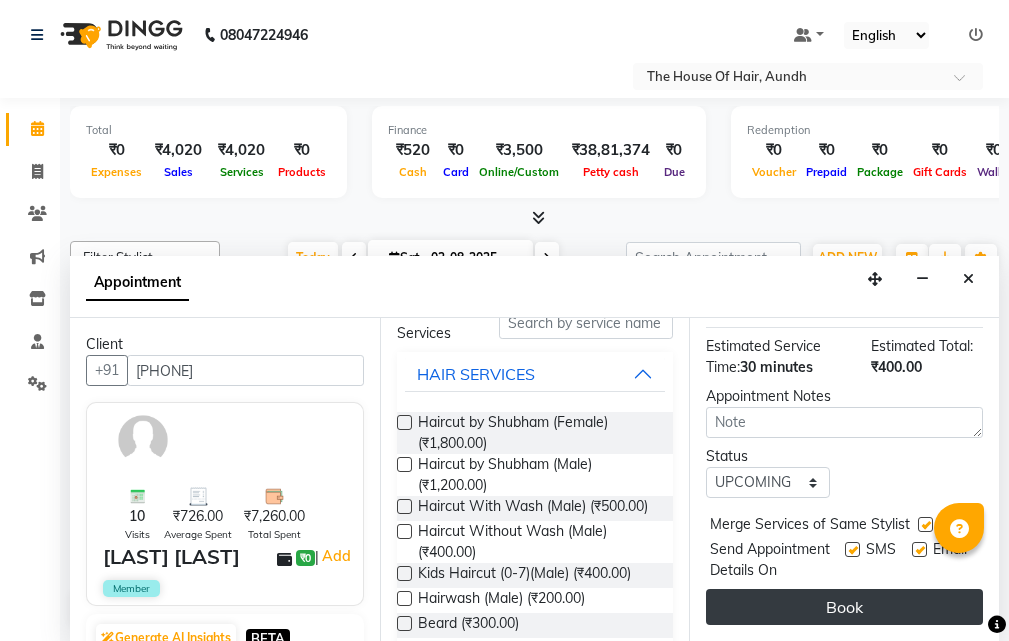 click on "Book" at bounding box center (844, 607) 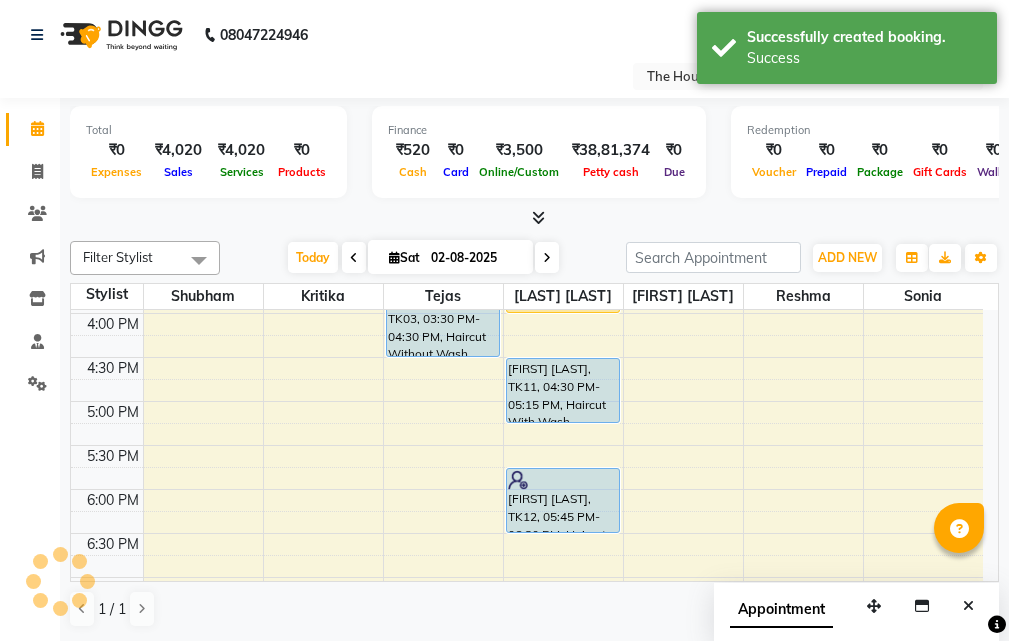 scroll, scrollTop: 0, scrollLeft: 0, axis: both 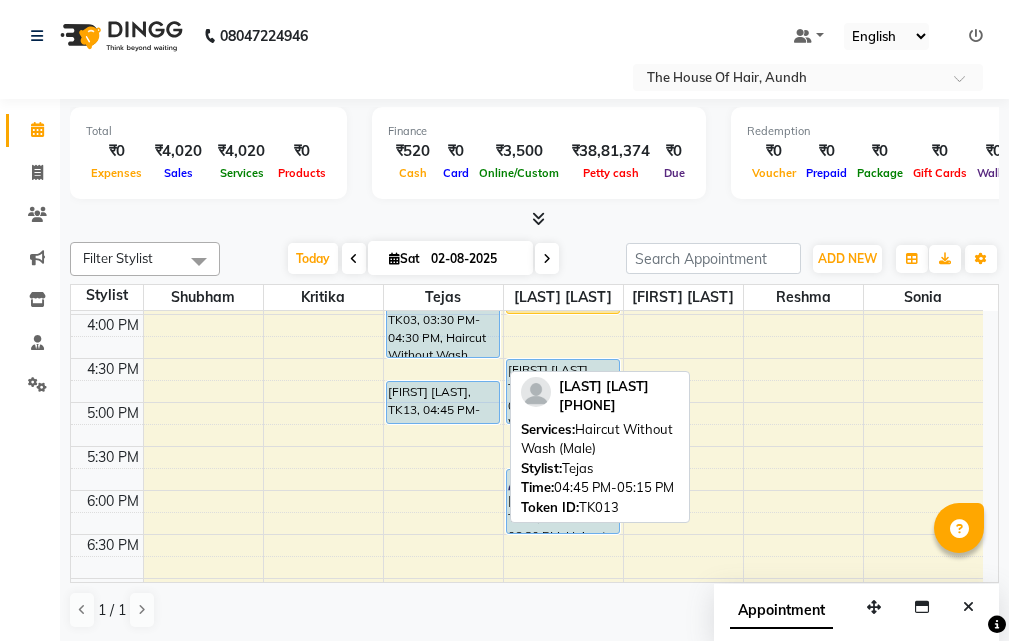 click on "[FIRST] [LAST], TK13, 04:45 PM-05:15 PM, Haircut Without Wash (Male)" at bounding box center (443, 402) 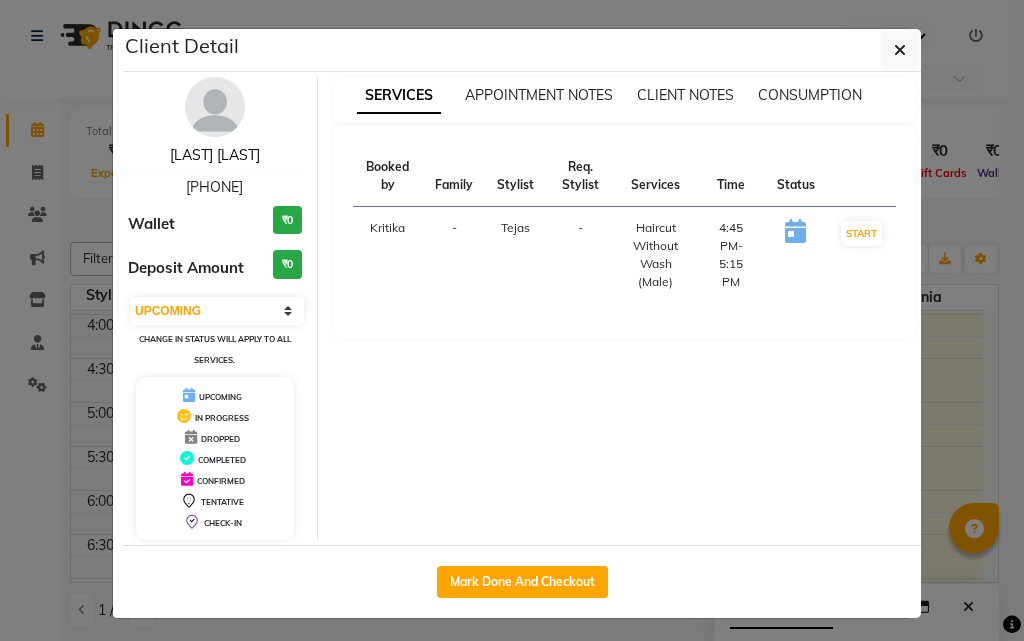 click on "[LAST] [LAST]" at bounding box center (215, 155) 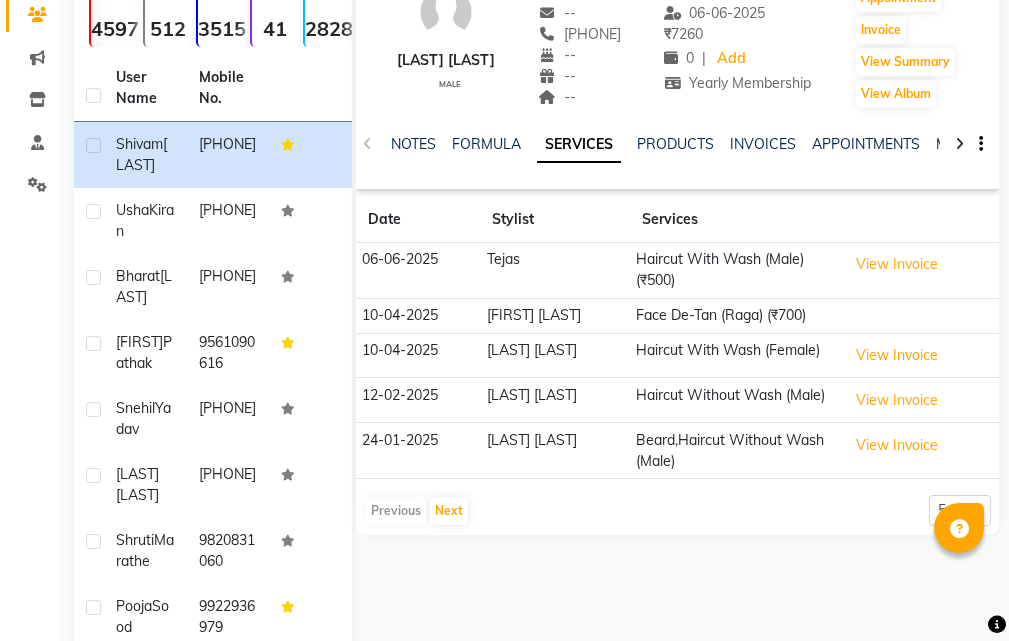 scroll, scrollTop: 0, scrollLeft: 0, axis: both 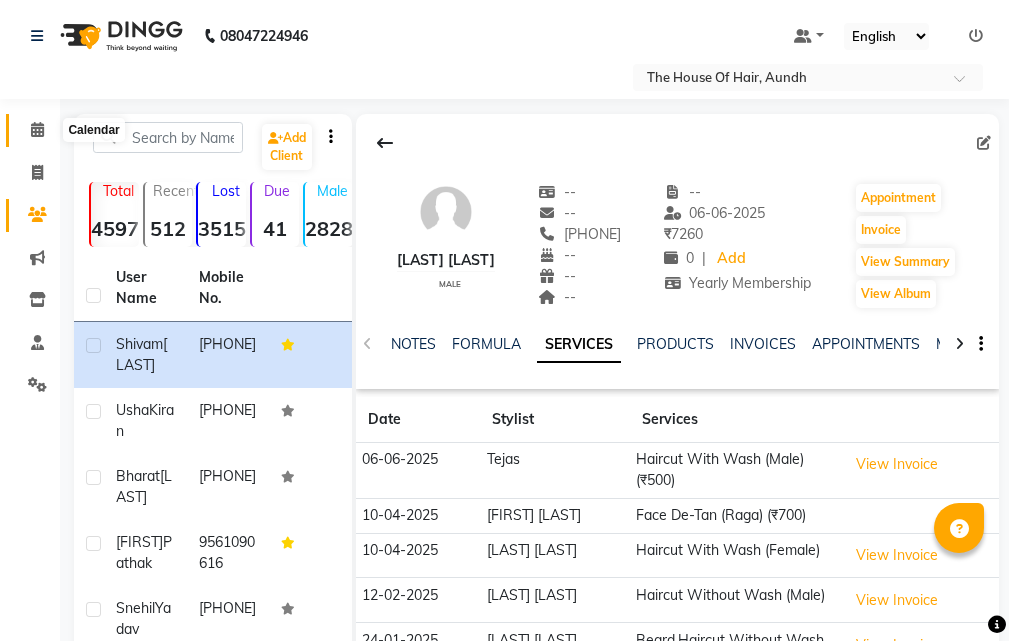 click 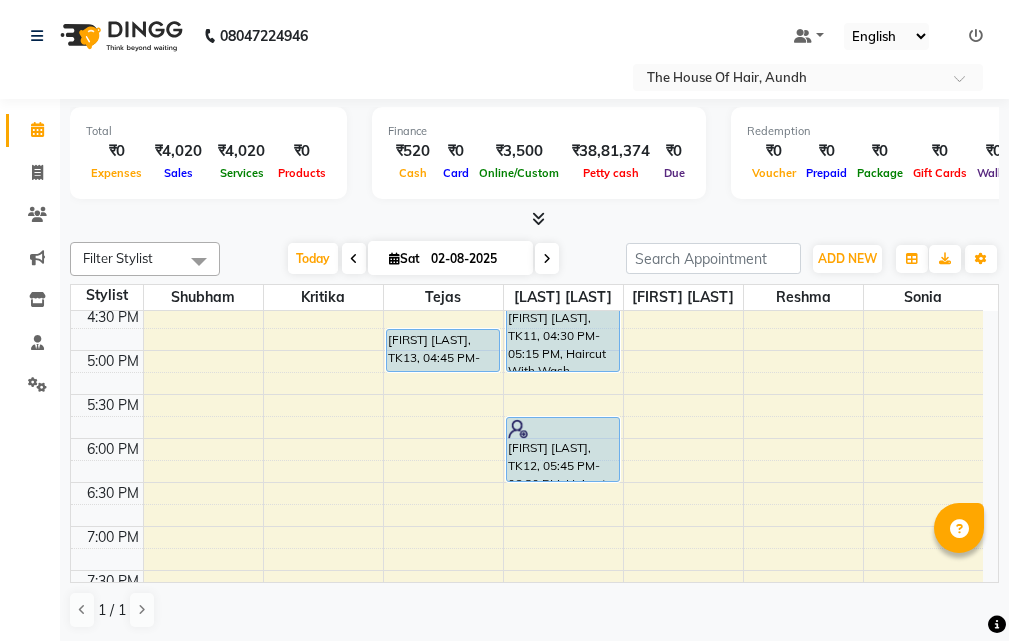scroll, scrollTop: 800, scrollLeft: 0, axis: vertical 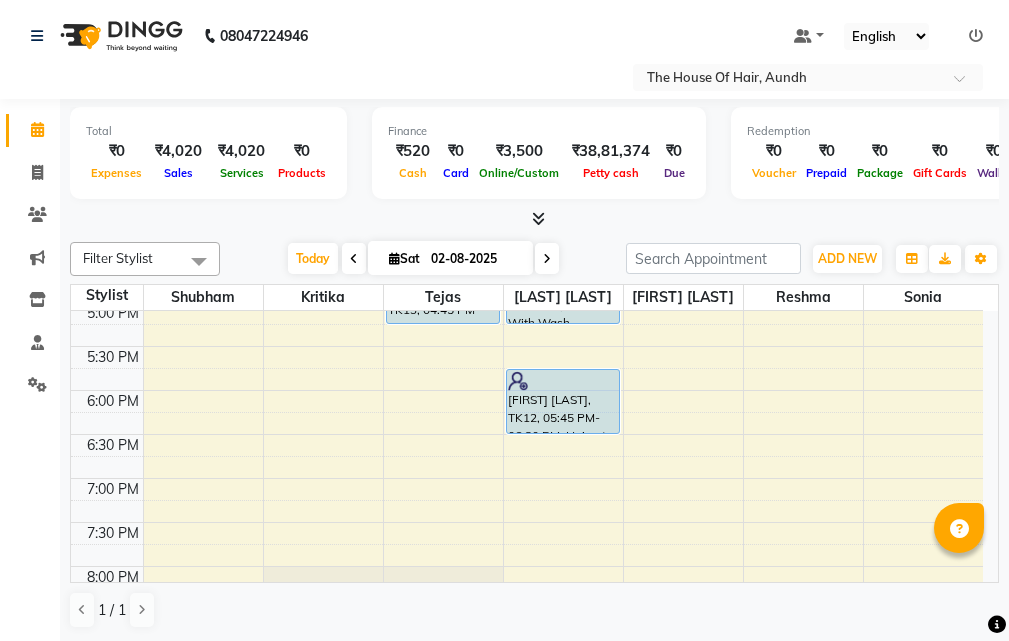 click at bounding box center (547, 259) 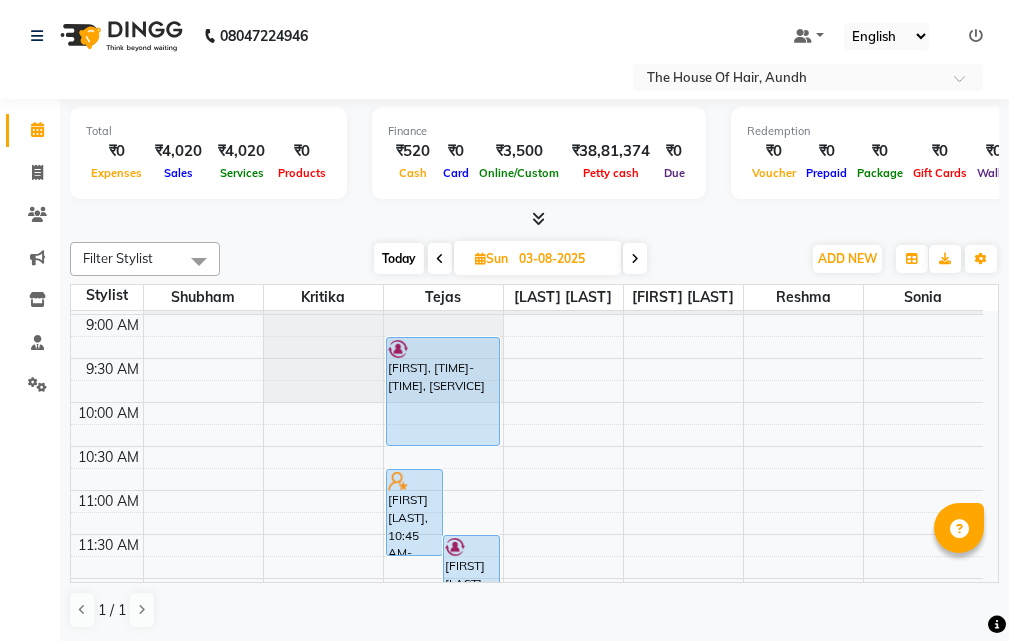 scroll, scrollTop: 129, scrollLeft: 0, axis: vertical 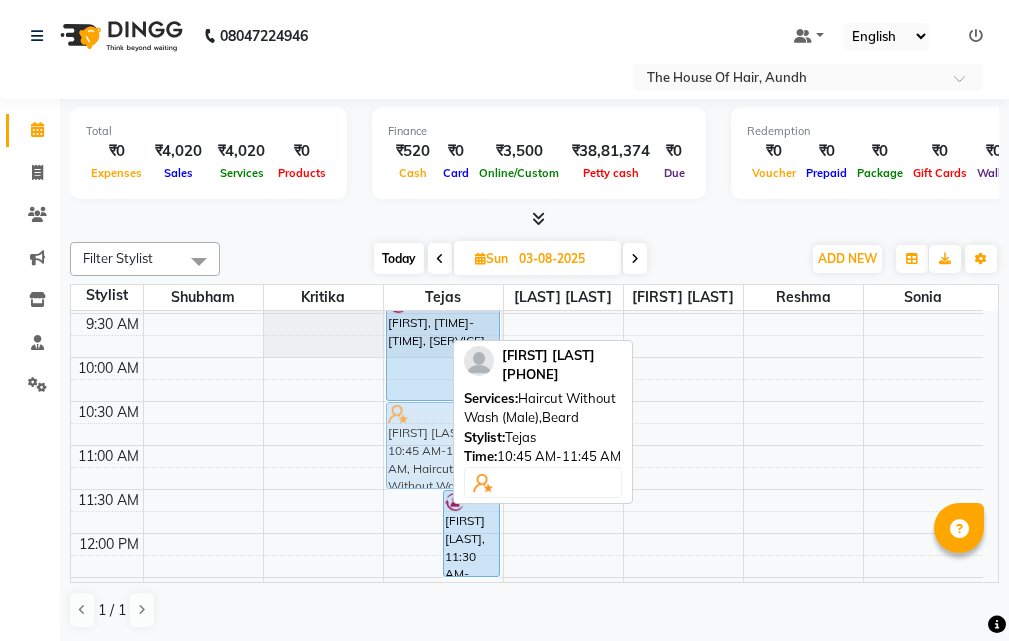 drag, startPoint x: 425, startPoint y: 433, endPoint x: 430, endPoint y: 411, distance: 22.561028 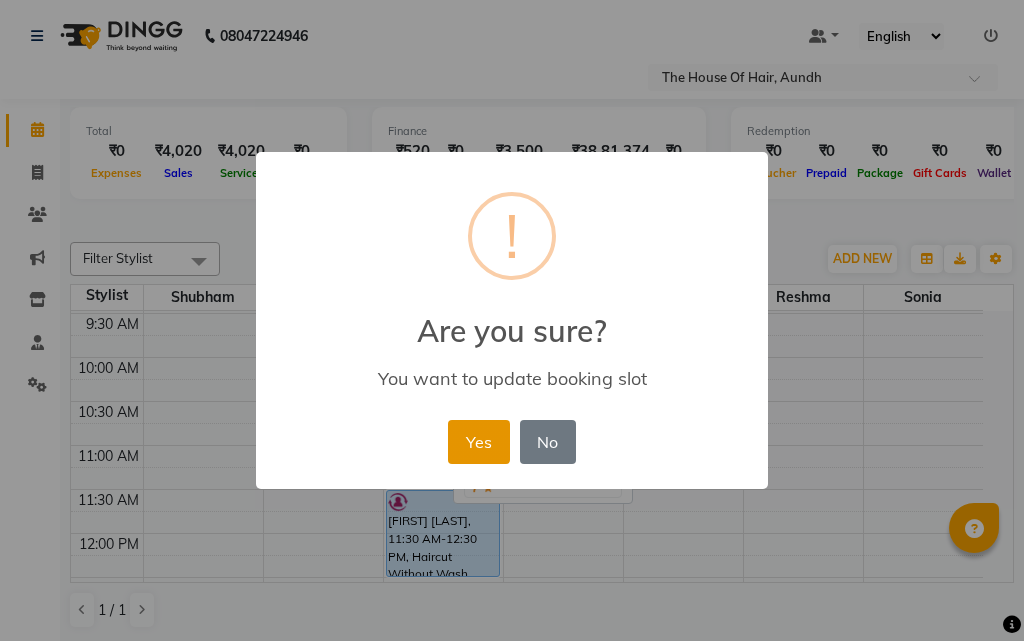 click on "Yes" at bounding box center [478, 442] 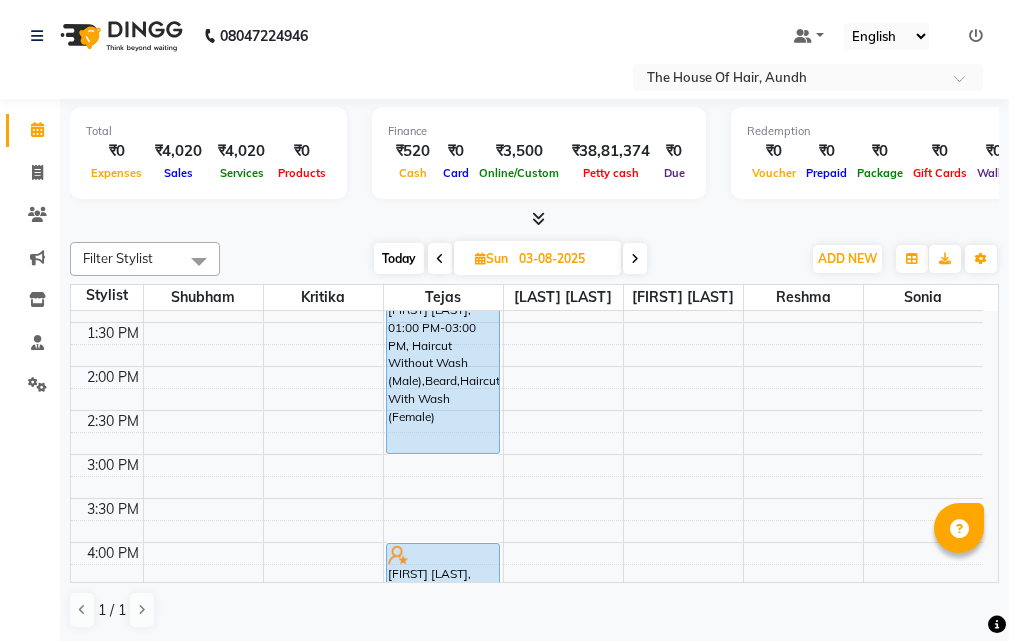 scroll, scrollTop: 429, scrollLeft: 0, axis: vertical 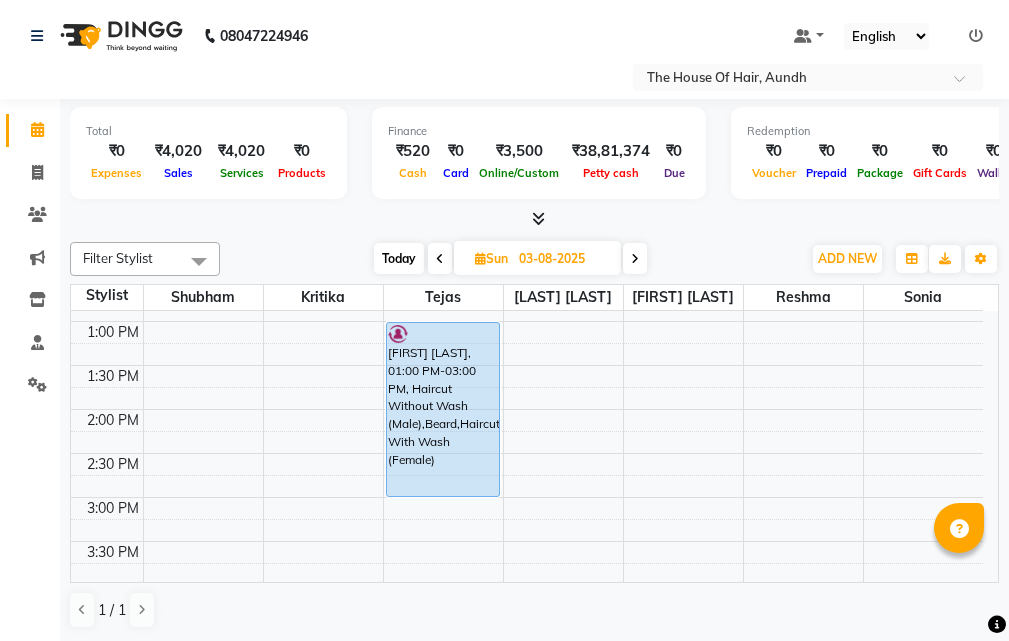 click on "Today" at bounding box center (399, 258) 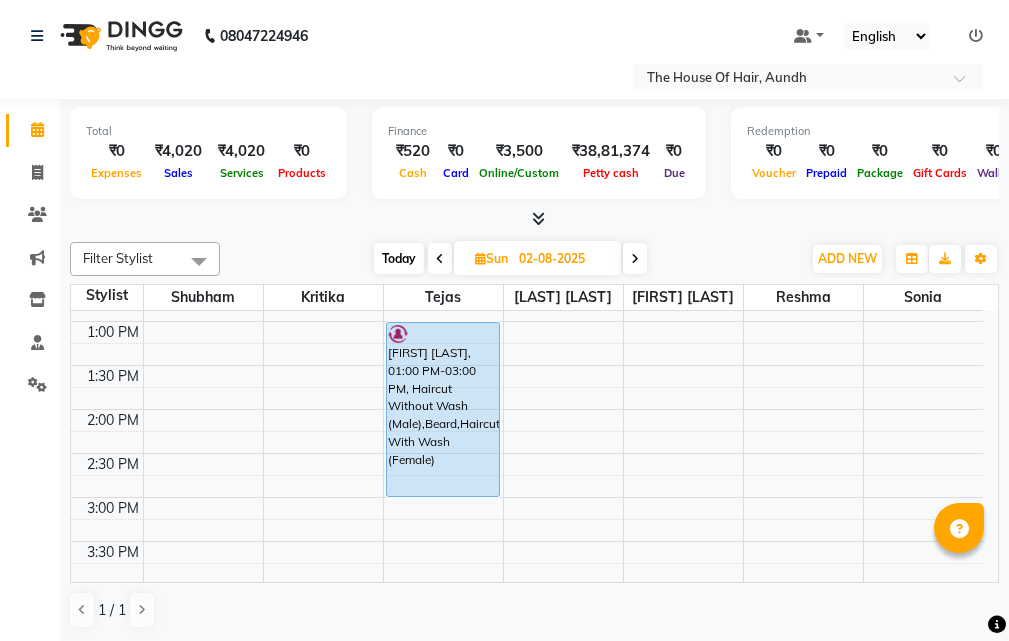 scroll, scrollTop: 529, scrollLeft: 0, axis: vertical 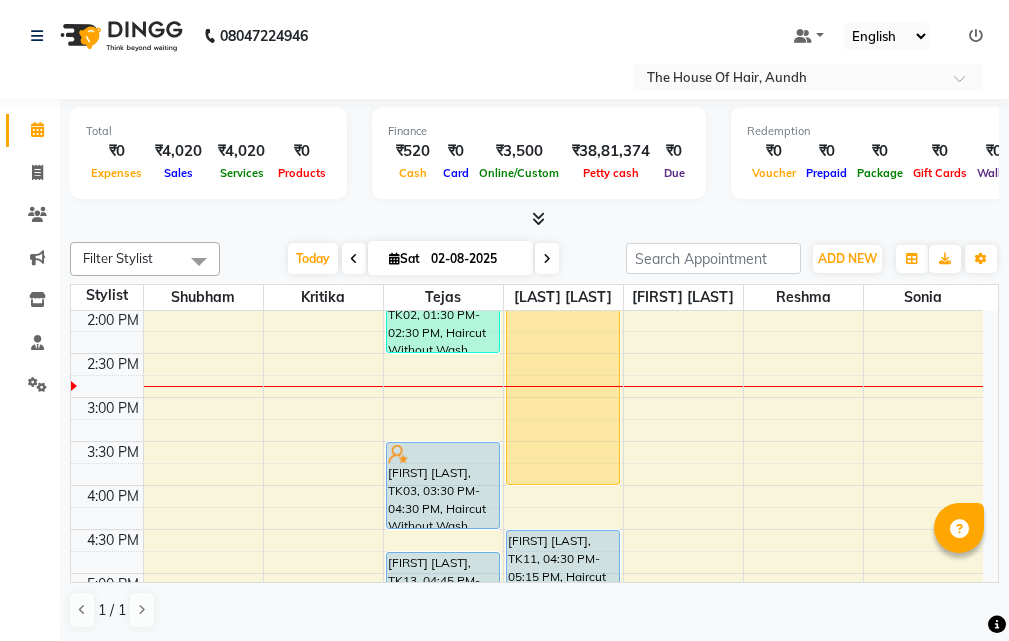 click at bounding box center [547, 259] 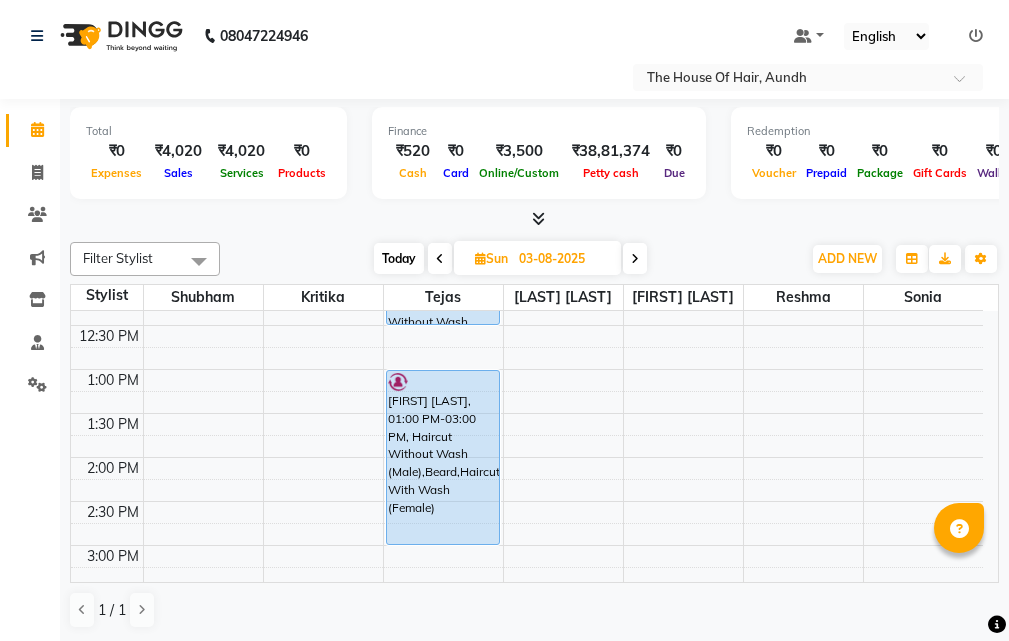 scroll, scrollTop: 429, scrollLeft: 0, axis: vertical 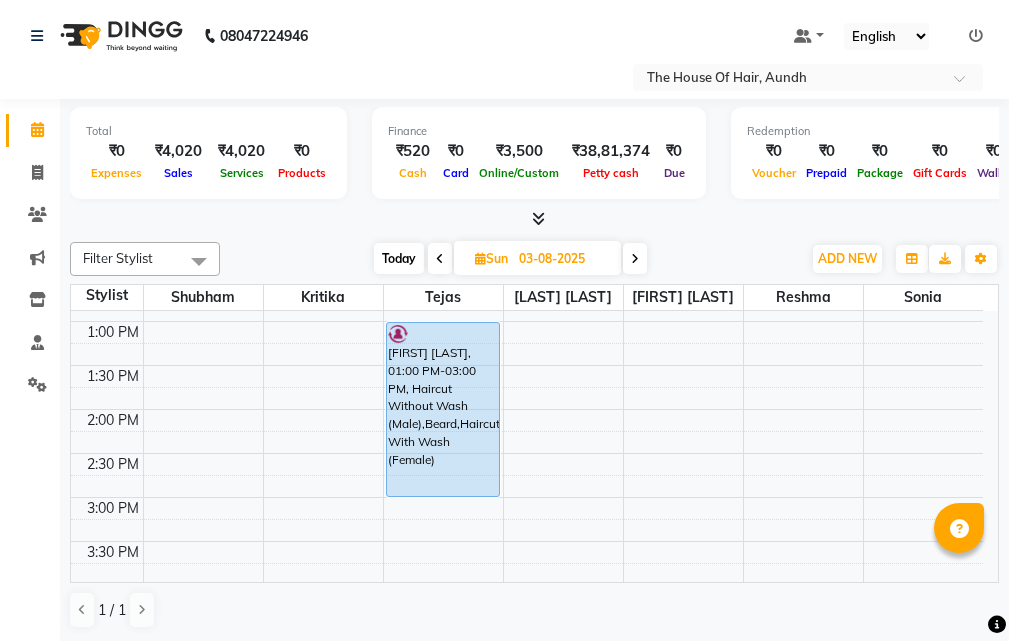 click on "Today" at bounding box center (399, 258) 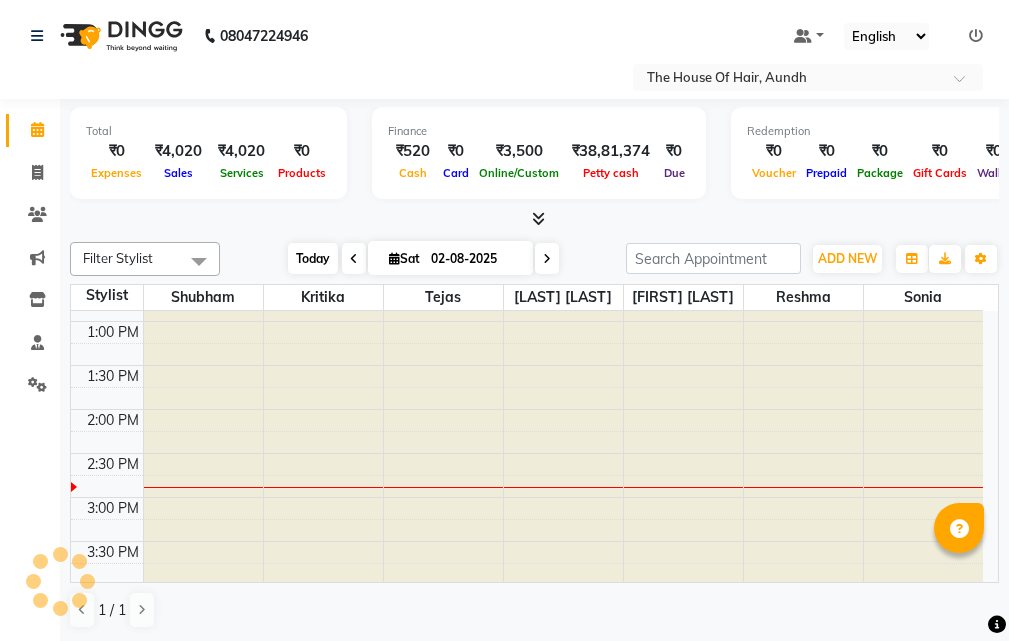 scroll, scrollTop: 529, scrollLeft: 0, axis: vertical 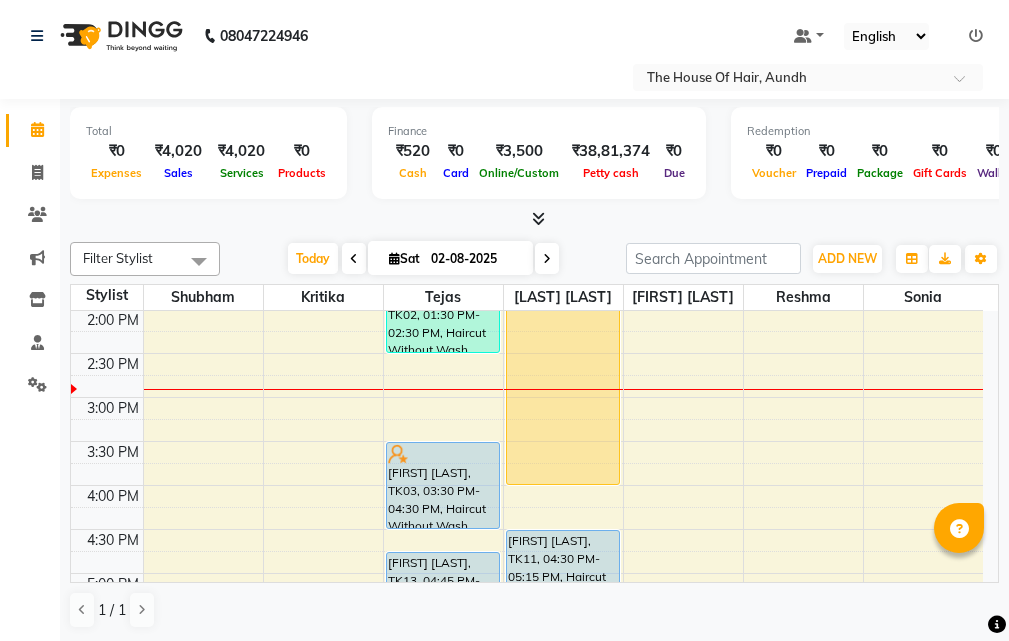 click at bounding box center [547, 259] 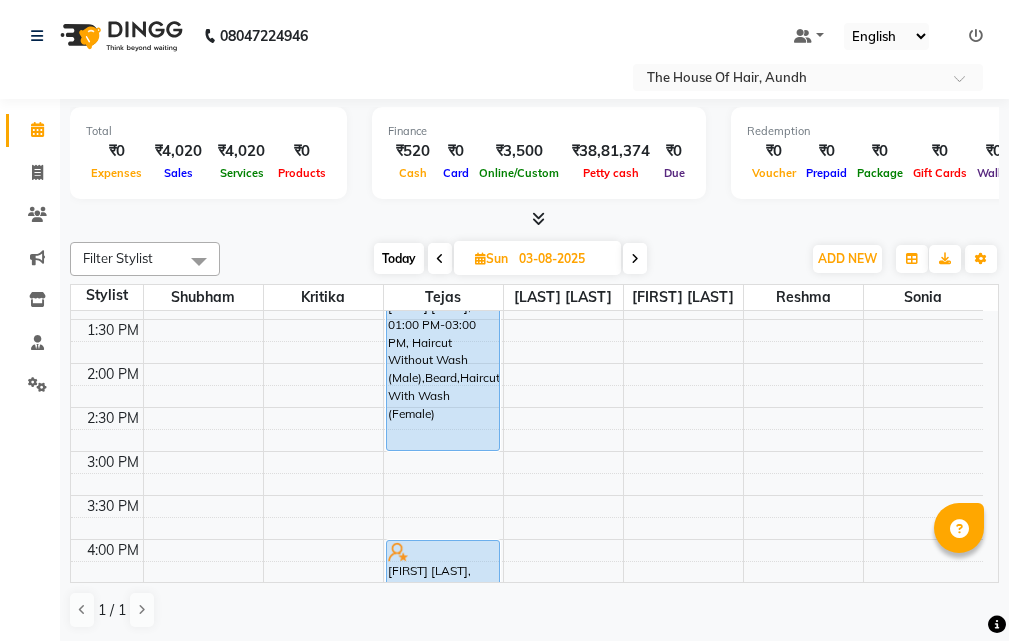 scroll, scrollTop: 429, scrollLeft: 0, axis: vertical 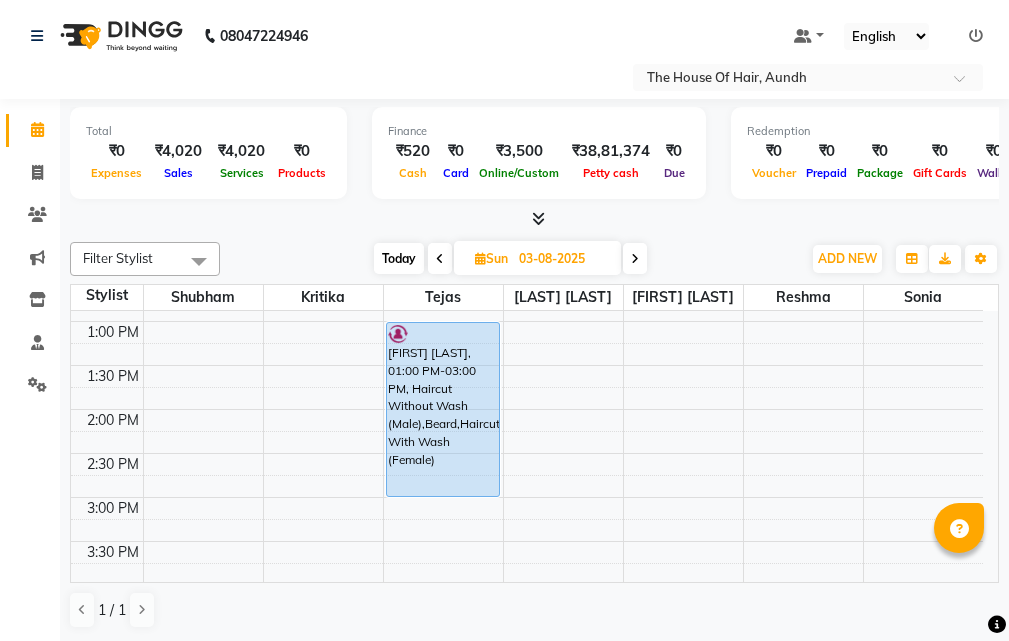 click on "Today" at bounding box center [399, 258] 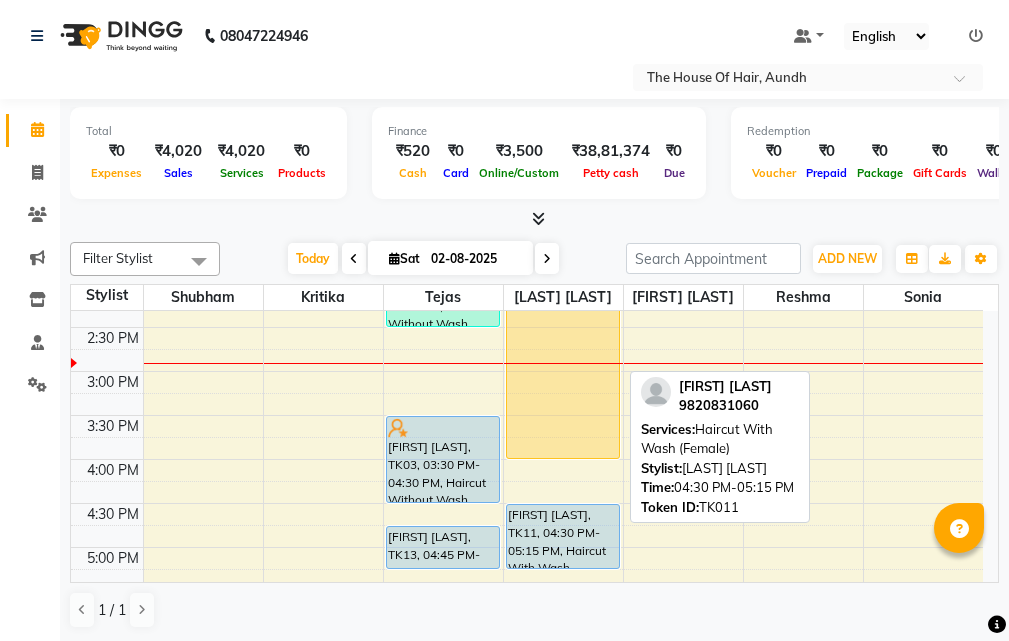 scroll, scrollTop: 529, scrollLeft: 0, axis: vertical 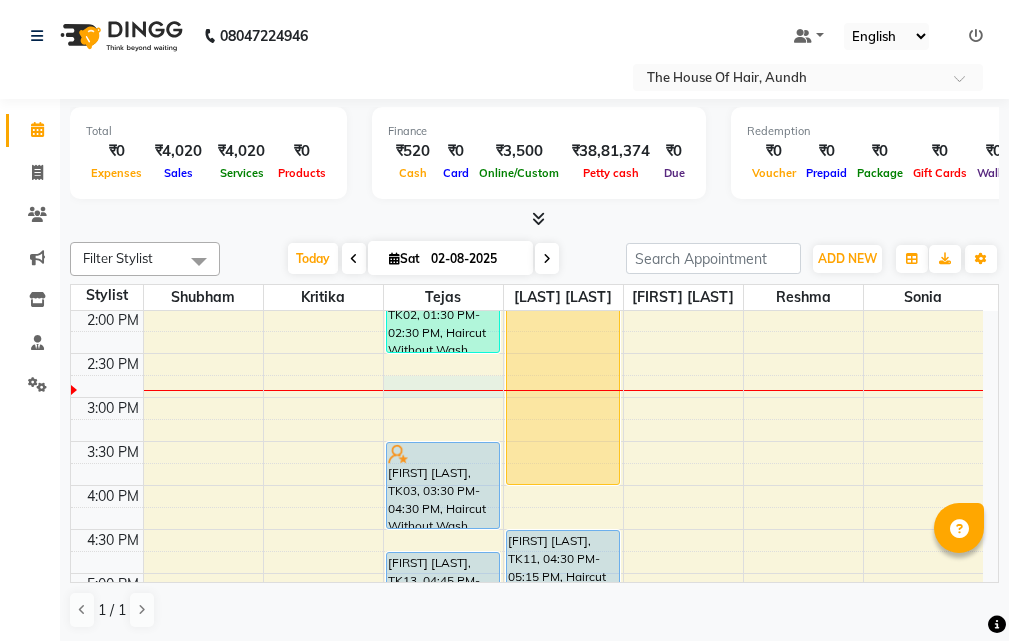 click on "8:00 AM 8:30 AM 9:00 AM 9:30 AM 10:00 AM 10:30 AM 11:00 AM 11:30 AM 12:00 PM 12:30 PM 1:00 PM 1:30 PM 2:00 PM 2:30 PM 3:00 PM 3:30 PM 4:00 PM 4:30 PM 5:00 PM 5:30 PM 6:00 PM 6:30 PM 7:00 PM 7:30 PM 8:00 PM 8:30 PM 9:00 PM 9:30 PM     [FIRST] [LAST], TK06, 09:30 AM-10:00 AM, Beard     [FIRST] [LAST], TK01, 10:15 AM-10:45 AM, Haircut Without Wash (Male)     [FIRST] [LAST], TK08, 11:00 AM-12:00 PM, Haircut Without Wash (Male),Beard (₹300)     [FIRST] [LAST], TK05, 12:00 PM-01:00 PM, Haircut Without Wash (Male),Beard     [FIRST] [LAST], TK10, 01:00 PM-01:30 PM, Beard     [FIRST] [LAST], TK02, 01:30 PM-02:30 PM, Haircut Without Wash (Male),Beard     [FIRST] [LAST], TK03, 03:30 PM-04:30 PM, Haircut Without Wash (Male),Beard    [FIRST] [LAST], TK13, 04:45 PM-05:15 PM, Haircut Without Wash (Male)     [FIRST] [LAST], TK07, 09:30 AM-10:30 AM, Haircut Without Wash (Male),Beard    [FIRST] [LAST], TK04, 12:00 PM-04:00 PM, Ammonia Free Touch-Up (Female),Highlights & Babylights (Female)" at bounding box center [527, 397] 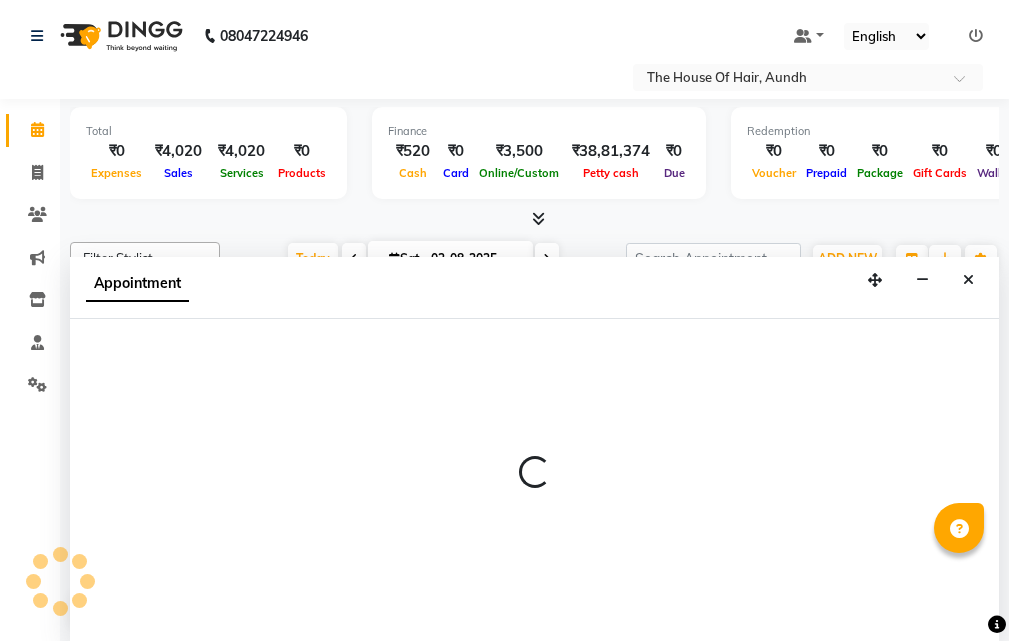 scroll, scrollTop: 1, scrollLeft: 0, axis: vertical 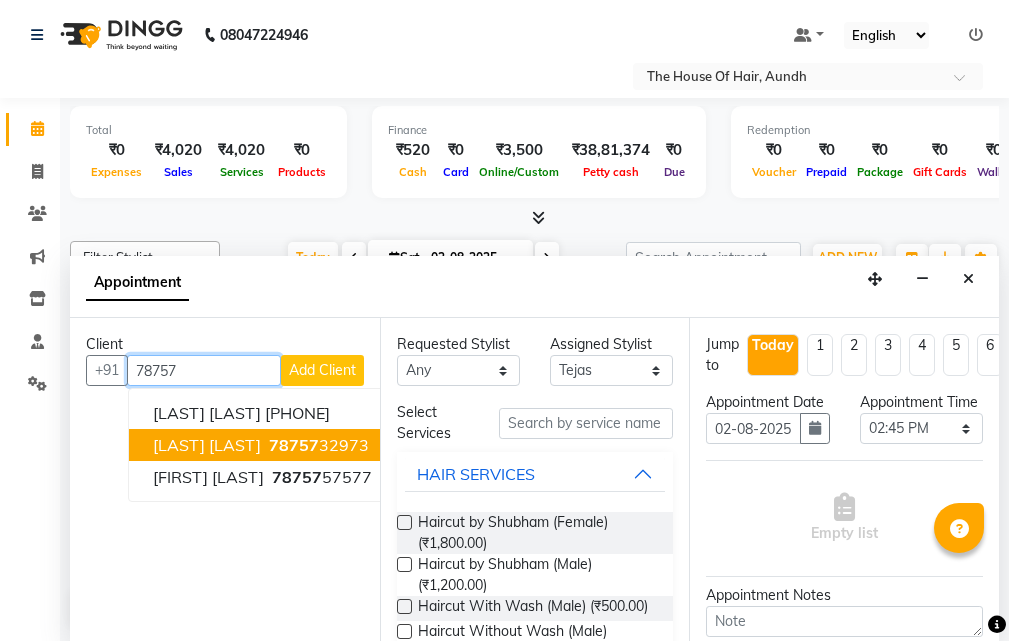 click on "[LAST] [LAST]" at bounding box center (207, 445) 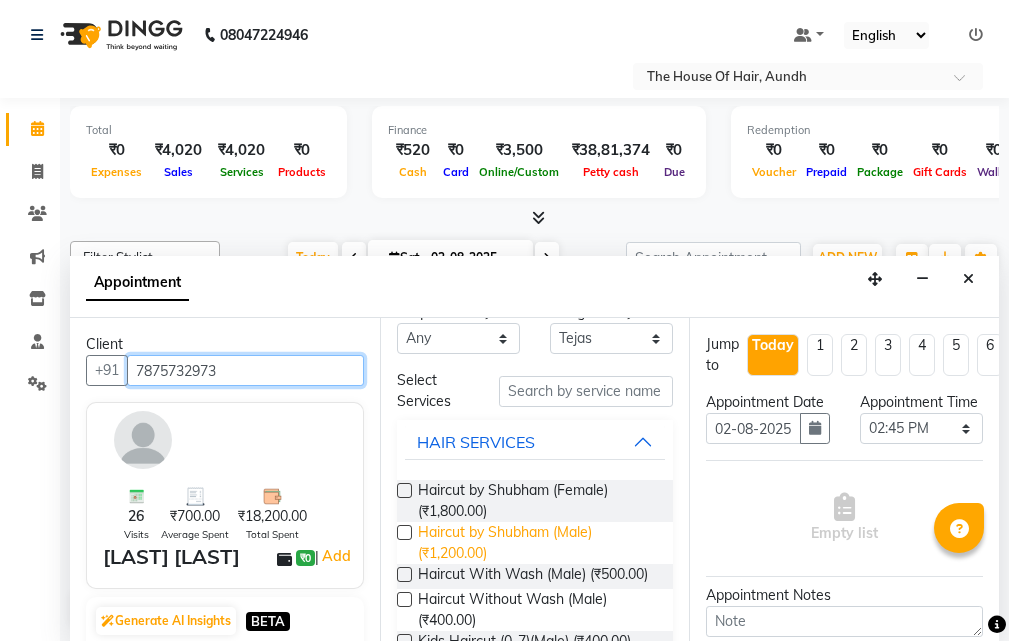 scroll, scrollTop: 0, scrollLeft: 0, axis: both 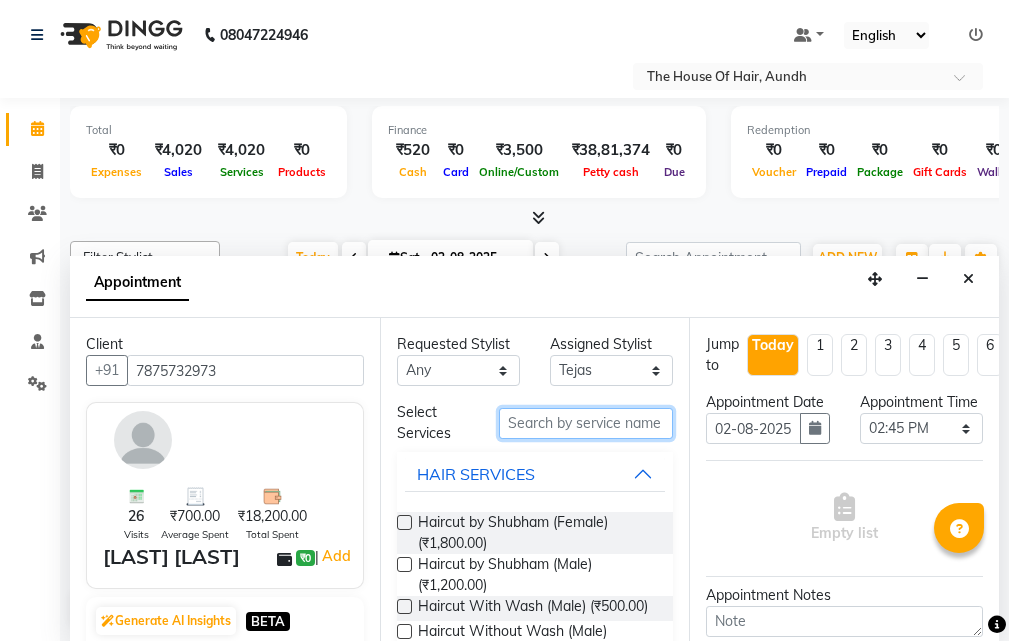 click at bounding box center [586, 423] 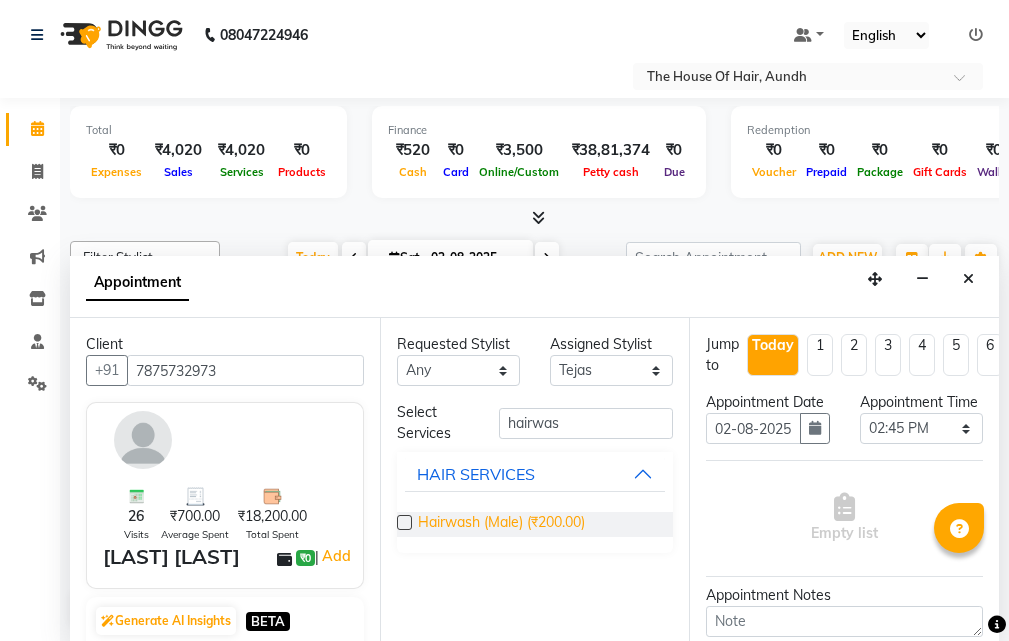 click on "Hairwash (Male) (₹200.00)" at bounding box center (501, 524) 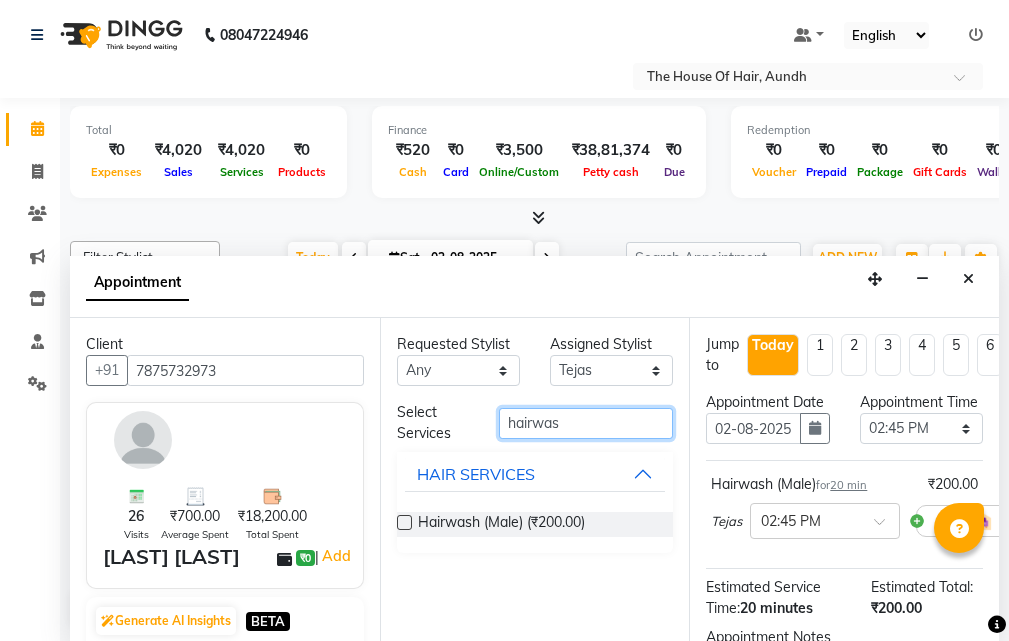 click on "hairwas" at bounding box center (586, 423) 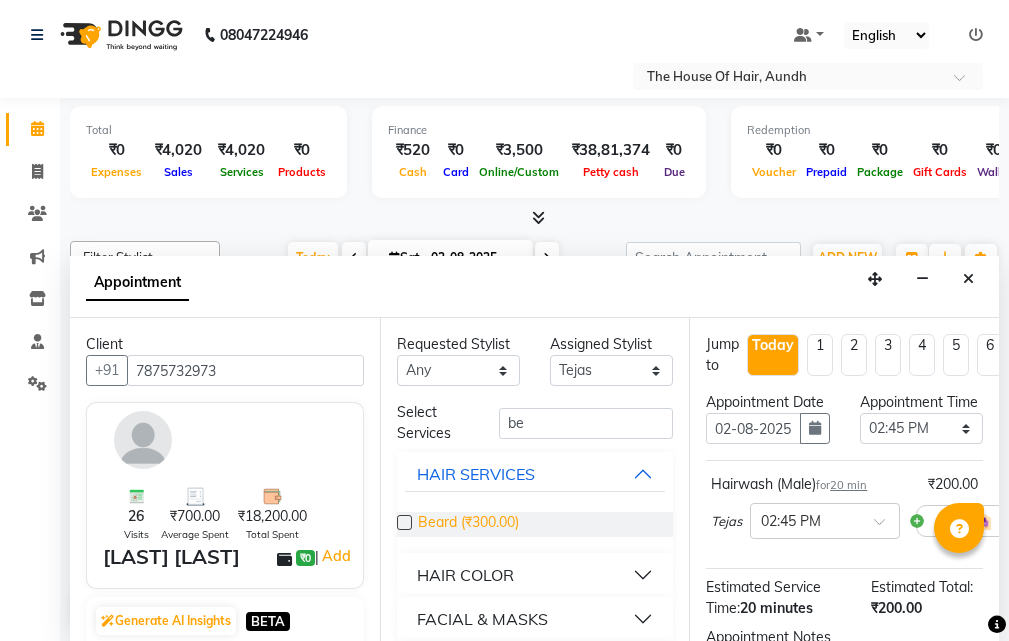 click on "Beard (₹300.00)" at bounding box center [468, 524] 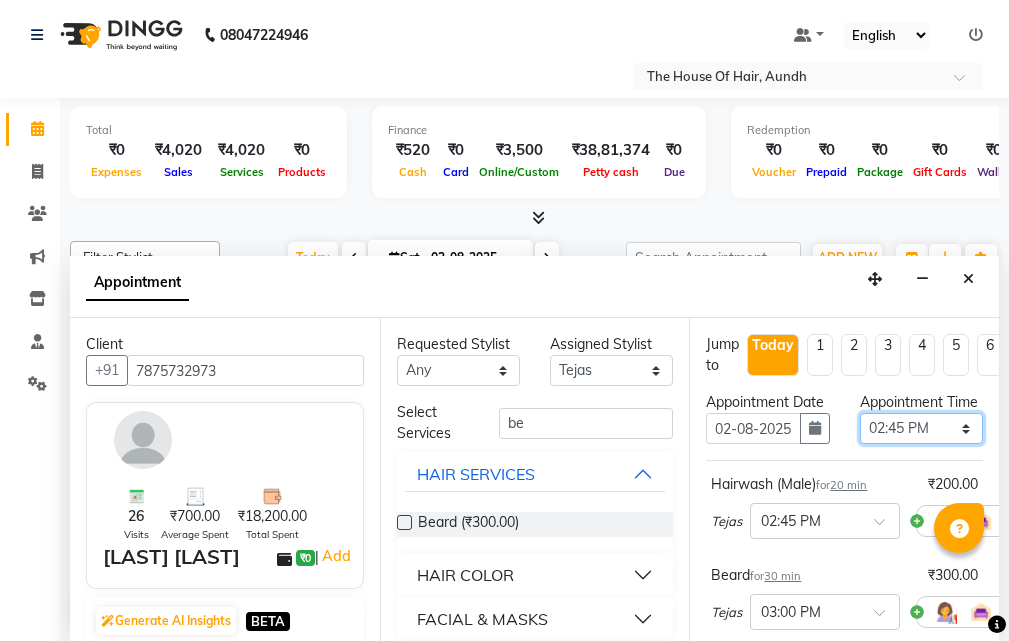click on "Select 09:00 AM 09:15 AM 09:30 AM 09:45 AM 10:00 AM 10:15 AM 10:30 AM 10:45 AM 11:00 AM 11:15 AM 11:30 AM 11:45 AM 12:00 PM 12:15 PM 12:30 PM 12:45 PM 01:00 PM 01:15 PM 01:30 PM 01:45 PM 02:00 PM 02:15 PM 02:30 PM 02:45 PM 03:00 PM 03:15 PM 03:30 PM 03:45 PM 04:00 PM 04:15 PM 04:30 PM 04:45 PM 05:00 PM 05:15 PM 05:30 PM 05:45 PM 06:00 PM 06:15 PM 06:30 PM 06:45 PM 07:00 PM 07:15 PM 07:30 PM 07:45 PM 08:00 PM 08:15 PM 08:30 PM 08:45 PM 09:00 PM 09:15 PM 09:30 PM" at bounding box center (921, 428) 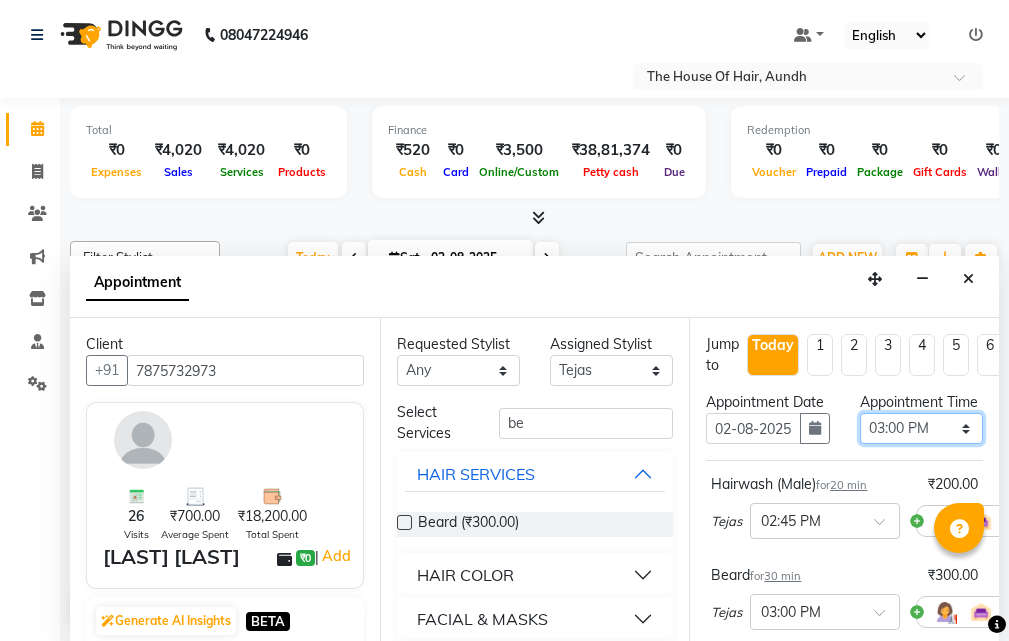 click on "Select 09:00 AM 09:15 AM 09:30 AM 09:45 AM 10:00 AM 10:15 AM 10:30 AM 10:45 AM 11:00 AM 11:15 AM 11:30 AM 11:45 AM 12:00 PM 12:15 PM 12:30 PM 12:45 PM 01:00 PM 01:15 PM 01:30 PM 01:45 PM 02:00 PM 02:15 PM 02:30 PM 02:45 PM 03:00 PM 03:15 PM 03:30 PM 03:45 PM 04:00 PM 04:15 PM 04:30 PM 04:45 PM 05:00 PM 05:15 PM 05:30 PM 05:45 PM 06:00 PM 06:15 PM 06:30 PM 06:45 PM 07:00 PM 07:15 PM 07:30 PM 07:45 PM 08:00 PM 08:15 PM 08:30 PM 08:45 PM 09:00 PM 09:15 PM 09:30 PM" at bounding box center (921, 428) 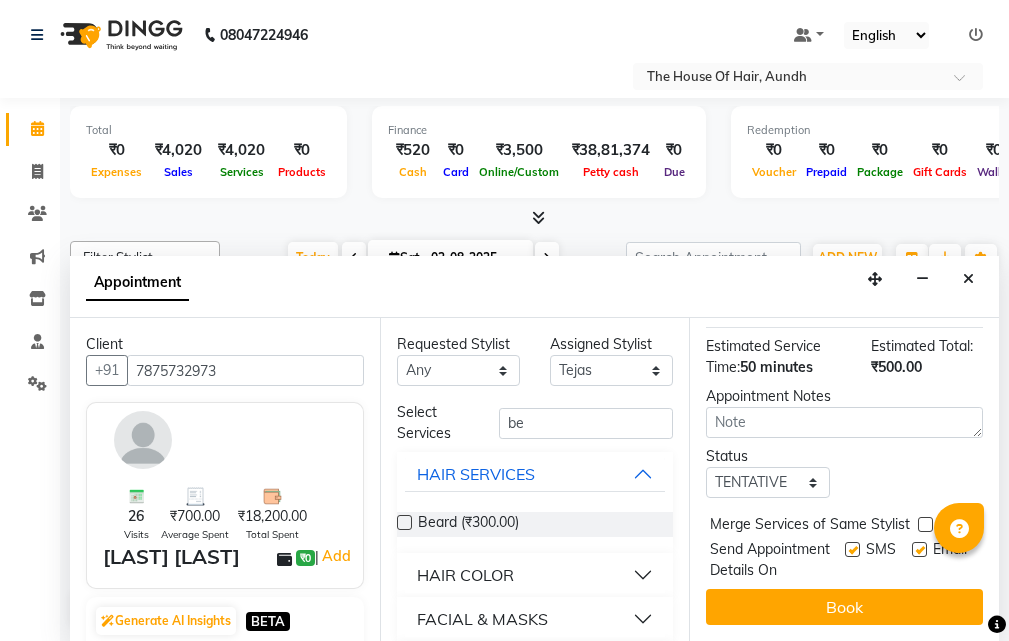 scroll, scrollTop: 389, scrollLeft: 0, axis: vertical 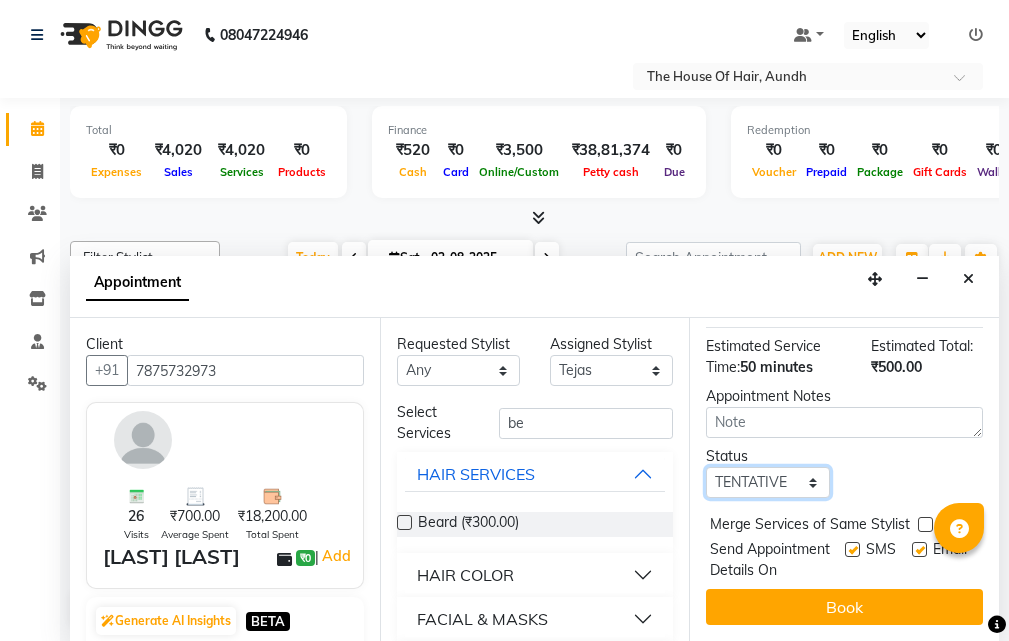 click on "Select TENTATIVE CONFIRM CHECK-IN UPCOMING" at bounding box center (767, 482) 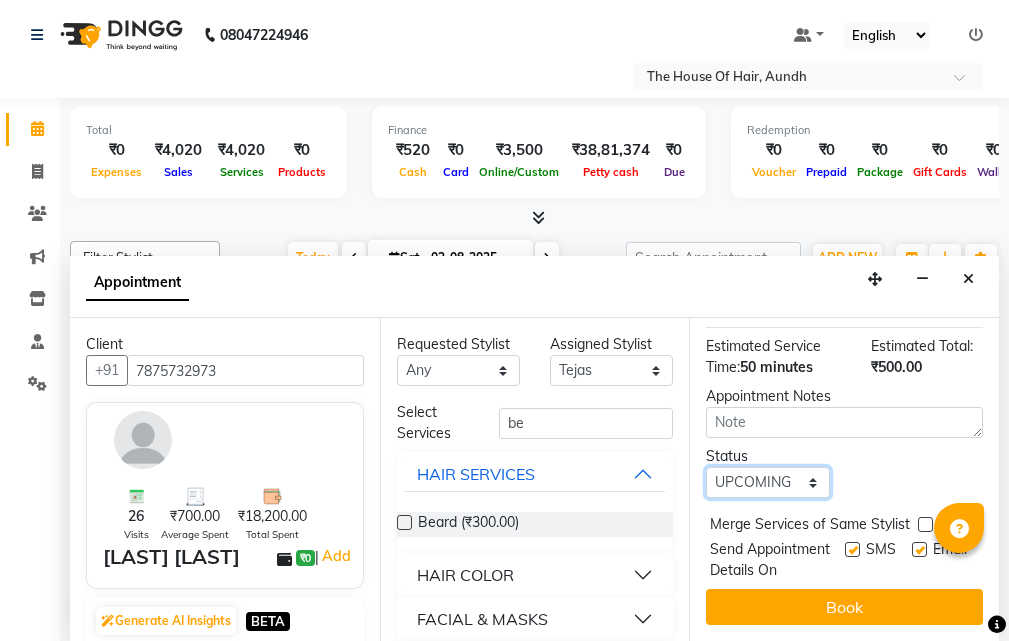 click on "Select TENTATIVE CONFIRM CHECK-IN UPCOMING" at bounding box center [767, 482] 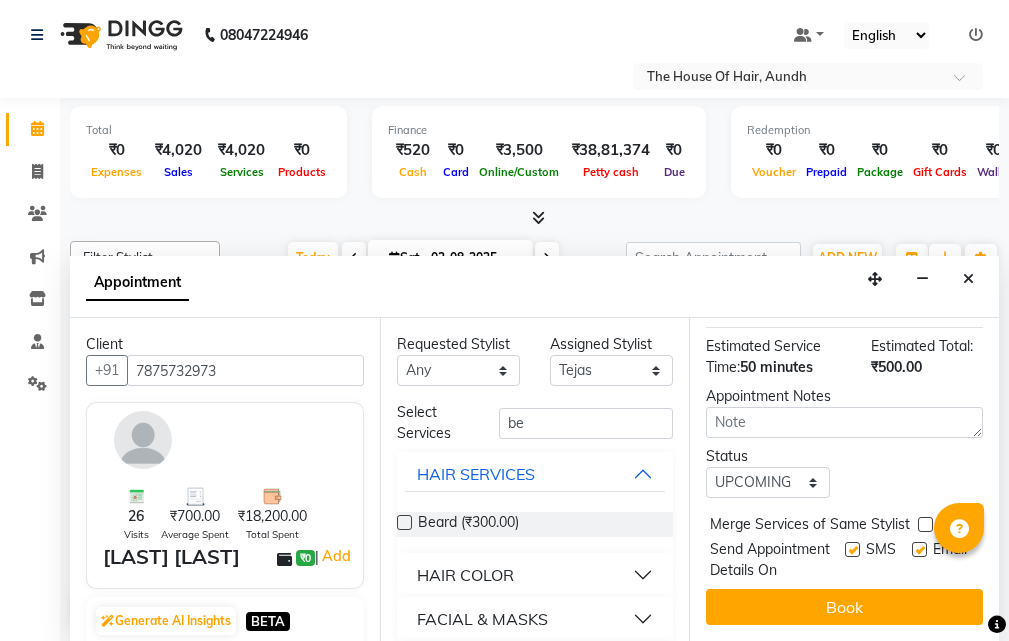drag, startPoint x: 924, startPoint y: 484, endPoint x: 914, endPoint y: 513, distance: 30.675724 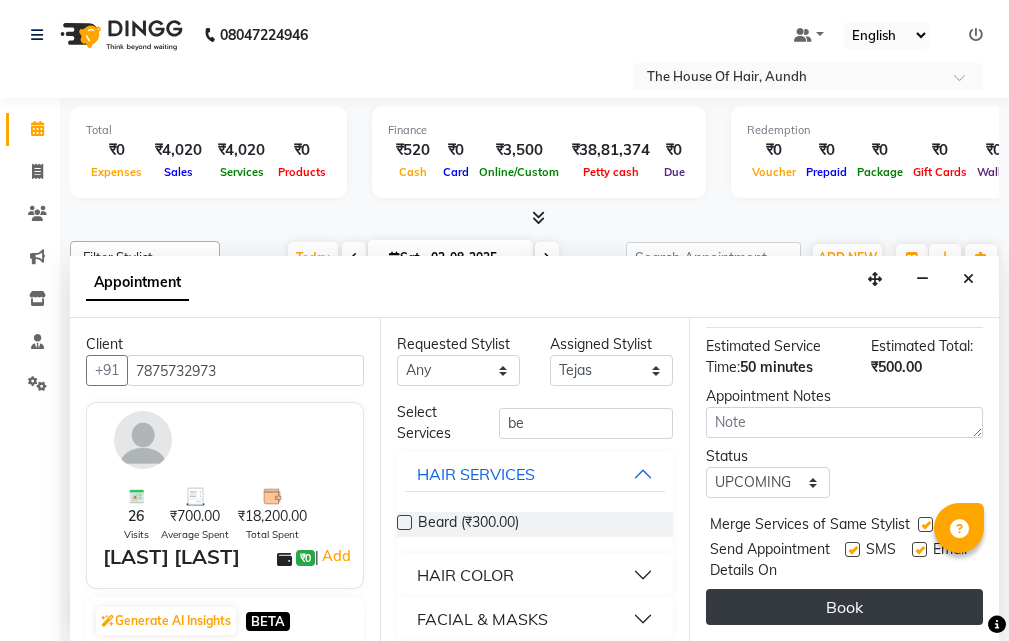 click on "Book" at bounding box center [844, 607] 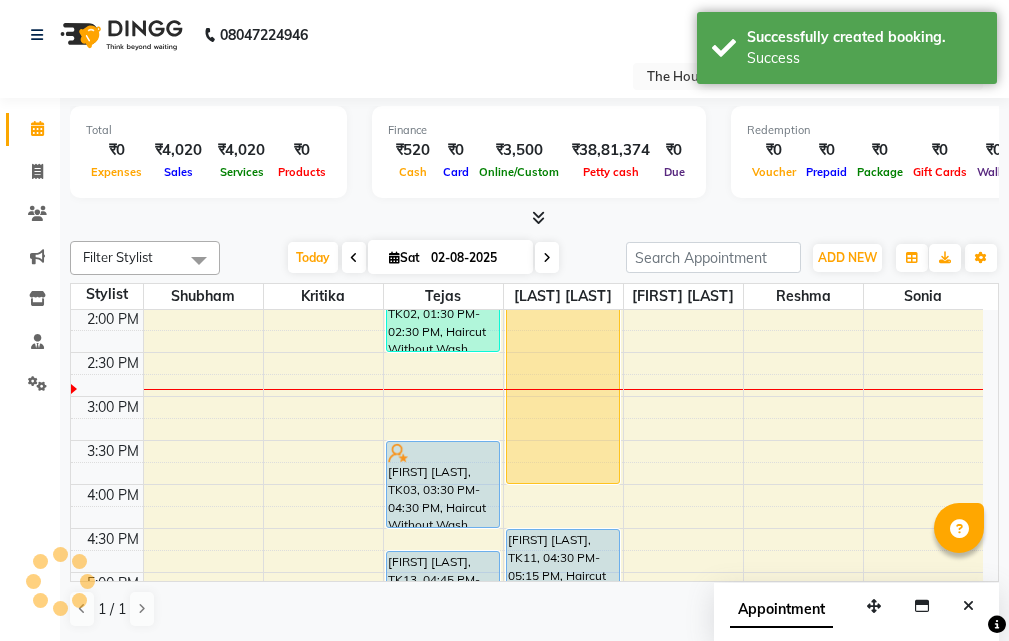 scroll, scrollTop: 0, scrollLeft: 0, axis: both 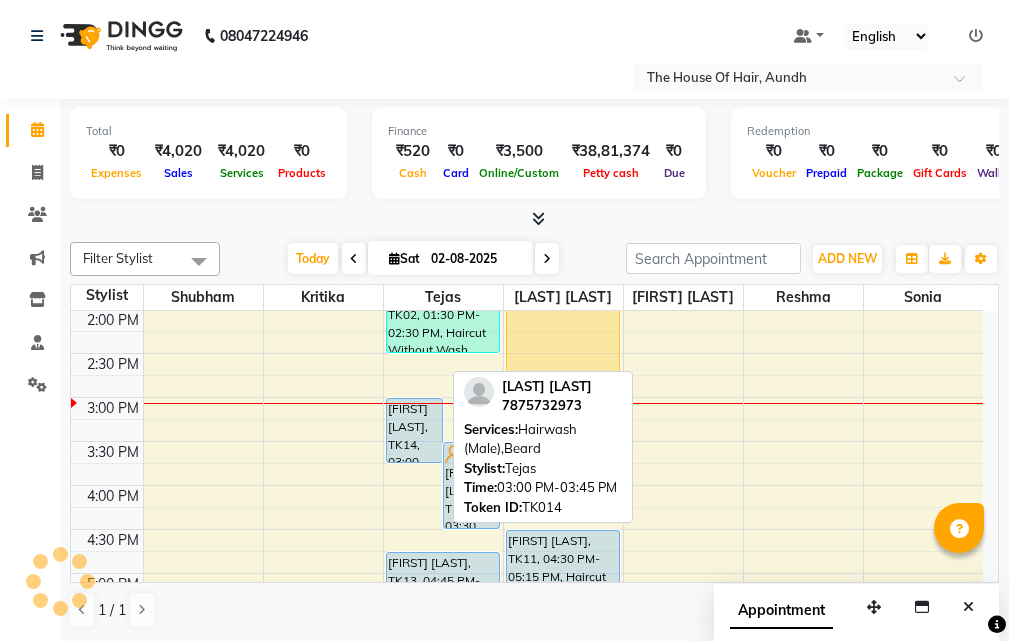 click on "[FIRST] [LAST], TK14, 03:00 PM-03:45 PM, Hairwash (Male),Beard" at bounding box center [414, 430] 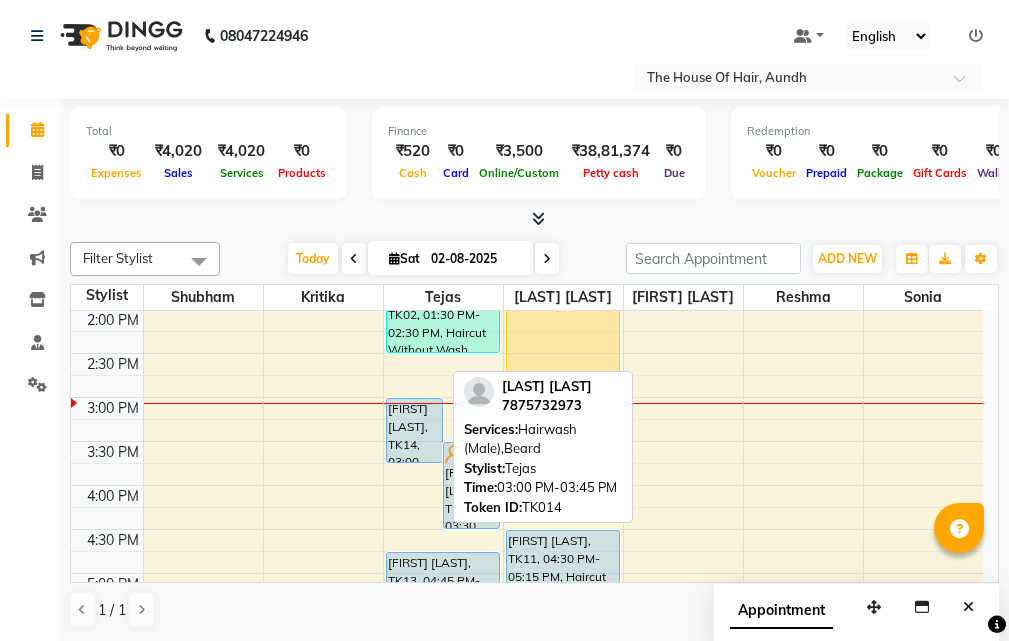 click on "[FIRST] [LAST], TK14, 03:00 PM-03:45 PM, Hairwash (Male),Beard" at bounding box center (414, 430) 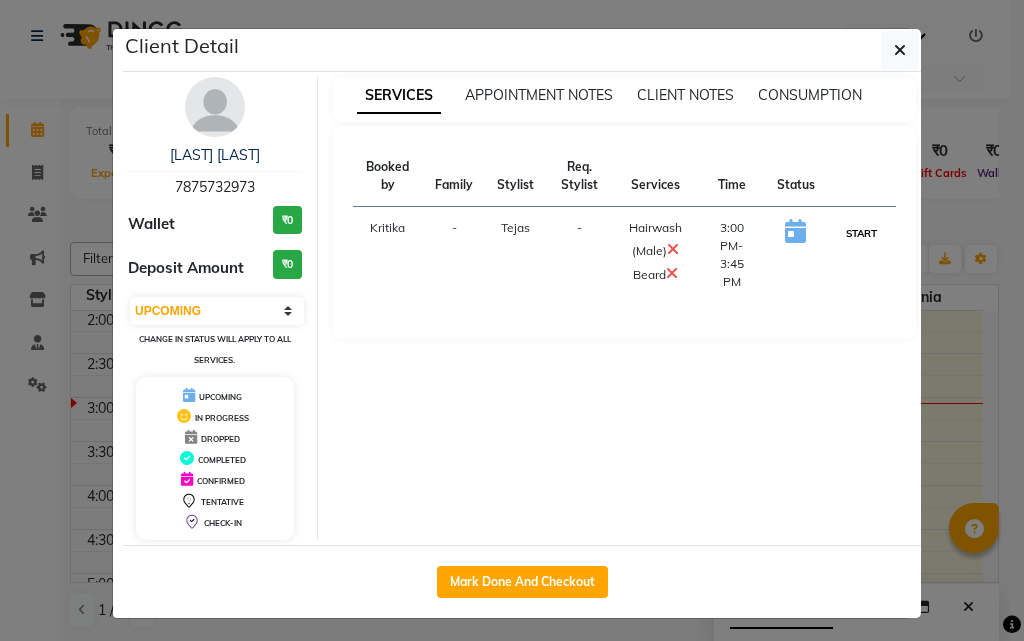 click on "START" at bounding box center (861, 233) 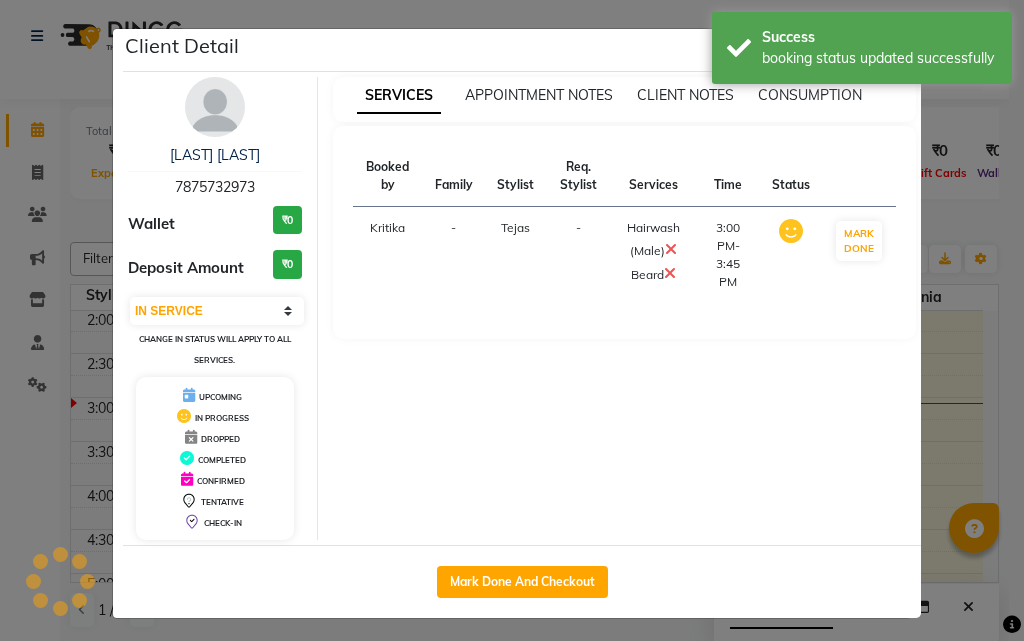 click on "Client Detail  [FIRST] [LAST]   [PHONE] Wallet ₹0 Deposit Amount  ₹0  Select IN SERVICE CONFIRMED TENTATIVE CHECK IN MARK DONE DROPPED UPCOMING Change in status will apply to all services. UPCOMING IN PROGRESS DROPPED COMPLETED CONFIRMED TENTATIVE CHECK-IN SERVICES APPOINTMENT NOTES CLIENT NOTES CONSUMPTION Booked by Family Stylist Req. Stylist Services Time Status  Kritika   - Tejas -  Hairwash (Male)   Beard   3:00 PM-3:45 PM   MARK DONE   Mark Done And Checkout" 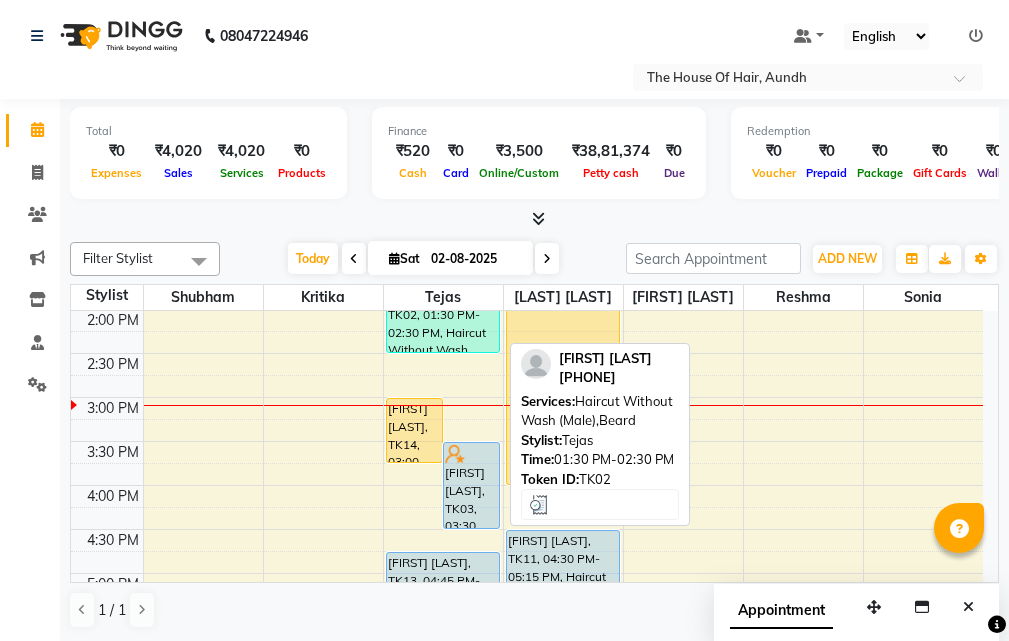 click on "[FIRST] [LAST], TK02, 01:30 PM-02:30 PM, Haircut Without Wash (Male),Beard" at bounding box center (443, 309) 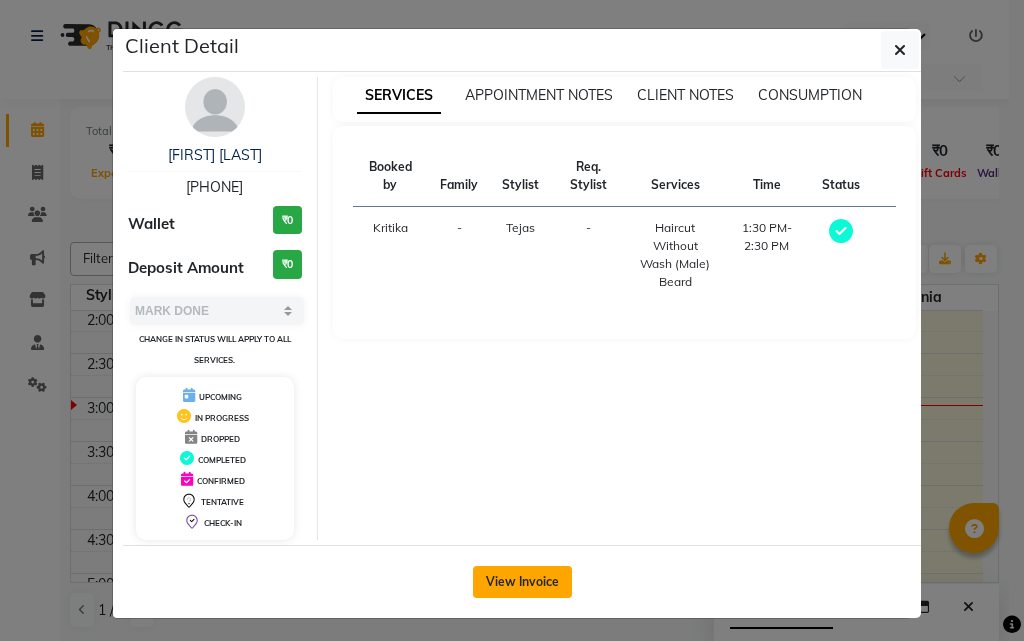 click on "View Invoice" 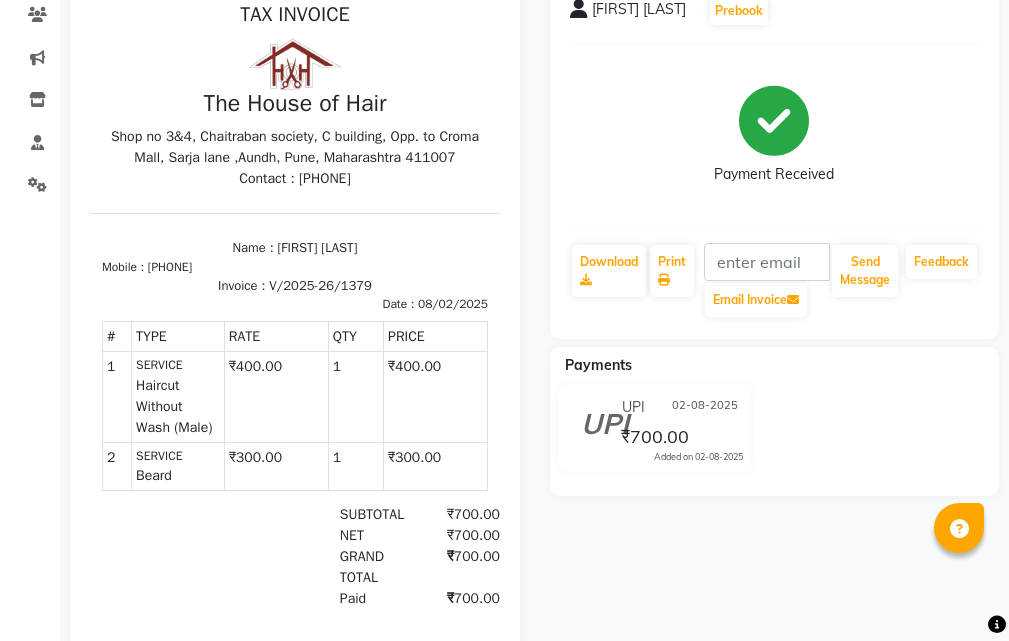 scroll, scrollTop: 0, scrollLeft: 0, axis: both 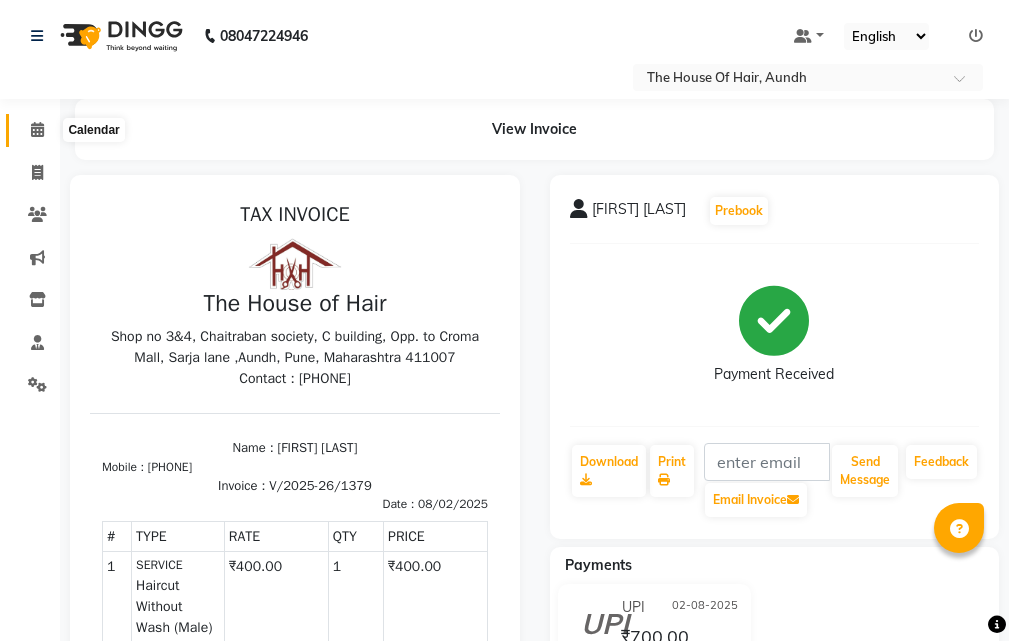 click 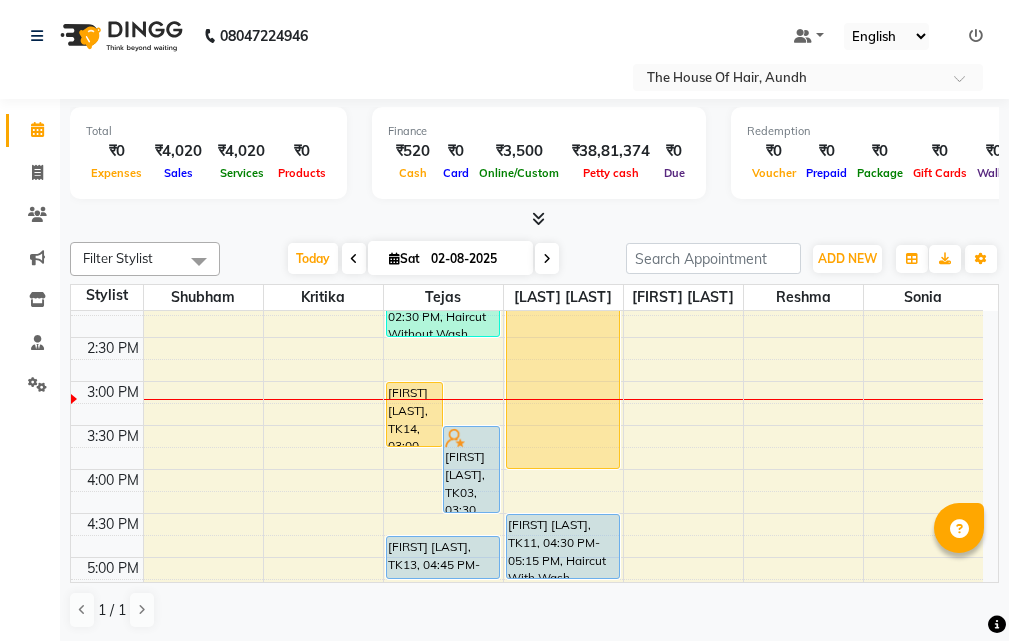scroll, scrollTop: 600, scrollLeft: 0, axis: vertical 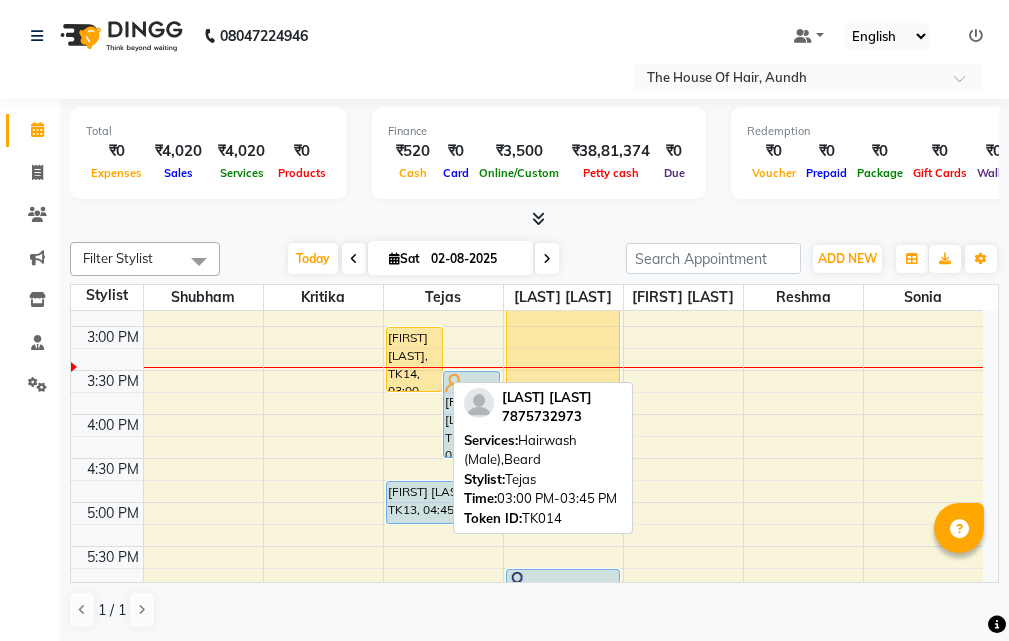 click on "[FIRST] [LAST], TK14, 03:00 PM-03:45 PM, Hairwash (Male),Beard" at bounding box center [414, 359] 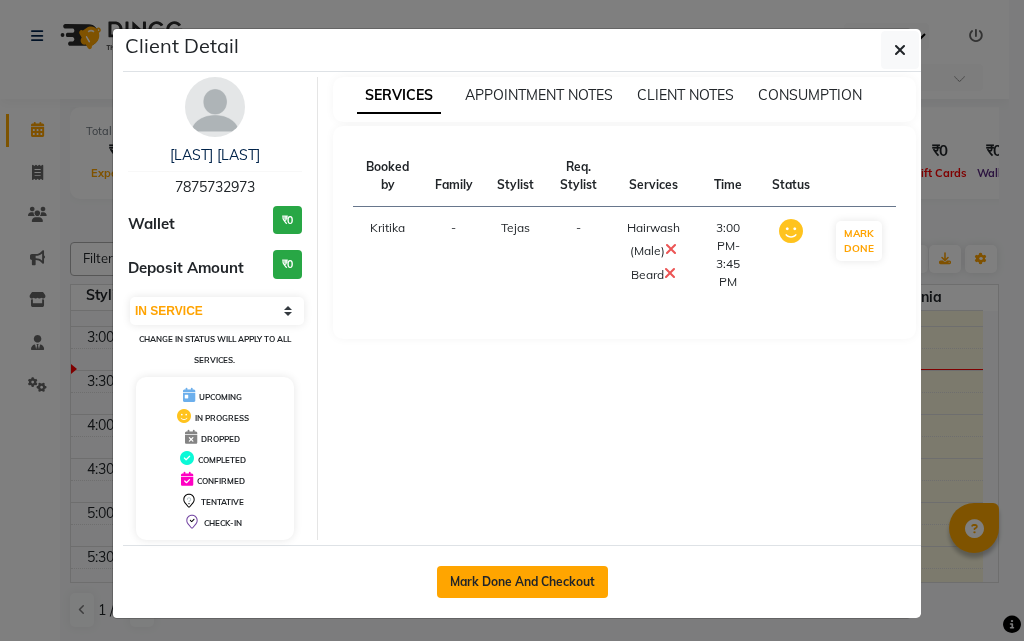 click on "Mark Done And Checkout" 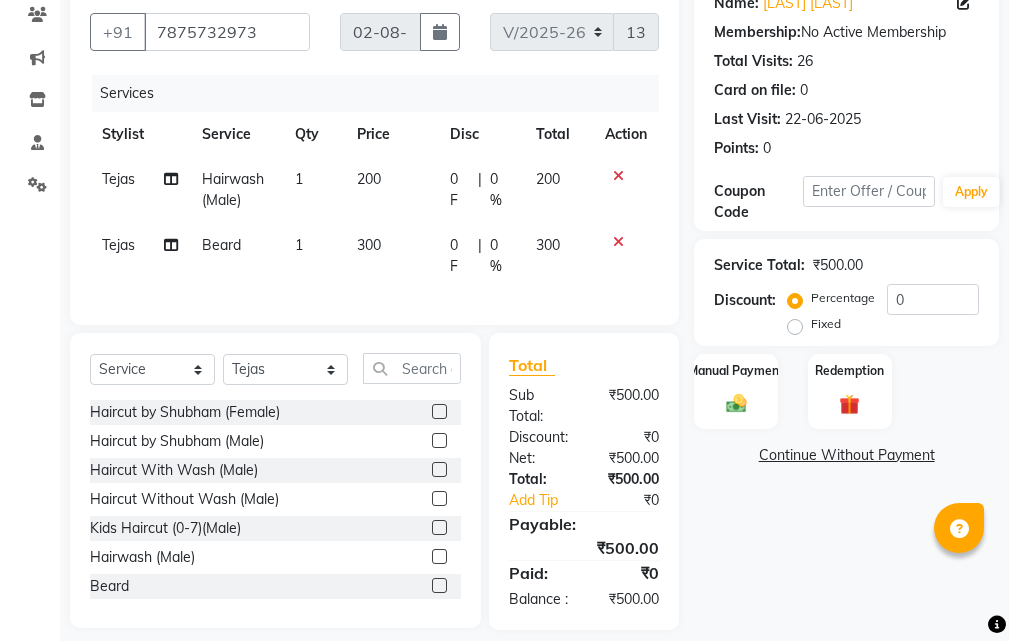 scroll, scrollTop: 0, scrollLeft: 0, axis: both 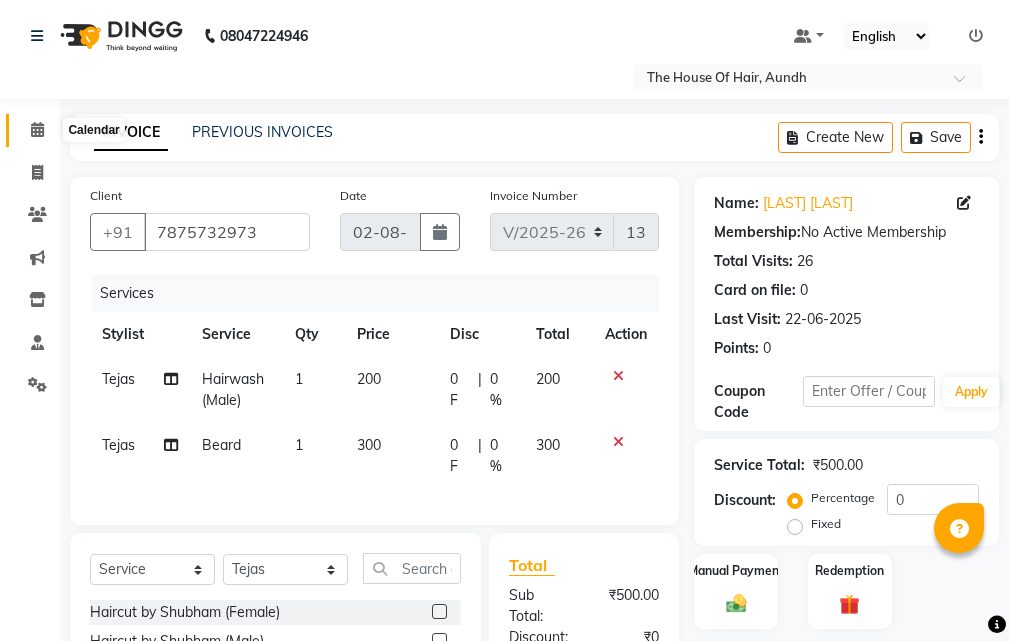 click 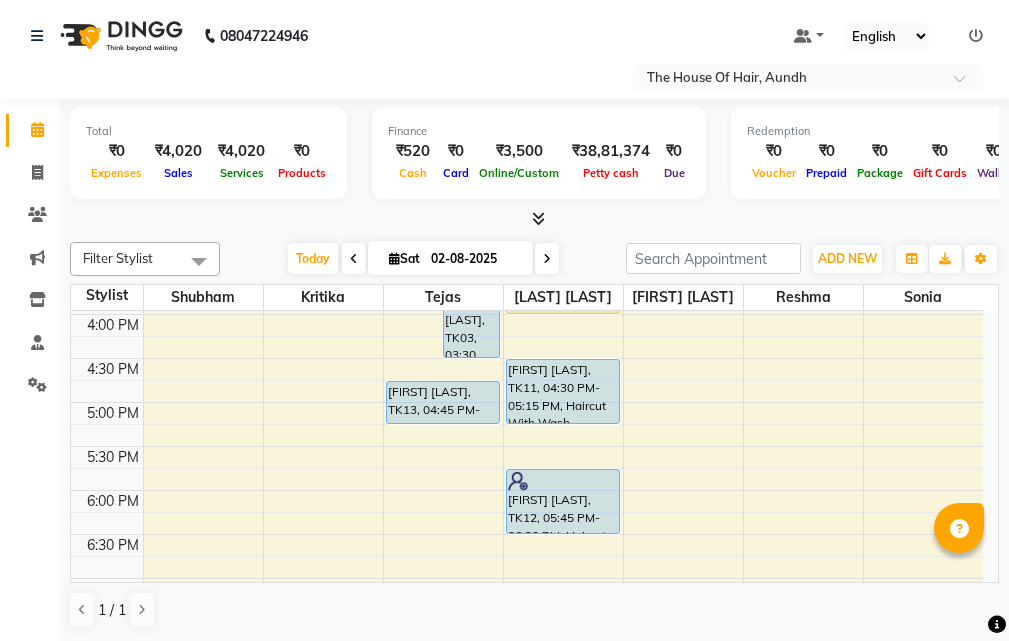 scroll, scrollTop: 600, scrollLeft: 0, axis: vertical 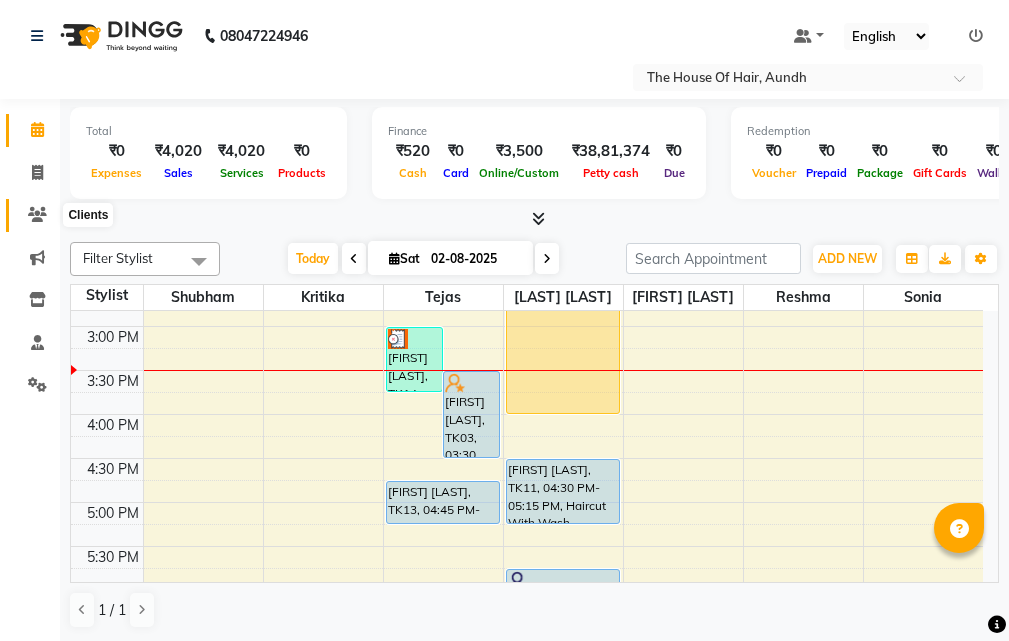 click 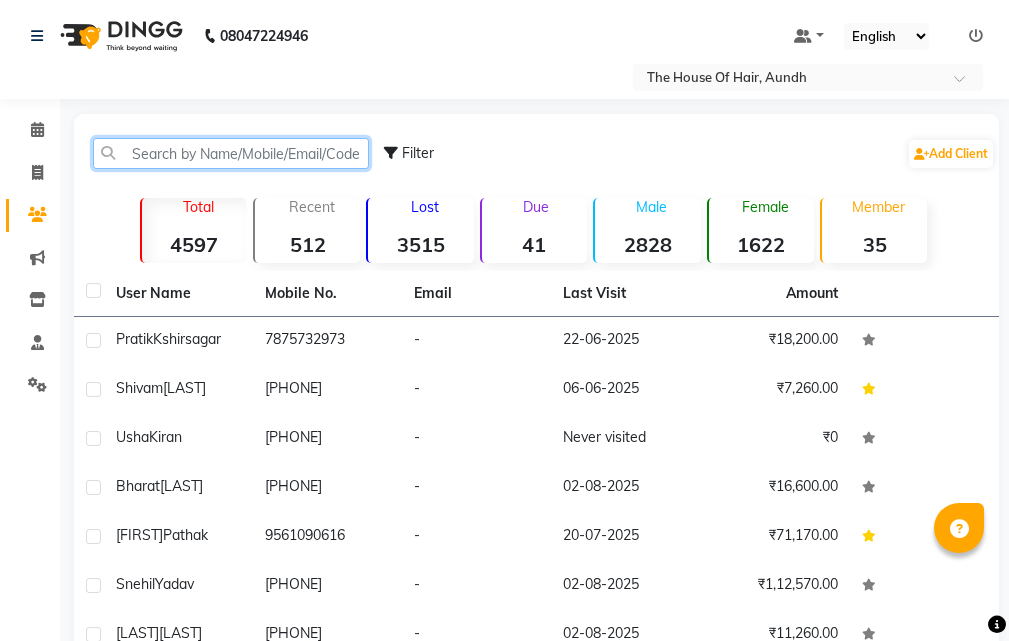 click 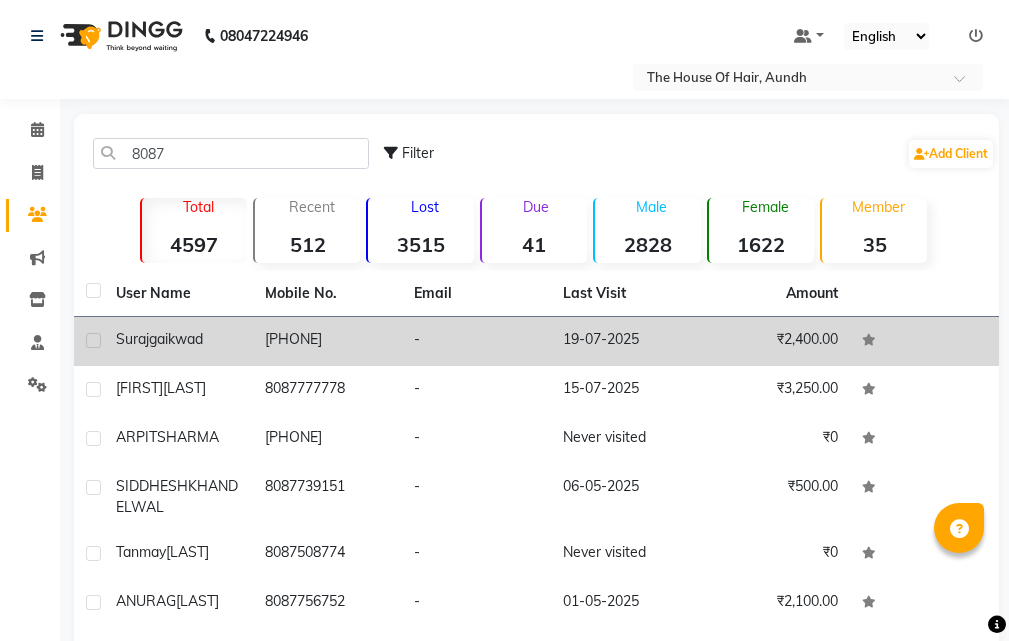 click on "[PHONE]" 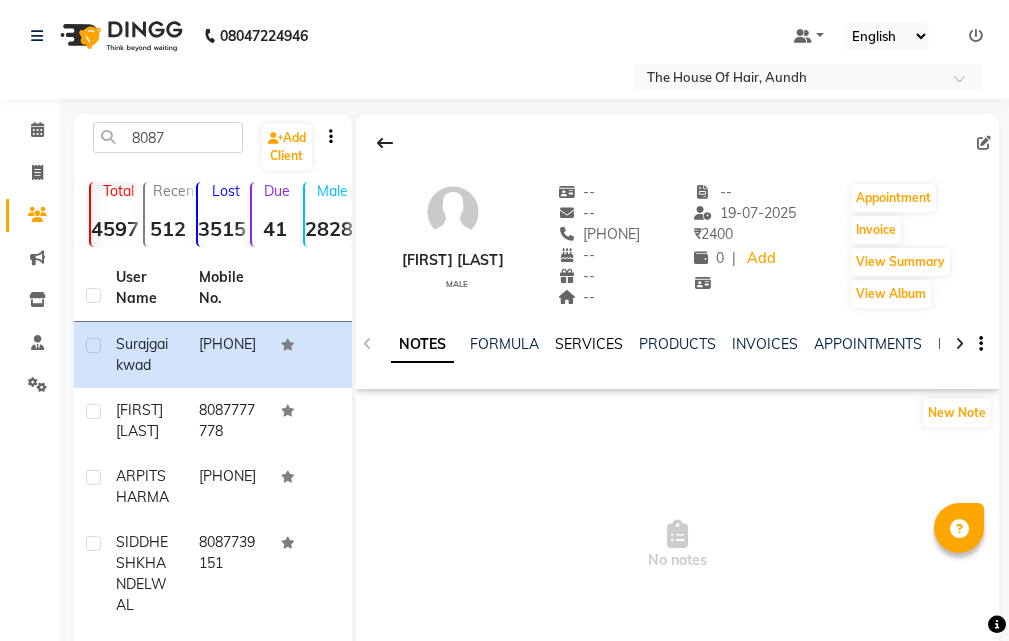 click on "SERVICES" 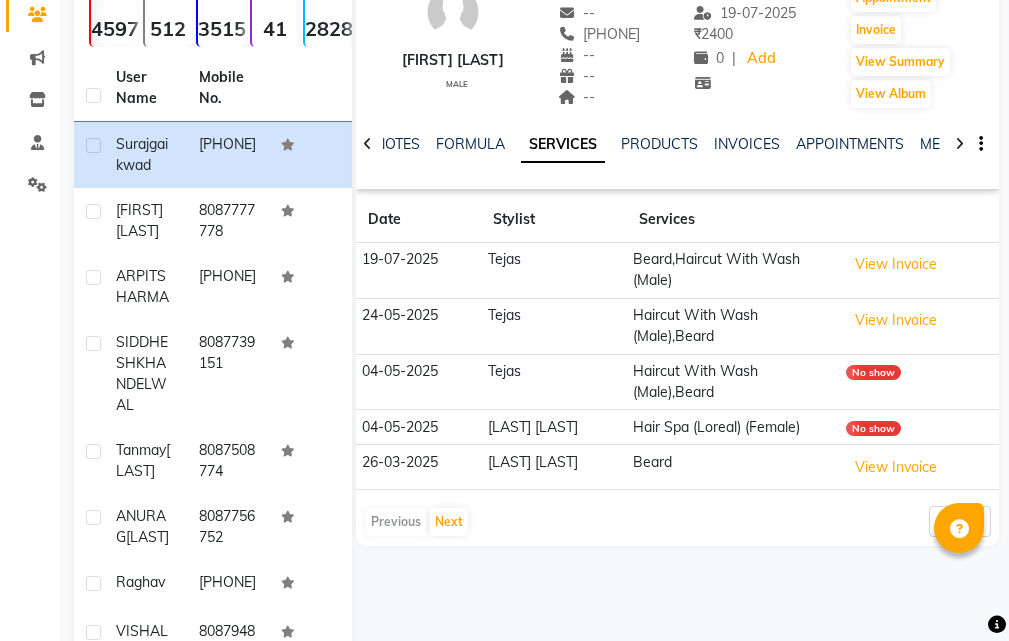 scroll, scrollTop: 300, scrollLeft: 0, axis: vertical 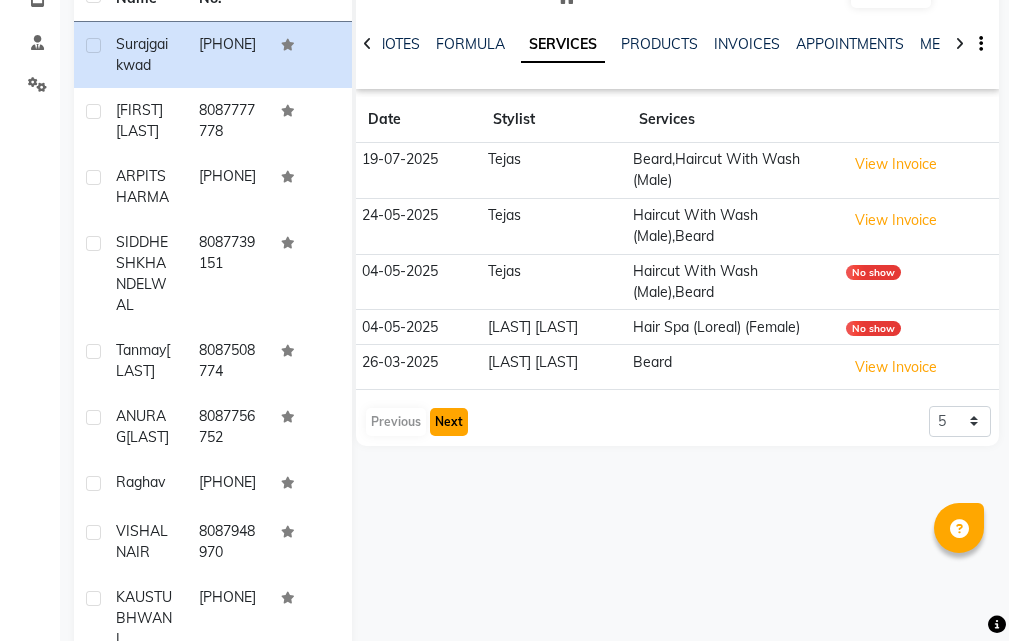 click on "Next" 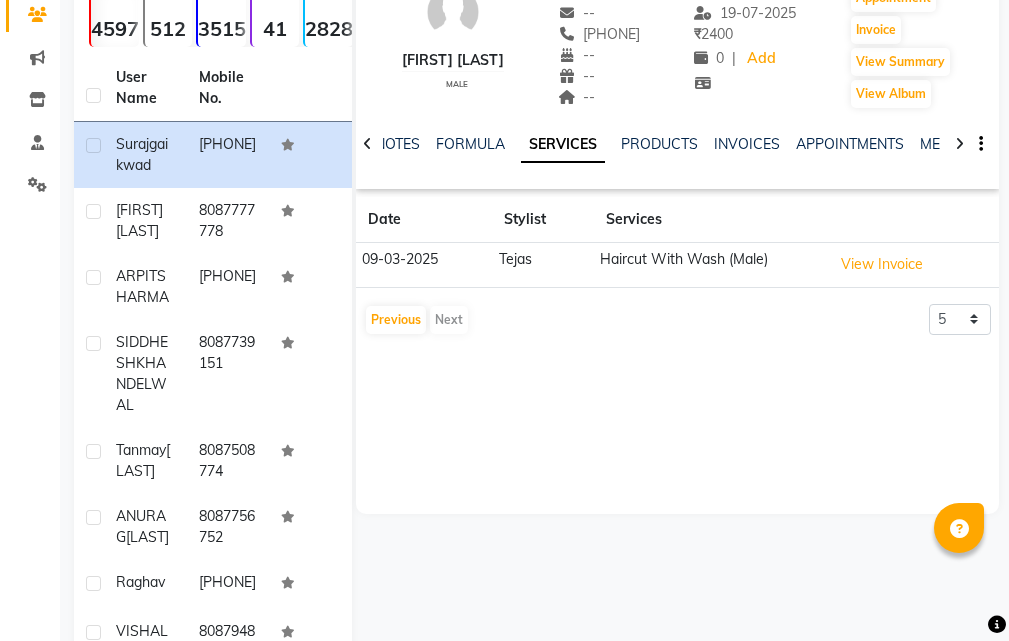 scroll, scrollTop: 0, scrollLeft: 0, axis: both 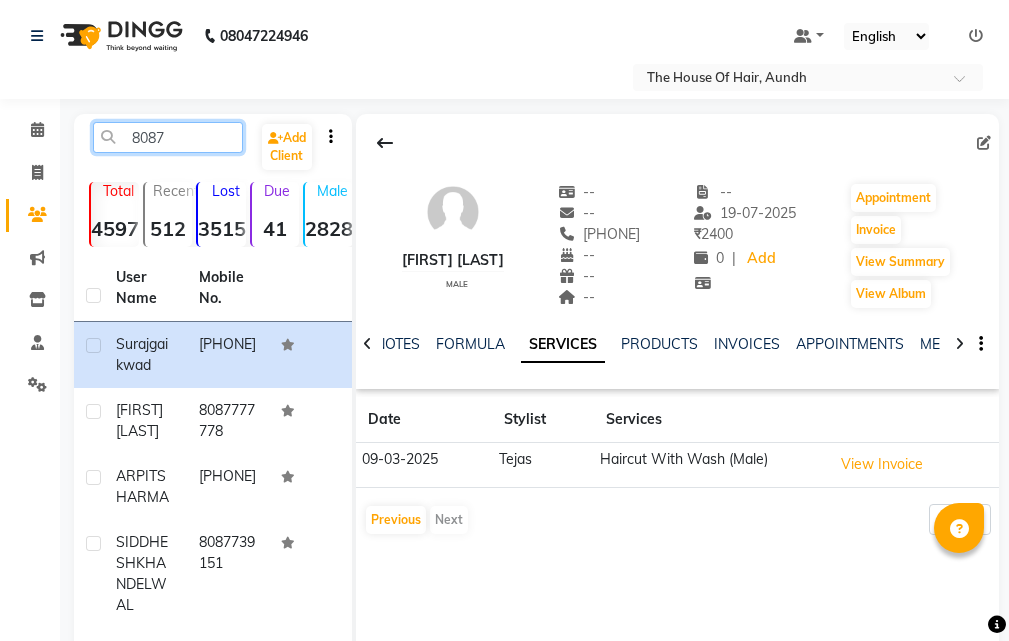 click on "8087" 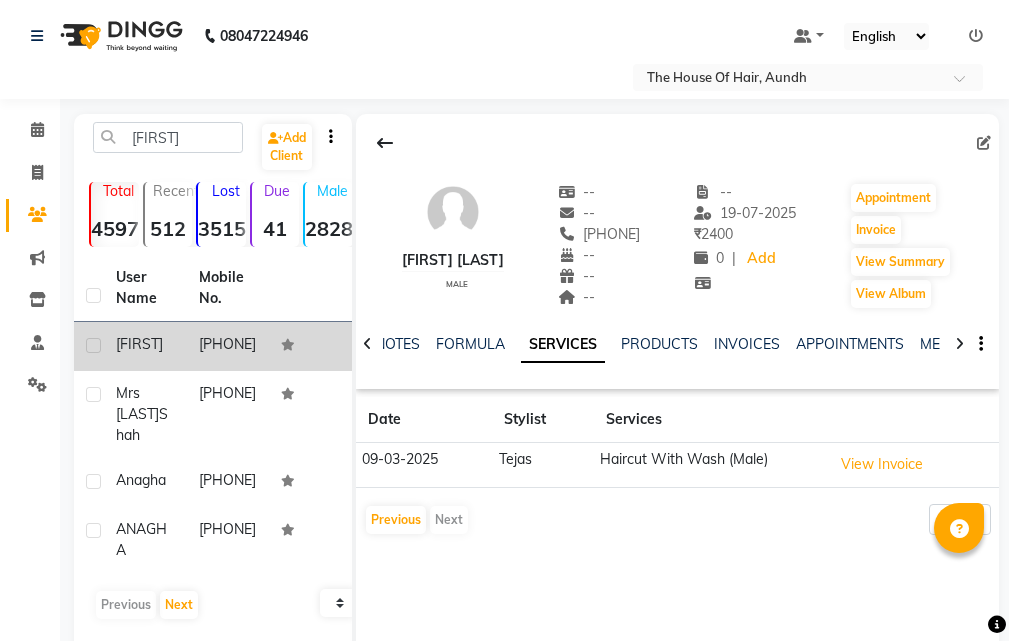 click on "[PHONE]" 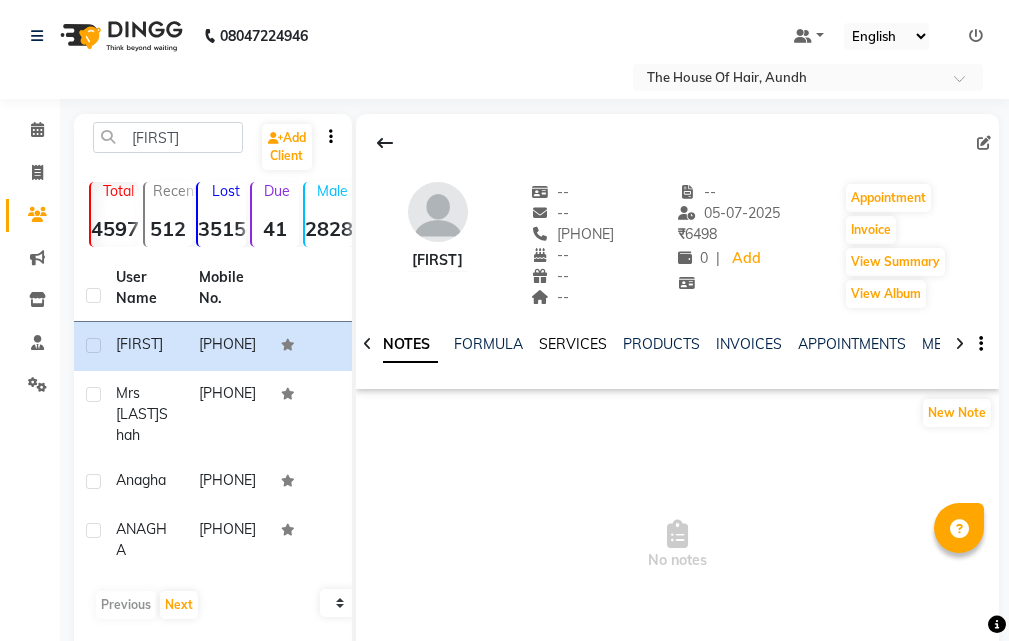 click on "SERVICES" 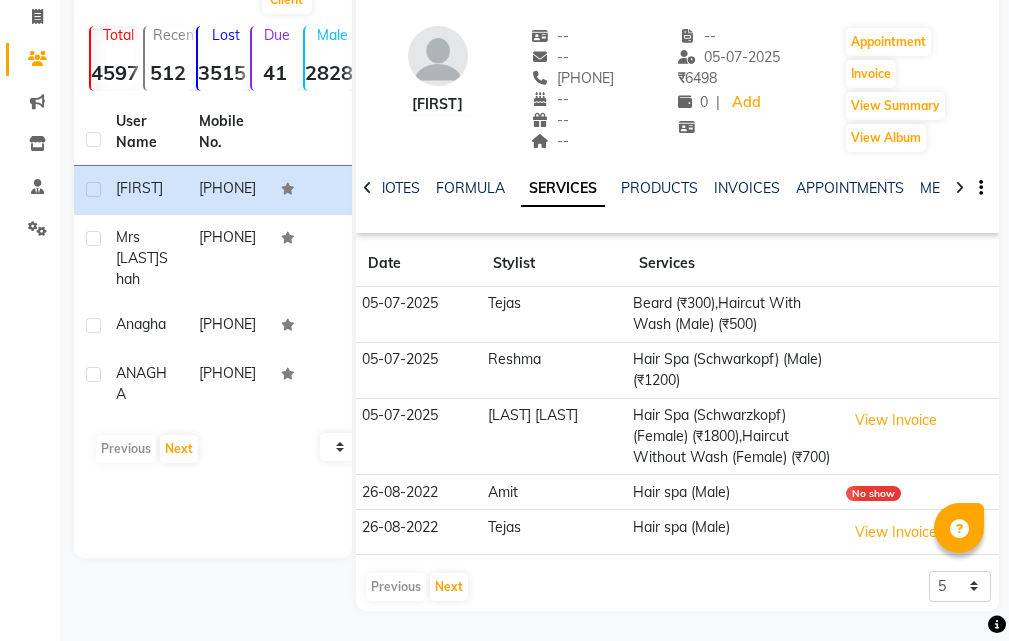 scroll, scrollTop: 0, scrollLeft: 0, axis: both 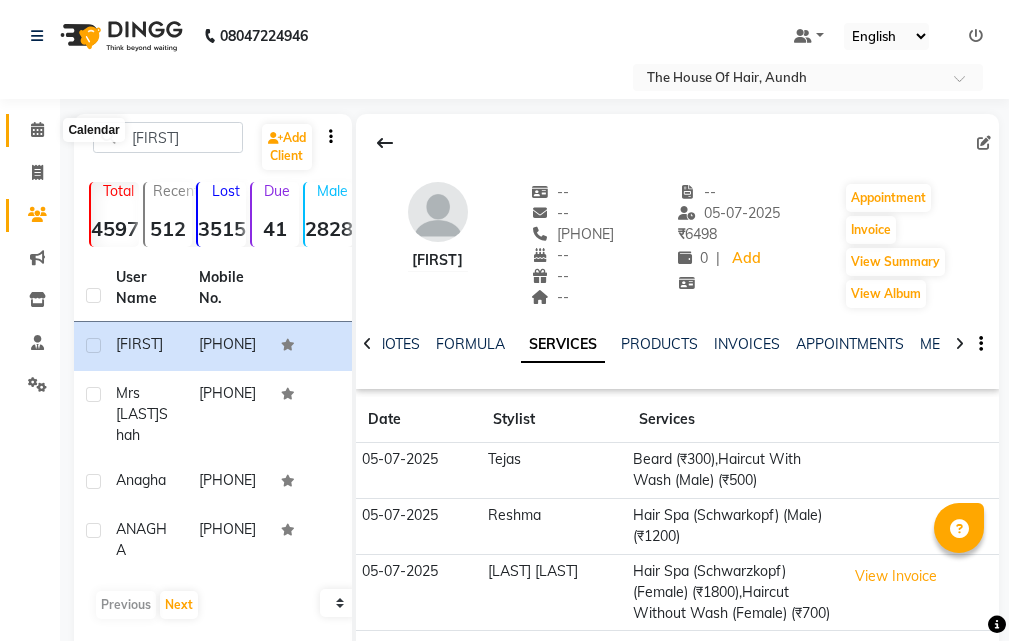 click 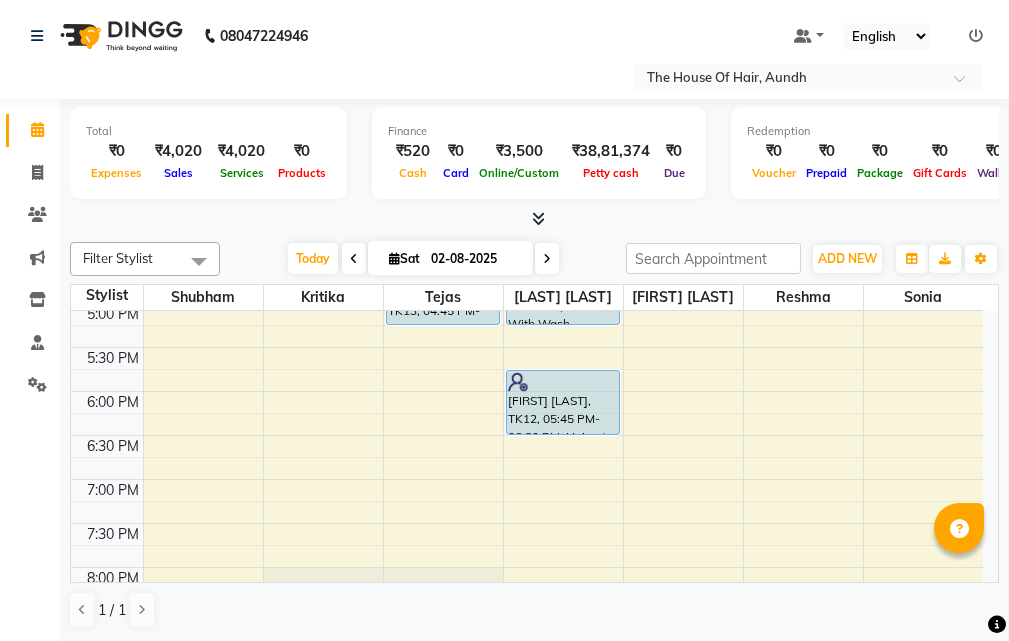 scroll, scrollTop: 800, scrollLeft: 0, axis: vertical 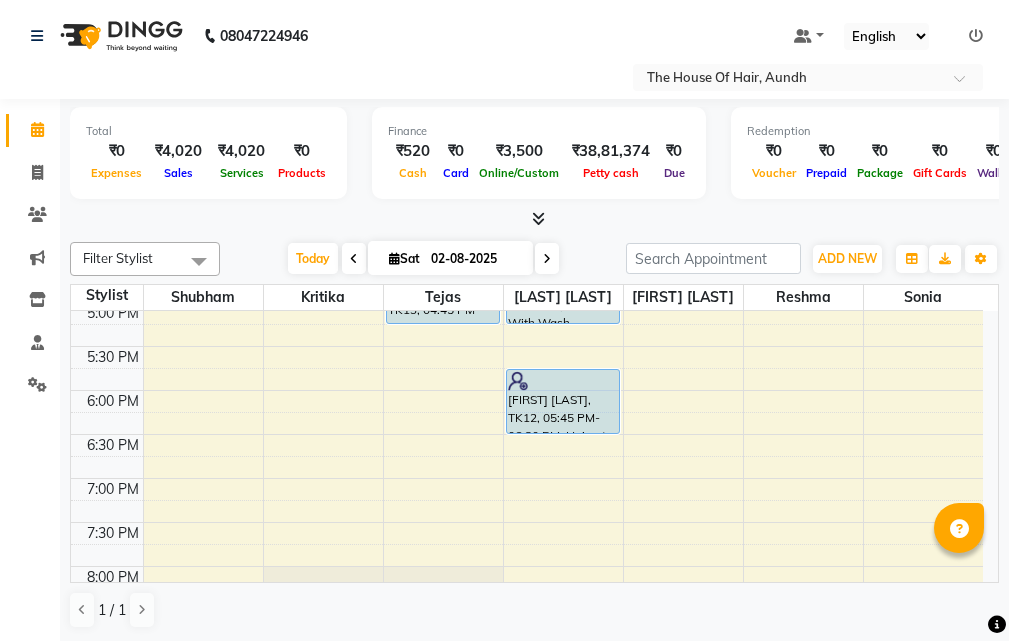 click on "[LAST], TK[NUMBER], [TIME]-[TIME], [SERVICE],[SERVICE]     [LAST], TK[NUMBER], [TIME]-[TIME], [SERVICE],[SERVICE]     [LAST], TK[NUMBER], [TIME]-[TIME], [SERVICE]     [LAST], TK[NUMBER], [TIME]-[TIME], [SERVICE]     [LAST], TK[NUMBER], [TIME]-[TIME], [SERVICE],[SERVICE] (₹[PRICE])     [LAST], TK[NUMBER], [TIME]-[TIME], [SERVICE]     [LAST], TK[NUMBER], [TIME]-[TIME], [SERVICE]     [LAST], TK[NUMBER], [TIME]-[TIME], [SERVICE],[SERVICE]    [LAST], TK[NUMBER], [TIME]-[TIME], [SERVICE]     [LAST], TK[NUMBER], [TIME]-[TIME], [SERVICE],[SERVICE]       [LAST], TK[NUMBER], [TIME]-[TIME], [SERVICE] (Female)" at bounding box center [527, 126] 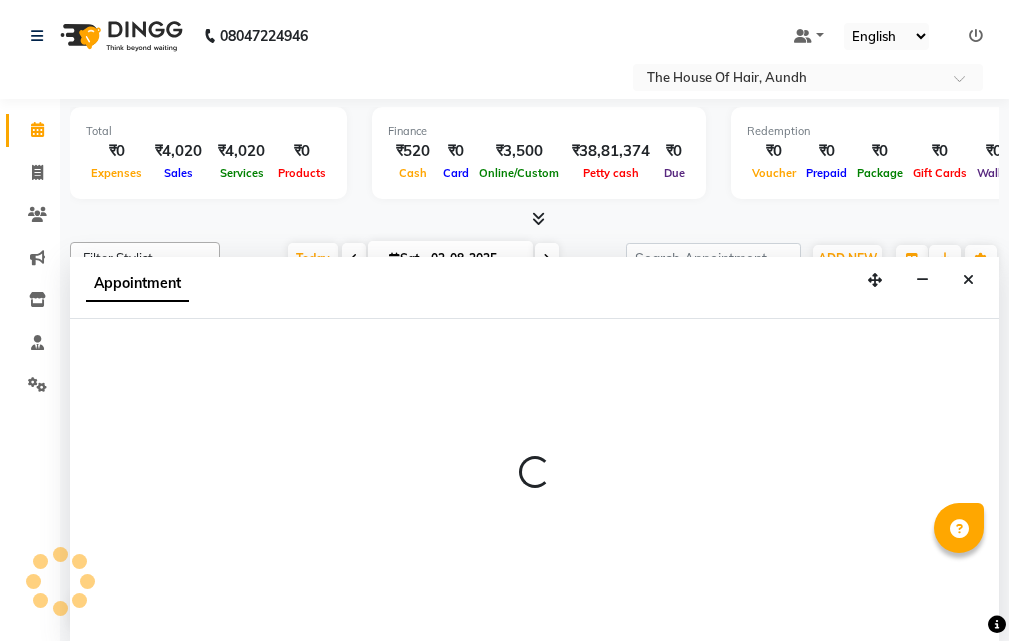 scroll, scrollTop: 1, scrollLeft: 0, axis: vertical 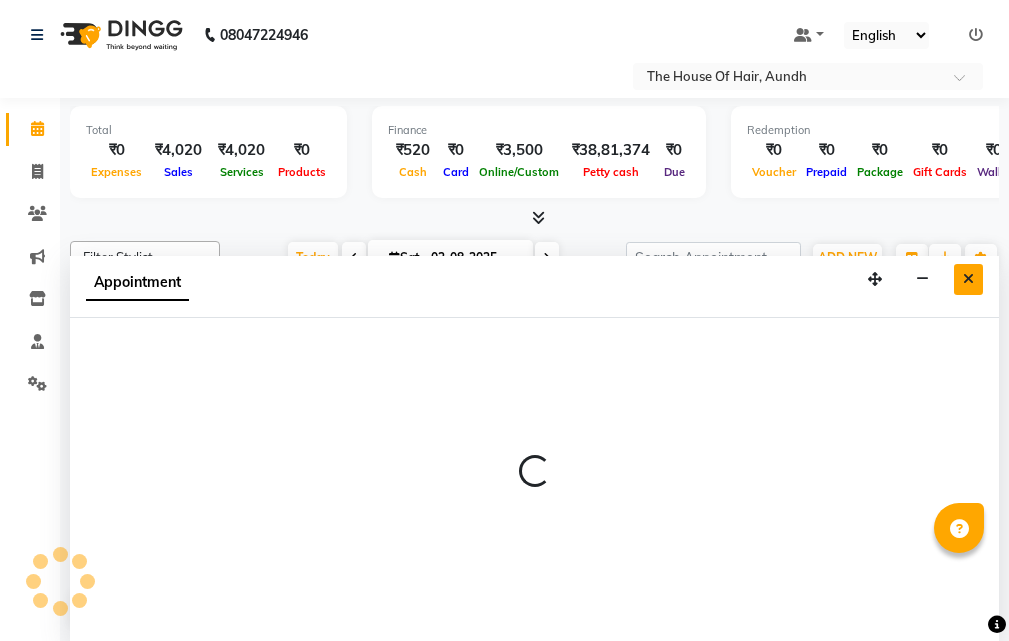 click at bounding box center [968, 279] 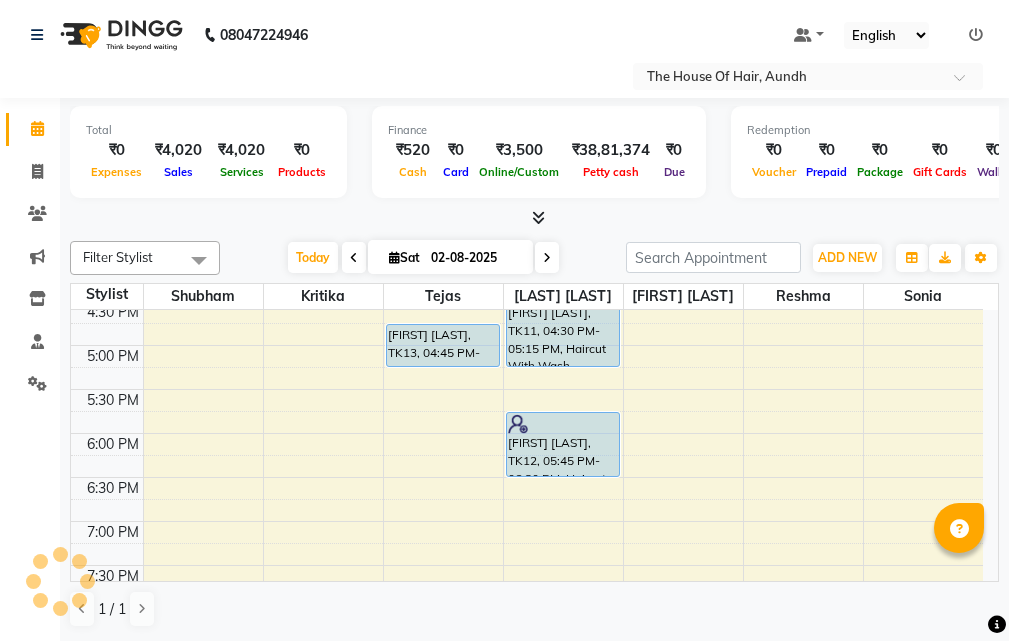 scroll, scrollTop: 800, scrollLeft: 0, axis: vertical 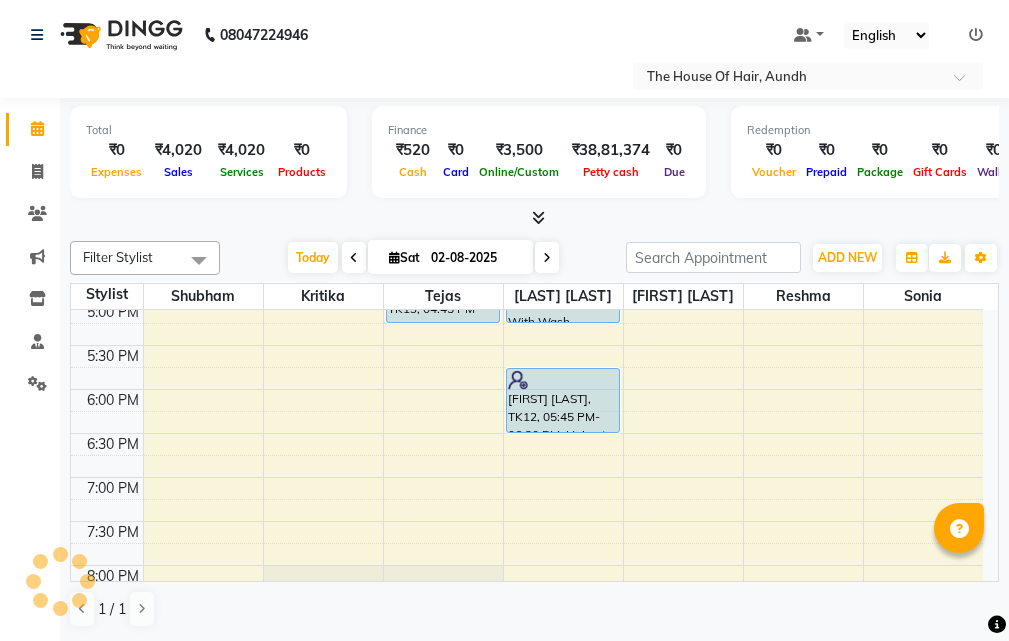click on "[LAST], TK[NUMBER], [TIME]-[TIME], [SERVICE],[SERVICE]     [LAST], TK[NUMBER], [TIME]-[TIME], [SERVICE],[SERVICE]     [LAST], TK[NUMBER], [TIME]-[TIME], [SERVICE]     [LAST], TK[NUMBER], [TIME]-[TIME], [SERVICE]     [LAST], TK[NUMBER], [TIME]-[TIME], [SERVICE],[SERVICE] (₹[PRICE])     [LAST], TK[NUMBER], [TIME]-[TIME], [SERVICE]     [LAST], TK[NUMBER], [TIME]-[TIME], [SERVICE]     [LAST], TK[NUMBER], [TIME]-[TIME], [SERVICE],[SERVICE]    [LAST], TK[NUMBER], [TIME]-[TIME], [SERVICE]     [LAST], TK[NUMBER], [TIME]-[TIME], [SERVICE],[SERVICE]       [LAST], TK[NUMBER], [TIME]-[TIME], [SERVICE] (Female)" at bounding box center [527, 125] 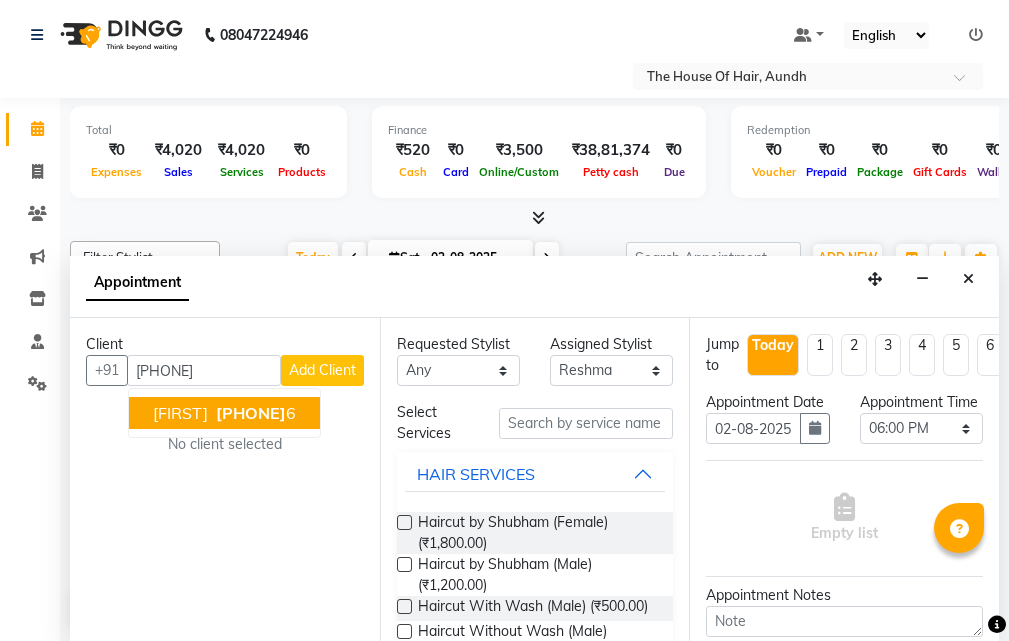 click on "[PHONE]" at bounding box center (251, 413) 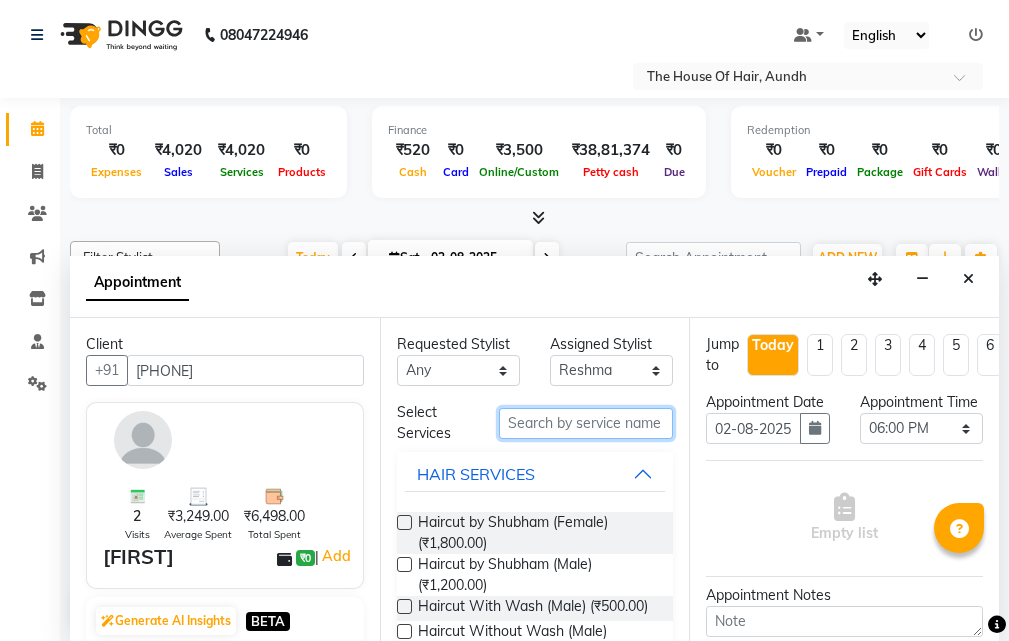 click at bounding box center (586, 423) 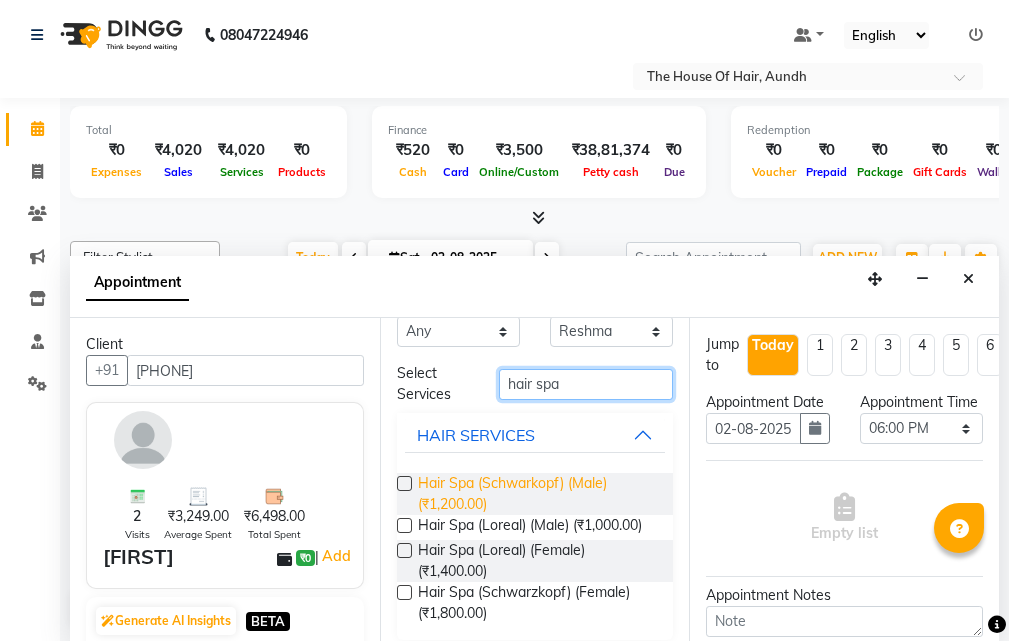 scroll, scrollTop: 71, scrollLeft: 0, axis: vertical 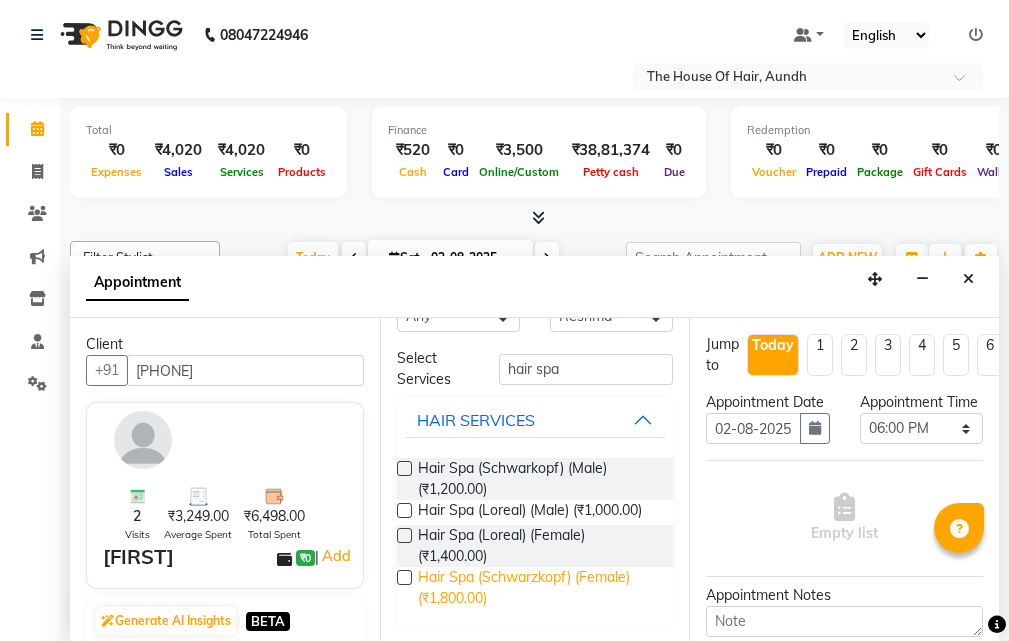 click on "Hair Spa (Schwarzkopf) (Female) (₹1,800.00)" at bounding box center [538, 588] 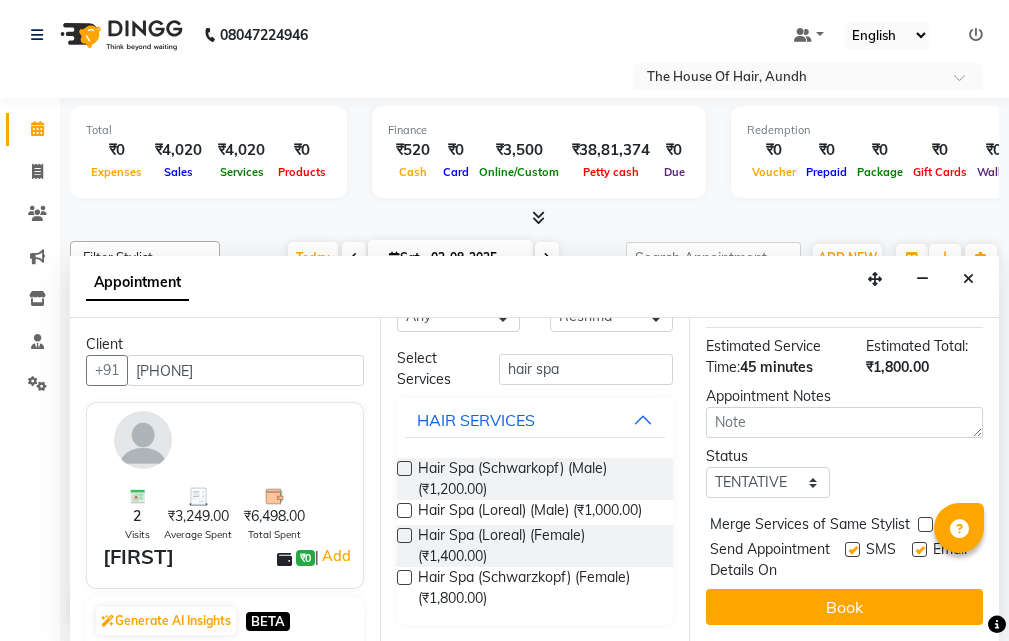 scroll, scrollTop: 319, scrollLeft: 0, axis: vertical 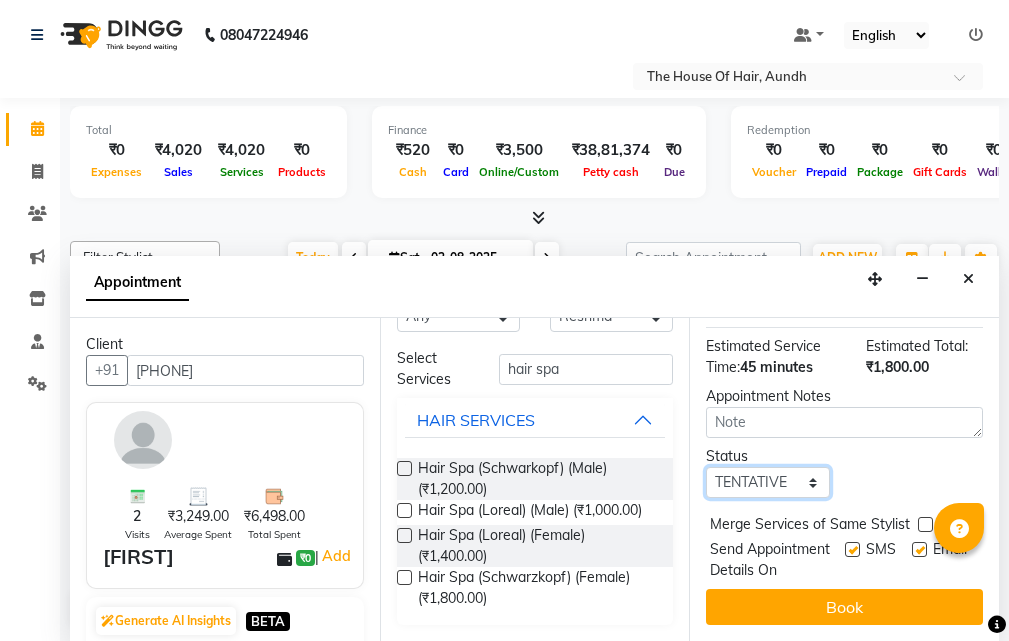 click on "Select TENTATIVE CONFIRM CHECK-IN UPCOMING" at bounding box center [767, 482] 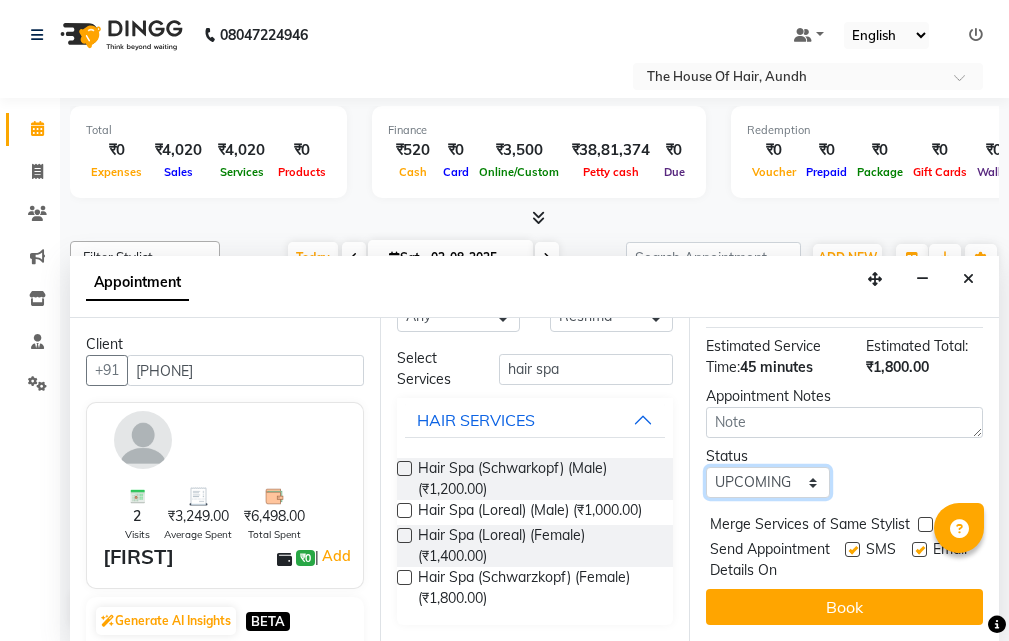 click on "Select TENTATIVE CONFIRM CHECK-IN UPCOMING" at bounding box center [767, 482] 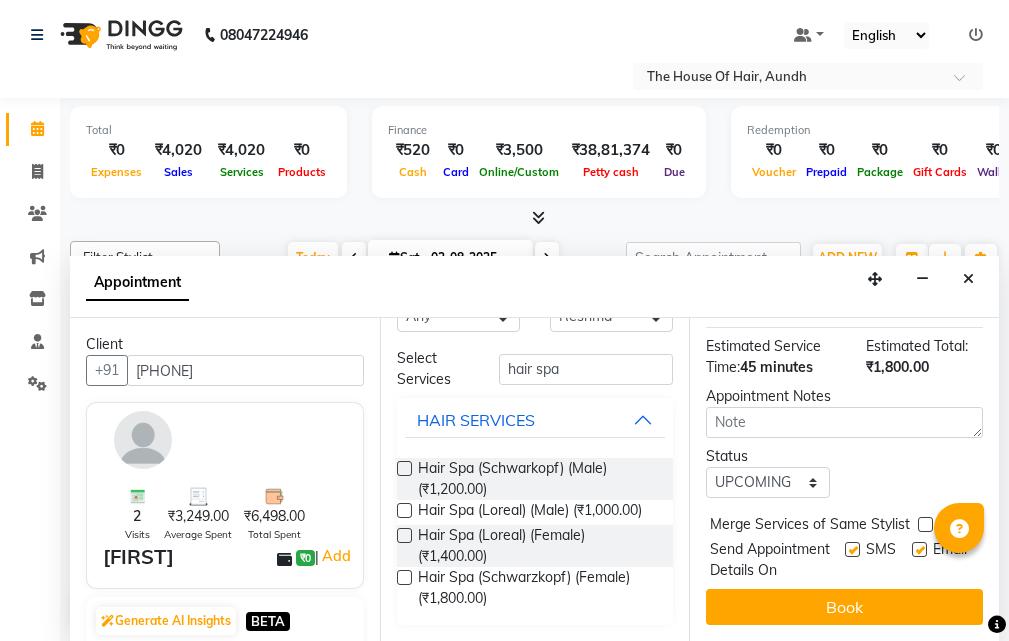 click at bounding box center [925, 524] 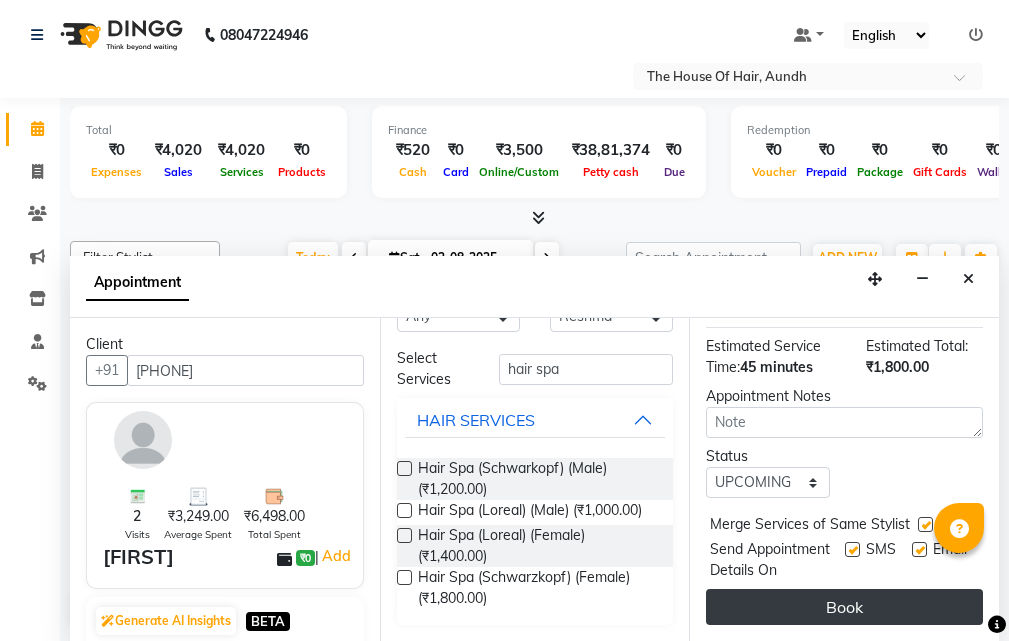 click on "Book" at bounding box center [844, 607] 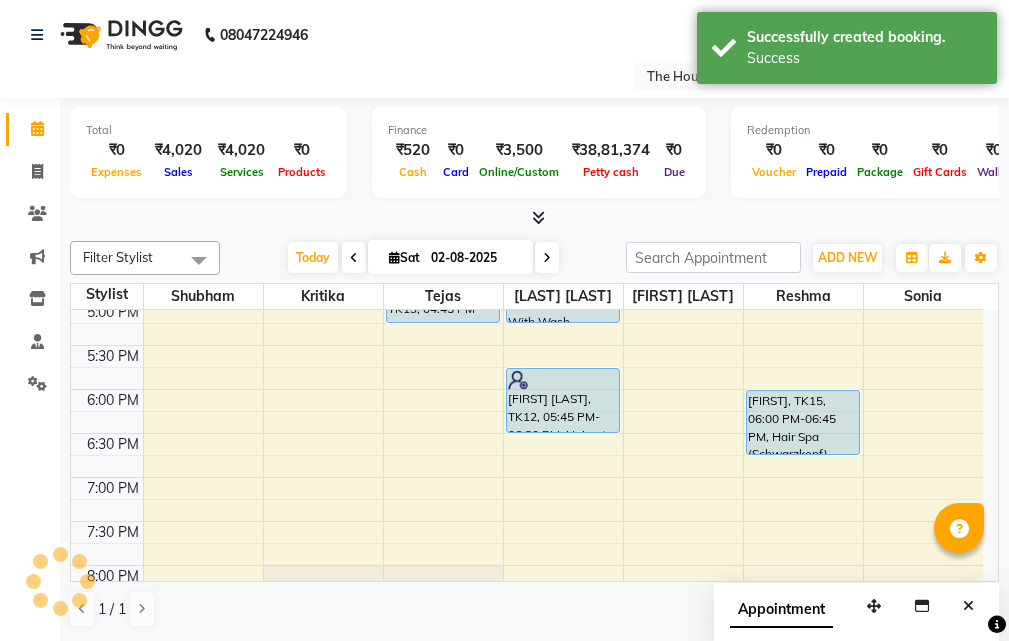 scroll, scrollTop: 0, scrollLeft: 0, axis: both 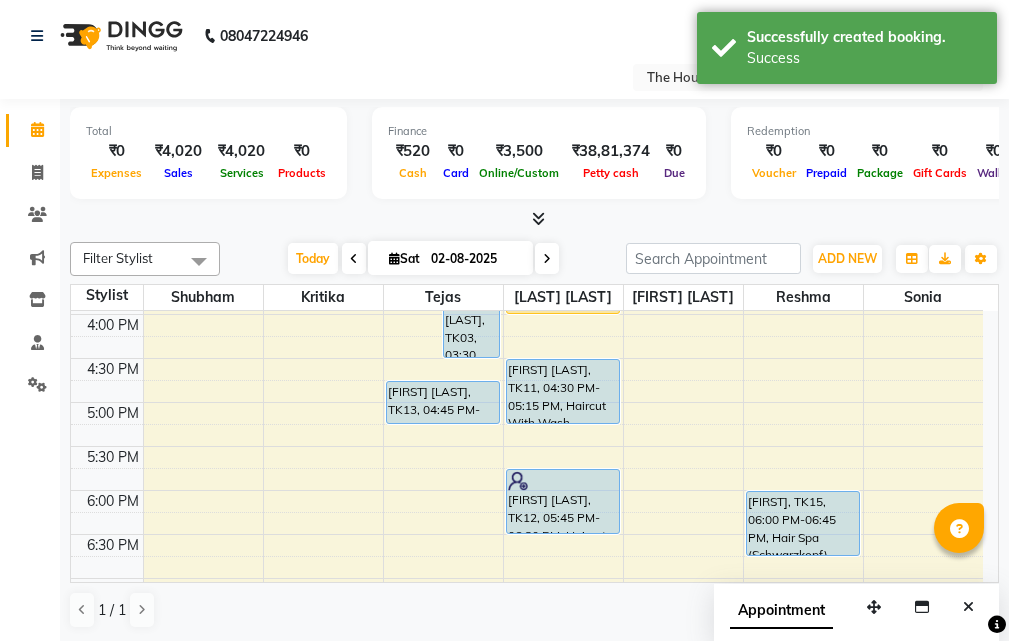 click at bounding box center [354, 259] 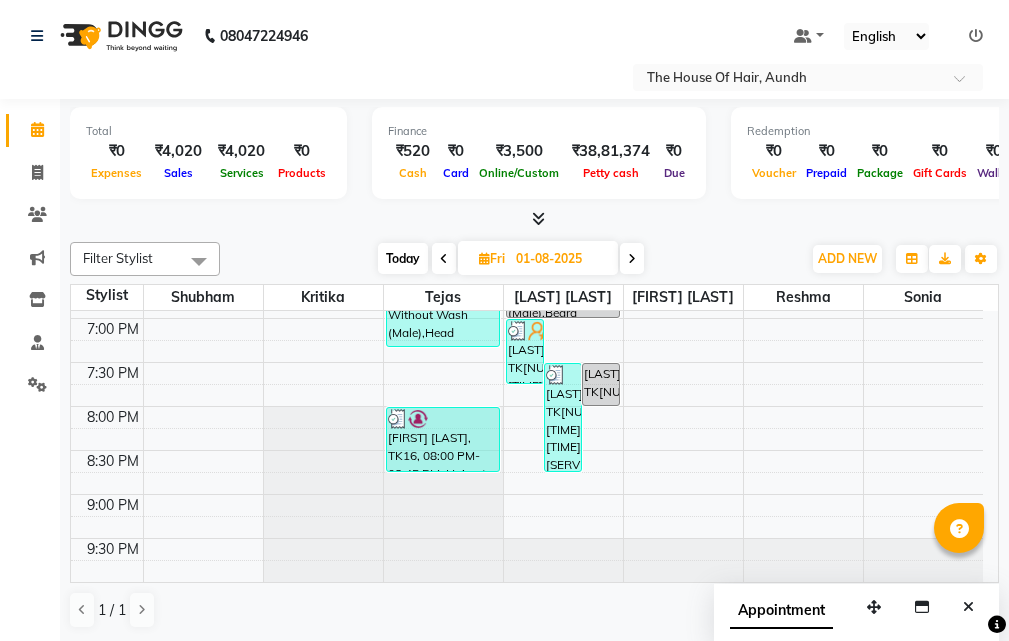 scroll, scrollTop: 460, scrollLeft: 0, axis: vertical 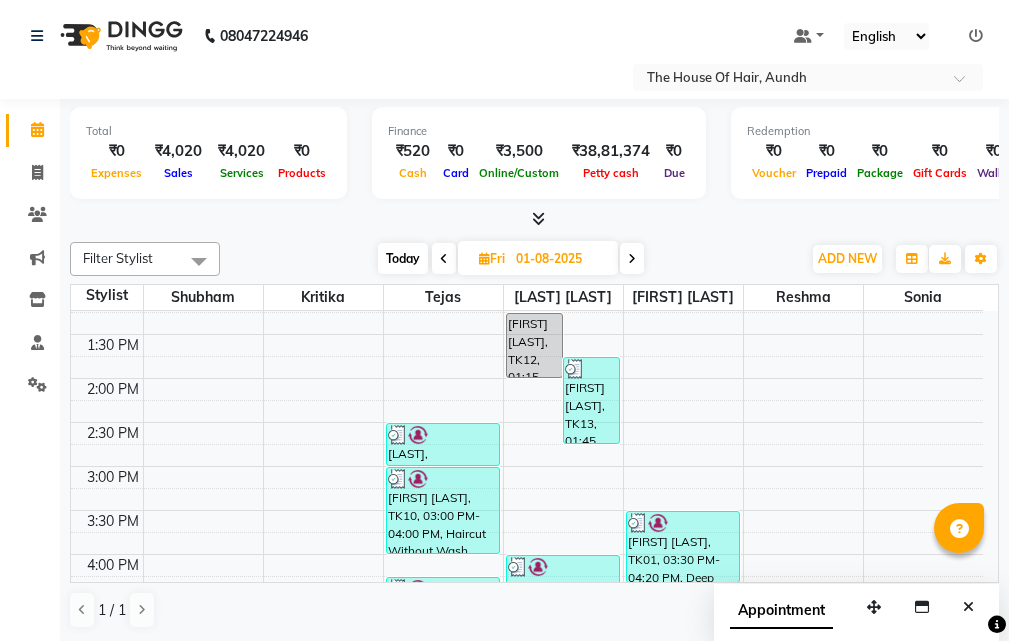 click at bounding box center (444, 259) 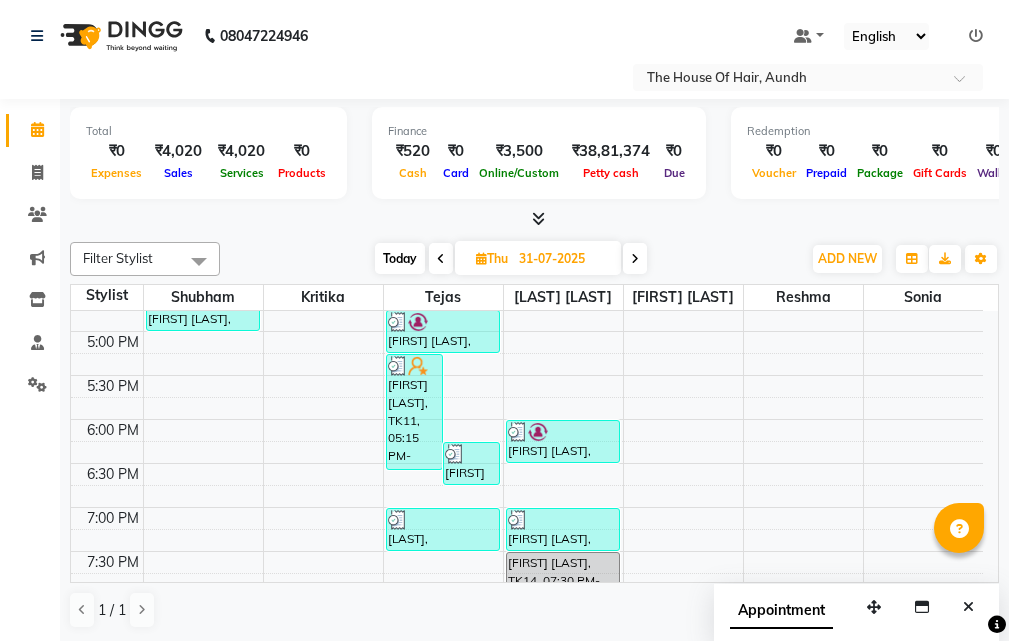 scroll, scrollTop: 960, scrollLeft: 0, axis: vertical 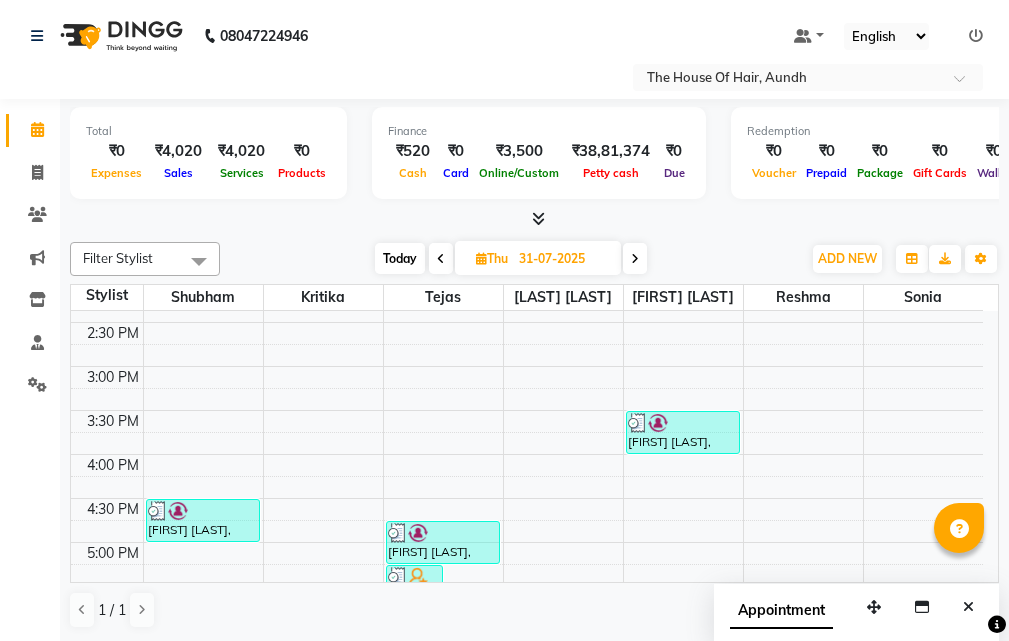click on "Today" at bounding box center [400, 258] 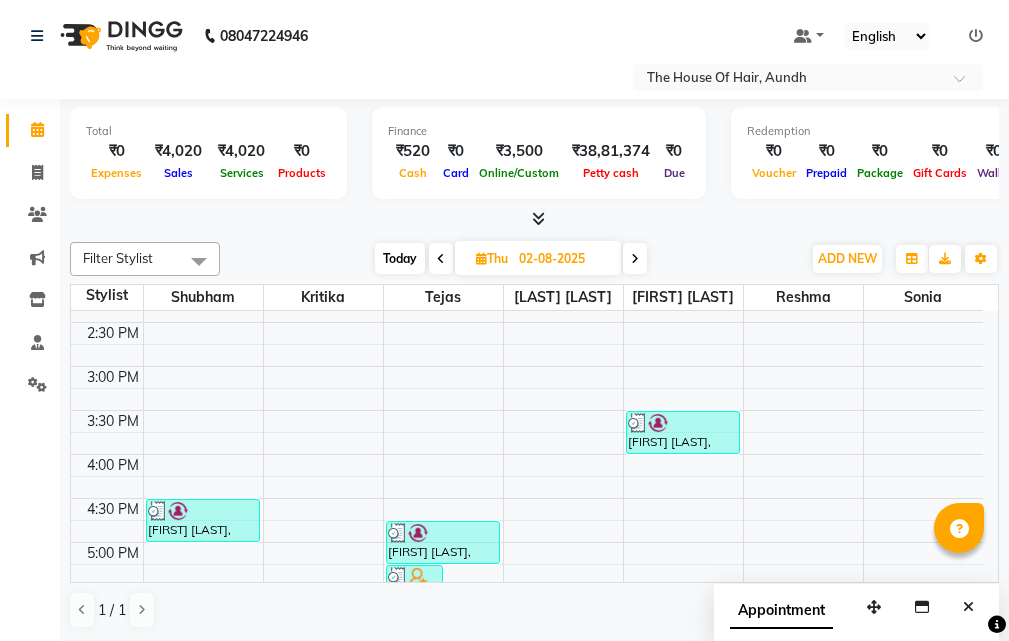 scroll, scrollTop: 617, scrollLeft: 0, axis: vertical 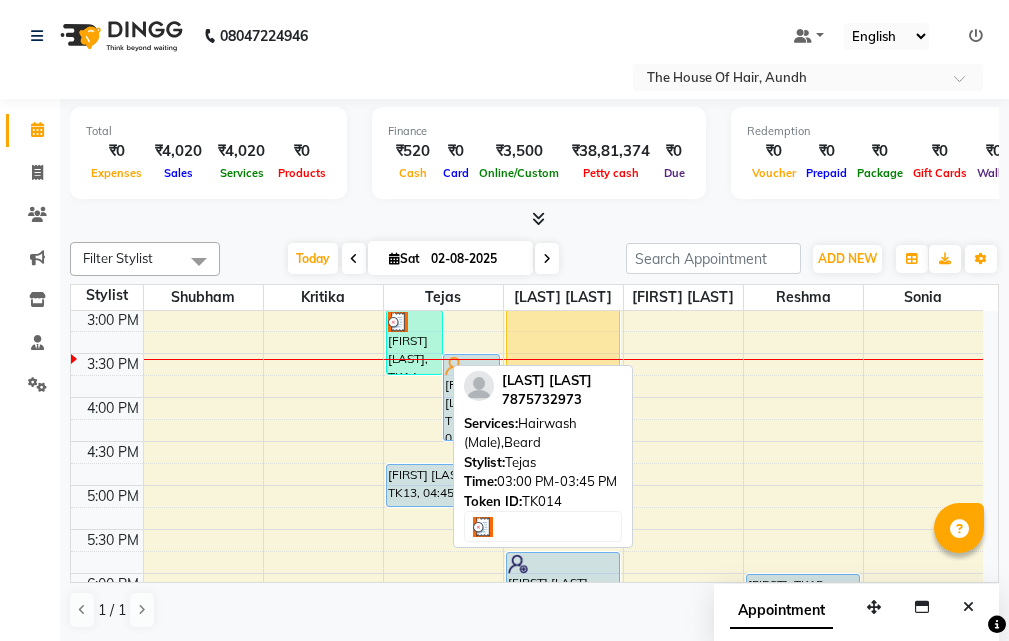 click at bounding box center [414, 322] 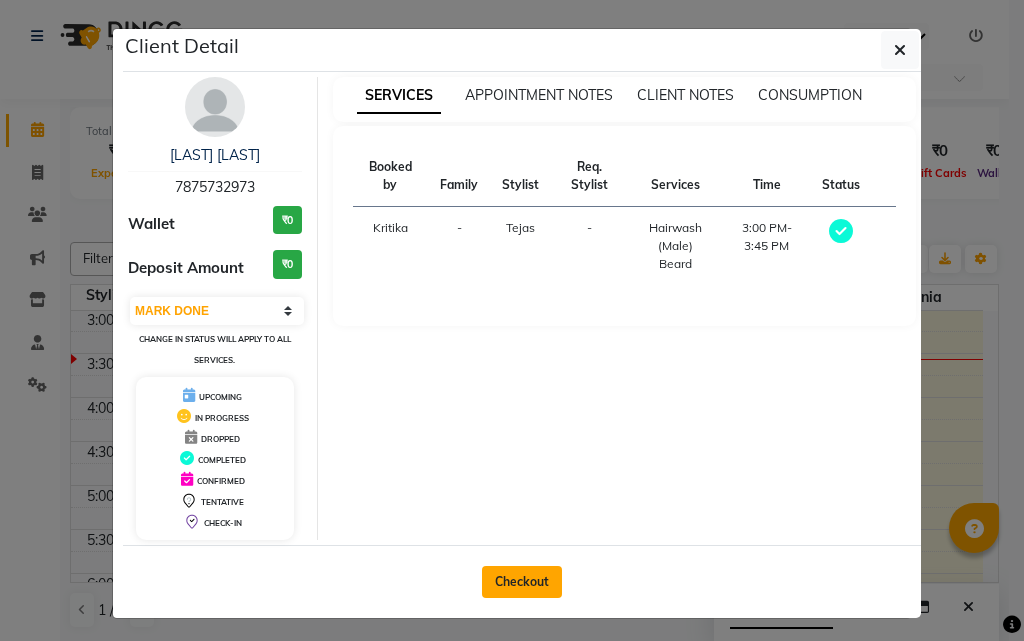 click on "Checkout" 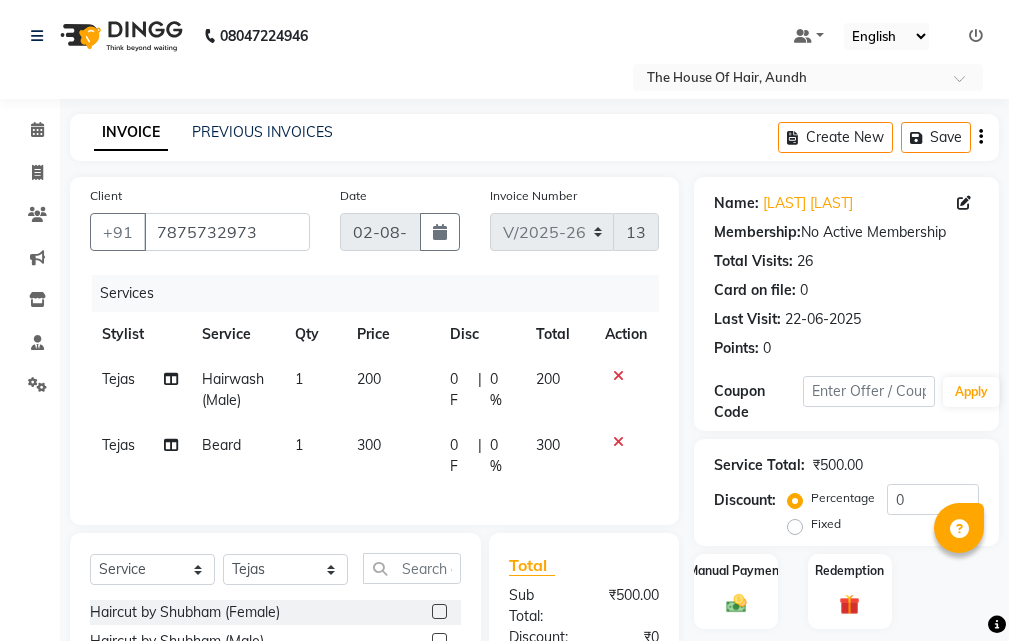 scroll, scrollTop: 200, scrollLeft: 0, axis: vertical 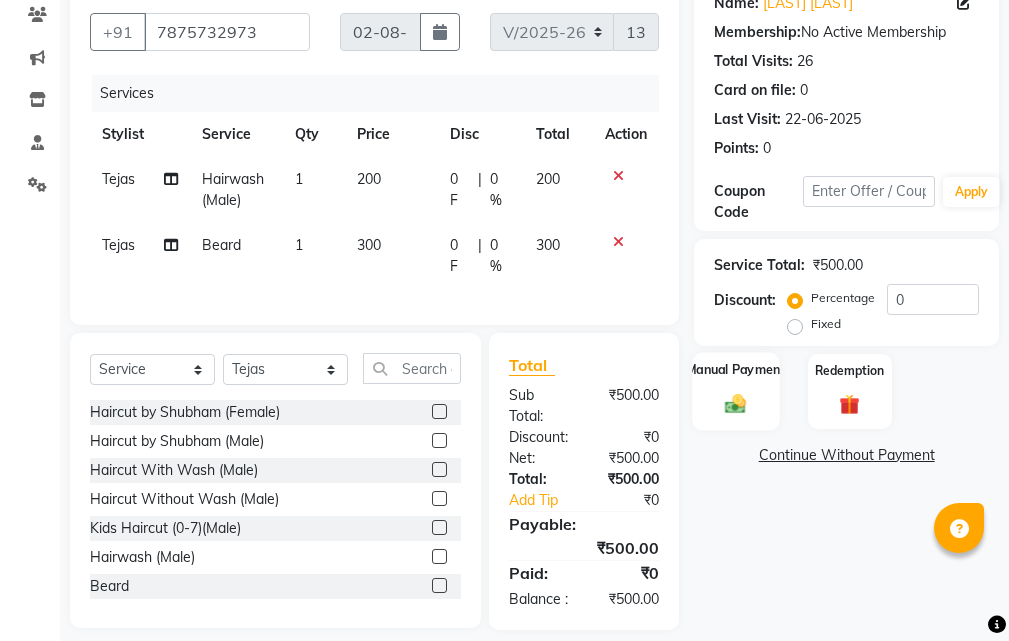 click 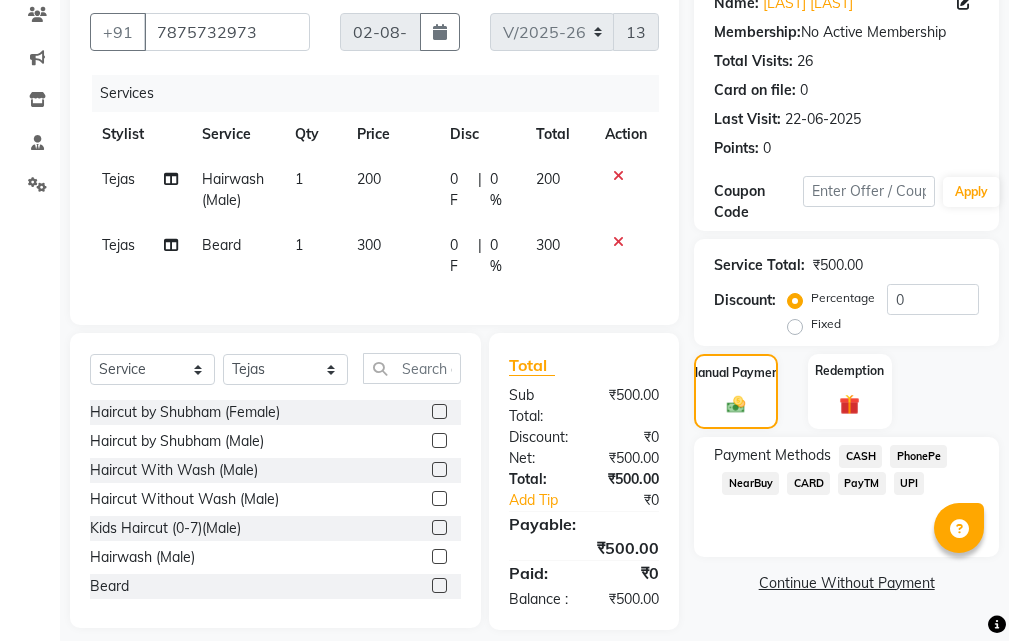 click on "UPI" 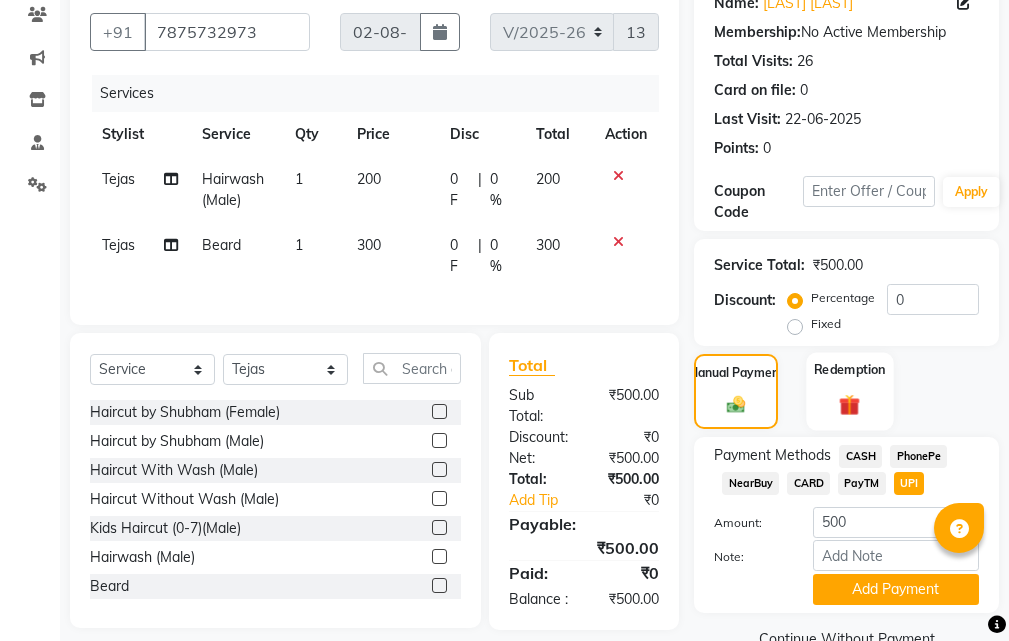 scroll, scrollTop: 255, scrollLeft: 0, axis: vertical 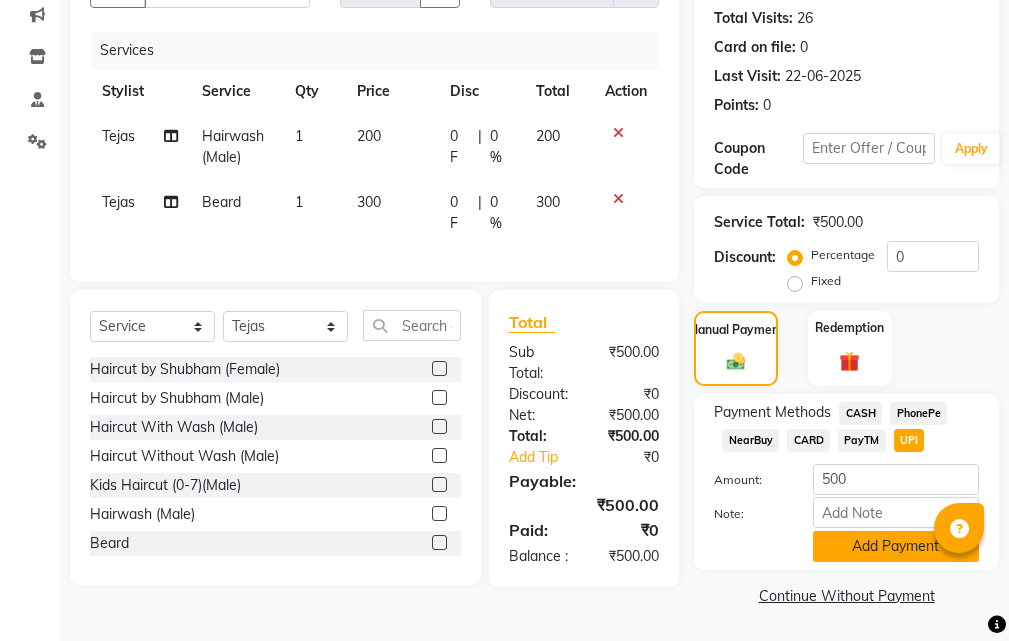 click on "Add Payment" 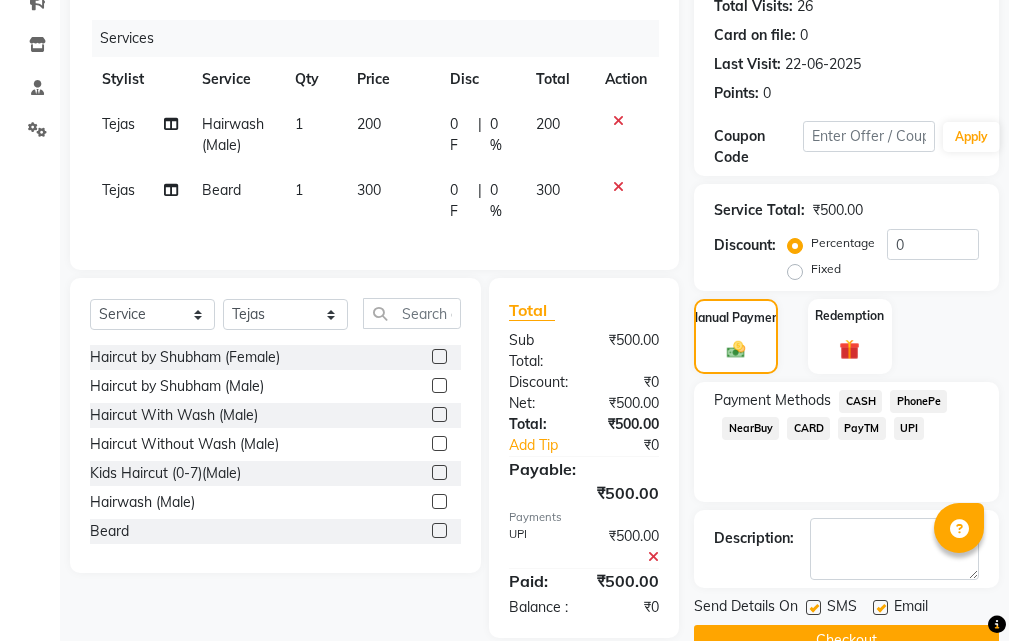 scroll, scrollTop: 318, scrollLeft: 0, axis: vertical 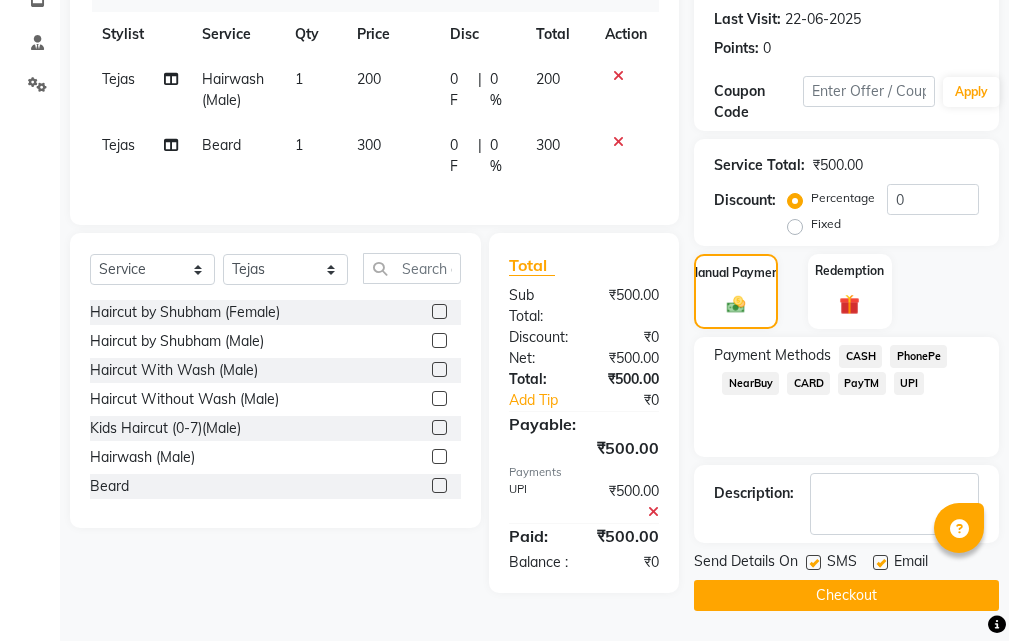 click on "Checkout" 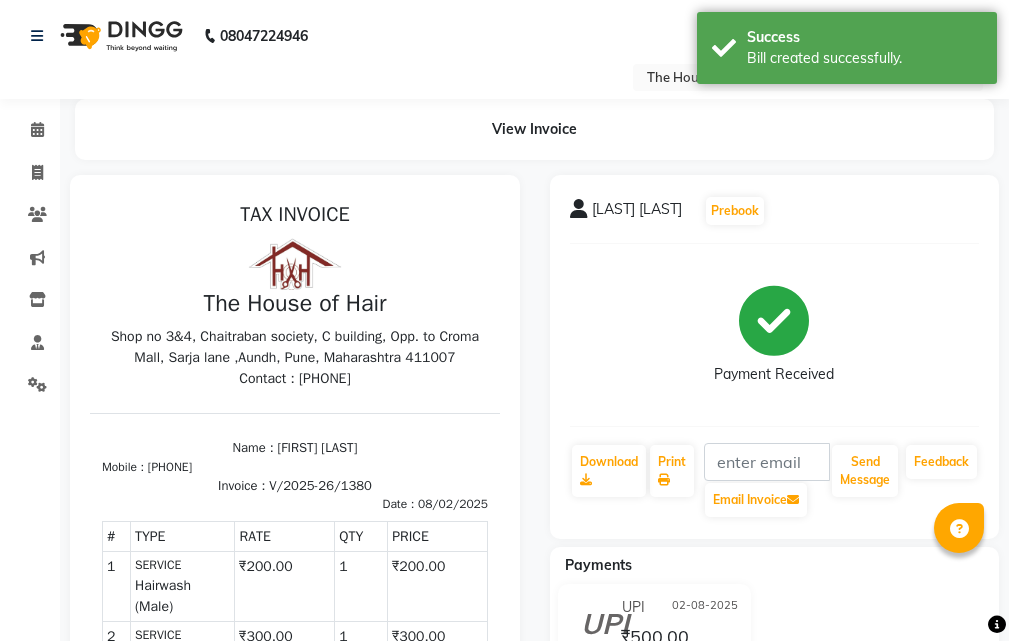 scroll, scrollTop: 0, scrollLeft: 0, axis: both 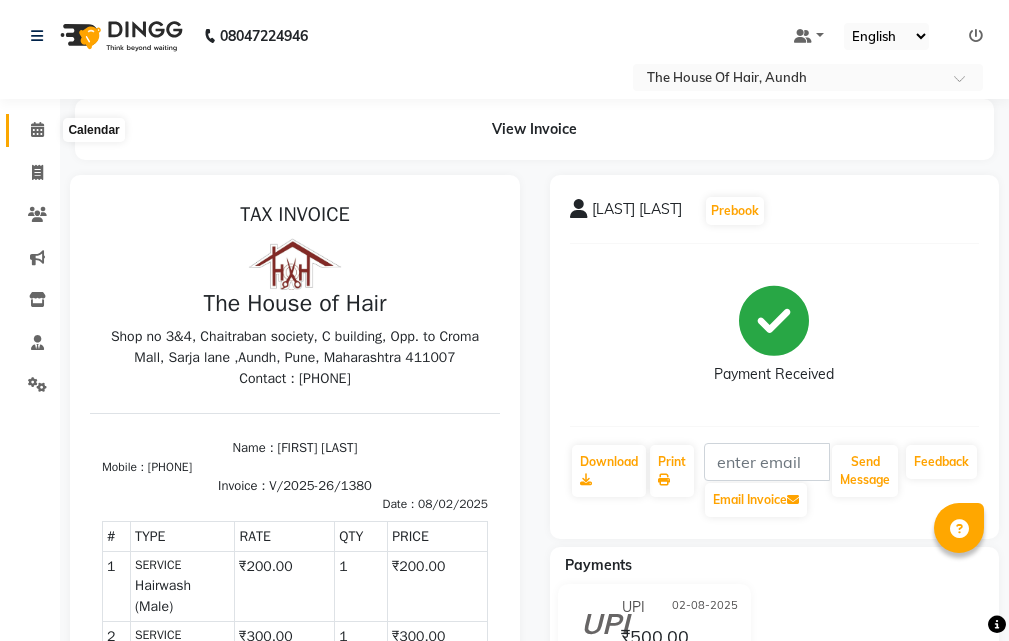 click 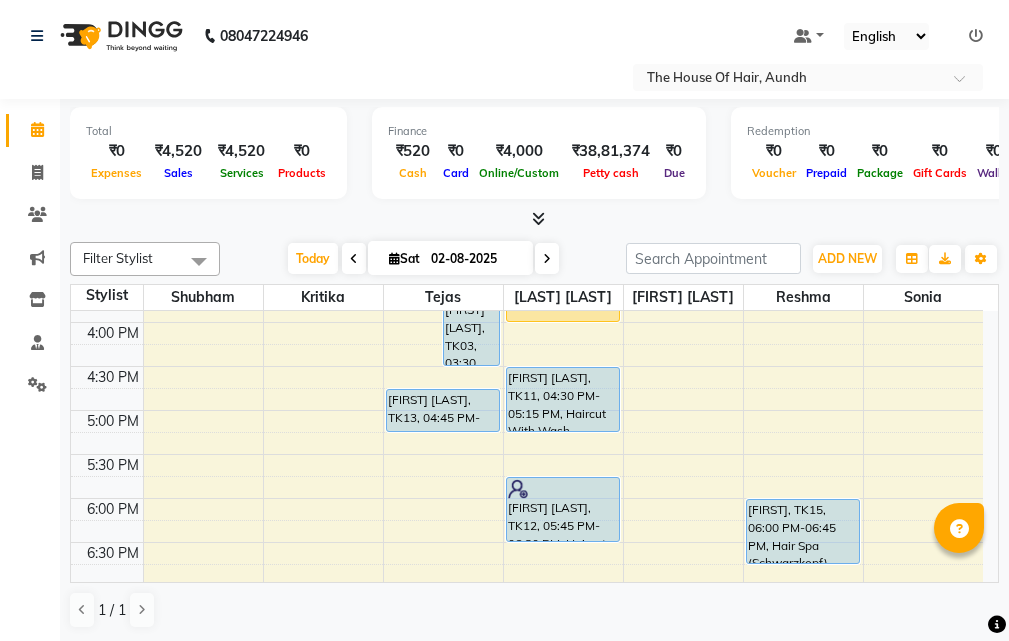 scroll, scrollTop: 600, scrollLeft: 0, axis: vertical 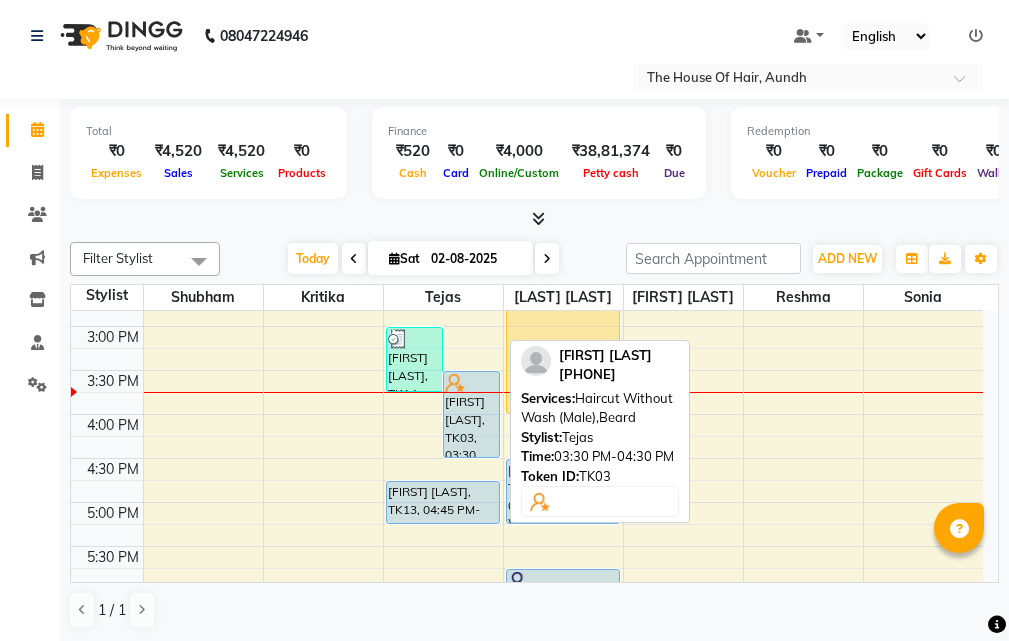 click on "[FIRST] [LAST], TK03, 03:30 PM-04:30 PM, Haircut Without Wash (Male),Beard" at bounding box center (471, 414) 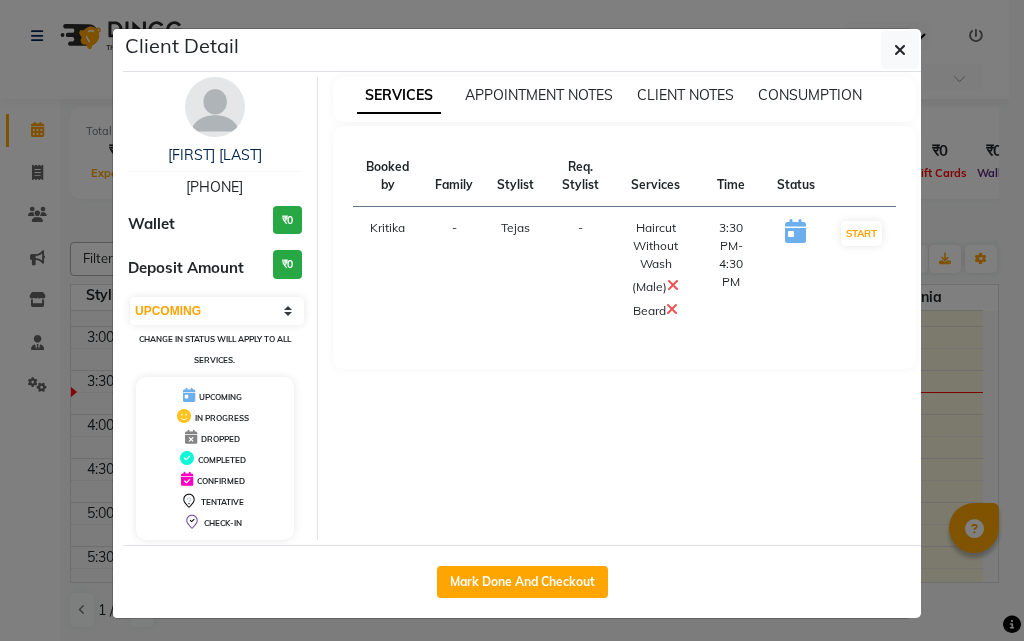 click at bounding box center [673, 285] 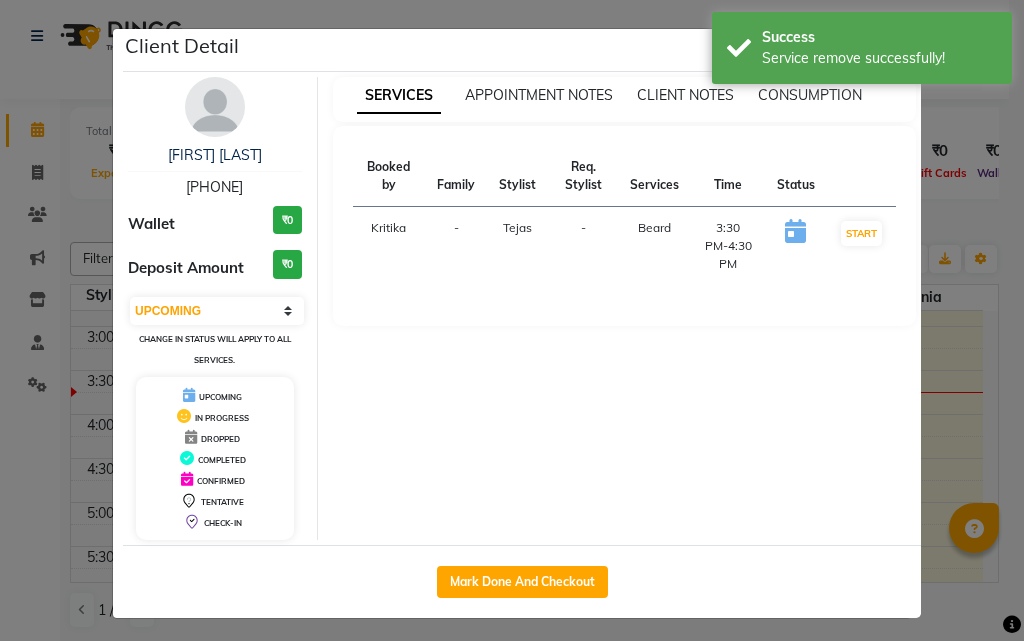 click on "Client Detail  [FIRST] [LAST]   [PHONE] Wallet ₹0 Deposit Amount  ₹0  Select IN SERVICE CONFIRMED TENTATIVE CHECK IN MARK DONE DROPPED UPCOMING Change in status will apply to all services. UPCOMING IN PROGRESS DROPPED COMPLETED CONFIRMED TENTATIVE CHECK-IN SERVICES APPOINTMENT NOTES CLIENT NOTES CONSUMPTION Booked by Family Stylist Req. Stylist Services Time Status  Kritika   - Tejas -  Beard   3:30 PM-4:30 PM   START   Mark Done And Checkout" 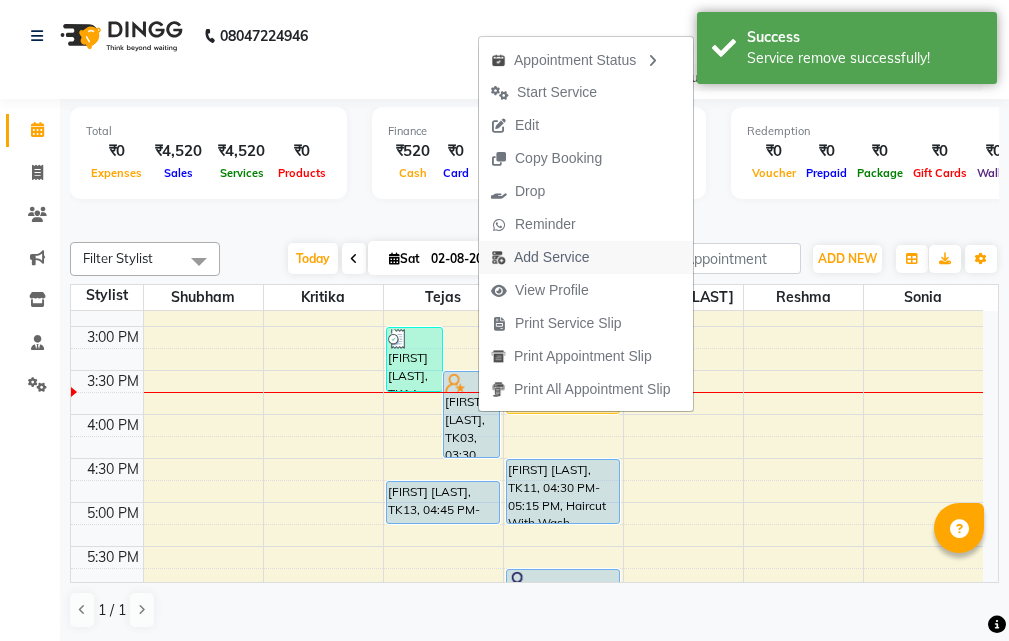 click on "Add Service" at bounding box center [551, 257] 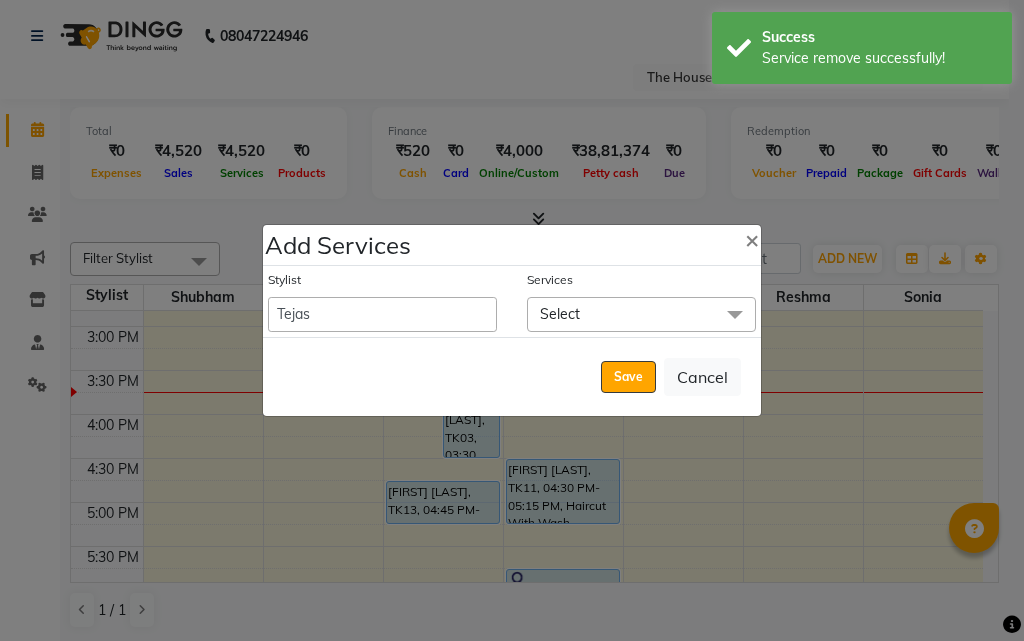click on "Select" 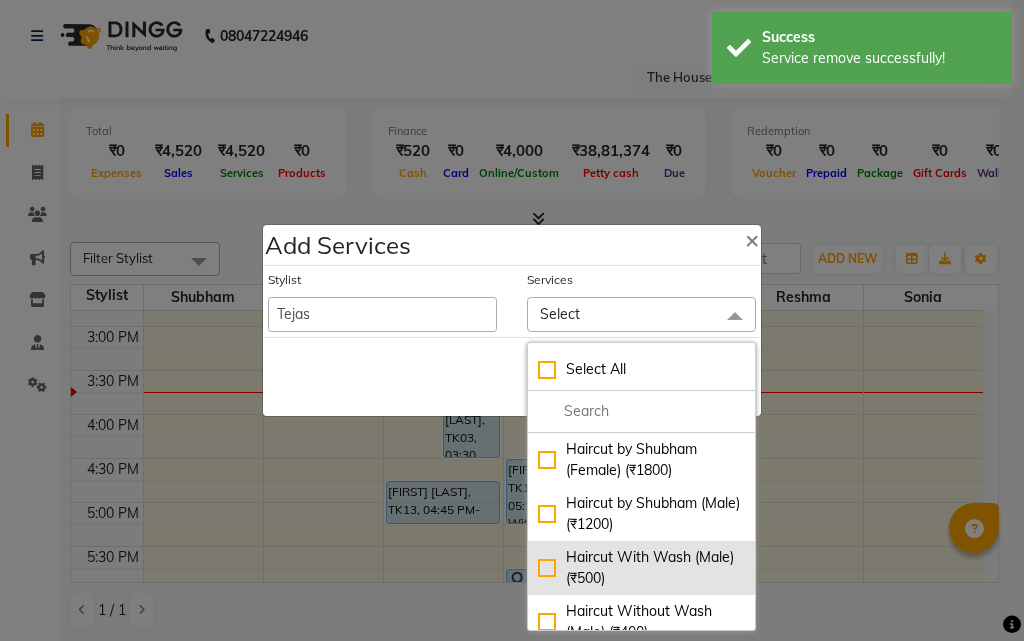 click on "Haircut With Wash (Male) (₹500)" 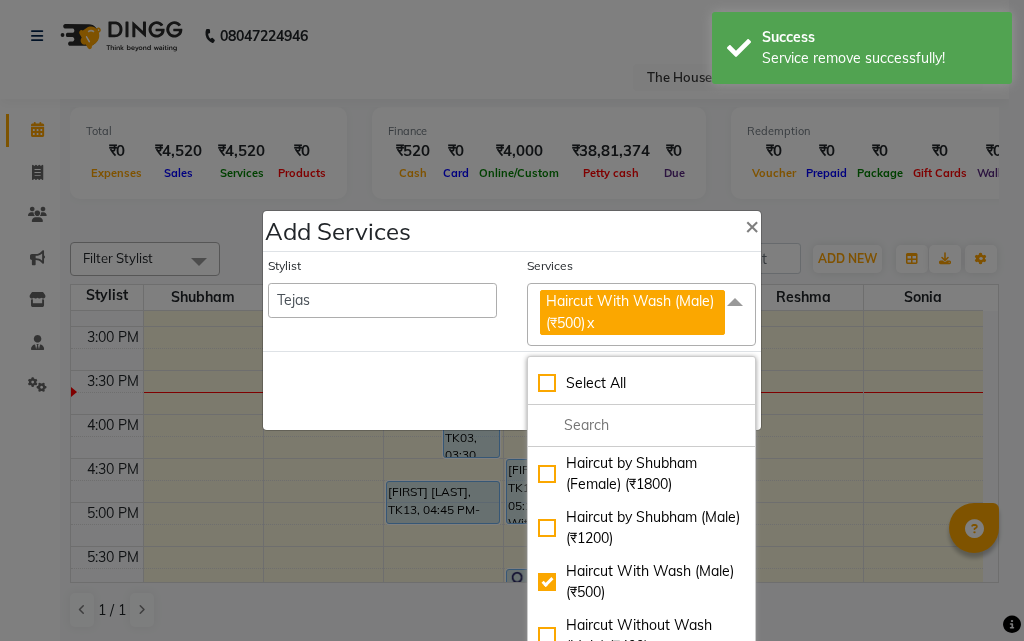 click on "Save   Cancel" 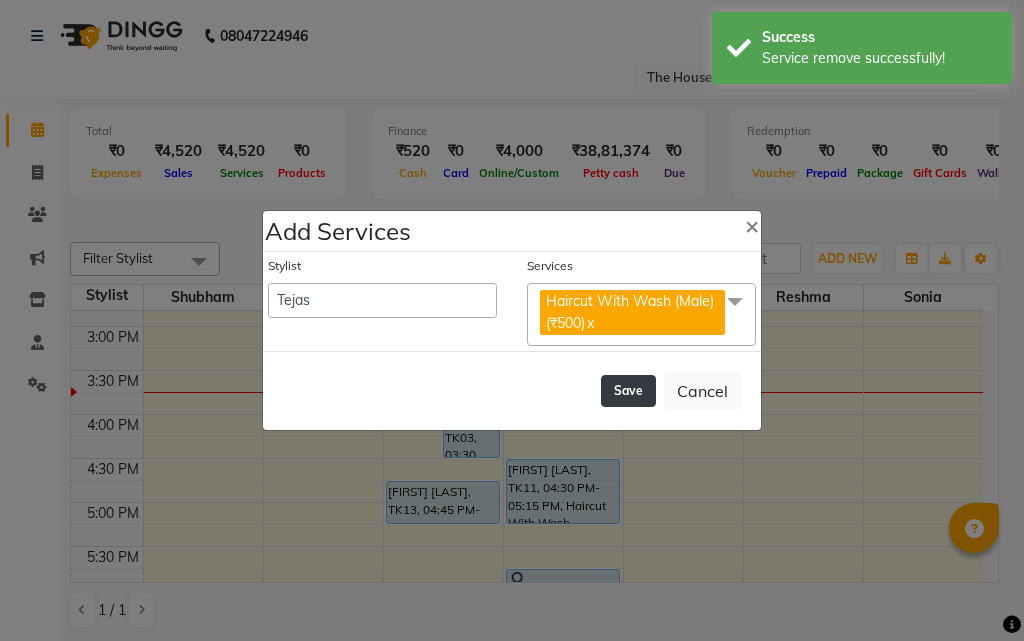 click on "Save" 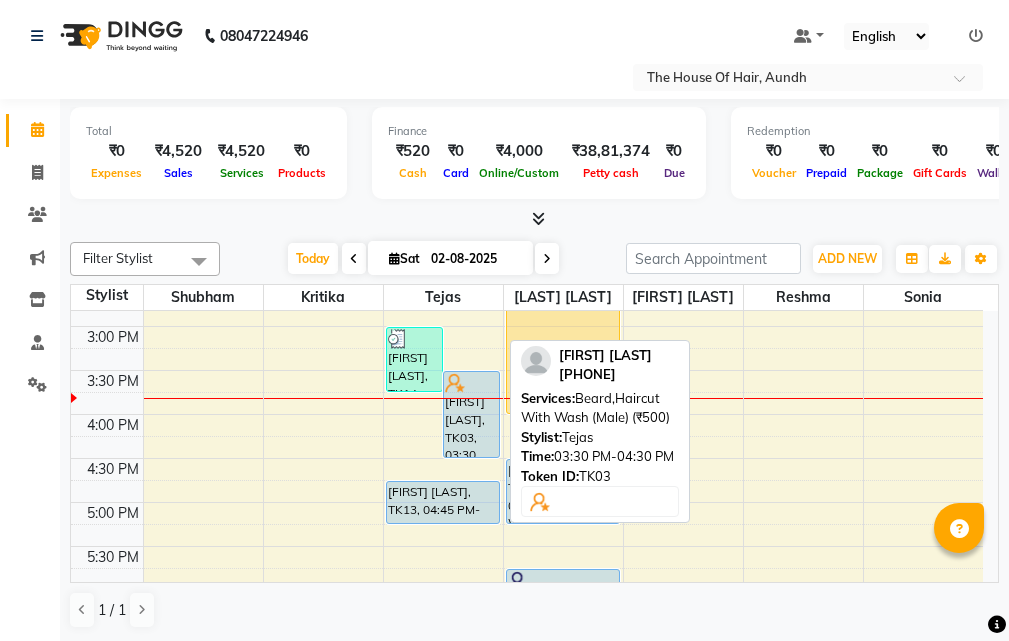 click on "[FIRST] [LAST], TK03, 03:30 PM-04:30 PM, Beard,Haircut With Wash (Male) (₹500)" at bounding box center (471, 414) 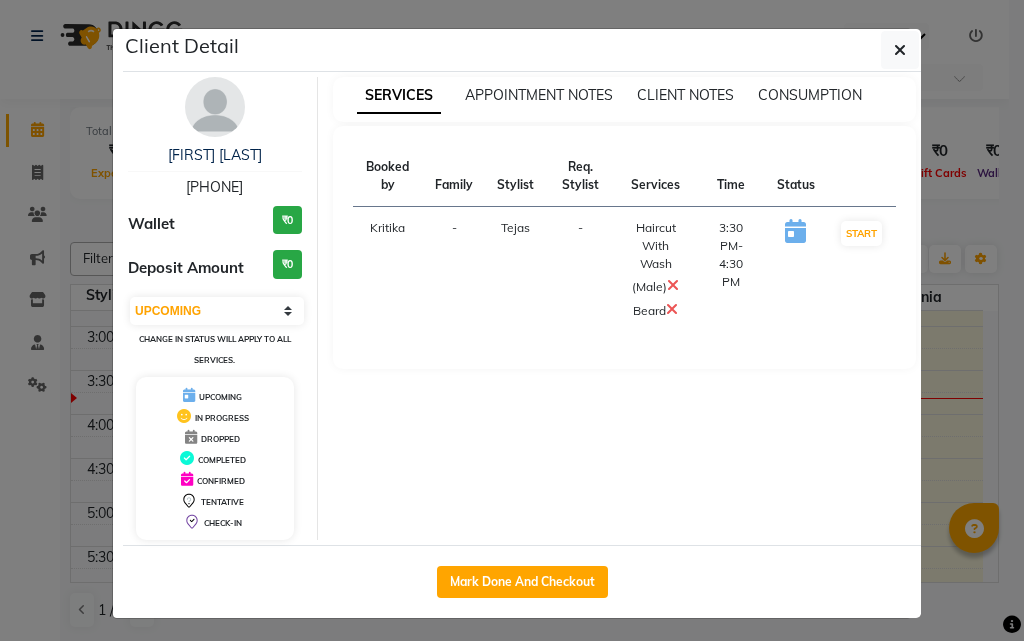 drag, startPoint x: 461, startPoint y: 414, endPoint x: 426, endPoint y: 435, distance: 40.81666 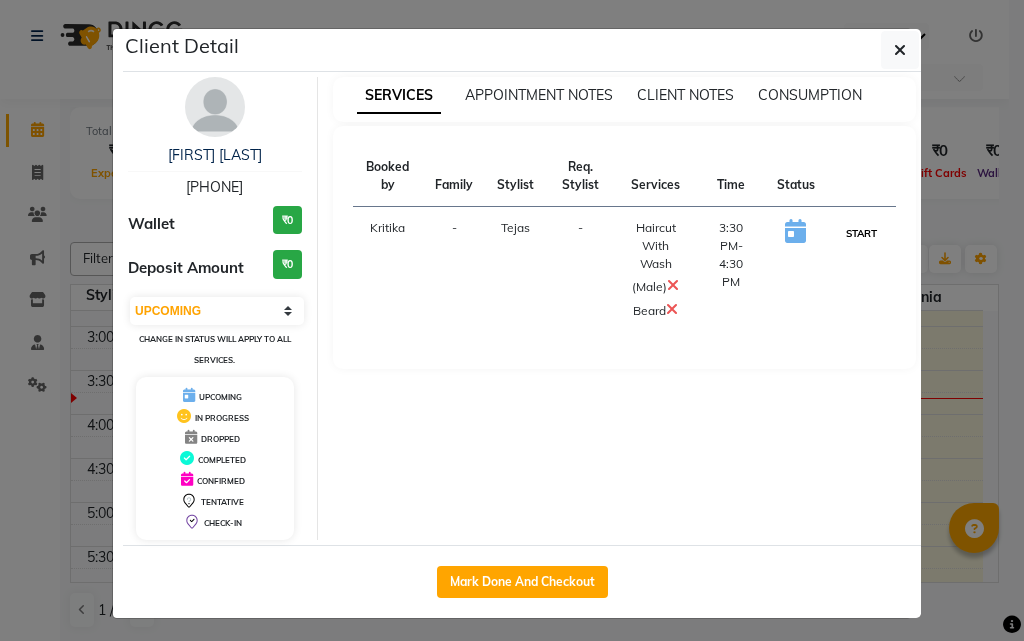 click on "START" at bounding box center [861, 233] 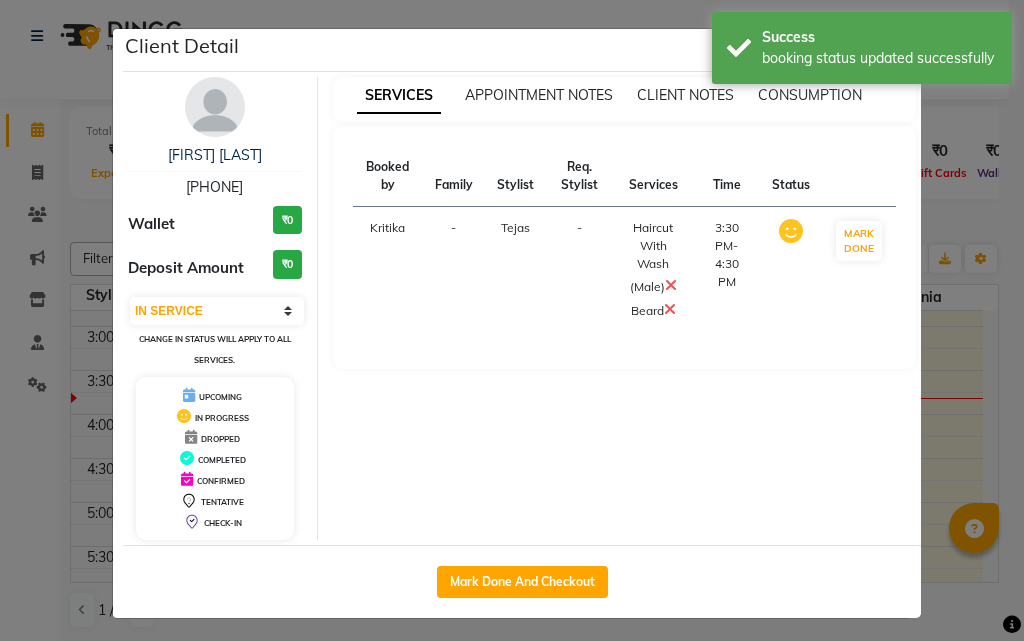 click on "Client Detail  [FIRST] [LAST]   [PHONE] Wallet ₹0 Deposit Amount  ₹0  Select IN SERVICE CONFIRMED TENTATIVE CHECK IN MARK DONE DROPPED UPCOMING Change in status will apply to all services. UPCOMING IN PROGRESS DROPPED COMPLETED CONFIRMED TENTATIVE CHECK-IN SERVICES APPOINTMENT NOTES CLIENT NOTES CONSUMPTION Booked by Family Stylist Req. Stylist Services Time Status  Kritika   - Tejas -  Haircut With Wash (Male)   Beard   3:30 PM-4:30 PM   MARK DONE   Mark Done And Checkout" 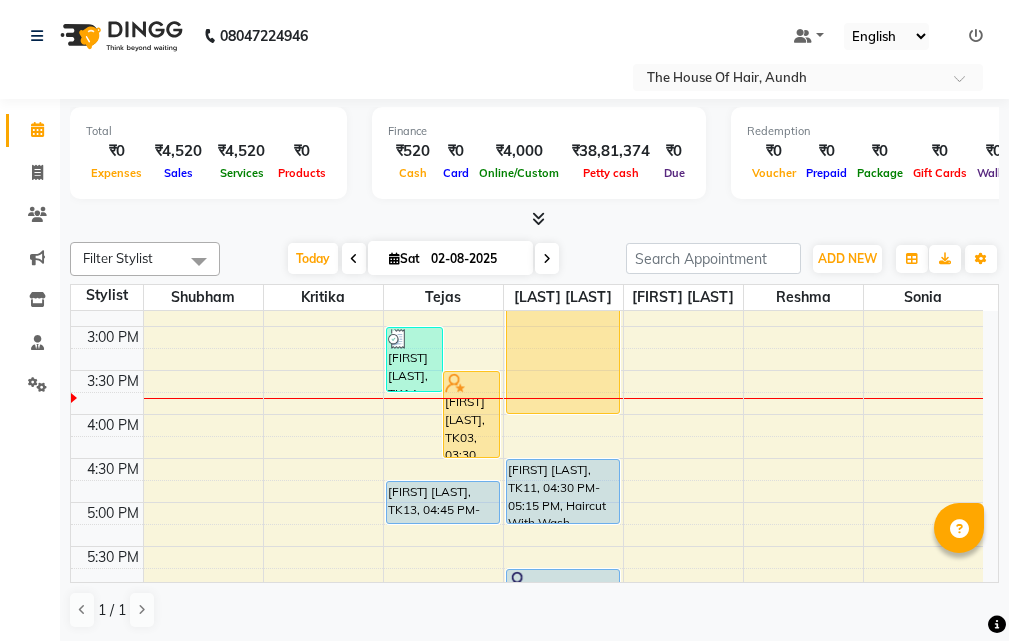click at bounding box center [683, 398] 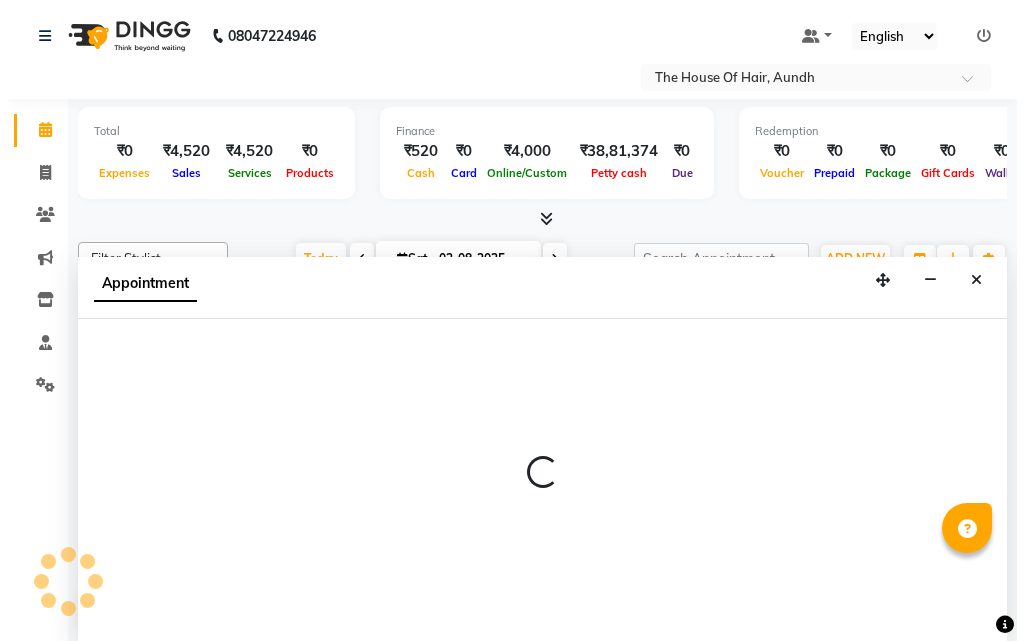 scroll, scrollTop: 1, scrollLeft: 0, axis: vertical 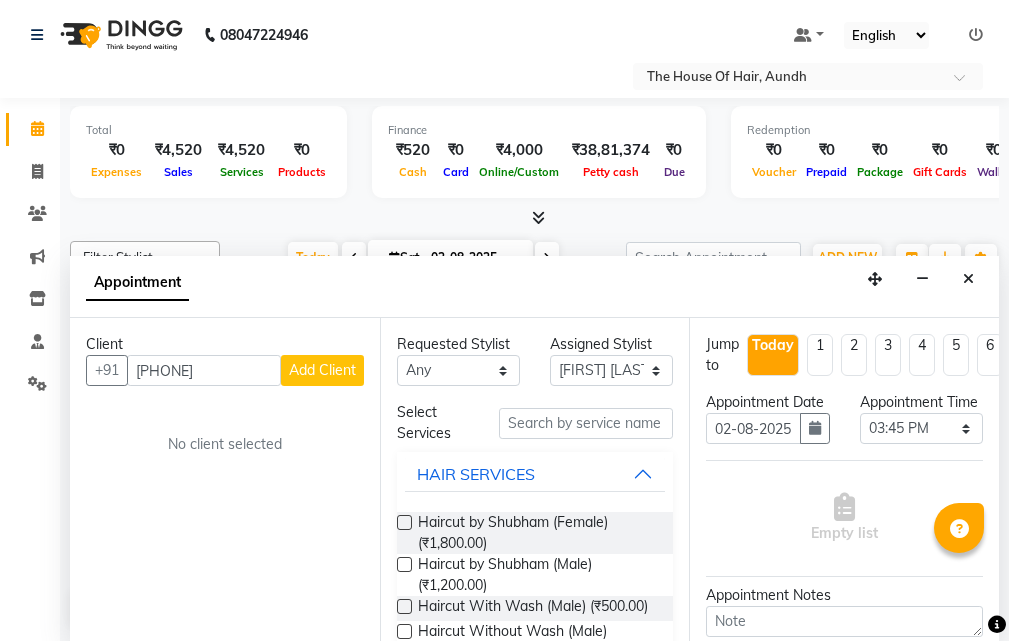 click on "Add Client" at bounding box center [322, 370] 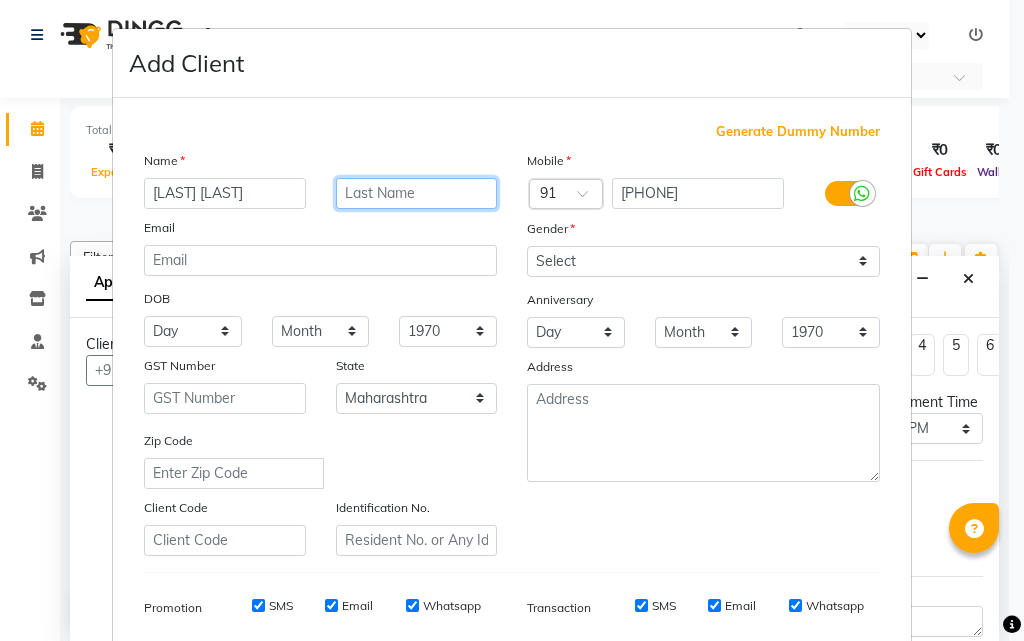 click at bounding box center (417, 193) 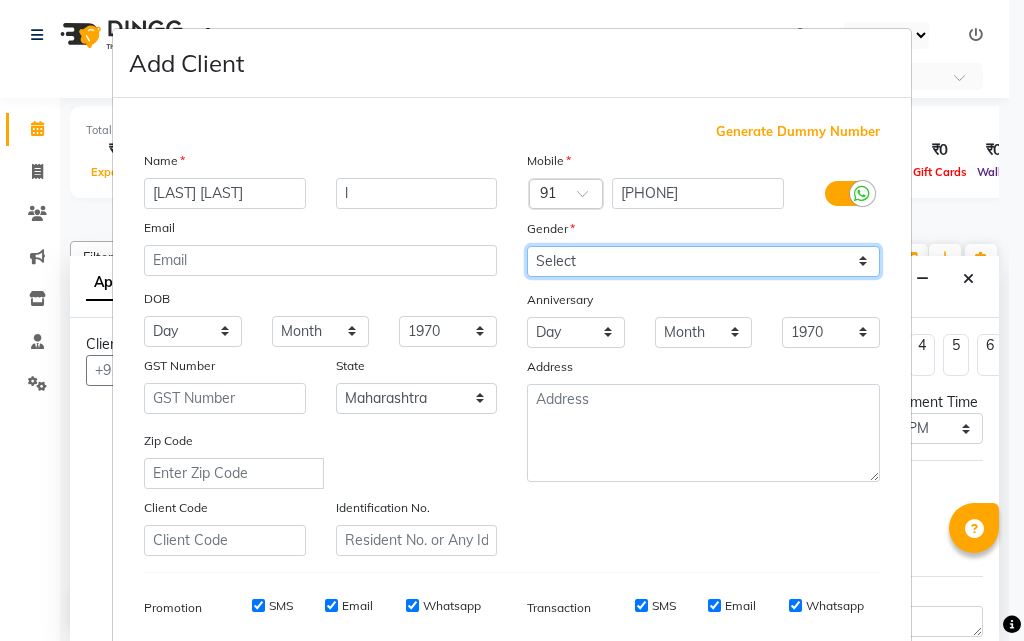 click on "Select Male Female Other Prefer Not To Say" at bounding box center [703, 261] 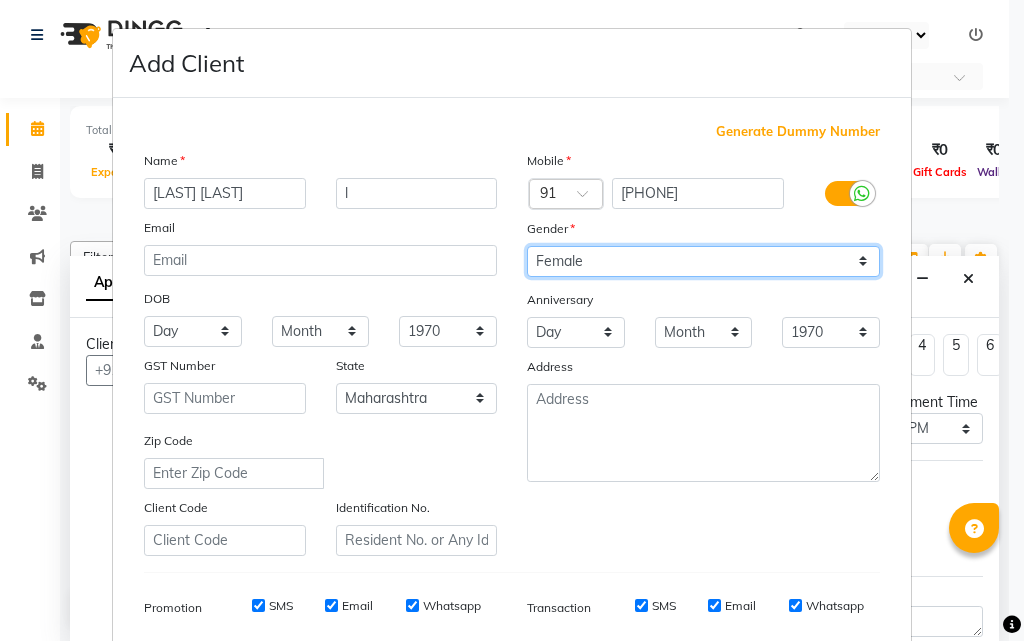 click on "Select Male Female Other Prefer Not To Say" at bounding box center (703, 261) 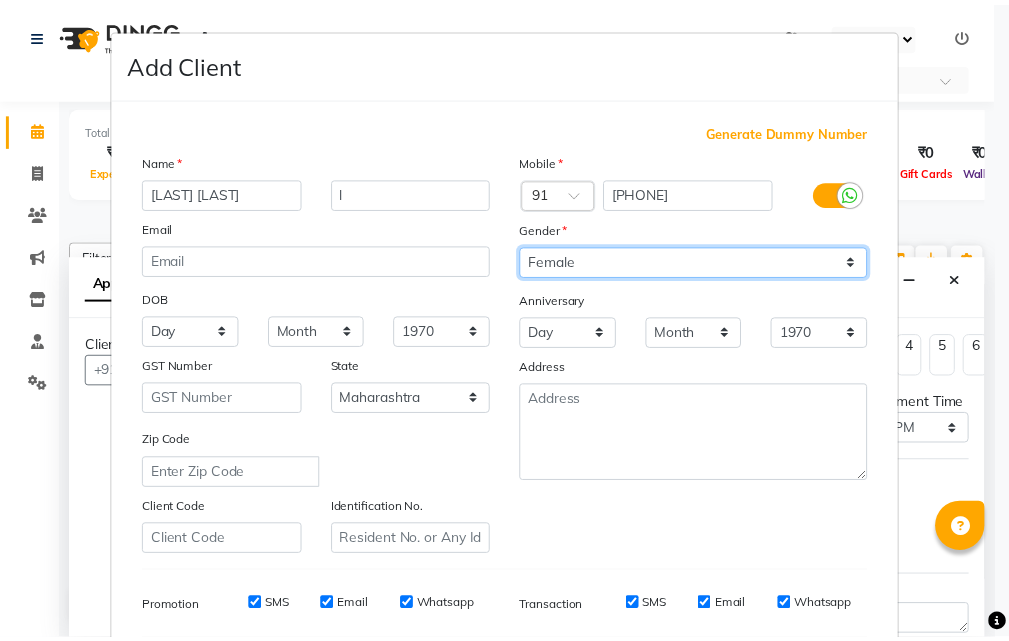 scroll, scrollTop: 282, scrollLeft: 0, axis: vertical 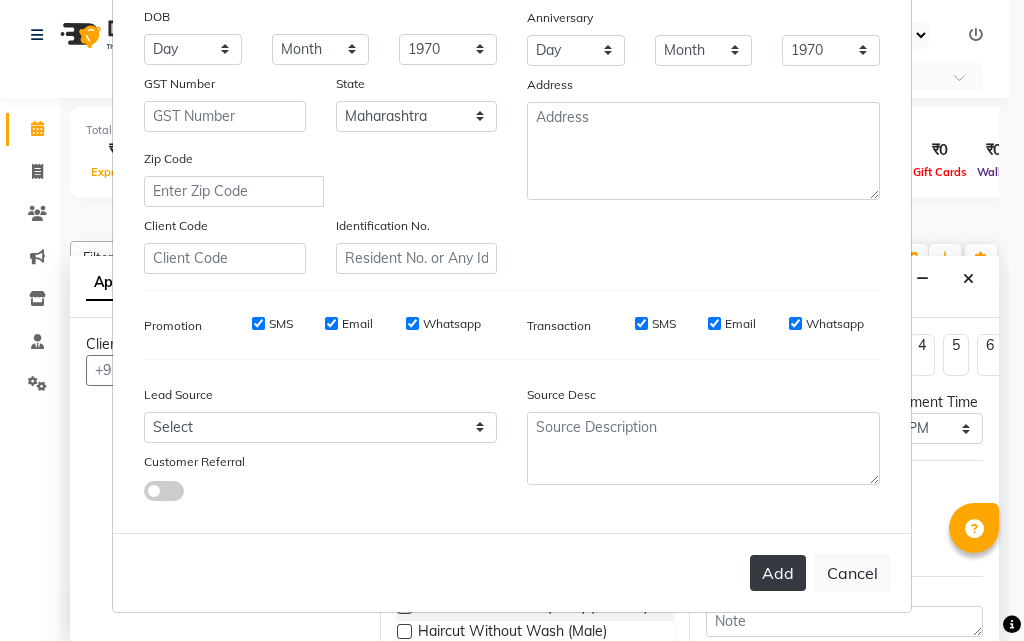 click on "Add" at bounding box center (778, 573) 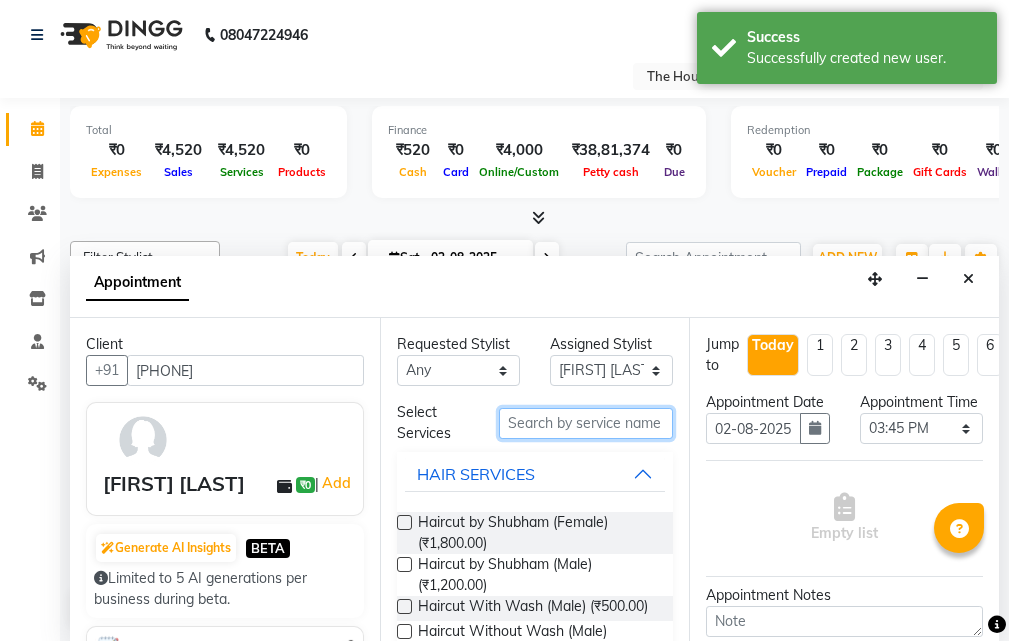 click at bounding box center [586, 423] 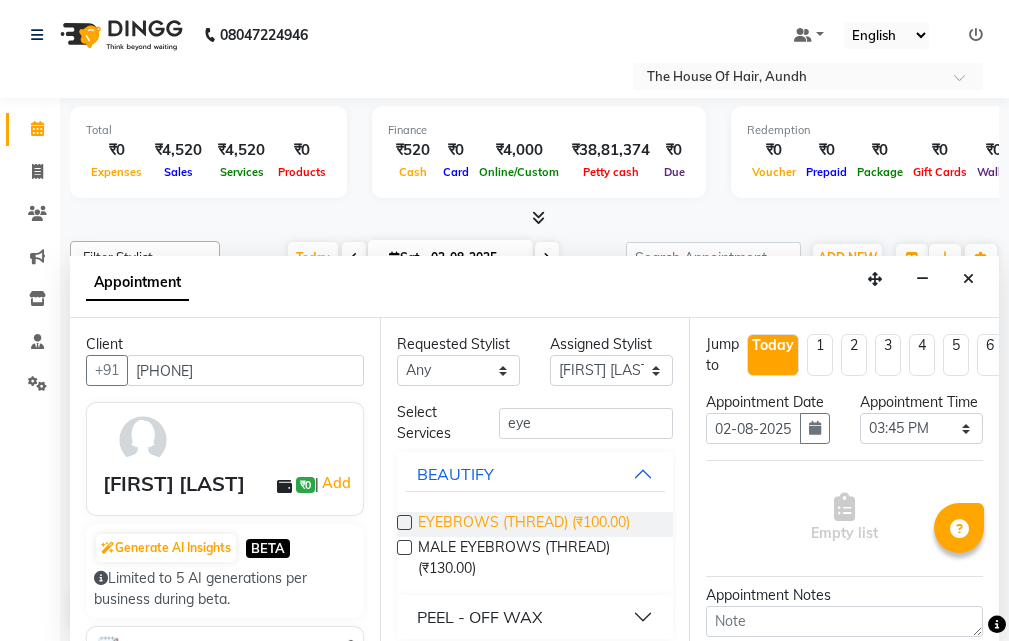 click on "EYEBROWS (THREAD) (₹100.00)" at bounding box center [524, 524] 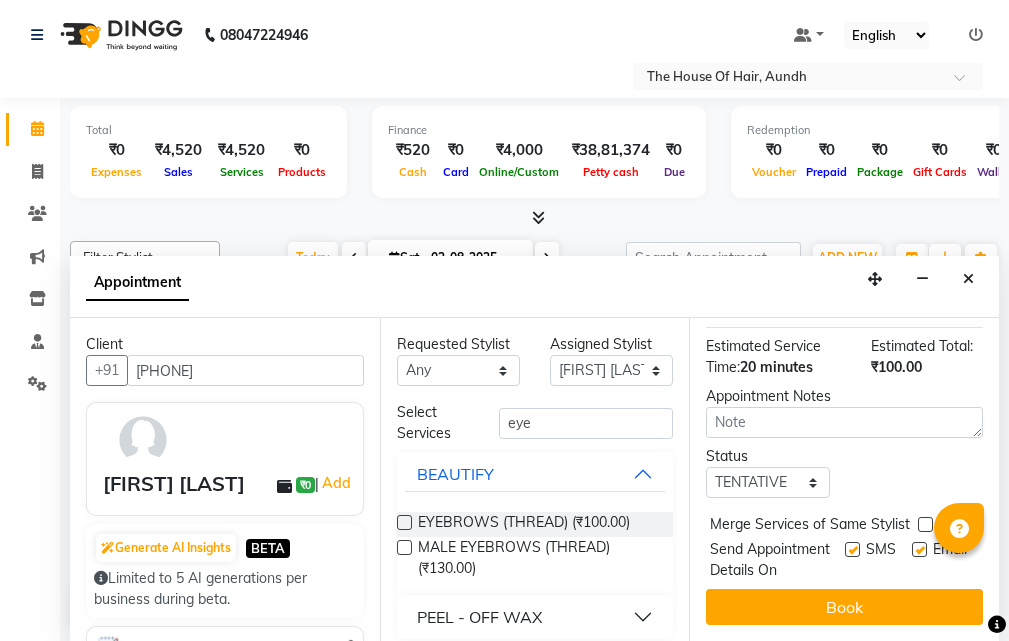 scroll, scrollTop: 322, scrollLeft: 0, axis: vertical 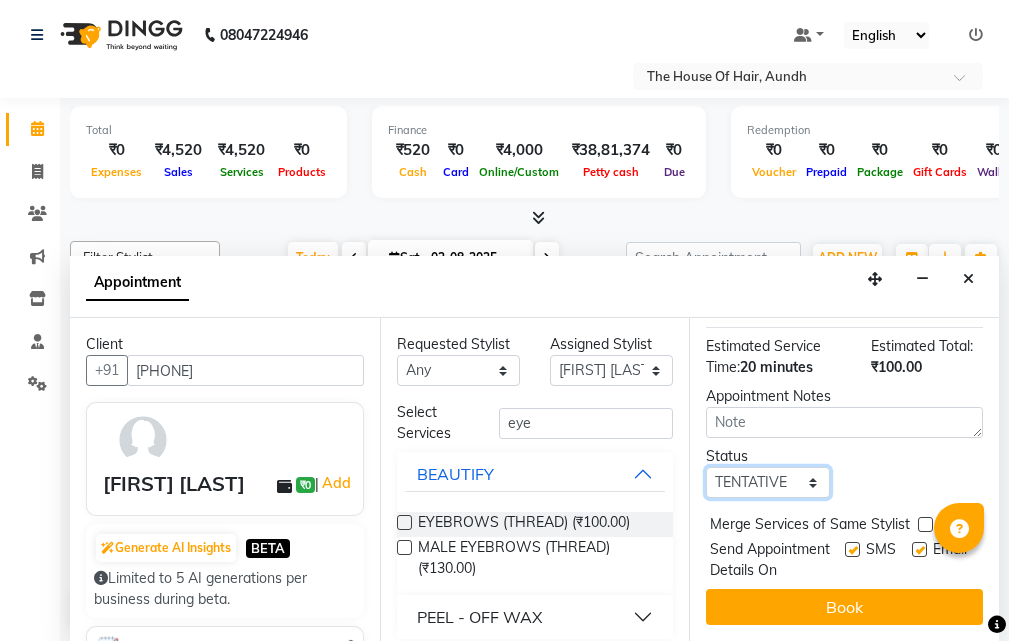 click on "Select TENTATIVE CONFIRM CHECK-IN UPCOMING" at bounding box center [767, 482] 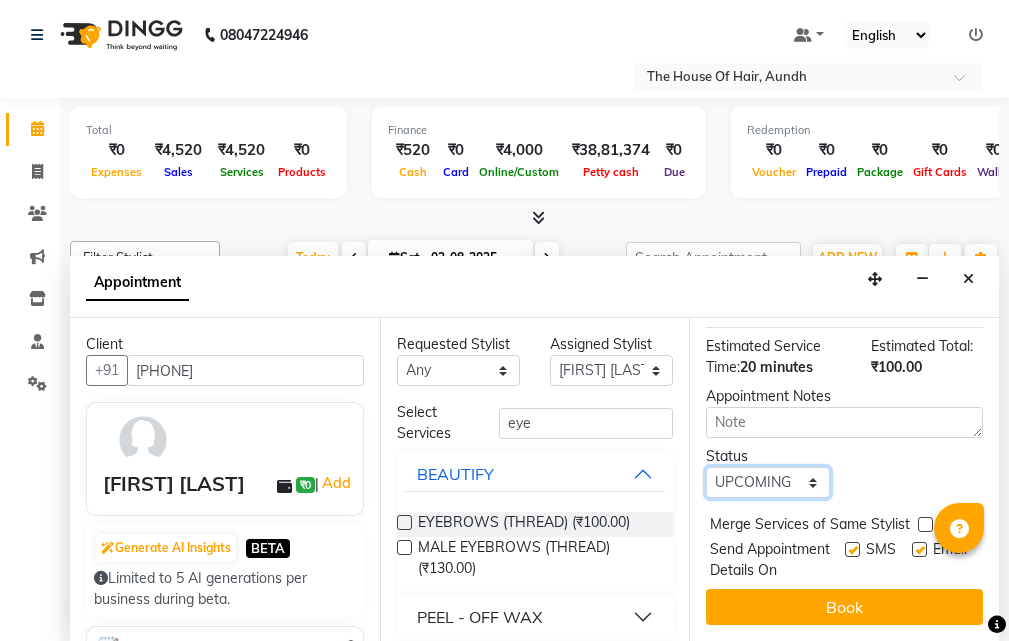 click on "Select TENTATIVE CONFIRM CHECK-IN UPCOMING" at bounding box center (767, 482) 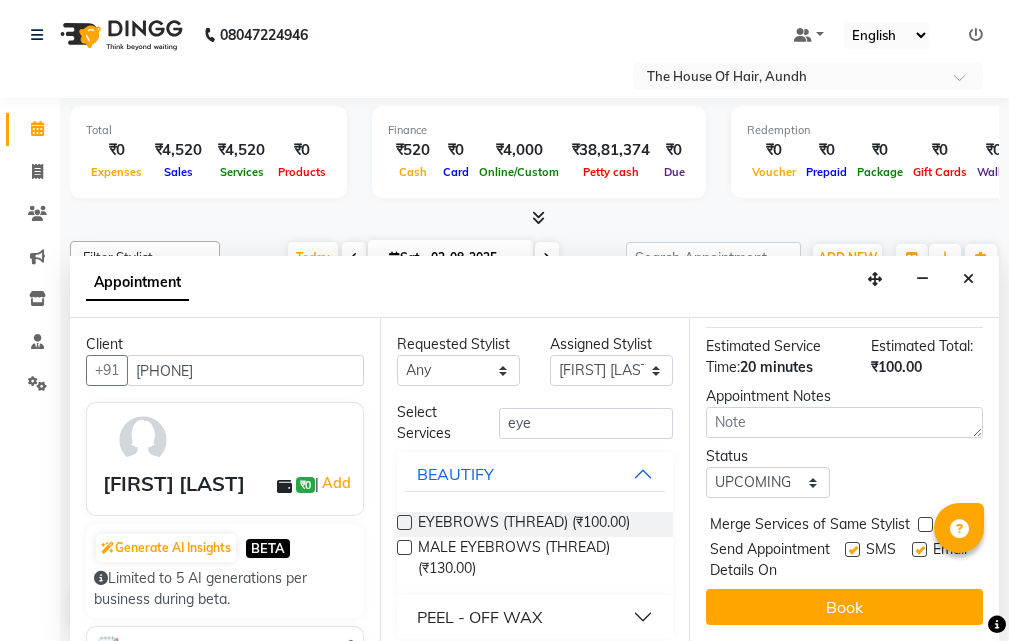 click at bounding box center [925, 524] 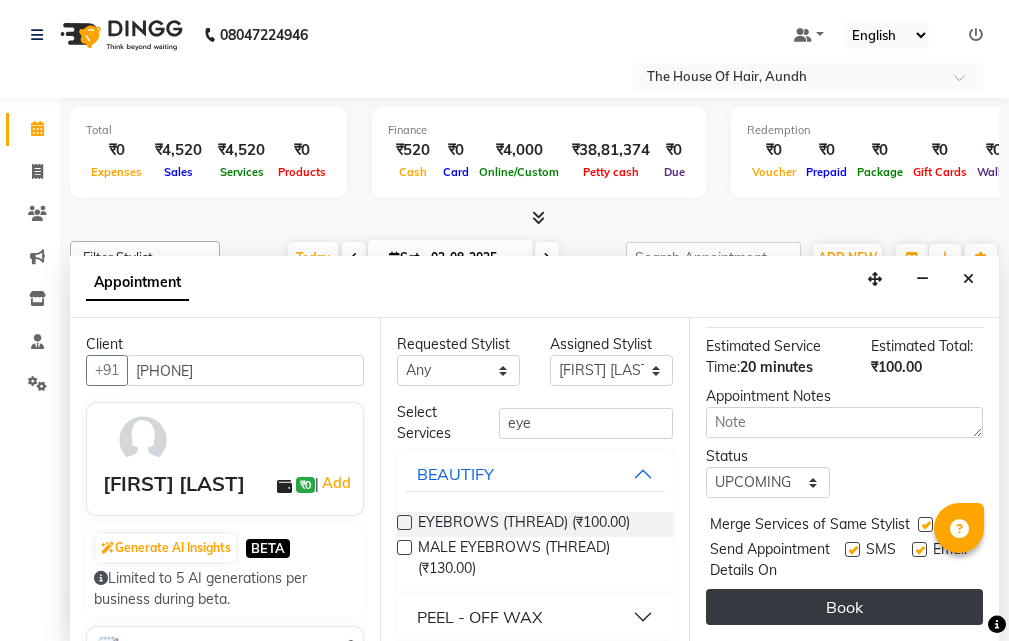 click on "Book" at bounding box center (844, 607) 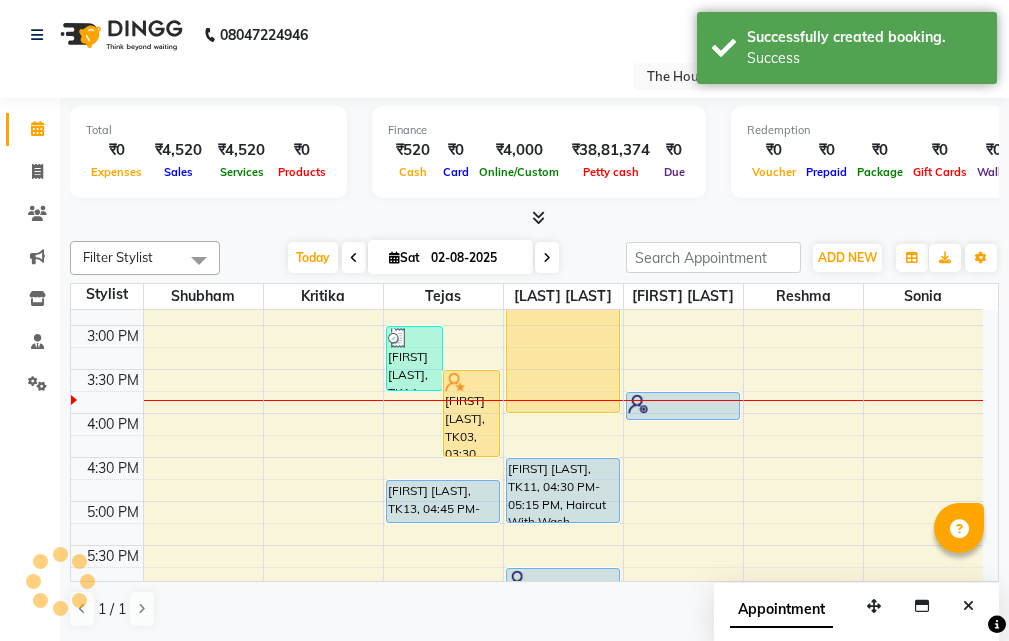 scroll, scrollTop: 0, scrollLeft: 0, axis: both 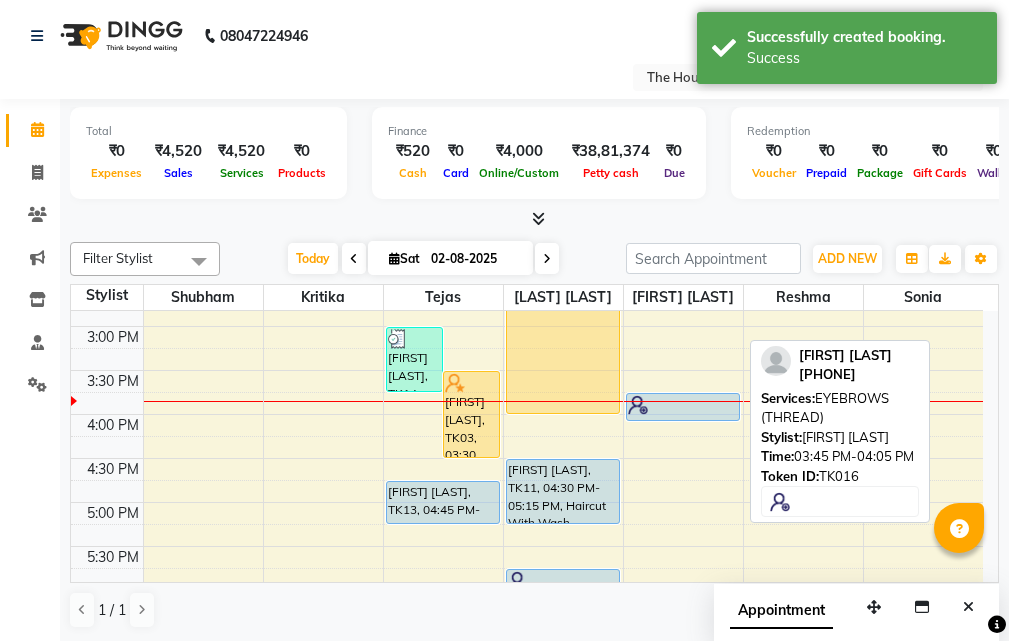 click at bounding box center [683, 405] 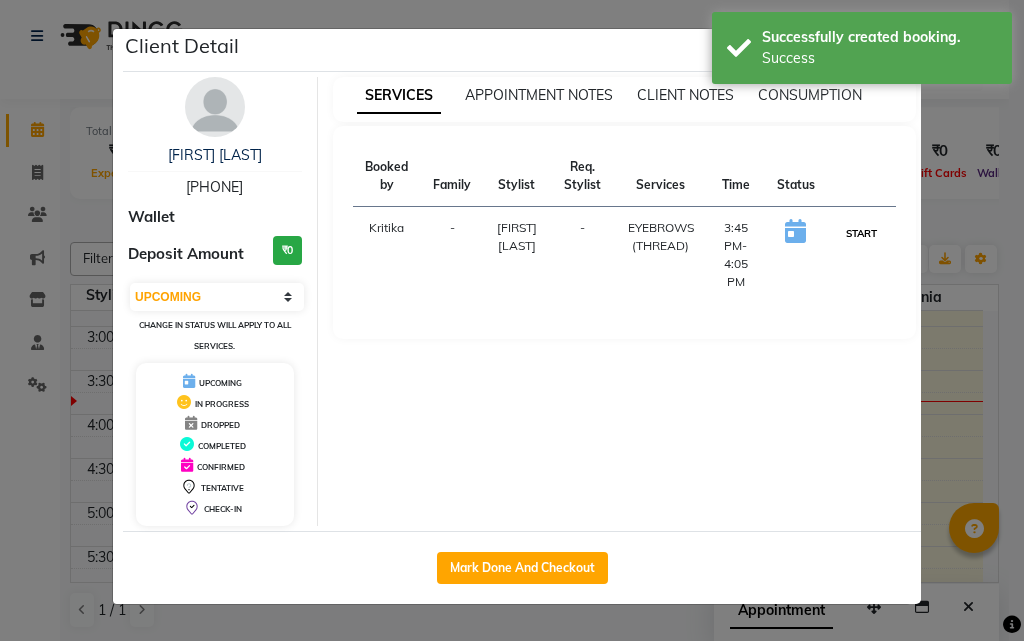 click on "START" at bounding box center (861, 233) 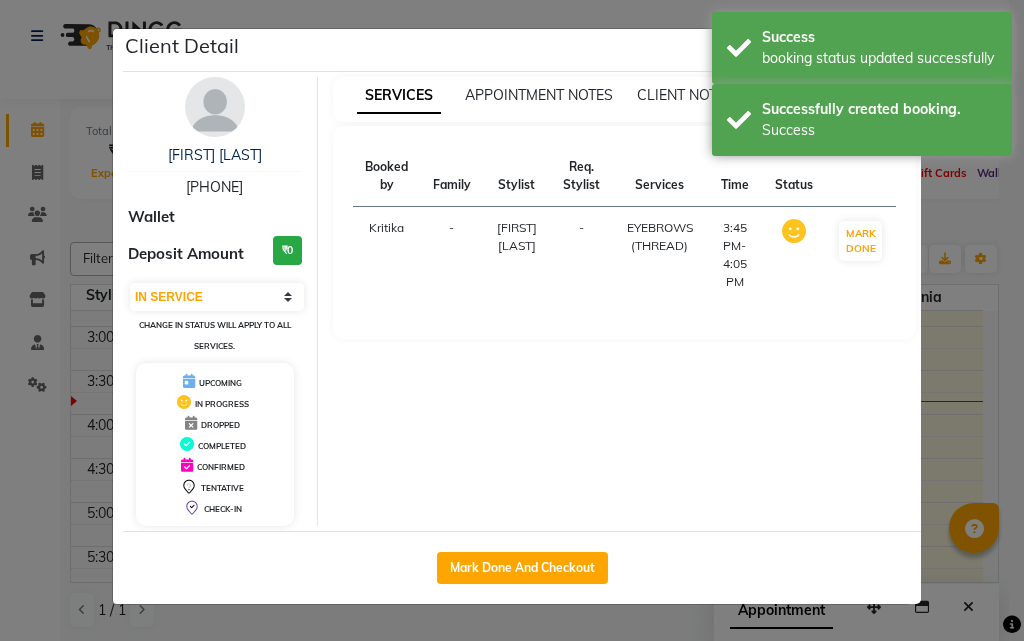 click on "Client Detail  [FIRST] [LAST]   [PHONE] Wallet Deposit Amount  ₹0  Select IN SERVICE CONFIRMED TENTATIVE CHECK IN MARK DONE DROPPED UPCOMING Change in status will apply to all services. UPCOMING IN PROGRESS DROPPED COMPLETED CONFIRMED TENTATIVE CHECK-IN SERVICES APPOINTMENT NOTES CLIENT NOTES CONSUMPTION Booked by Family Stylist Req. Stylist Services Time Status  Kritika   - [FIRST] [LAST] -  EYEBROWS (THREAD)   3:45 PM-4:05 PM   MARK DONE   Mark Done And Checkout" 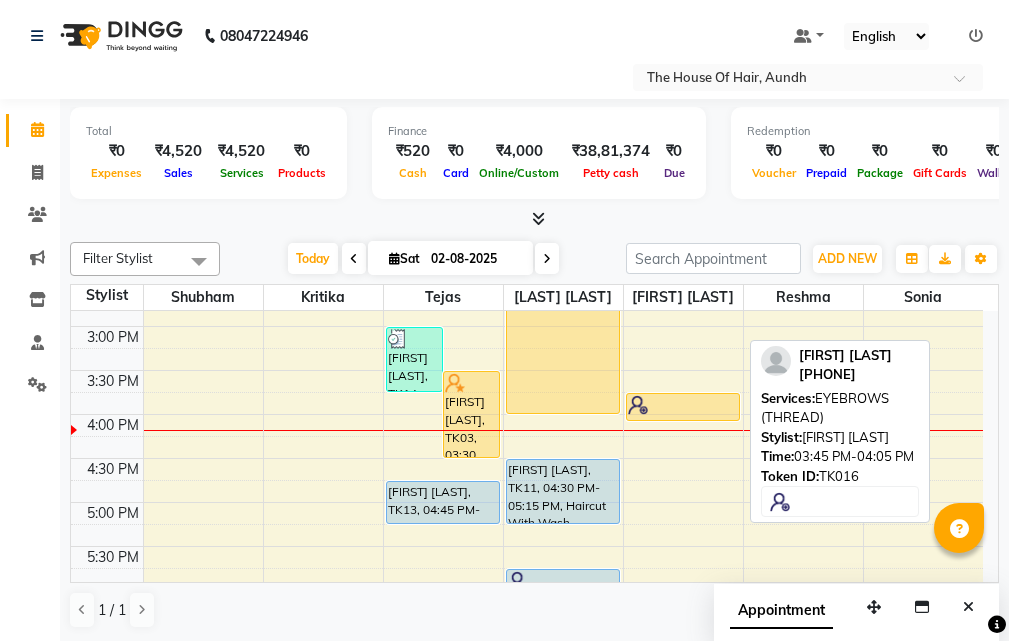 click at bounding box center (683, 405) 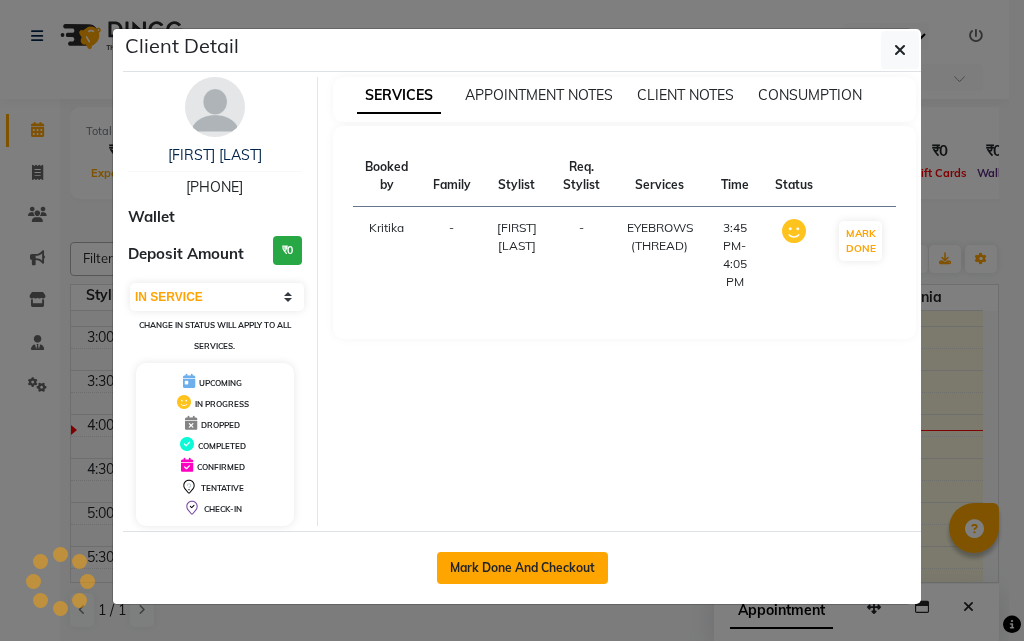 click on "Mark Done And Checkout" 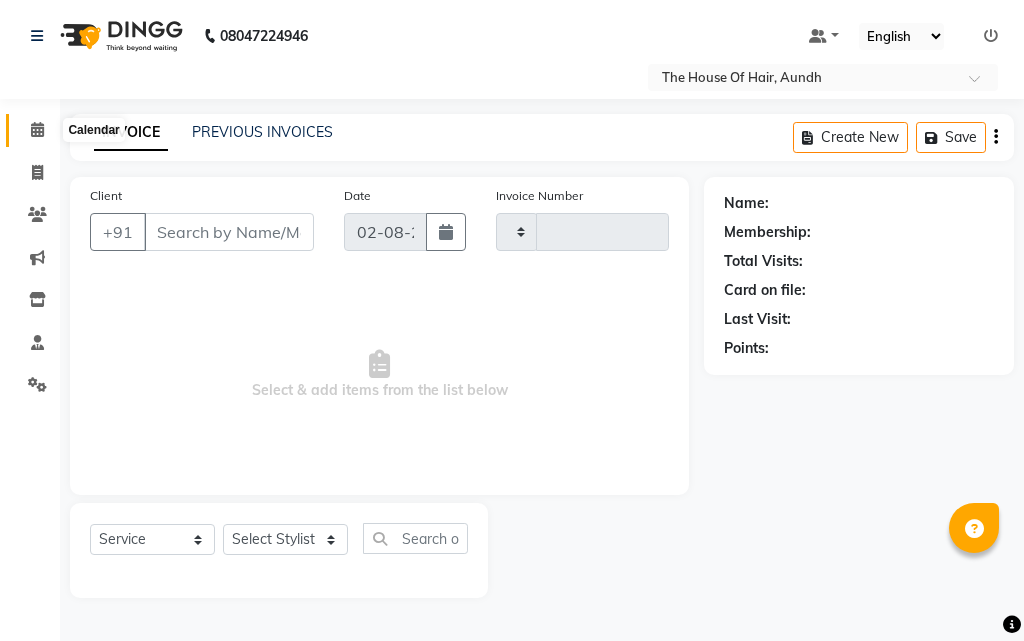 click 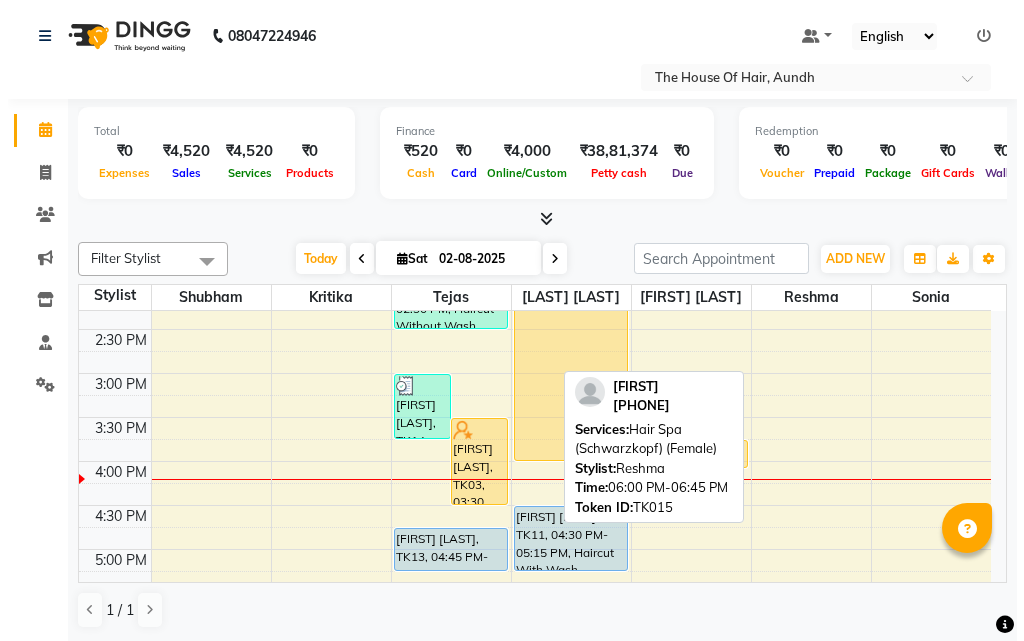 scroll, scrollTop: 505, scrollLeft: 0, axis: vertical 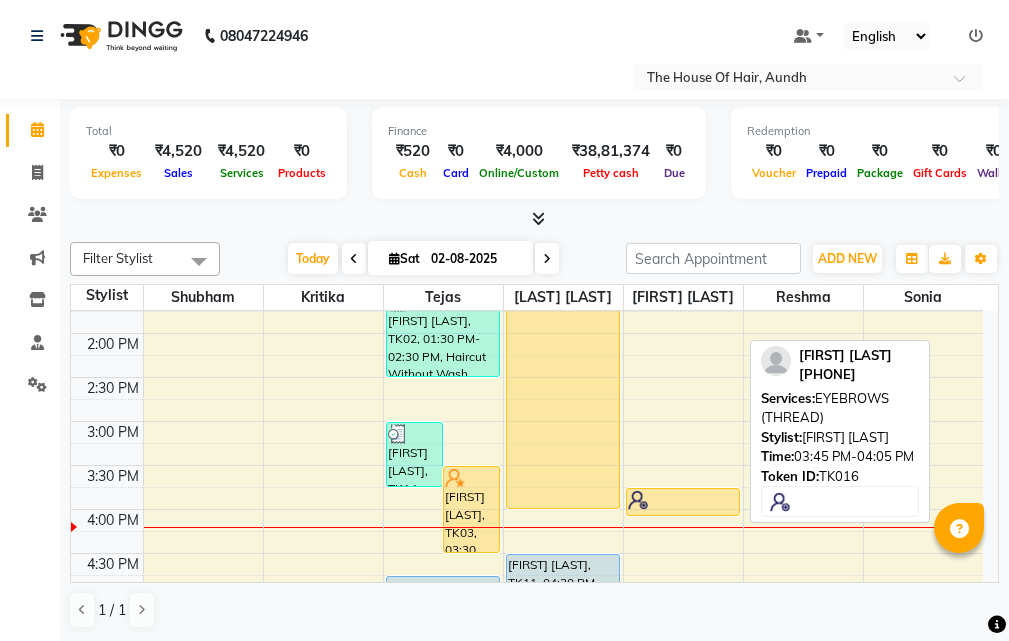 click at bounding box center (683, 500) 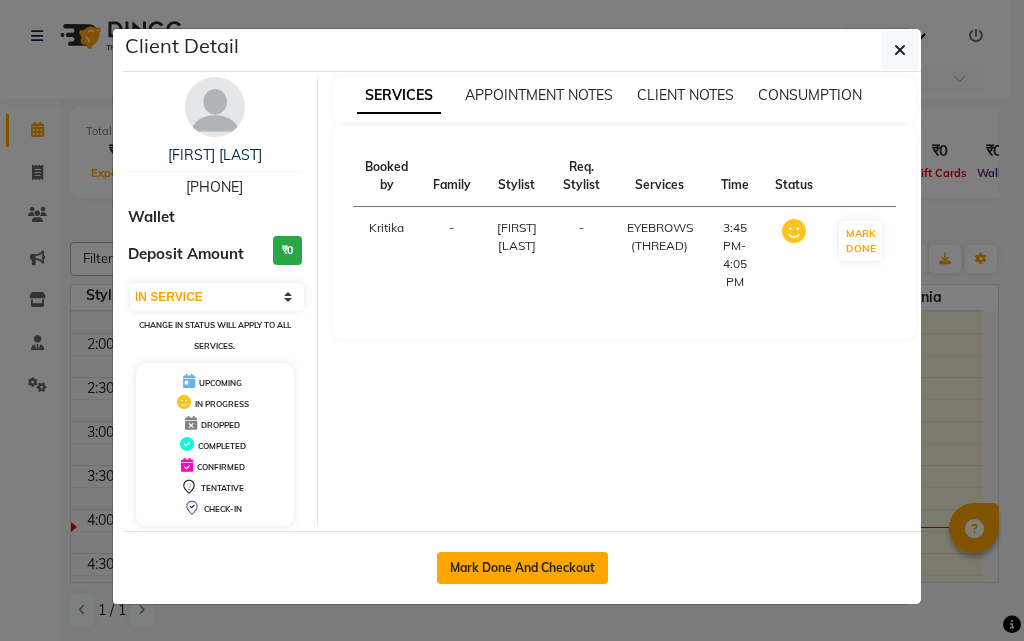 click on "Mark Done And Checkout" 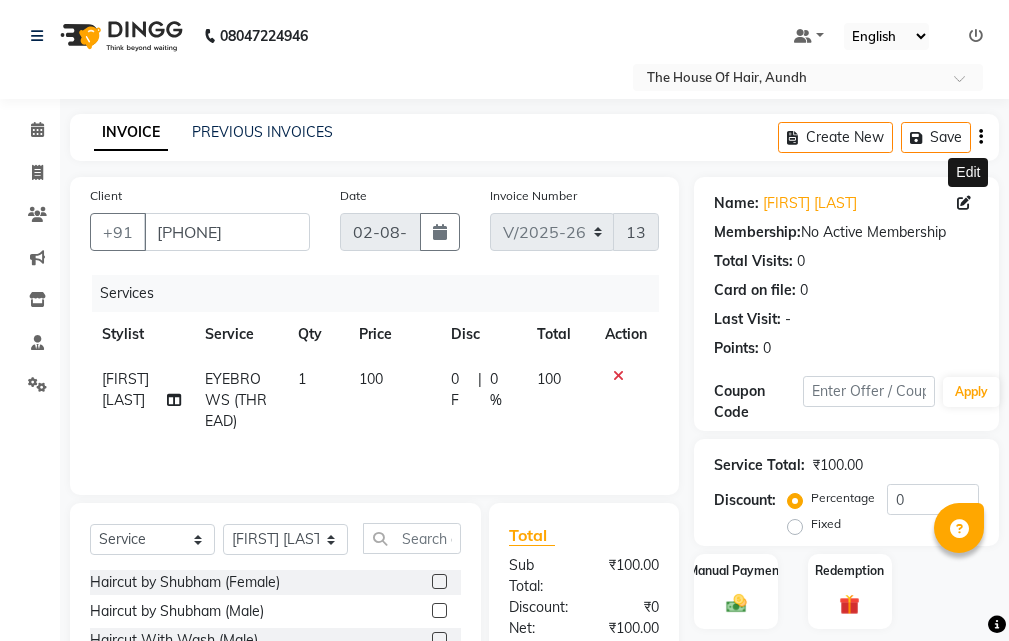 click 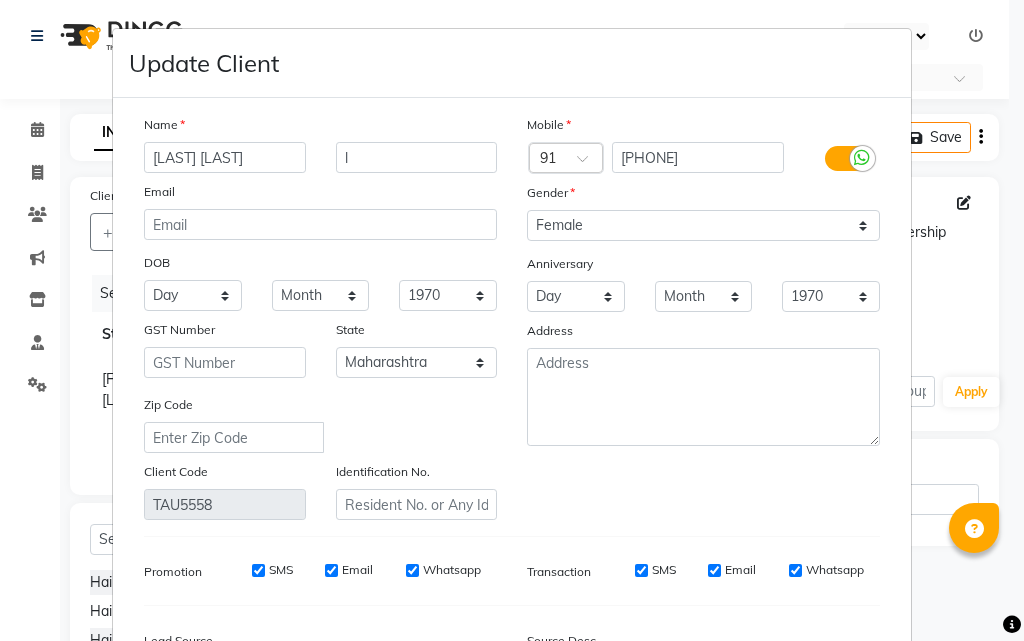 click on "[LAST] [LAST]" at bounding box center [225, 157] 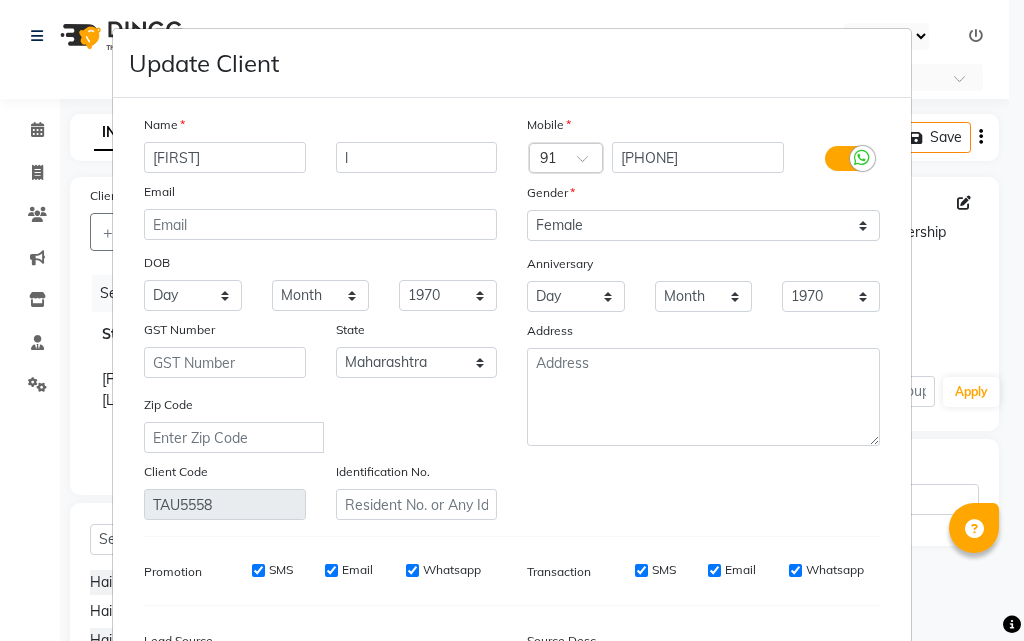 click on "[FIRST]" at bounding box center [225, 157] 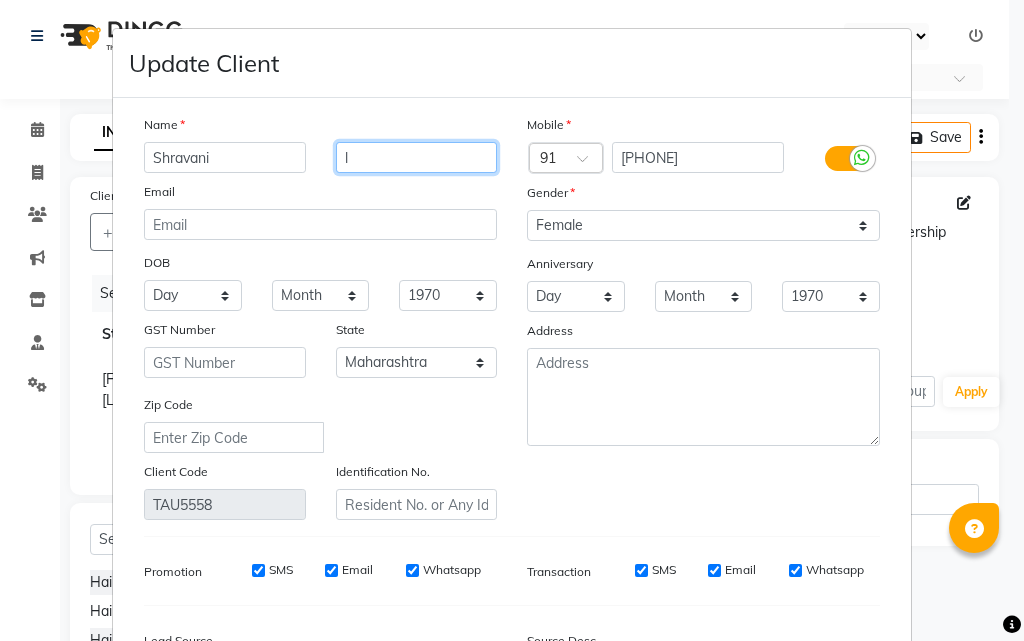 click on "l" at bounding box center (417, 157) 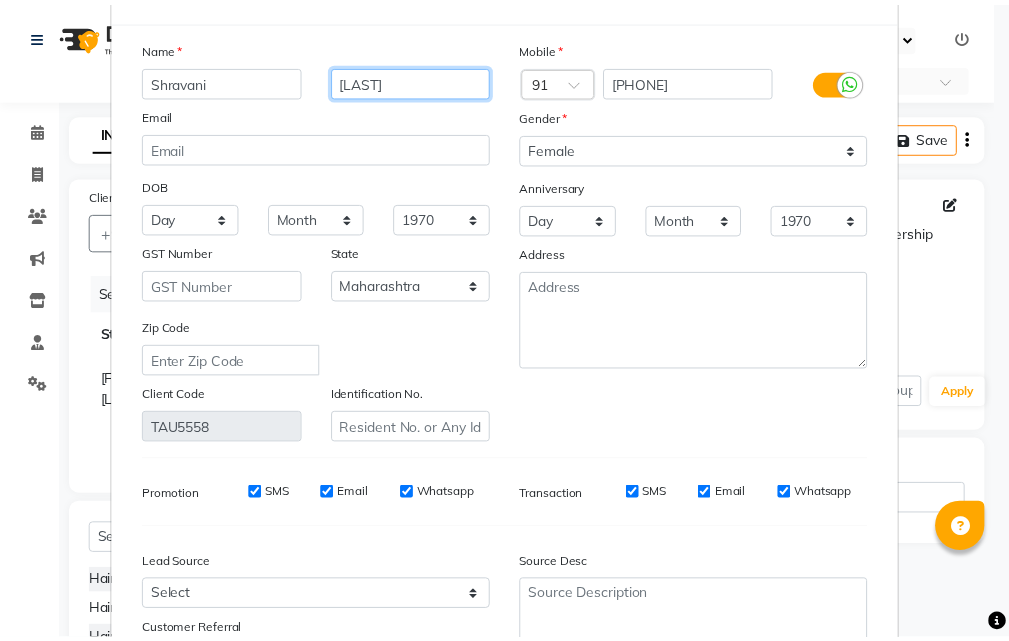 scroll, scrollTop: 246, scrollLeft: 0, axis: vertical 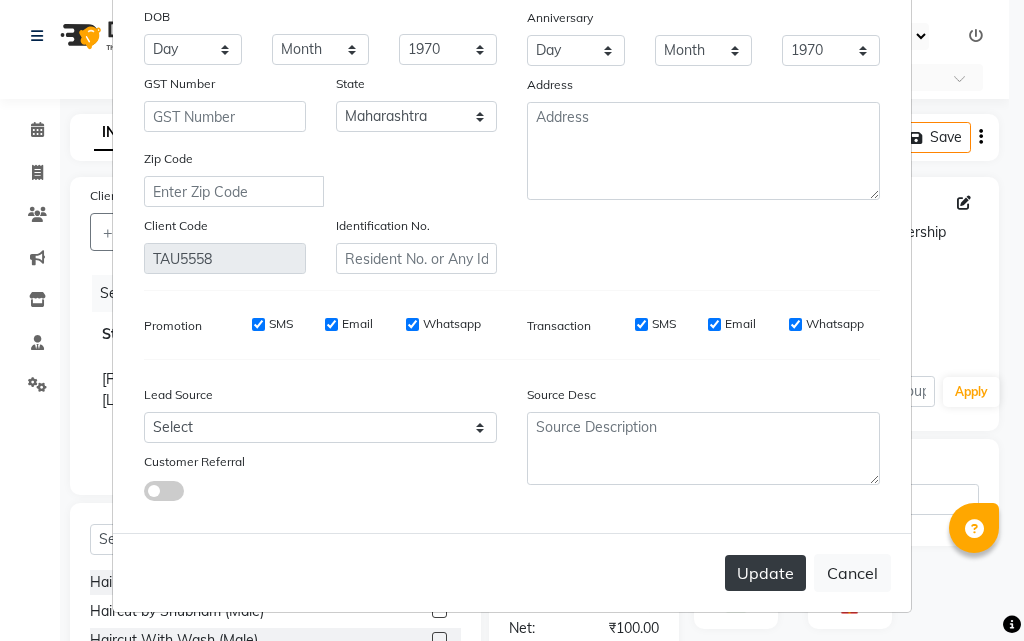 click on "Update" at bounding box center (765, 573) 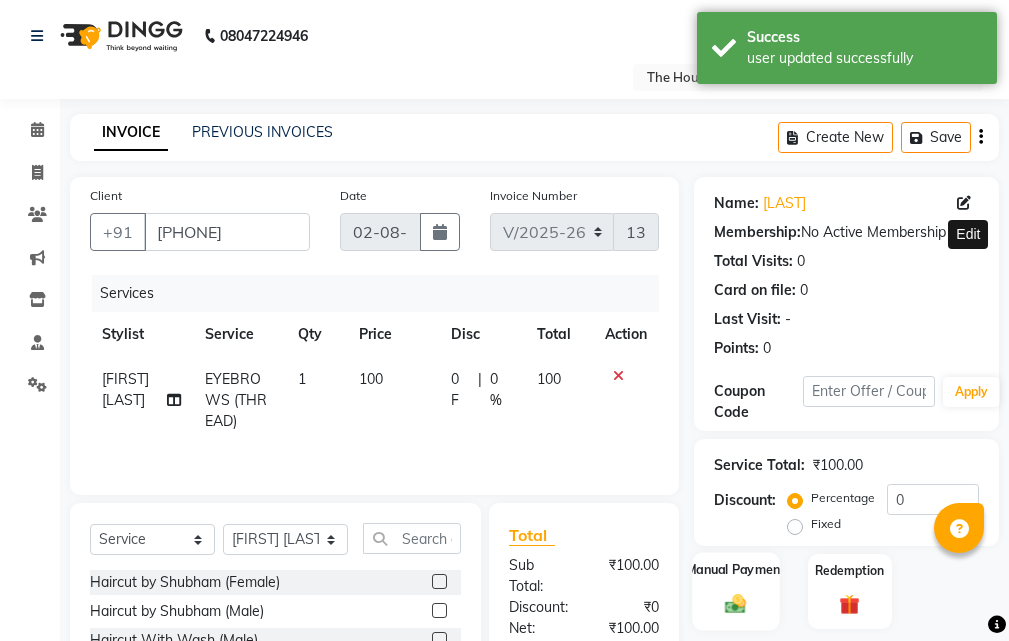 click on "Manual Payment" 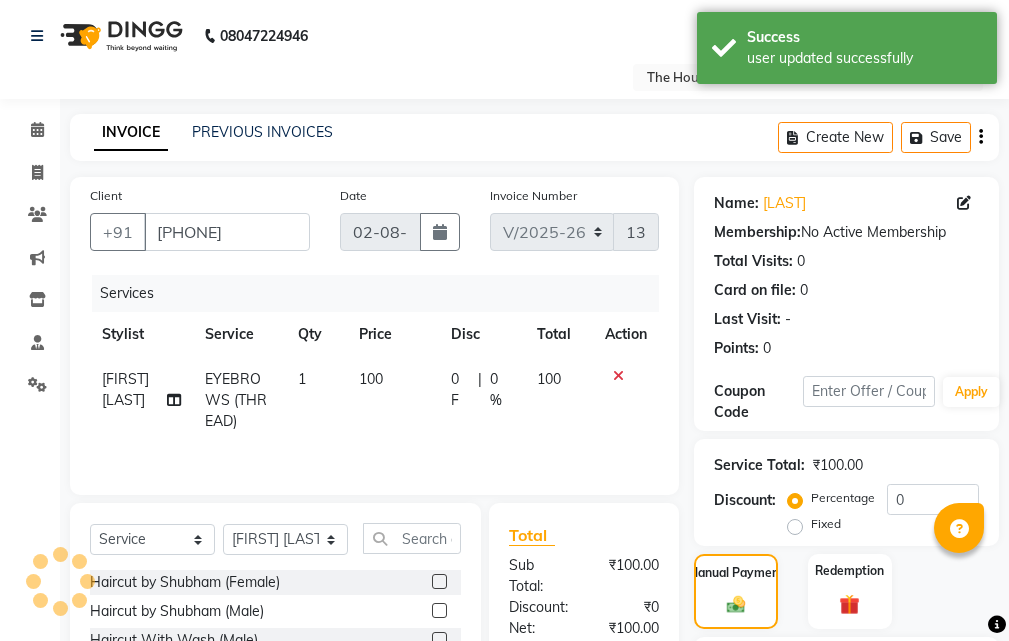 scroll, scrollTop: 210, scrollLeft: 0, axis: vertical 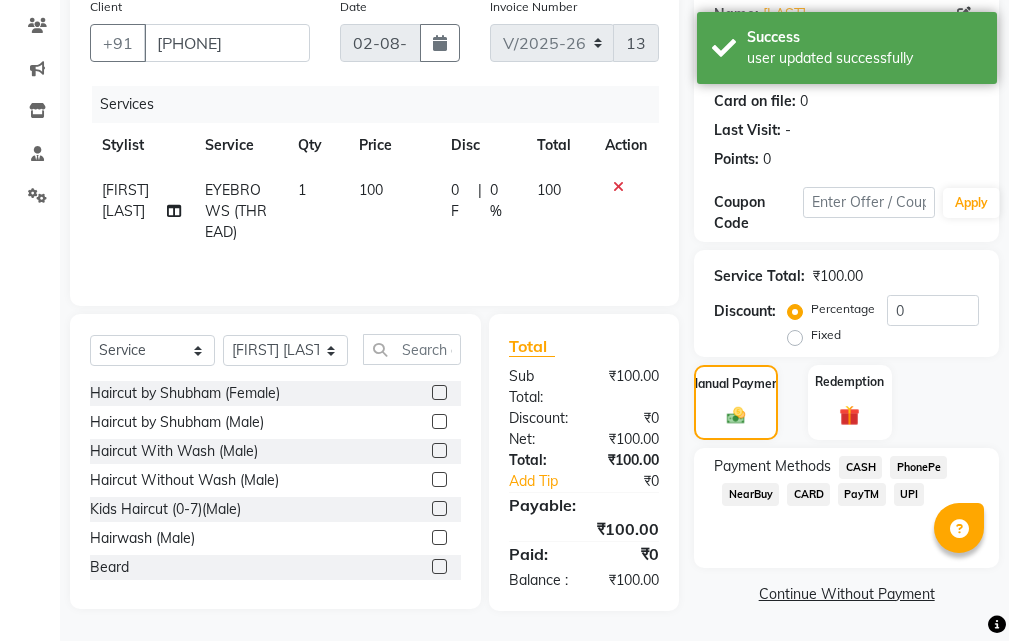 click on "UPI" 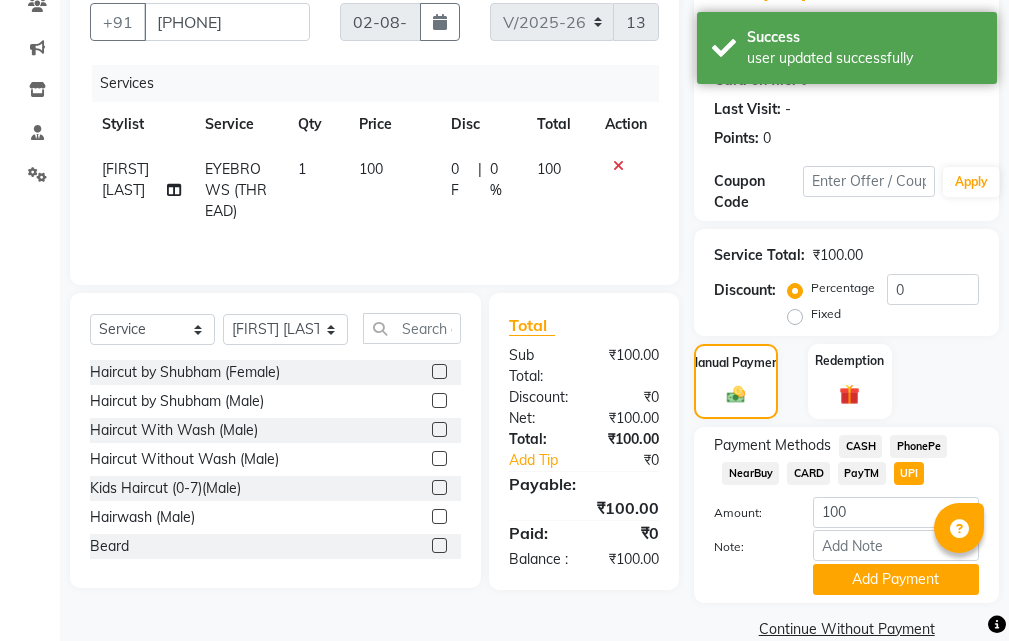 scroll, scrollTop: 243, scrollLeft: 0, axis: vertical 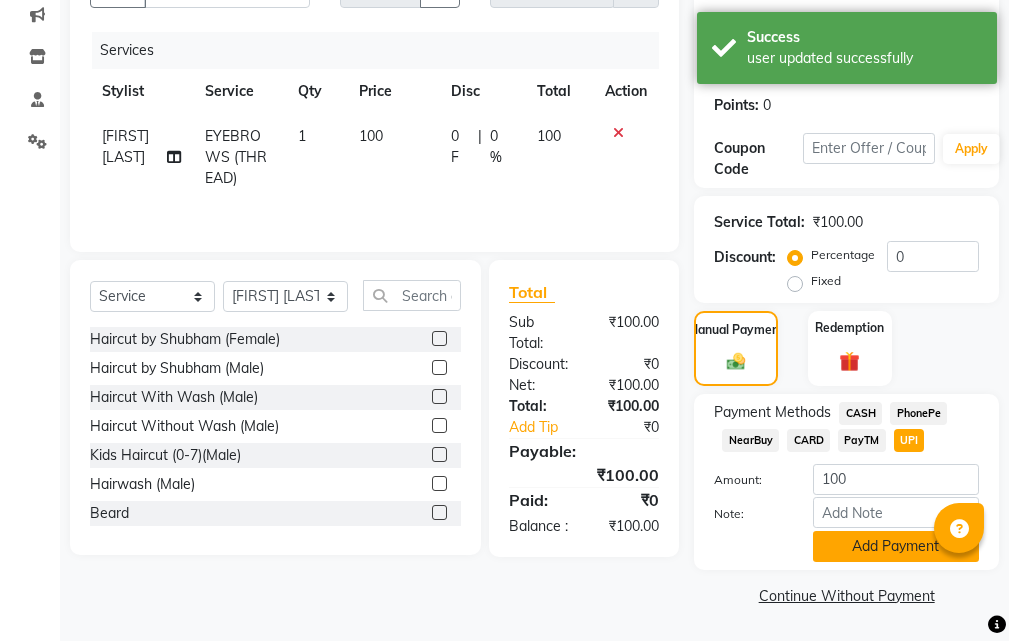 click on "Add Payment" 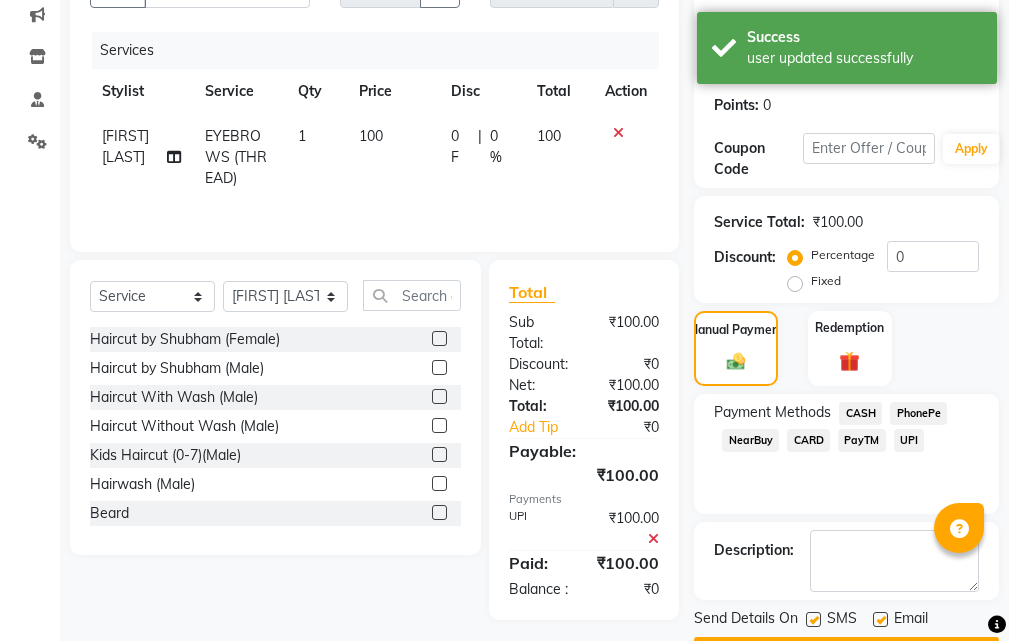 scroll, scrollTop: 300, scrollLeft: 0, axis: vertical 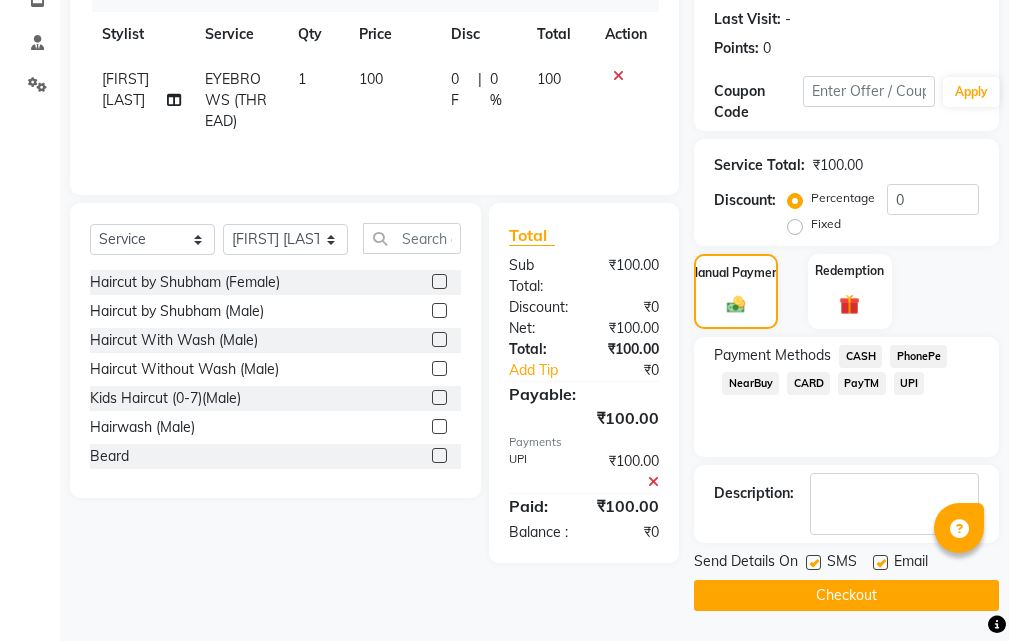 click on "Checkout" 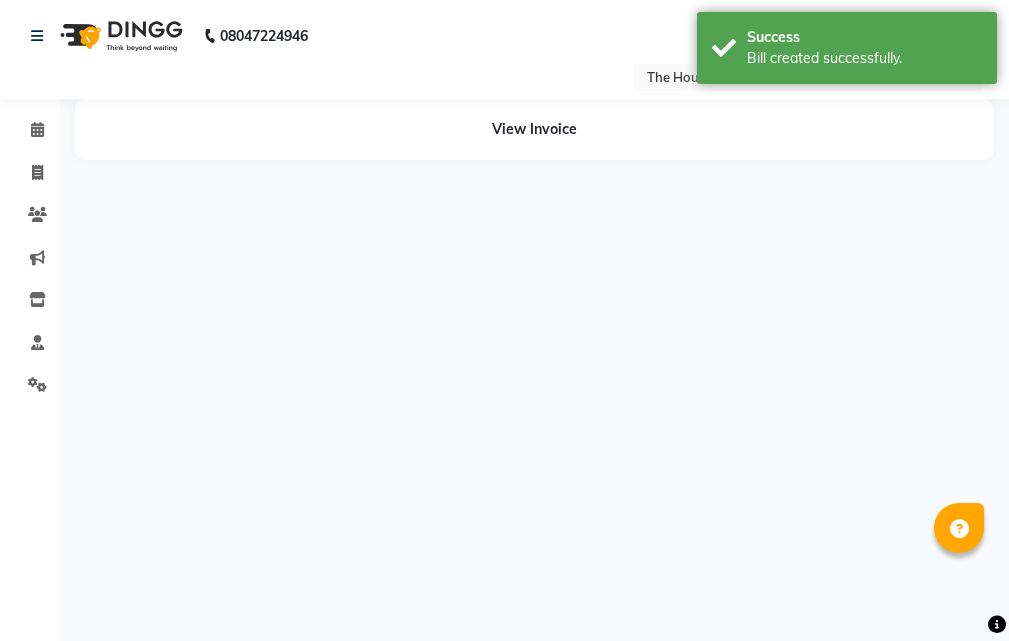 scroll, scrollTop: 0, scrollLeft: 0, axis: both 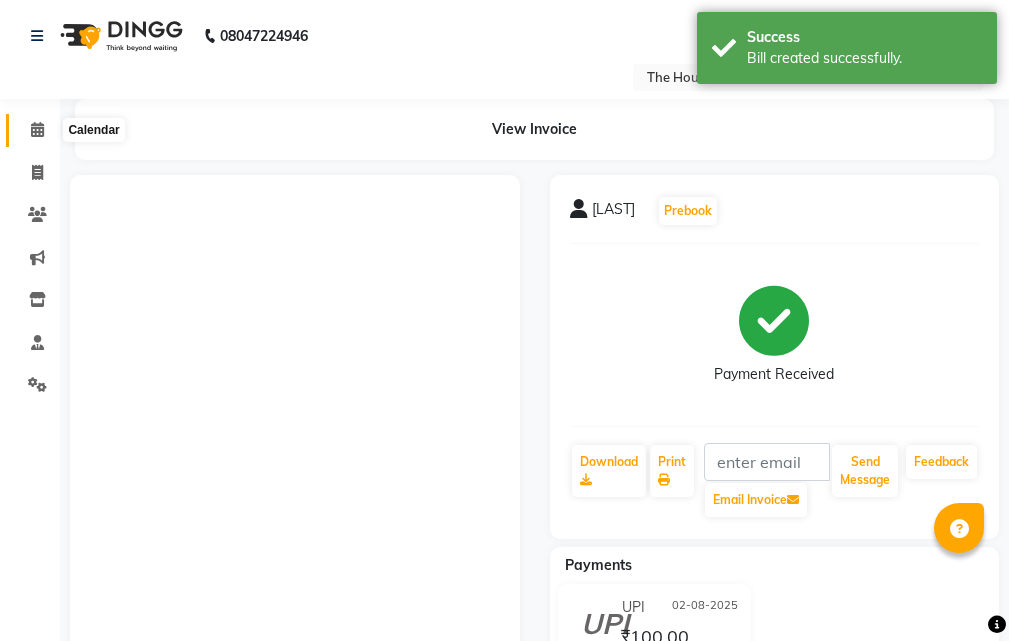 click 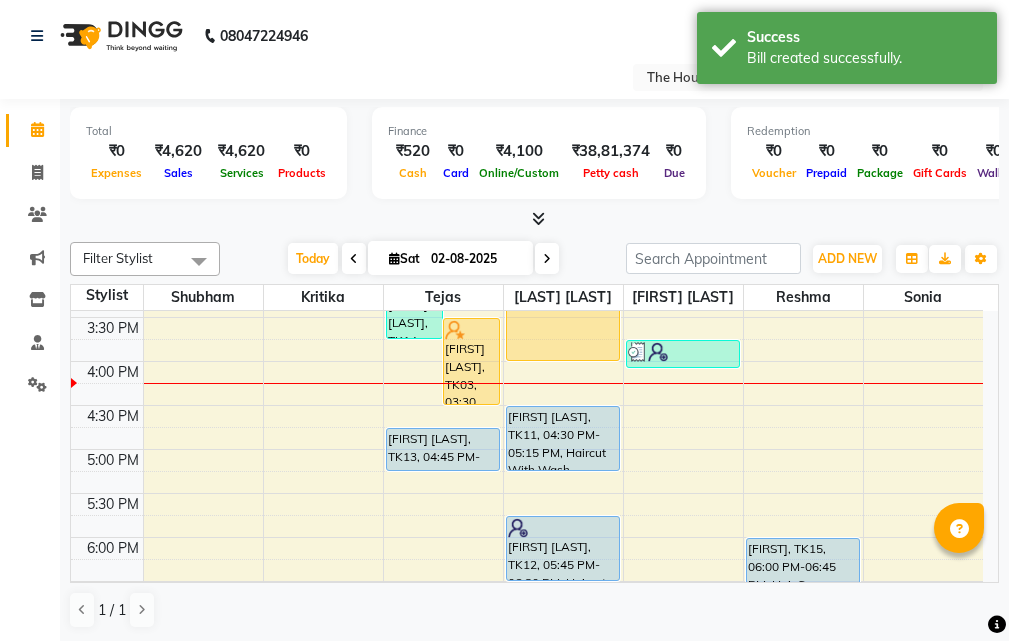 scroll, scrollTop: 605, scrollLeft: 0, axis: vertical 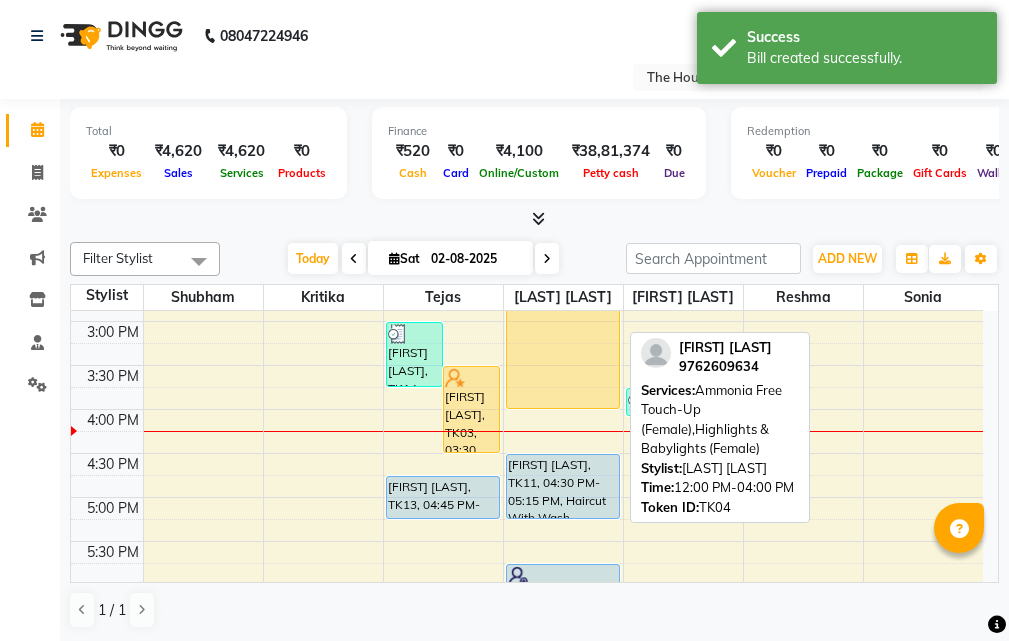click on "[FIRST] [LAST], TK04, 12:00 PM-04:00 PM, Ammonia Free Touch-Up (Female),Highlights & Babylights (Female)" at bounding box center (563, 233) 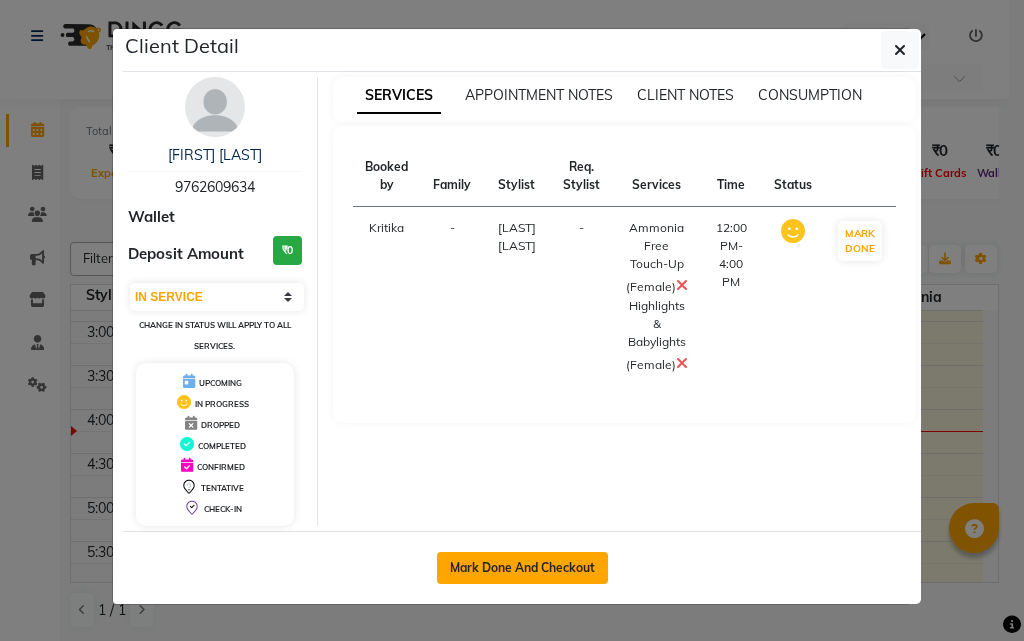 click on "Mark Done And Checkout" 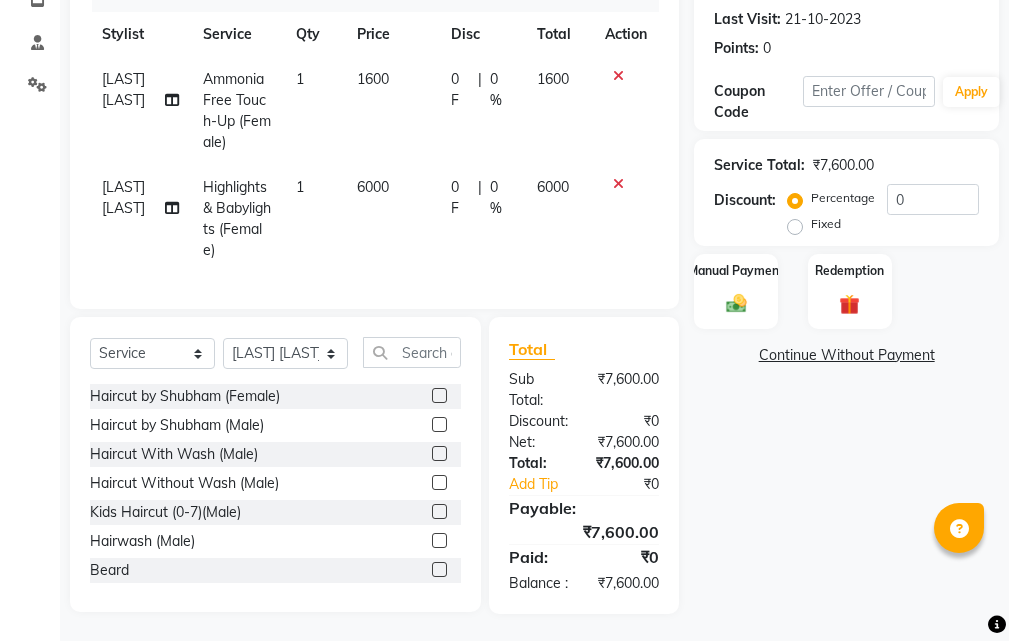 scroll, scrollTop: 200, scrollLeft: 0, axis: vertical 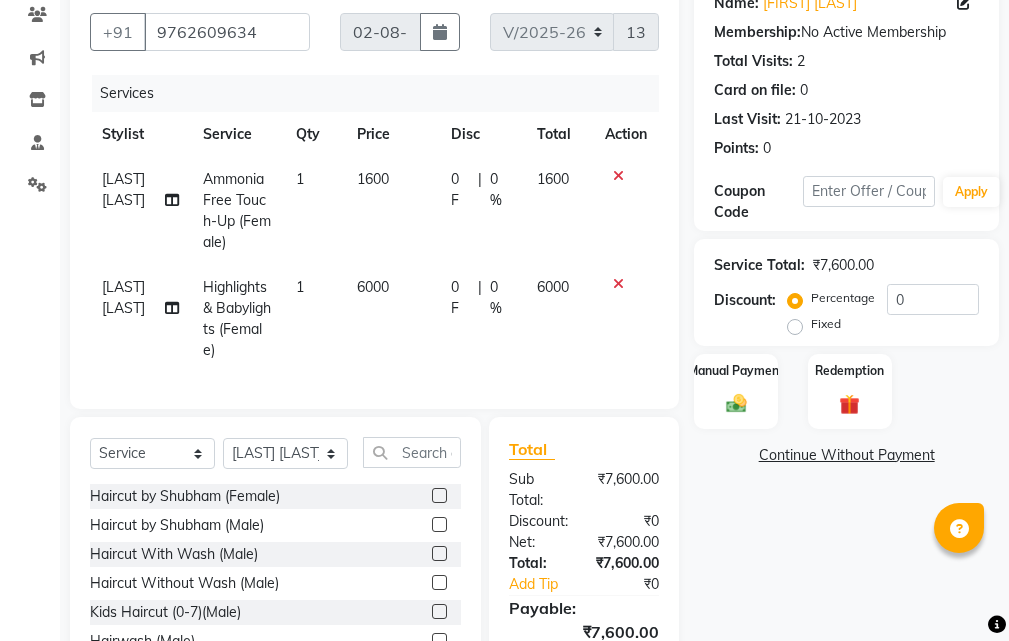 click on "1600" 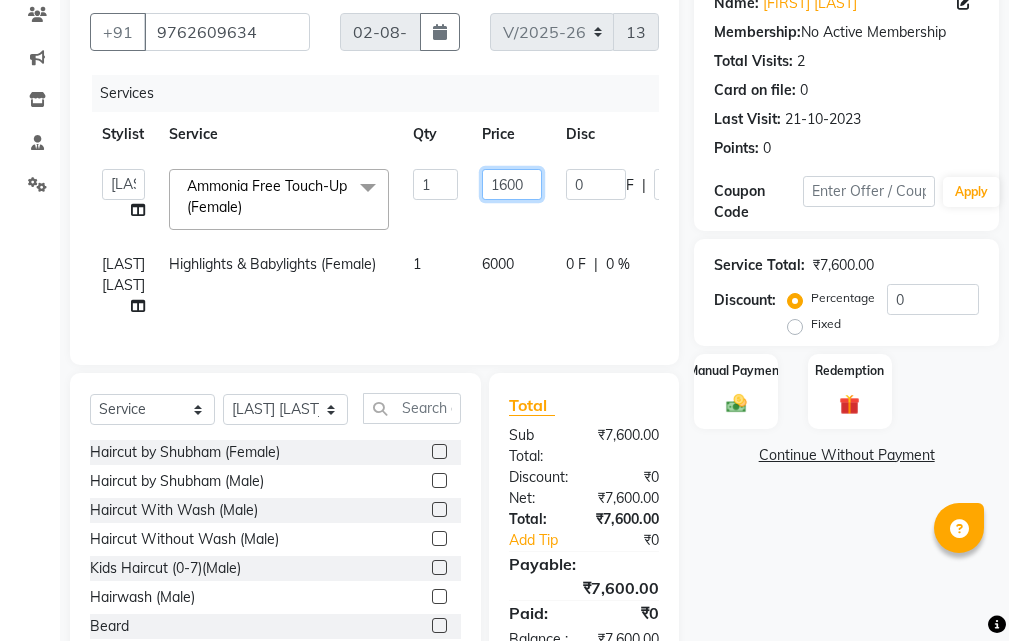 click on "1600" 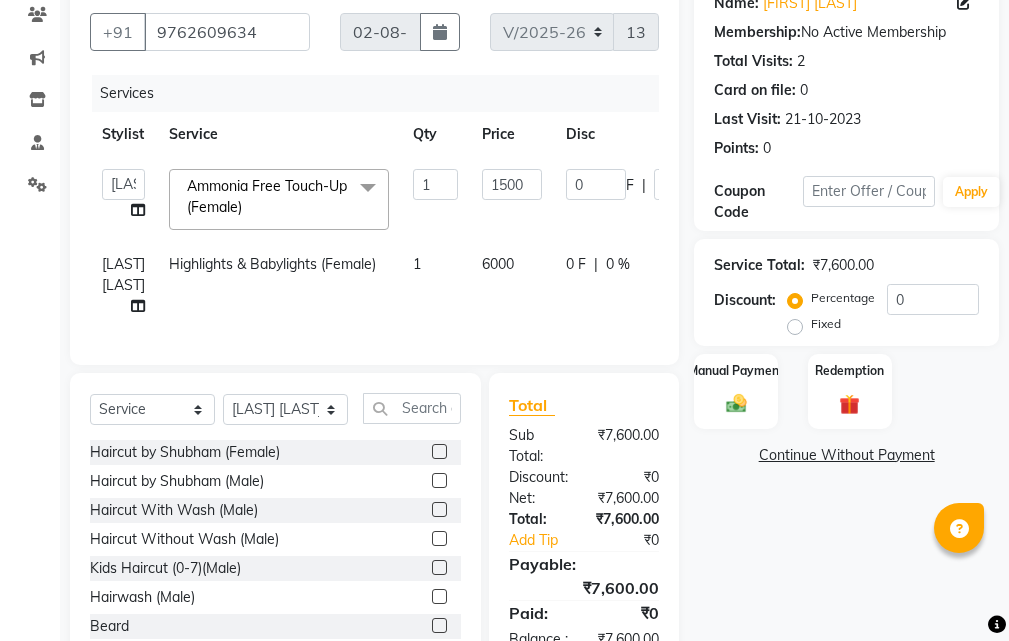 click on "Client +[PHONE] Date 02-08-2025 Invoice Number V/2025 V/2025-26 1382 Services Stylist Service Qty Price Disc Total Action  Aarti Chaudhari   Kritika    Reshma   Rushikesh Raut   Shubham   Sonia   Tejas  Ammonia Free Touch-Up (Female)  x Haircut by Shubham (Female) Haircut by Shubham (Male) Haircut With Wash (Male) Haircut Without Wash (Male) Kids Haircut (0-7)(Male) Hairwash (Male) Beard Clean Shave  Head Shave (Male) Hair Spa (Schwarkopf) (Male) Hair Spa (Loreal) (Male) Head Massage (Male) Head Massage With Wash (Male) Chest & Back Trim Haircut With Wash (Female) Haircut Without Wash (Female) Head Massage With Wash (Female) Kids Hair (0-7) (Female) Blow Dry With Shampoo & Conditioner (Female) Only Blowdry (Female) Head Massage (Female) Hair Wash & Paddle Dry (Female) Hair Spa (Loreal) (Female) Hair Spa (Schwarzkopf) (Female) Fringe (Female) Tong (Female) Iron Tong (Female) Ironing (Female) Crimping (Female) Styling (Male) Clear Dose (Male) Clear Dose (Female) French Braids (Male) Only Face Cleansing 1" 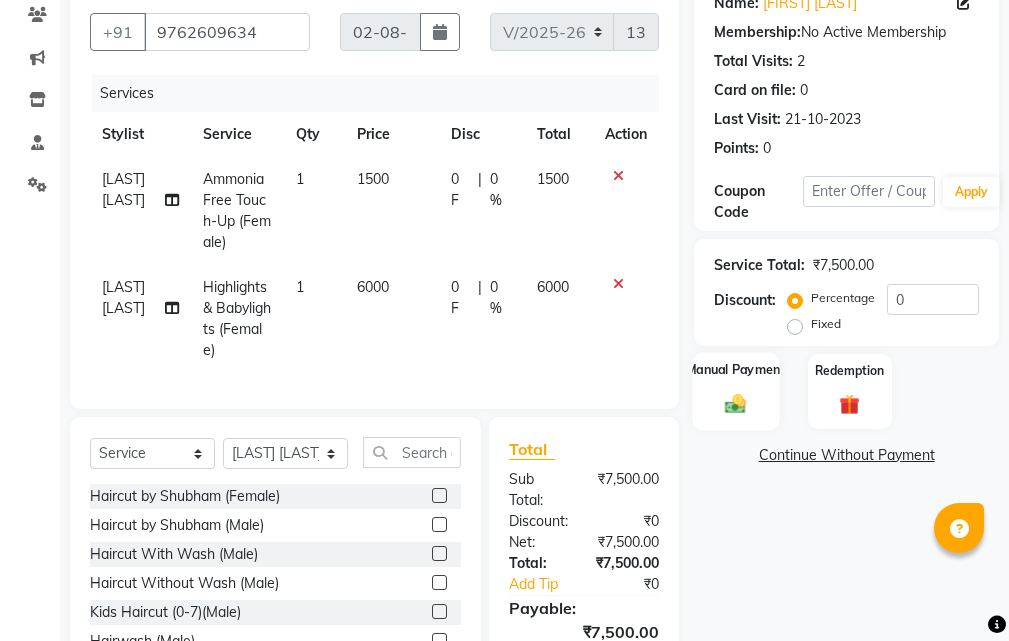 click on "Manual Payment" 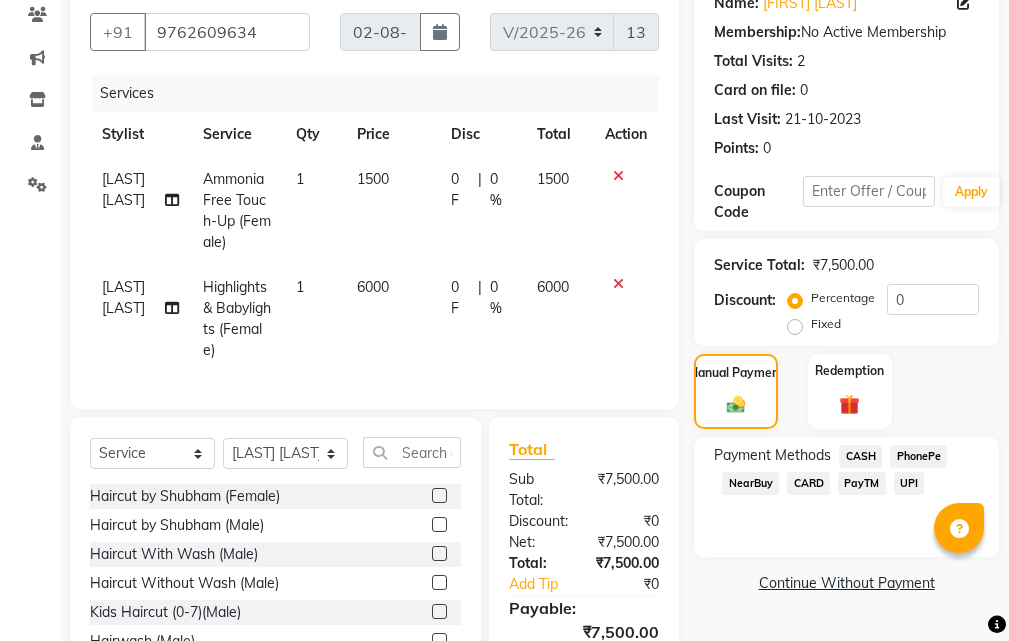 click 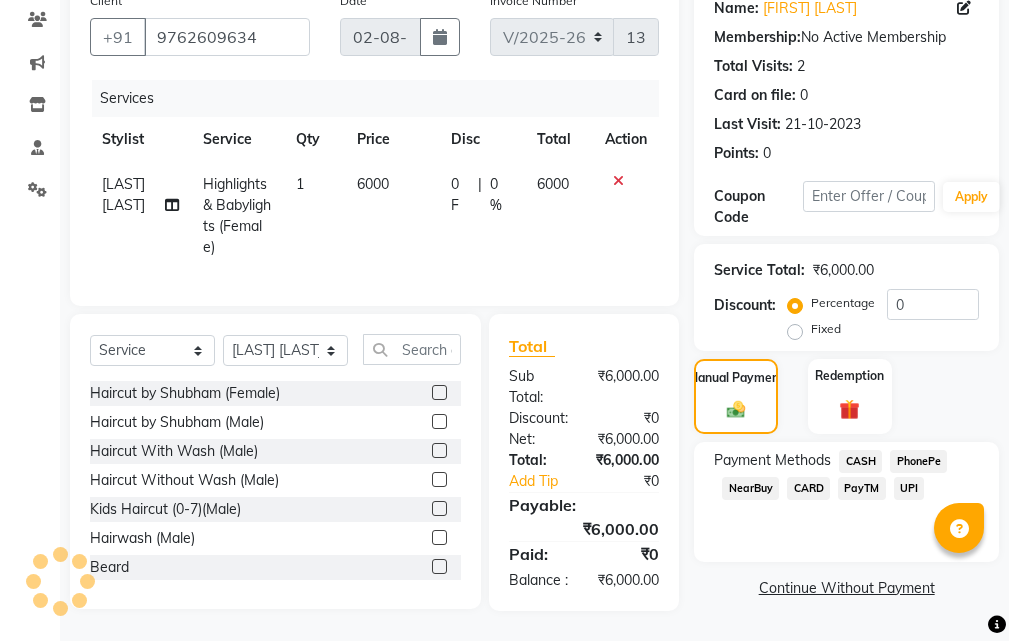 click on "6000" 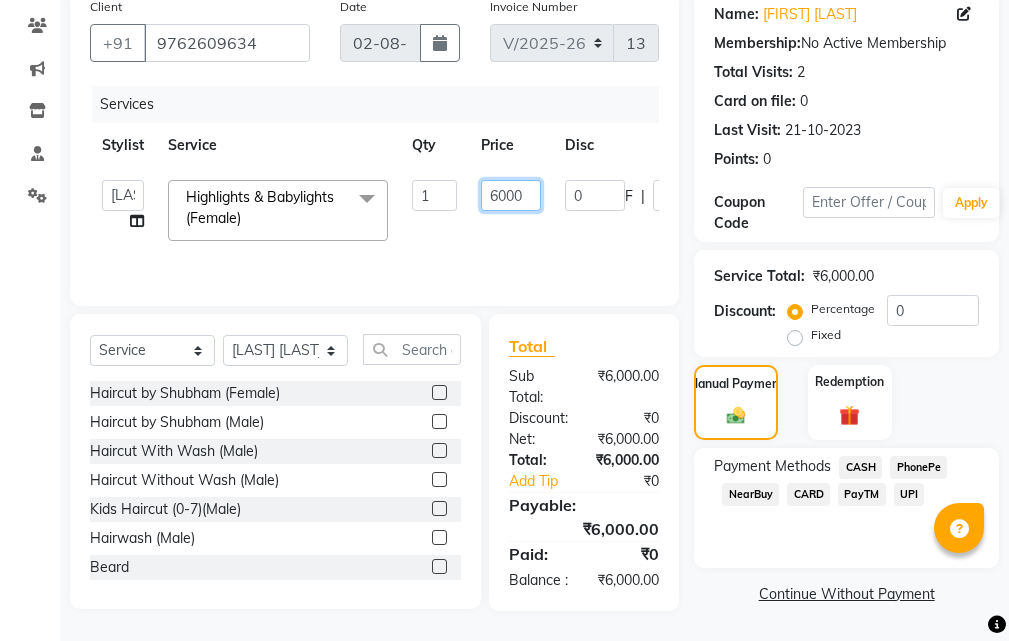 click on "6000" 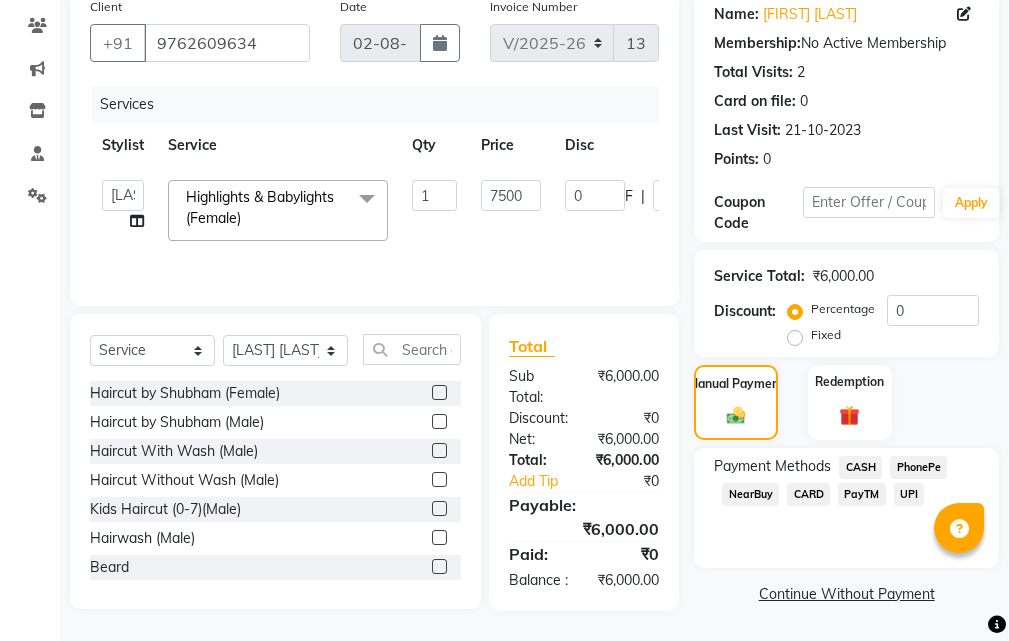 click on "Client +[COUNTRYCODE] [PHONE] Date [DATE] Invoice Number [INV] [INV] Services Stylist Service Qty Price Disc Total Action [NAME] [NAME] [NAME] [NAME] [NAME] [NAME] [NAME] [SERVICE] & [SERVICE] (Female) x [SERVICE] by [NAME] (Female) [SERVICE] by [NAME] (Male) [SERVICE] (Male) [SERVICE] (Male) [SERVICE] (0-7)(Male) [SERVICE] (Male) [SERVICE] [SERVICE] (Male) [SERVICE] (Male) [SERVICE] (Male) [SERVICE] With Wash (Male) [SERVICE] [SERVICE] (Male) [SERVICE] (Male) [SERVICE] (Female) [SERVICE] With Shampoo & Conditioner (Female) Only [SERVICE] (Female) [SERVICE] (Female) [SERVICE] & [SERVICE] (Female) [SERVICE] (Loreal) (Female) [SERVICE] (Schwarzkopf) (Female) [SERVICE] (Female) [SERVICE] (Female) [SERVICE] (Female) [SERVICE] (Female) [SERVICE] (Female) [SERVICE] (Male) [SERVICE] (Female) [SERVICE] (Male) [SERVICE] (Female)" 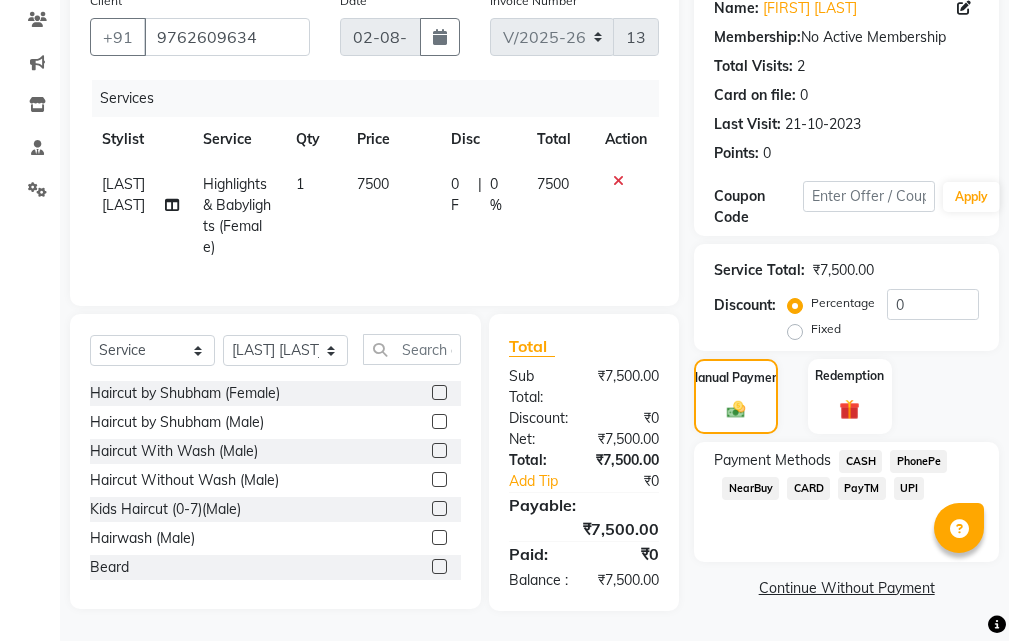 scroll, scrollTop: 231, scrollLeft: 0, axis: vertical 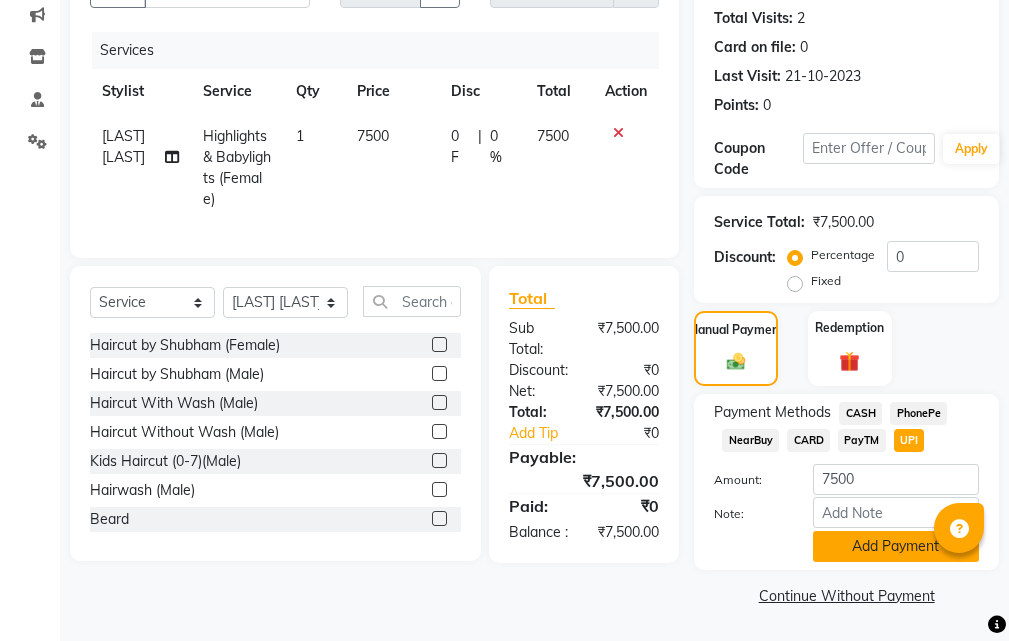 click on "Add Payment" 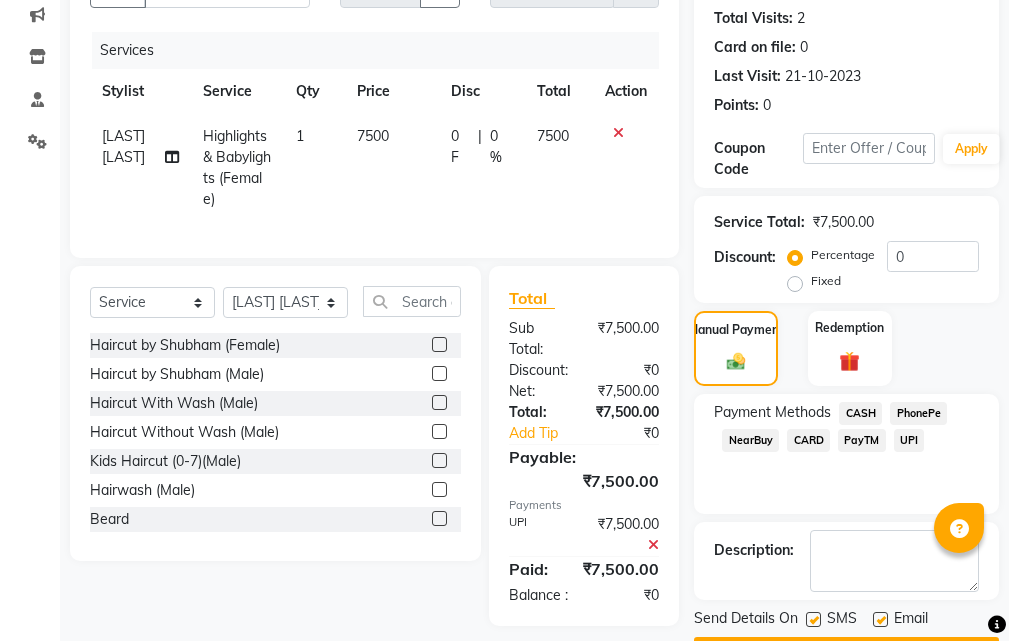 scroll, scrollTop: 300, scrollLeft: 0, axis: vertical 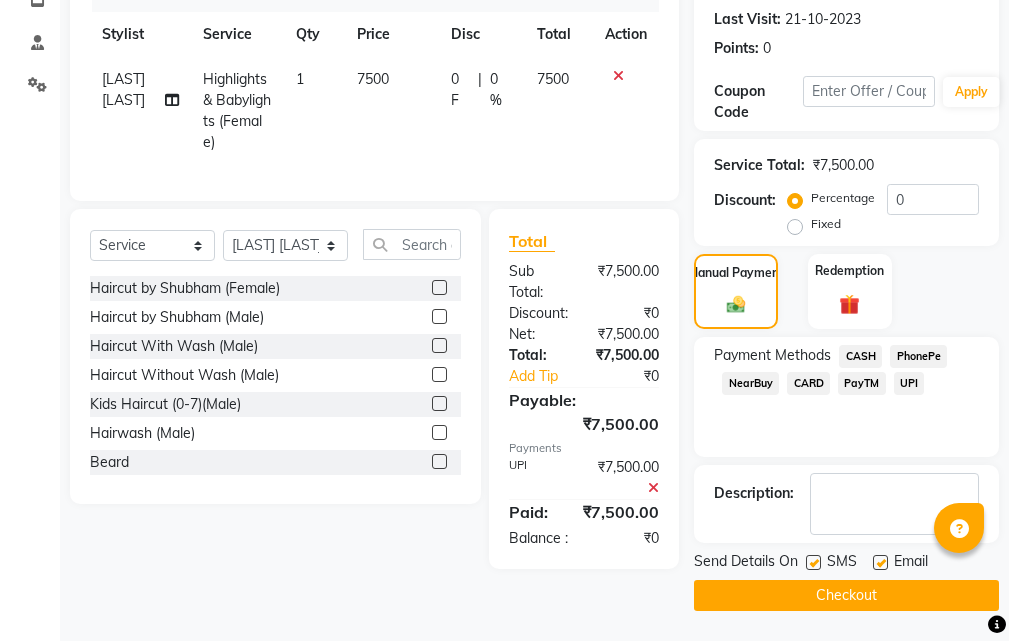 click on "Checkout" 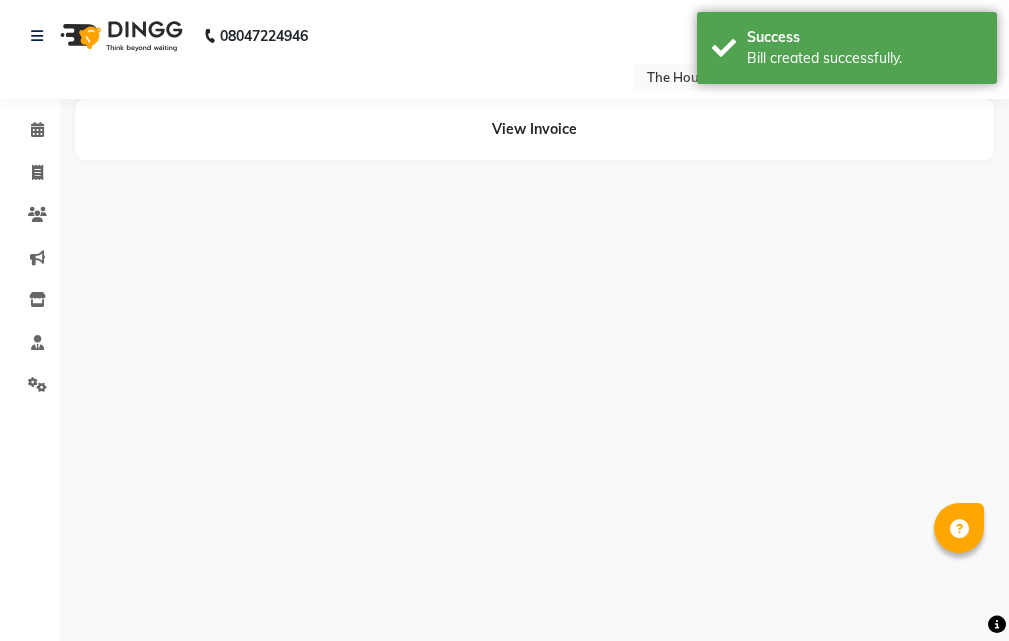 scroll, scrollTop: 0, scrollLeft: 0, axis: both 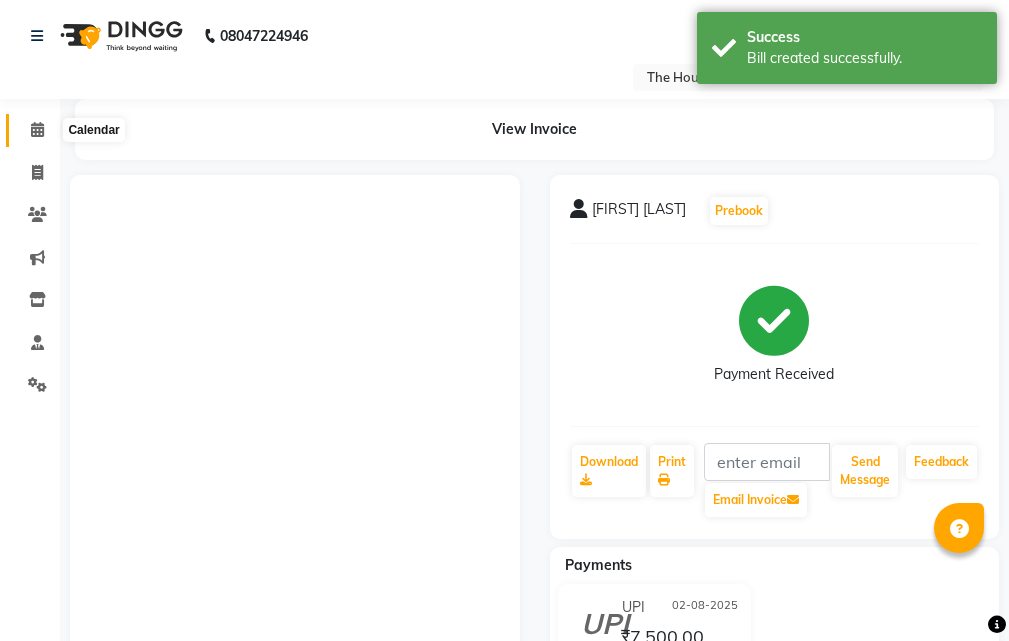 click 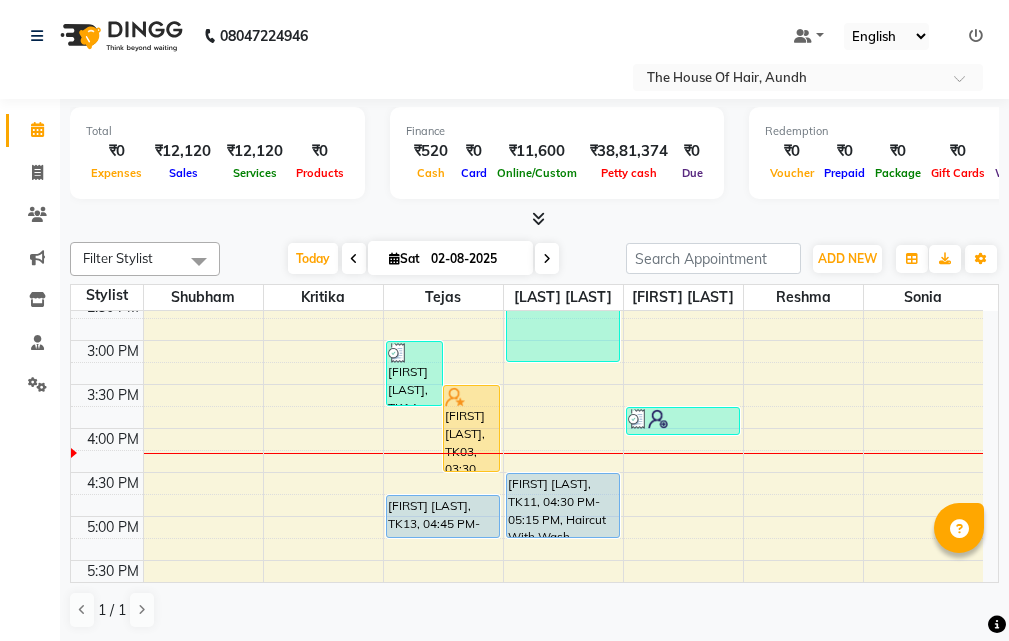 scroll, scrollTop: 600, scrollLeft: 0, axis: vertical 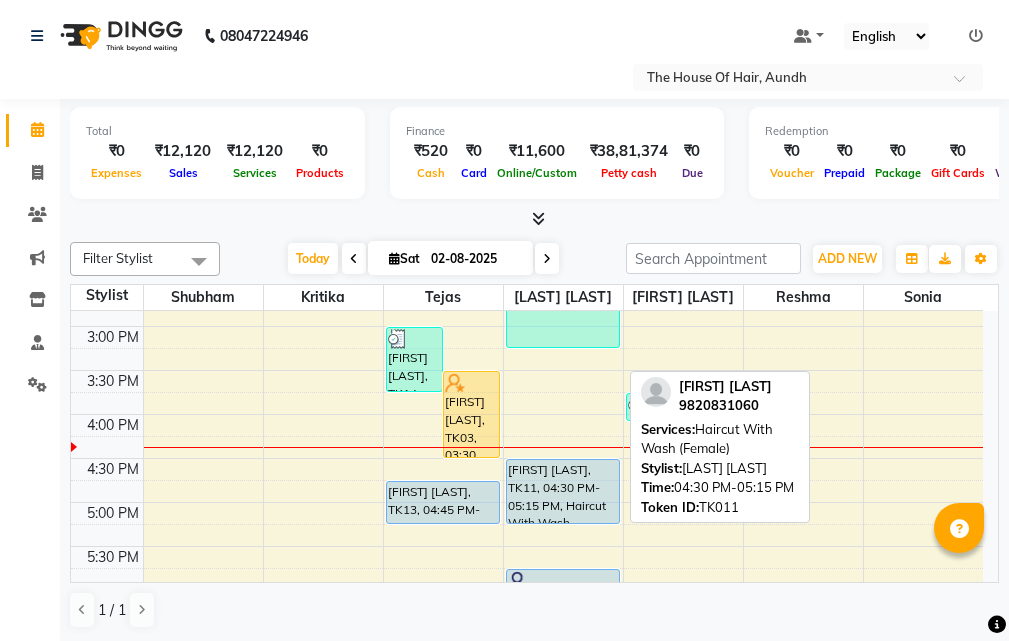 click on "[FIRST] [LAST], TK11, 04:30 PM-05:15 PM, Haircut With Wash (Female)" at bounding box center (563, 491) 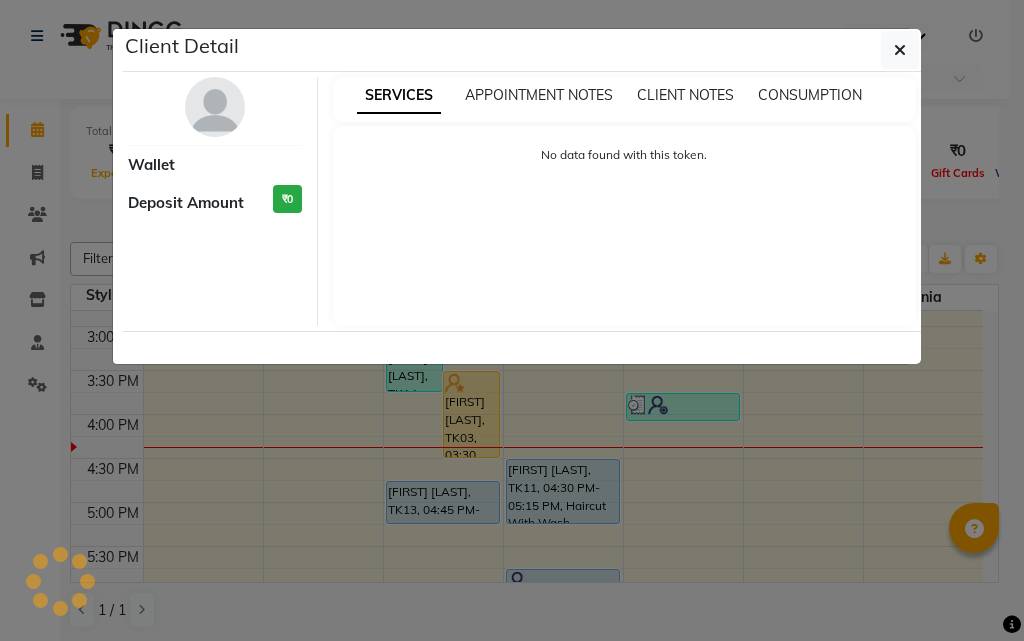 click on "Client Detail     Wallet Deposit Amount  ₹0  SERVICES APPOINTMENT NOTES CLIENT NOTES CONSUMPTION No data found with this token." 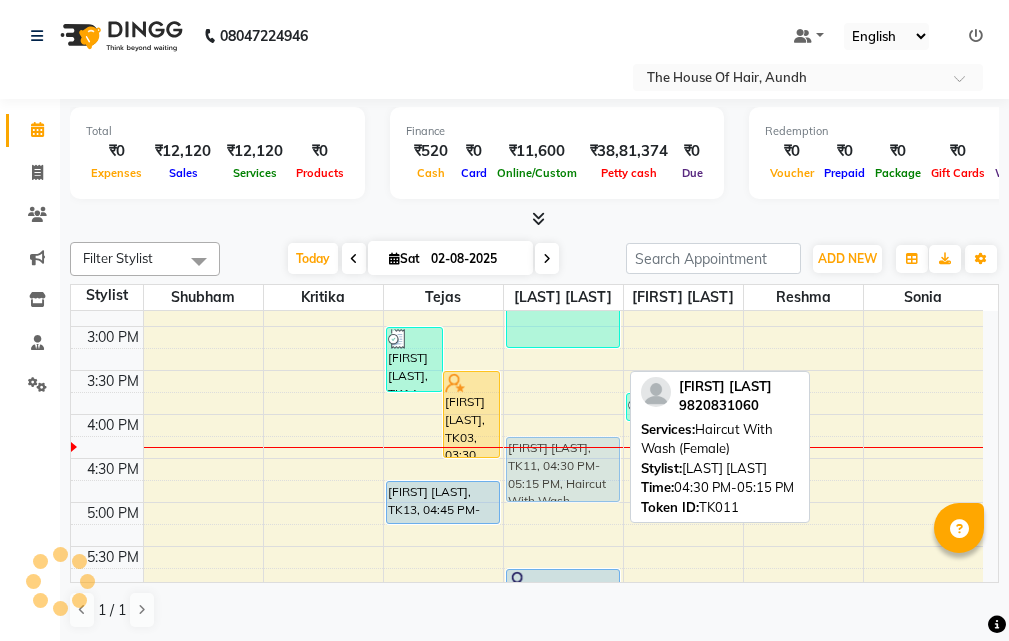 drag, startPoint x: 586, startPoint y: 474, endPoint x: 588, endPoint y: 461, distance: 13.152946 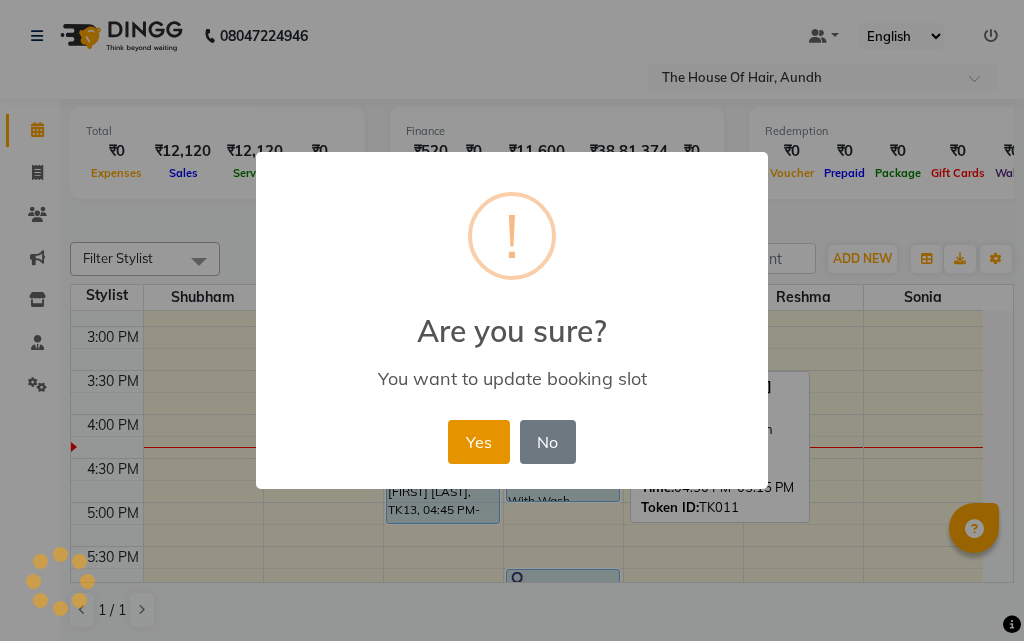 click on "Yes" at bounding box center (478, 442) 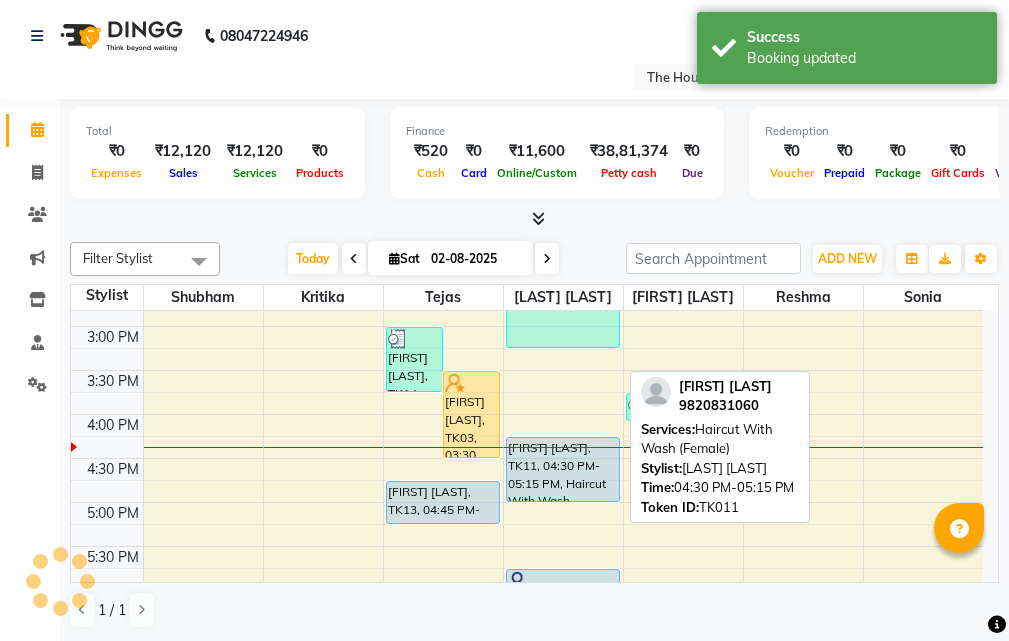 click on "[FIRST] [LAST], TK11, 04:30 PM-05:15 PM, Haircut With Wash (Female)" at bounding box center [563, 469] 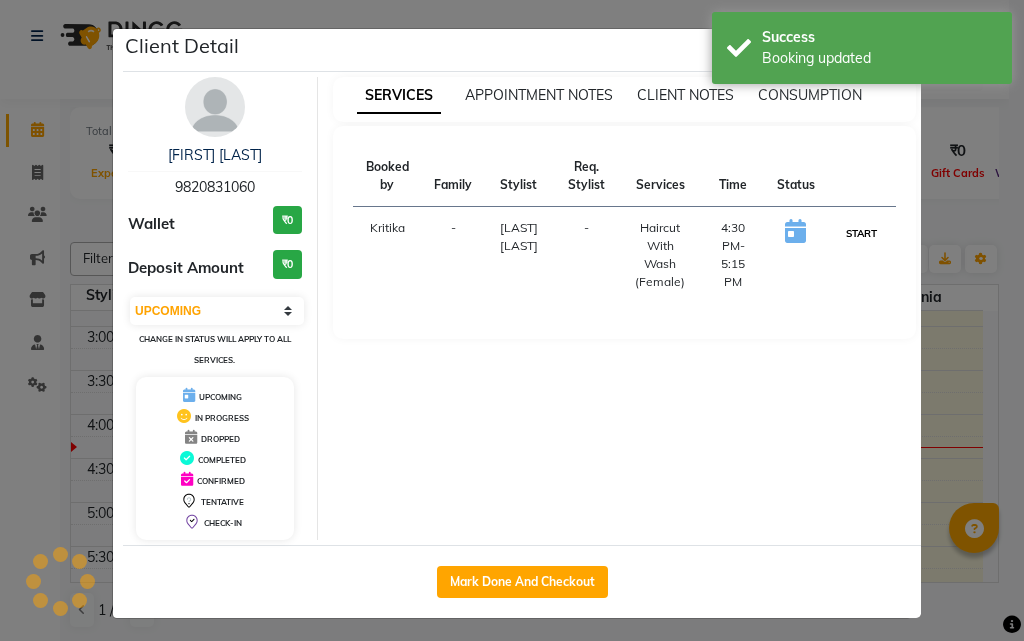 click on "START" at bounding box center (861, 233) 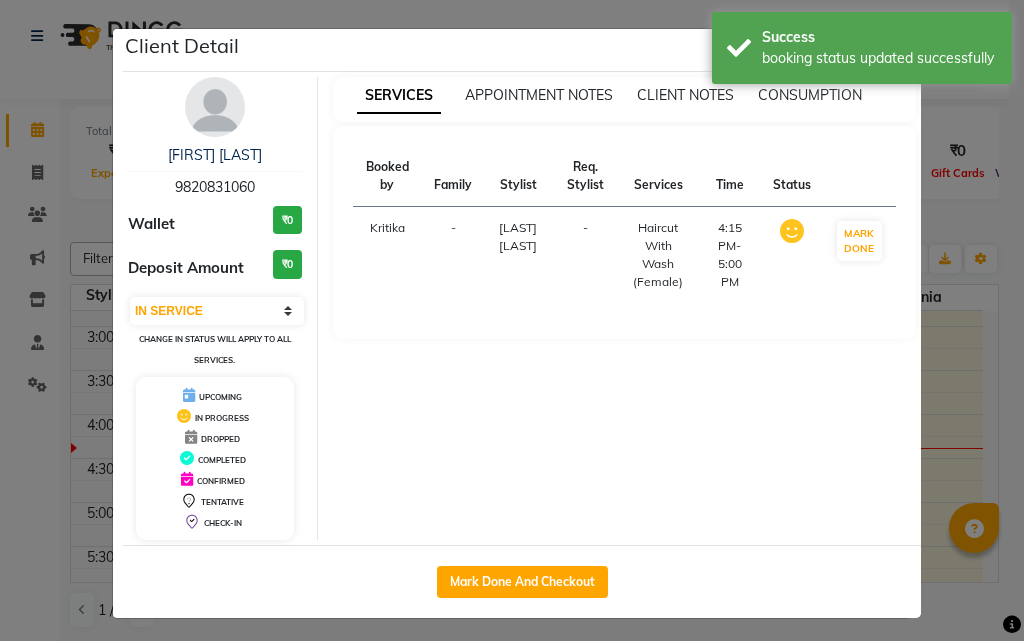 click on "Client Detail  [FIRST] [LAST]   [PHONE] Wallet ₹0 Deposit Amount  ₹0  Select IN SERVICE CONFIRMED TENTATIVE CHECK IN MARK DONE DROPPED UPCOMING Change in status will apply to all services. UPCOMING IN PROGRESS DROPPED COMPLETED CONFIRMED TENTATIVE CHECK-IN SERVICES APPOINTMENT NOTES CLIENT NOTES CONSUMPTION Booked by Family Stylist Req. Stylist Services Time Status  Kritika   - [FIRST] [LAST] -  Haircut With Wash (Female)   4:15 PM-5:00 PM   MARK DONE   Mark Done And Checkout" 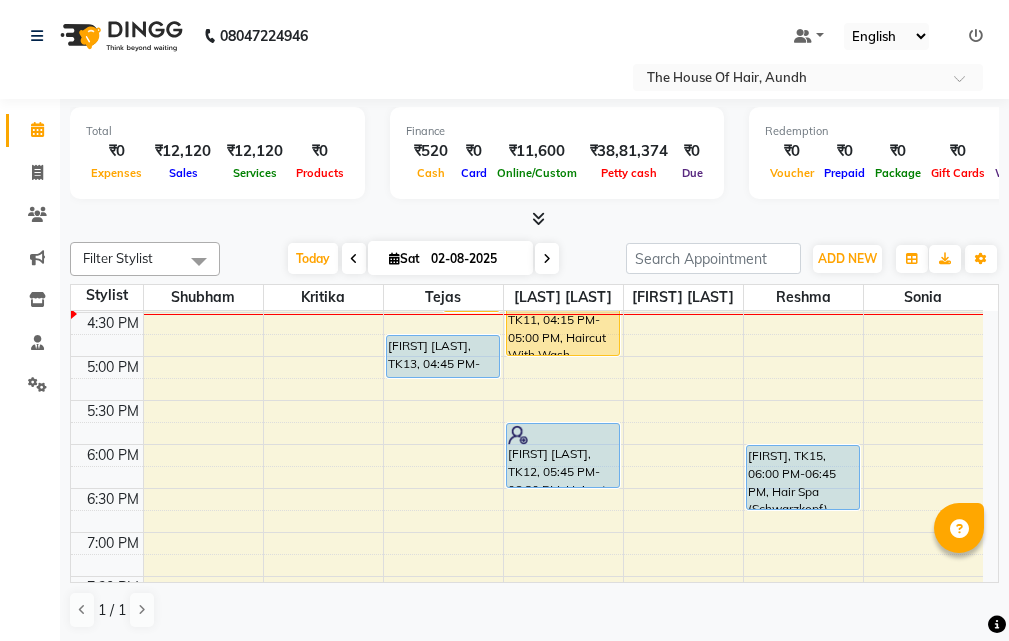 scroll, scrollTop: 700, scrollLeft: 0, axis: vertical 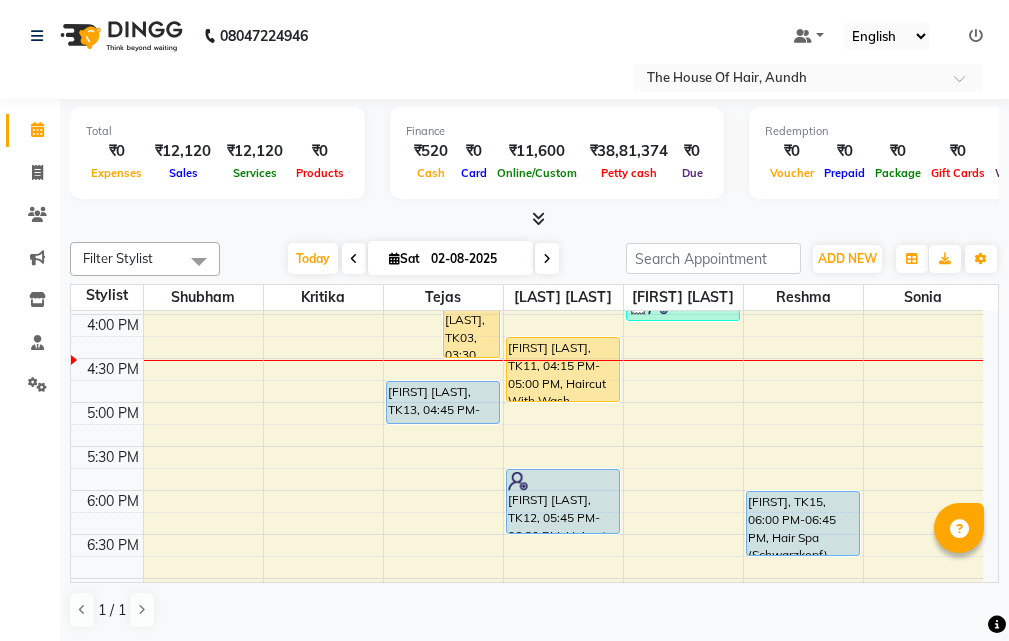 click on "[LAST], TK[NUMBER], [TIME]-[TIME], [SERVICE],[SERVICE]     [LAST], TK[NUMBER], [TIME]-[TIME], [SERVICE],[SERVICE] ([PRICE])     [LAST], TK[NUMBER], [TIME]-[TIME], [SERVICE]     [LAST], TK[NUMBER], [TIME]-[TIME], [SERVICE]     [LAST], TK[NUMBER], [TIME]-[TIME], [SERVICE],[SERVICE] (₹[PRICE])     [LAST], TK[NUMBER], [TIME]-[TIME], [SERVICE]     [LAST], TK[NUMBER], [TIME]-[TIME], [SERVICE]    [LAST], TK[NUMBER], [TIME]-[TIME], [SERVICE]     [LAST], TK[NUMBER], [TIME]-[TIME], [SERVICE] & [SERVICE] (Female)" at bounding box center [527, 226] 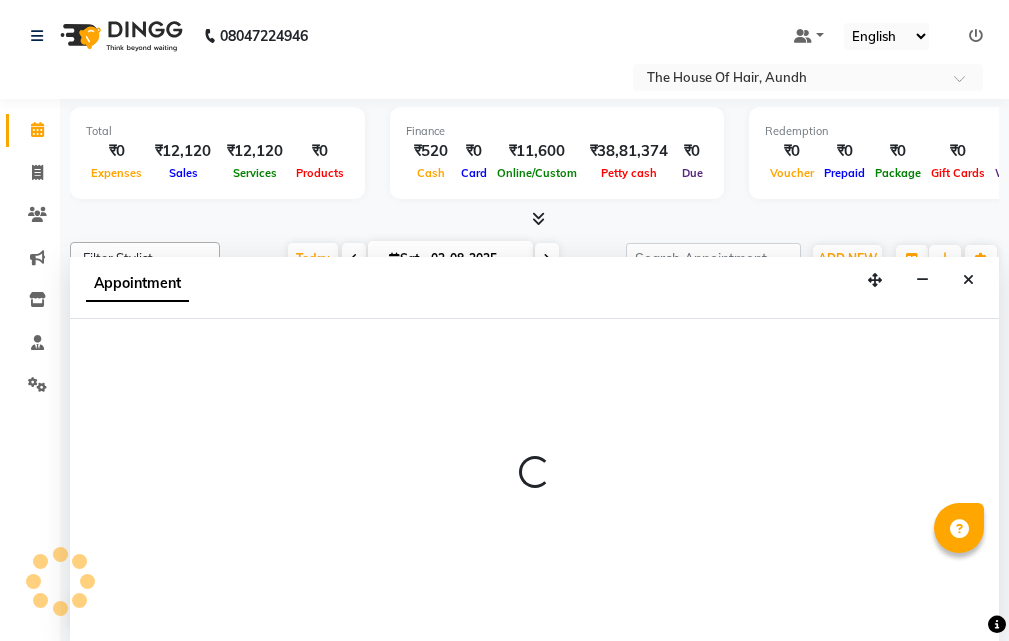 scroll, scrollTop: 1, scrollLeft: 0, axis: vertical 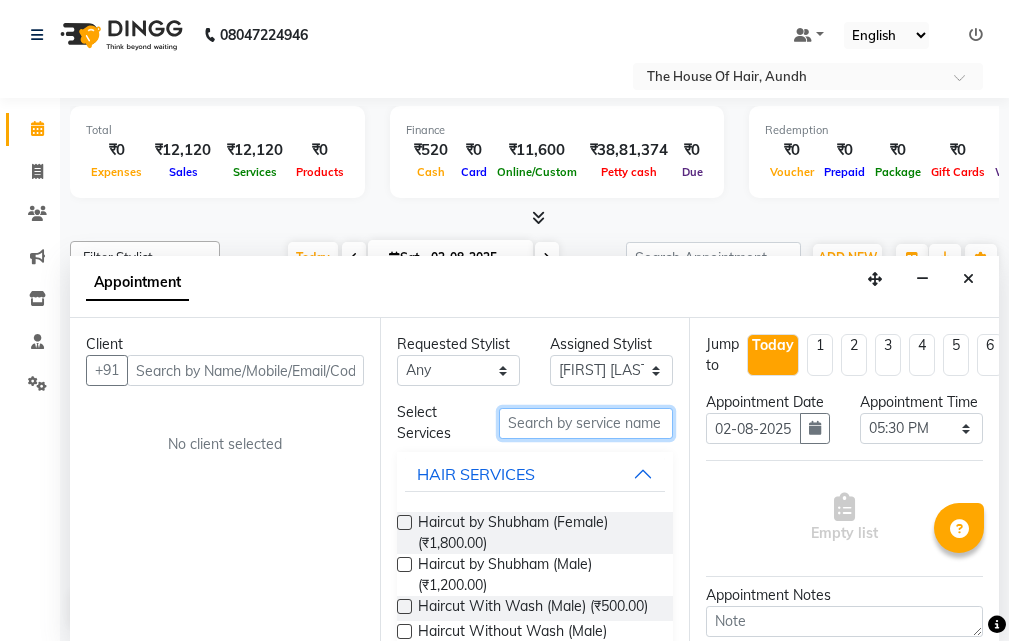click at bounding box center [586, 423] 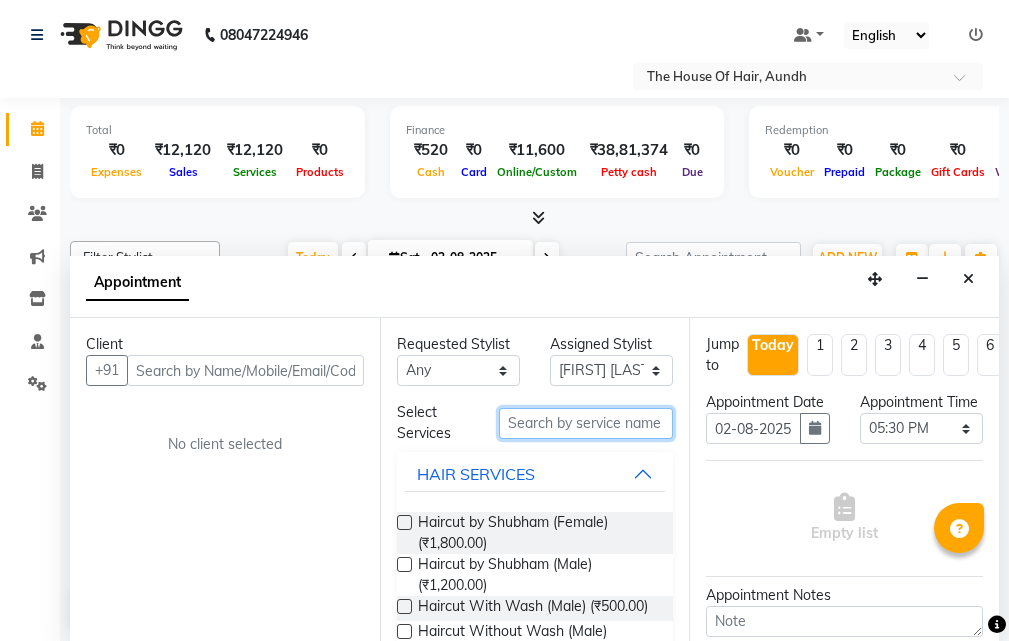 click at bounding box center [586, 423] 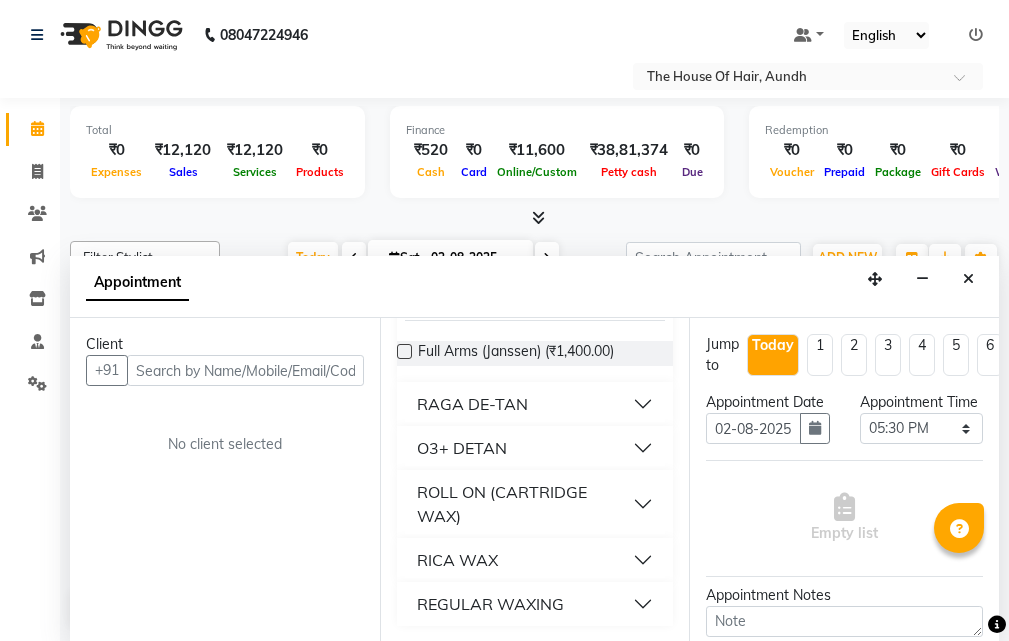 scroll, scrollTop: 172, scrollLeft: 0, axis: vertical 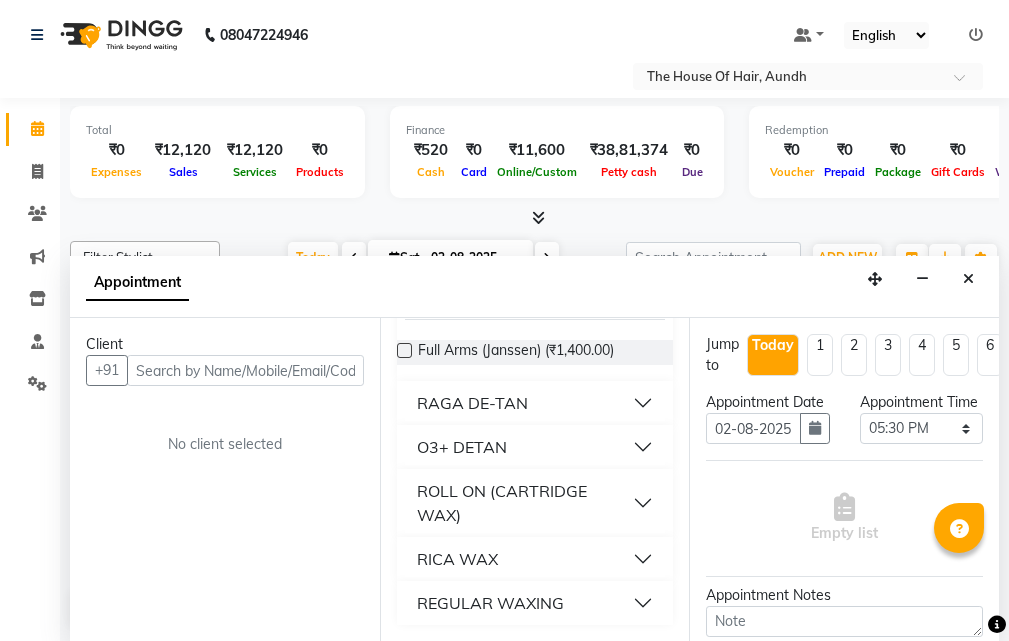 click on "RICA WAX" at bounding box center [535, 559] 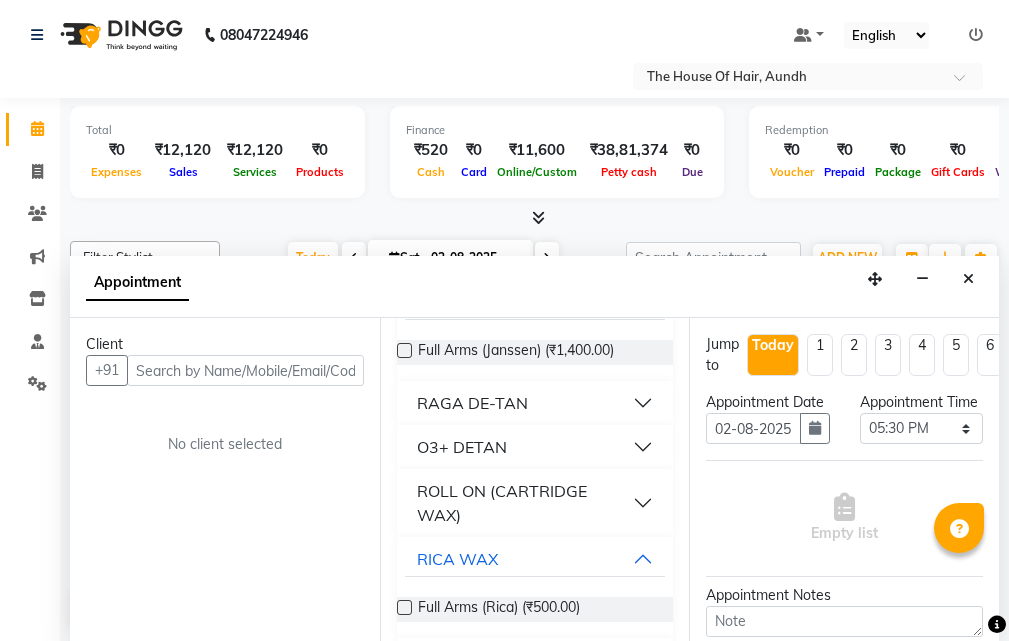click on "ROLL ON (CARTRIDGE WAX)" at bounding box center (535, 503) 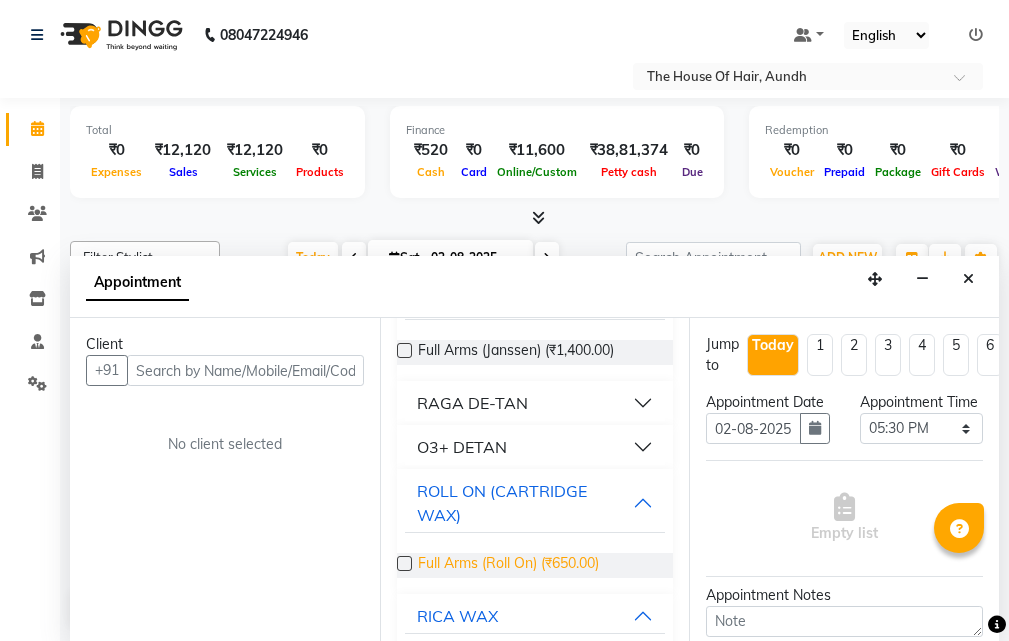 click on "Full Arms (Roll On) (₹650.00)" at bounding box center [508, 565] 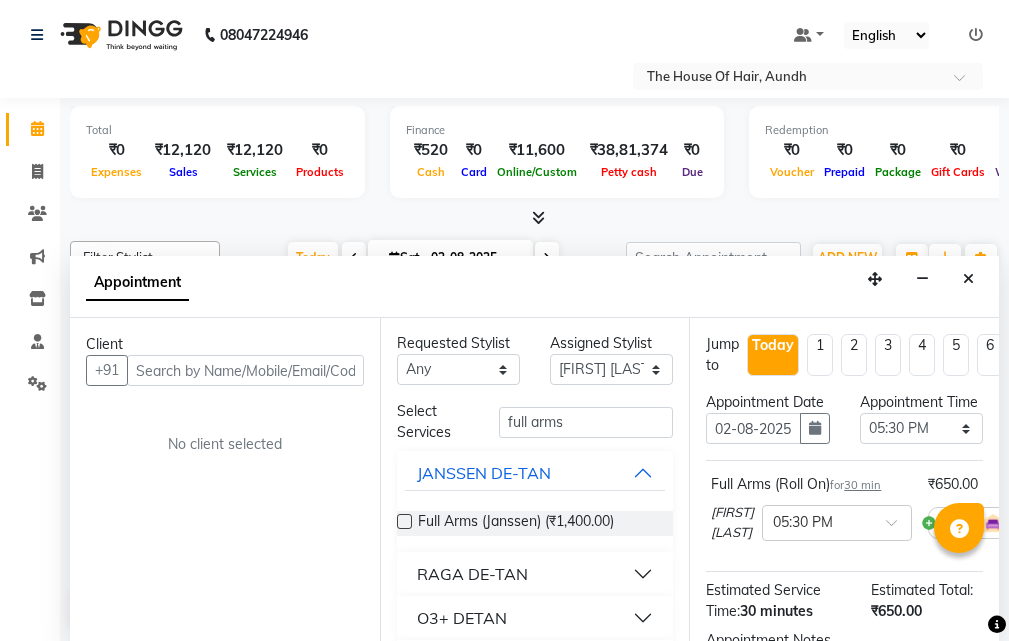 scroll, scrollTop: 0, scrollLeft: 0, axis: both 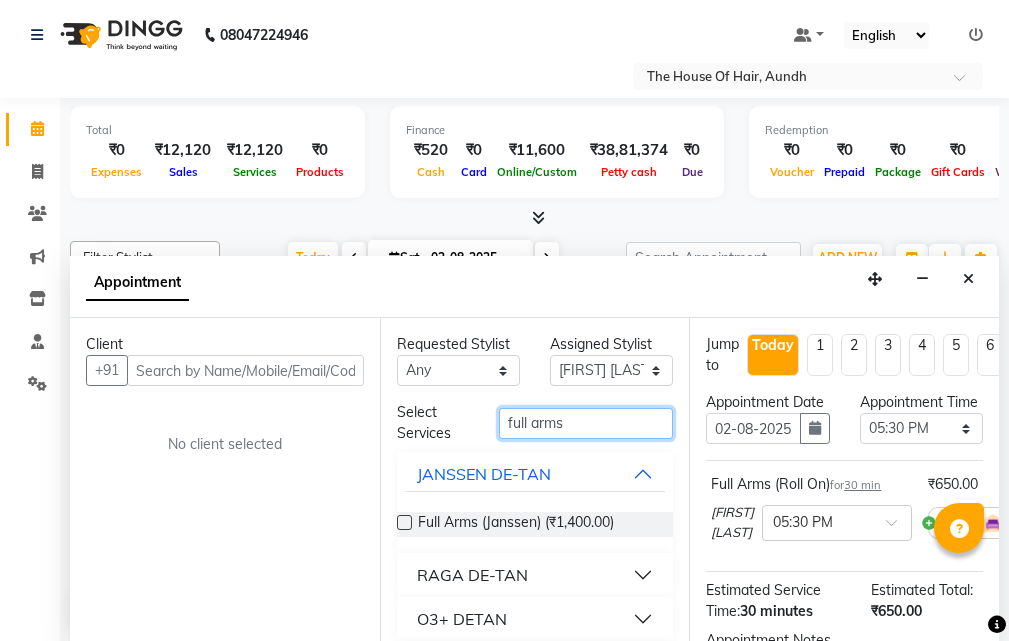 click on "full arms" at bounding box center [586, 423] 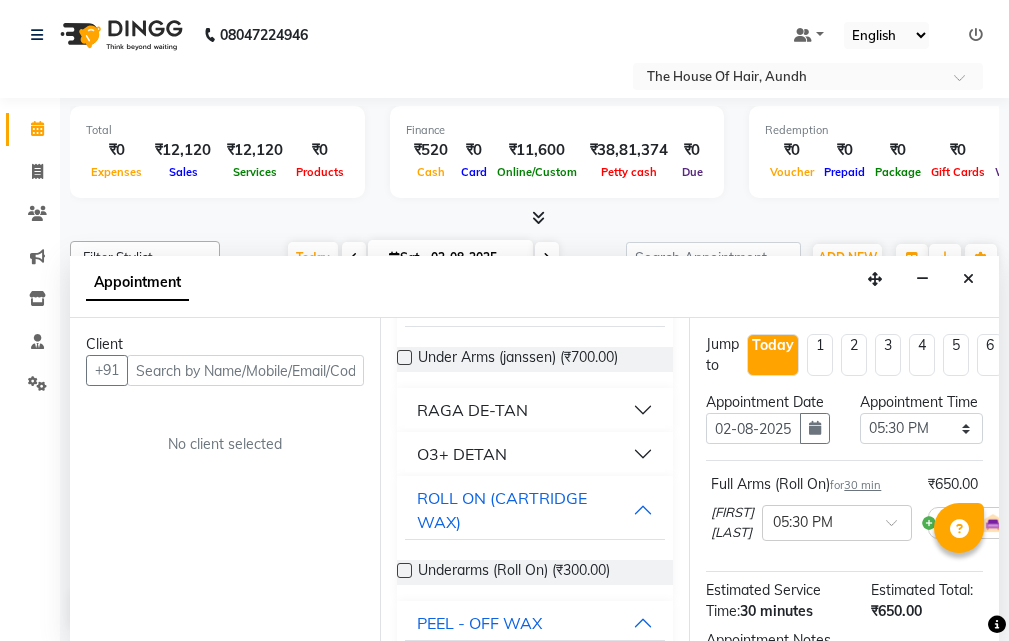 scroll, scrollTop: 200, scrollLeft: 0, axis: vertical 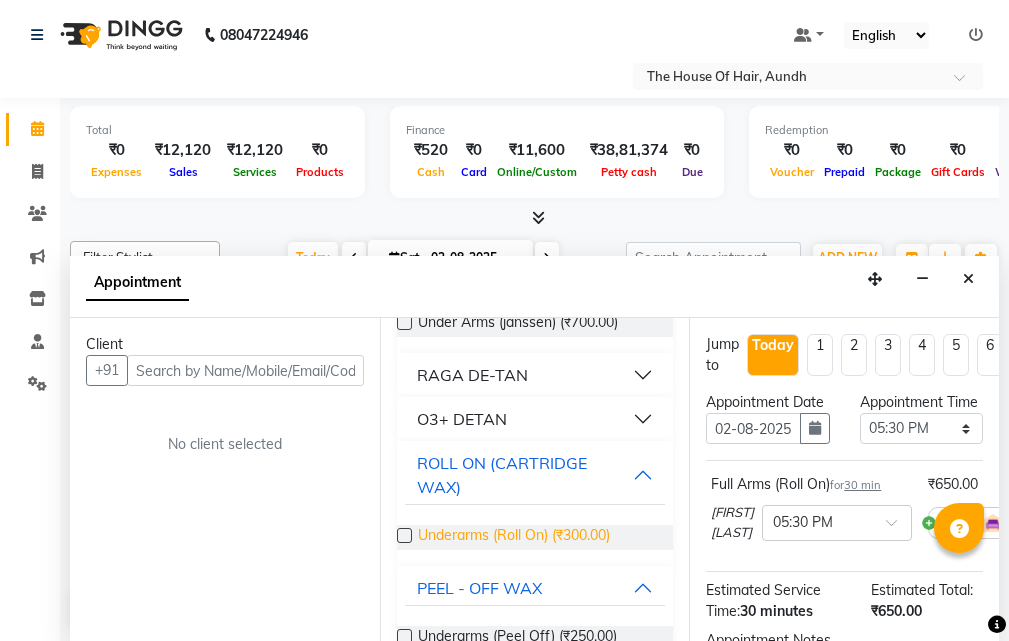 click on "Underarms (Roll On) (₹300.00)" at bounding box center (514, 537) 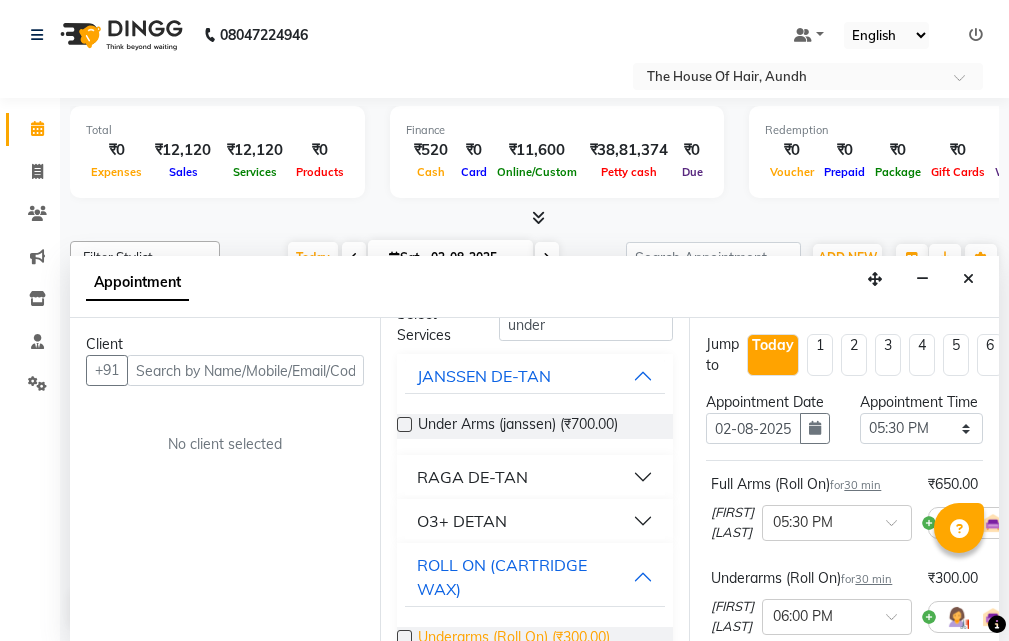 scroll, scrollTop: 0, scrollLeft: 0, axis: both 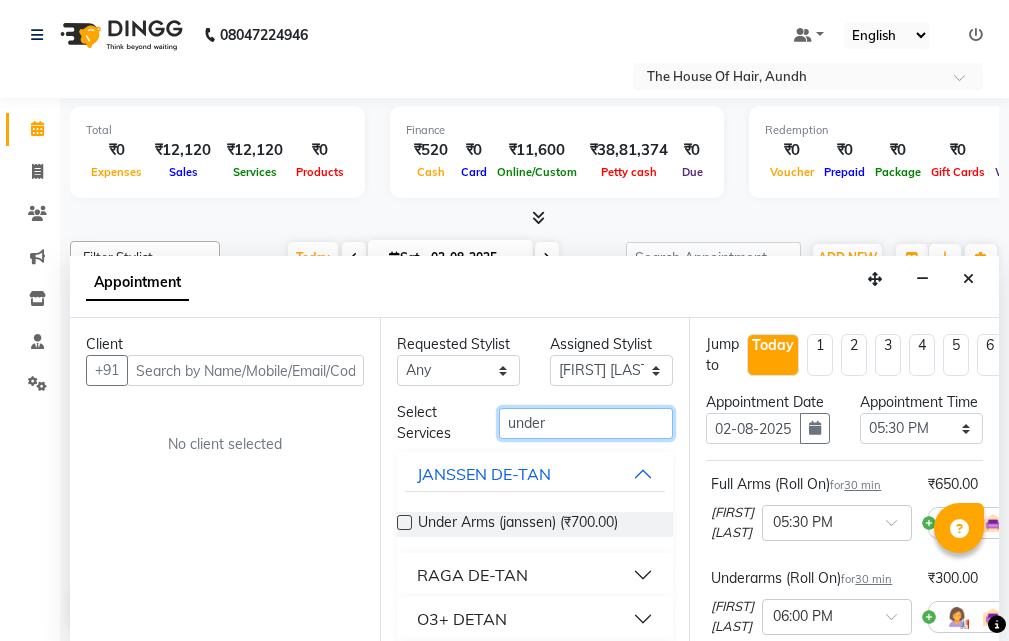 click on "under" at bounding box center (586, 423) 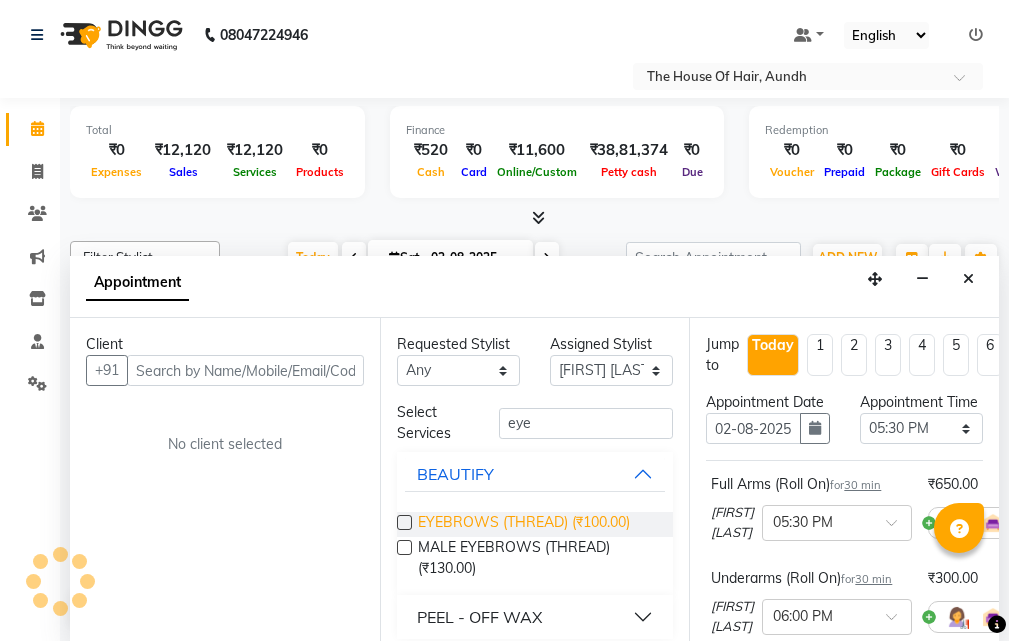 click on "EYEBROWS (THREAD) (₹100.00)" at bounding box center (524, 524) 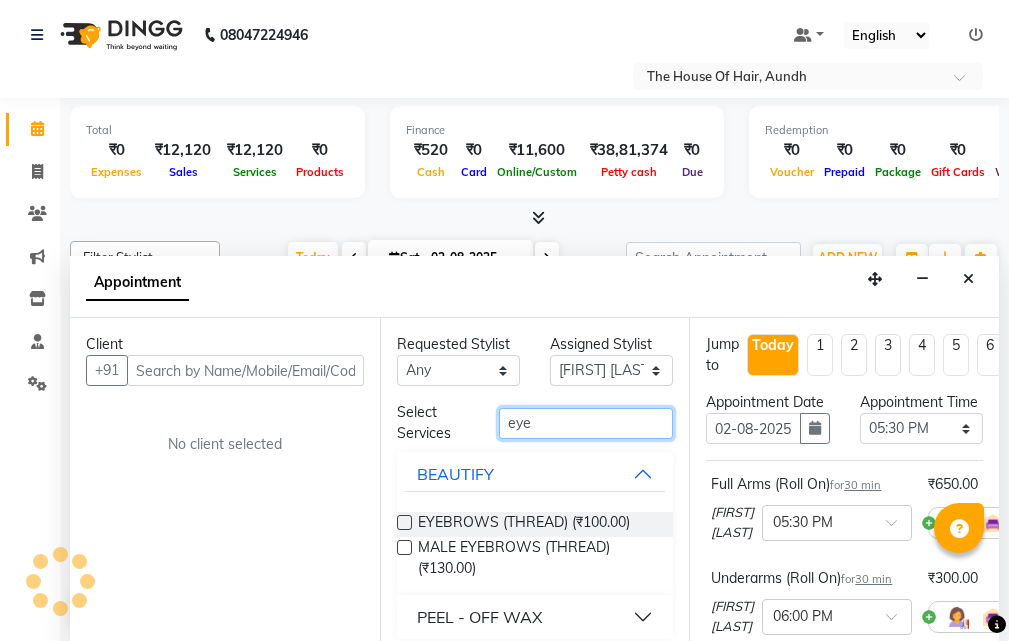 click on "eye" at bounding box center [586, 423] 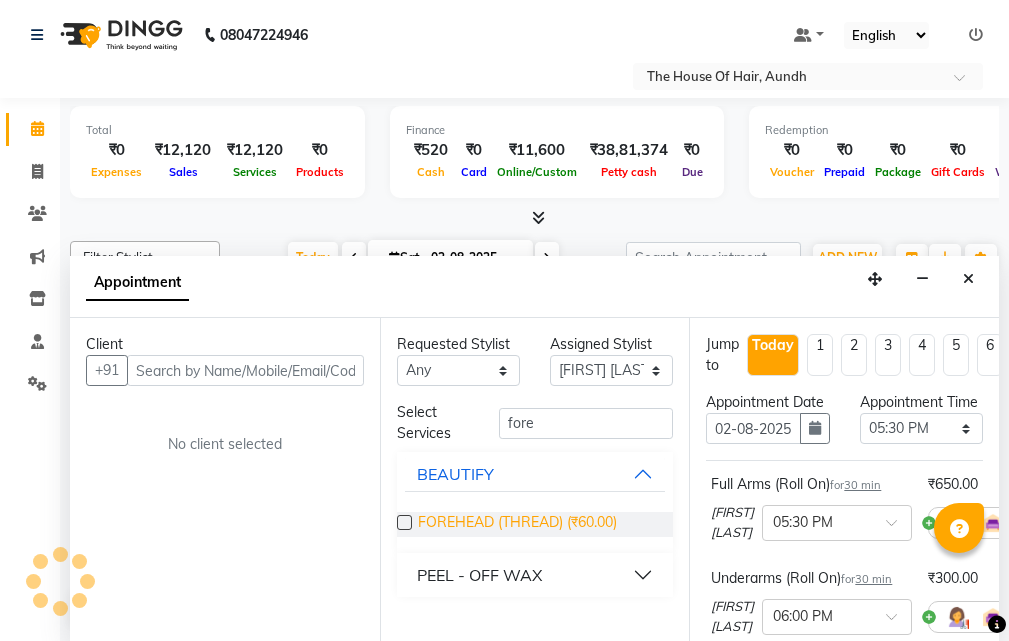 click on "FOREHEAD (THREAD) (₹60.00)" at bounding box center [517, 524] 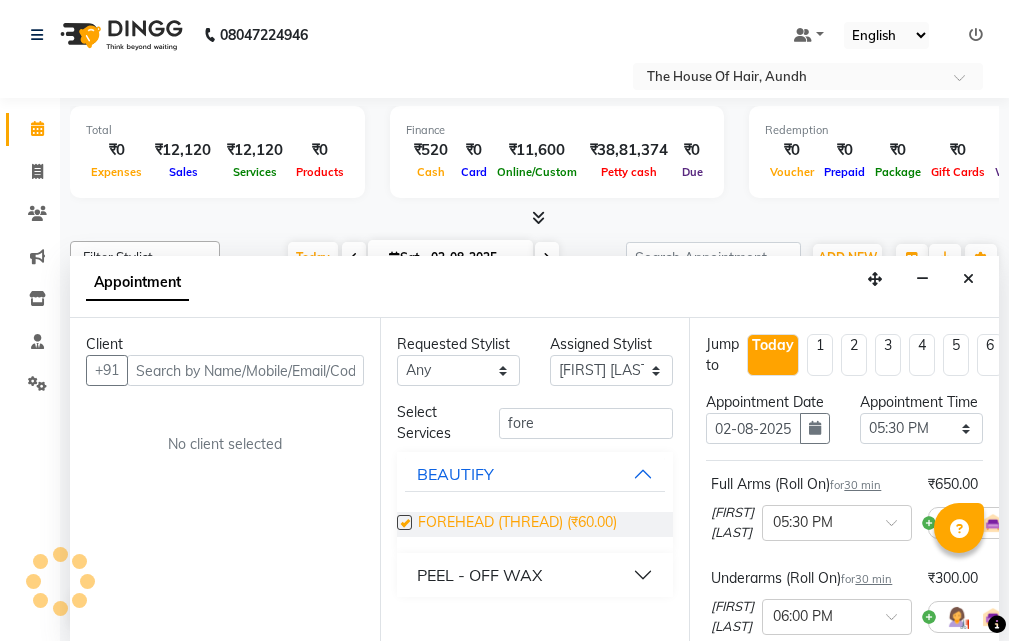 click on "FOREHEAD (THREAD) (₹60.00)" at bounding box center [517, 524] 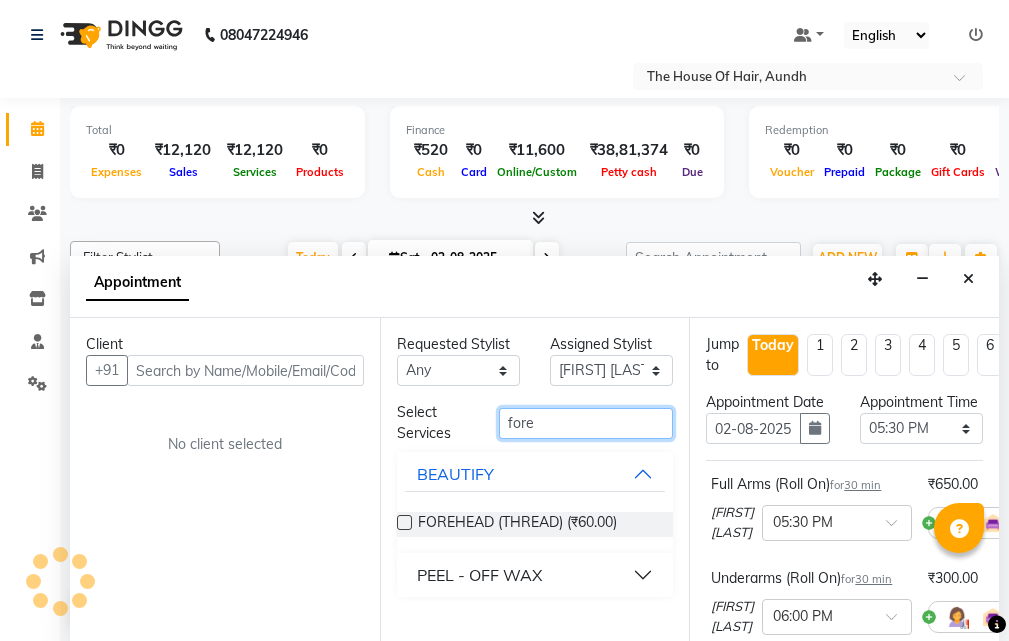 click on "fore" at bounding box center (586, 423) 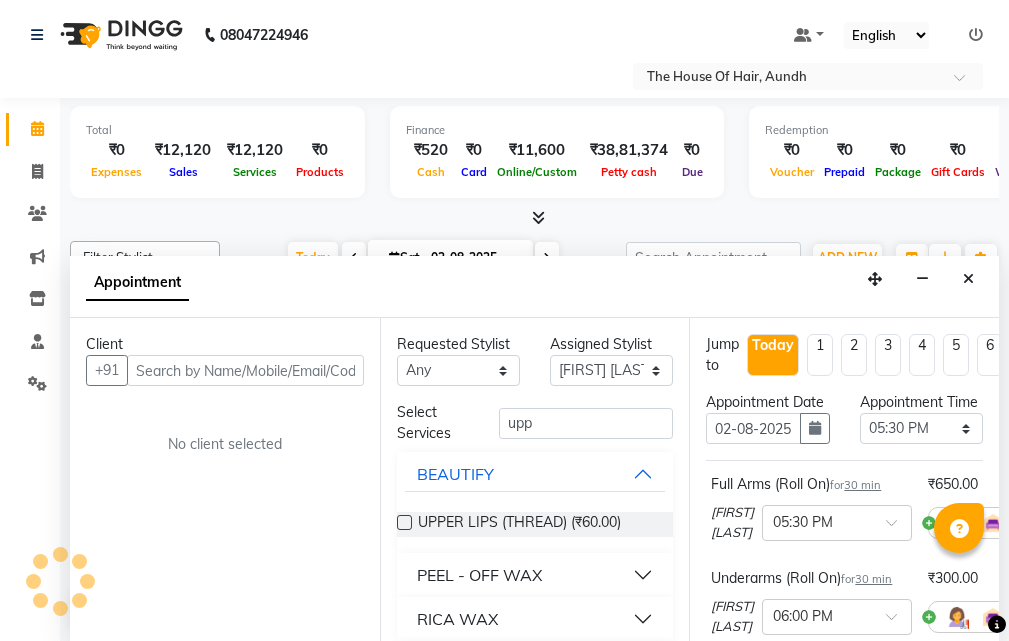 click at bounding box center (404, 522) 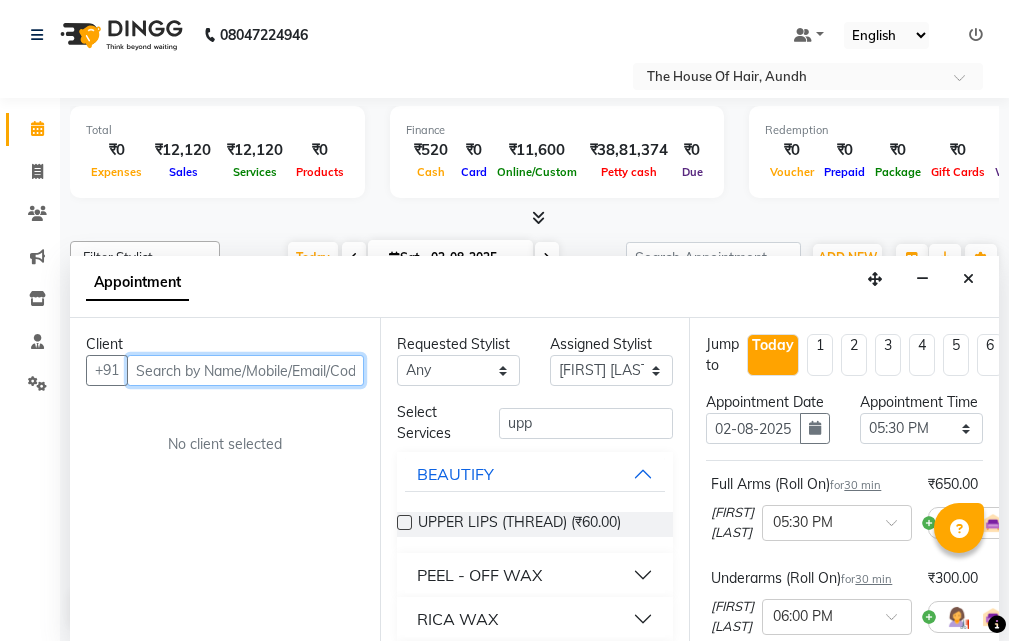 click at bounding box center (245, 370) 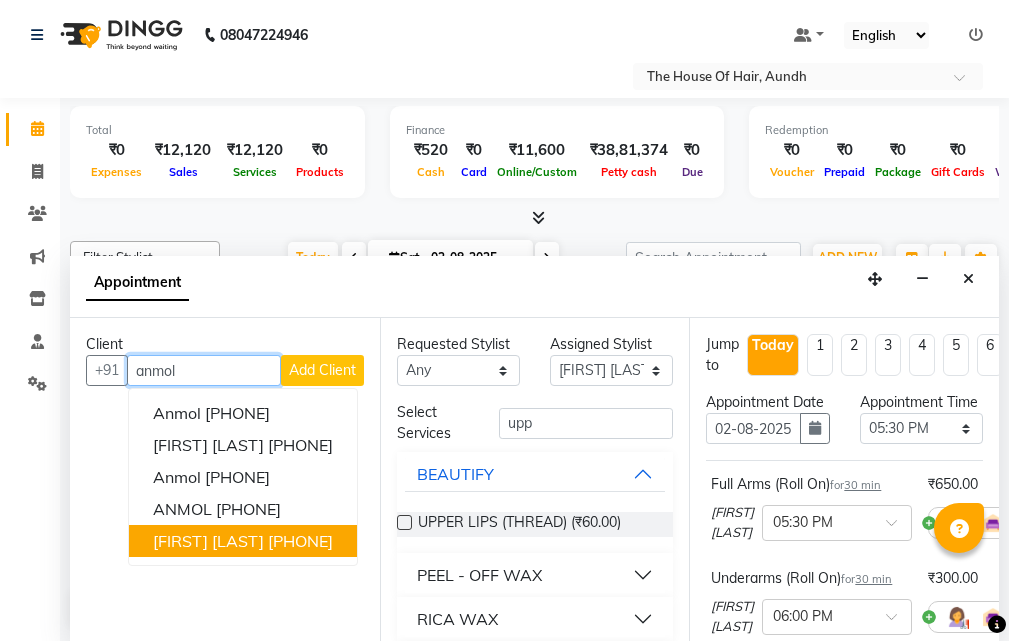 click on "[FIRST] [LAST]" at bounding box center (208, 541) 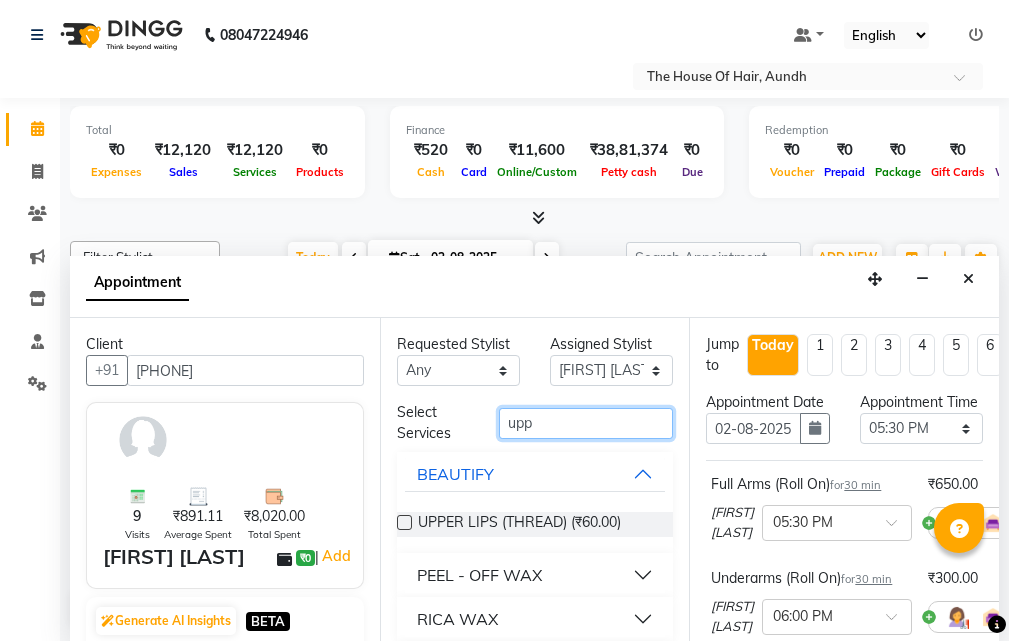click on "upp" at bounding box center (586, 423) 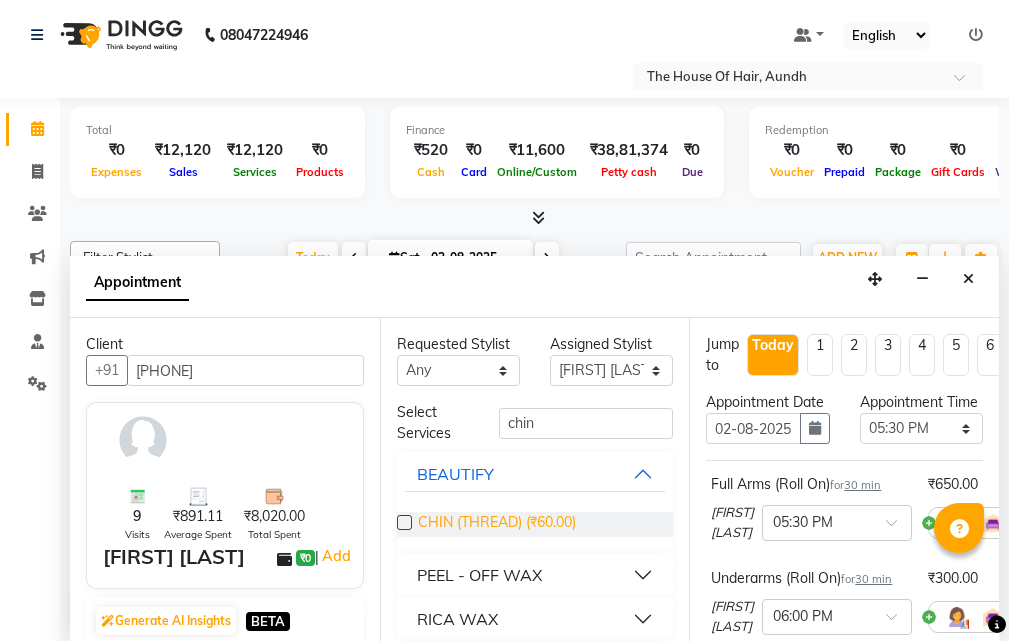 click on "CHIN (THREAD) (₹60.00)" at bounding box center [497, 524] 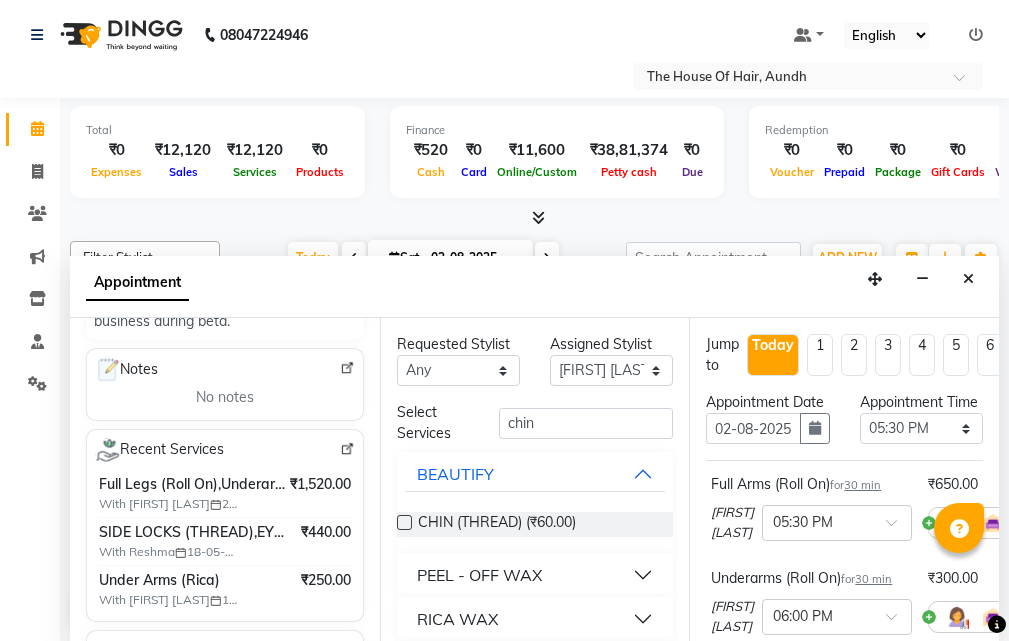 scroll, scrollTop: 400, scrollLeft: 0, axis: vertical 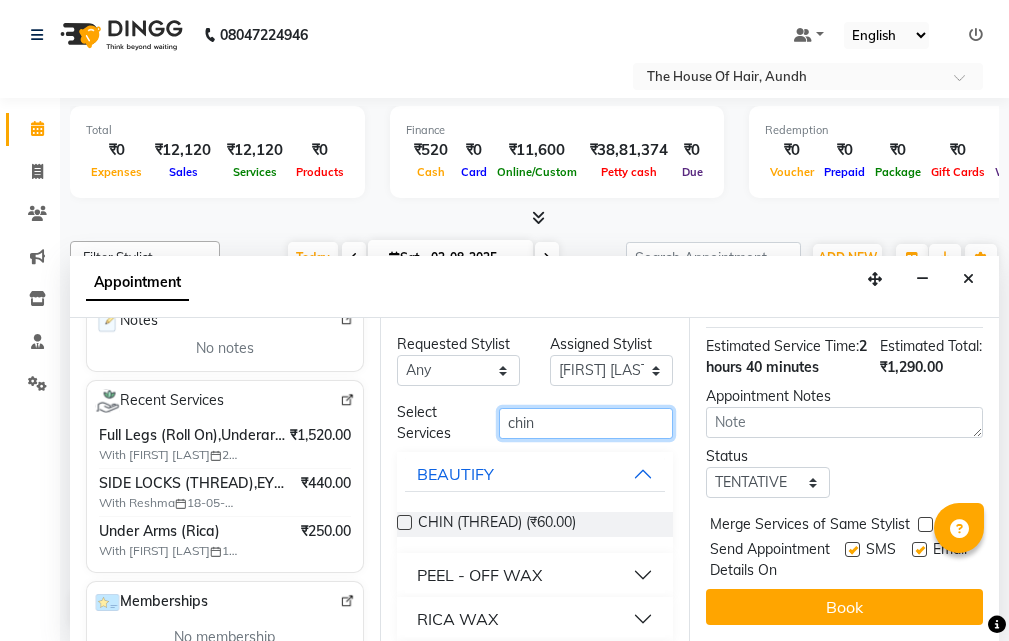 click on "chin" at bounding box center [586, 423] 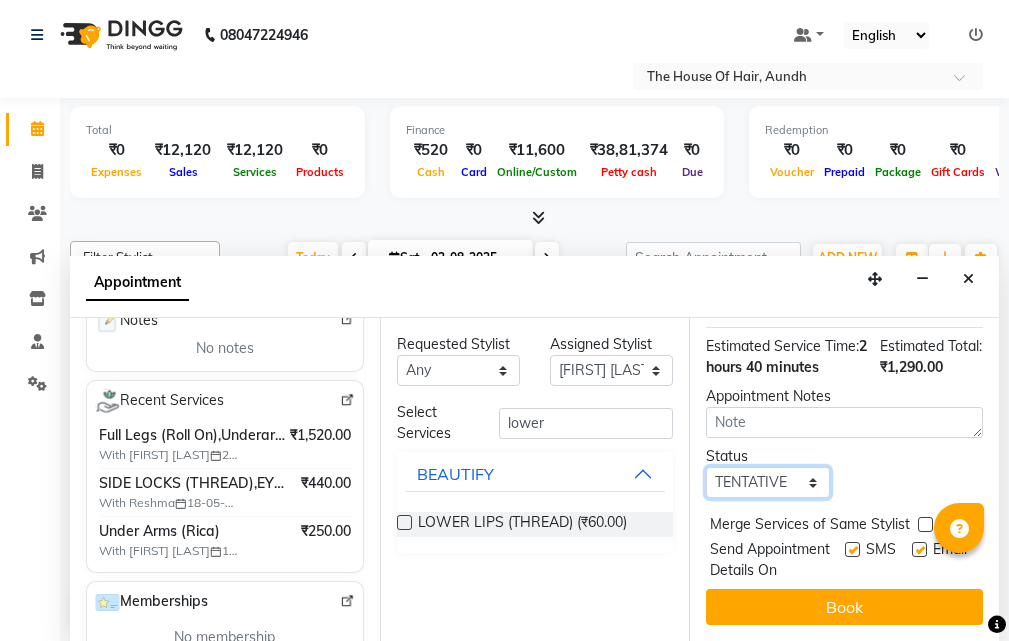 click on "Select TENTATIVE CONFIRM CHECK-IN UPCOMING" at bounding box center [767, 482] 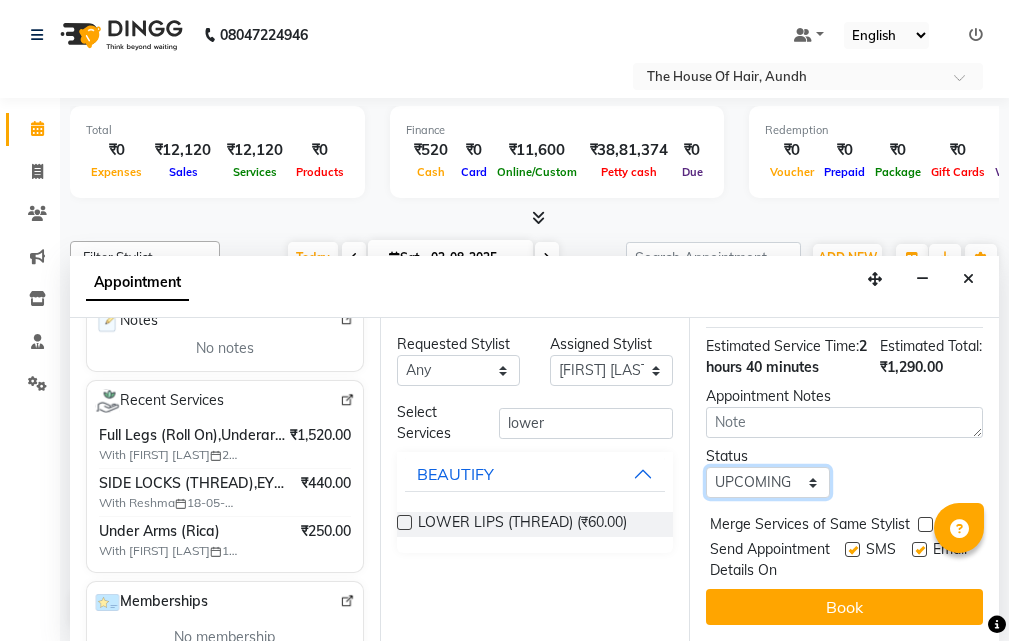 click on "Select TENTATIVE CONFIRM CHECK-IN UPCOMING" at bounding box center (767, 482) 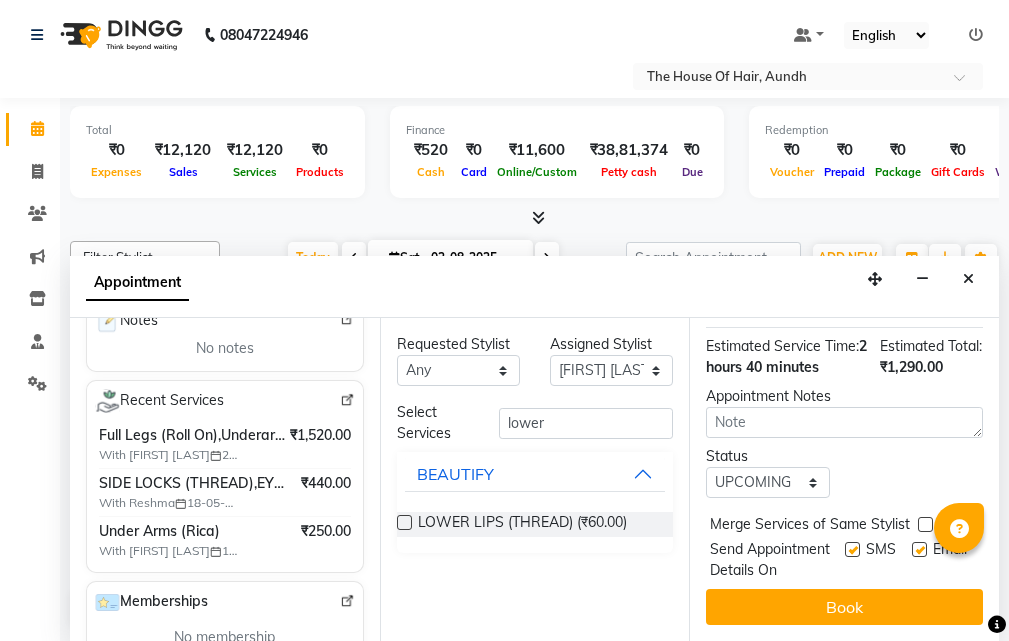 drag, startPoint x: 923, startPoint y: 490, endPoint x: 919, endPoint y: 513, distance: 23.345236 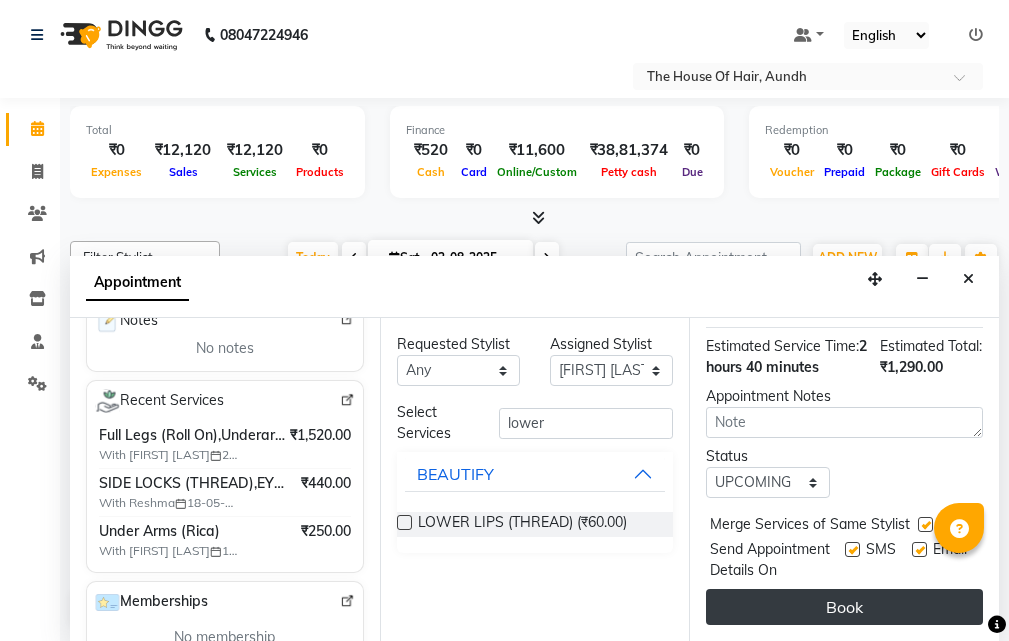 click on "Book" at bounding box center [844, 607] 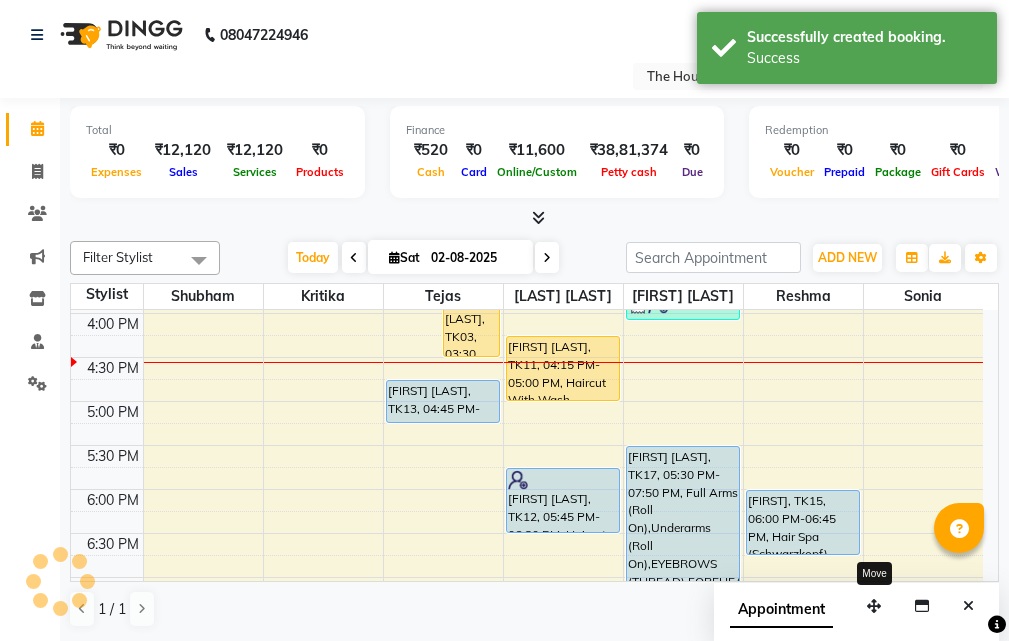 scroll, scrollTop: 0, scrollLeft: 0, axis: both 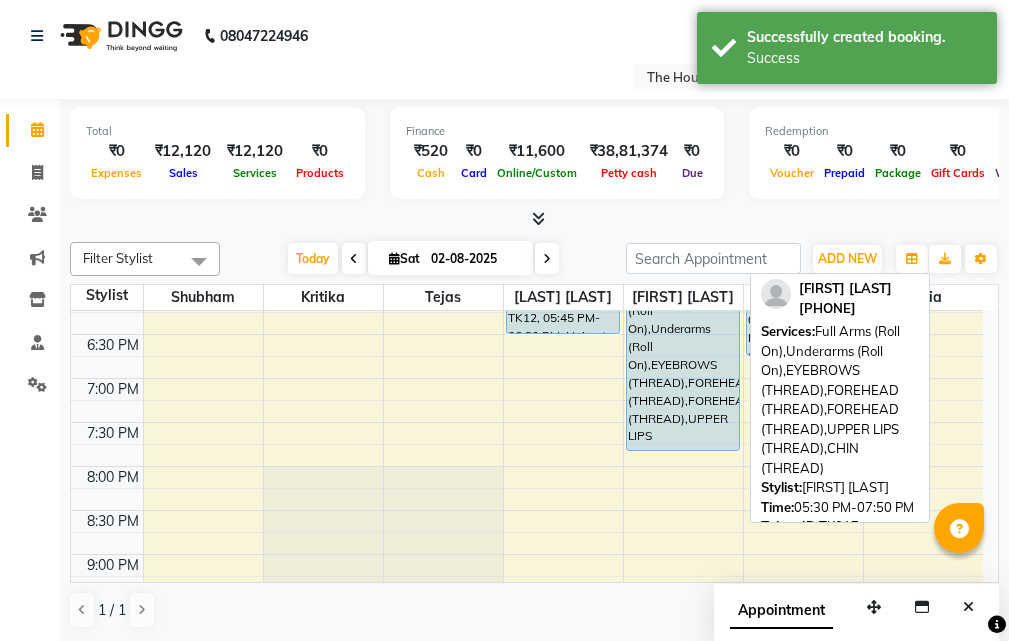 click on "[FIRST] [LAST], TK17, 05:30 PM-07:50 PM, Full Arms (Roll On),Underarms (Roll On),EYEBROWS (THREAD),FOREHEAD (THREAD),FOREHEAD (THREAD),UPPER LIPS (THREAD),CHIN (THREAD)" at bounding box center [683, 349] 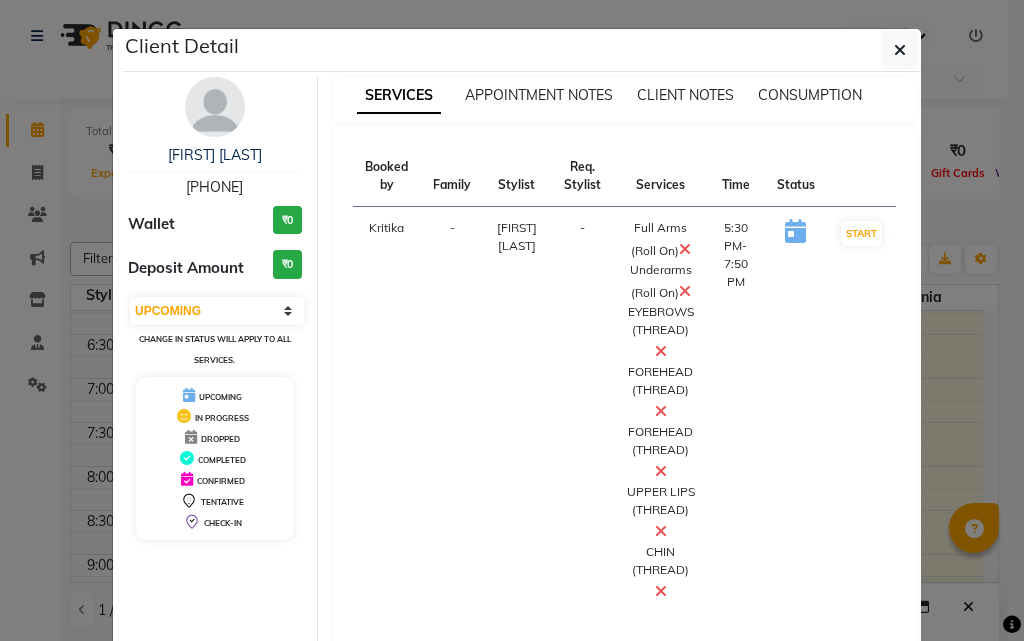 scroll, scrollTop: 100, scrollLeft: 0, axis: vertical 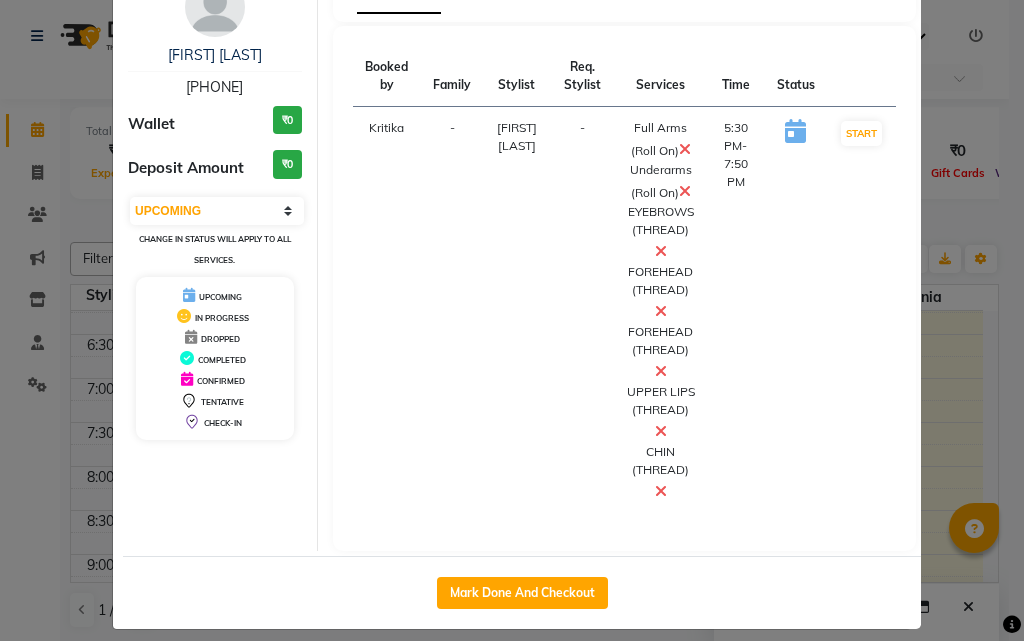 click at bounding box center [661, 371] 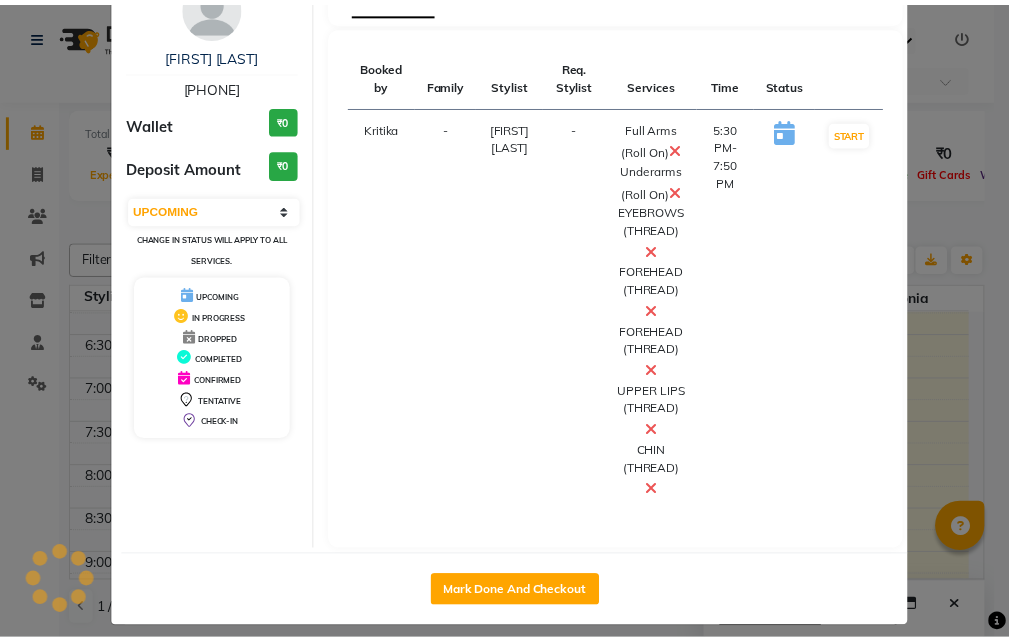 scroll, scrollTop: 75, scrollLeft: 0, axis: vertical 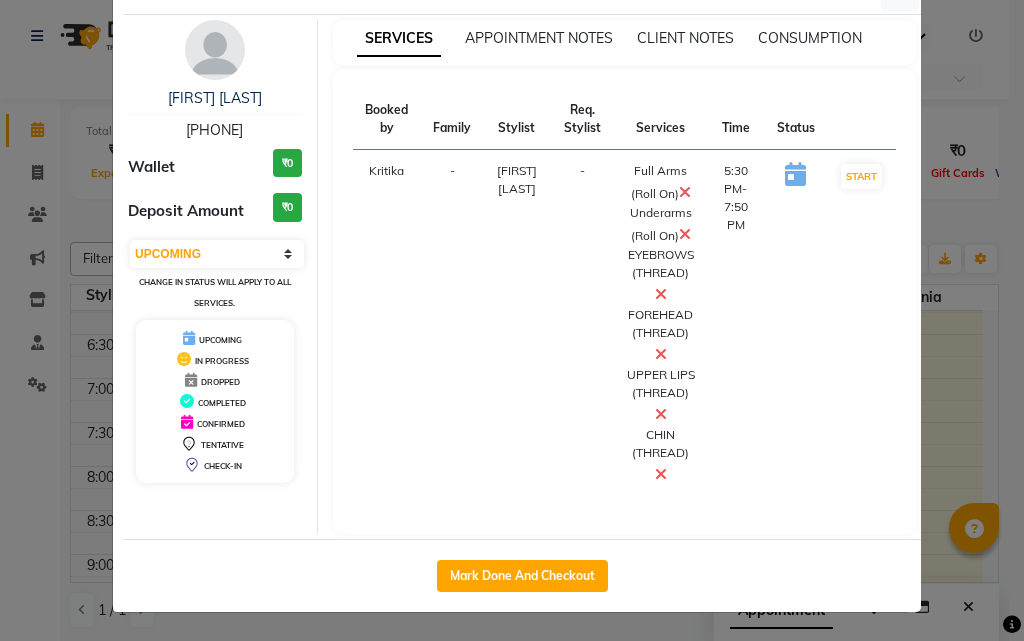 click on "Client Detail [LAST] [PHONE] Wallet ₹0 Deposit Amount ₹0 Select IN SERVICE CONFIRMED TENTATIVE CHECK IN MARK DONE DROPPED UPCOMING Change in status will apply to all services. UPCOMING IN PROGRESS DROPPED COMPLETED CONFIRMED TENTATIVE CHECK-IN SERVICES APPOINTMENT NOTES CLIENT NOTES CONSUMPTION Booked by Family Stylist Req. Stylist Services Time Status [NAME] - [NAME] - [SERVICE] (Roll On) [SERVICE] (Roll On) [SERVICE] (THREAD) [SERVICE] (THREAD) [SERVICE] (THREAD) [SERVICE] (THREAD) [SERVICE] (THREAD) [TIME]-[TIME] START Mark Done And Checkout" 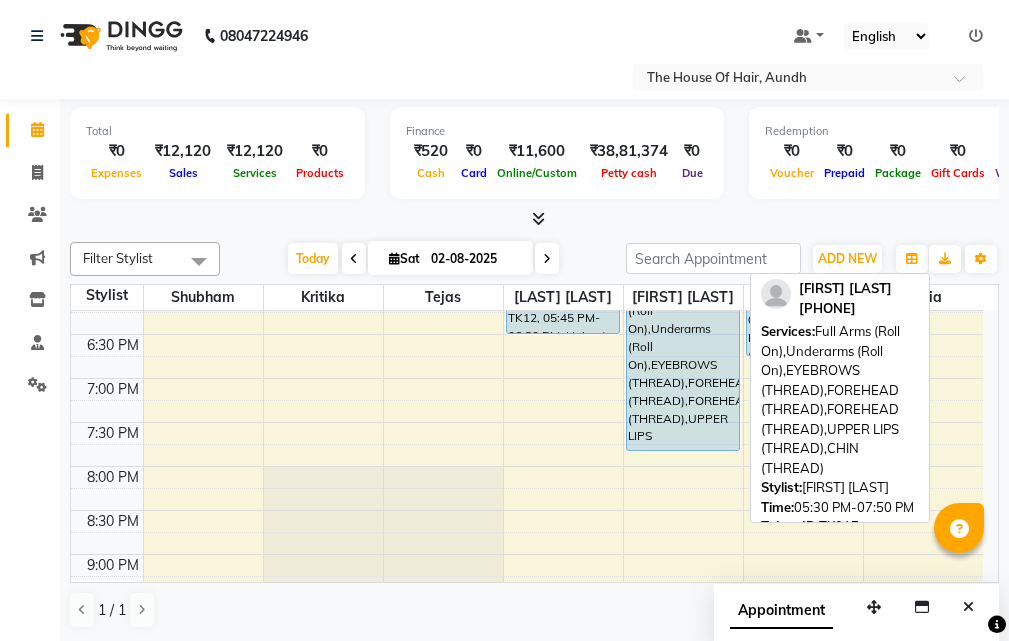 click at bounding box center [683, 450] 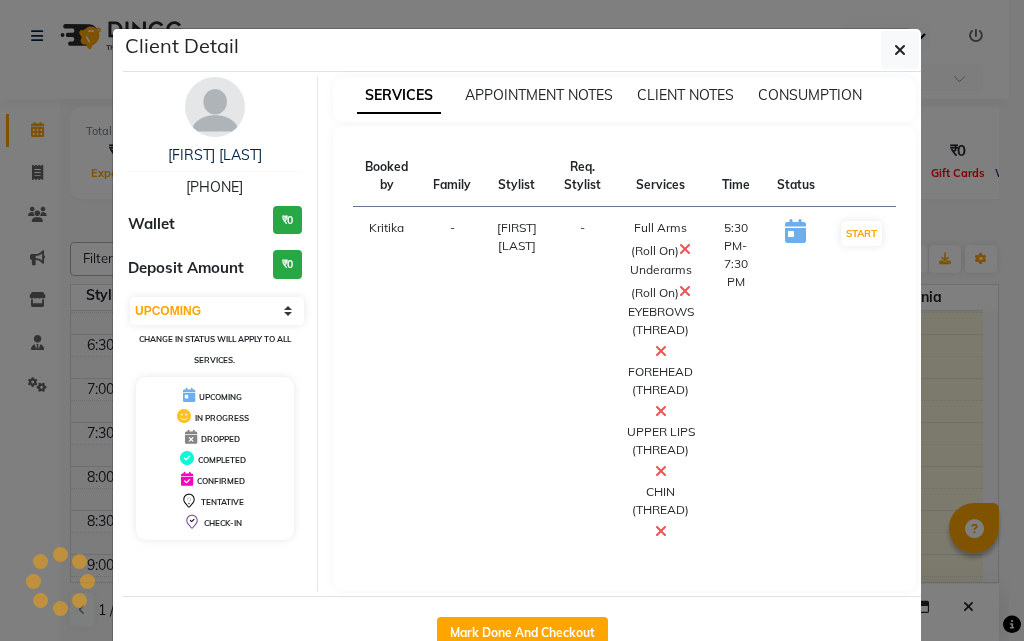 click on "Full Arms (Roll On)   Underarms (Roll On)   EYEBROWS (THREAD)   FOREHEAD (THREAD)   UPPER LIPS (THREAD)   CHIN (THREAD)" at bounding box center [660, 381] 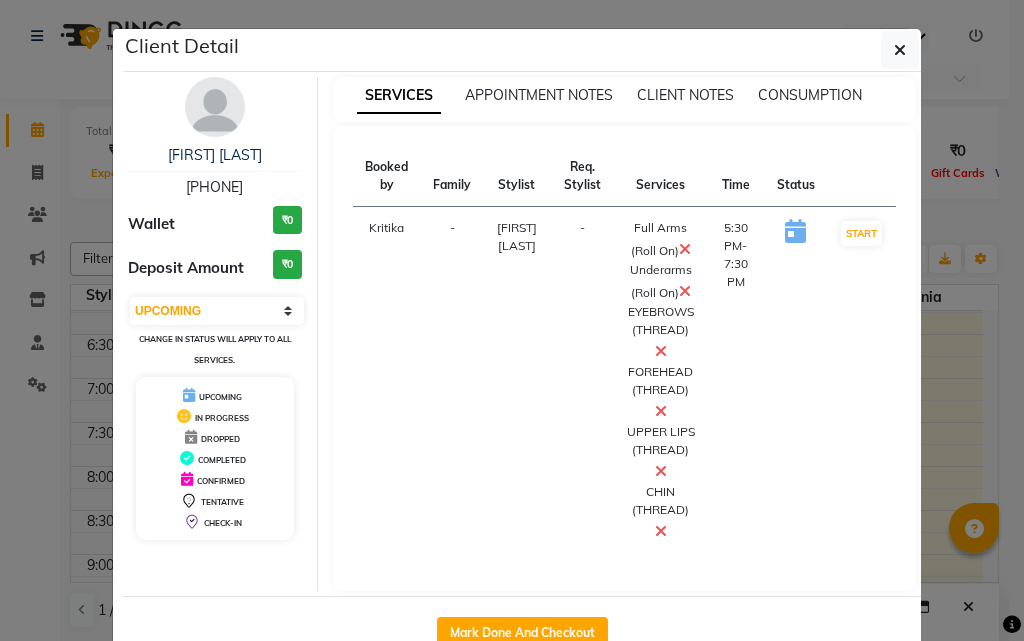click on "Client Detail  [FIRST] [LAST]   [PHONE] Wallet ₹0 Deposit Amount  ₹0  Select IN SERVICE CONFIRMED TENTATIVE CHECK IN MARK DONE DROPPED UPCOMING Change in status will apply to all services. UPCOMING IN PROGRESS DROPPED COMPLETED CONFIRMED TENTATIVE CHECK-IN SERVICES APPOINTMENT NOTES CLIENT NOTES CONSUMPTION Booked by Family Stylist Req. Stylist Services Time Status  Kritika   - Aarti Chaudhari -  Full Arms (Roll On)   Underarms (Roll On)   EYEBROWS (THREAD)   FOREHEAD (THREAD)   UPPER LIPS (THREAD)   CHIN (THREAD)   5:30 PM-7:30 PM   START   Mark Done And Checkout" 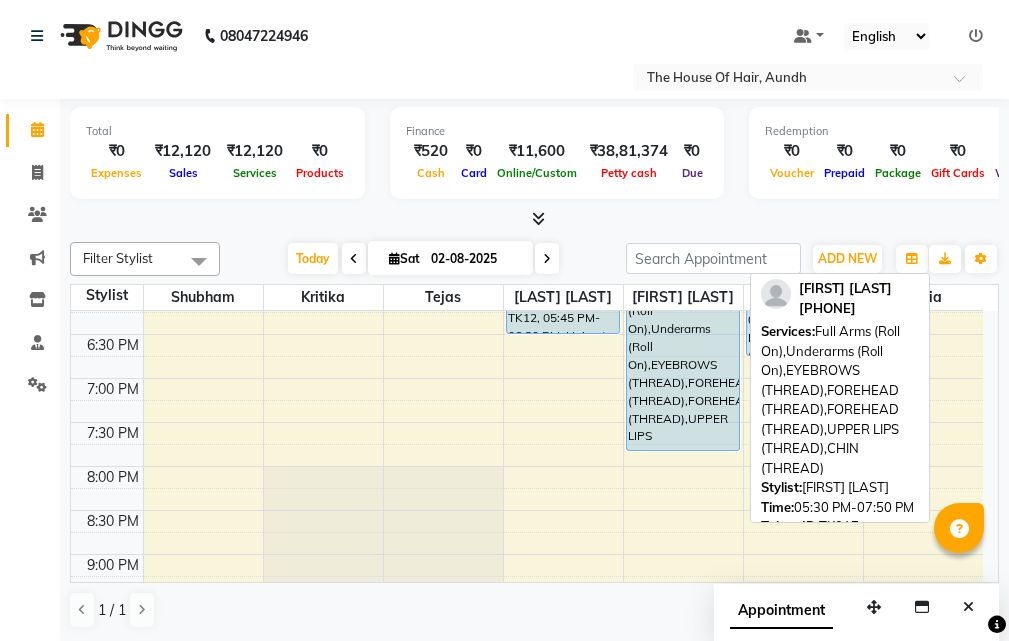drag, startPoint x: 659, startPoint y: 446, endPoint x: 666, endPoint y: 426, distance: 21.189621 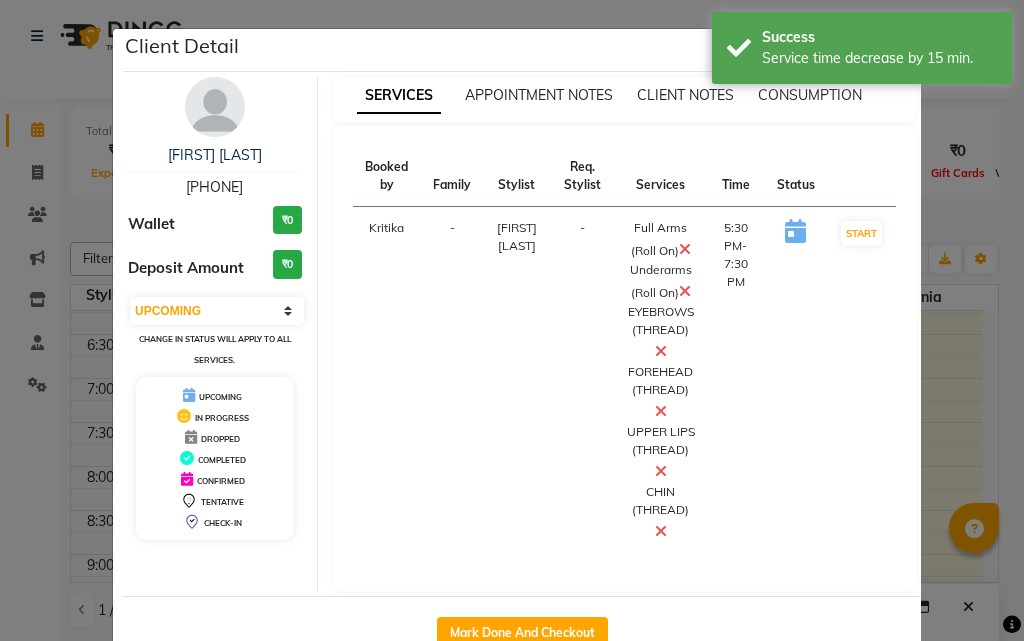 click on "Client Detail  [FIRST] [LAST]   [PHONE] Wallet ₹0 Deposit Amount  ₹0  Select IN SERVICE CONFIRMED TENTATIVE CHECK IN MARK DONE DROPPED UPCOMING Change in status will apply to all services. UPCOMING IN PROGRESS DROPPED COMPLETED CONFIRMED TENTATIVE CHECK-IN SERVICES APPOINTMENT NOTES CLIENT NOTES CONSUMPTION Booked by Family Stylist Req. Stylist Services Time Status  Kritika   - Aarti Chaudhari -  Full Arms (Roll On)   Underarms (Roll On)   EYEBROWS (THREAD)   FOREHEAD (THREAD)   UPPER LIPS (THREAD)   CHIN (THREAD)   5:30 PM-7:30 PM   START   Mark Done And Checkout" 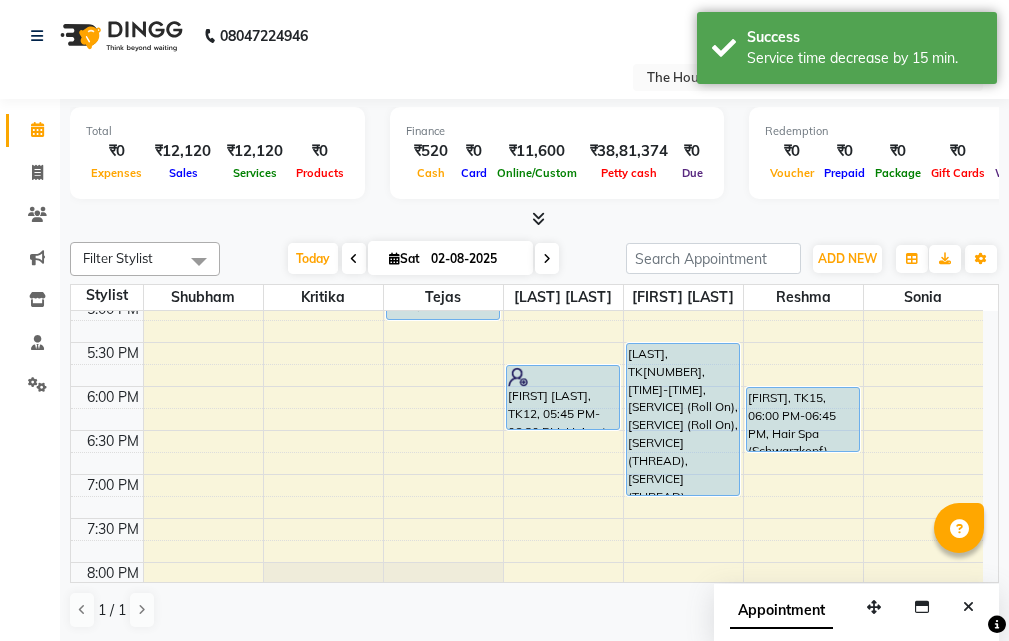 scroll, scrollTop: 800, scrollLeft: 0, axis: vertical 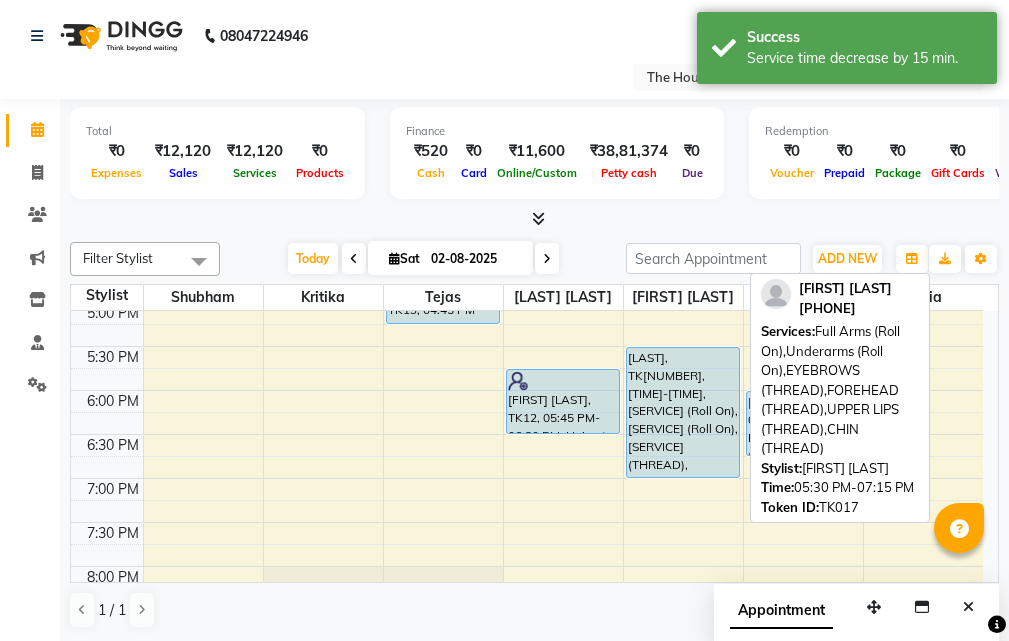 drag, startPoint x: 679, startPoint y: 497, endPoint x: 689, endPoint y: 463, distance: 35.44009 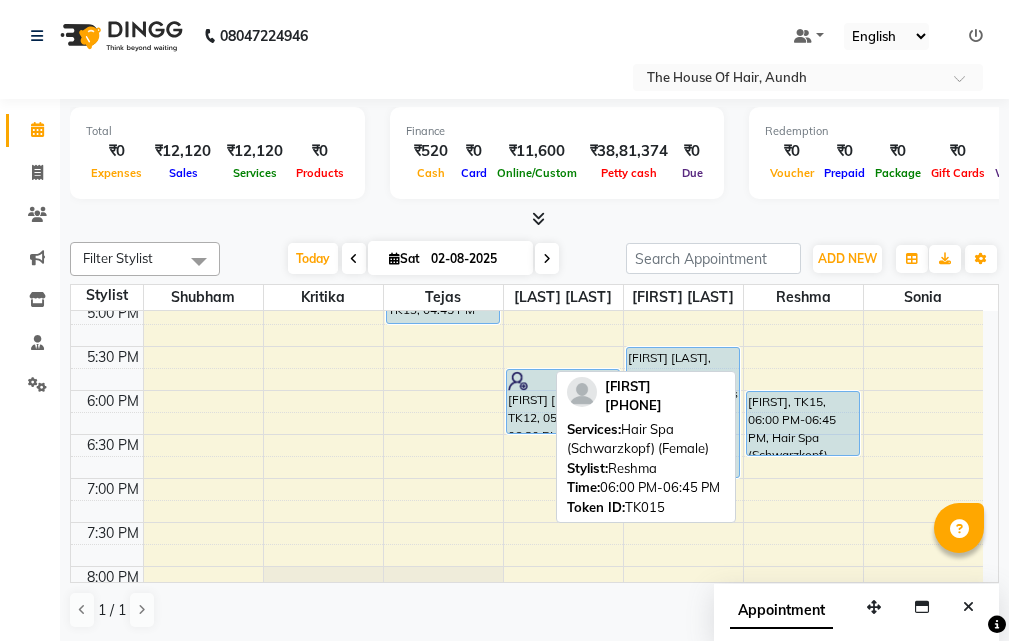 click on "[FIRST], TK15, 06:00 PM-06:45 PM, Hair Spa (Schwarzkopf) (Female)" at bounding box center (803, 423) 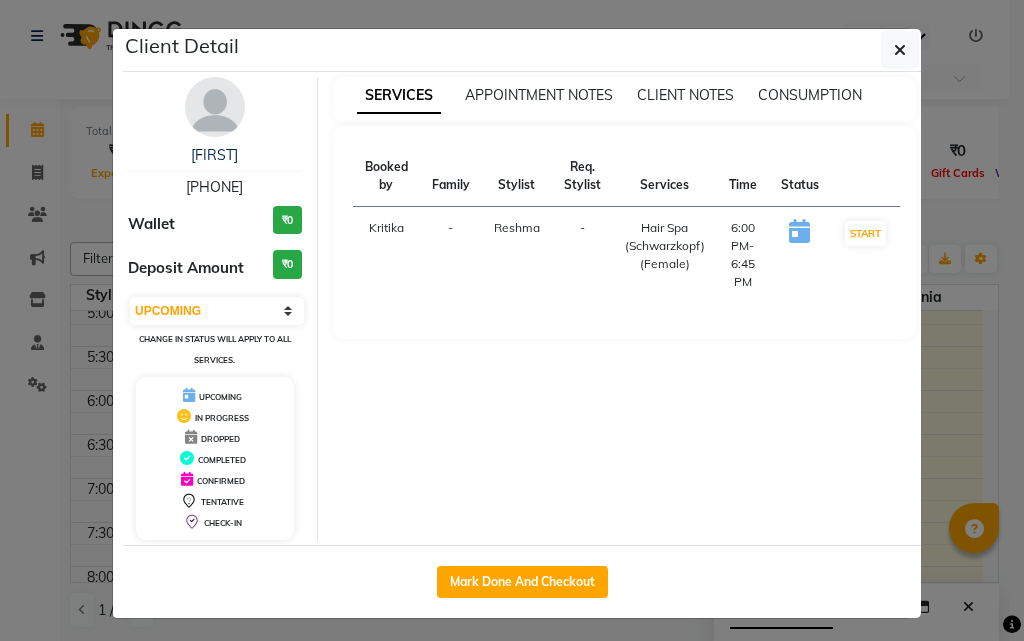 click on "SERVICES APPOINTMENT NOTES CLIENT NOTES CONSUMPTION Booked by Family Stylist Req. Stylist Services Time Status [NAME] - [NAME] - [SERVICE] (Schwarzkopf) (Female) [TIME]-[TIME] START" at bounding box center (625, 308) 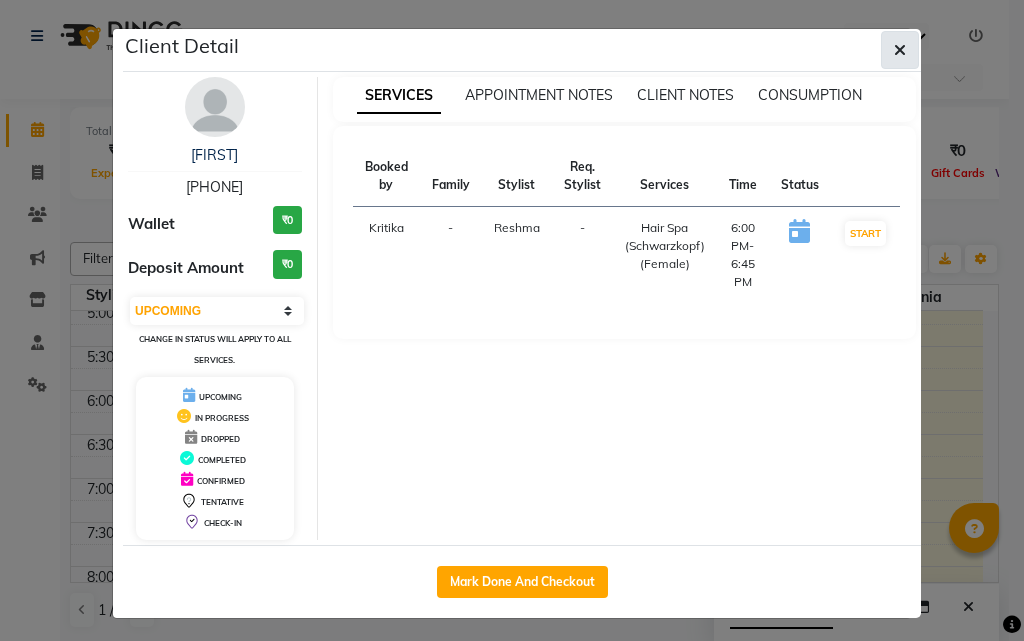 click 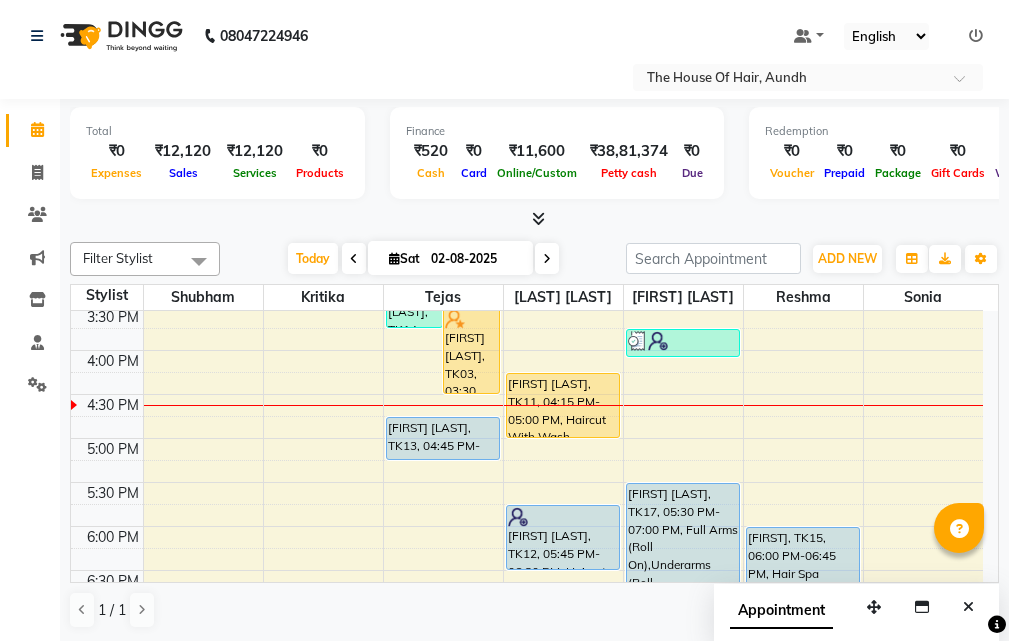 scroll, scrollTop: 700, scrollLeft: 0, axis: vertical 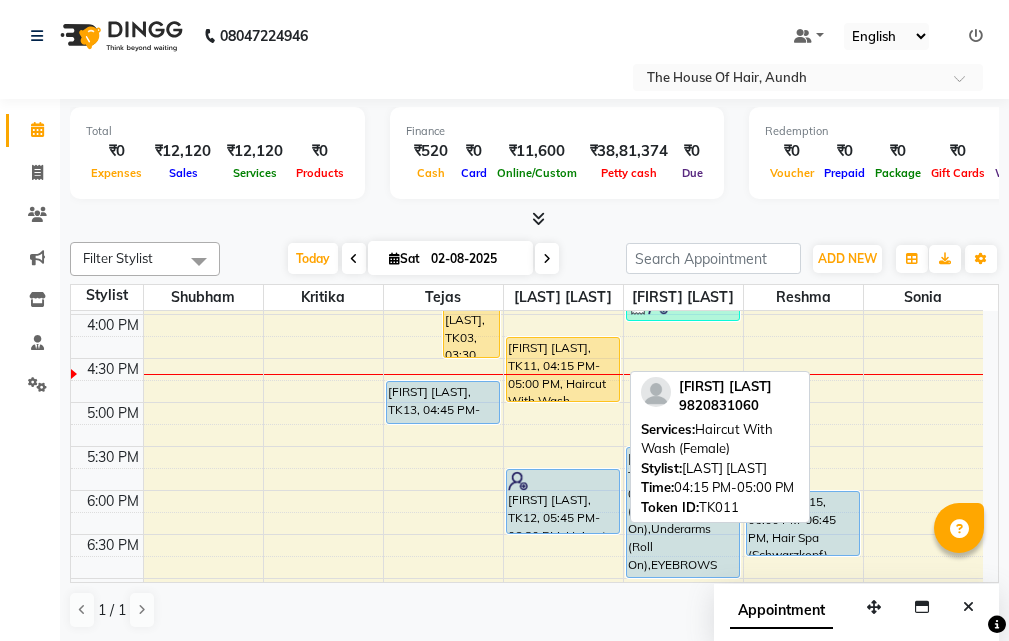 click on "[FIRST] [LAST], TK11, 04:15 PM-05:00 PM, Haircut With Wash (Female)" at bounding box center [563, 369] 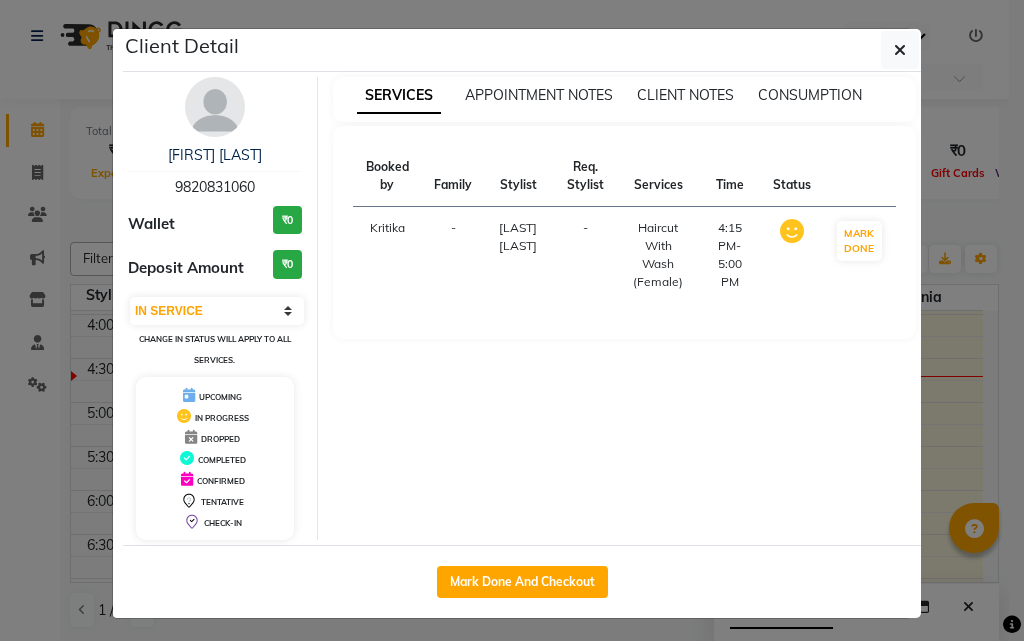 click on "Client Detail  [FIRST] [LAST]   [PHONE] Wallet ₹0 Deposit Amount  ₹0  Select IN SERVICE CONFIRMED TENTATIVE CHECK IN MARK DONE DROPPED UPCOMING Change in status will apply to all services. UPCOMING IN PROGRESS DROPPED COMPLETED CONFIRMED TENTATIVE CHECK-IN SERVICES APPOINTMENT NOTES CLIENT NOTES CONSUMPTION Booked by Family Stylist Req. Stylist Services Time Status  Kritika   - [FIRST] [LAST] -  Haircut With Wash (Female)   4:15 PM-5:00 PM   MARK DONE   Mark Done And Checkout" 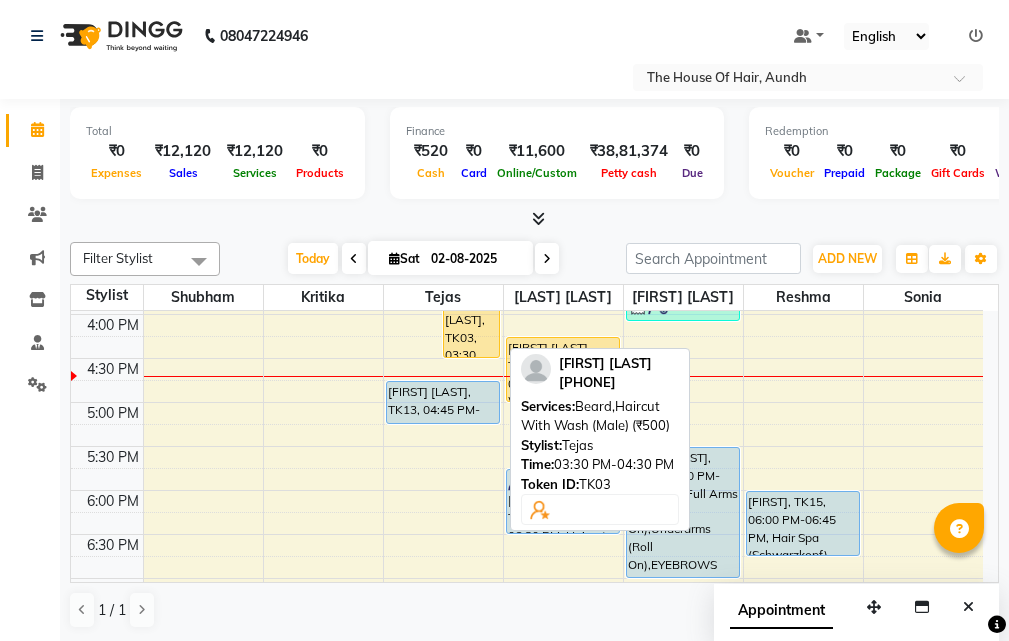 click on "[FIRST] [LAST], TK03, 03:30 PM-04:30 PM, Beard,Haircut With Wash (Male) (₹500)" at bounding box center (471, 314) 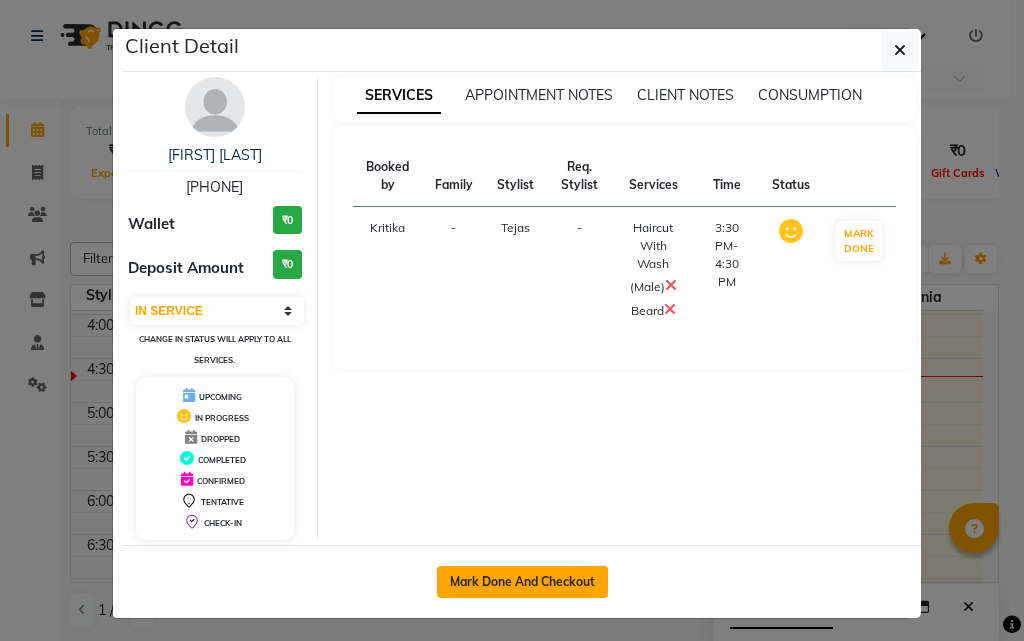 click on "Mark Done And Checkout" 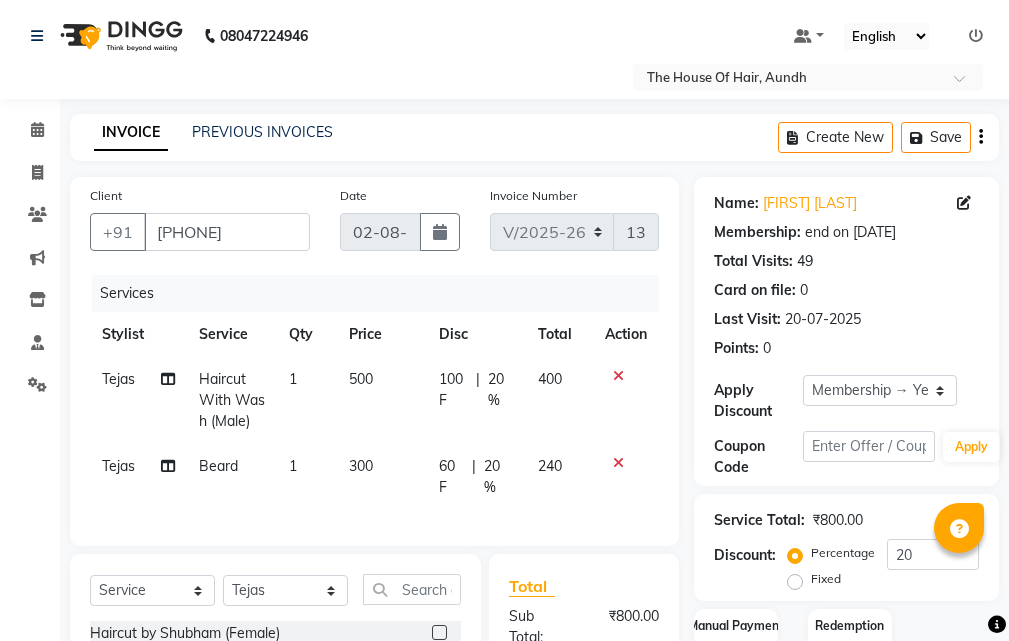 click on "300" 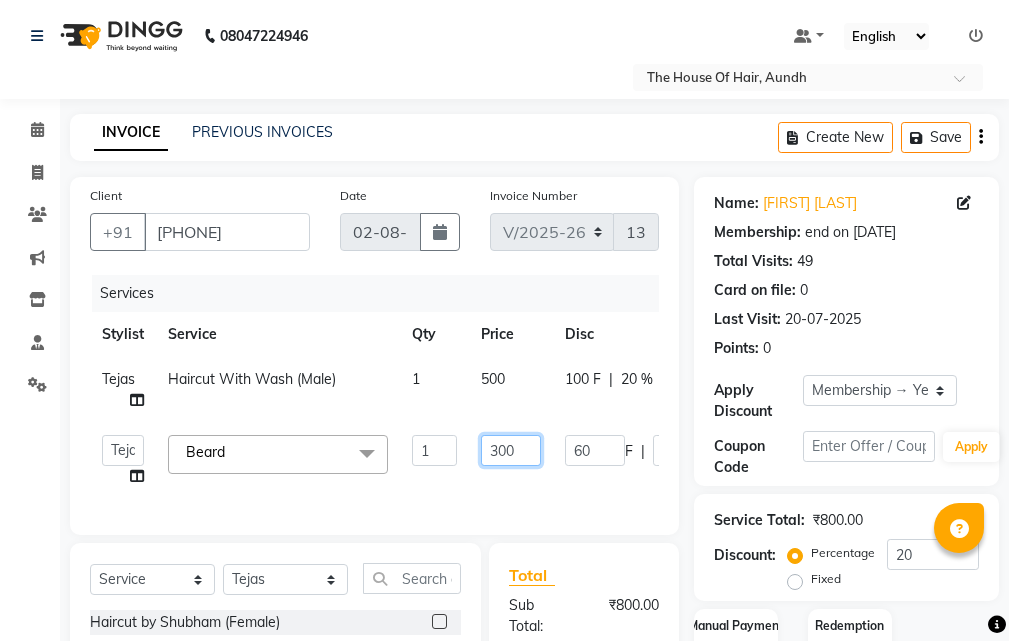 click on "300" 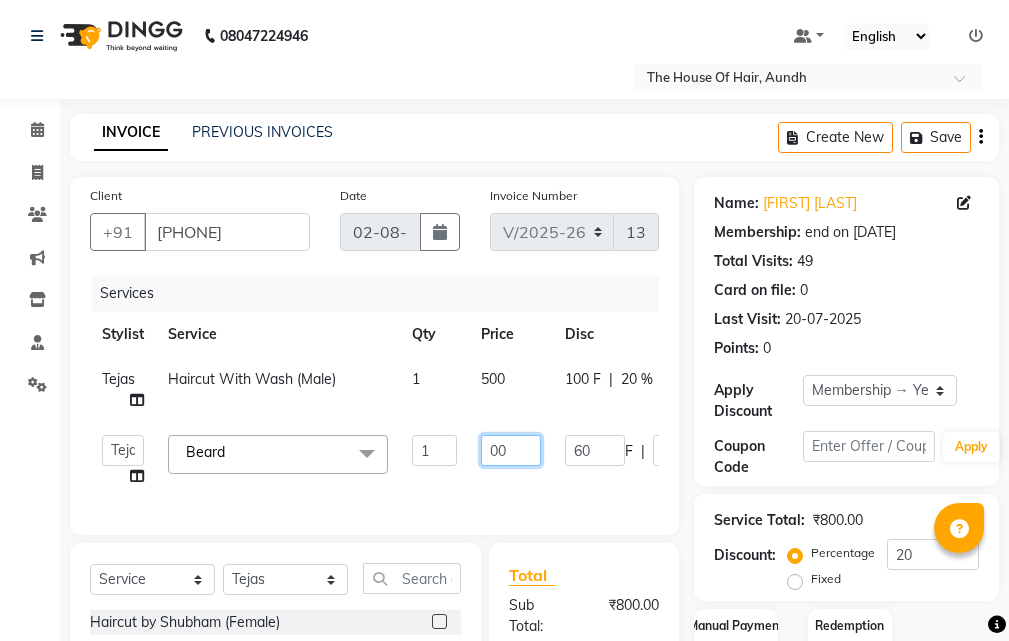 click on "00" 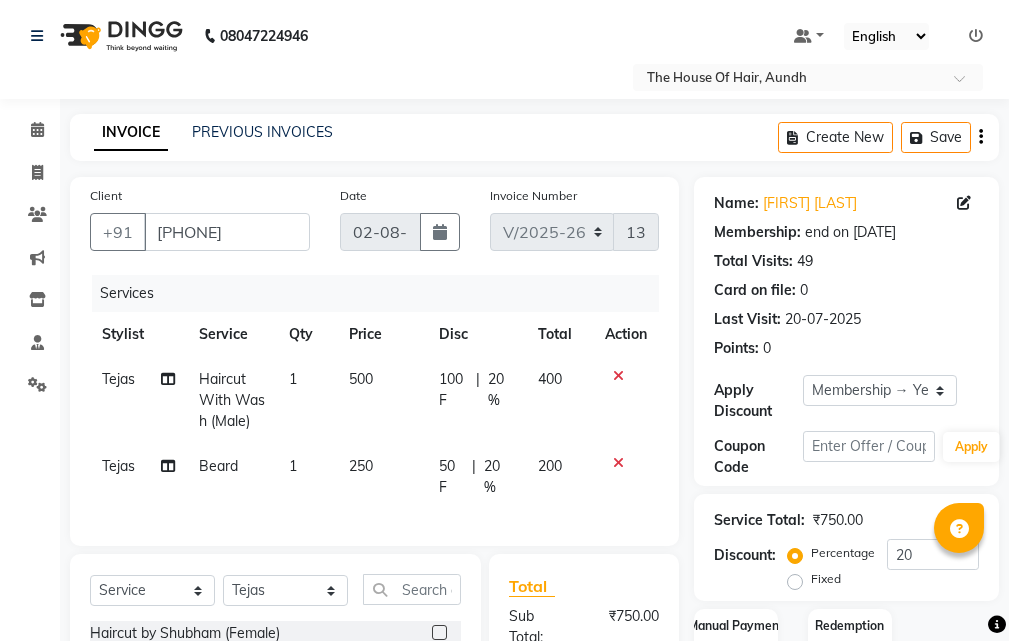 click on "Client +[PHONE] Date [DATE] Invoice Number V/2025 V/2025-26 1383 Services Stylist Service Qty Price Disc Total Action Tejas Haircut With Wash (Male) 1 500 100 F | 20 % 400 Tejas Beard 1 250 50 F | 20 % 200 Select  Service  Product  Membership  Package Voucher Prepaid Gift Card  Select Stylist Aarti Chaudhari Kritika  Reshma Rushikesh Raut Shubham Sonia Tejas Haircut by Shubham (Female)  Haircut by Shubham (Male)  Haircut With Wash (Male)  Haircut Without Wash (Male)  Kids Haircut (0-7)(Male)  Hairwash (Male)  Beard  Clean Shave   Head Shave (Male)  Hair Spa (Schwarkopf) (Male)  Hair Spa (Loreal) (Male)  Head Massage (Male)  Head Massage With Wash (Male)  Chest & Back Trim  Haircut With Wash (Female)  Haircut Without Wash (Female)  Head Massage With Wash (Female)  Kids Hair (0-7) (Female)  Blow Dry With Shampoo & Conditioner (Female)  Only Blowdry (Female)  Head Massage (Female)  Hair Wash & Paddle Dry (Female)  Hair Spa (Loreal) (Female)  Hair Spa (Schwarzkopf) (Female)  Fringe (Female)  Hands Trim" 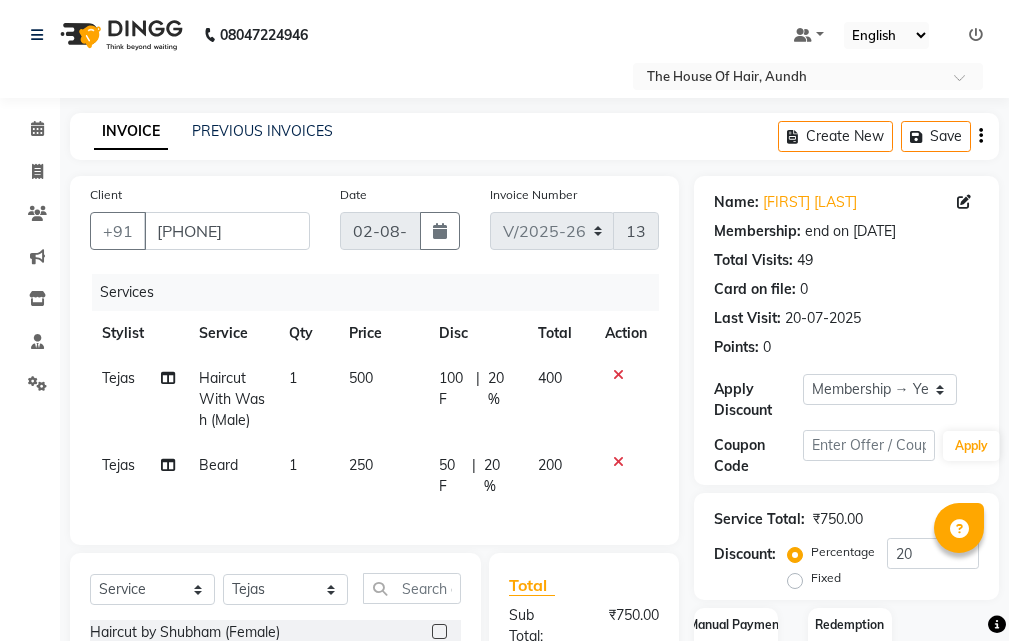 scroll, scrollTop: 276, scrollLeft: 0, axis: vertical 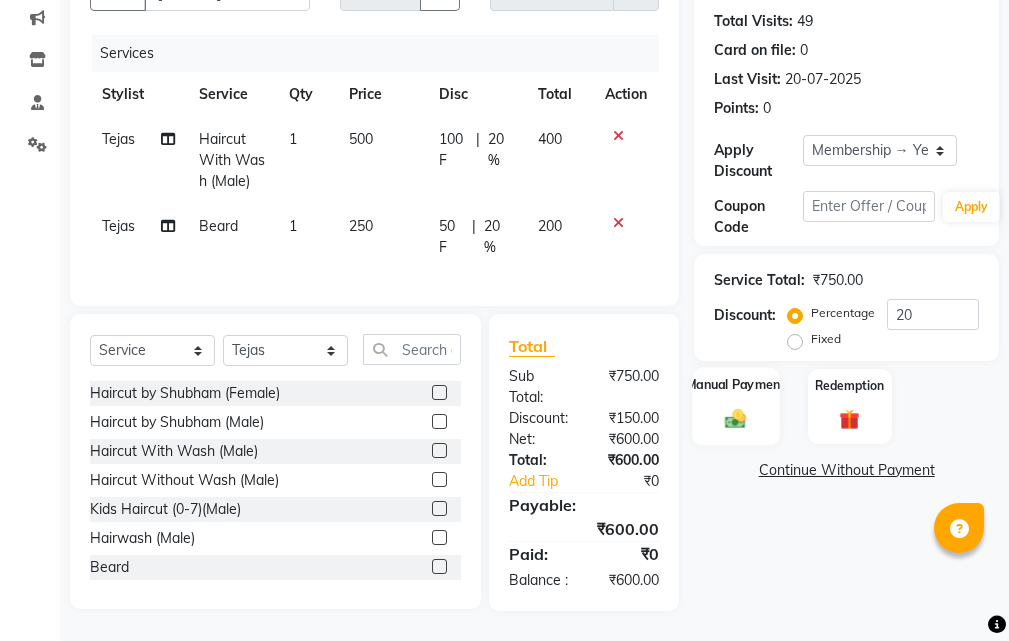 click 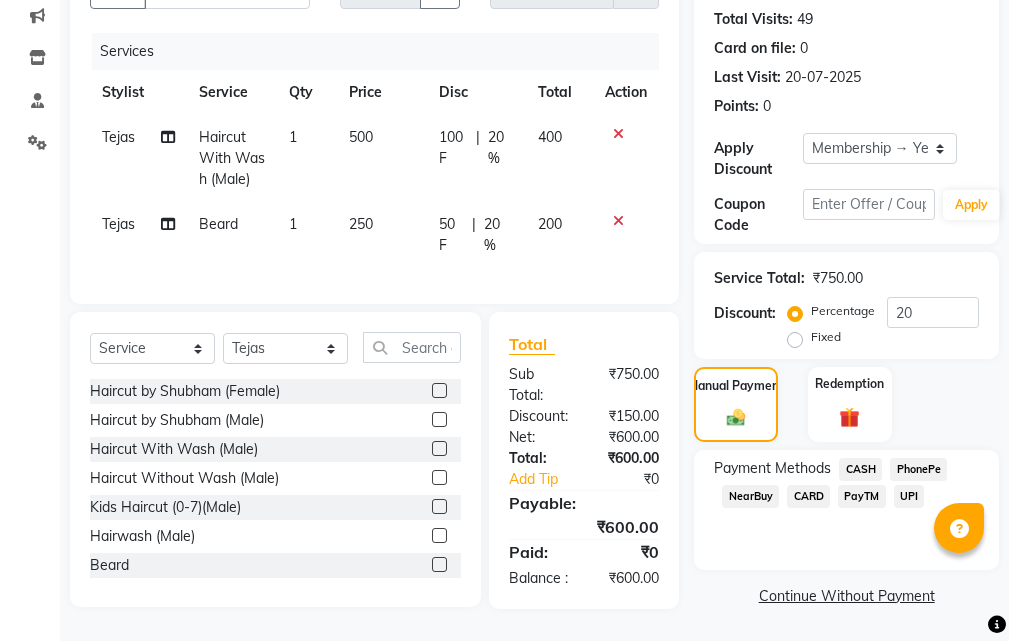 click on "CARD" 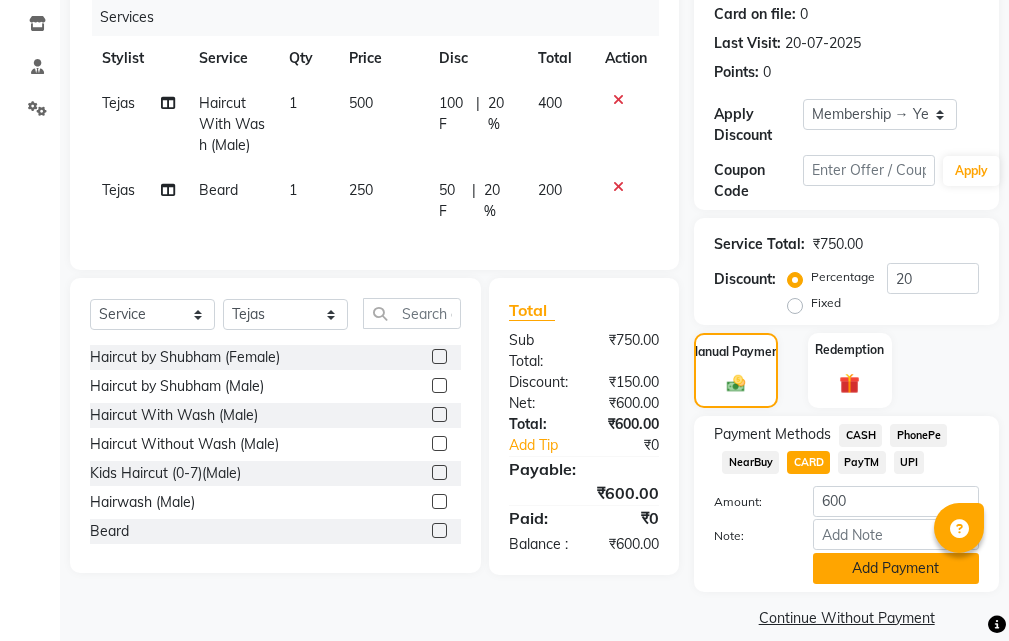 click on "Add Payment" 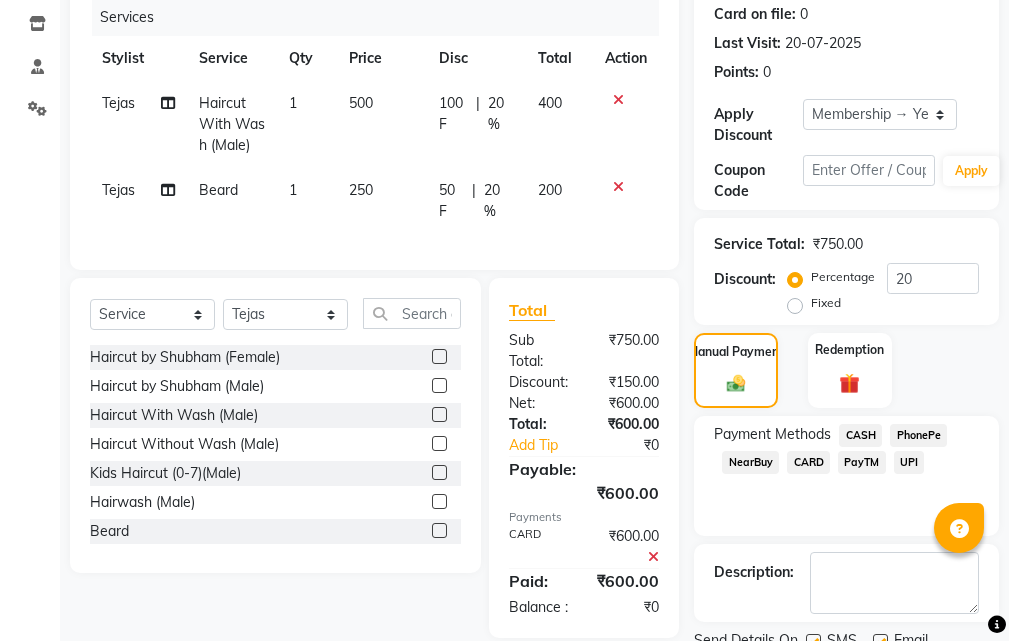 scroll, scrollTop: 355, scrollLeft: 0, axis: vertical 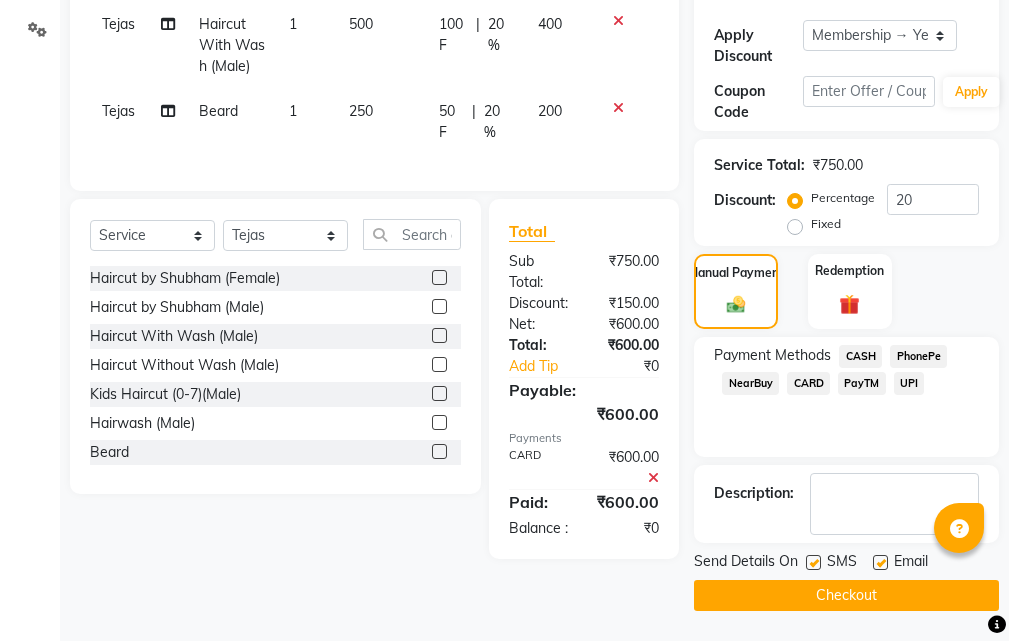 click on "Checkout" 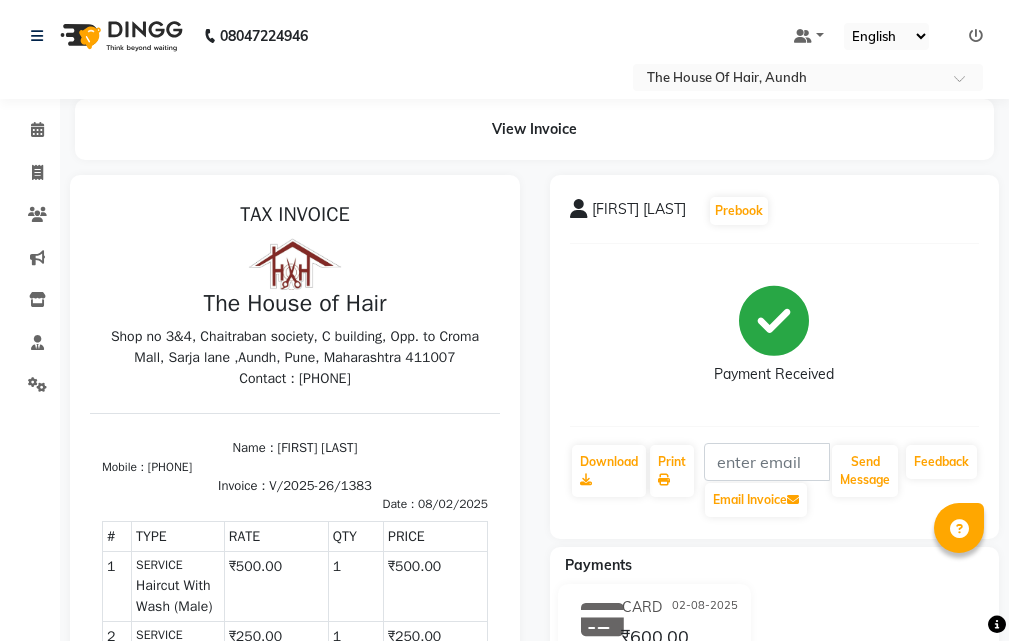 scroll, scrollTop: 0, scrollLeft: 0, axis: both 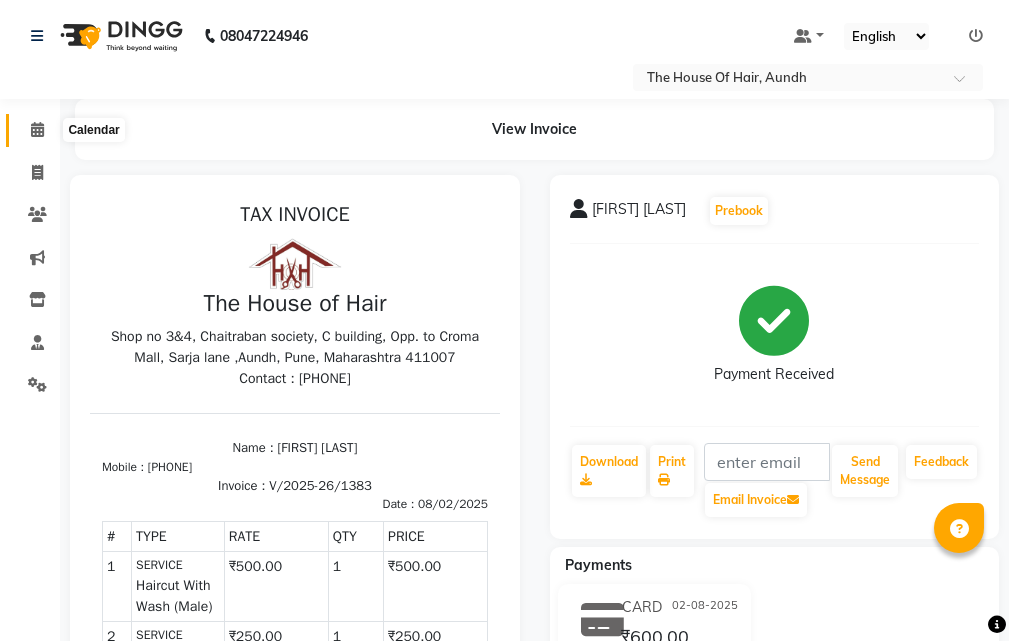 click 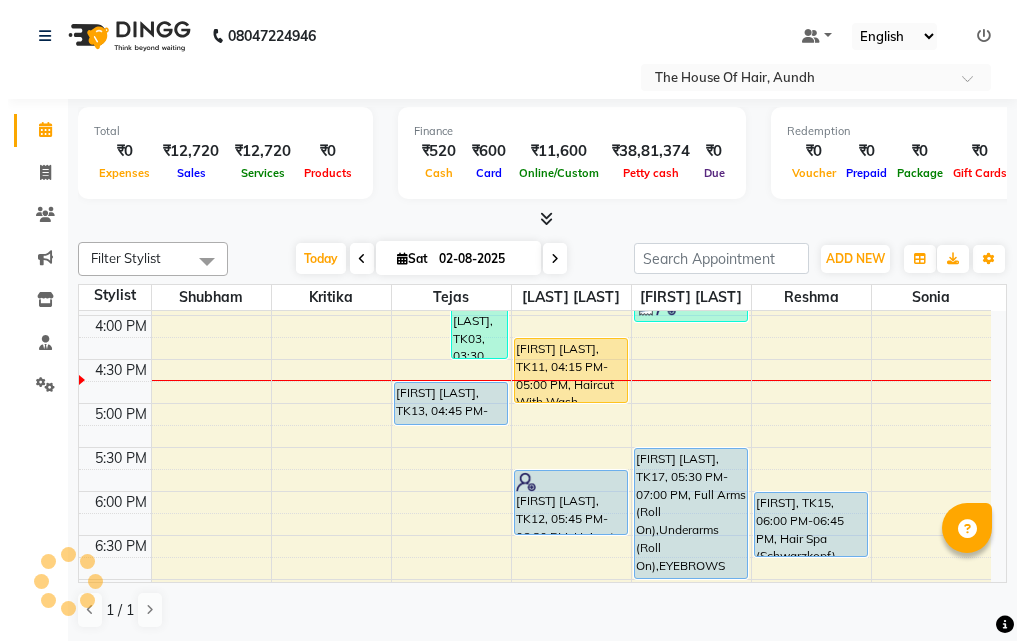 scroll, scrollTop: 700, scrollLeft: 0, axis: vertical 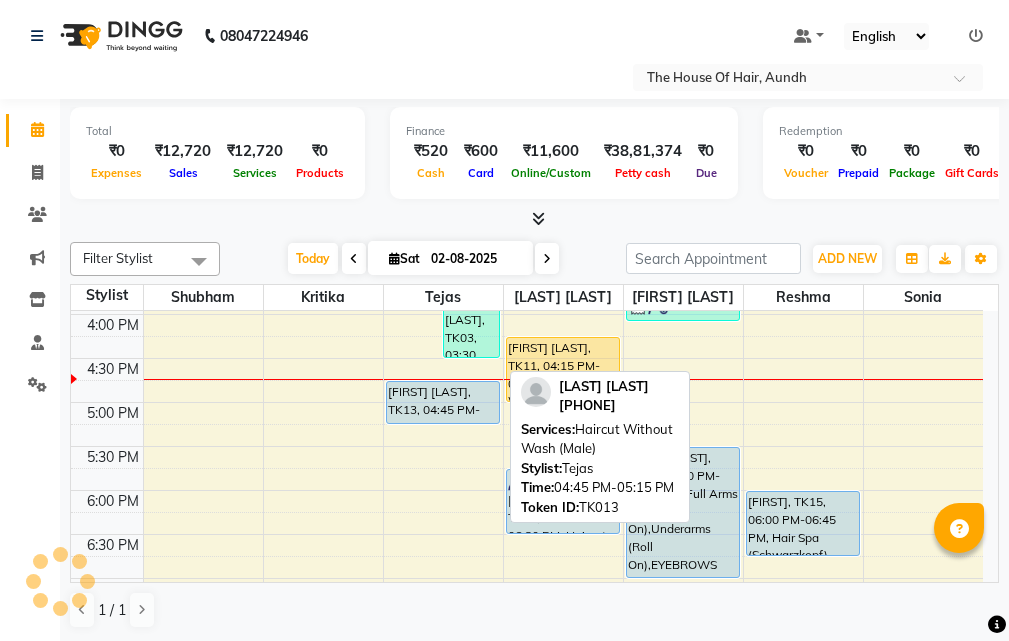 click on "[FIRST] [LAST], TK13, 04:45 PM-05:15 PM, Haircut Without Wash (Male)" at bounding box center [443, 402] 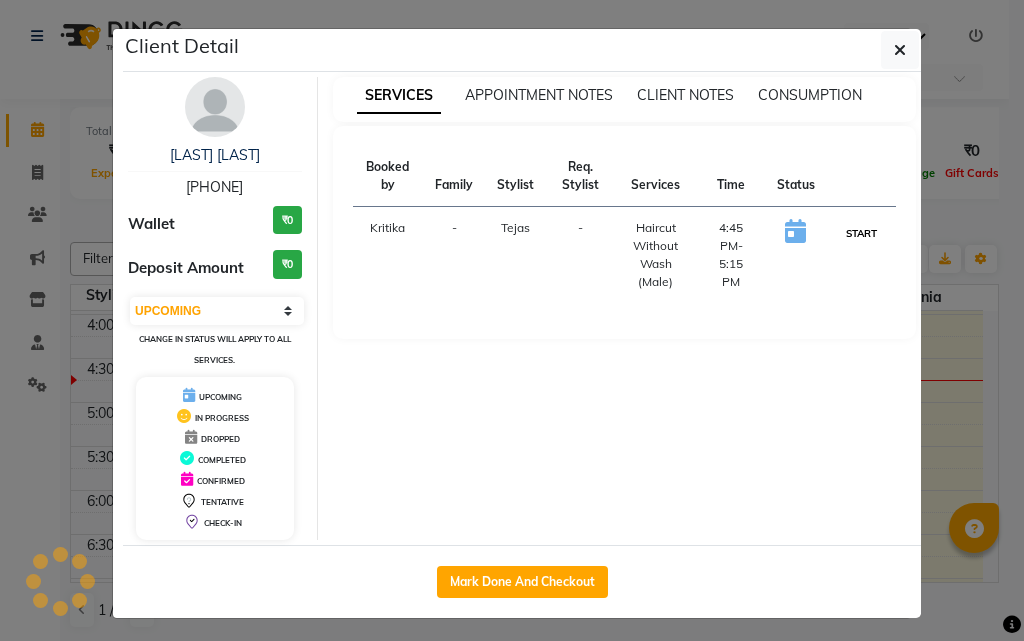 click on "START" at bounding box center [861, 233] 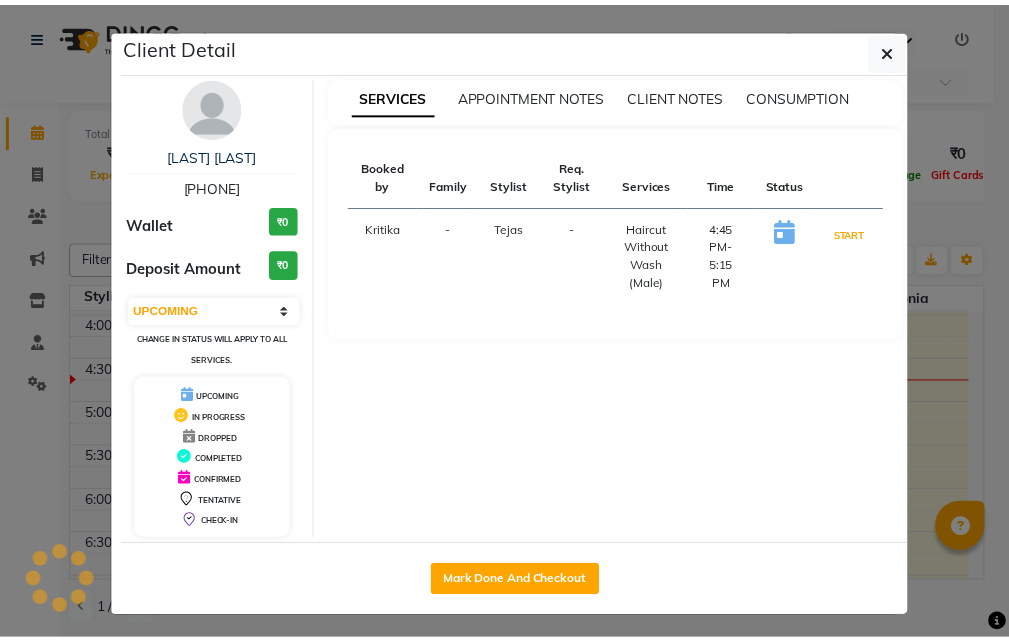 scroll, scrollTop: 0, scrollLeft: 0, axis: both 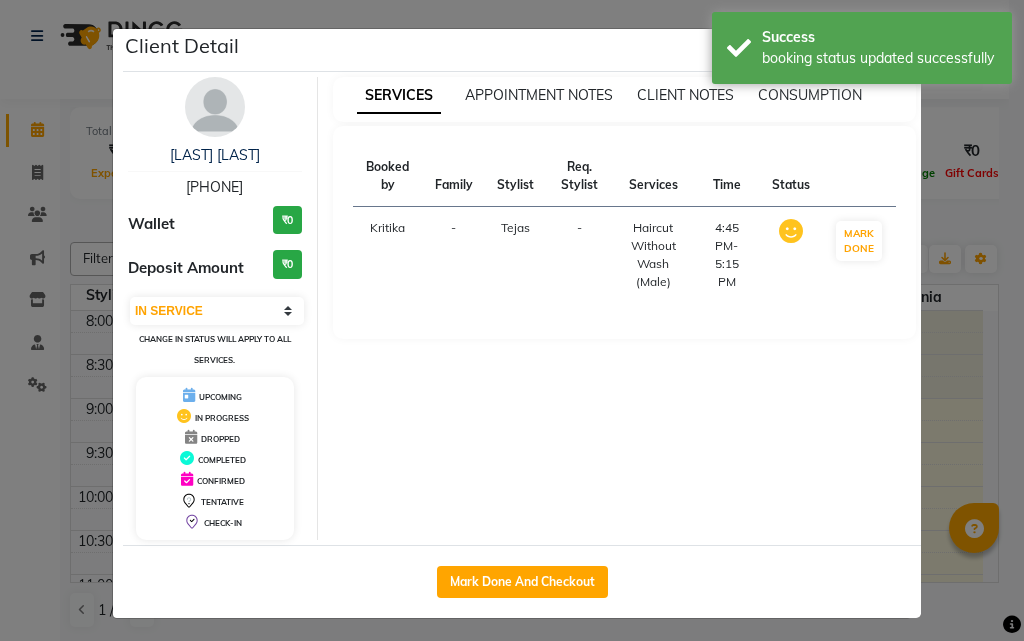click on "Client Detail [LAST] [PHONE] Wallet ₹0 Deposit Amount ₹0 Select IN SERVICE CONFIRMED TENTATIVE CHECK IN MARK DONE DROPPED UPCOMING Change in status will apply to all services. UPCOMING IN PROGRESS DROPPED COMPLETED CONFIRMED TENTATIVE CHECK-IN SERVICES APPOINTMENT NOTES CLIENT NOTES CONSUMPTION Booked by Family Stylist Req. Stylist Services Time Status [NAME] - [NAME] - [SERVICE] (Male) [TIME]-[TIME] MARK DONE Mark Done And Checkout" 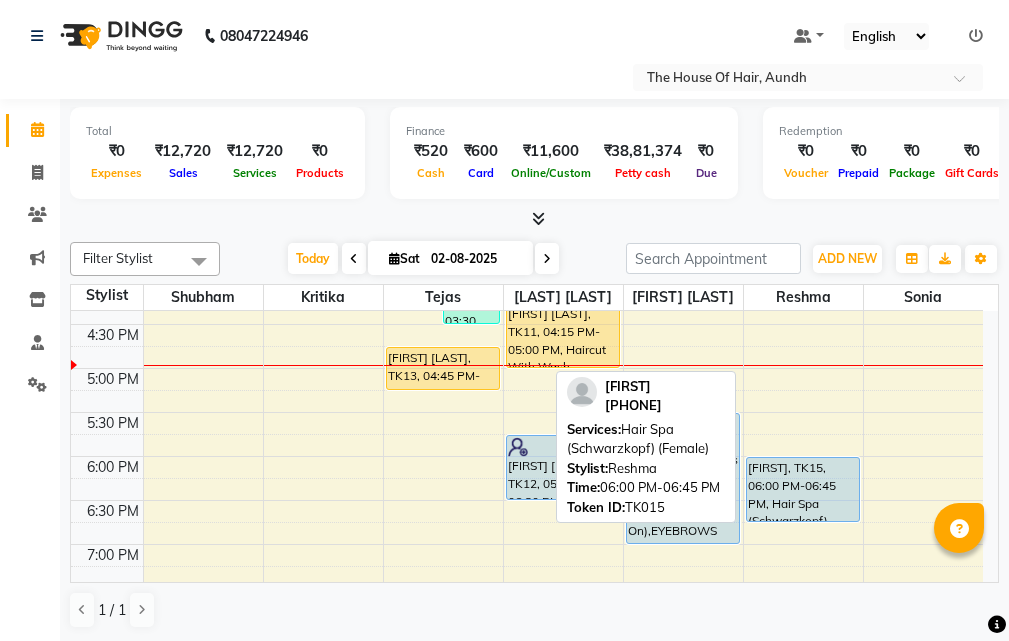 scroll, scrollTop: 700, scrollLeft: 0, axis: vertical 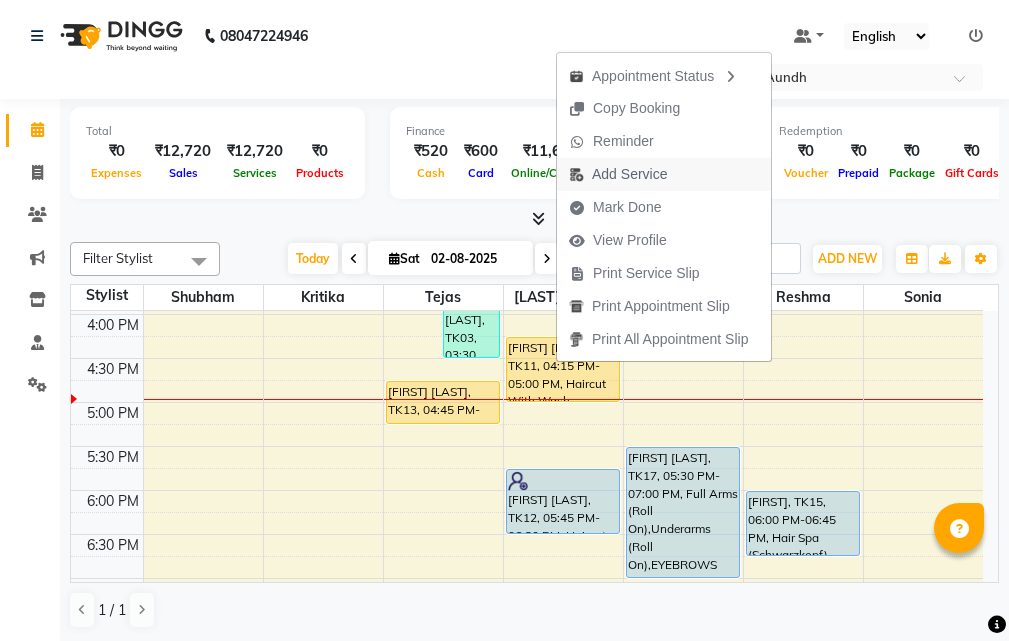 click on "Add Service" at bounding box center (629, 174) 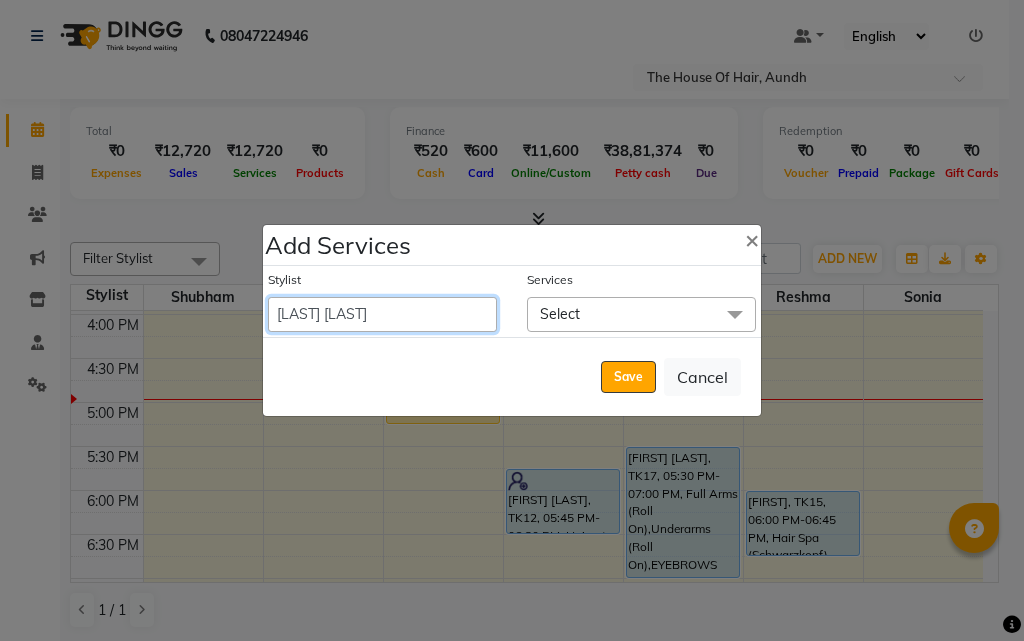 click on "[FIRST] [LAST]   Kritika    Reshma   [FIRST] [LAST]   Shubham   Sonia   Tejas" at bounding box center [382, 314] 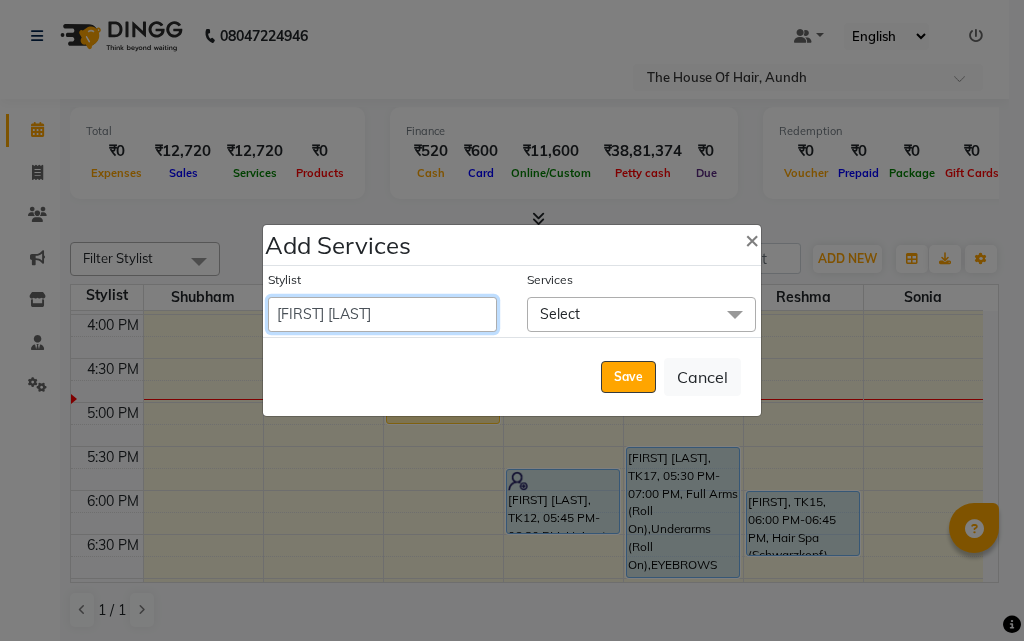 click on "[FIRST] [LAST]   Kritika    Reshma   [FIRST] [LAST]   Shubham   Sonia   Tejas" at bounding box center [382, 314] 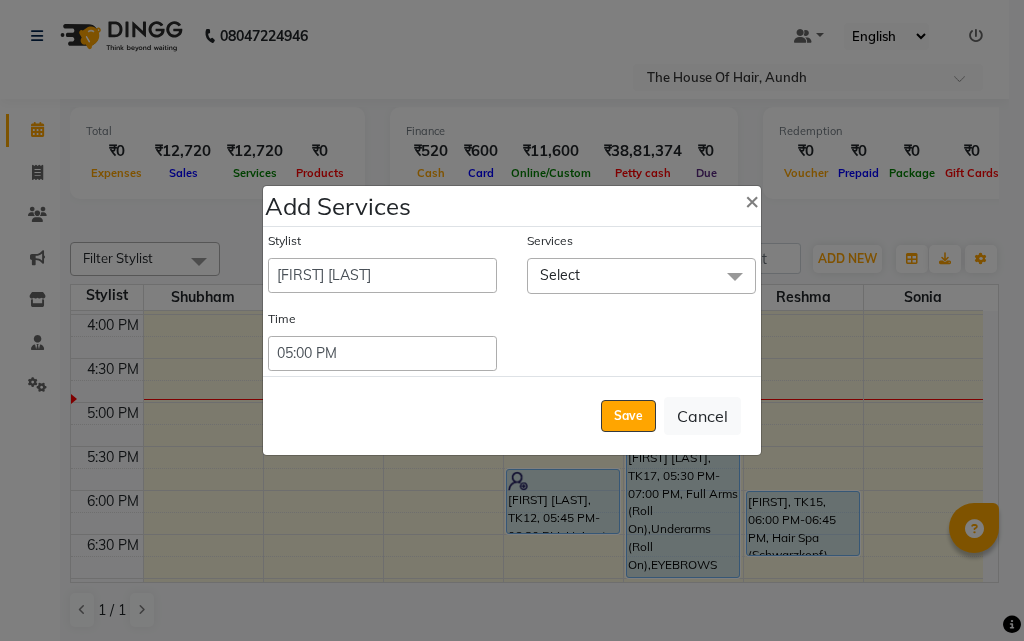 click on "Select" 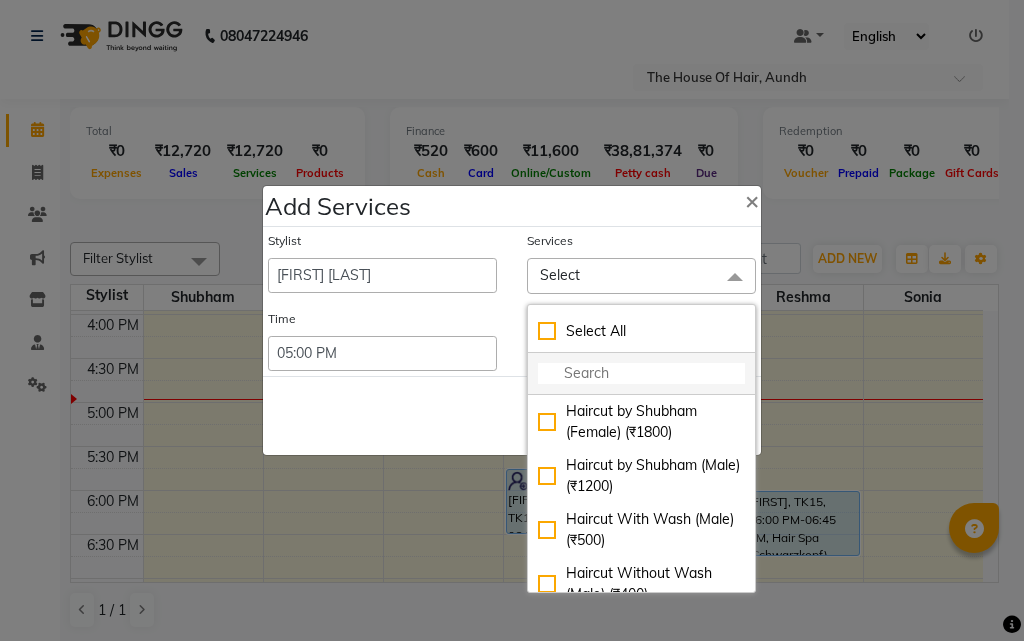 click 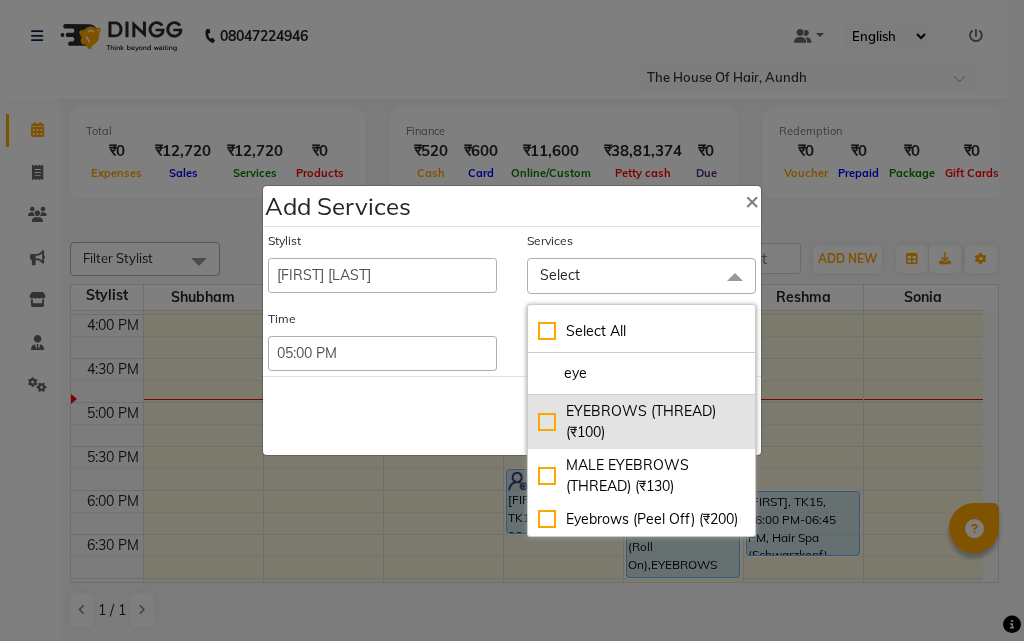 click on "EYEBROWS (THREAD) (₹100)" 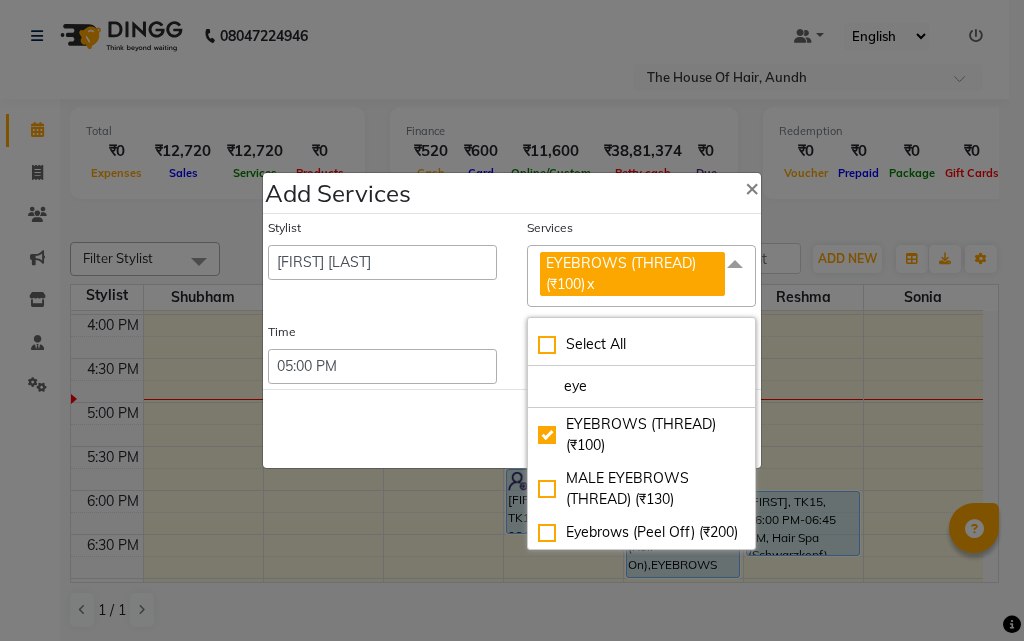 click on "Save   Cancel" 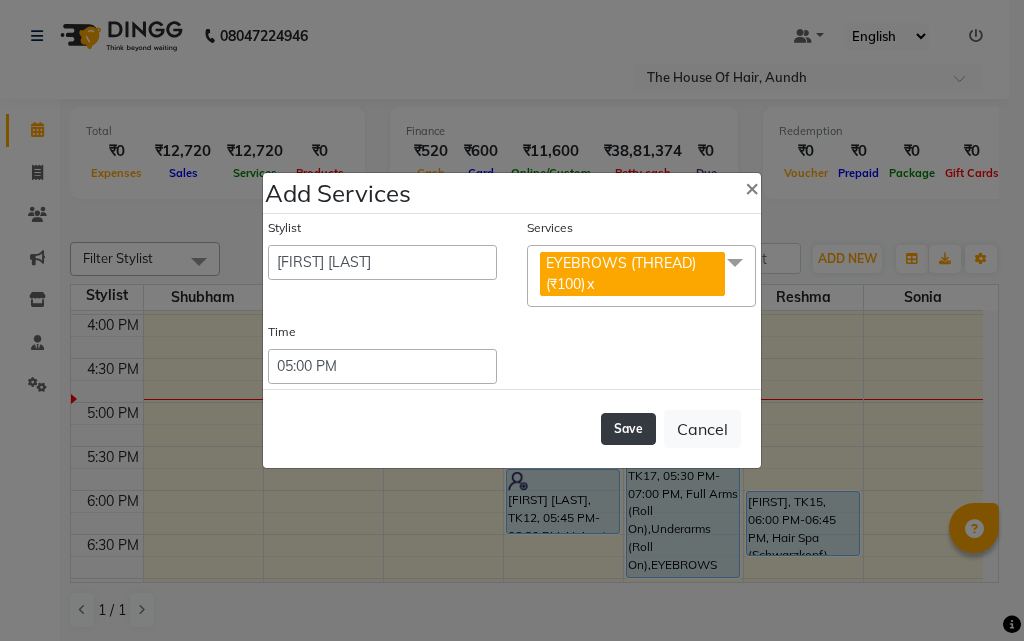 click on "Save" 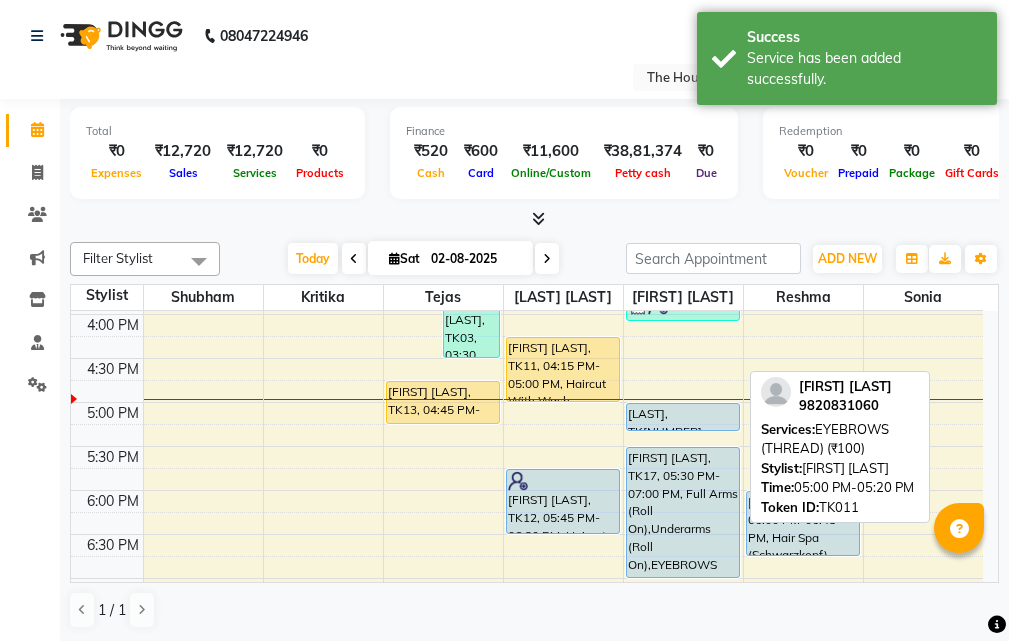 click on "[LAST], TK[NUMBER], [TIME]-[TIME], [SERVICE] ([PRICE])" at bounding box center (683, 417) 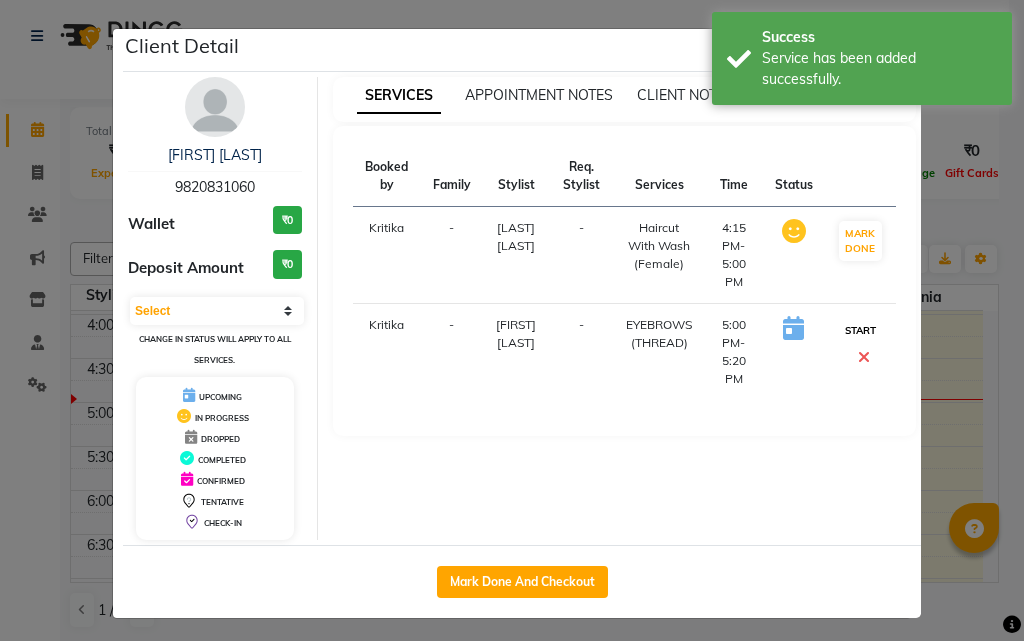 click on "START" at bounding box center (860, 330) 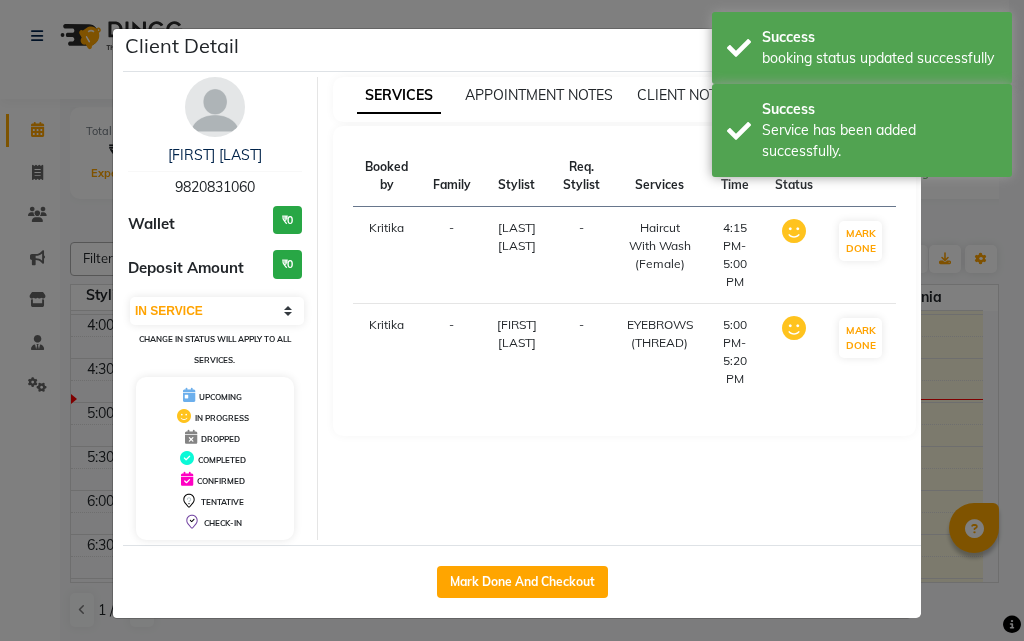 click on "Client Detail  [FIRST] [LAST]   [PHONE] Wallet ₹0 Deposit Amount  ₹0  Select IN SERVICE CONFIRMED TENTATIVE CHECK IN MARK DONE DROPPED UPCOMING Change in status will apply to all services. UPCOMING IN PROGRESS DROPPED COMPLETED CONFIRMED TENTATIVE CHECK-IN SERVICES APPOINTMENT NOTES CLIENT NOTES CONSUMPTION Booked by Family Stylist Req. Stylist Services Time Status  Kritika   - [FIRST] [LAST] -  Haircut With Wash (Female)   4:15 PM-5:00 PM   MARK DONE   Kritika   - [FIRST] [LAST] -  EYEBROWS (THREAD)   5:00 PM-5:20 PM   MARK DONE   Mark Done And Checkout" 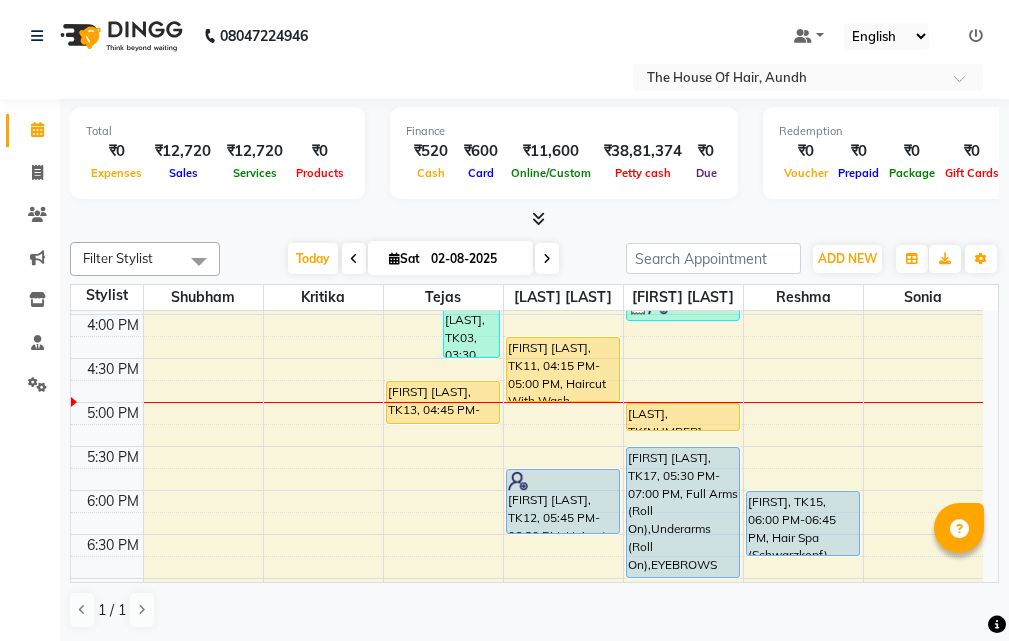 scroll, scrollTop: 800, scrollLeft: 0, axis: vertical 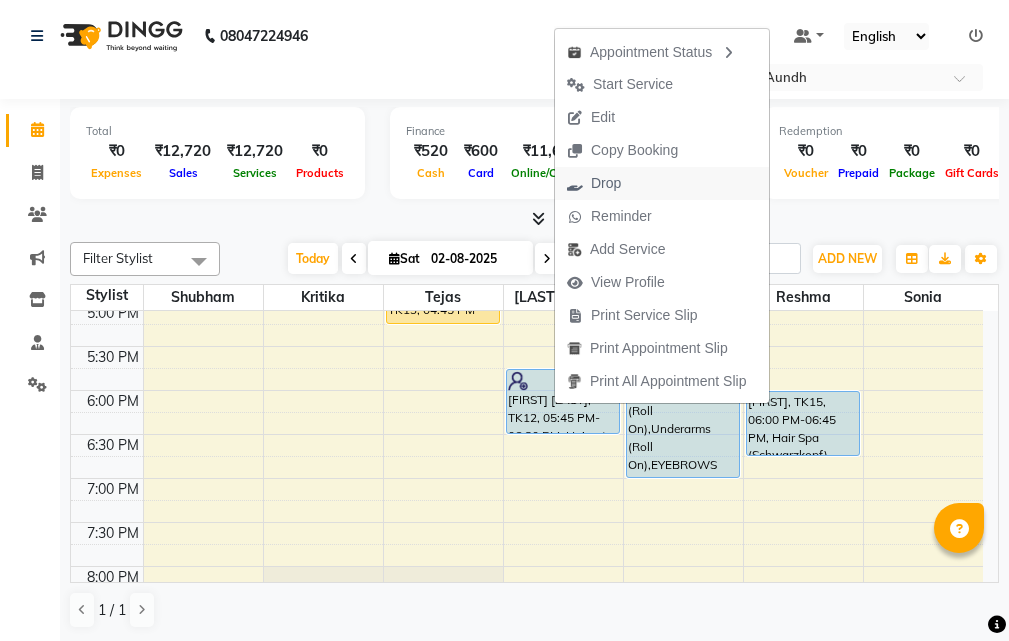 click on "Drop" at bounding box center (606, 183) 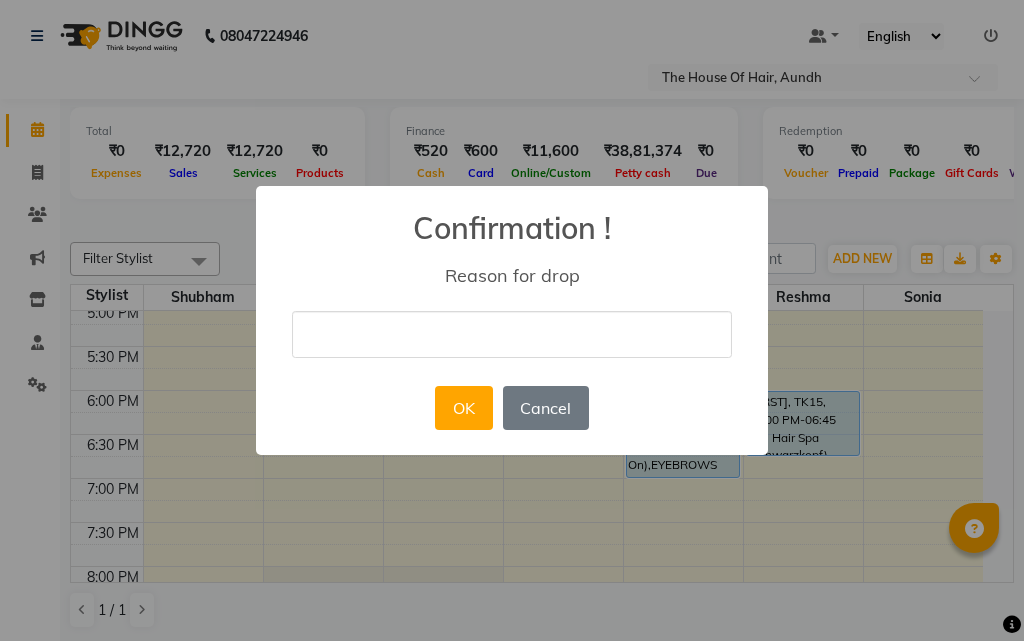 click at bounding box center [512, 334] 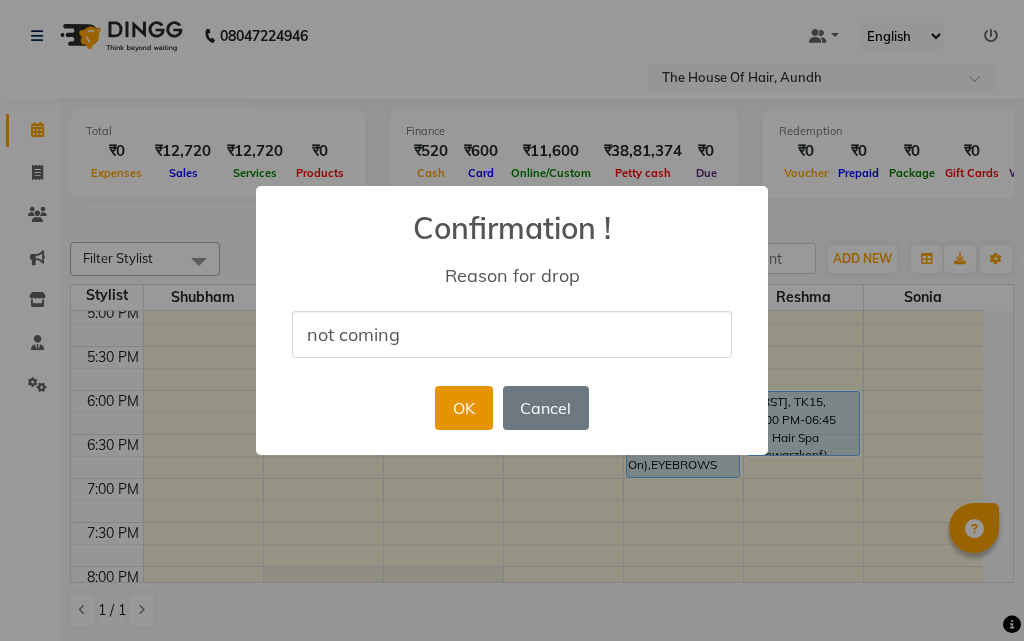 click on "OK" at bounding box center (463, 408) 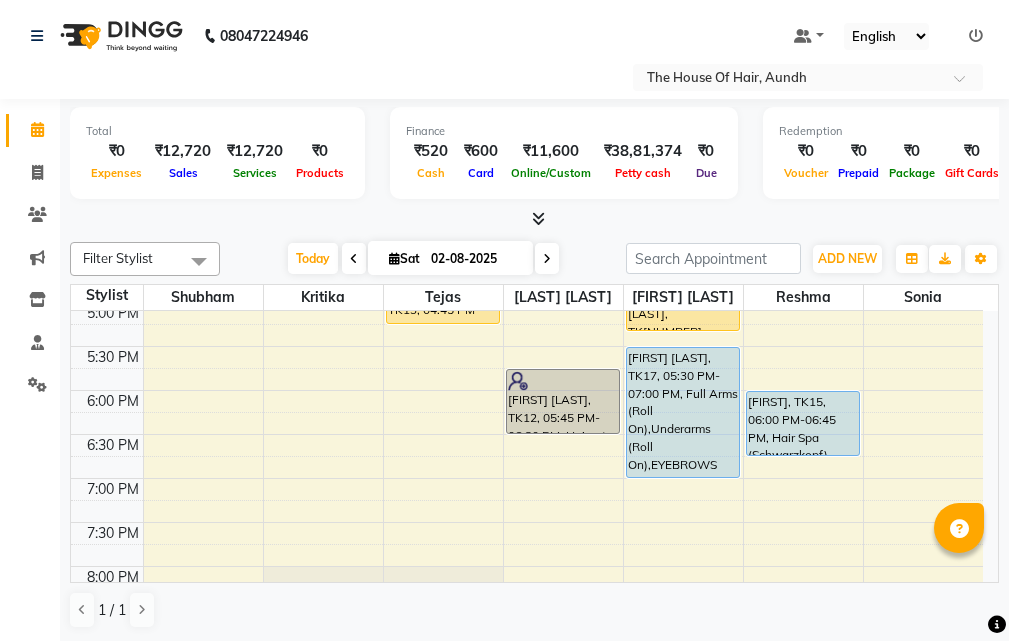 scroll, scrollTop: 700, scrollLeft: 0, axis: vertical 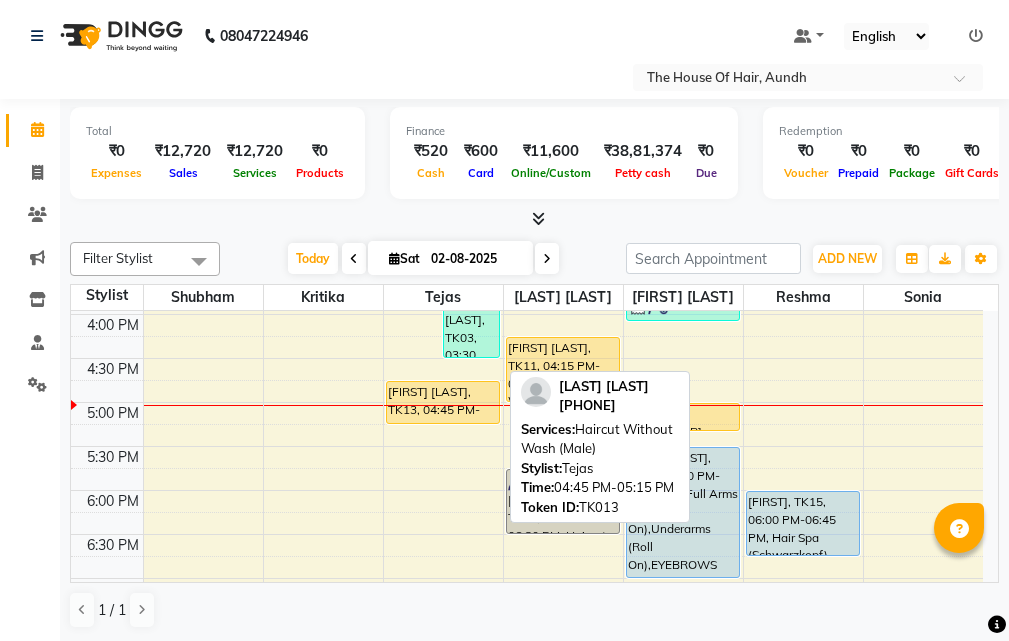click on "[FIRST] [LAST], TK13, 04:45 PM-05:15 PM, Haircut Without Wash (Male)" at bounding box center [443, 402] 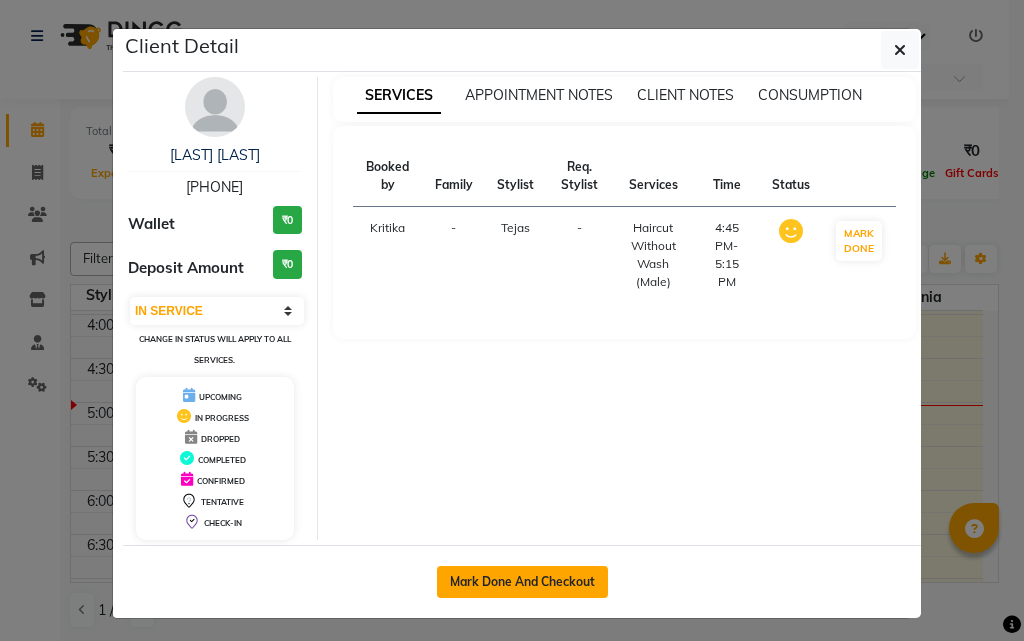 click on "Mark Done And Checkout" 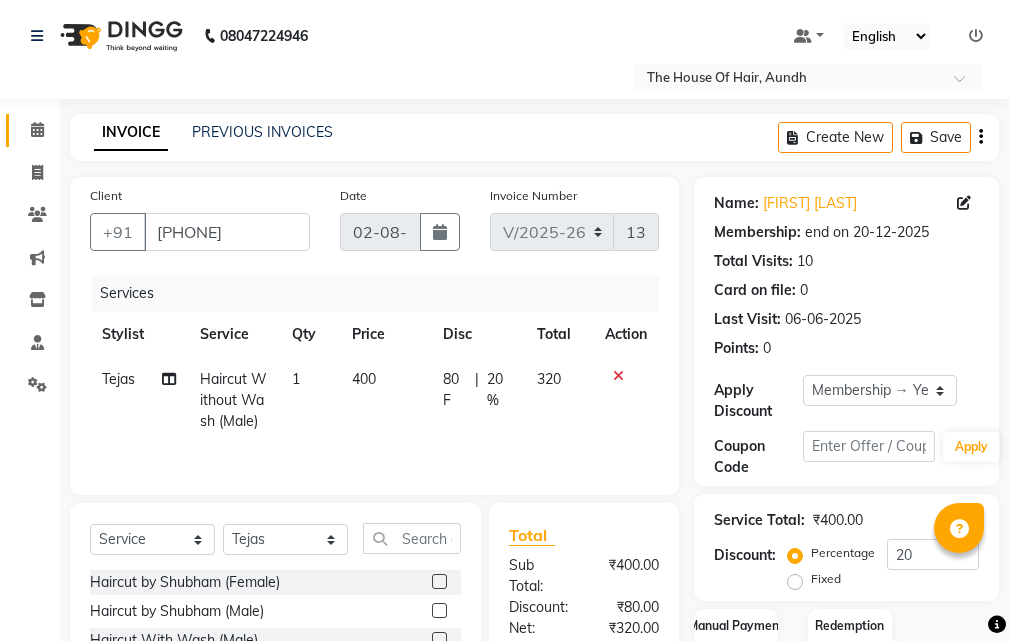 scroll, scrollTop: 200, scrollLeft: 0, axis: vertical 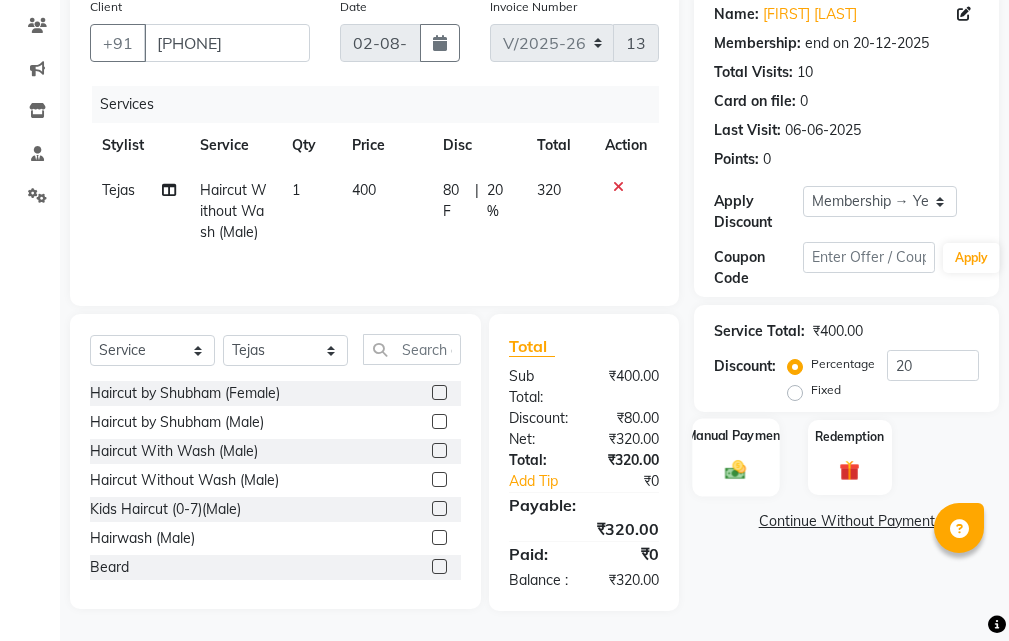 click on "Manual Payment" 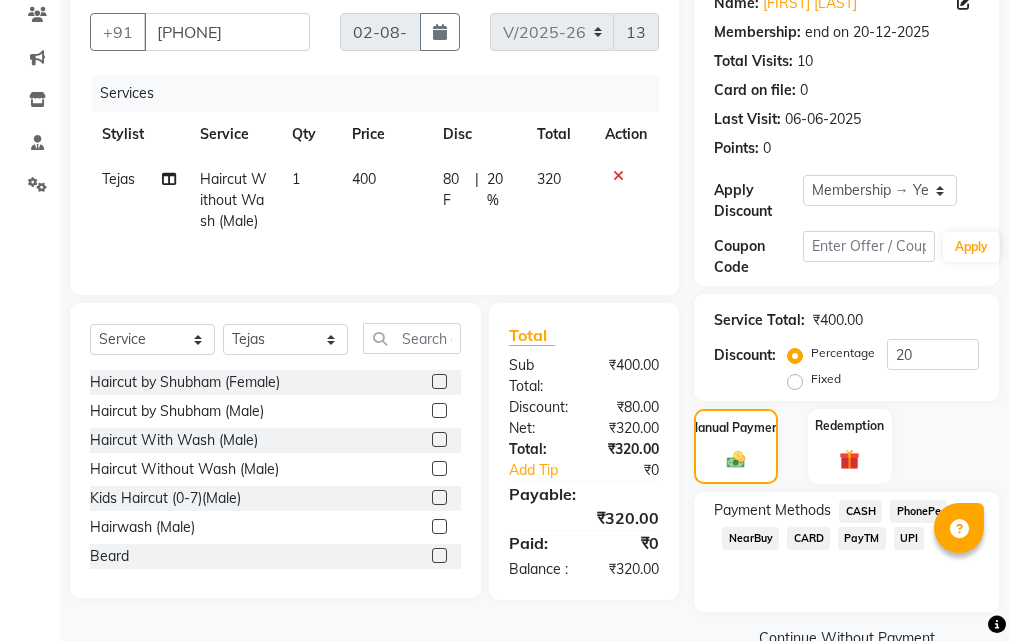 scroll, scrollTop: 242, scrollLeft: 0, axis: vertical 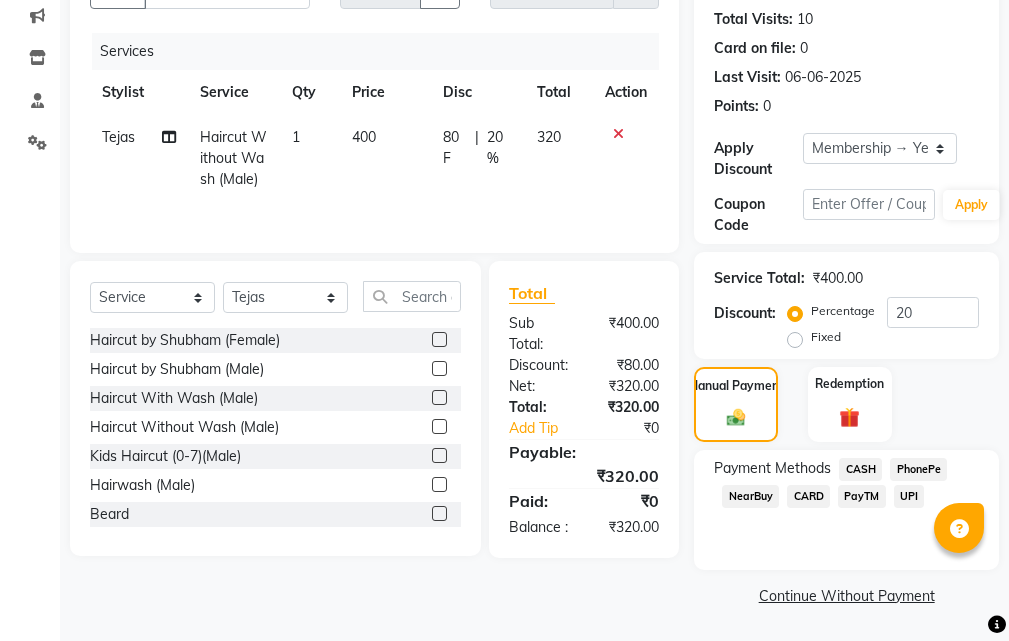 click on "UPI" 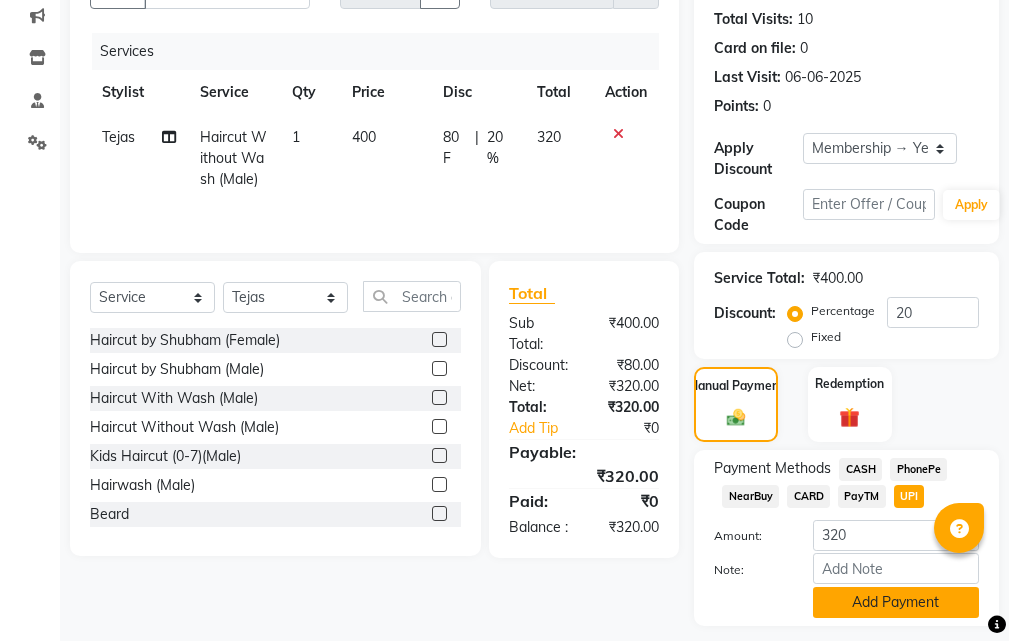 scroll, scrollTop: 298, scrollLeft: 0, axis: vertical 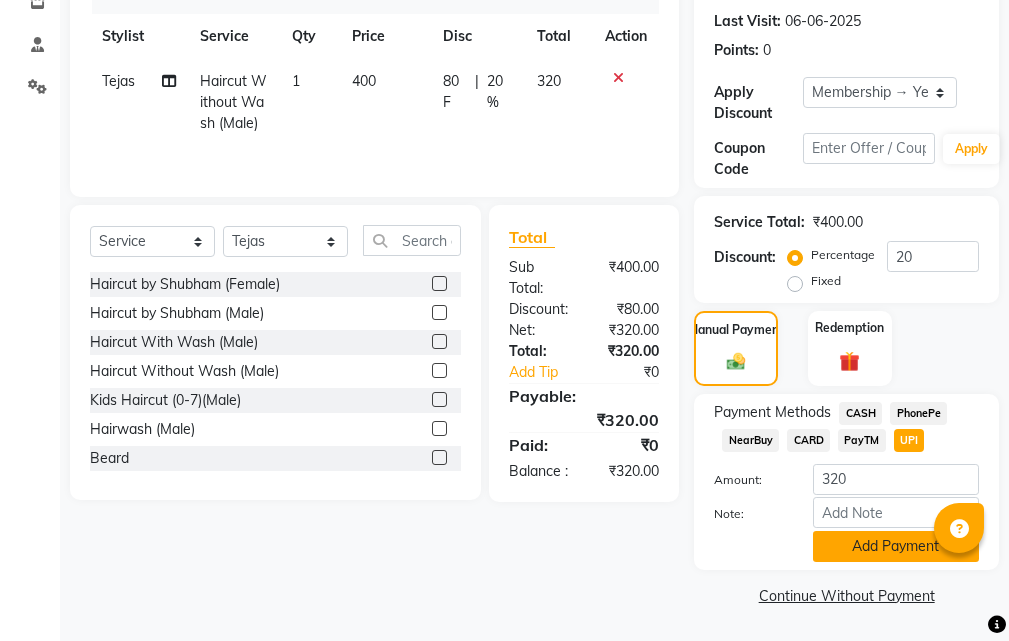 click on "Add Payment" 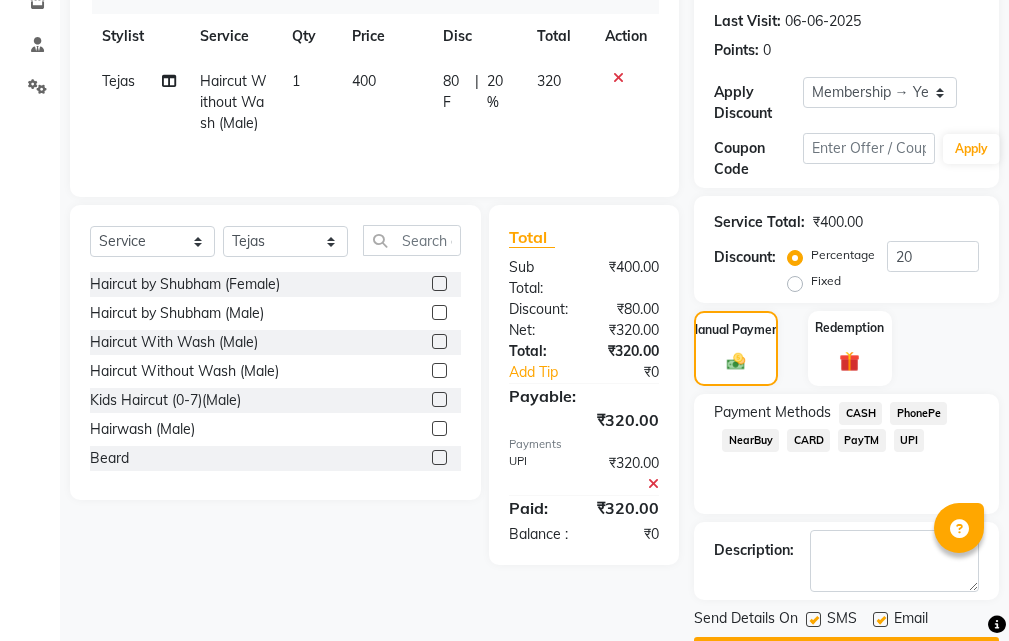scroll, scrollTop: 355, scrollLeft: 0, axis: vertical 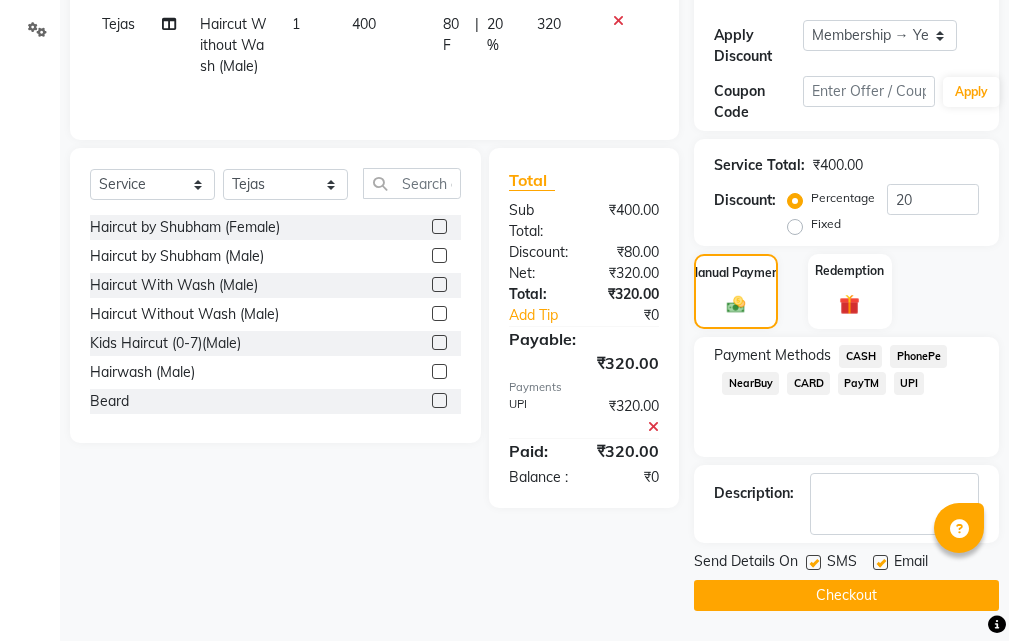 click on "Checkout" 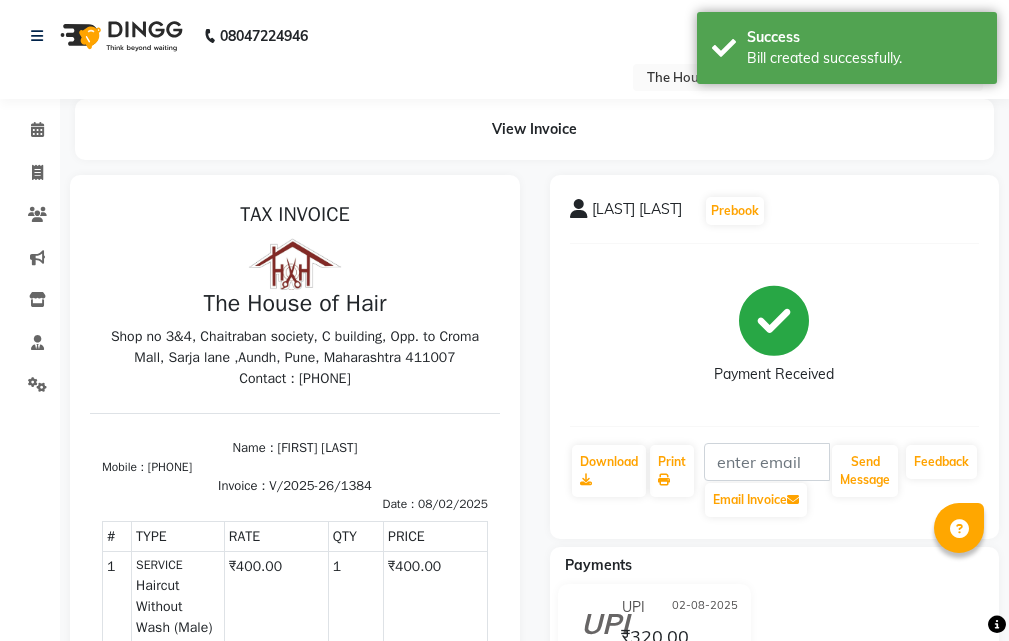 scroll, scrollTop: 0, scrollLeft: 0, axis: both 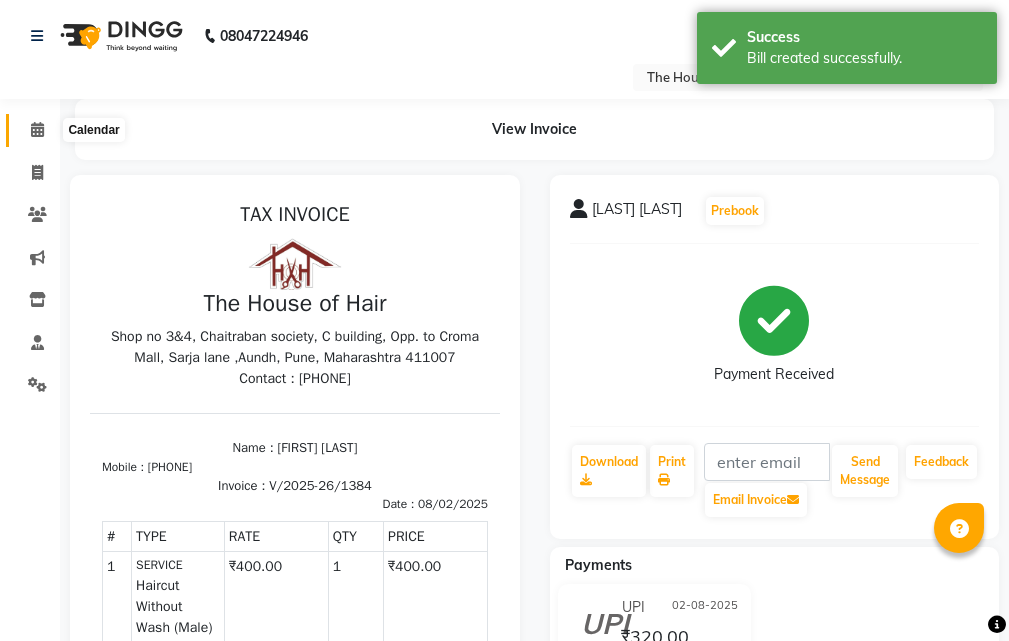 click 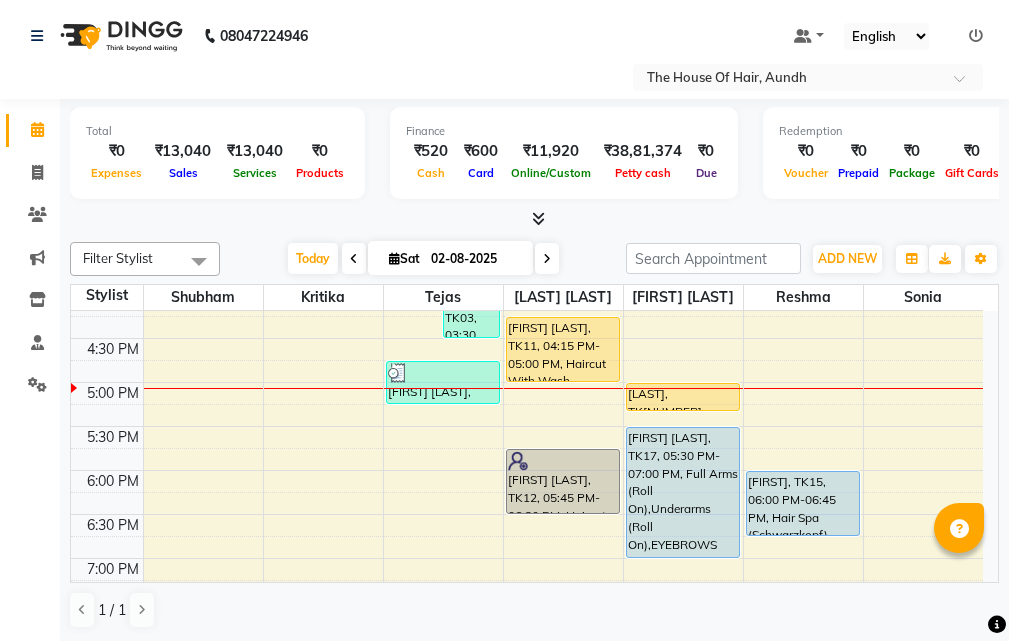 scroll, scrollTop: 760, scrollLeft: 0, axis: vertical 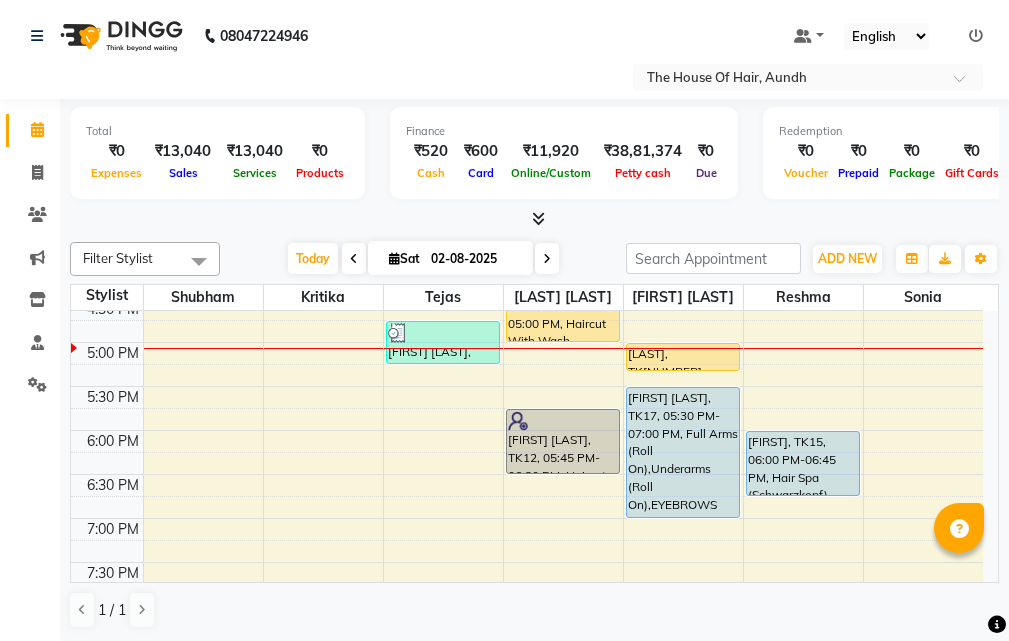 click on "[LAST], TK[NUMBER], [TIME]-[TIME], [SERVICE],[SERVICE]     [LAST], TK[NUMBER], [TIME]-[TIME], [SERVICE],[SERVICE]     [LAST], TK[NUMBER], [TIME]-[TIME], [SERVICE]     [LAST], TK[NUMBER], [TIME]-[TIME], [SERVICE]     [LAST], TK[NUMBER], [TIME]-[TIME], [SERVICE],[SERVICE] (₹[PRICE])     [LAST], TK[NUMBER], [TIME]-[TIME], [SERVICE]     [LAST], TK[NUMBER], [TIME]-[TIME], [SERVICE]     [LAST], TK[NUMBER], [TIME]-[TIME], [SERVICE],[SERVICE]    [LAST], TK[NUMBER], [TIME]-[TIME], [SERVICE]     [LAST], TK[NUMBER], [TIME]-[TIME], [SERVICE],[SERVICE]     [LAST], TK[NUMBER], [TIME]-[TIME], [SERVICE] & [SERVICE] (Female)" at bounding box center [527, 166] 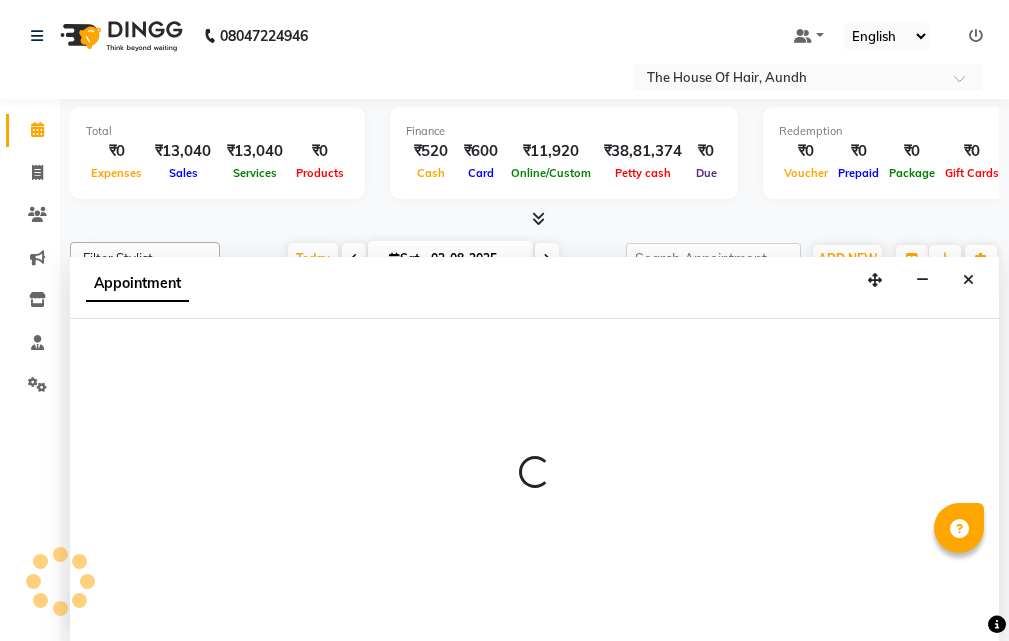 scroll, scrollTop: 1, scrollLeft: 0, axis: vertical 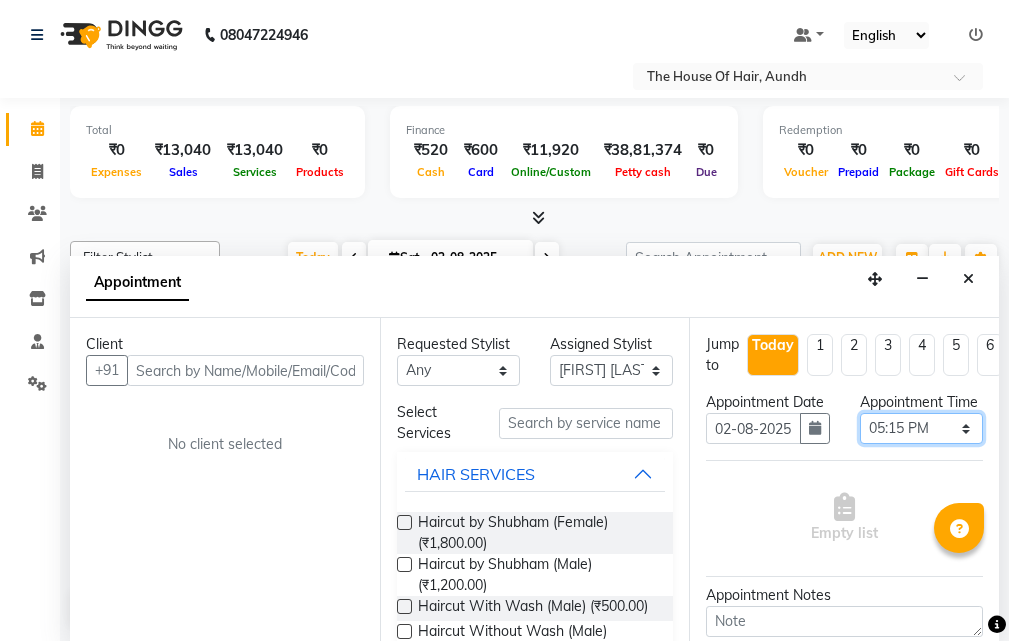 click on "Select 09:00 AM 09:15 AM 09:30 AM 09:45 AM 10:00 AM 10:15 AM 10:30 AM 10:45 AM 11:00 AM 11:15 AM 11:30 AM 11:45 AM 12:00 PM 12:15 PM 12:30 PM 12:45 PM 01:00 PM 01:15 PM 01:30 PM 01:45 PM 02:00 PM 02:15 PM 02:30 PM 02:45 PM 03:00 PM 03:15 PM 03:30 PM 03:45 PM 04:00 PM 04:15 PM 04:30 PM 04:45 PM 05:00 PM 05:15 PM 05:30 PM 05:45 PM 06:00 PM 06:15 PM 06:30 PM 06:45 PM 07:00 PM 07:15 PM 07:30 PM 07:45 PM 08:00 PM 08:15 PM 08:30 PM 08:45 PM 09:00 PM 09:15 PM 09:30 PM" at bounding box center (921, 428) 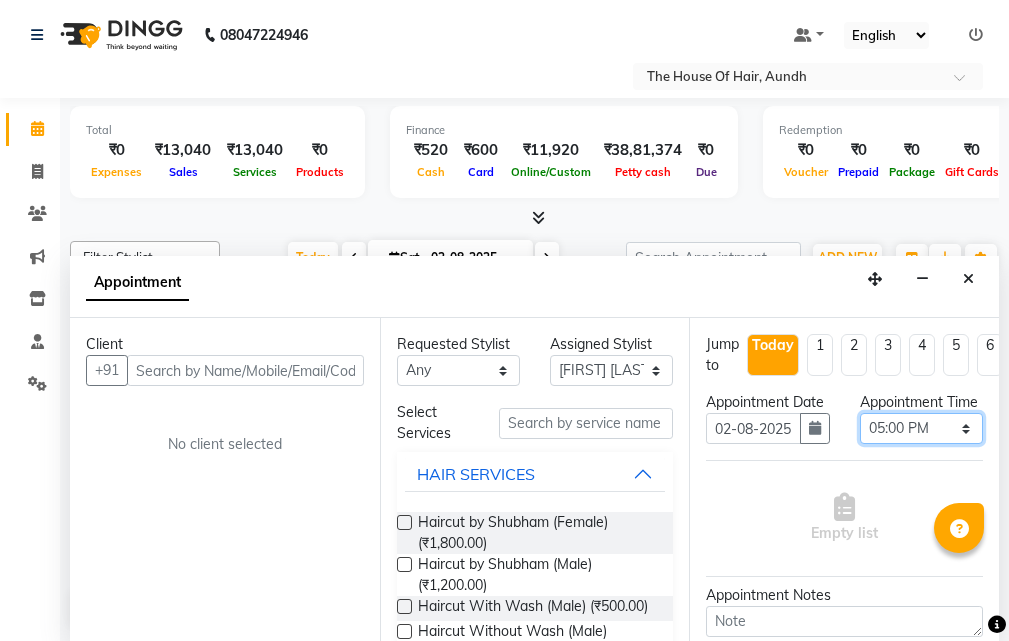 click on "Select 09:00 AM 09:15 AM 09:30 AM 09:45 AM 10:00 AM 10:15 AM 10:30 AM 10:45 AM 11:00 AM 11:15 AM 11:30 AM 11:45 AM 12:00 PM 12:15 PM 12:30 PM 12:45 PM 01:00 PM 01:15 PM 01:30 PM 01:45 PM 02:00 PM 02:15 PM 02:30 PM 02:45 PM 03:00 PM 03:15 PM 03:30 PM 03:45 PM 04:00 PM 04:15 PM 04:30 PM 04:45 PM 05:00 PM 05:15 PM 05:30 PM 05:45 PM 06:00 PM 06:15 PM 06:30 PM 06:45 PM 07:00 PM 07:15 PM 07:30 PM 07:45 PM 08:00 PM 08:15 PM 08:30 PM 08:45 PM 09:00 PM 09:15 PM 09:30 PM" at bounding box center (921, 428) 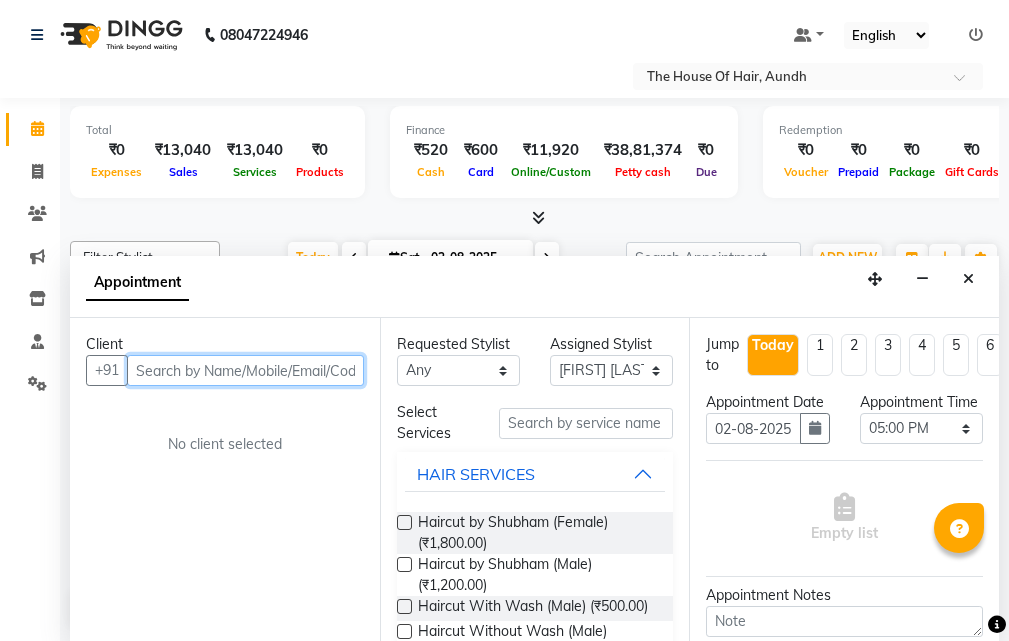 click at bounding box center (245, 370) 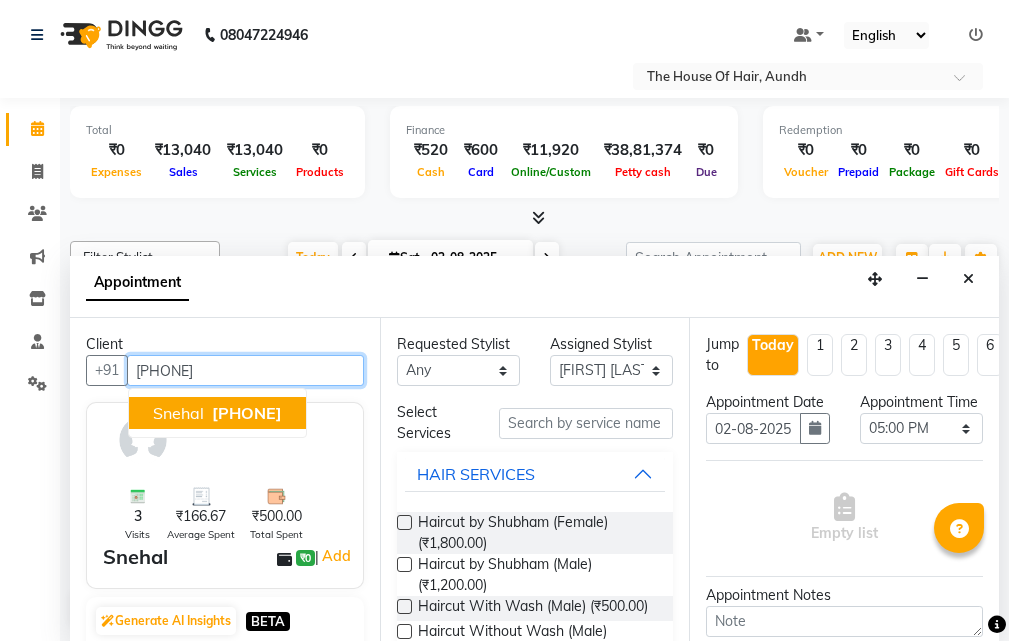 click on "Snehal" at bounding box center [178, 413] 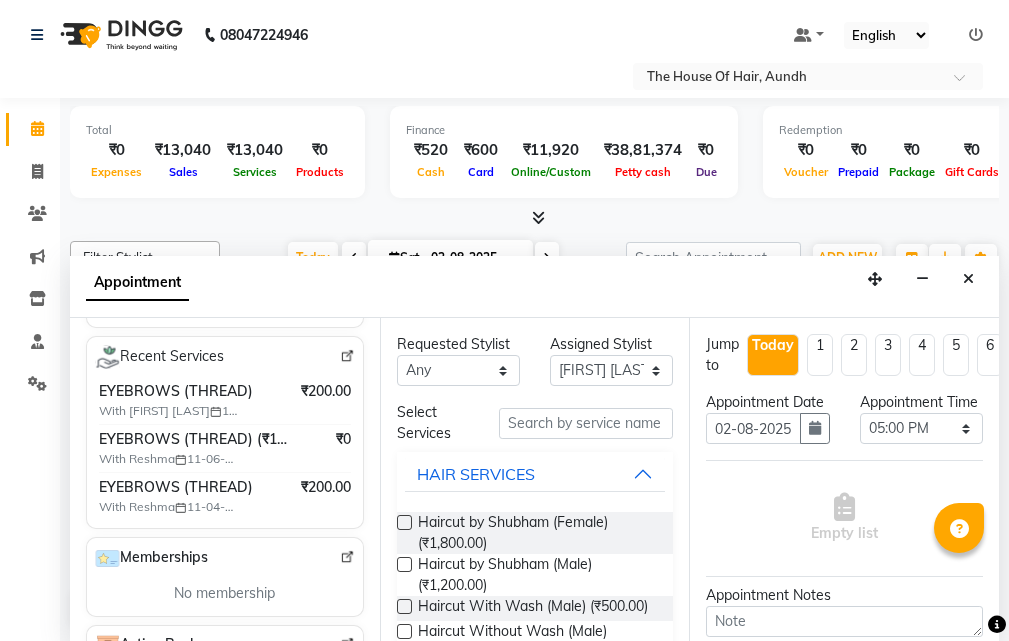 scroll, scrollTop: 400, scrollLeft: 0, axis: vertical 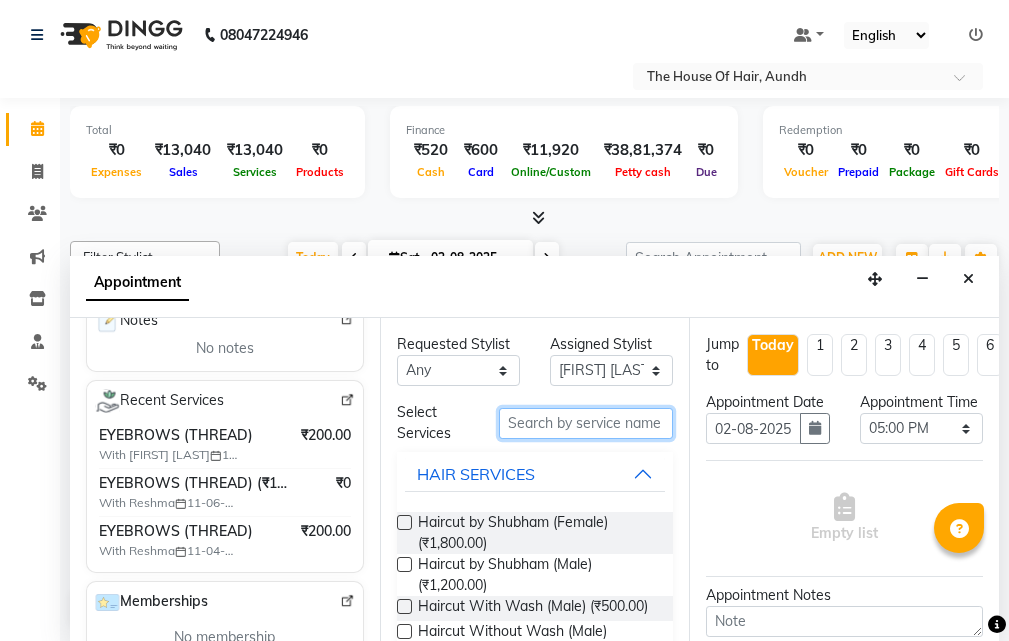 click at bounding box center [586, 423] 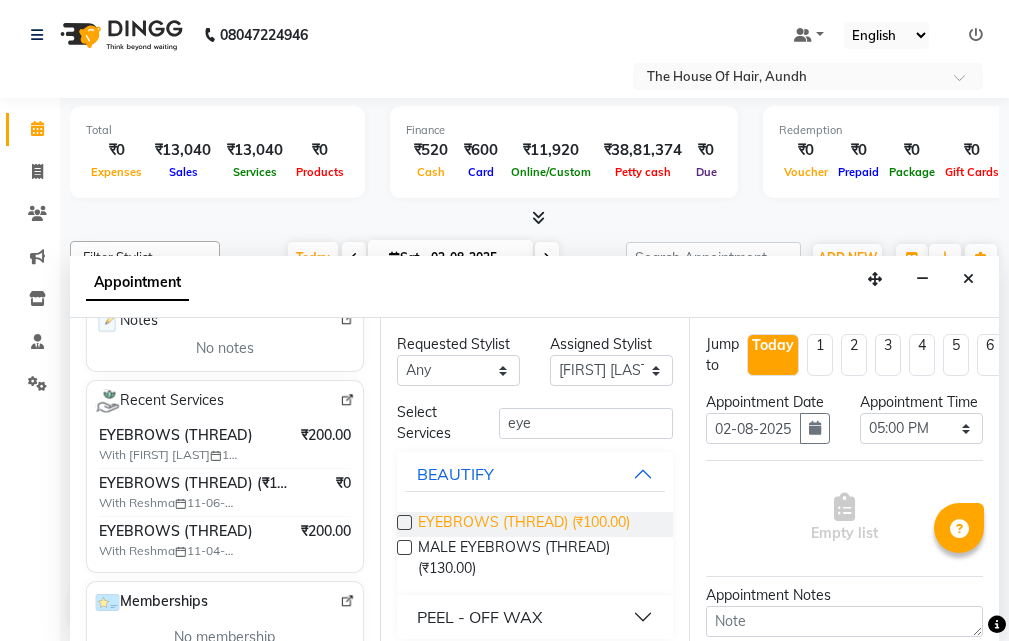 click on "EYEBROWS (THREAD) (₹100.00)" at bounding box center [524, 524] 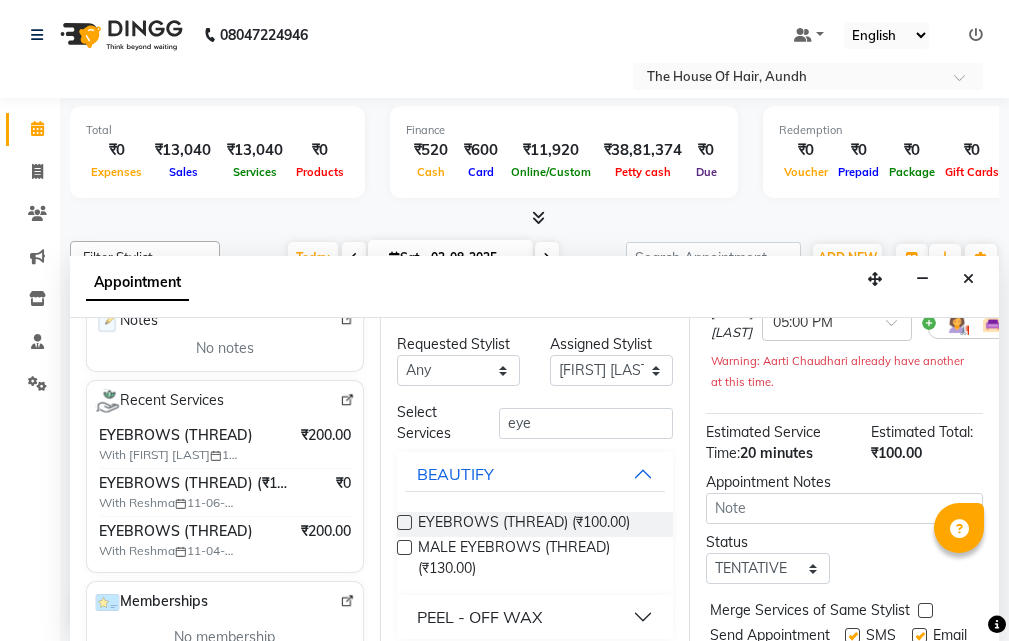 scroll, scrollTop: 300, scrollLeft: 0, axis: vertical 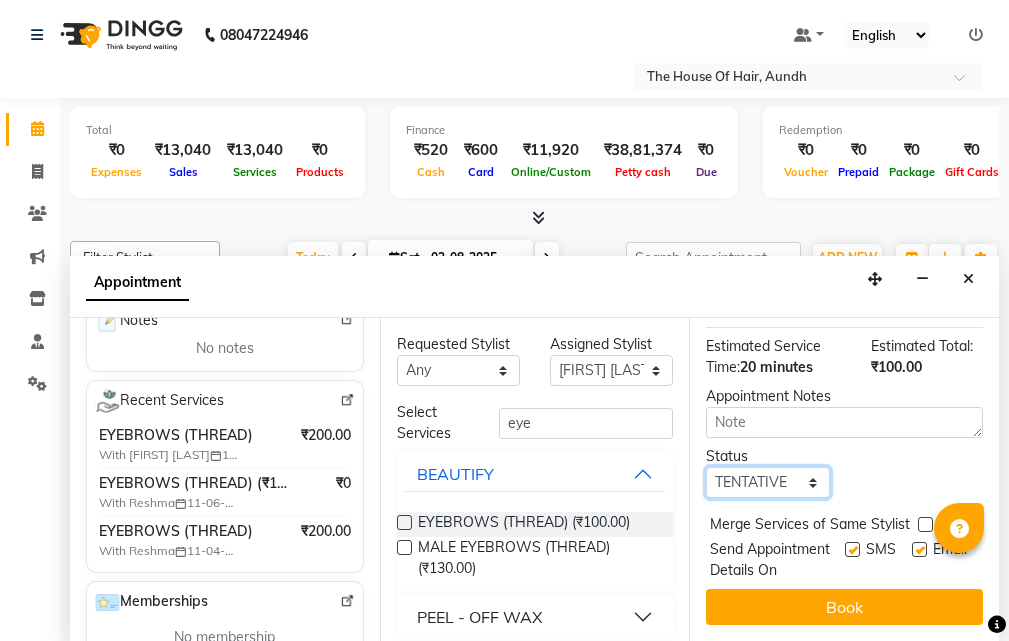 click on "Select TENTATIVE CONFIRM CHECK-IN UPCOMING" at bounding box center [767, 482] 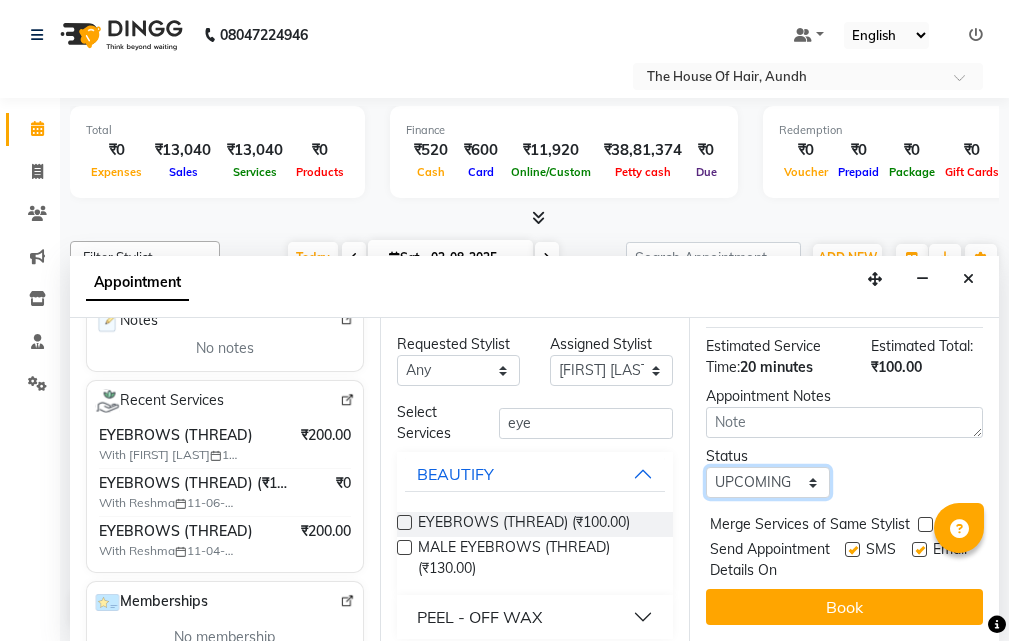 click on "Select TENTATIVE CONFIRM CHECK-IN UPCOMING" at bounding box center [767, 482] 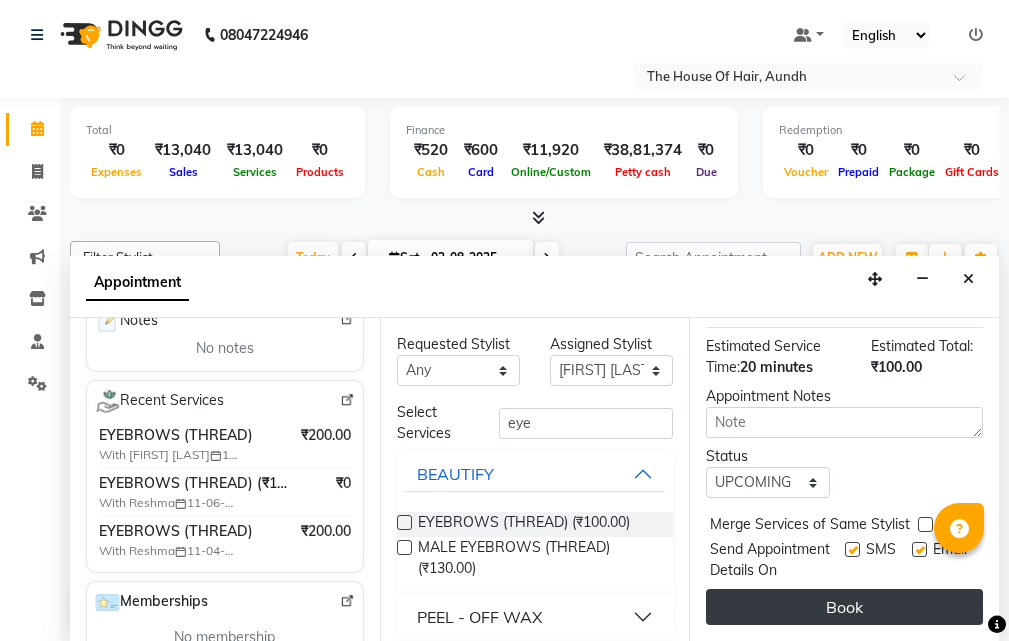 click on "Book" at bounding box center [844, 607] 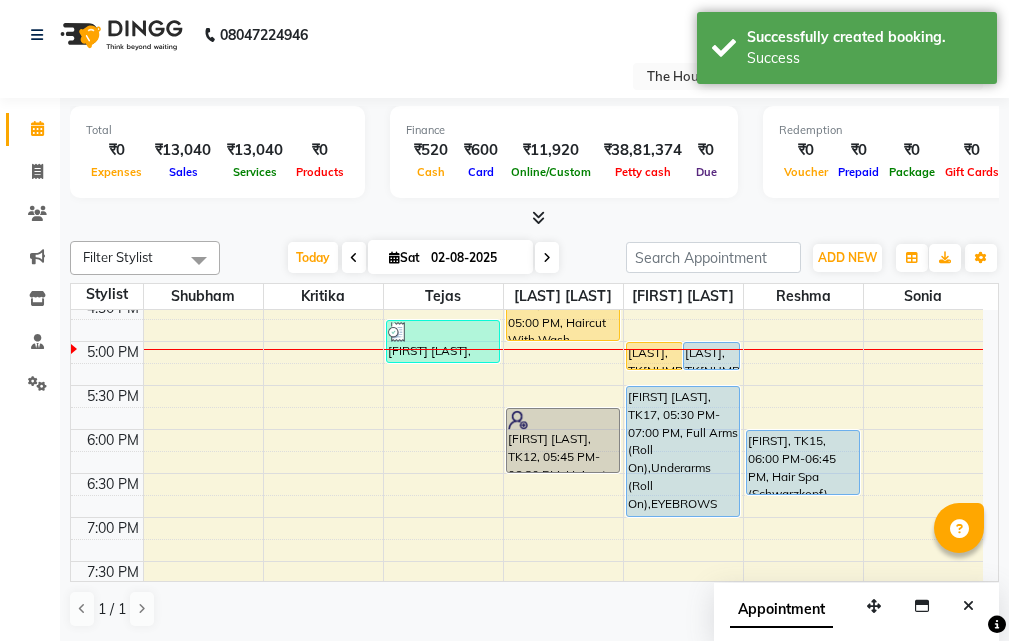 scroll, scrollTop: 0, scrollLeft: 0, axis: both 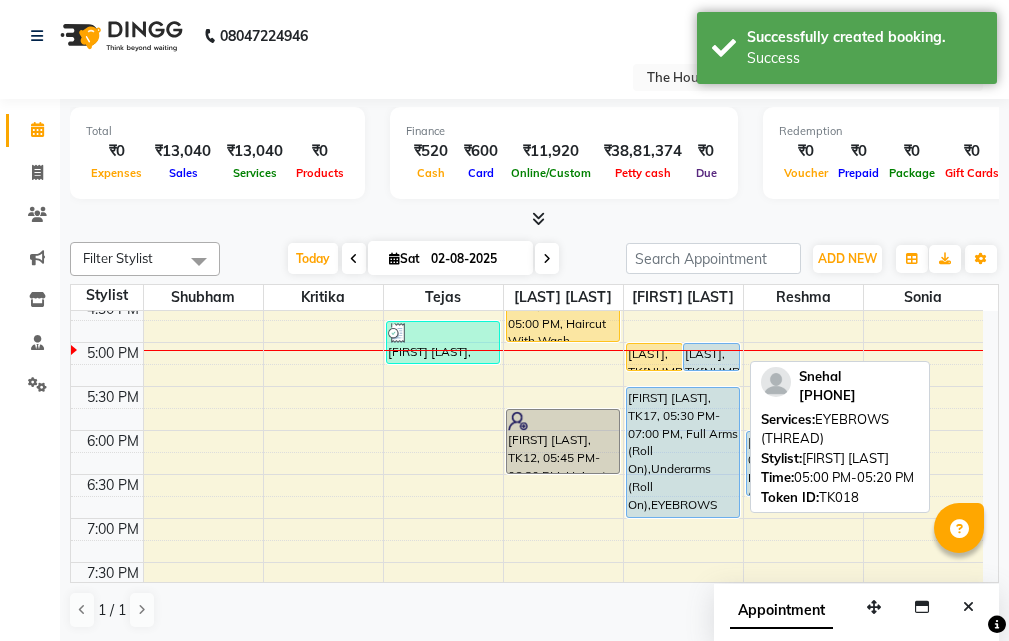 click on "[LAST], TK[NUMBER], [TIME]-[TIME], [SERVICE] (THREAD)" at bounding box center (711, 357) 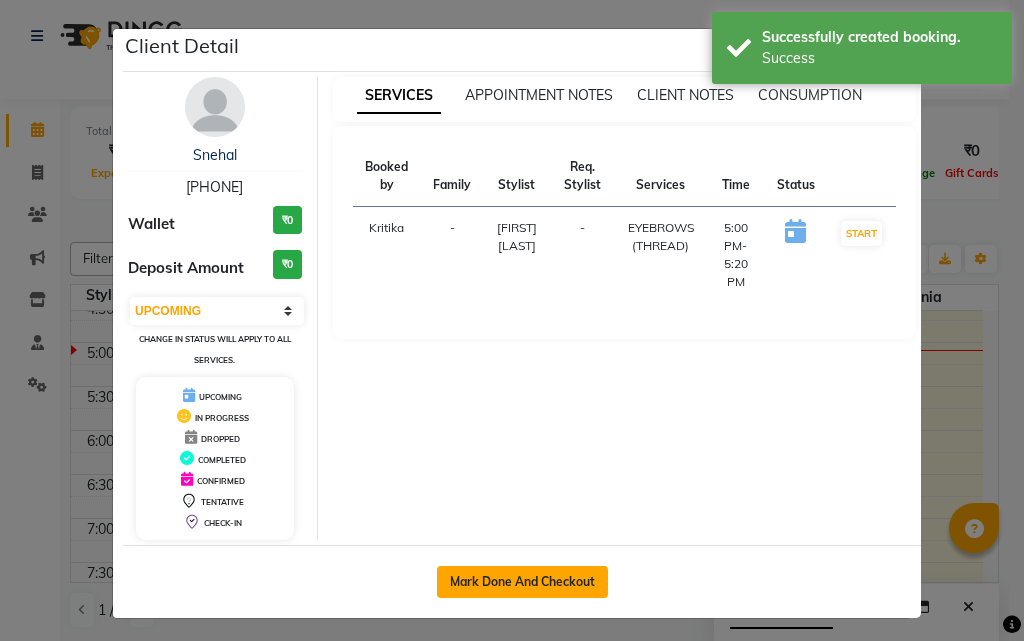click on "Mark Done And Checkout" 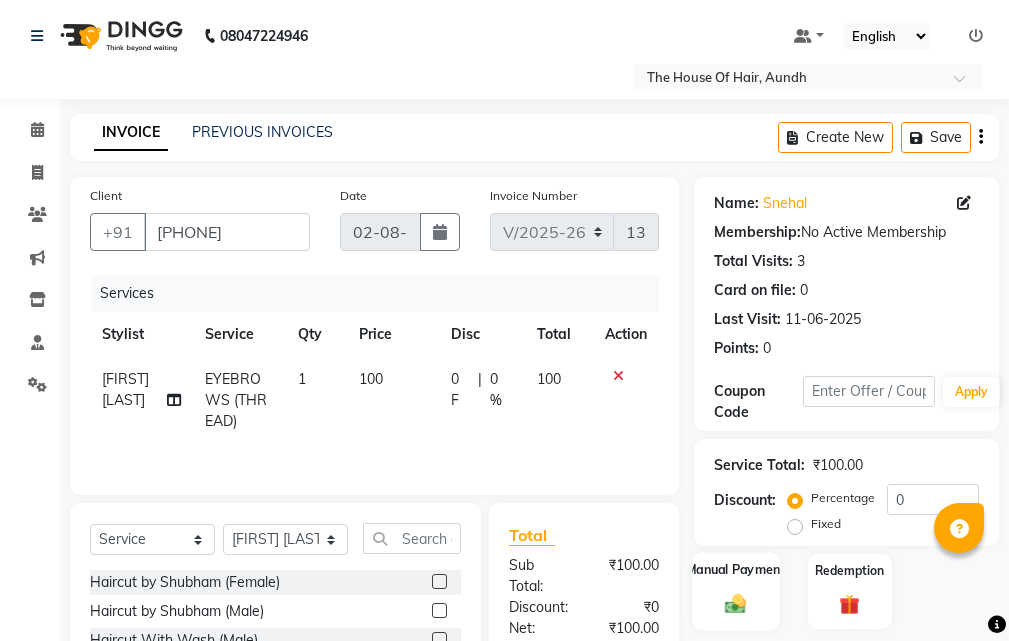scroll, scrollTop: 200, scrollLeft: 0, axis: vertical 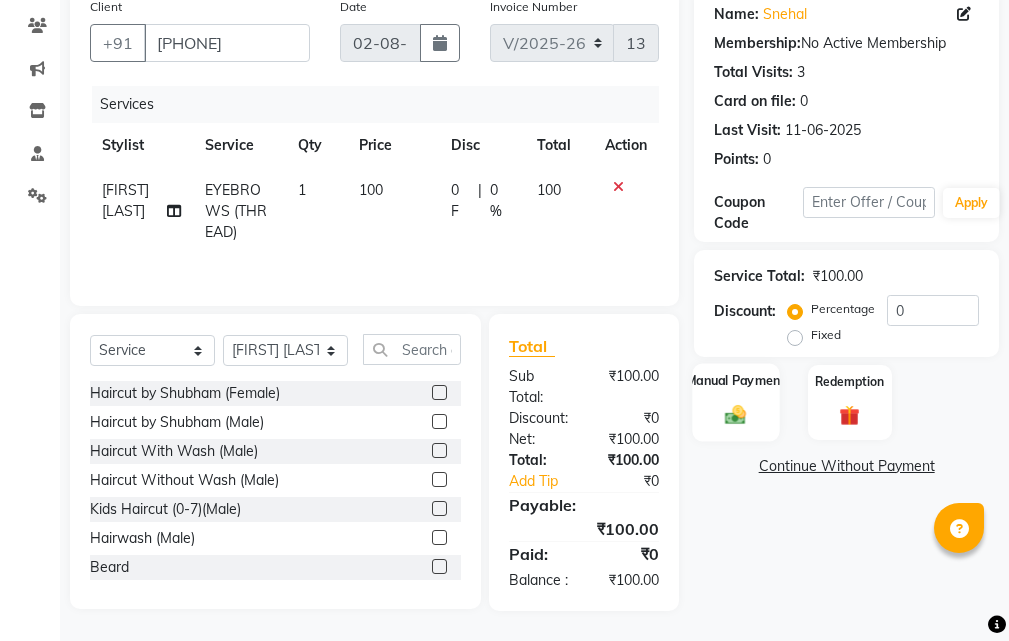 click on "Manual Payment" 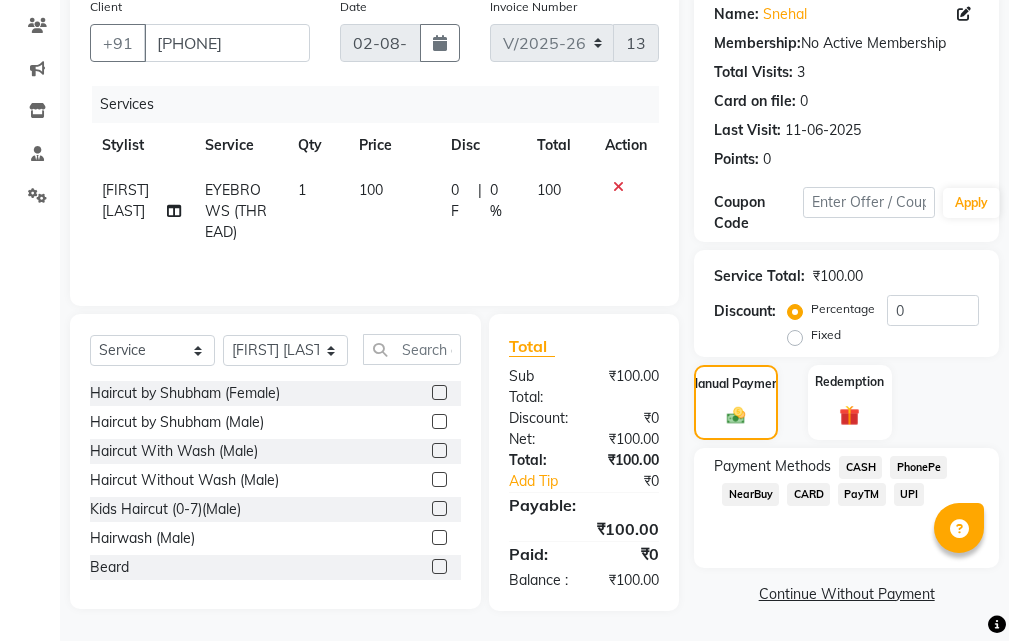 click on "UPI" 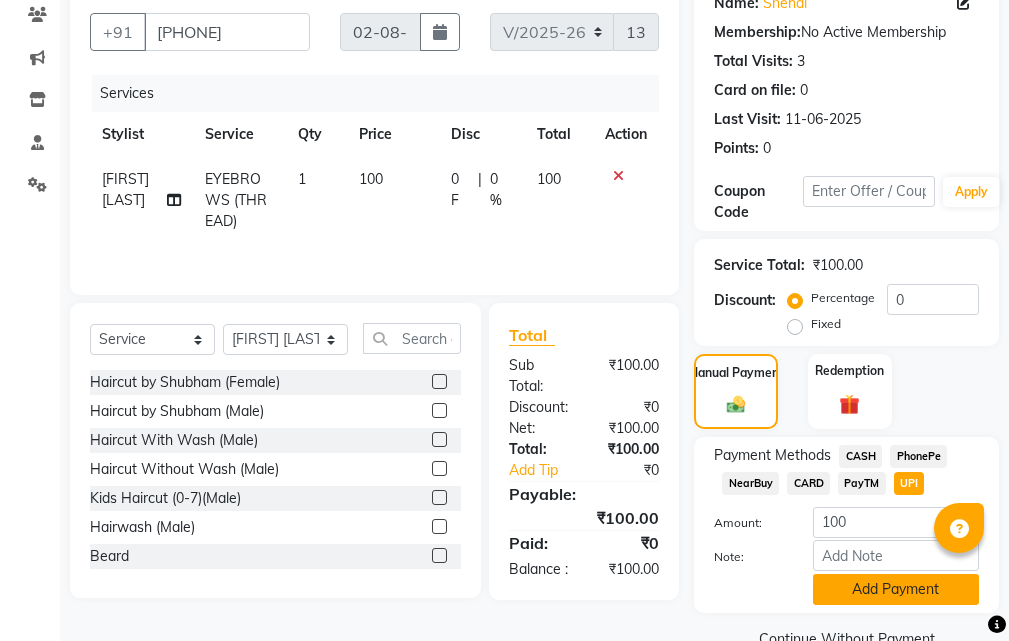 click on "Add Payment" 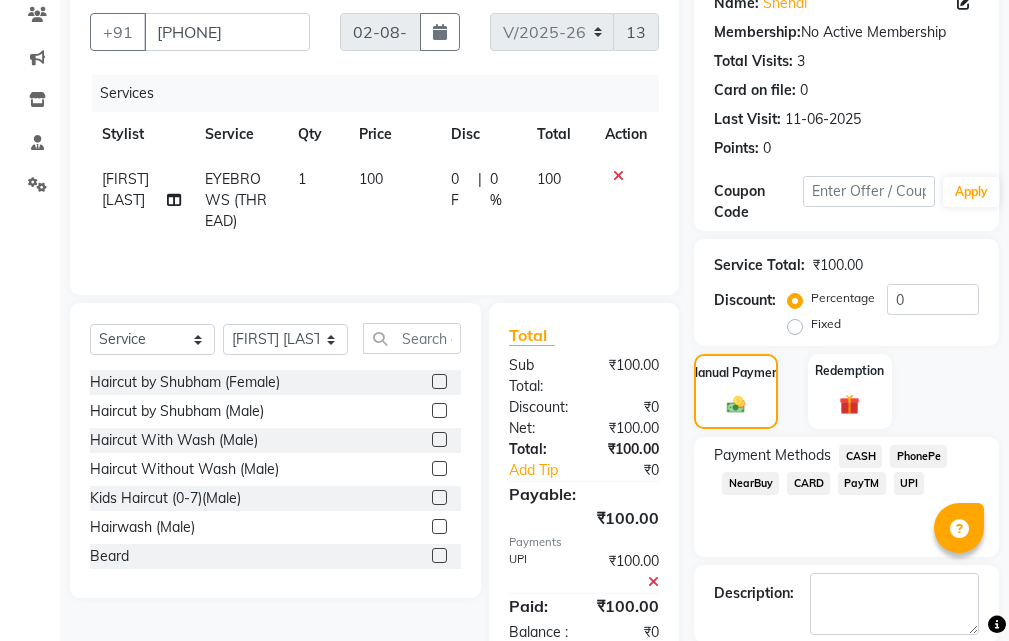 scroll, scrollTop: 300, scrollLeft: 0, axis: vertical 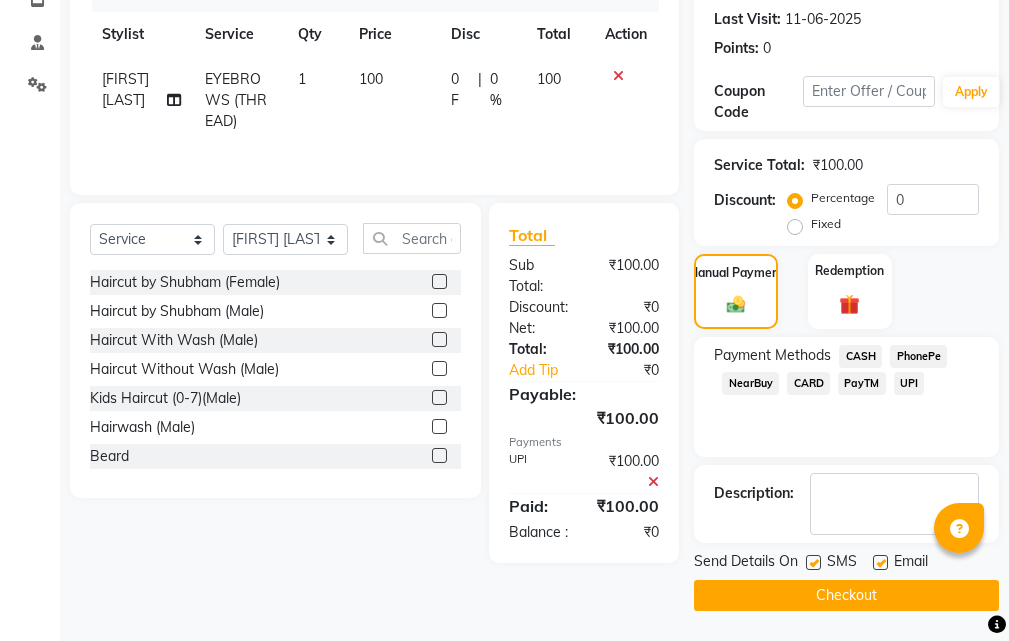 click on "Checkout" 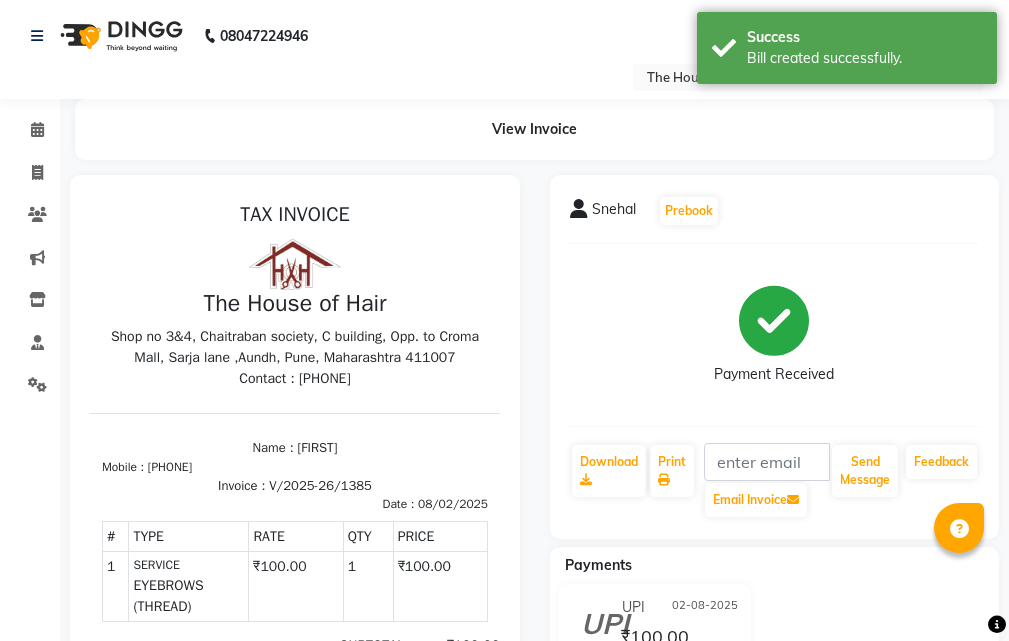 scroll, scrollTop: 0, scrollLeft: 0, axis: both 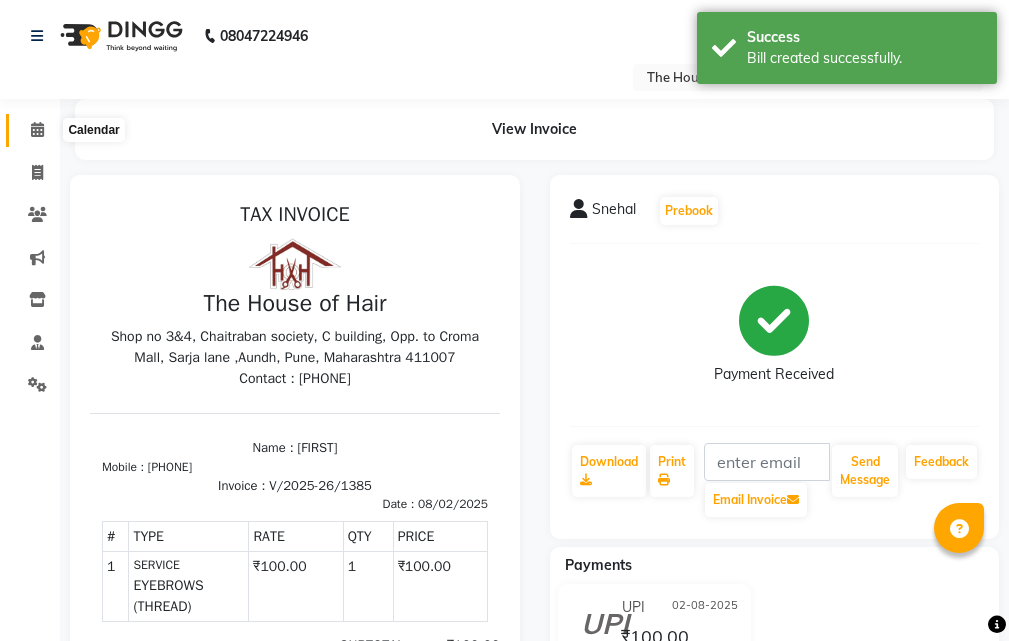 click 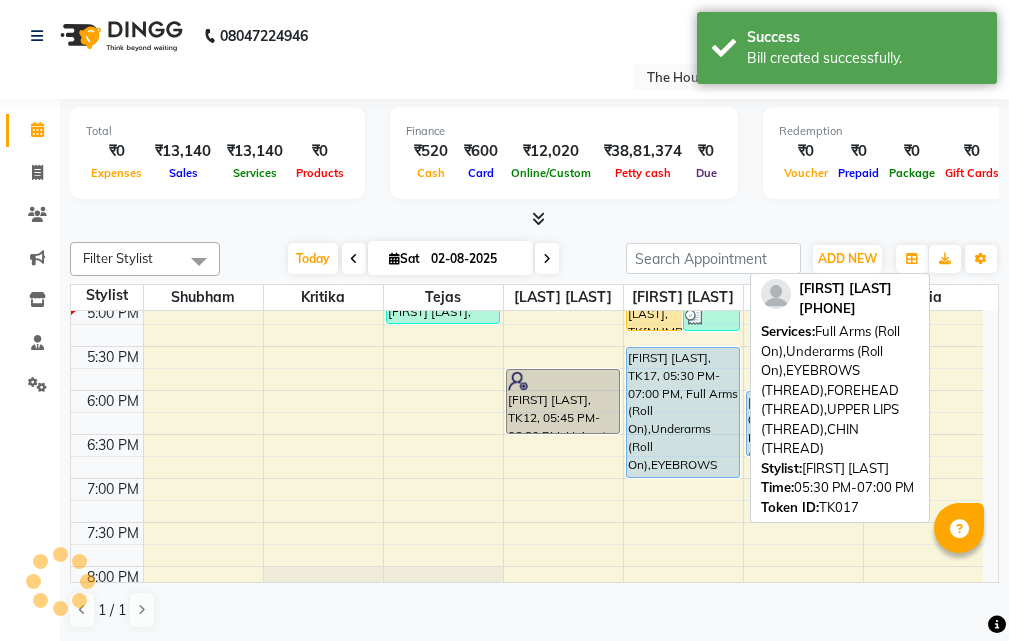 scroll, scrollTop: 700, scrollLeft: 0, axis: vertical 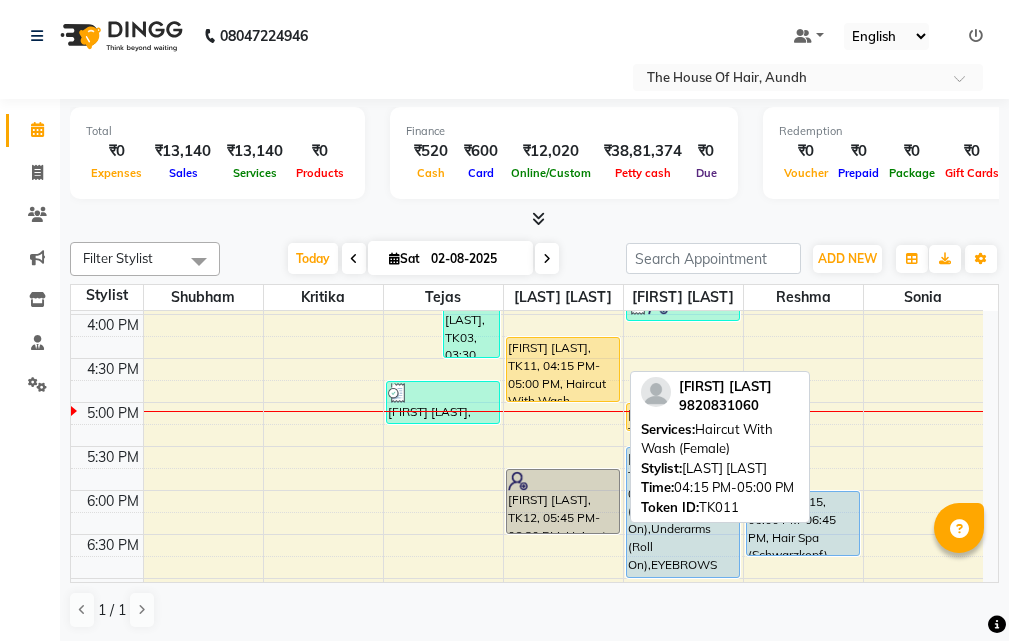 click on "[FIRST] [LAST], TK11, 04:15 PM-05:00 PM, Haircut With Wash (Female)" at bounding box center [563, 369] 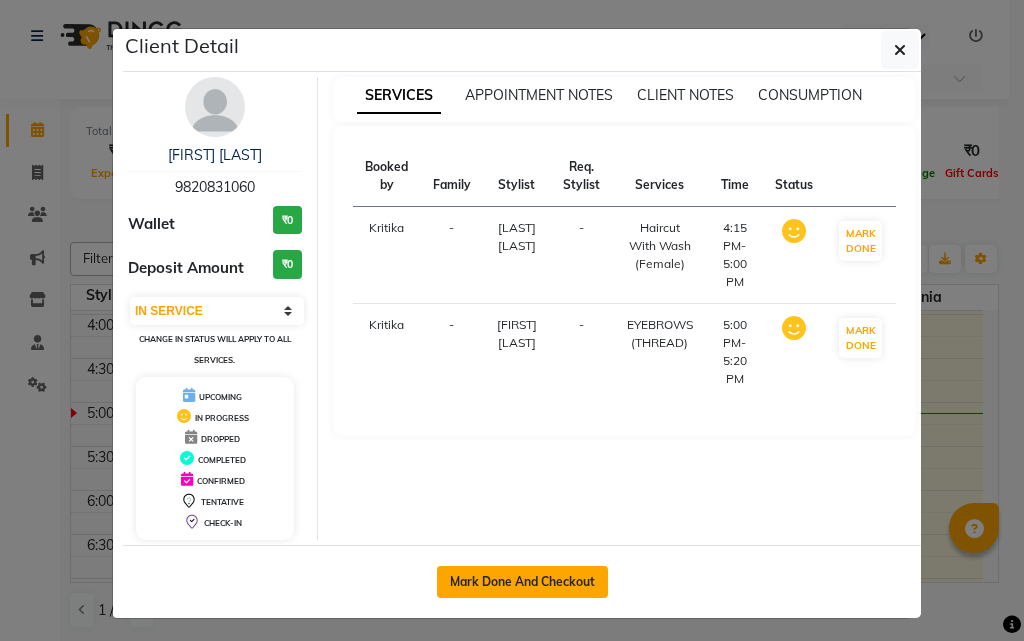 click on "Mark Done And Checkout" 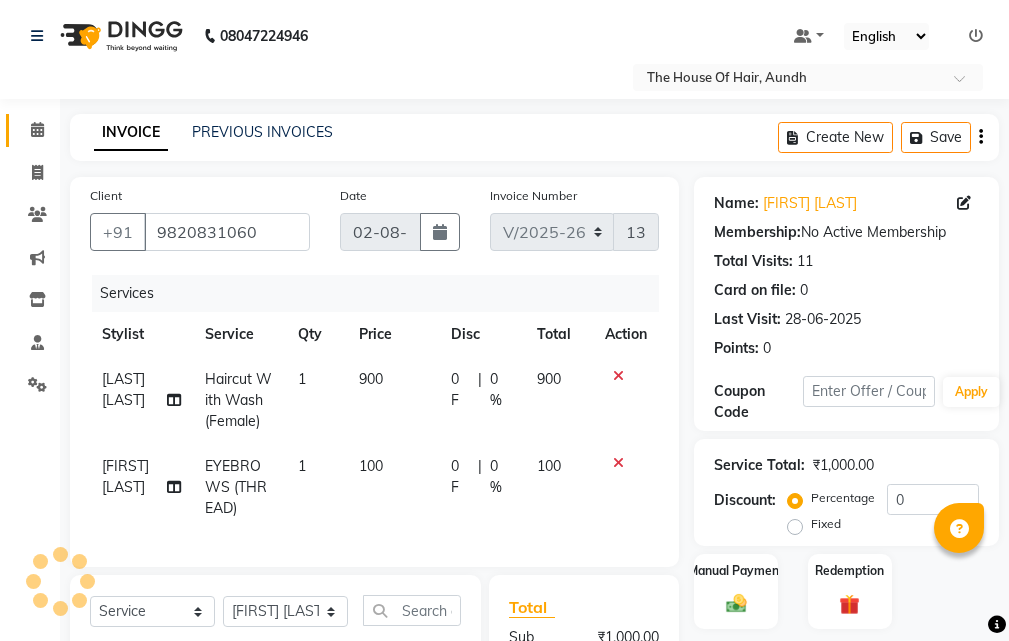 scroll, scrollTop: 318, scrollLeft: 0, axis: vertical 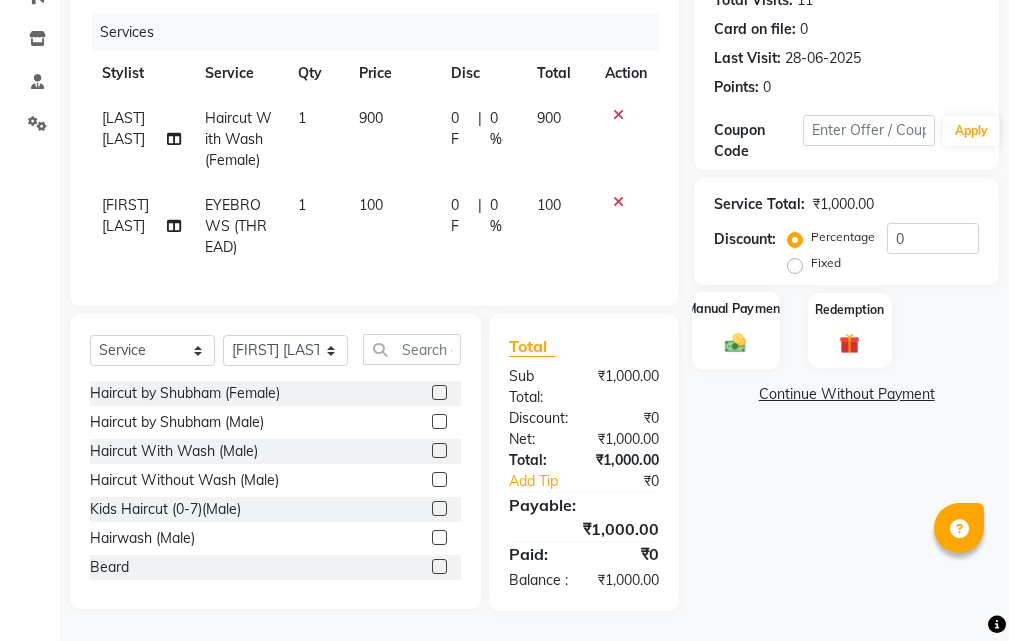 click 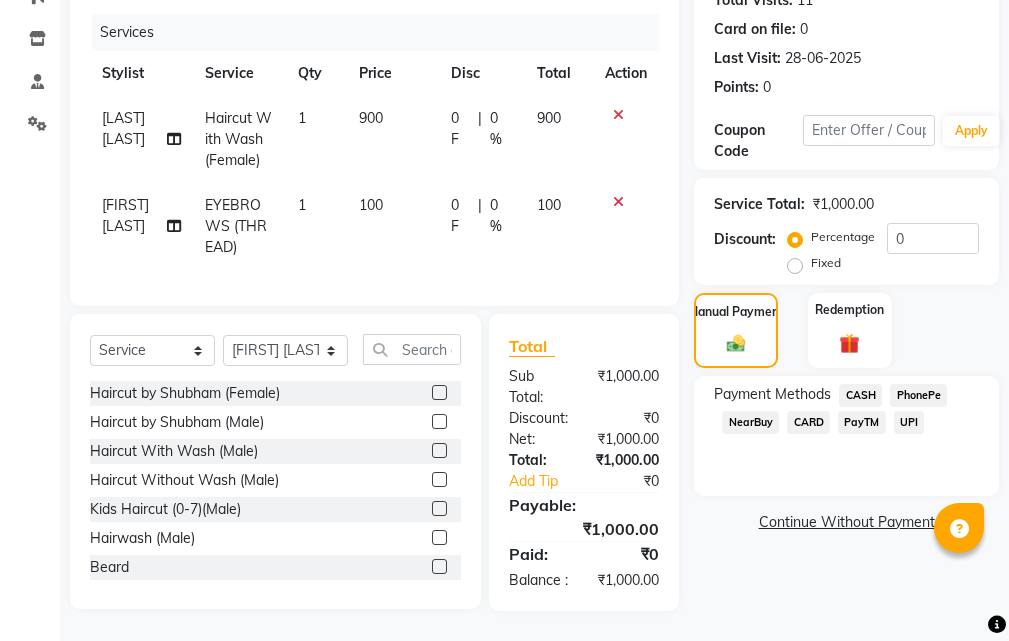 click on "UPI" 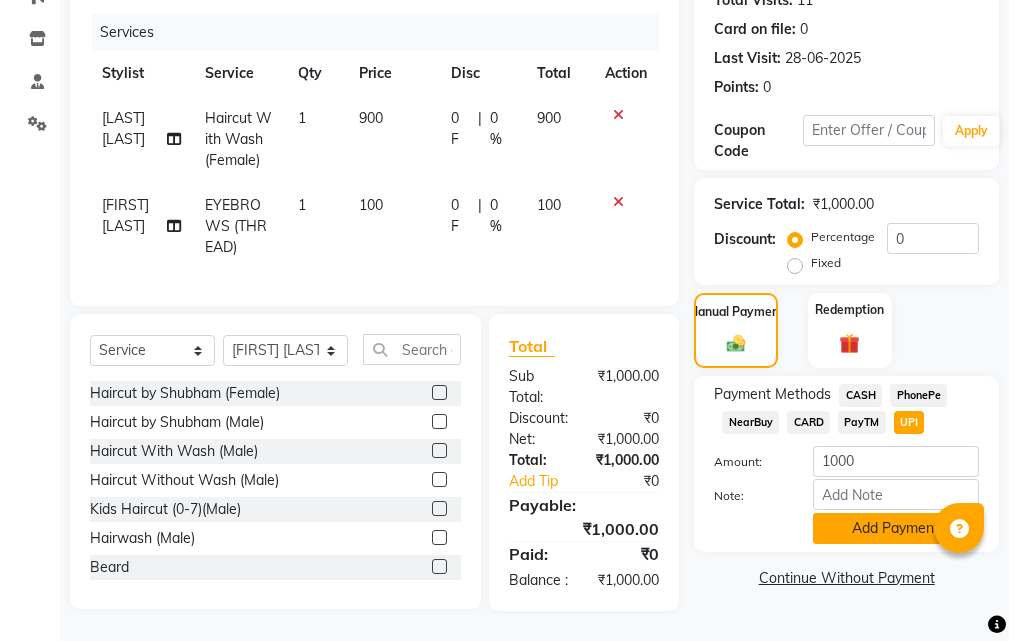 click on "Add Payment" 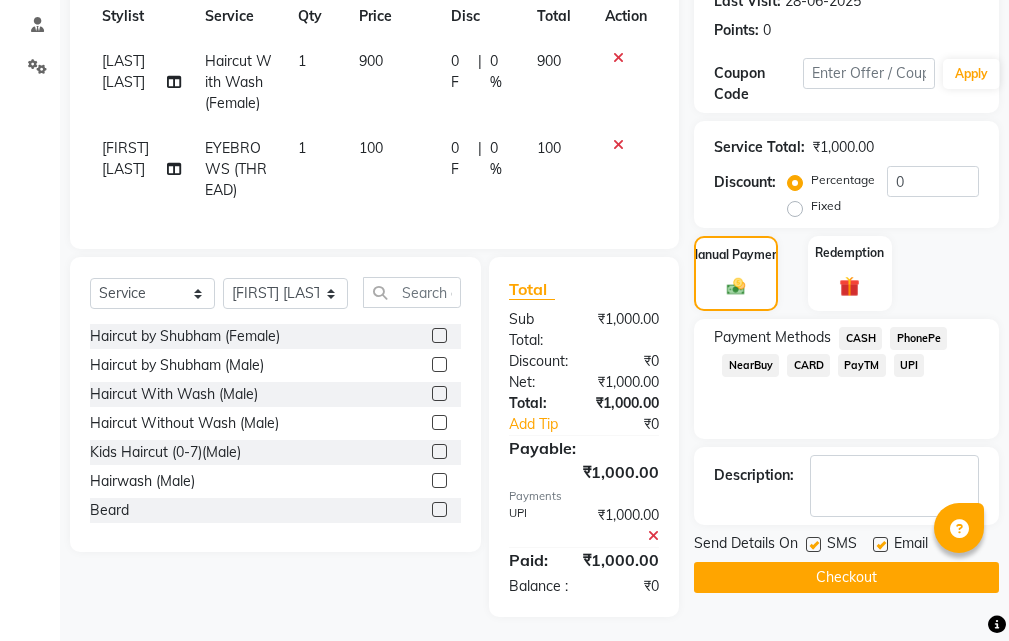 scroll, scrollTop: 381, scrollLeft: 0, axis: vertical 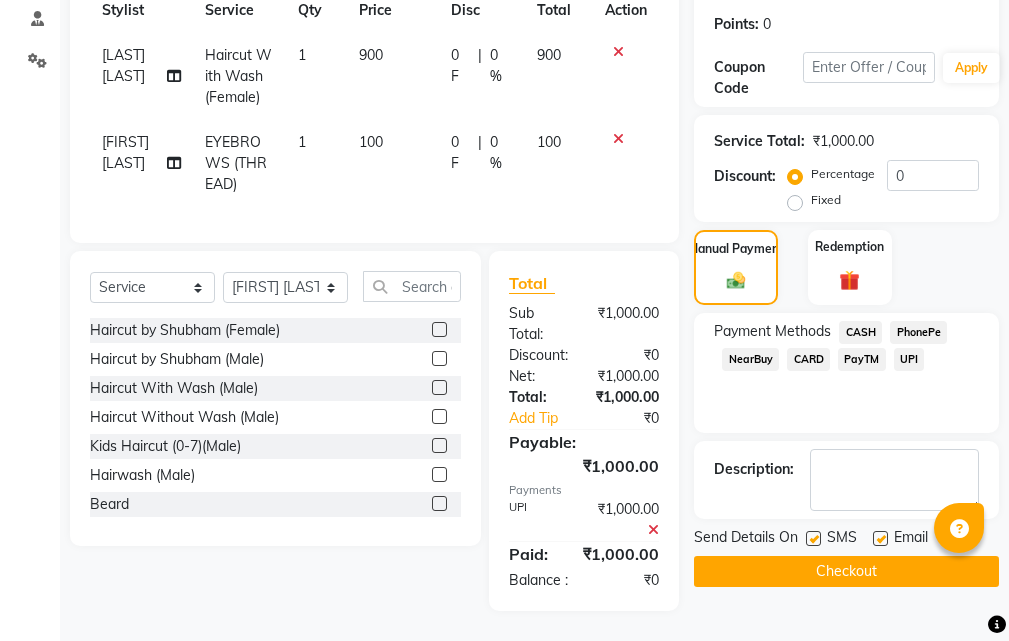 click on "Checkout" 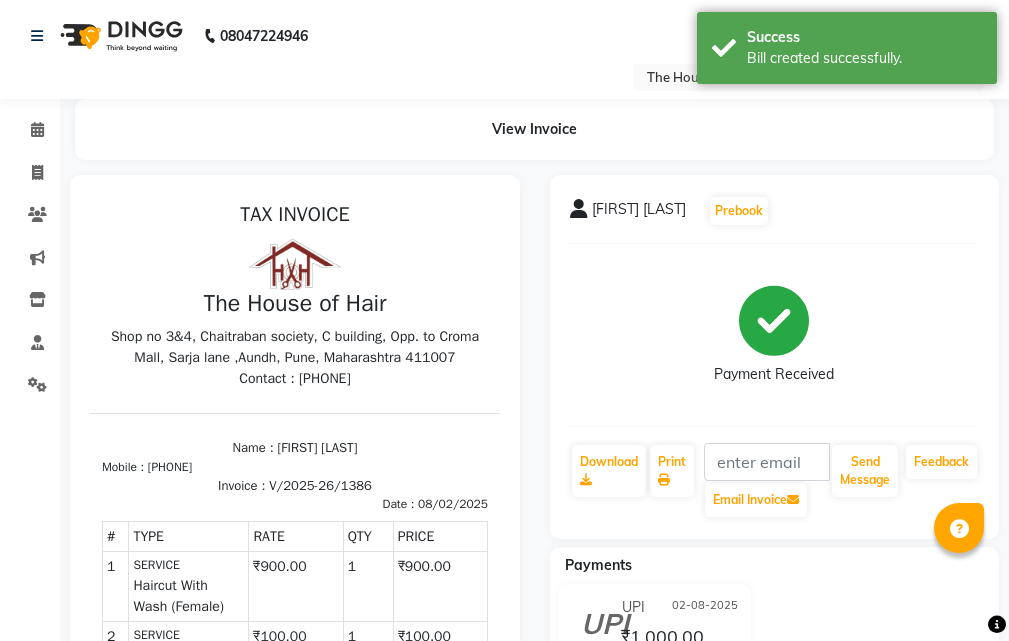 scroll, scrollTop: 0, scrollLeft: 0, axis: both 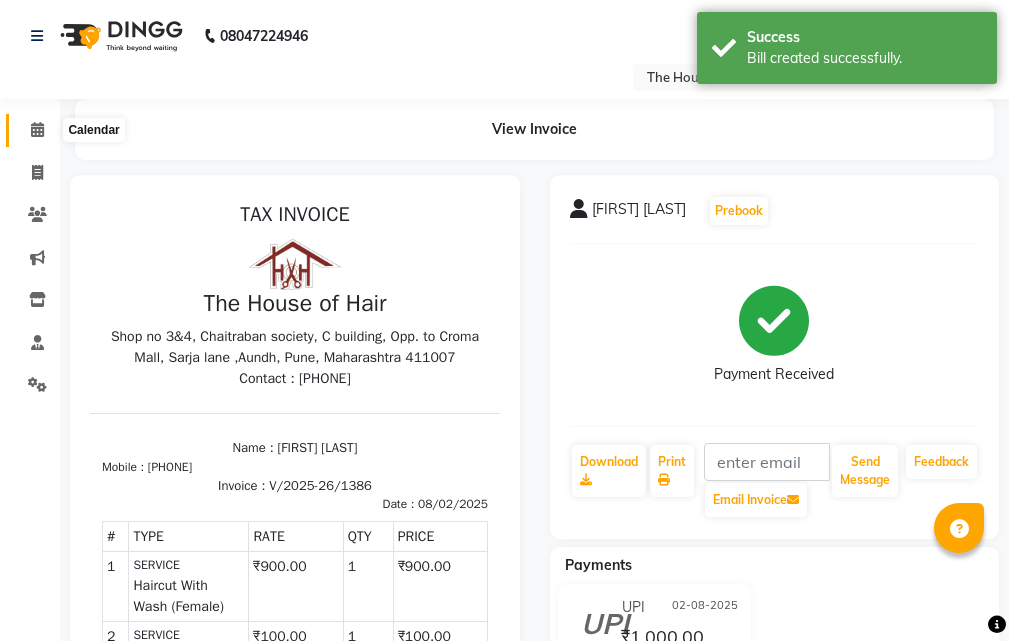 click 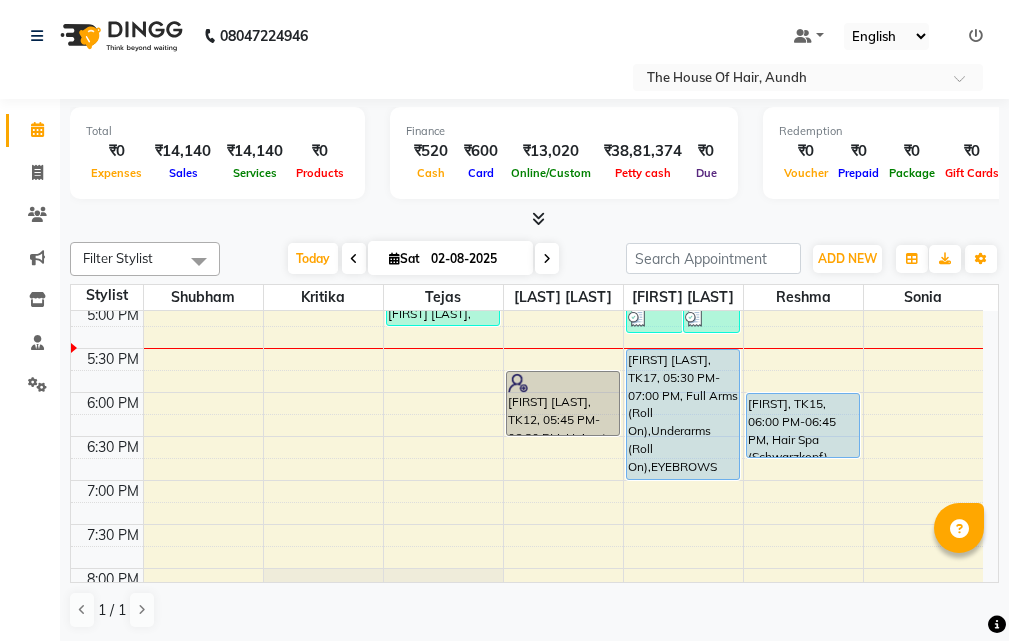 scroll, scrollTop: 800, scrollLeft: 0, axis: vertical 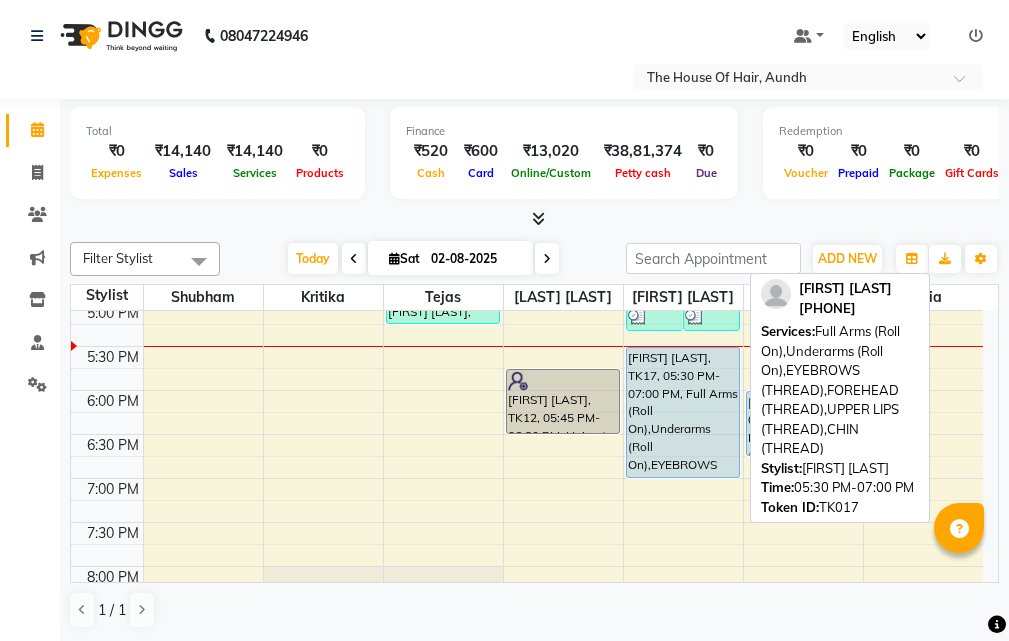 click on "[FIRST] [LAST], TK17, 05:30 PM-07:00 PM, Full Arms (Roll On),Underarms (Roll On),EYEBROWS (THREAD),FOREHEAD (THREAD),UPPER LIPS (THREAD),CHIN (THREAD)" at bounding box center (683, 412) 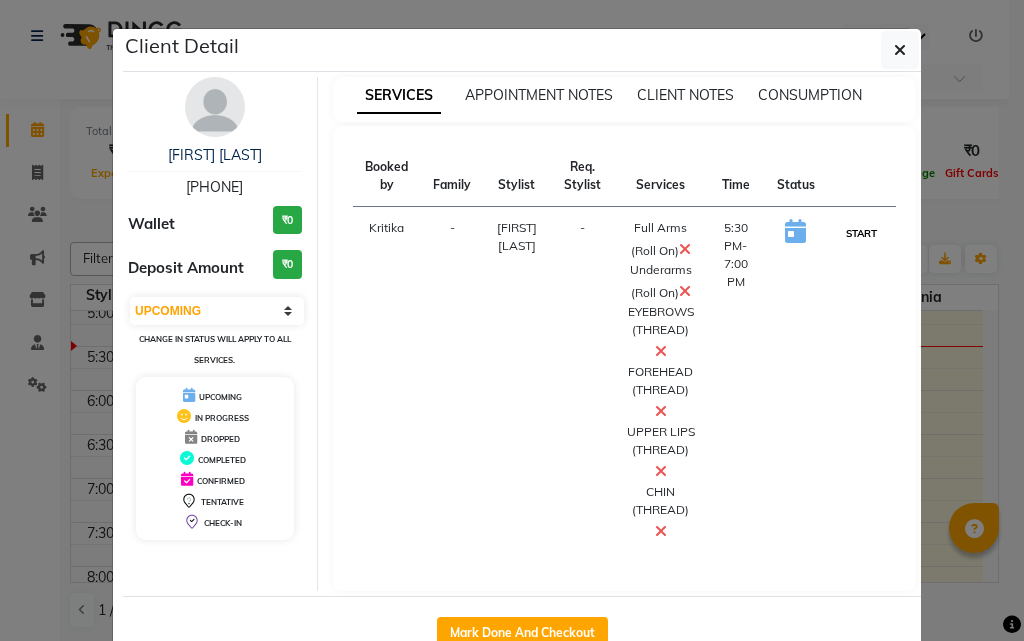 click on "START" at bounding box center (861, 233) 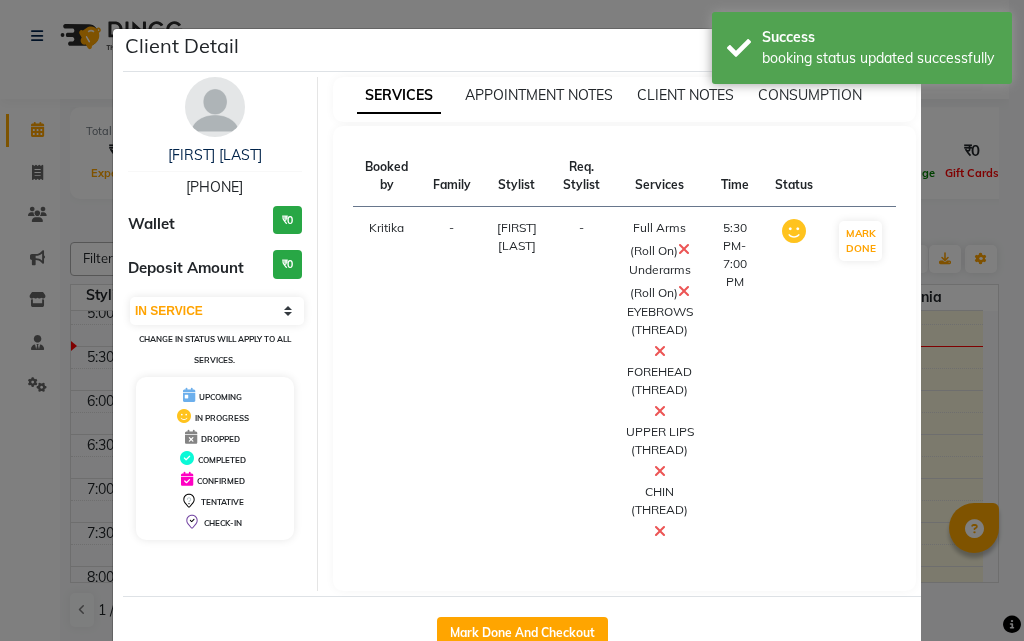 click on "Client Detail  [FIRST] [LAST]   [PHONE] Wallet ₹0 Deposit Amount  ₹0  Select IN SERVICE CONFIRMED TENTATIVE CHECK IN MARK DONE DROPPED UPCOMING Change in status will apply to all services. UPCOMING IN PROGRESS DROPPED COMPLETED CONFIRMED TENTATIVE CHECK-IN SERVICES APPOINTMENT NOTES CLIENT NOTES CONSUMPTION Booked by Family Stylist Req. Stylist Services Time Status  Kritika   - Aarti Chaudhari -  Full Arms (Roll On)   Underarms (Roll On)   EYEBROWS (THREAD)   FOREHEAD (THREAD)   UPPER LIPS (THREAD)   CHIN (THREAD)   5:30 PM-7:00 PM   MARK DONE   Mark Done And Checkout" 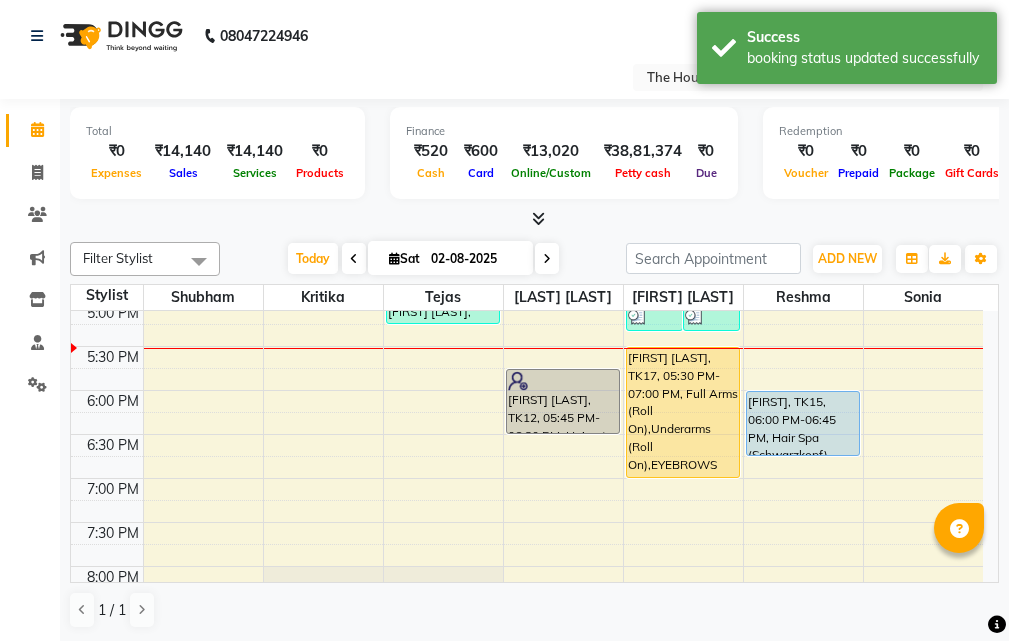 scroll, scrollTop: 700, scrollLeft: 0, axis: vertical 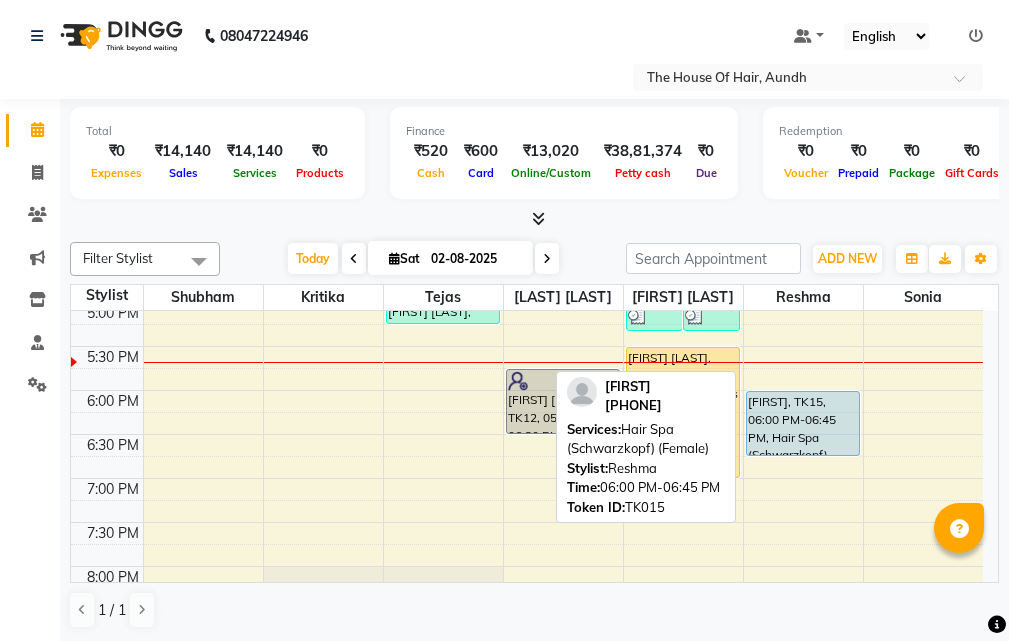 click on "[FIRST], TK15, 06:00 PM-06:45 PM, Hair Spa (Schwarzkopf) (Female)" at bounding box center [803, 423] 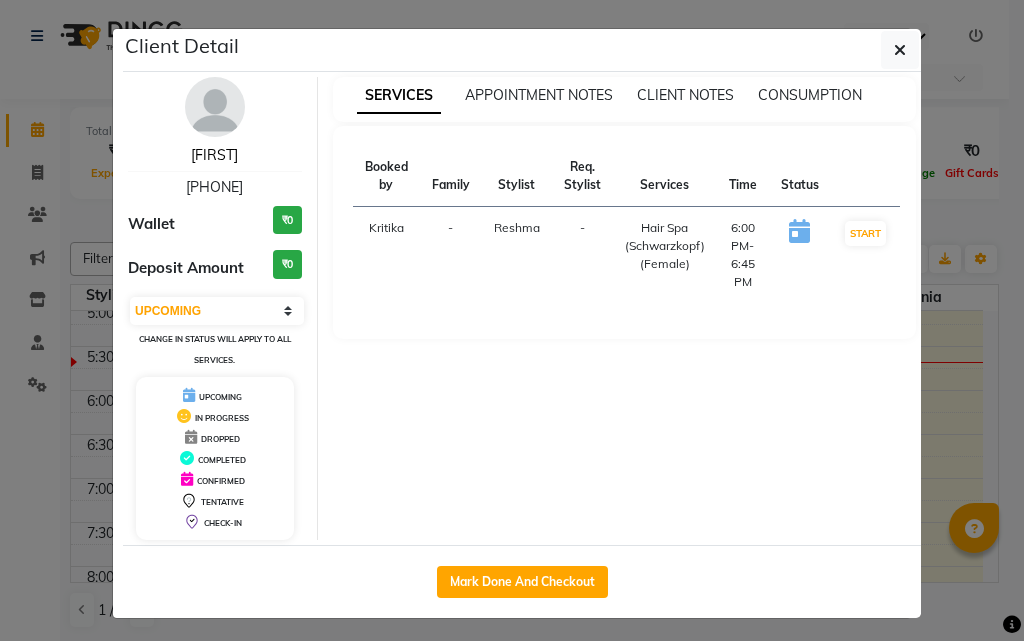 click on "[FIRST]" at bounding box center (214, 155) 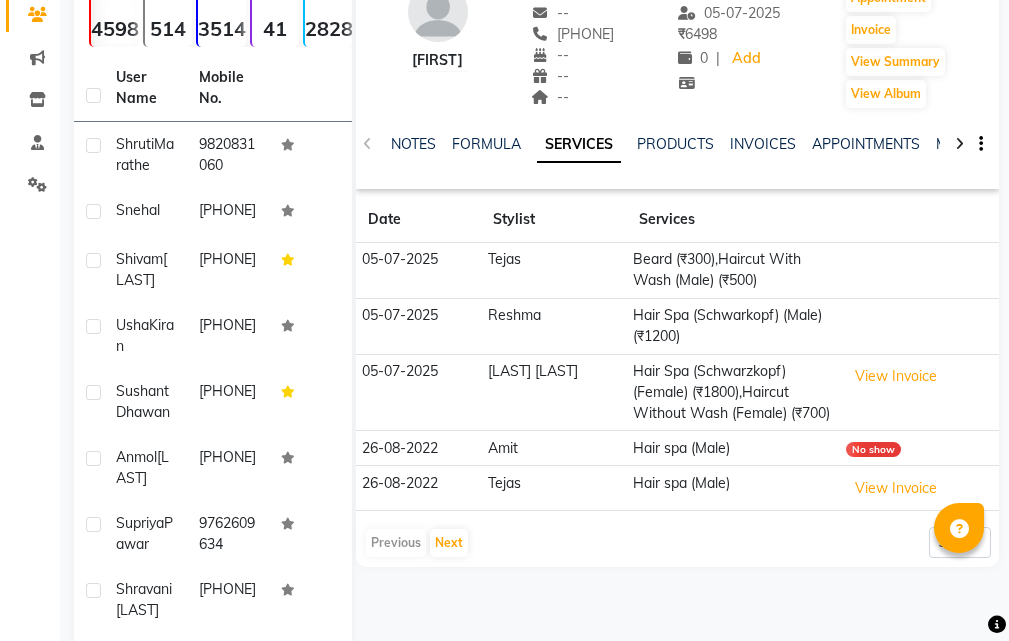 scroll, scrollTop: 0, scrollLeft: 0, axis: both 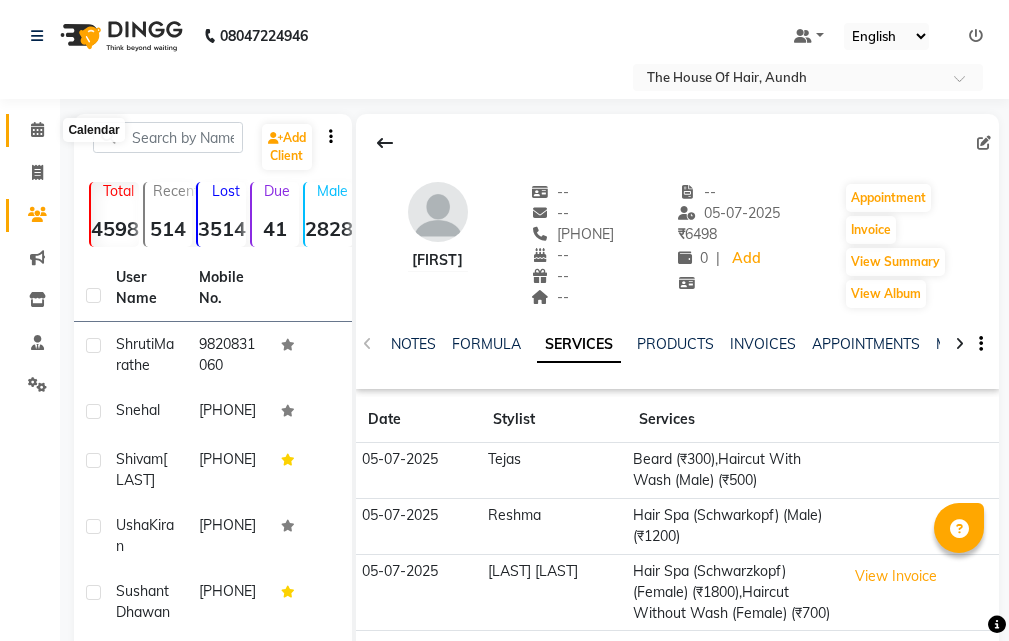 click 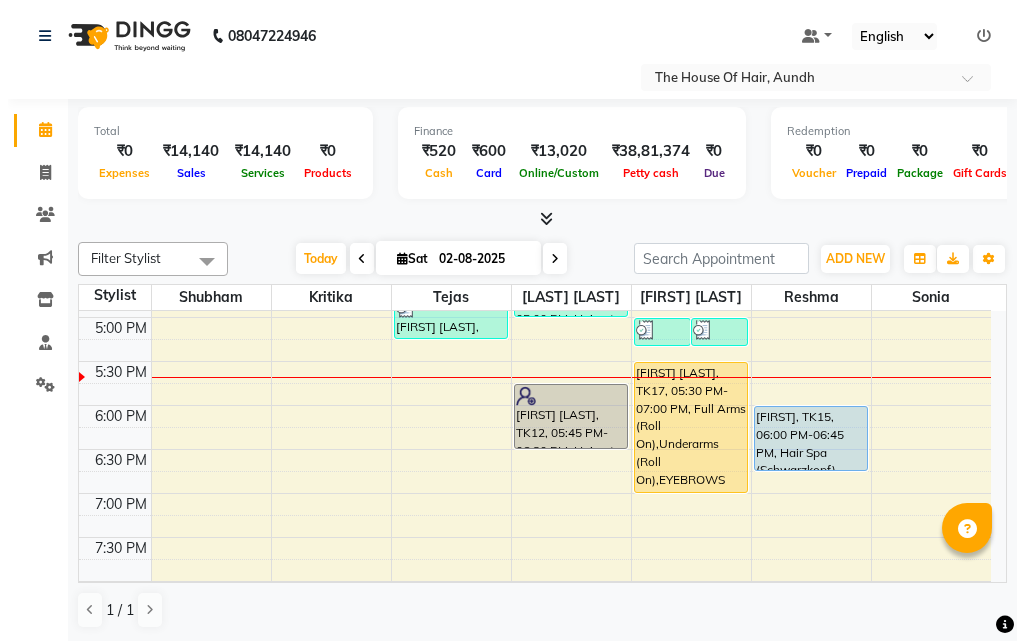 scroll, scrollTop: 760, scrollLeft: 0, axis: vertical 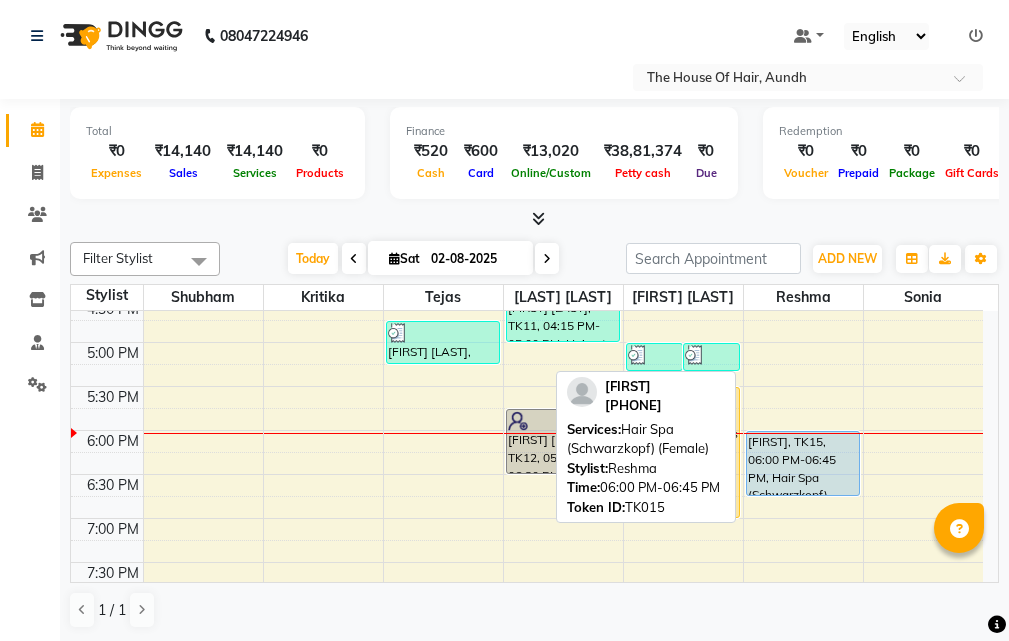 click on "[FIRST], TK15, 06:00 PM-06:45 PM, Hair Spa (Schwarzkopf) (Female)" at bounding box center (803, 463) 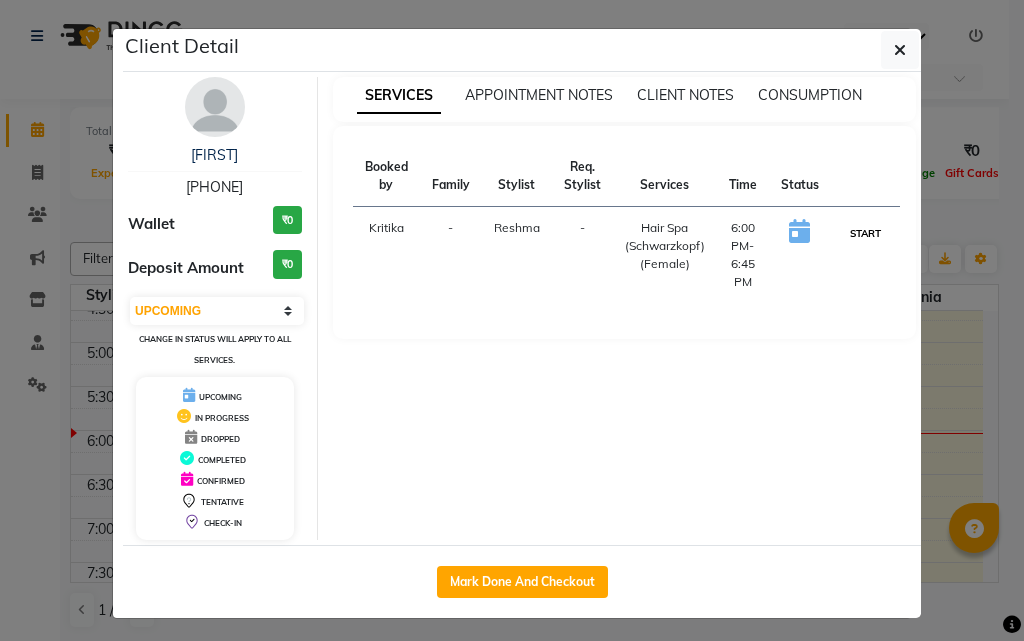 click on "START" at bounding box center (865, 233) 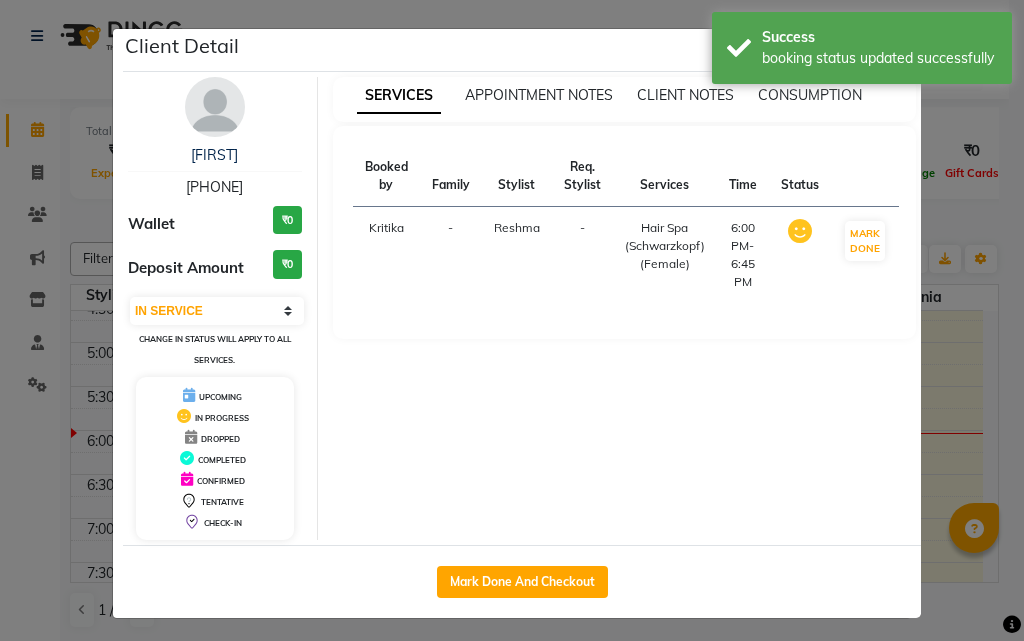 click on "Client Detail  [FIRST] [LAST]    [PHONE] Wallet ₹0 Deposit Amount  ₹0  Select IN SERVICE CONFIRMED TENTATIVE CHECK IN MARK DONE DROPPED UPCOMING Change in status will apply to all services. UPCOMING IN PROGRESS DROPPED COMPLETED CONFIRMED TENTATIVE CHECK-IN SERVICES APPOINTMENT NOTES CLIENT NOTES CONSUMPTION Booked by Family Stylist Req. Stylist Services Time Status  Kritika   - Reshma -  Hair Spa (Schwarzkopf) (Female)   6:00 PM-6:45 PM   MARK DONE   Mark Done And Checkout" 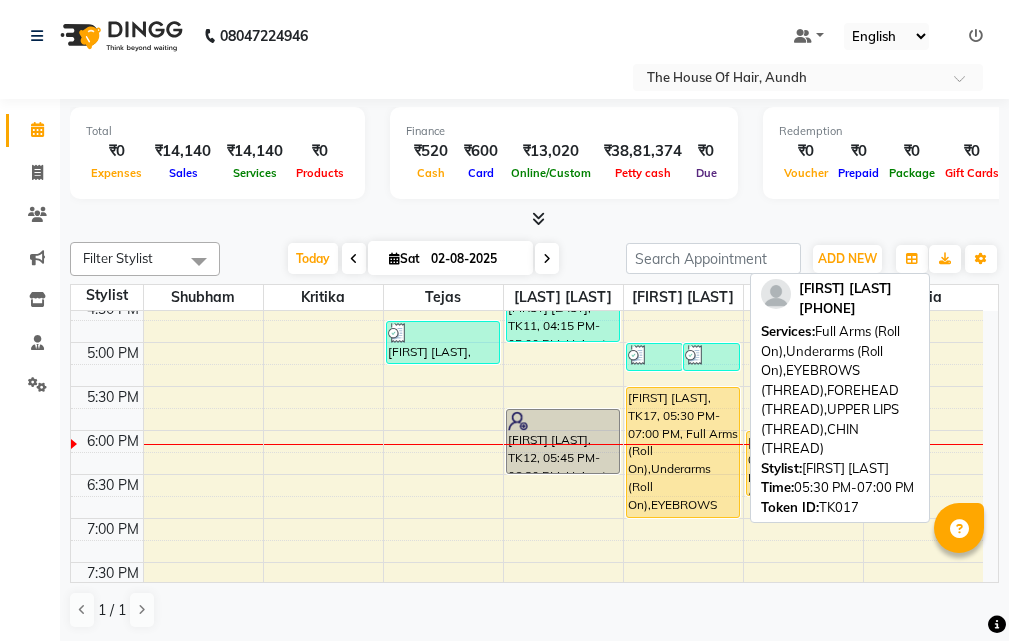 click on "[FIRST] [LAST], TK17, 05:30 PM-07:00 PM, Full Arms (Roll On),Underarms (Roll On),EYEBROWS (THREAD),FOREHEAD (THREAD),UPPER LIPS (THREAD),CHIN (THREAD)" at bounding box center (683, 452) 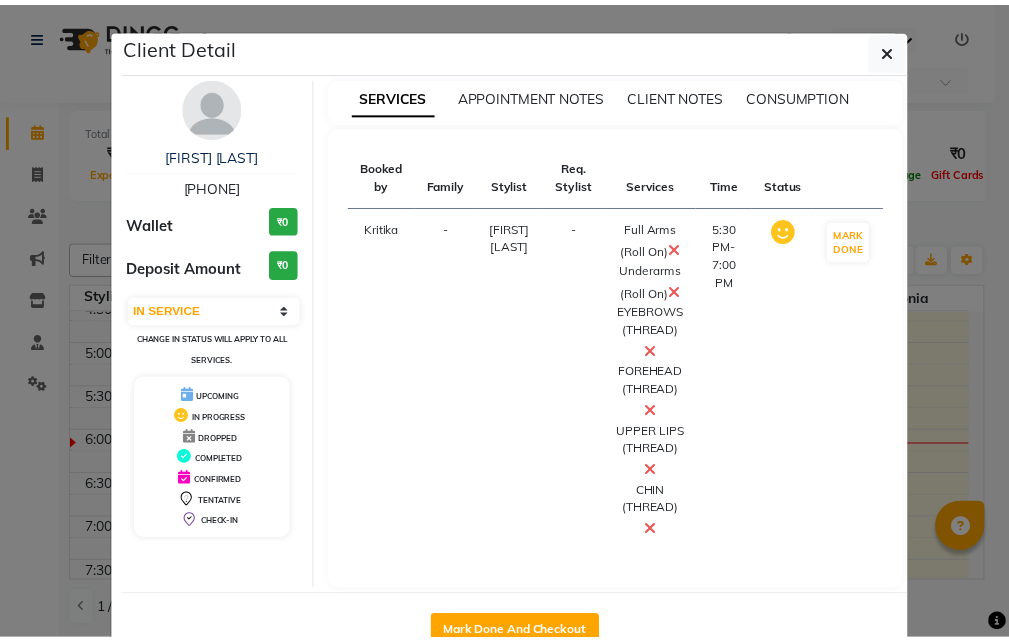 scroll, scrollTop: 75, scrollLeft: 0, axis: vertical 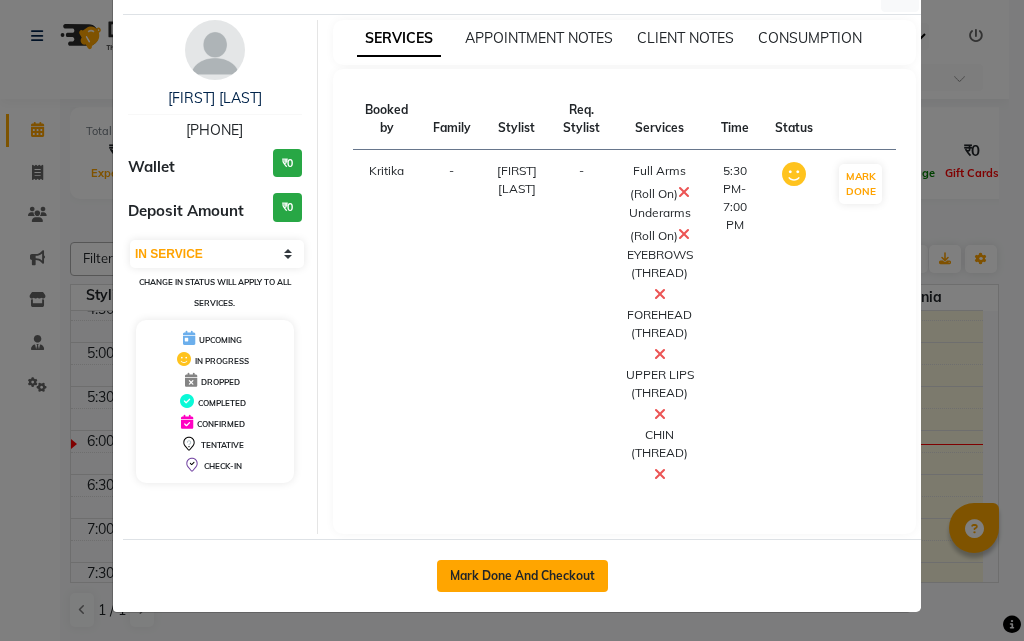 click on "Mark Done And Checkout" 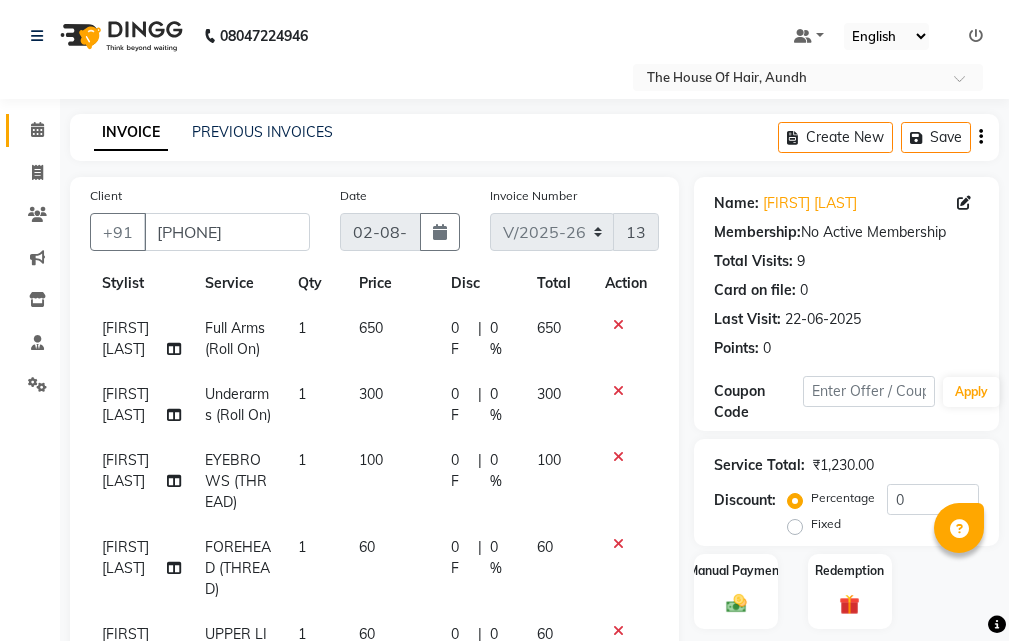 scroll, scrollTop: 93, scrollLeft: 0, axis: vertical 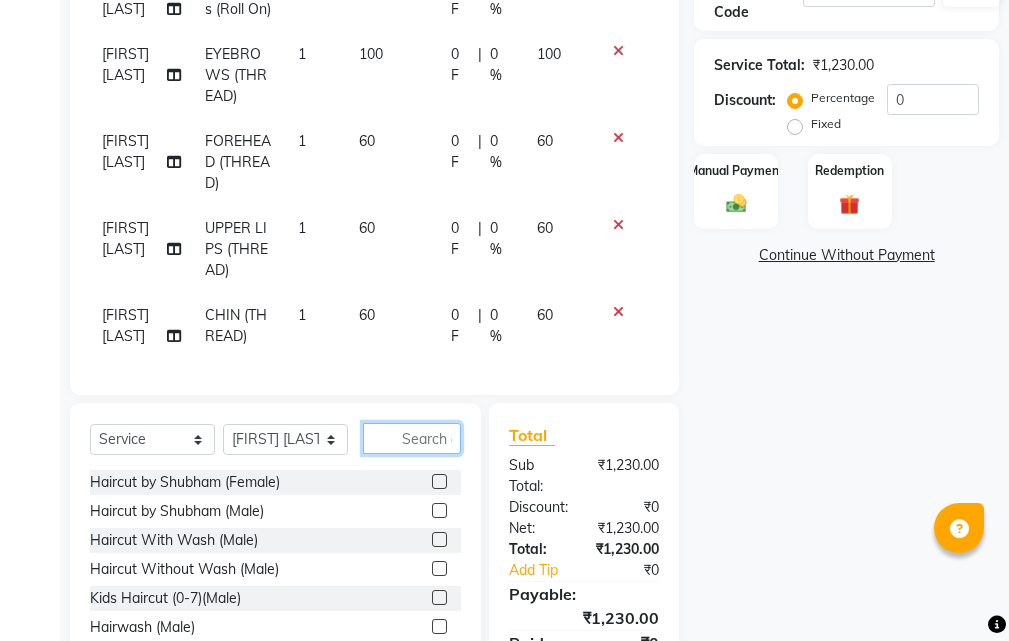 click 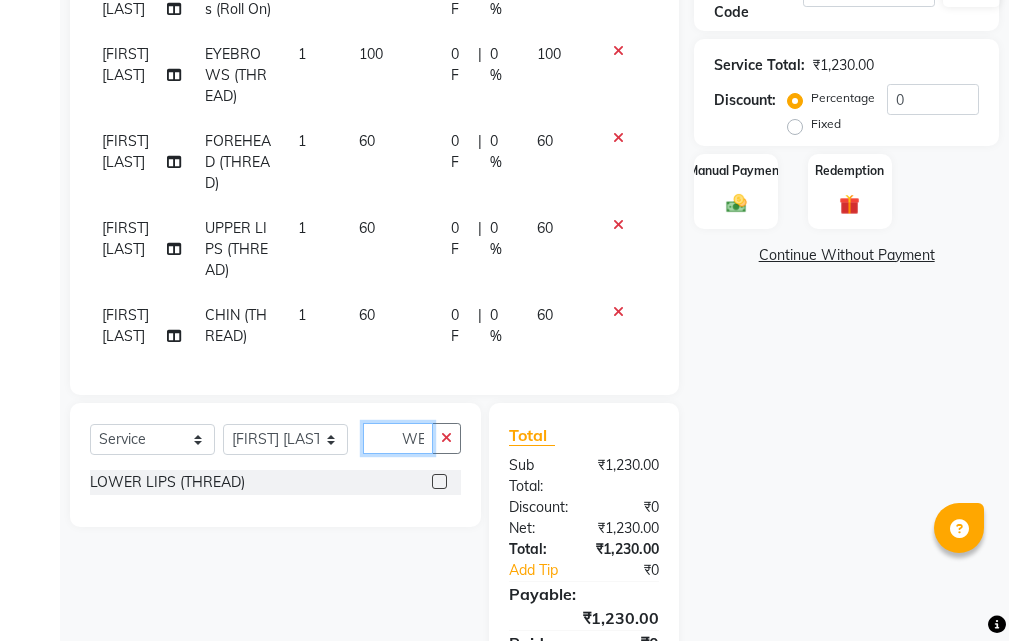 scroll, scrollTop: 0, scrollLeft: 28, axis: horizontal 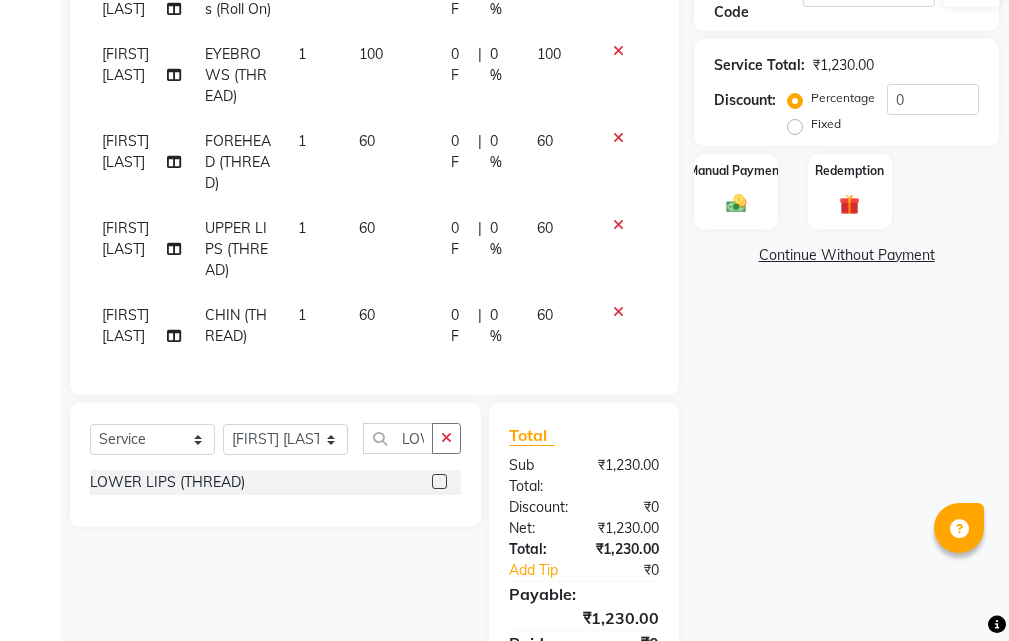 click 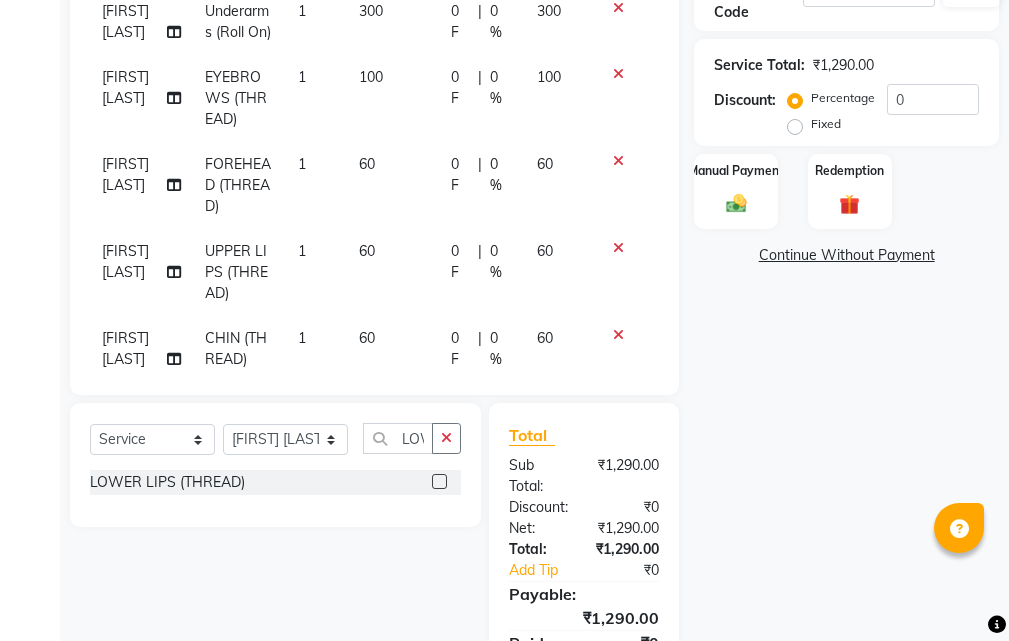 scroll, scrollTop: 0, scrollLeft: 0, axis: both 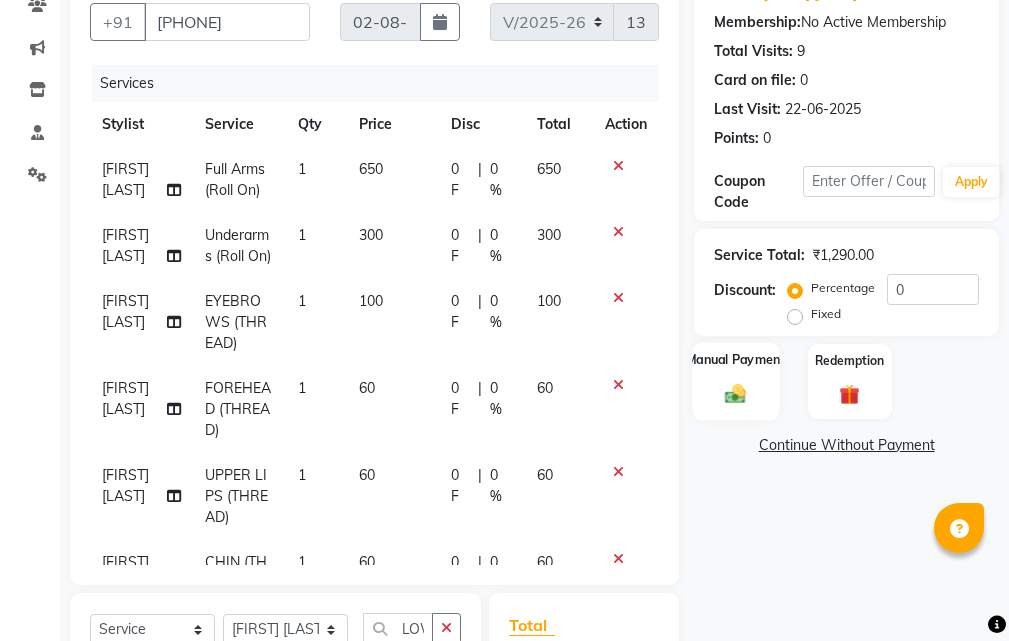 click 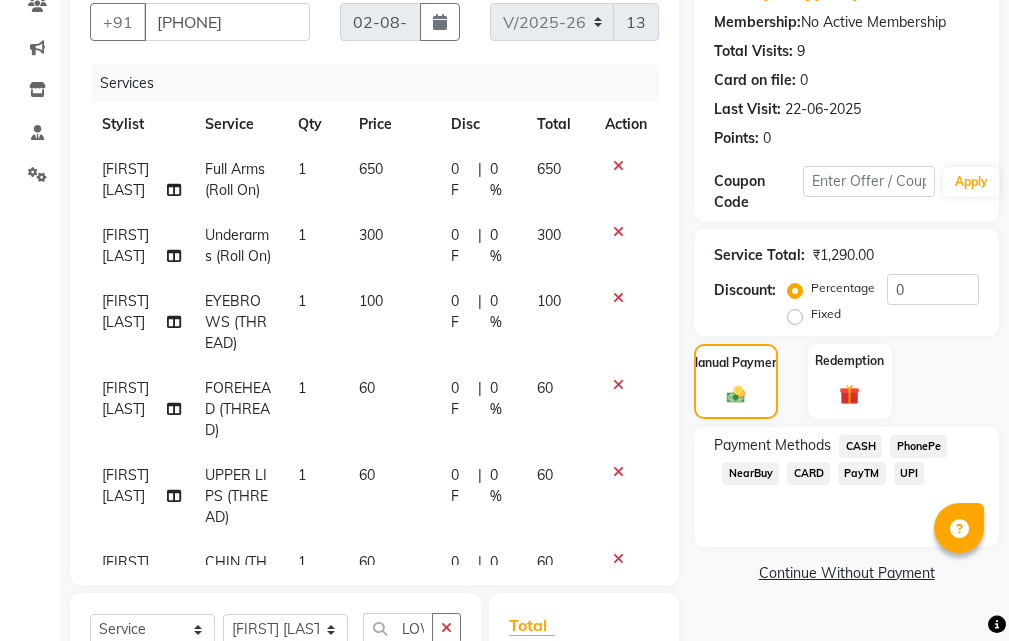 click on "UPI" 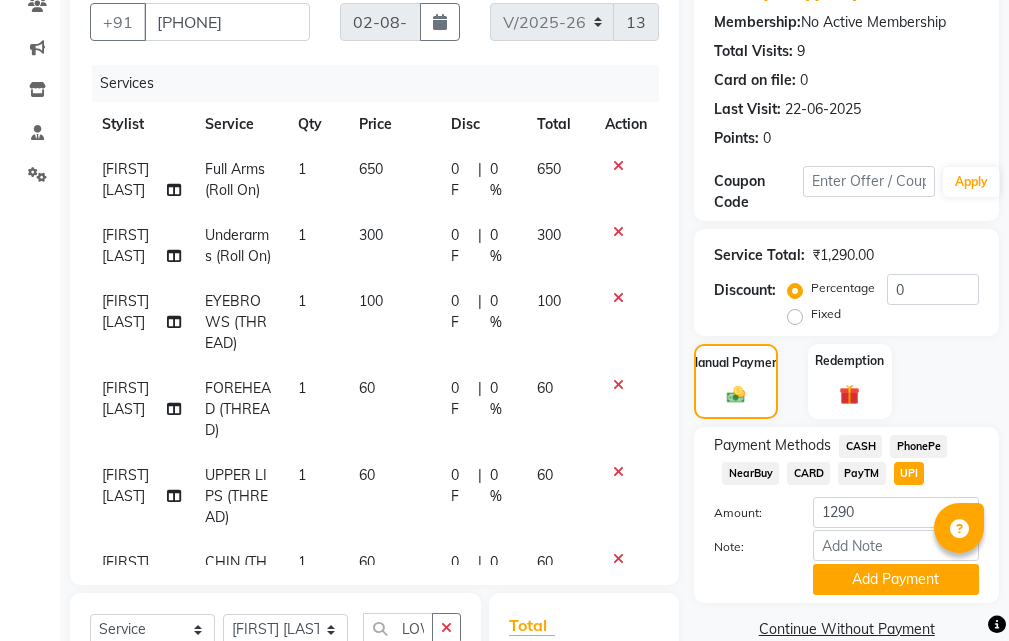 scroll, scrollTop: 510, scrollLeft: 0, axis: vertical 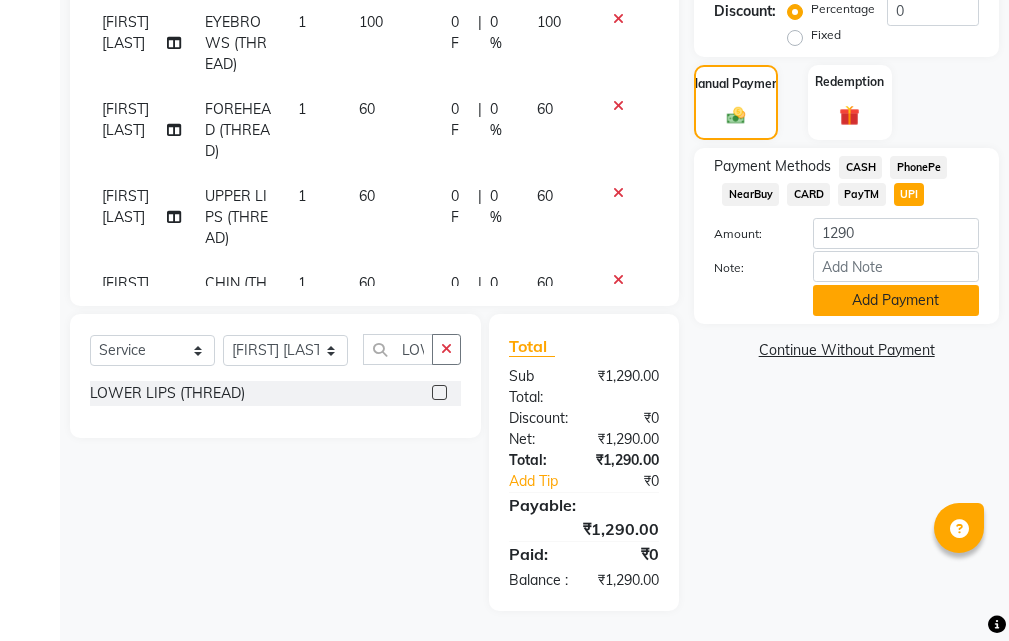 click on "Add Payment" 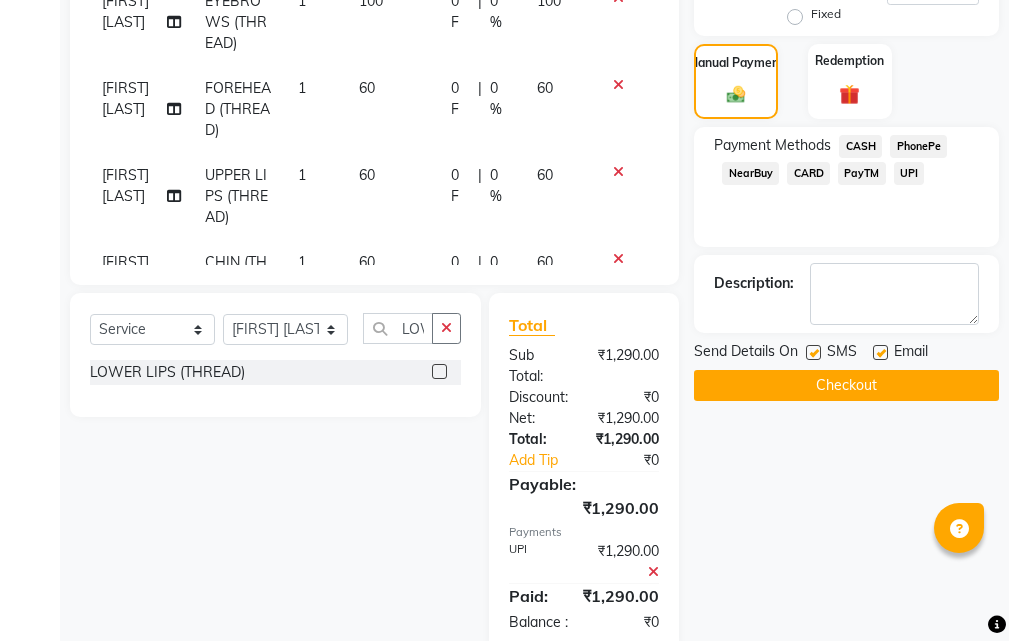 click on "Checkout" 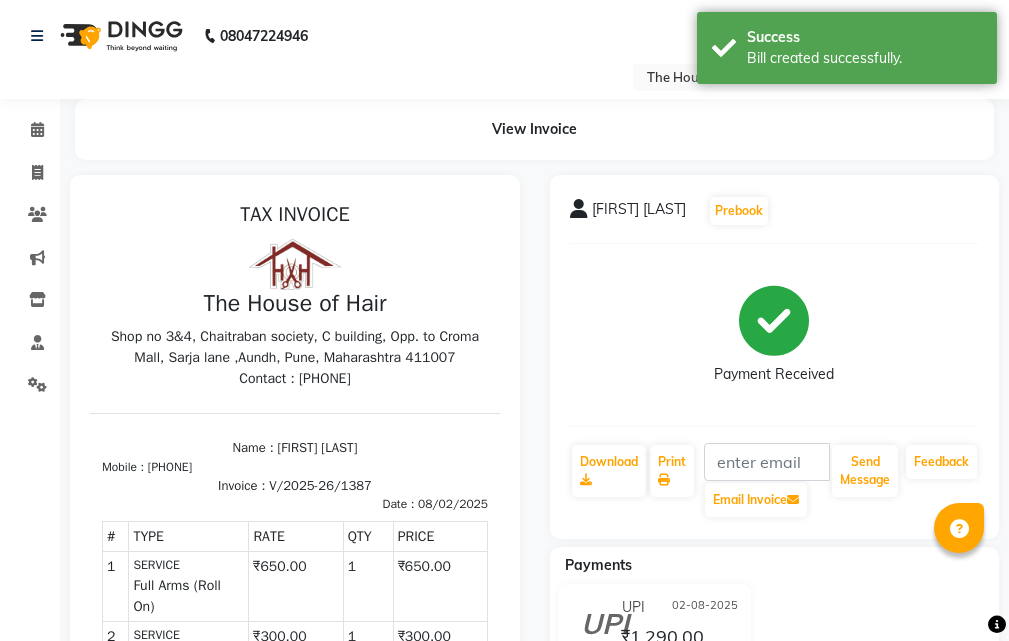 scroll, scrollTop: 0, scrollLeft: 0, axis: both 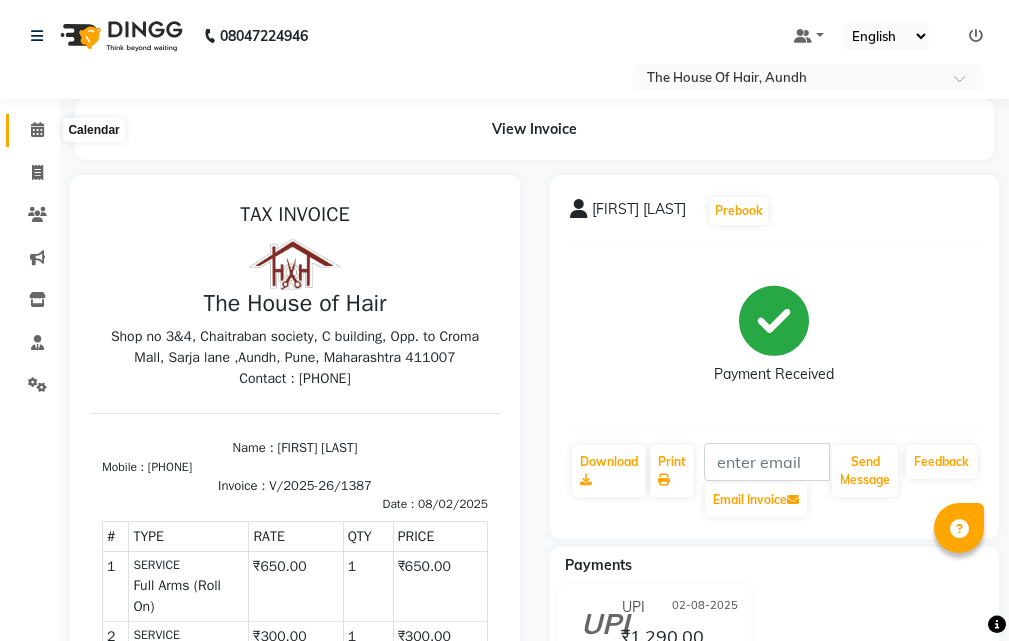 click 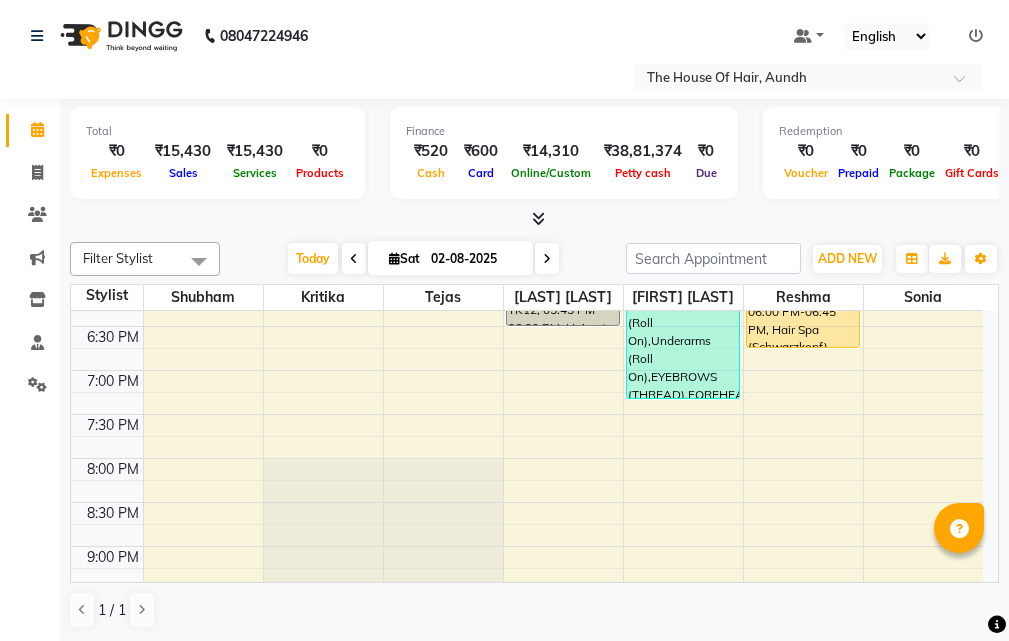 scroll, scrollTop: 860, scrollLeft: 0, axis: vertical 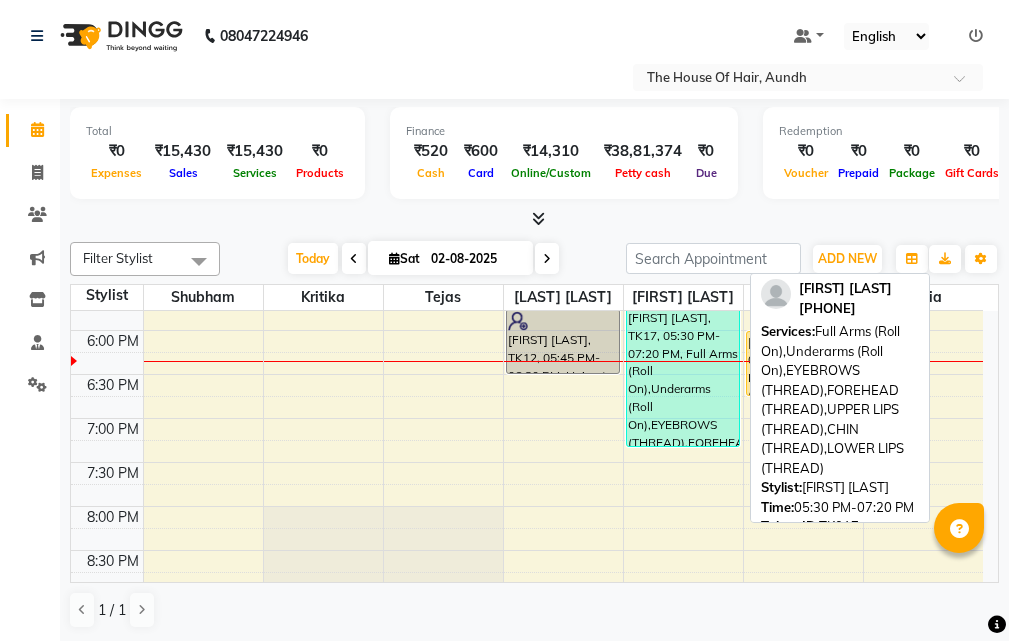 click on "[FIRST] [LAST], TK17, 05:30 PM-07:20 PM, Full Arms (Roll On),Underarms (Roll On),EYEBROWS (THREAD),FOREHEAD (THREAD),UPPER LIPS (THREAD),CHIN (THREAD)" at bounding box center (683, 367) 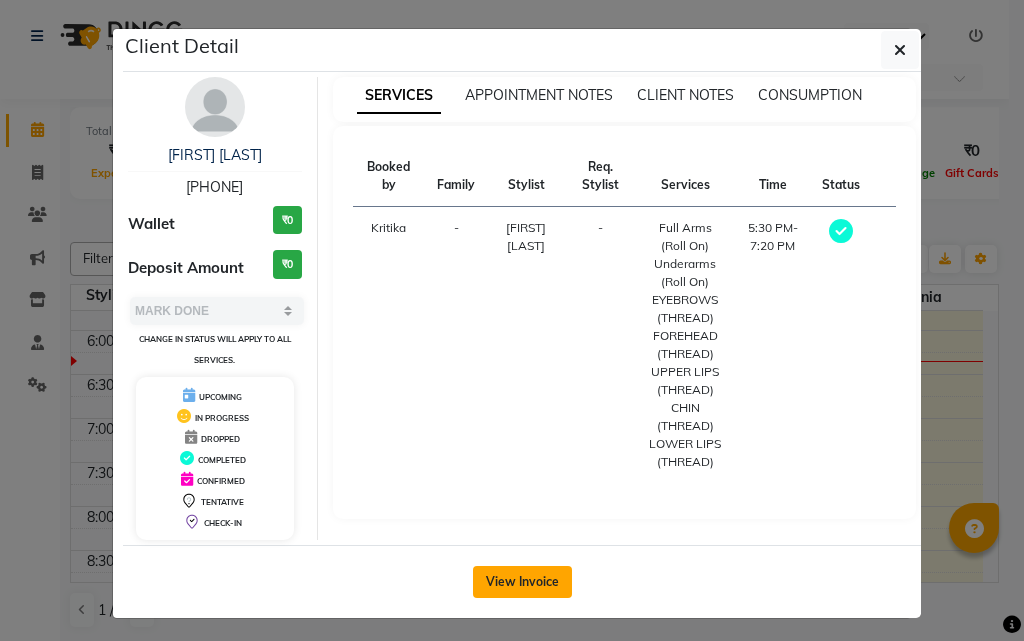 click on "View Invoice" 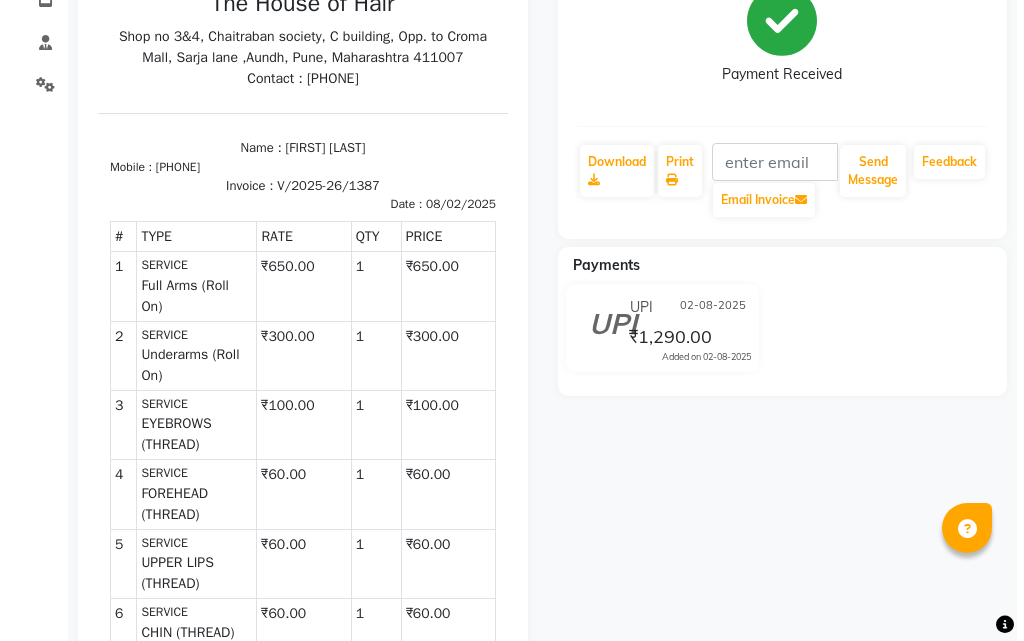 scroll, scrollTop: 0, scrollLeft: 0, axis: both 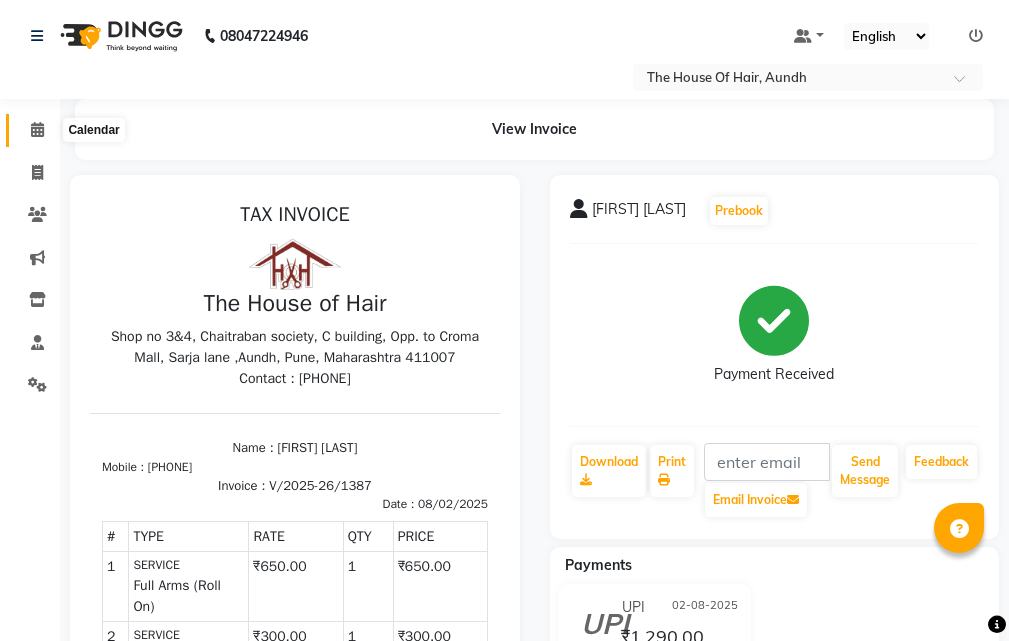 click 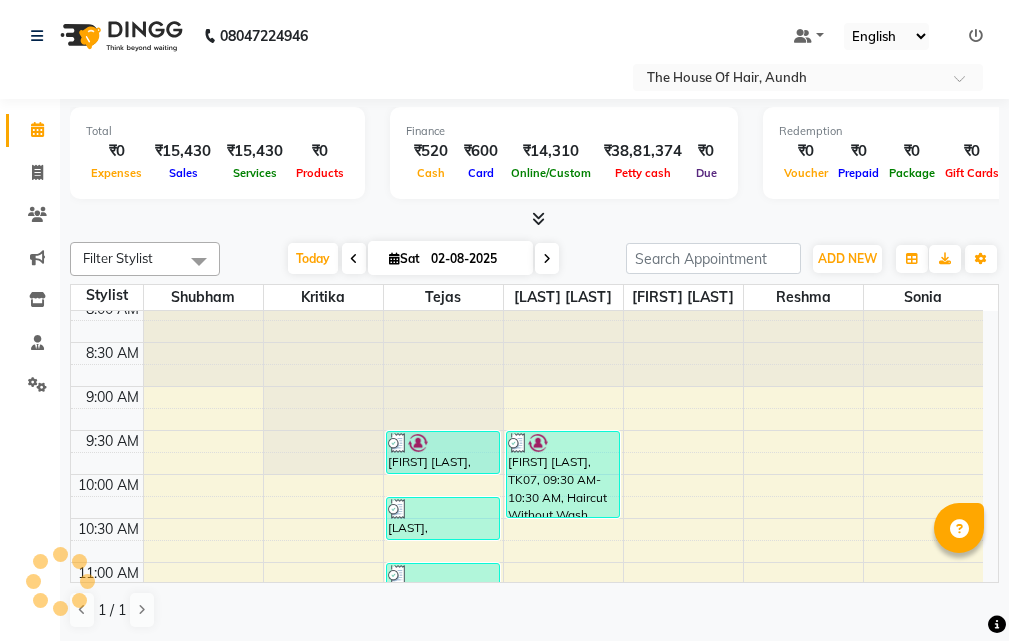 scroll, scrollTop: 881, scrollLeft: 0, axis: vertical 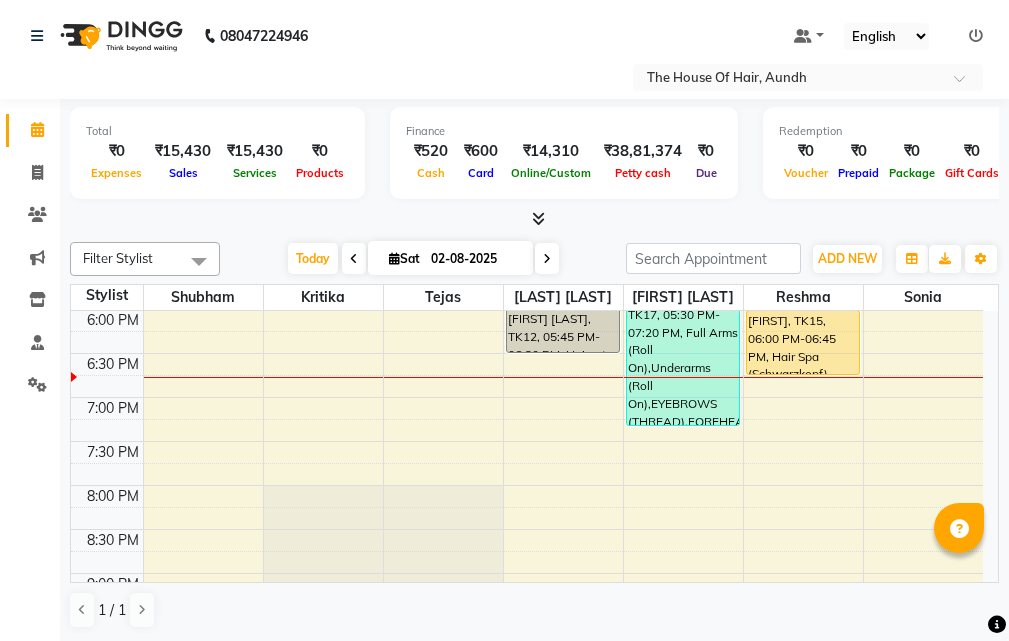 click at bounding box center (547, 258) 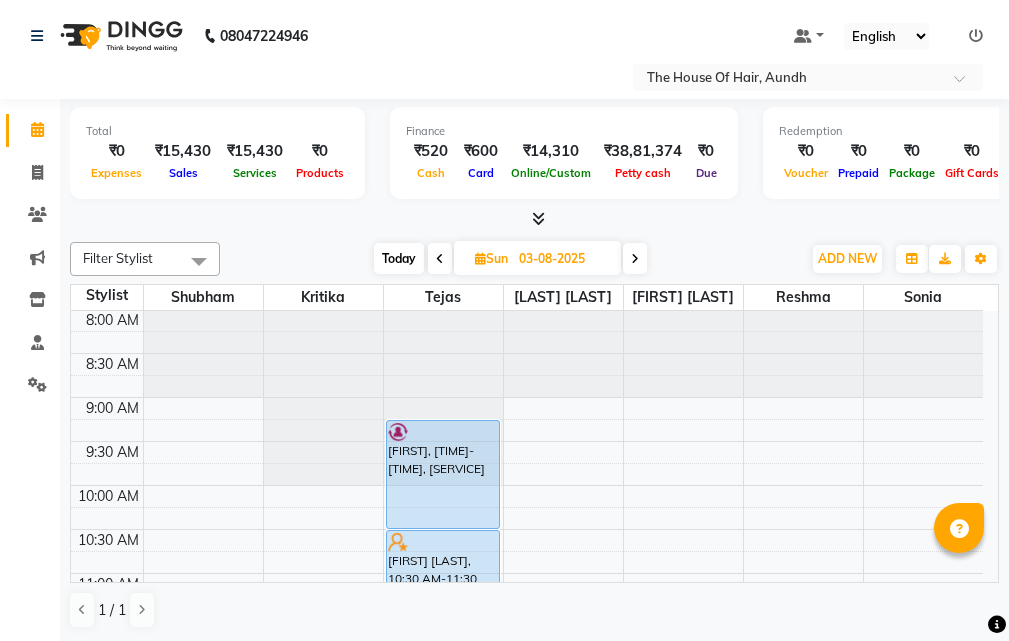 scroll, scrollTop: 0, scrollLeft: 0, axis: both 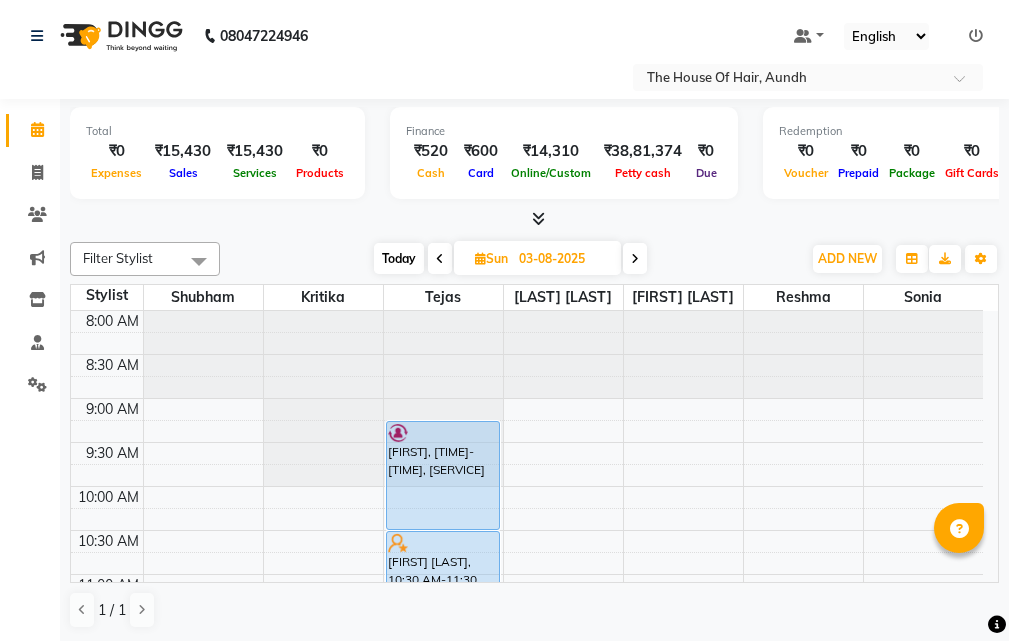 click on "Today" at bounding box center (399, 258) 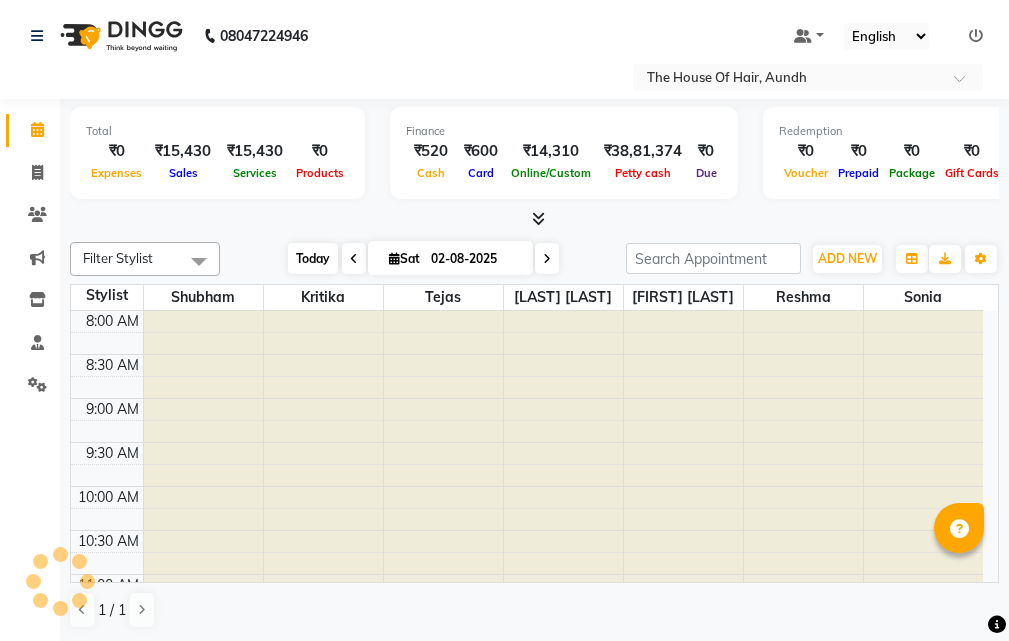 scroll, scrollTop: 881, scrollLeft: 0, axis: vertical 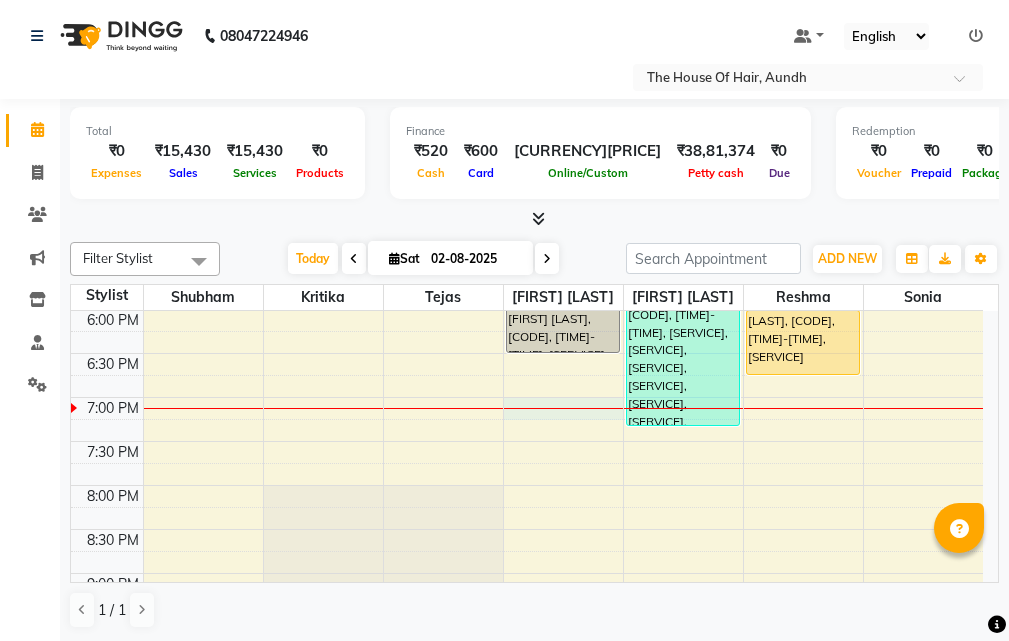 click at bounding box center (563, 408) 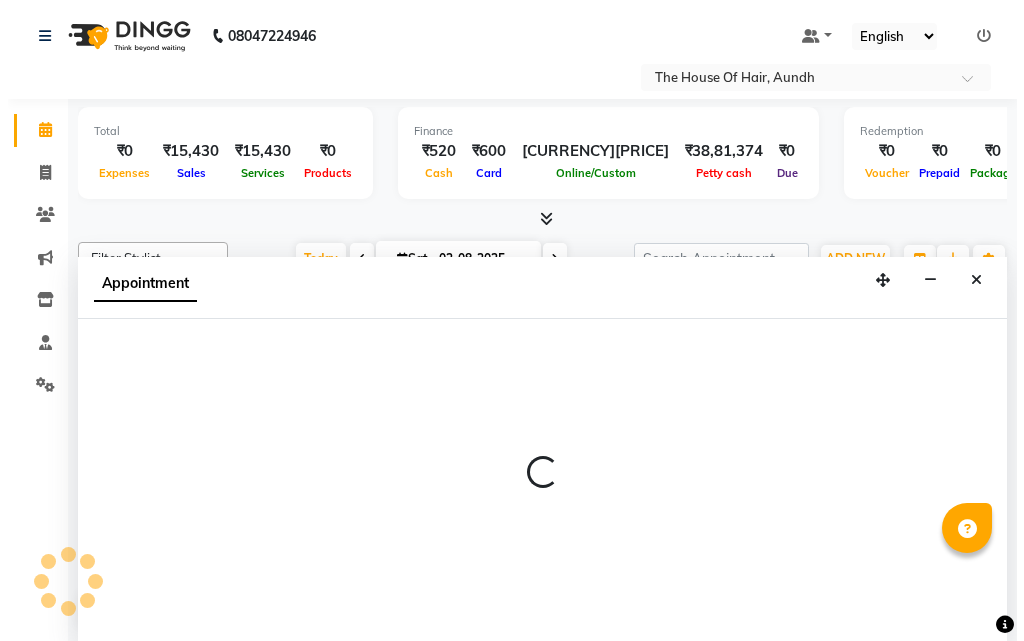 scroll, scrollTop: 1, scrollLeft: 0, axis: vertical 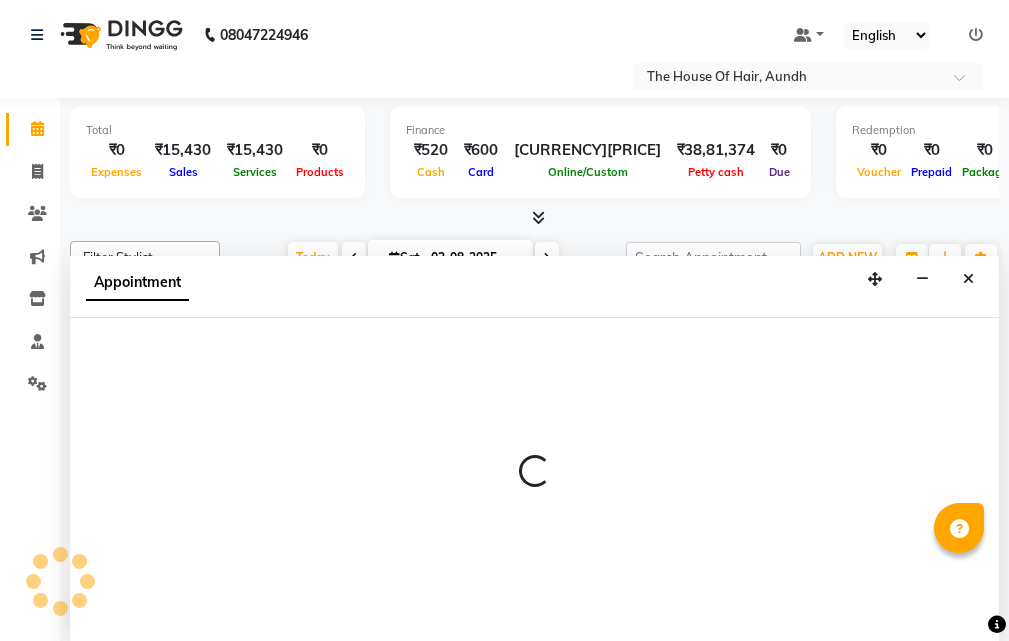 select on "32779" 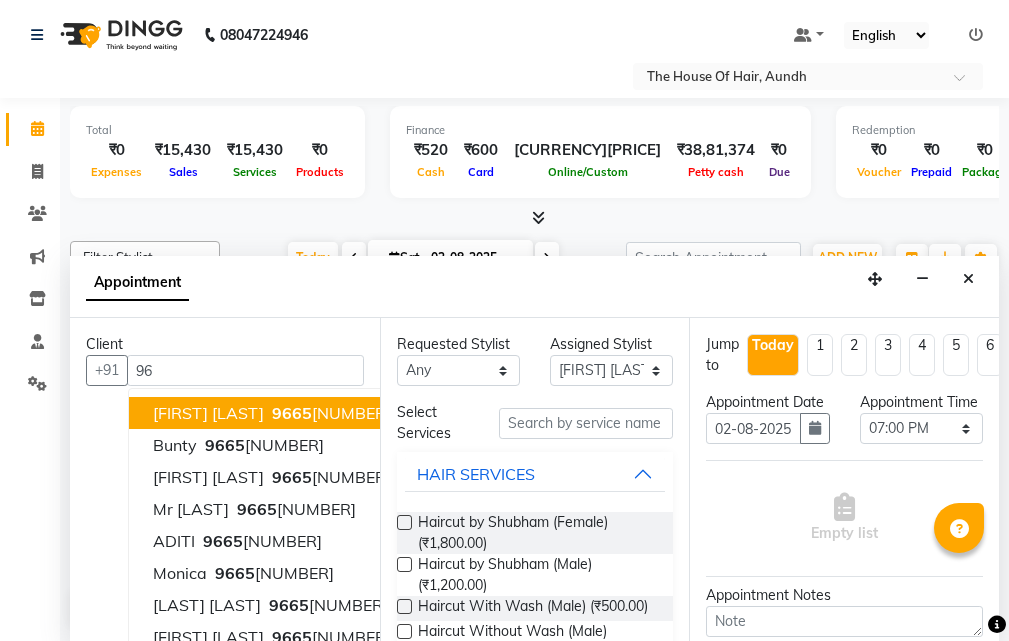 type on "9" 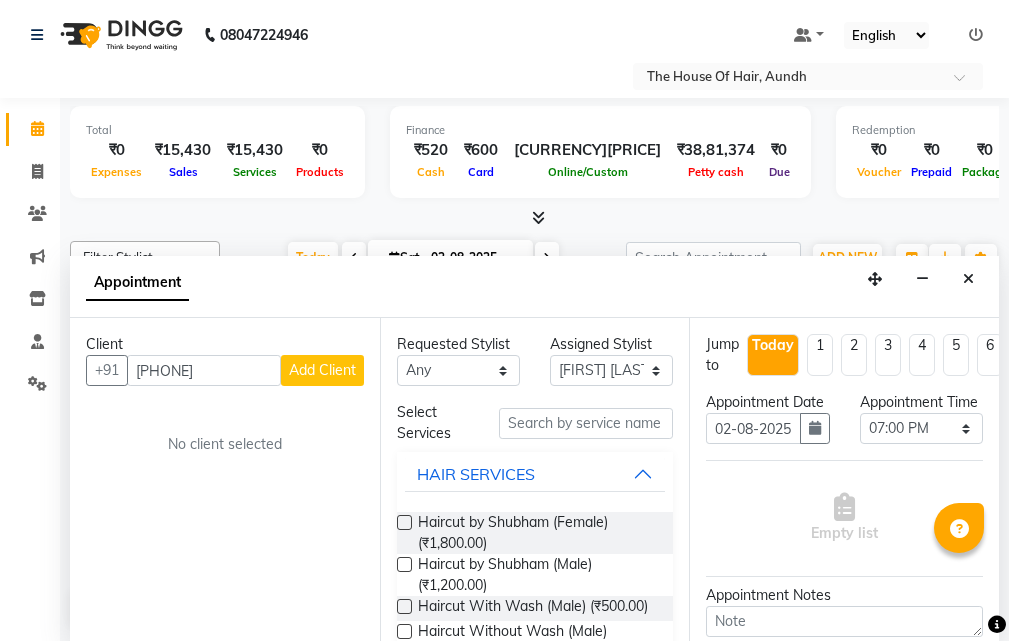 click on "[PHONE]" at bounding box center [204, 370] 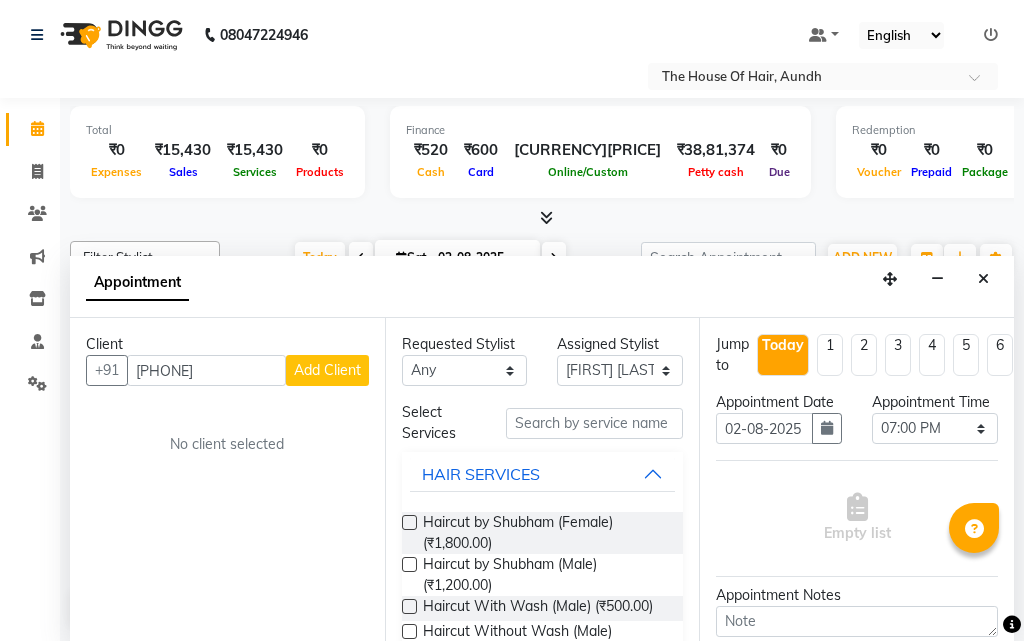 select on "22" 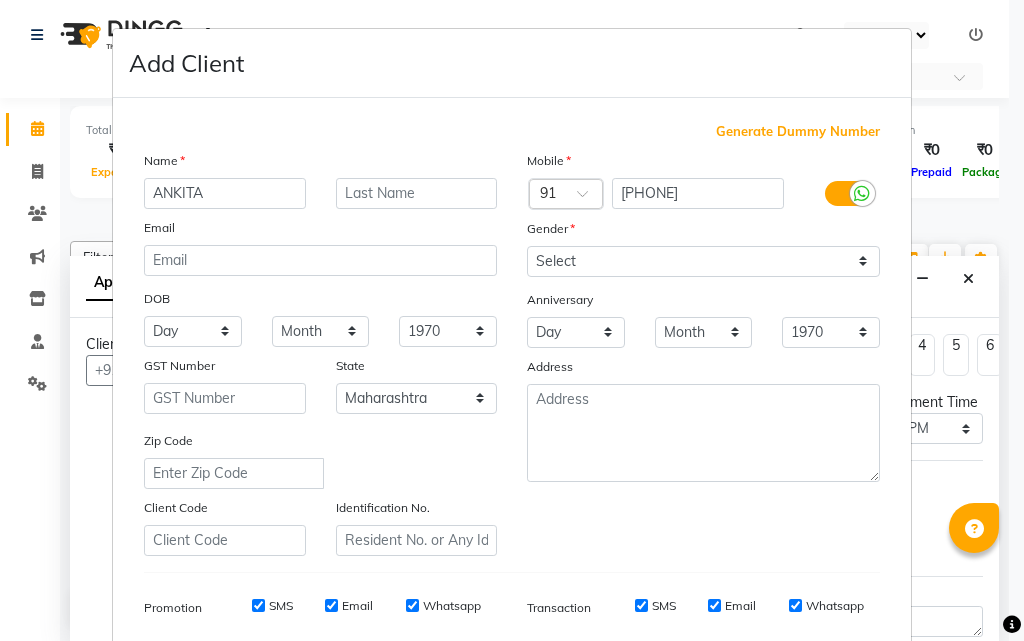 type on "ANKITA" 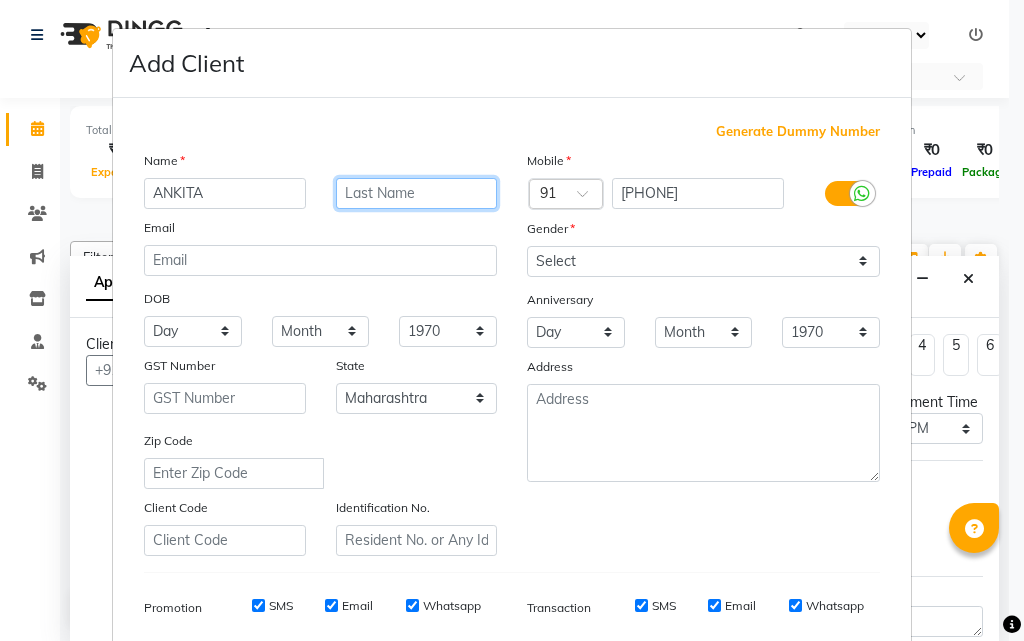 click at bounding box center (417, 193) 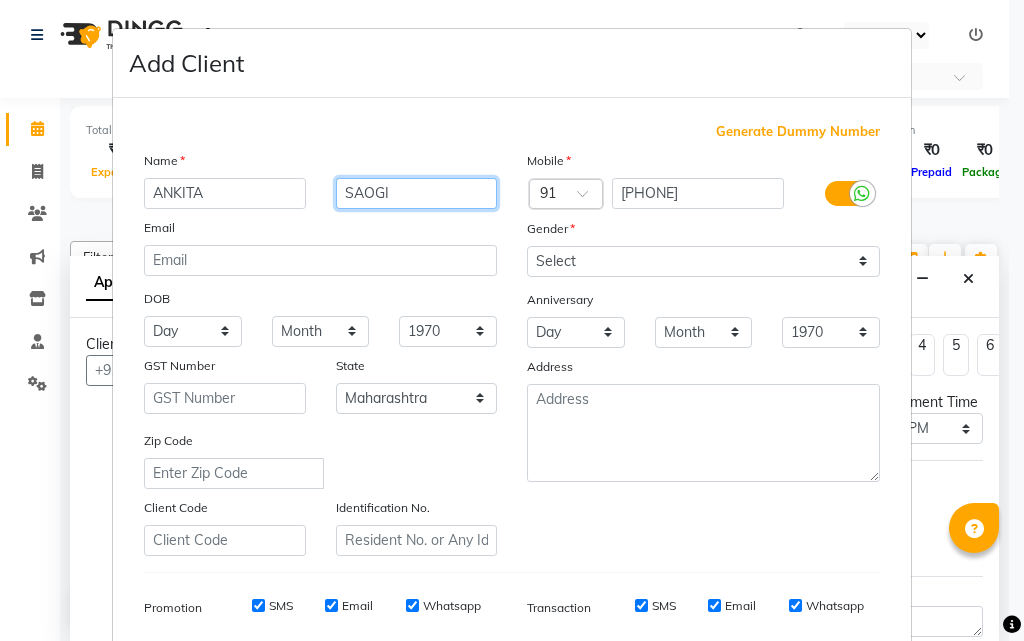 type on "SAOGI" 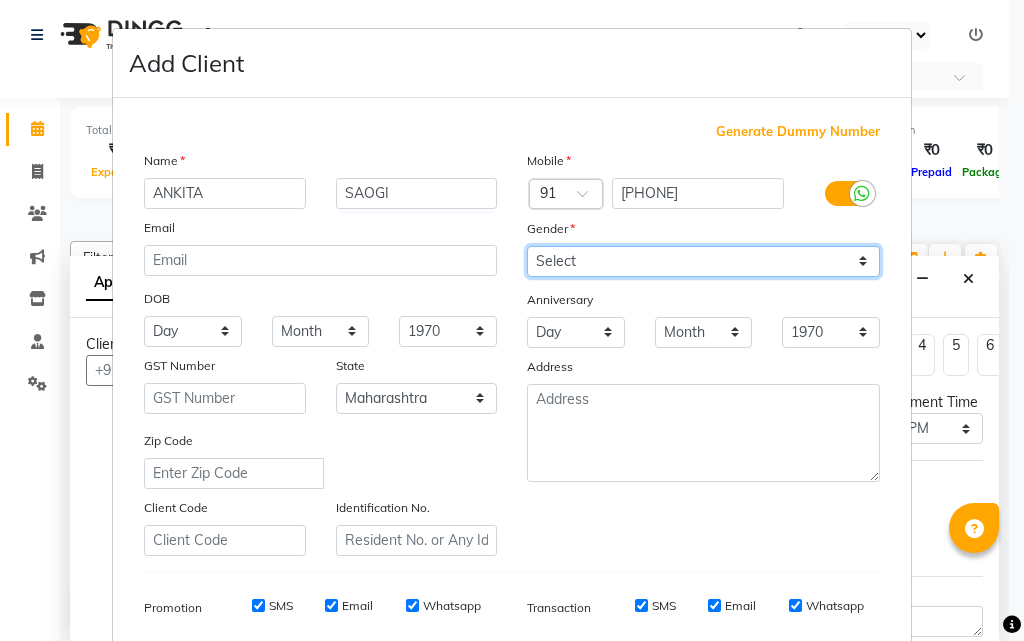 click on "Select Male Female Other Prefer Not To Say" at bounding box center [703, 261] 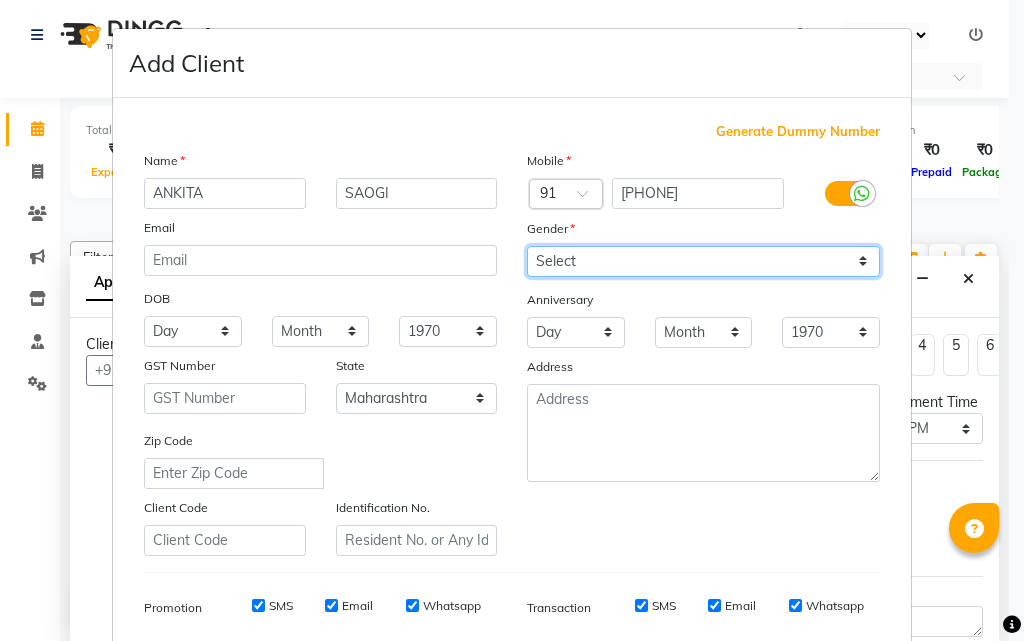 select on "female" 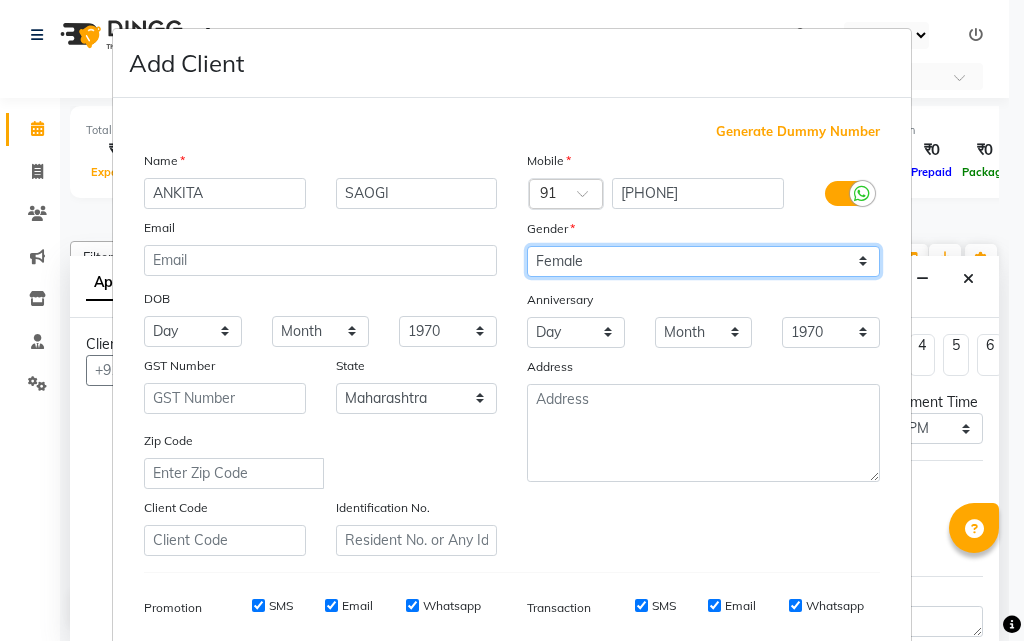 click on "Select Male Female Other Prefer Not To Say" at bounding box center [703, 261] 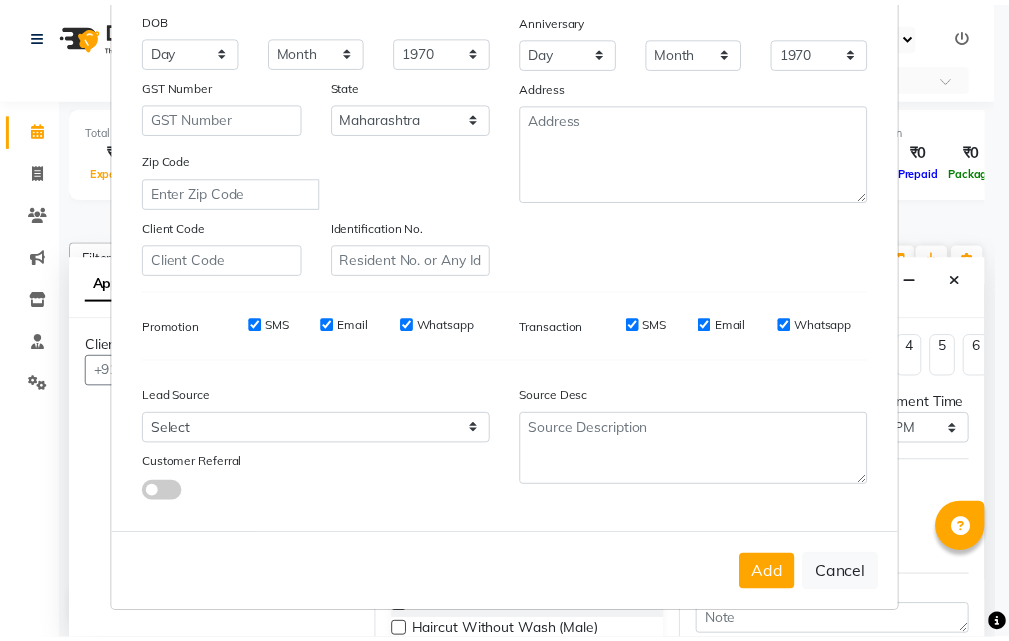 scroll, scrollTop: 282, scrollLeft: 0, axis: vertical 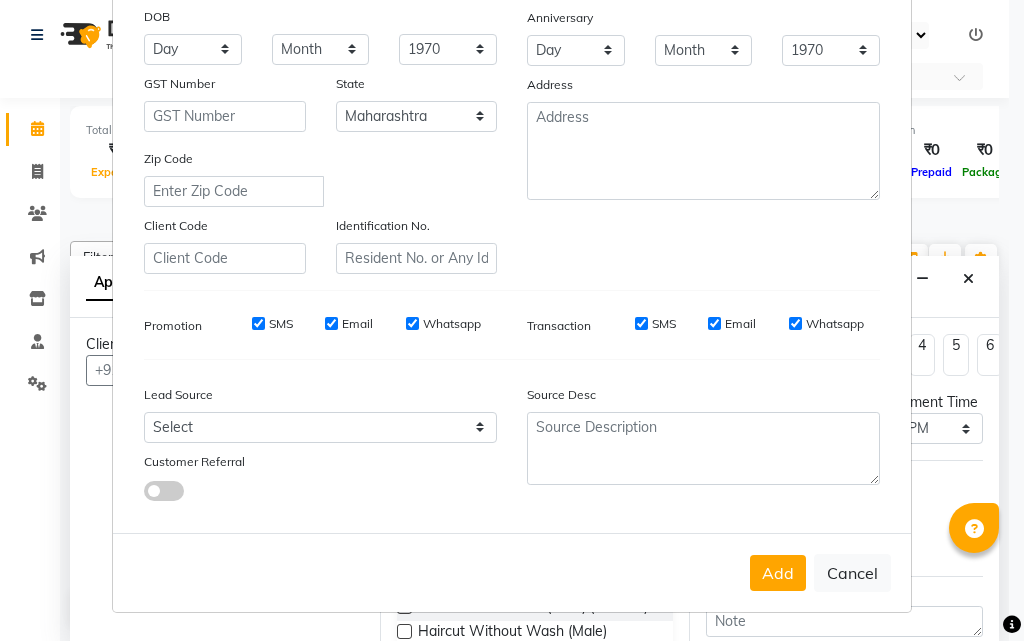 click on "Add" at bounding box center (778, 573) 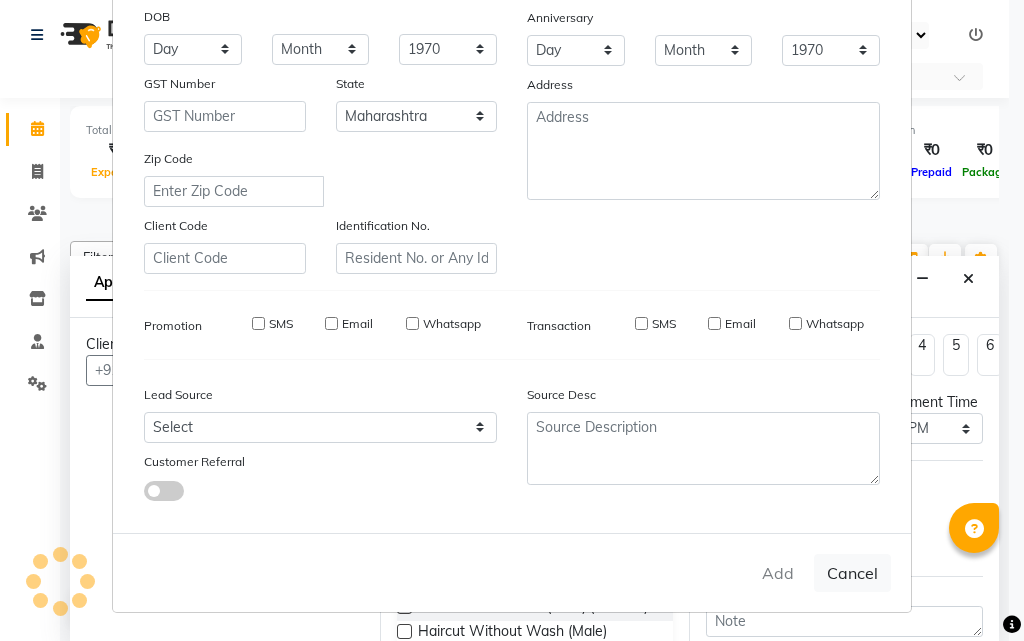 type 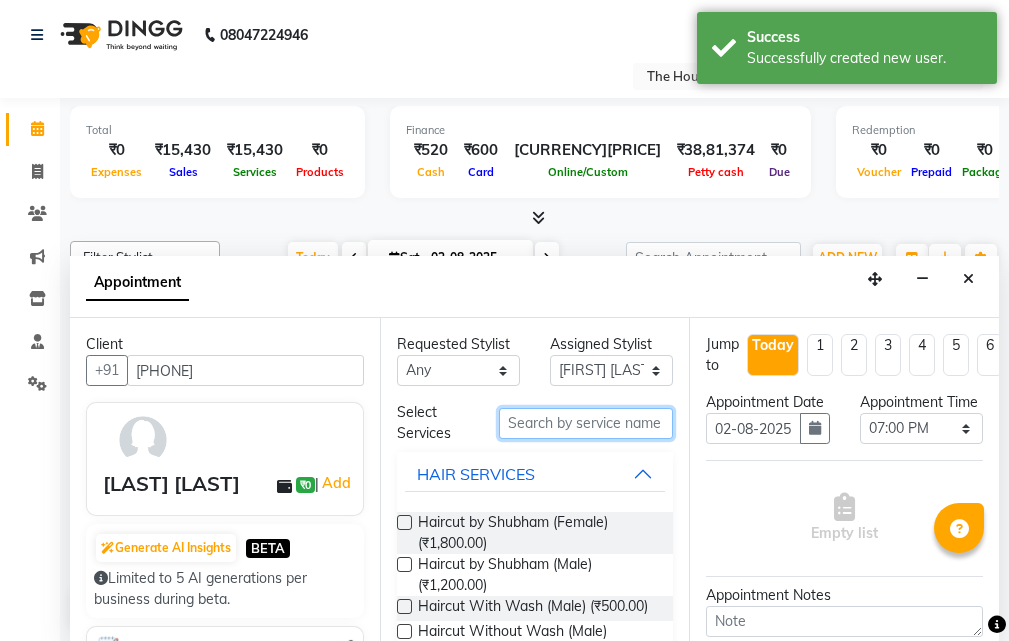 click at bounding box center (586, 423) 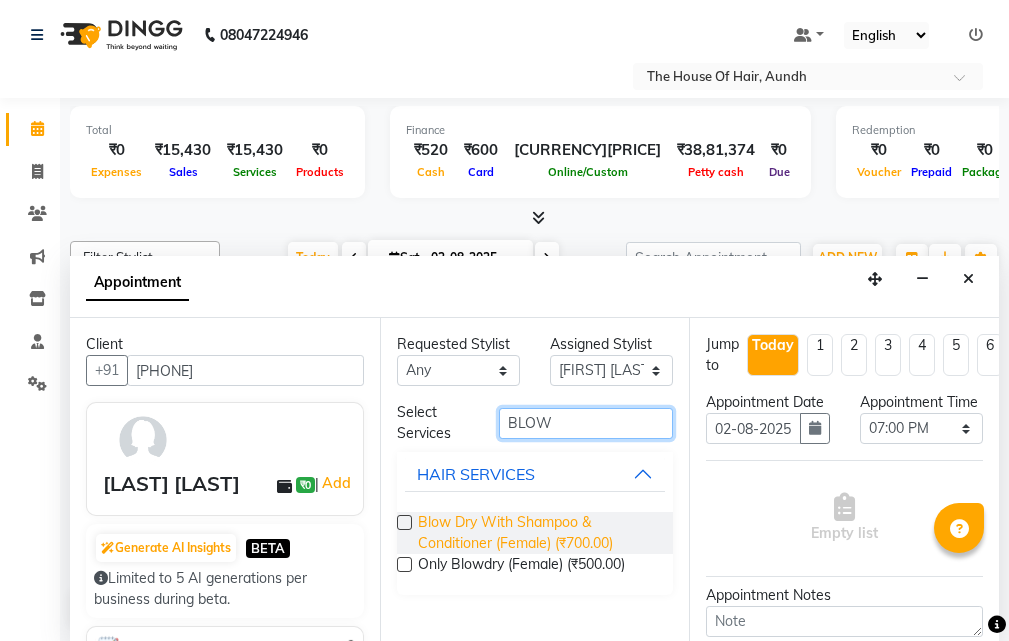 type on "BLOW" 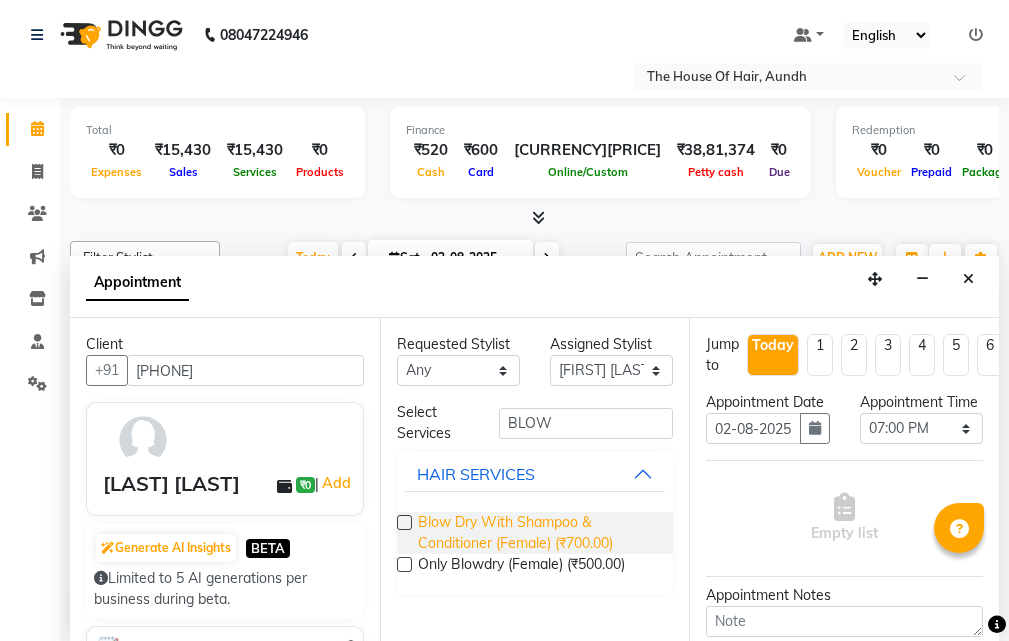 click on "Blow Dry With Shampoo & Conditioner (Female) (₹700.00)" at bounding box center [538, 533] 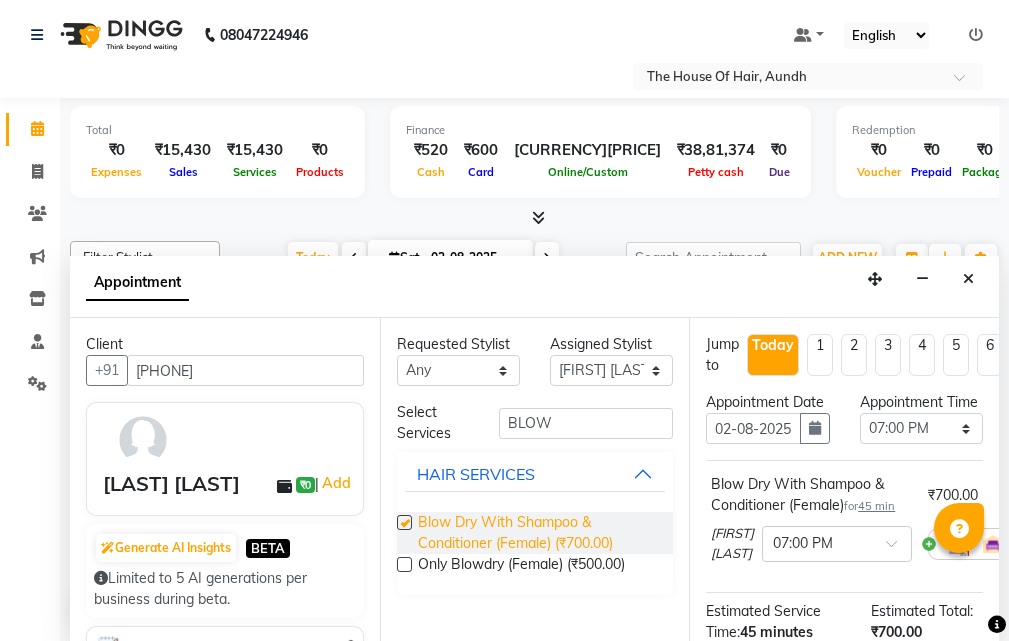 checkbox on "false" 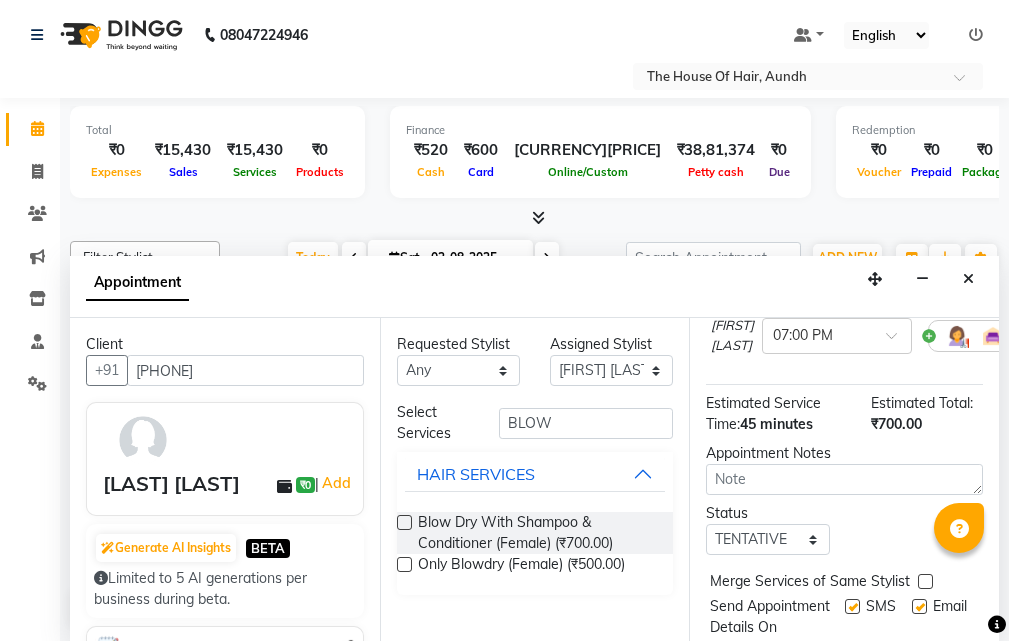 scroll, scrollTop: 300, scrollLeft: 0, axis: vertical 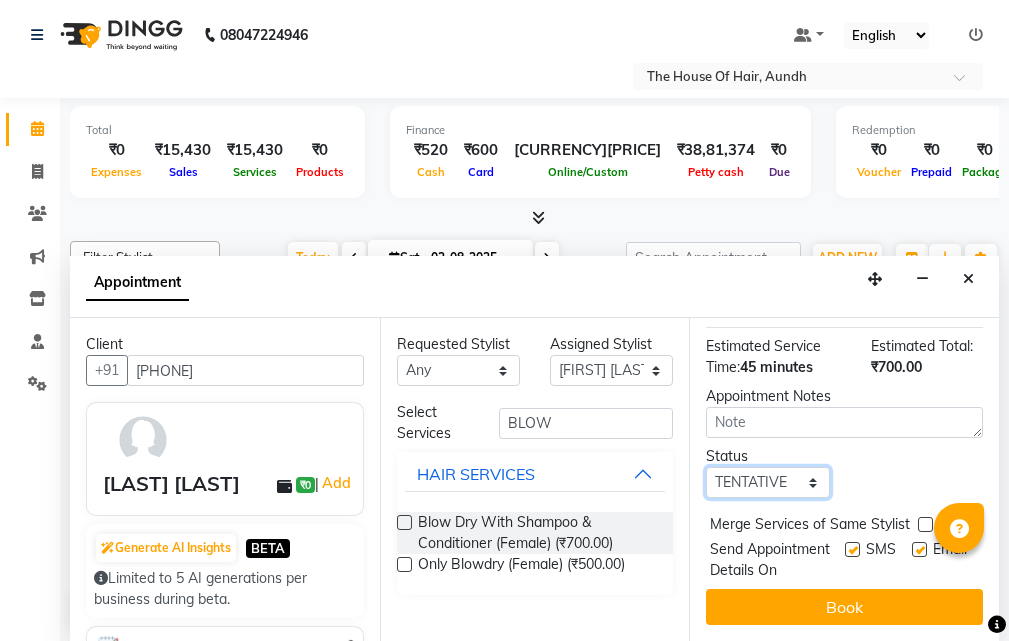 click on "Select TENTATIVE CONFIRM CHECK-IN UPCOMING" at bounding box center (767, 482) 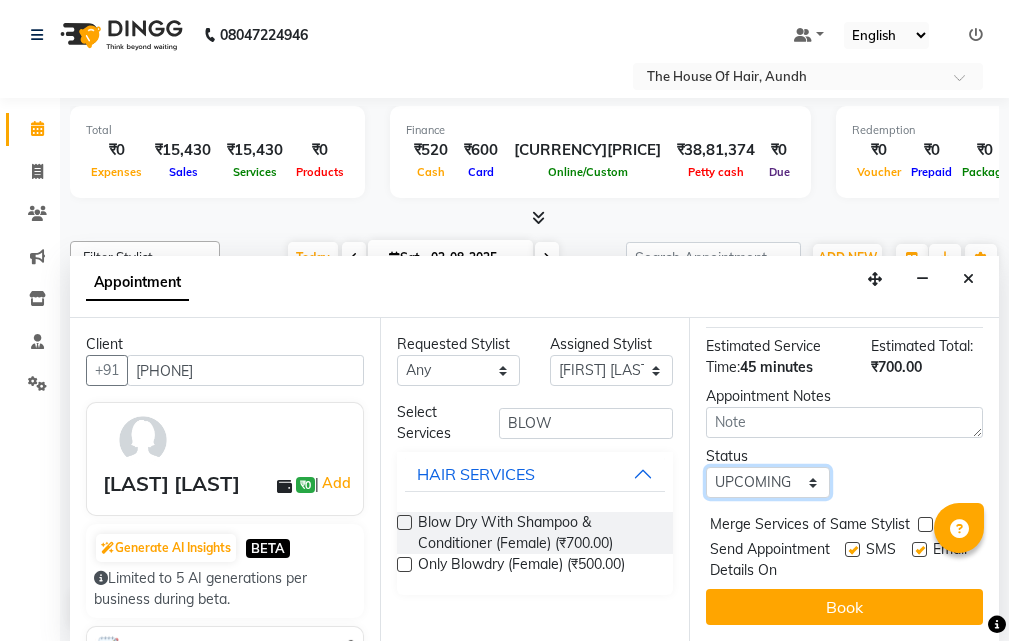 click on "Select TENTATIVE CONFIRM CHECK-IN UPCOMING" at bounding box center (767, 482) 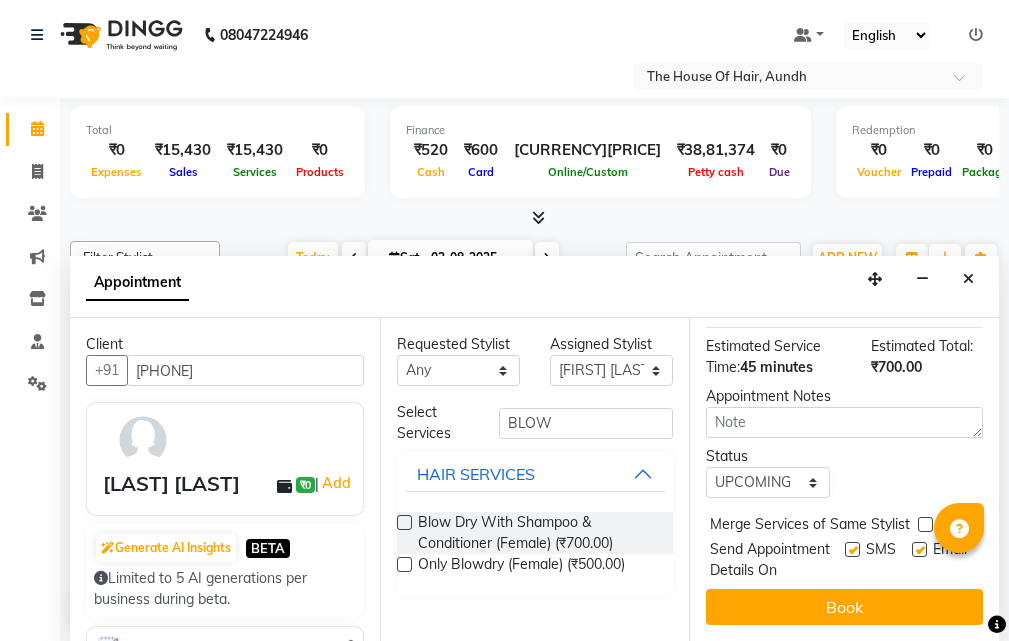 click at bounding box center [925, 524] 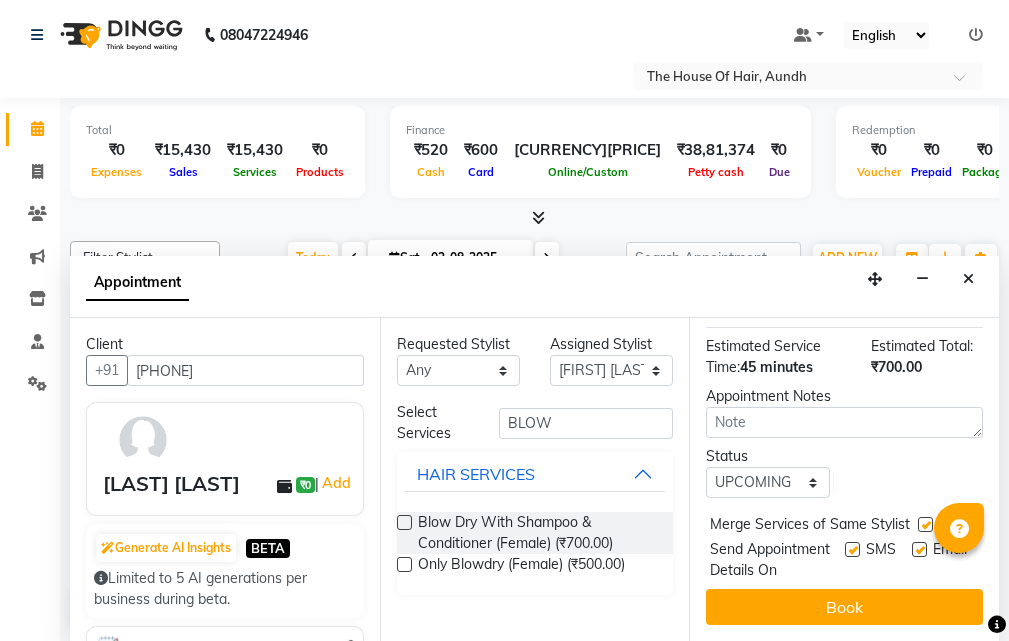 scroll, scrollTop: 343, scrollLeft: 0, axis: vertical 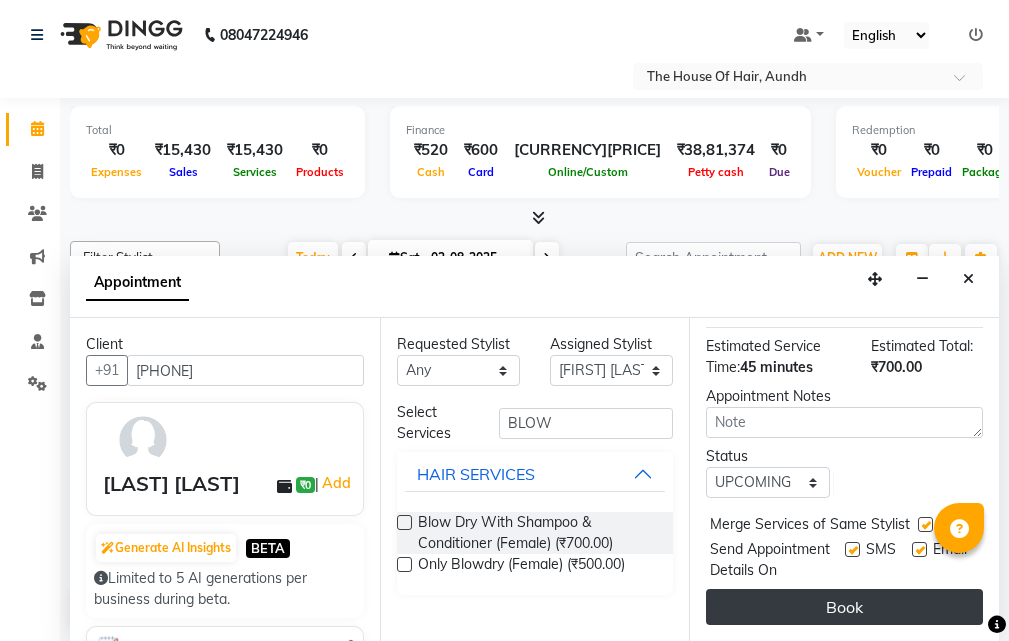 click on "Book" at bounding box center (844, 607) 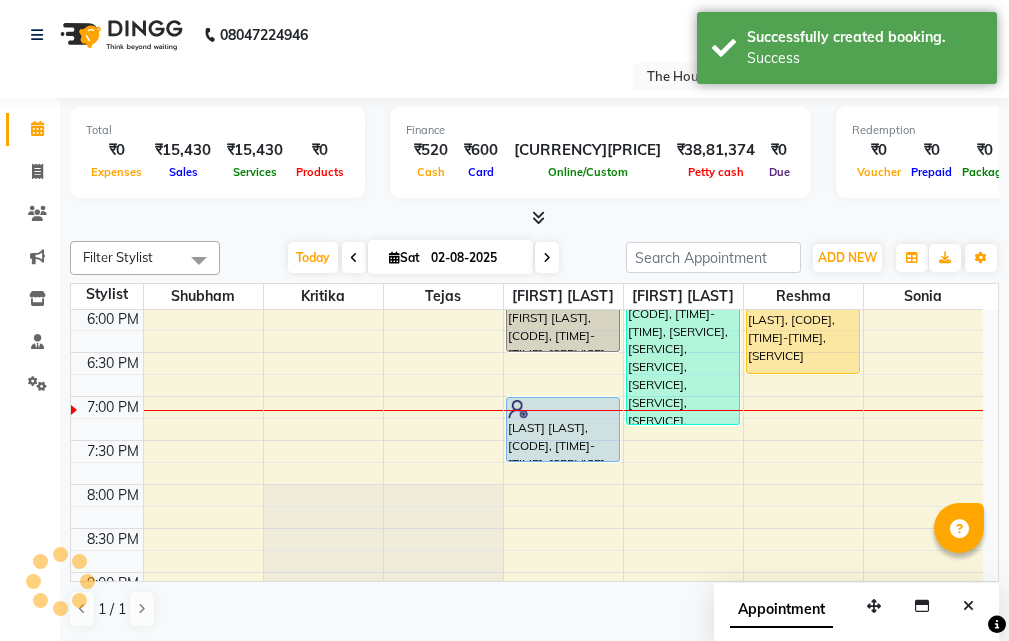 scroll, scrollTop: 0, scrollLeft: 0, axis: both 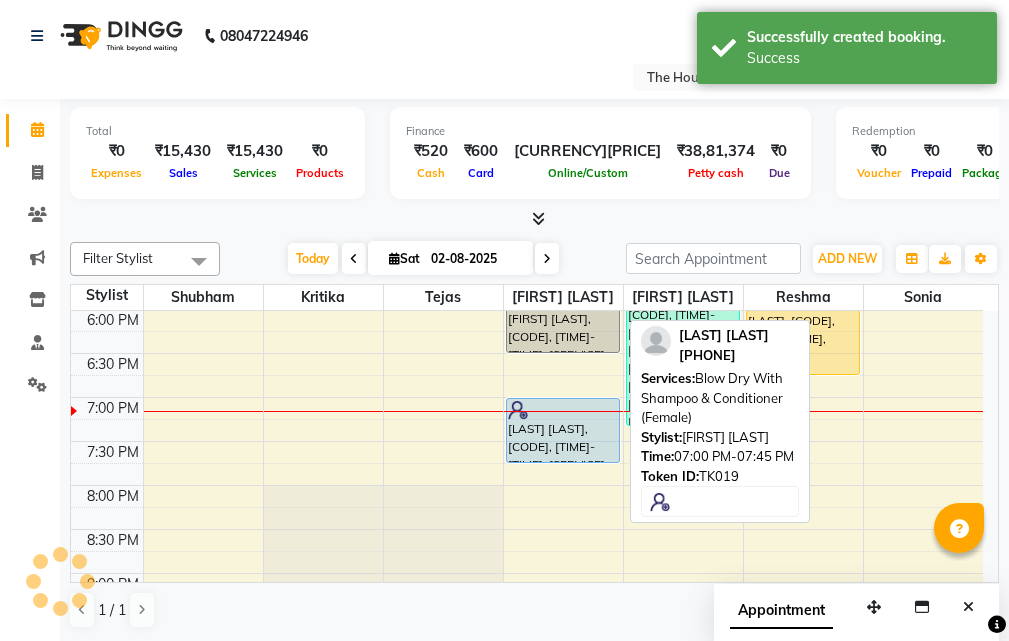 click on "ANKITA SAOGI, TK19, 07:00 PM-07:45 PM, Blow Dry With Shampoo & Conditioner (Female)" at bounding box center (563, 430) 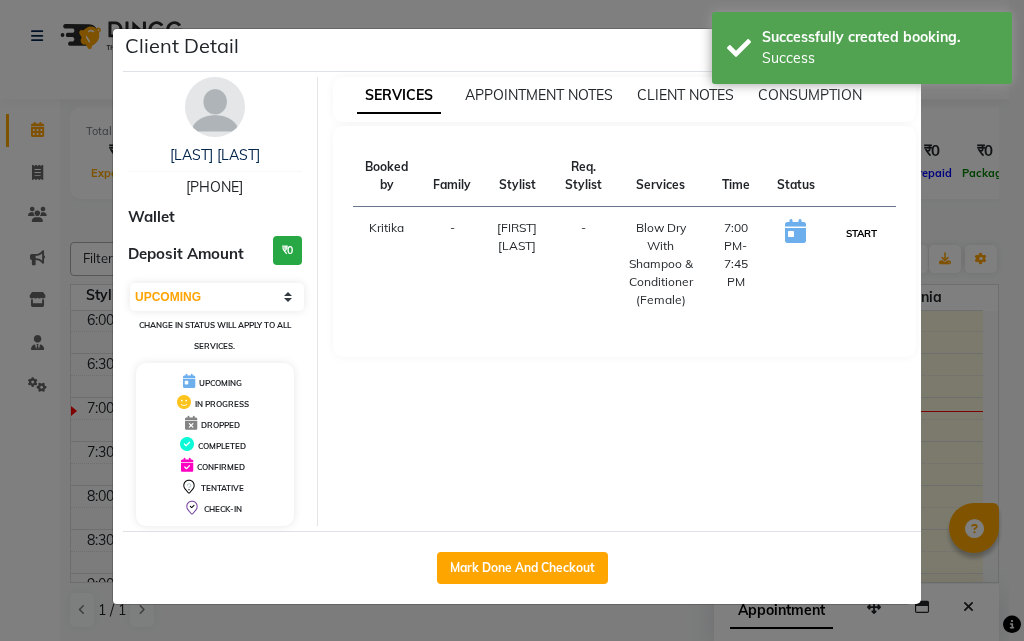 click on "START" at bounding box center (861, 233) 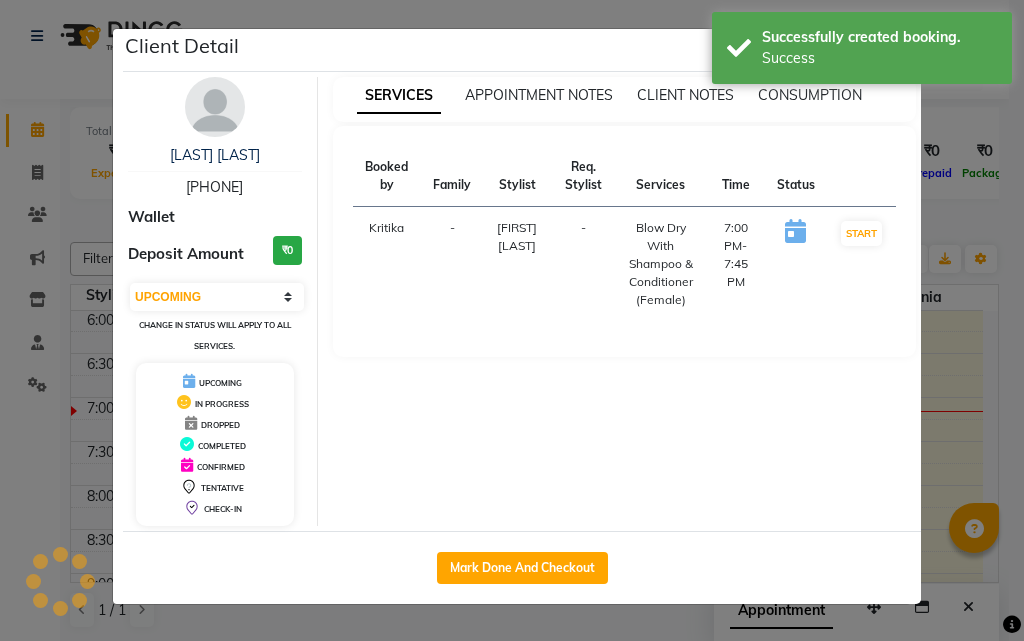 select on "1" 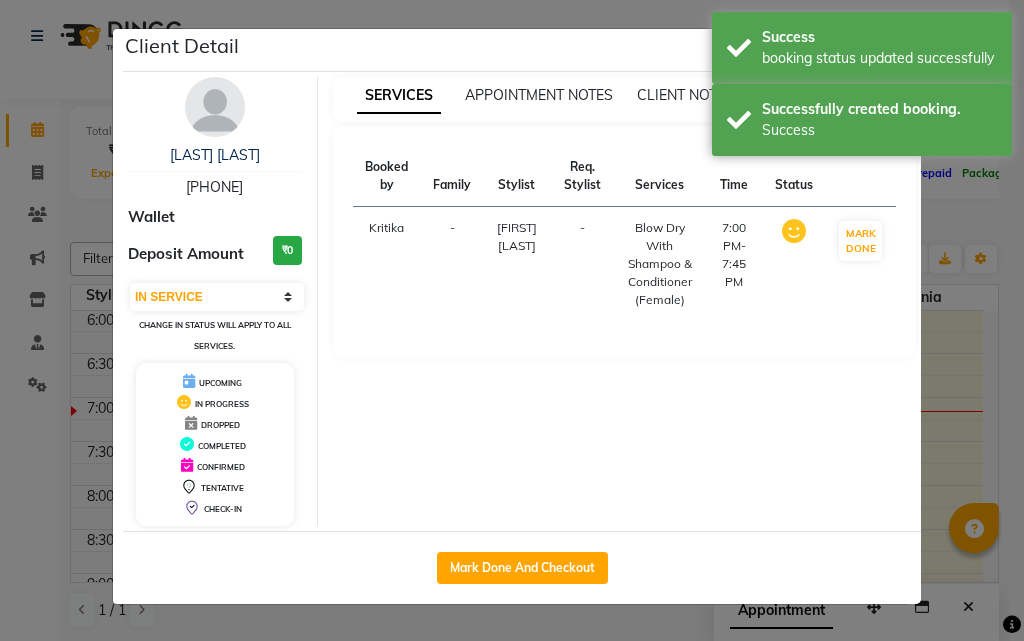 click on "Client Detail  ANKITA SAOGI   8329944324 Wallet Deposit Amount  ₹0  Select IN SERVICE CONFIRMED TENTATIVE CHECK IN MARK DONE DROPPED UPCOMING Change in status will apply to all services. UPCOMING IN PROGRESS DROPPED COMPLETED CONFIRMED TENTATIVE CHECK-IN SERVICES APPOINTMENT NOTES CLIENT NOTES CONSUMPTION Booked by Family Stylist Req. Stylist Services Time Status  Kritika   - Rushikesh Raut -  Blow Dry With Shampoo & Conditioner (Female)   7:00 PM-7:45 PM   MARK DONE   Mark Done And Checkout" 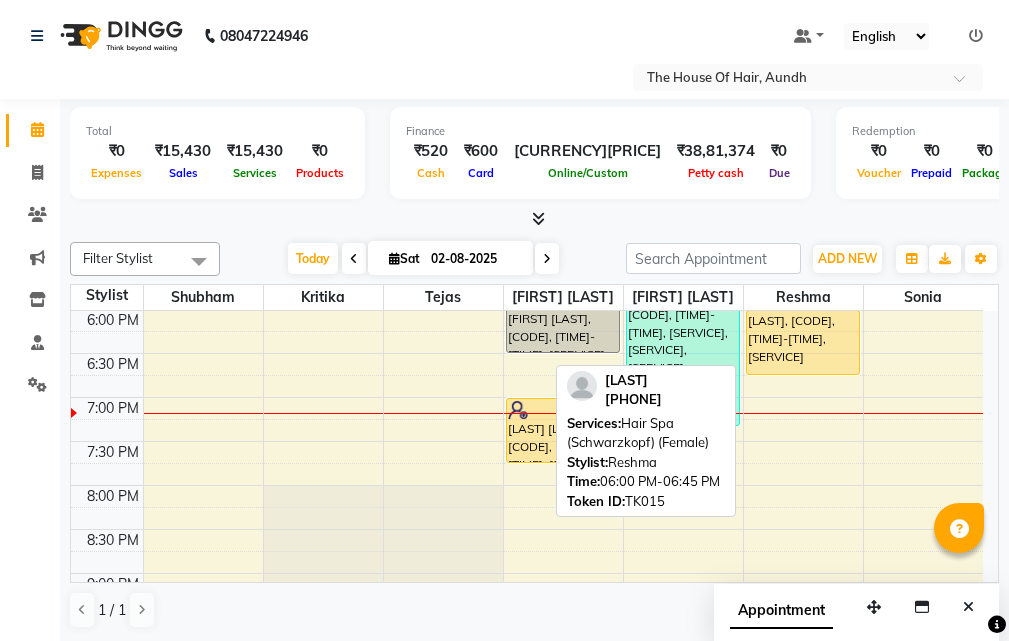 click on "[FIRST], TK15, 06:00 PM-06:45 PM, Hair Spa (Schwarzkopf) (Female)" at bounding box center [803, 342] 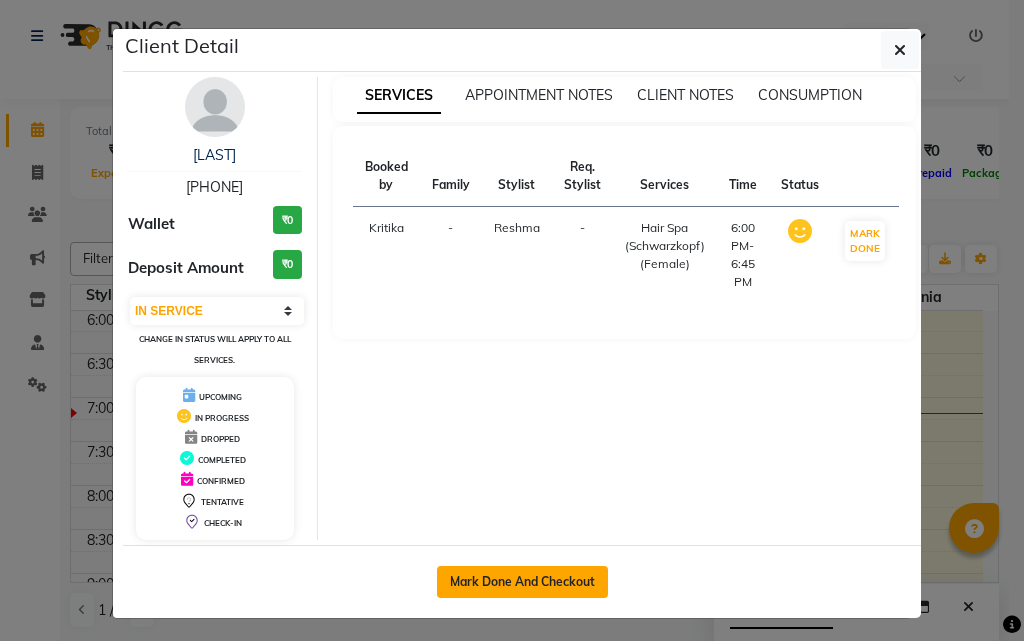 click on "Mark Done And Checkout" 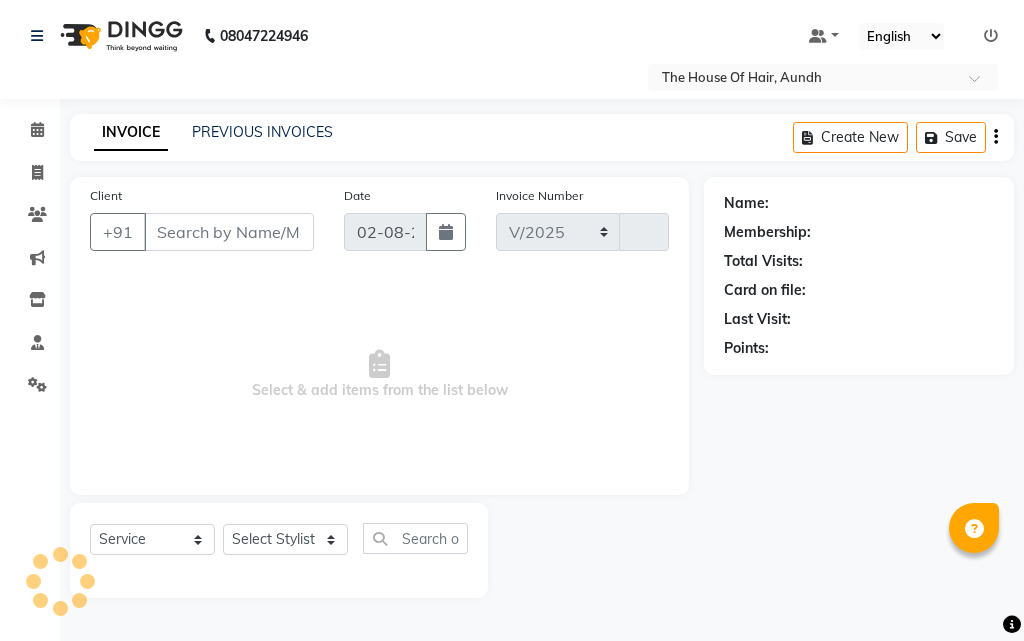 select on "26" 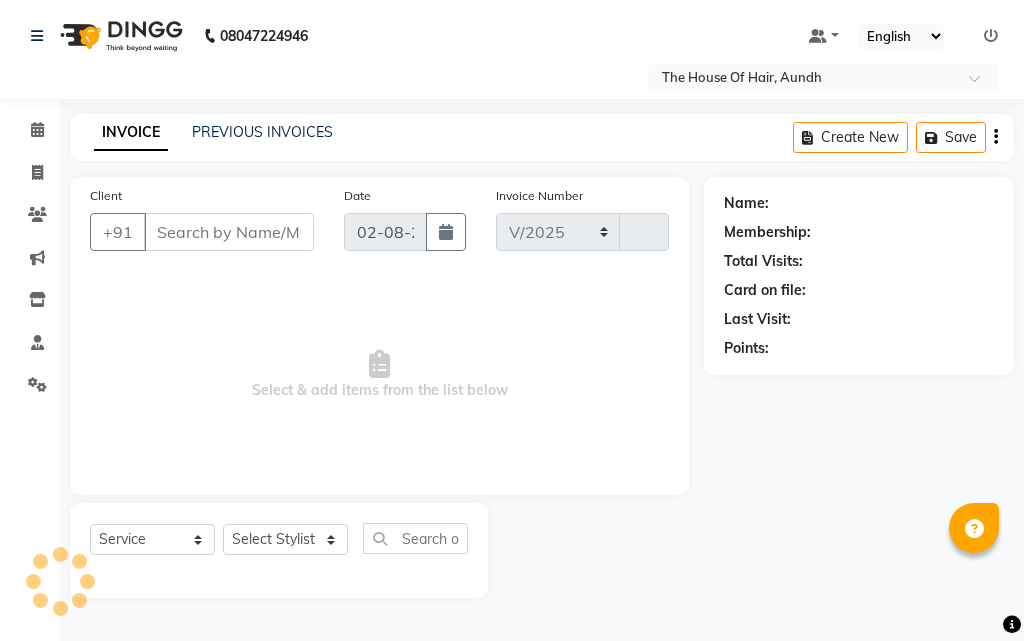 type on "1388" 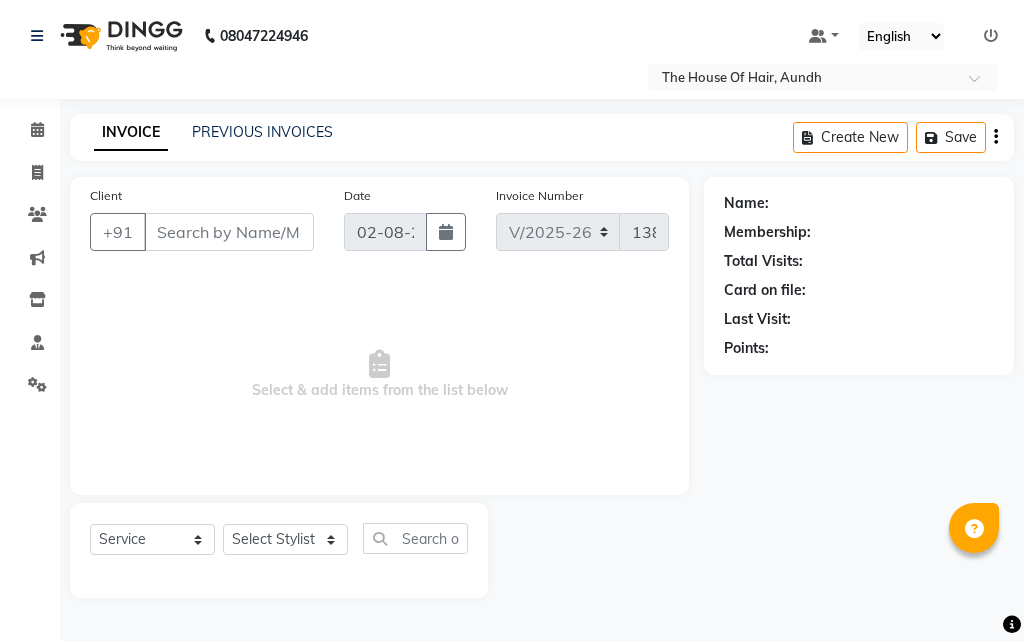 type on "[PHONE]" 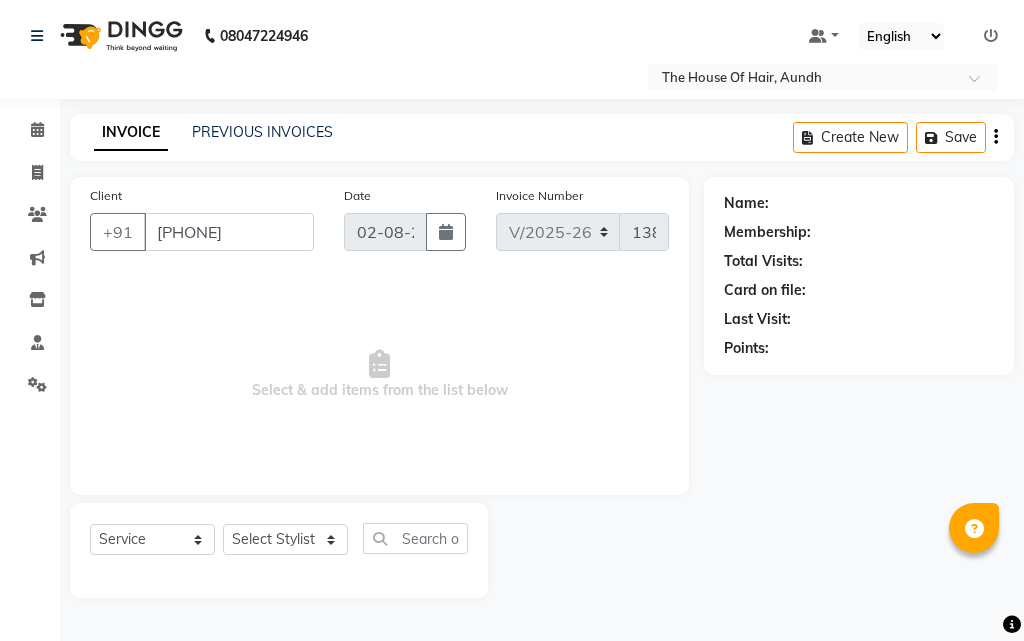 select on "26196" 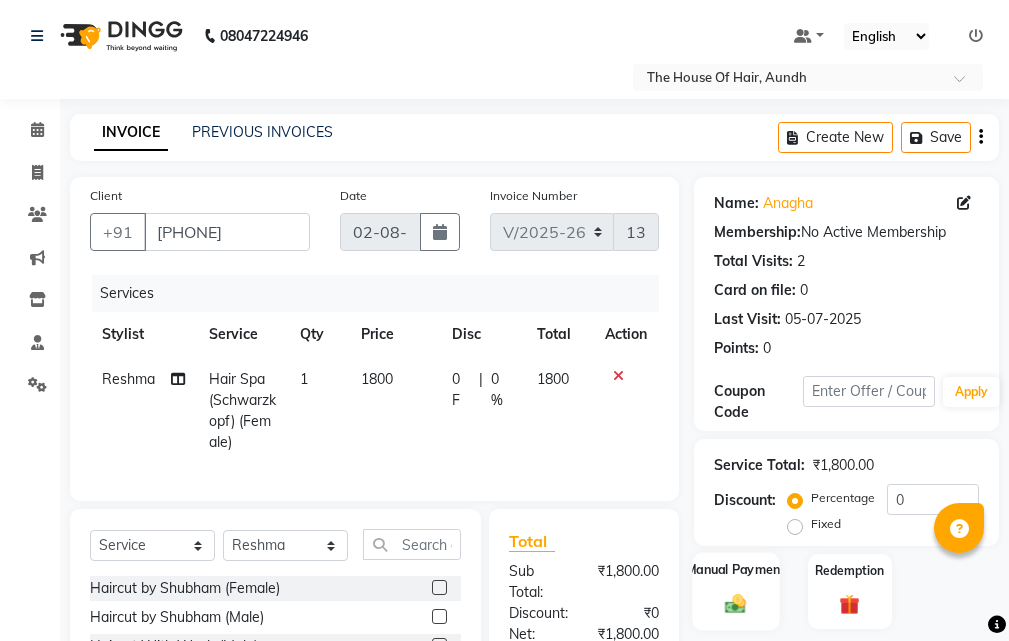 scroll, scrollTop: 231, scrollLeft: 0, axis: vertical 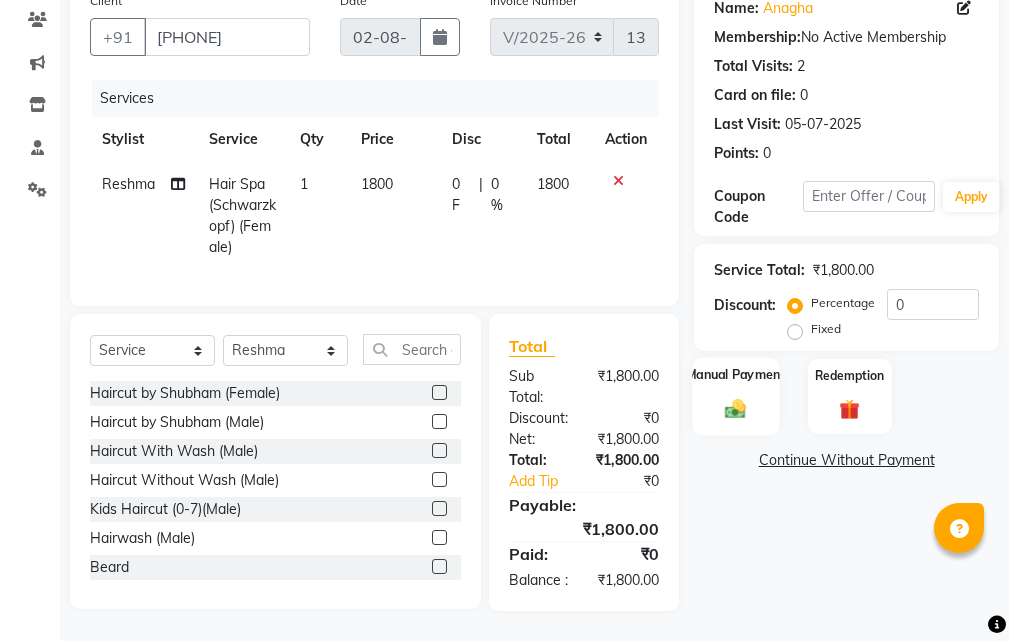 click on "Manual Payment" 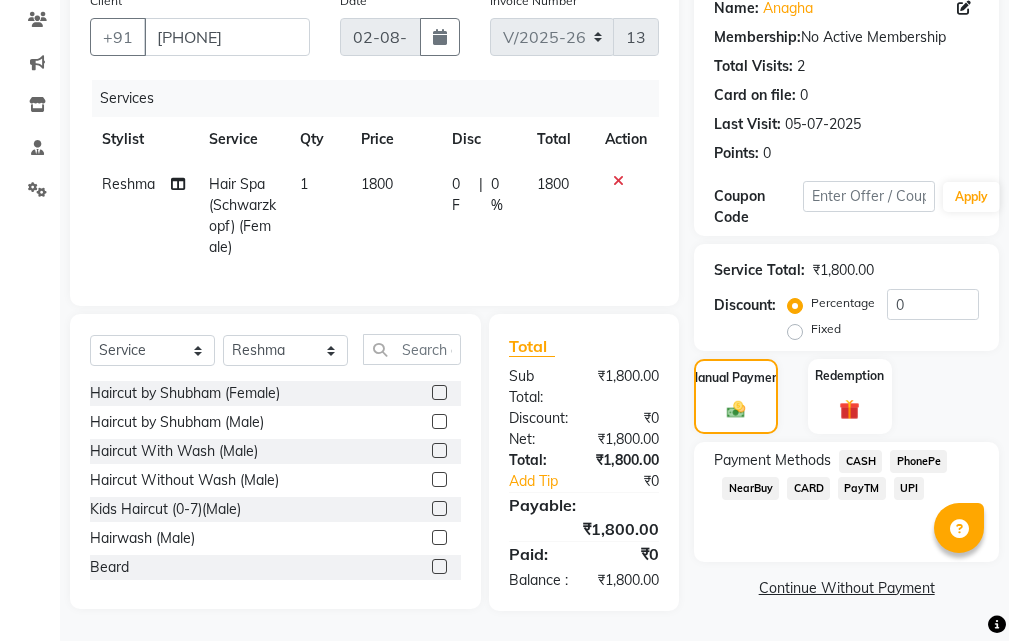 click on "UPI" 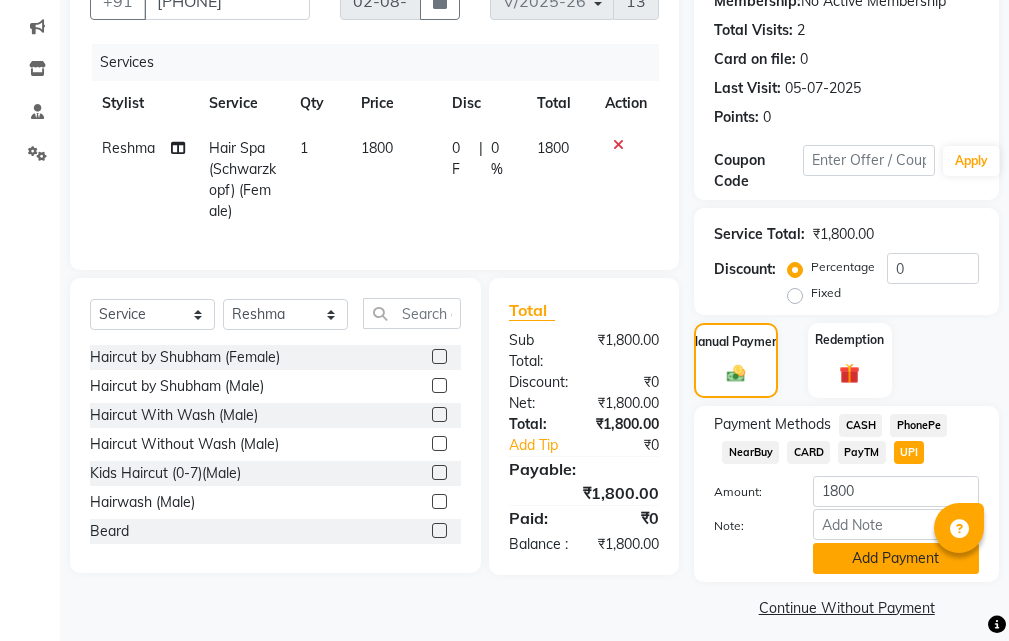 click on "Add Payment" 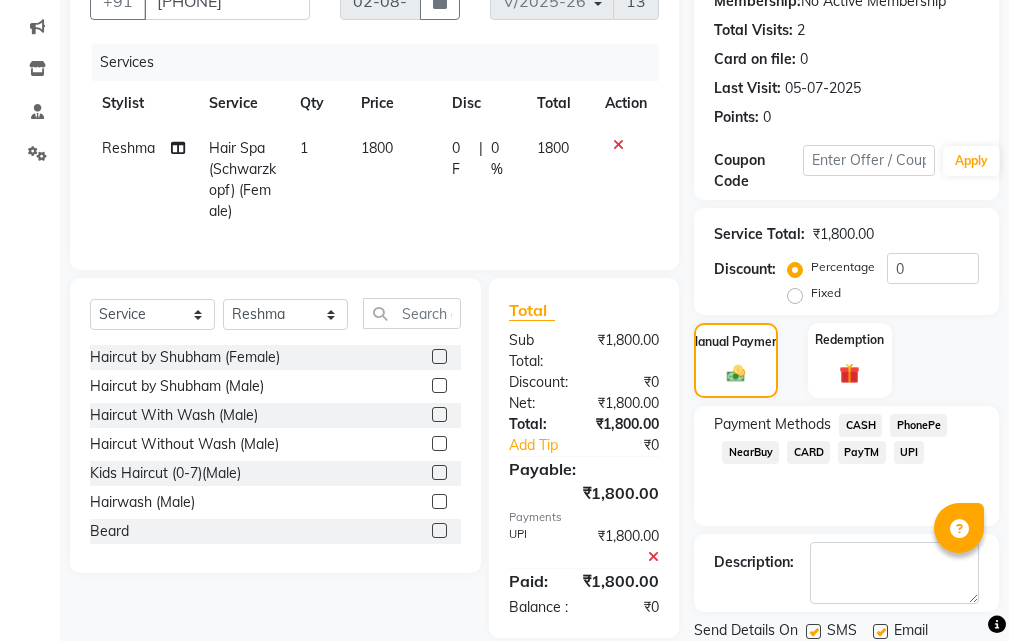 scroll, scrollTop: 300, scrollLeft: 0, axis: vertical 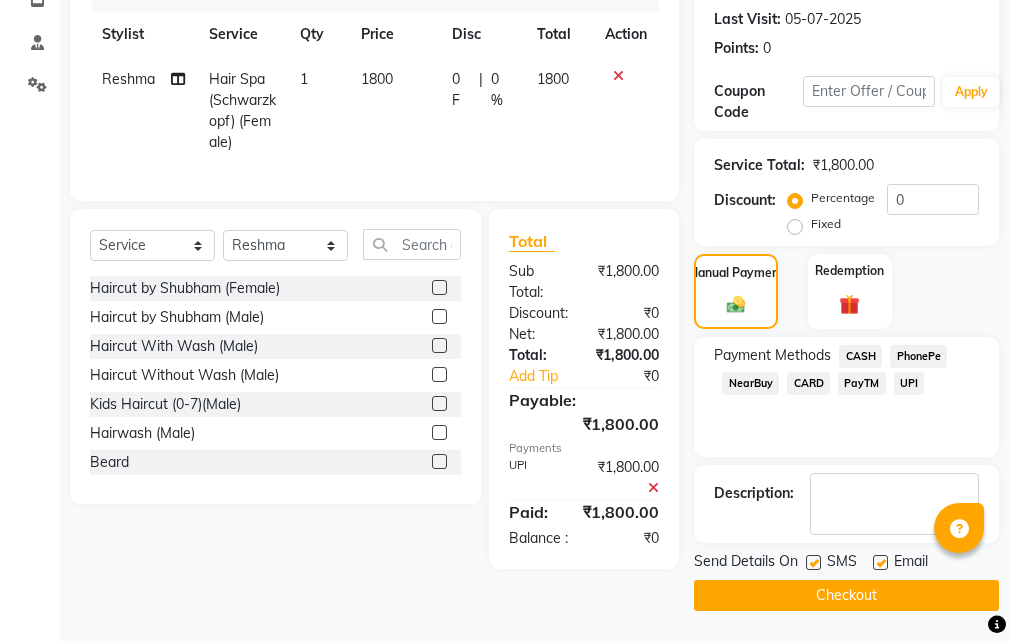 click on "Checkout" 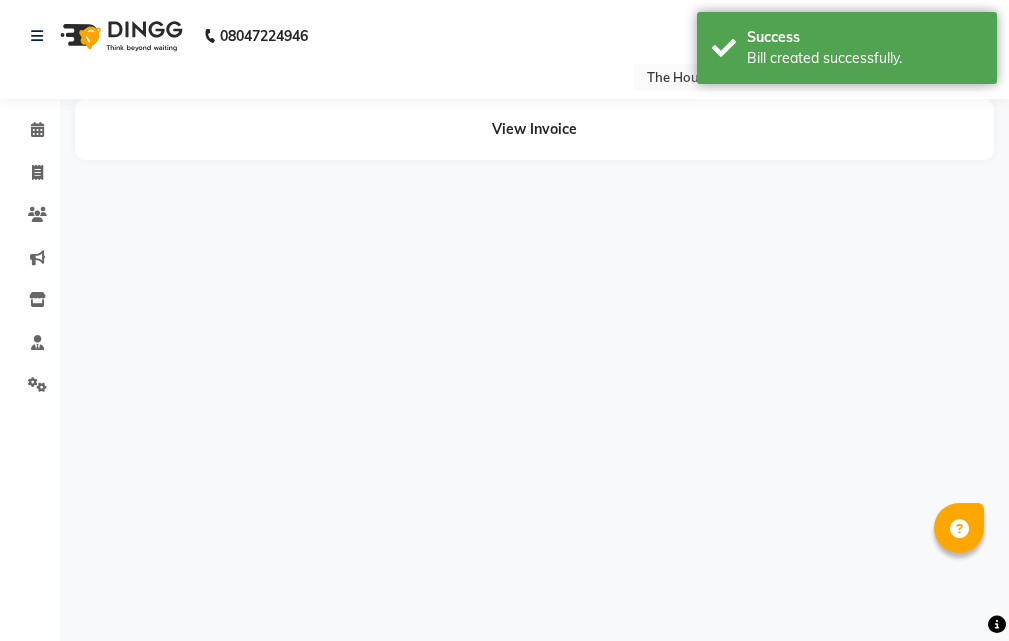 scroll, scrollTop: 0, scrollLeft: 0, axis: both 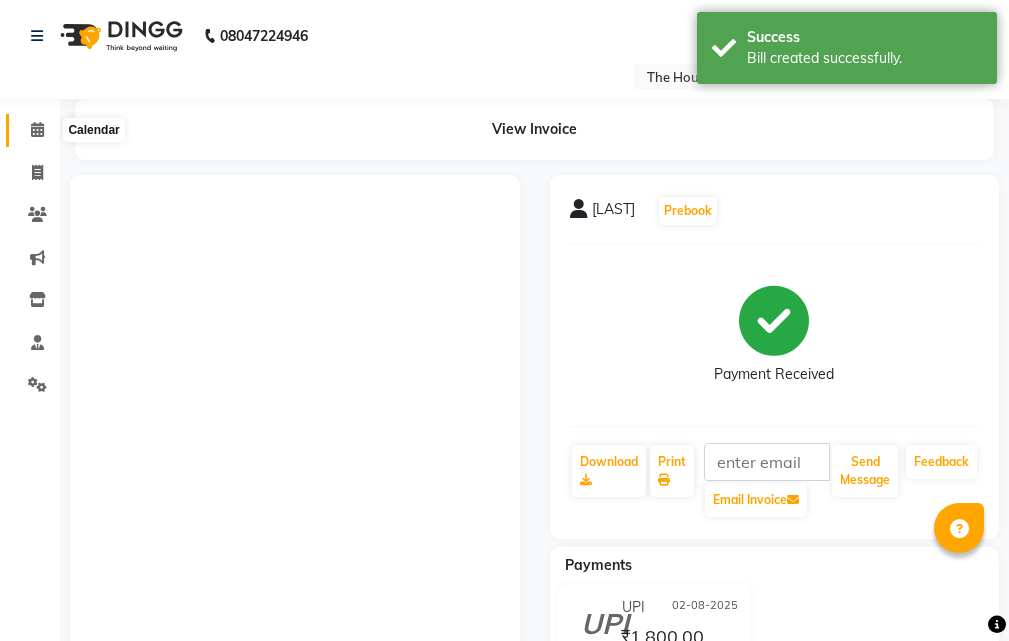 click 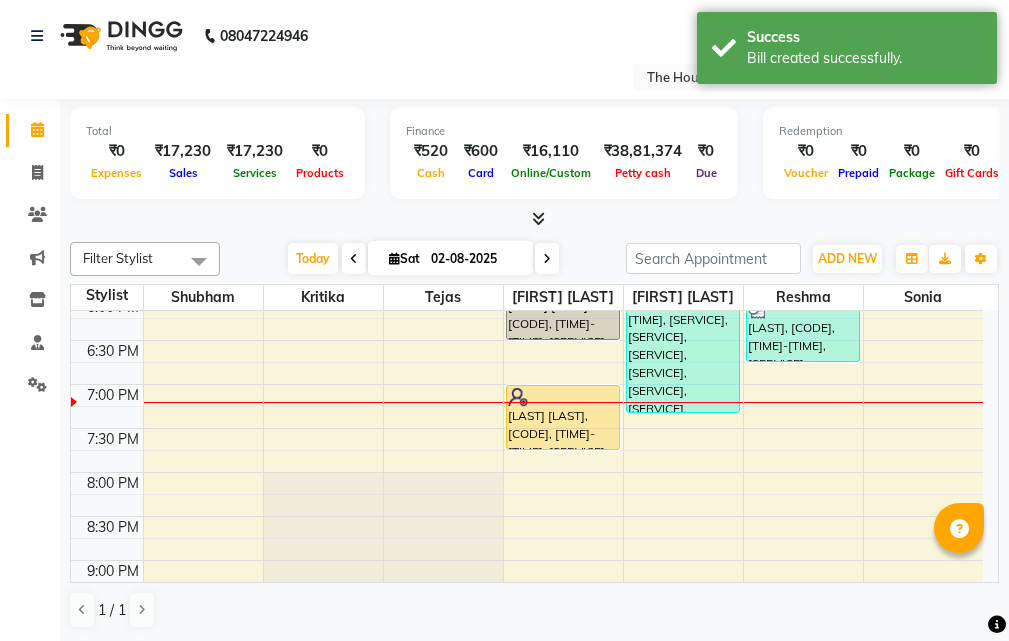 scroll, scrollTop: 860, scrollLeft: 0, axis: vertical 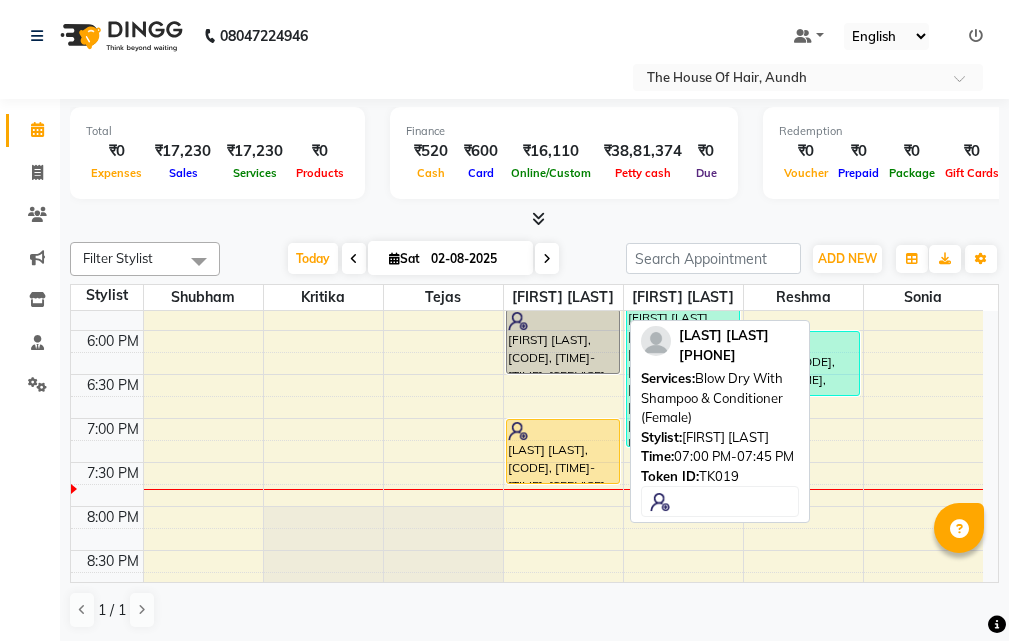 click on "kishor c, TK07, 09:30 AM-10:30 AM, Haircut Without Wash (Male),Beard     Supriya Pawar, TK04, 12:00 PM-03:15 PM, Highlights & Babylights (Female)     Shruti Marathe, TK11, 04:15 PM-05:00 PM, Haircut With Wash (Female)     Usha Kiran, TK12, 05:45 PM-06:30 PM, Haircut With Wash (Female)     ANKITA SAOGI, TK19, 07:00 PM-07:45 PM, Blow Dry With Shampoo & Conditioner (Female)" at bounding box center [563, 66] 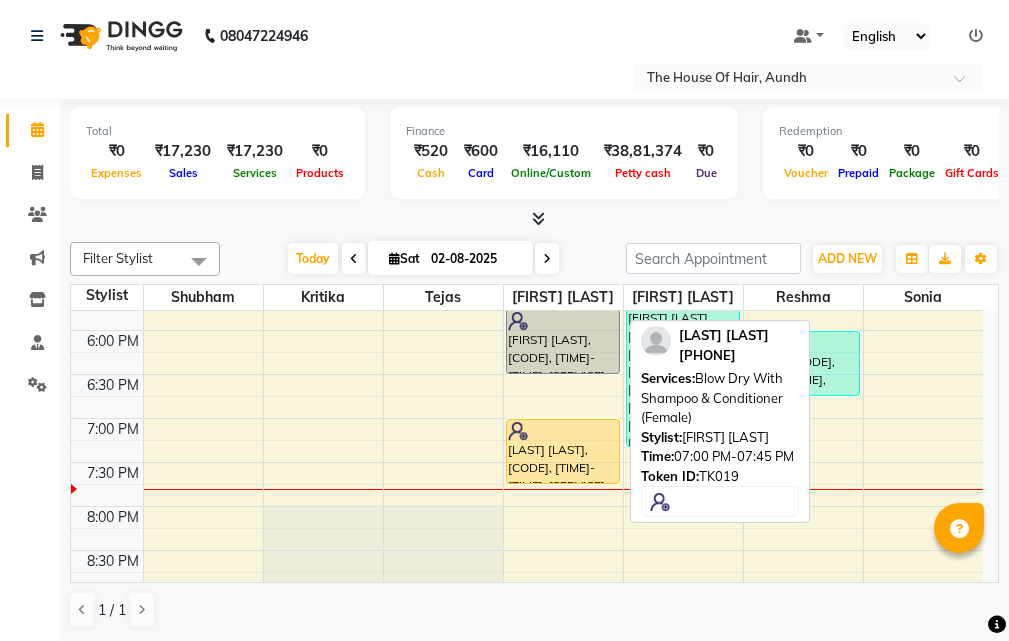 click on "ANKITA SAOGI, TK19, 07:00 PM-07:45 PM, Blow Dry With Shampoo & Conditioner (Female)" at bounding box center [563, 451] 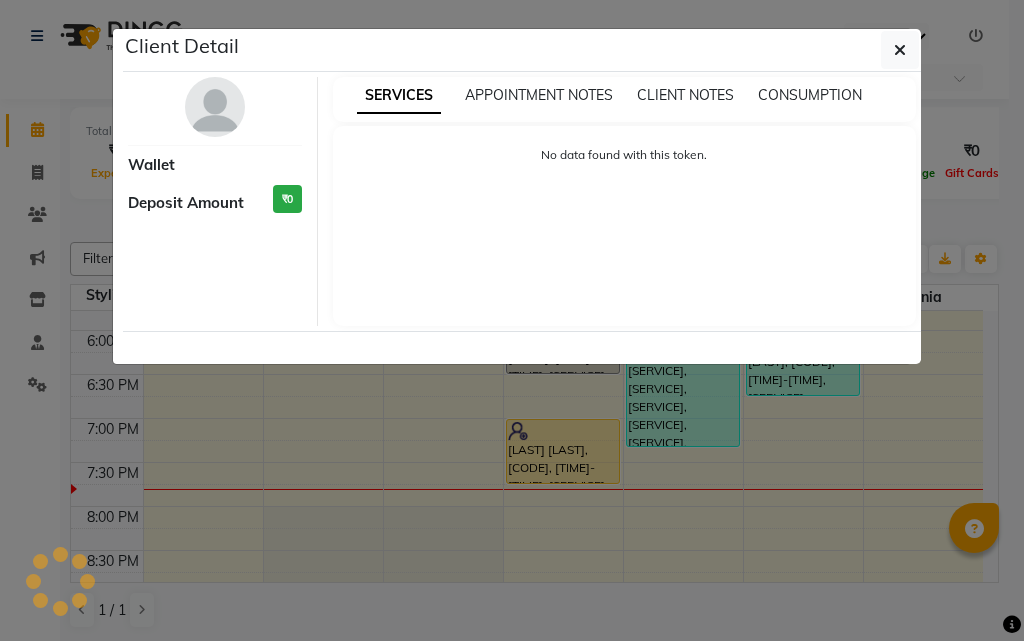 select on "1" 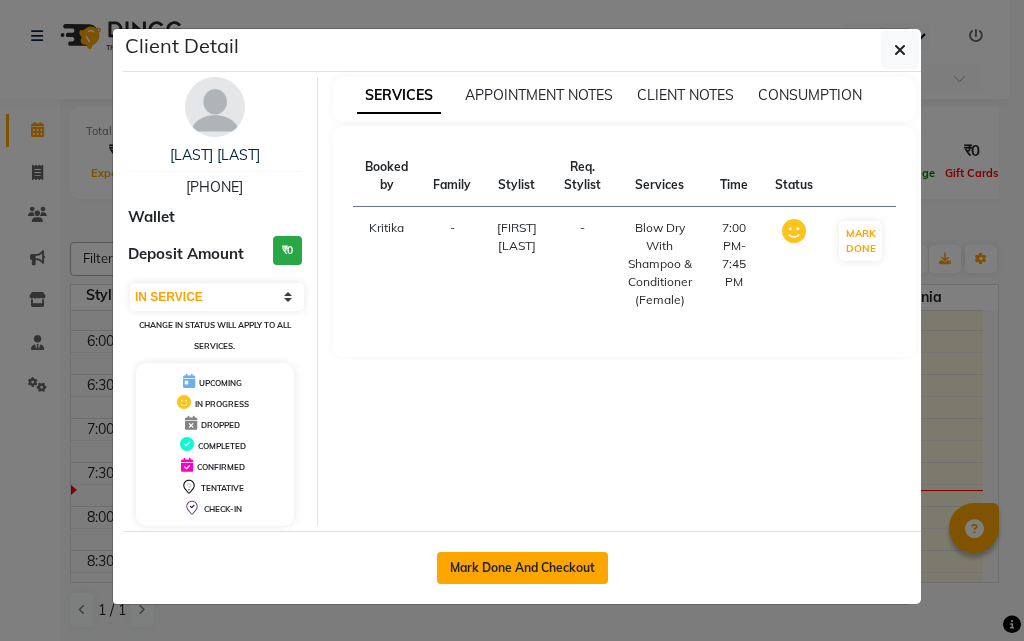click on "Mark Done And Checkout" 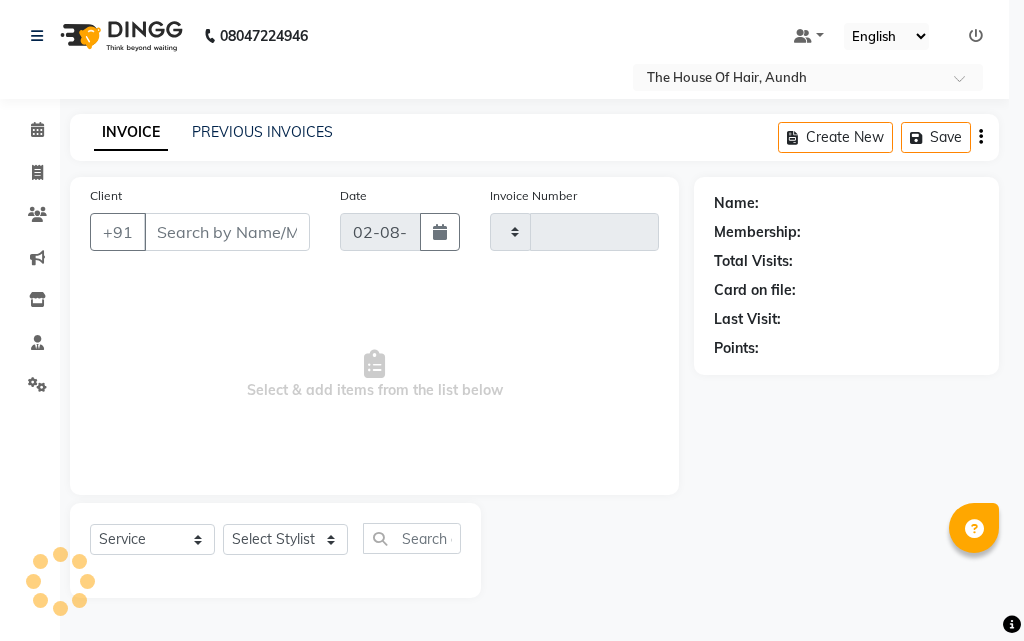 type on "1389" 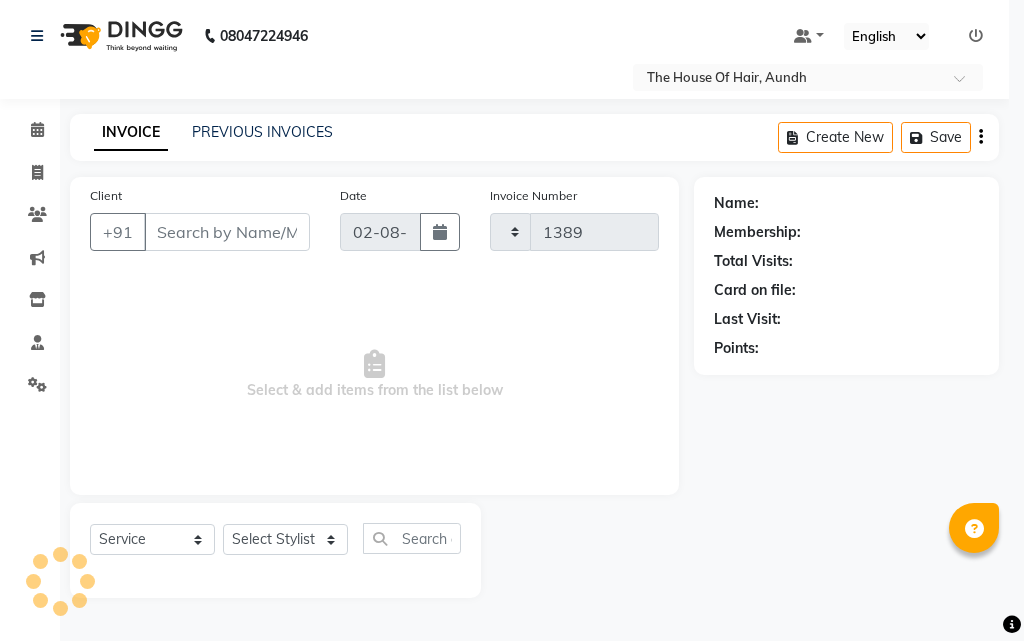 select on "26" 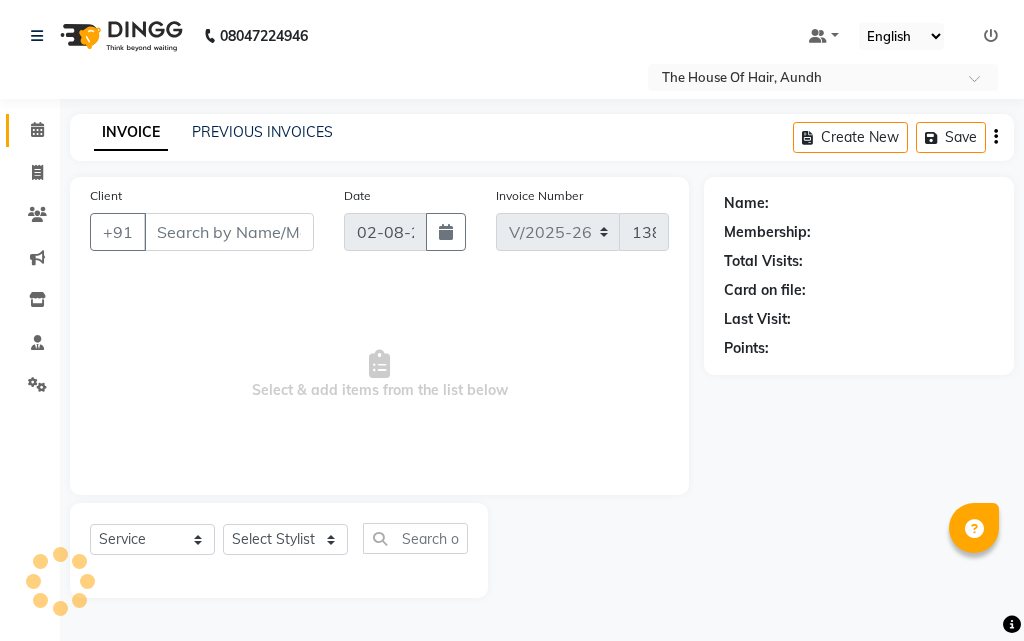 type on "8329944324" 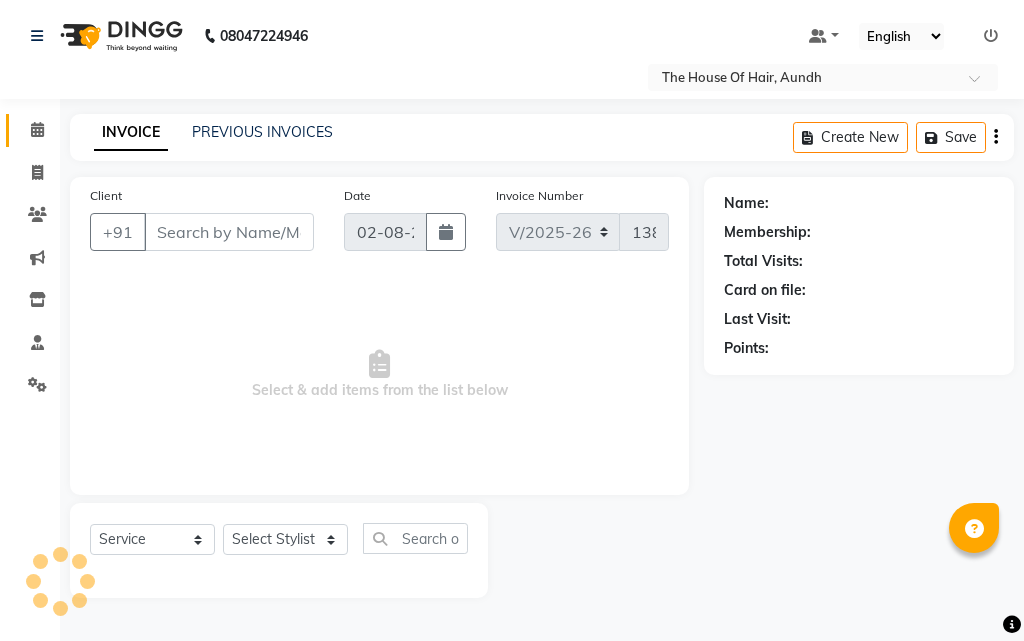 select on "32779" 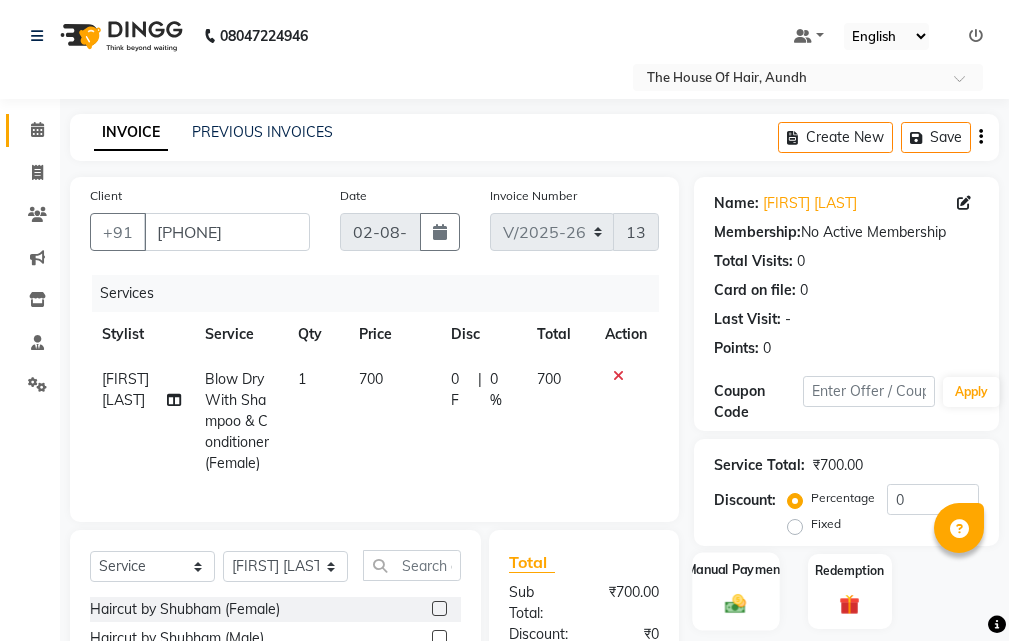scroll, scrollTop: 252, scrollLeft: 0, axis: vertical 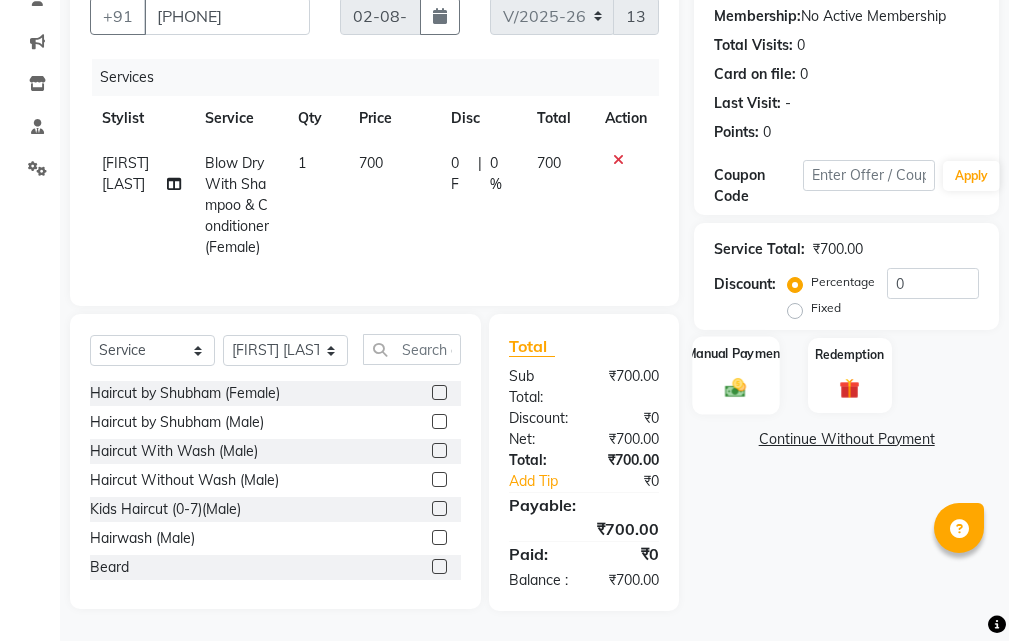 click on "Manual Payment" 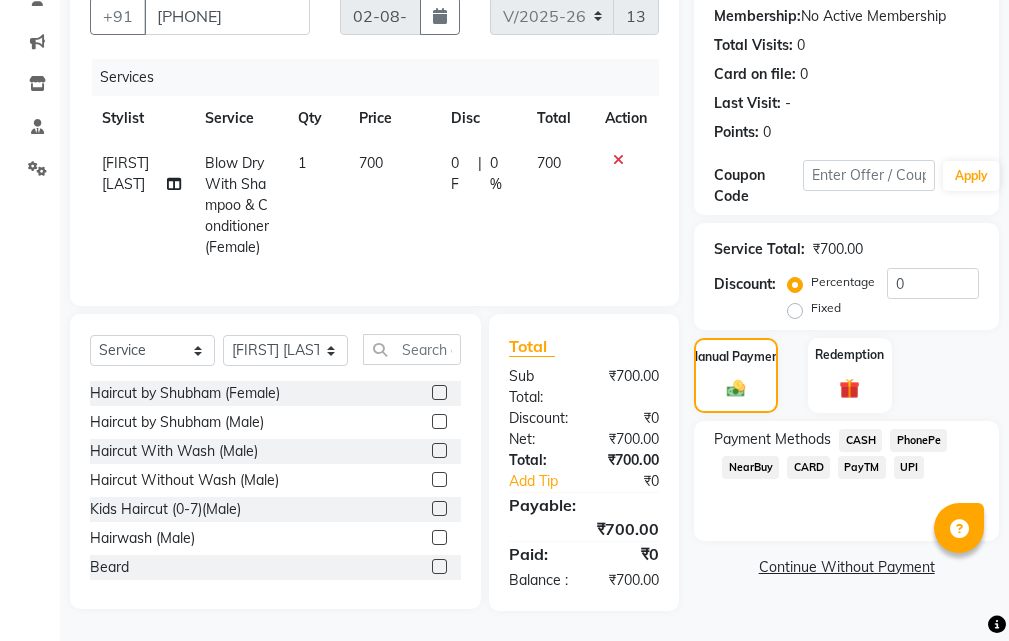 click on "UPI" 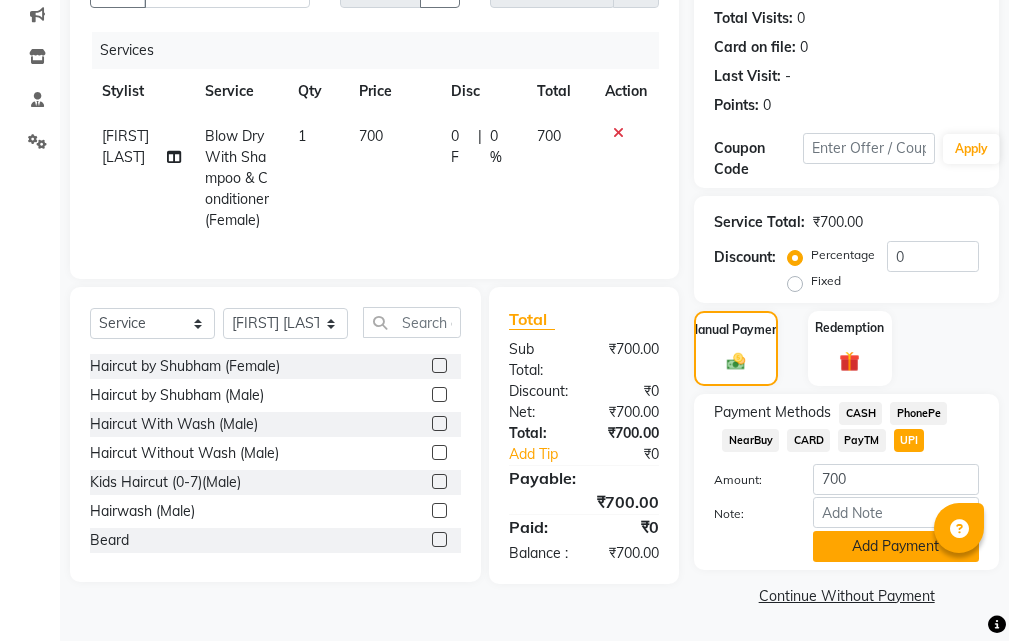 click on "Add Payment" 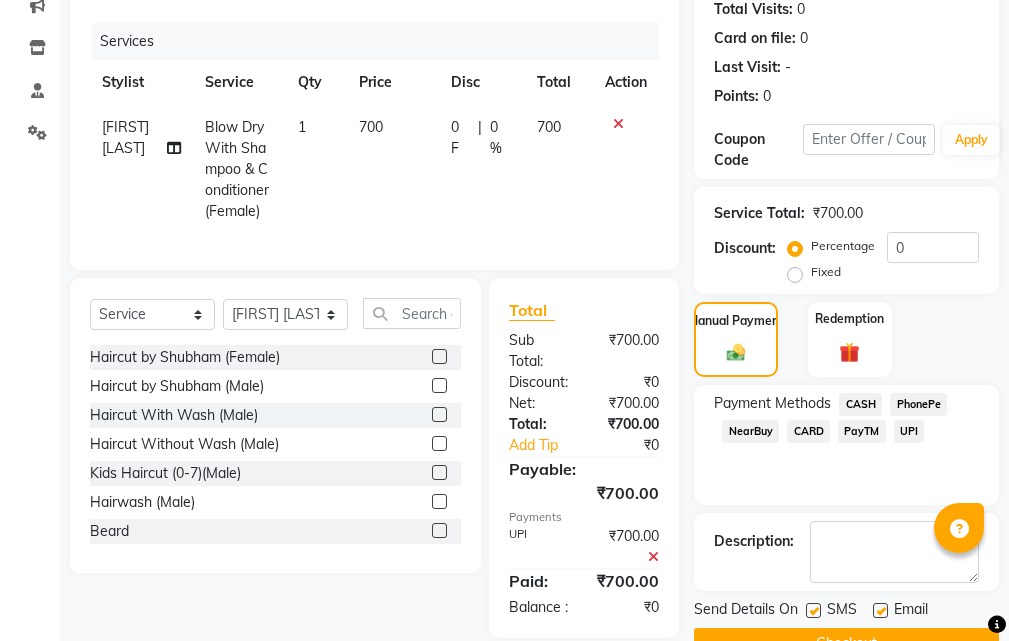 scroll, scrollTop: 315, scrollLeft: 0, axis: vertical 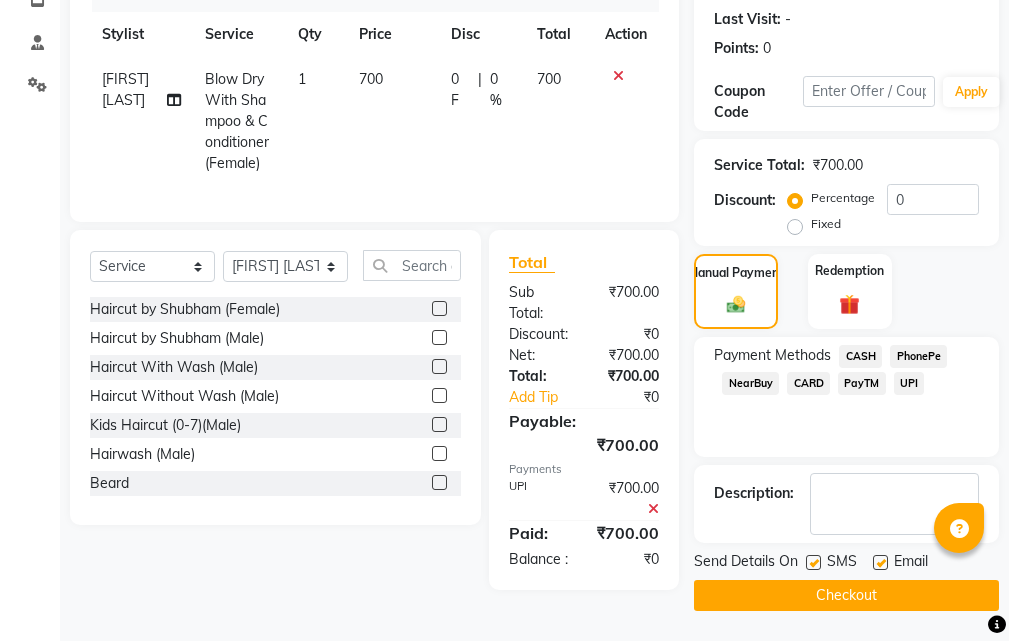 click on "Checkout" 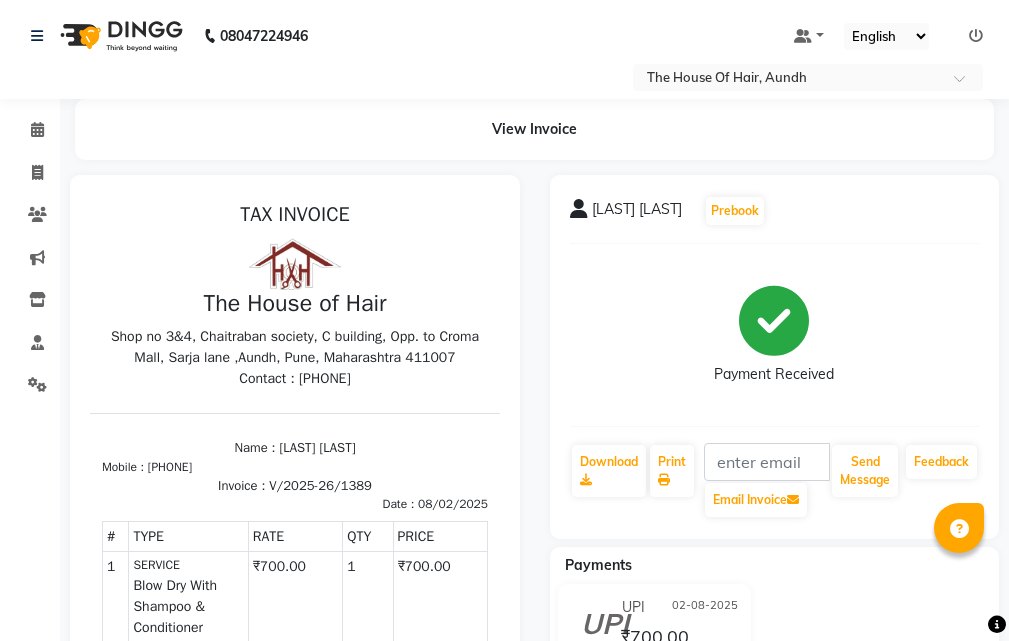 scroll, scrollTop: 0, scrollLeft: 0, axis: both 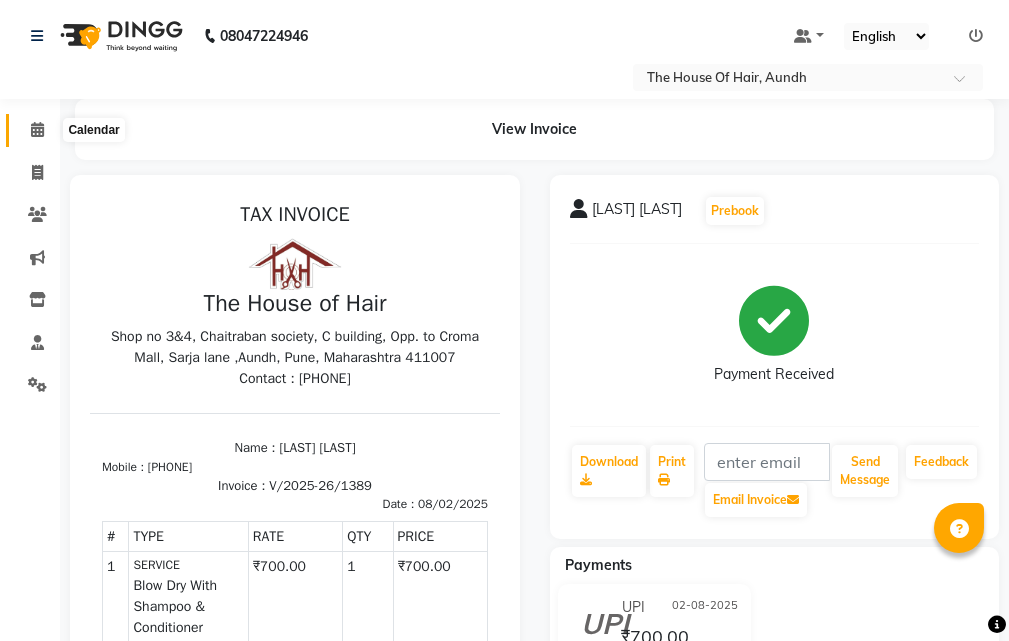 click 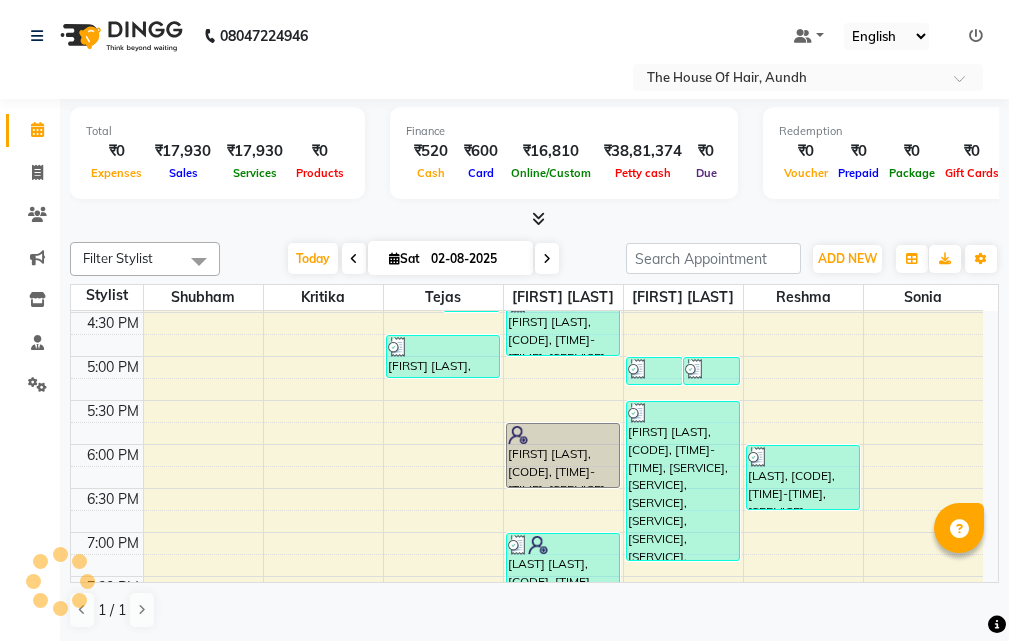 scroll, scrollTop: 0, scrollLeft: 0, axis: both 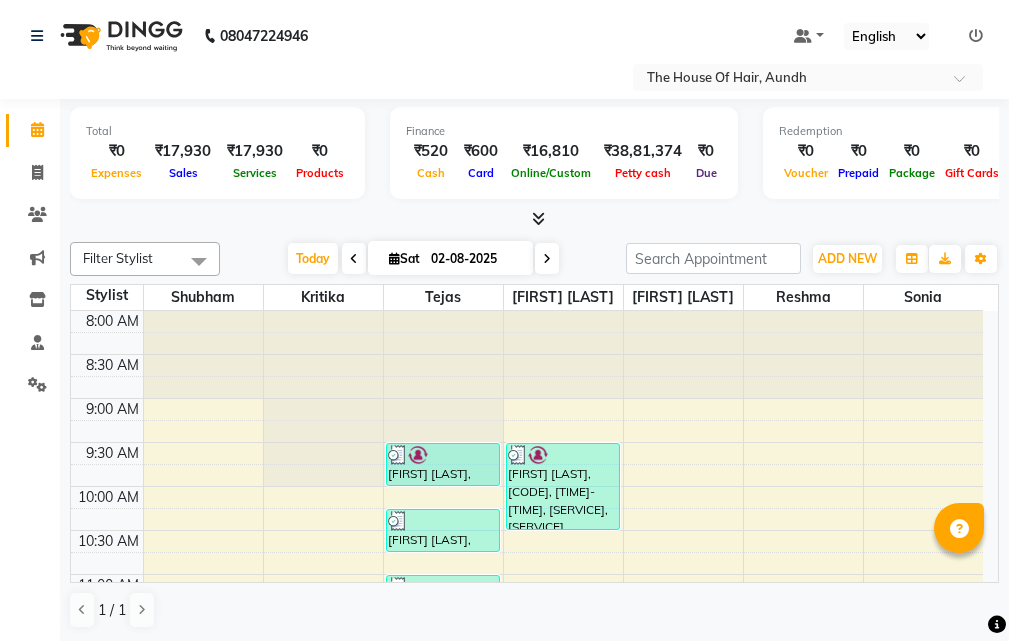 click at bounding box center [547, 259] 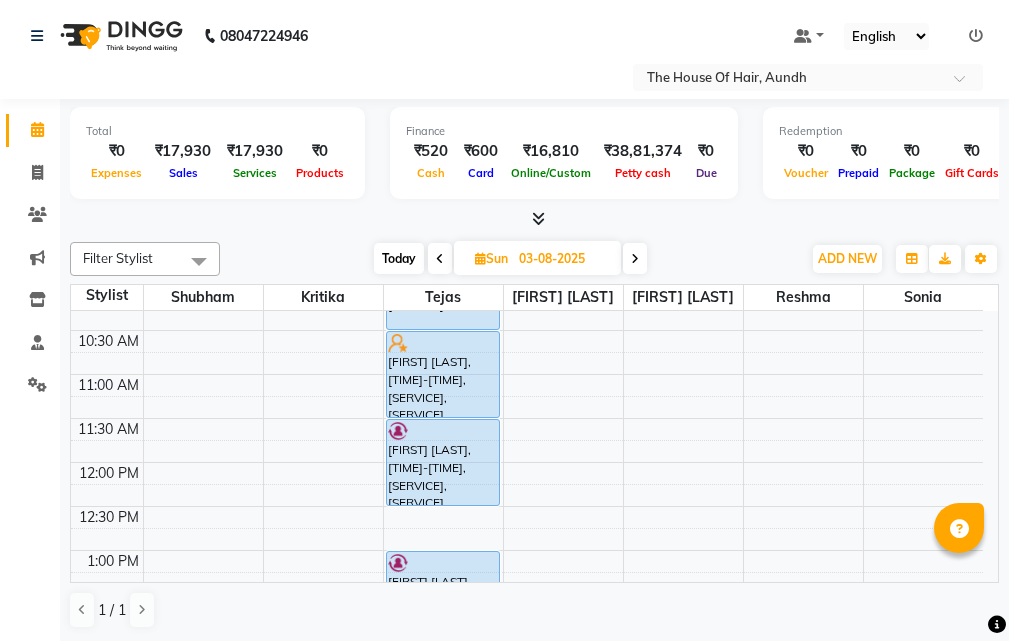 scroll, scrollTop: 100, scrollLeft: 0, axis: vertical 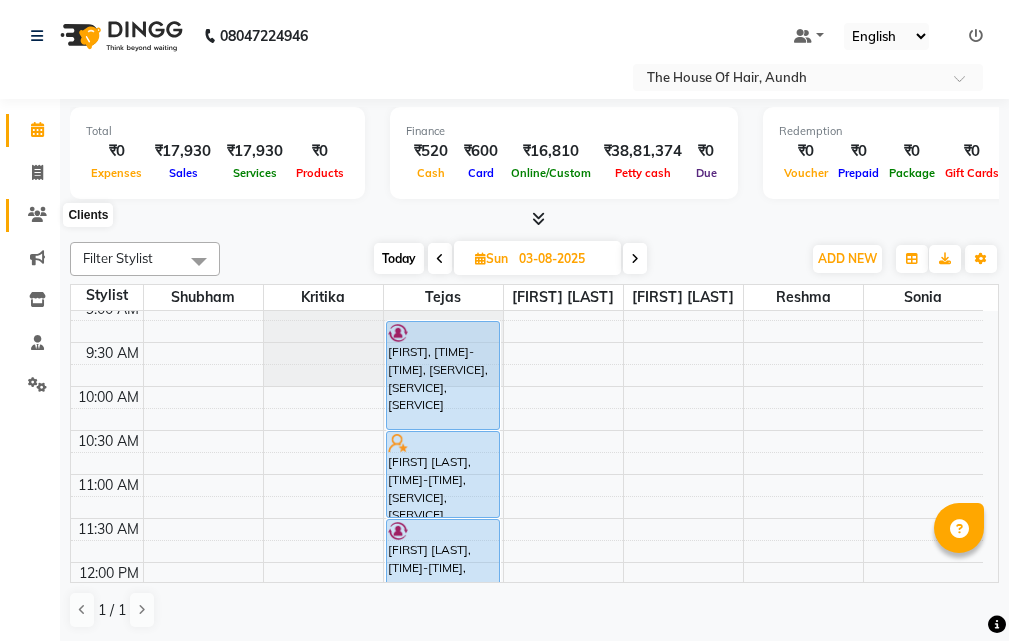 click 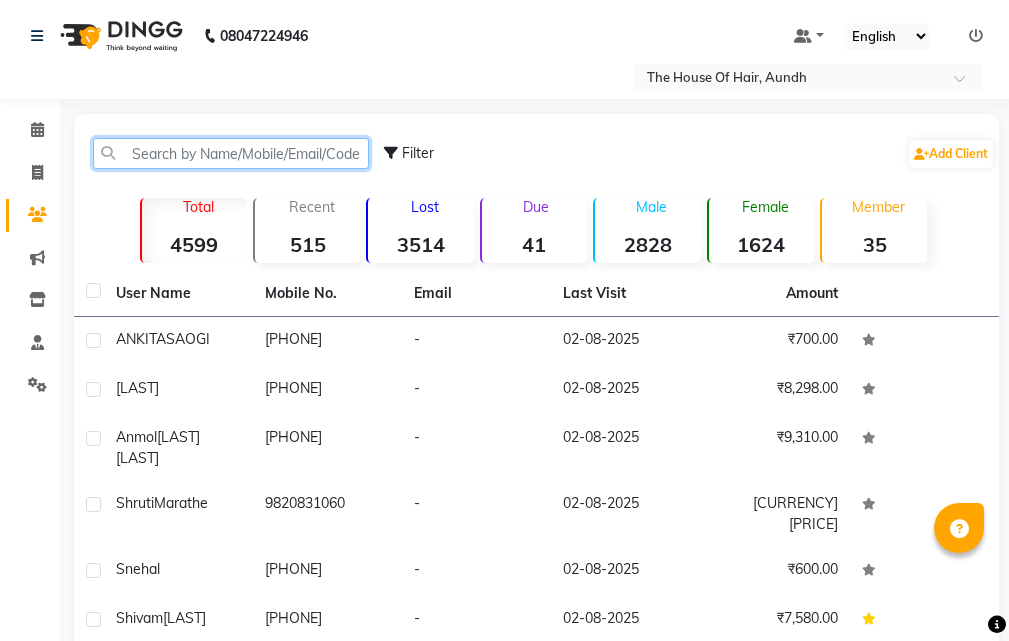 click 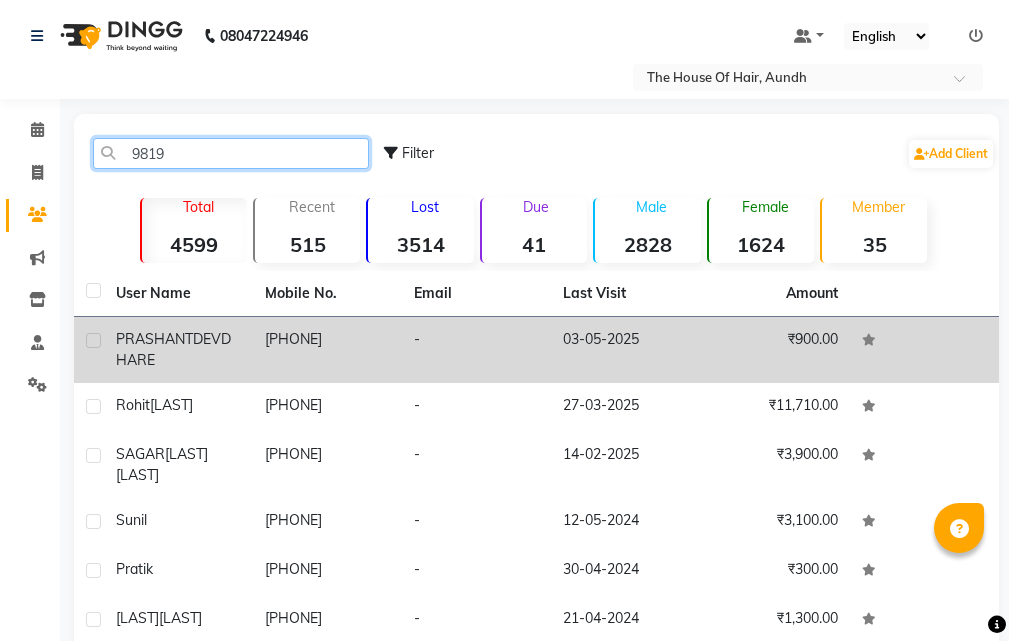 type on "9819" 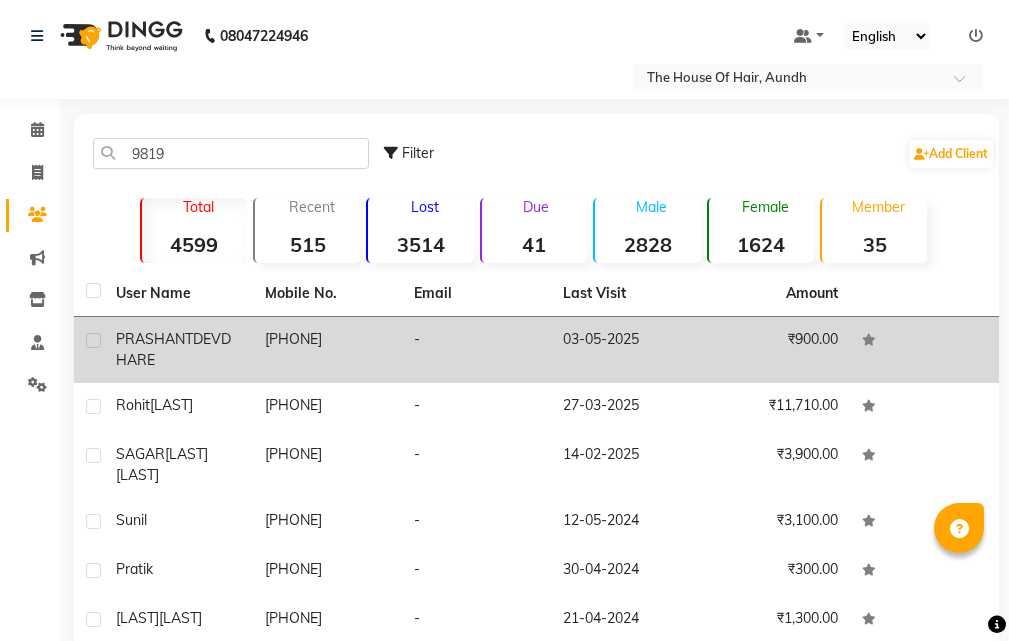 click on "9819522968" 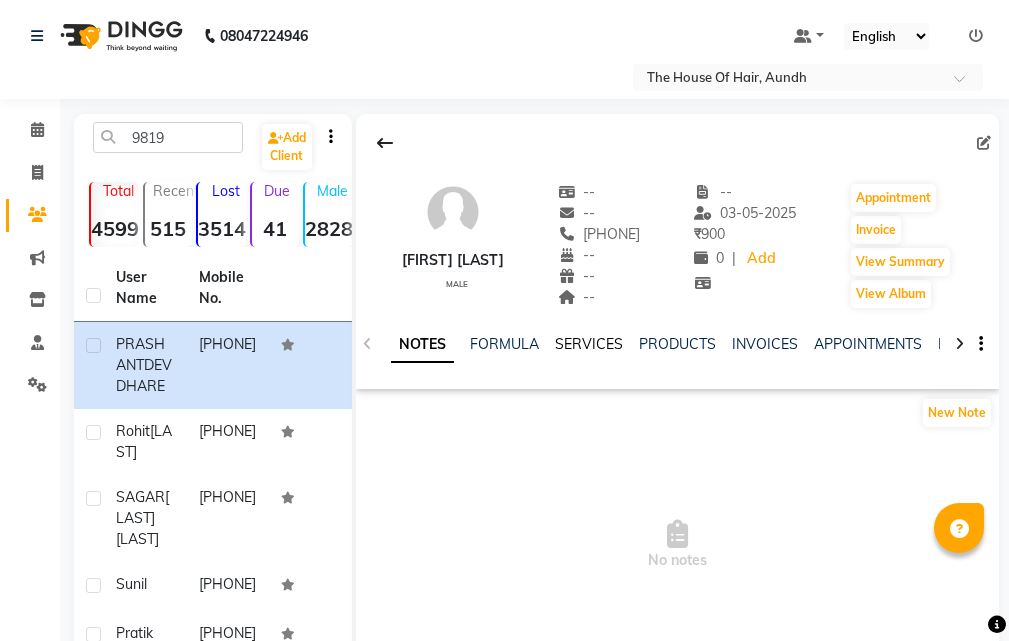click on "SERVICES" 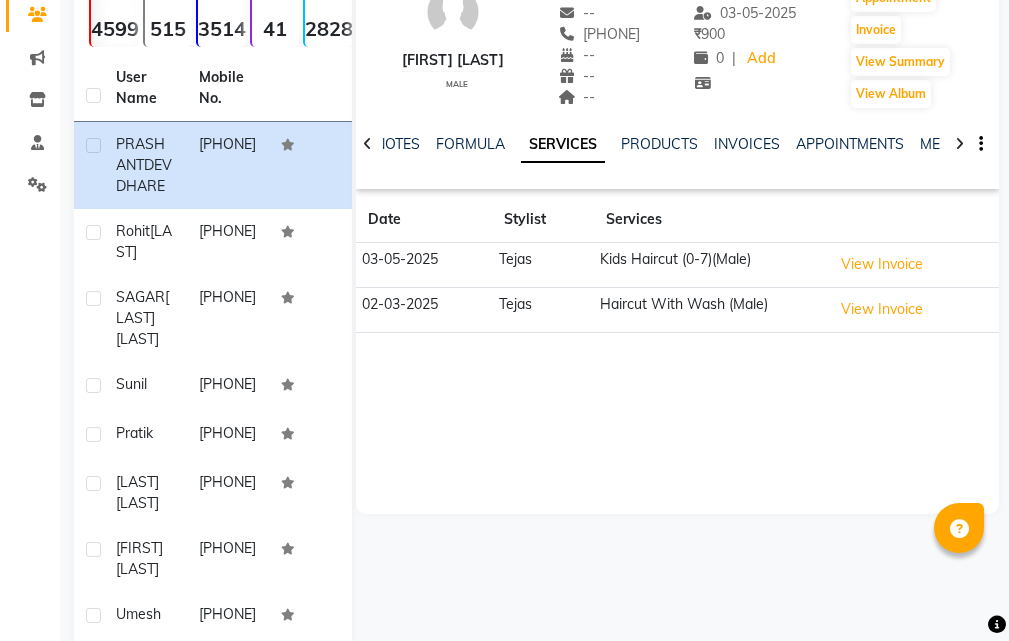 scroll, scrollTop: 0, scrollLeft: 0, axis: both 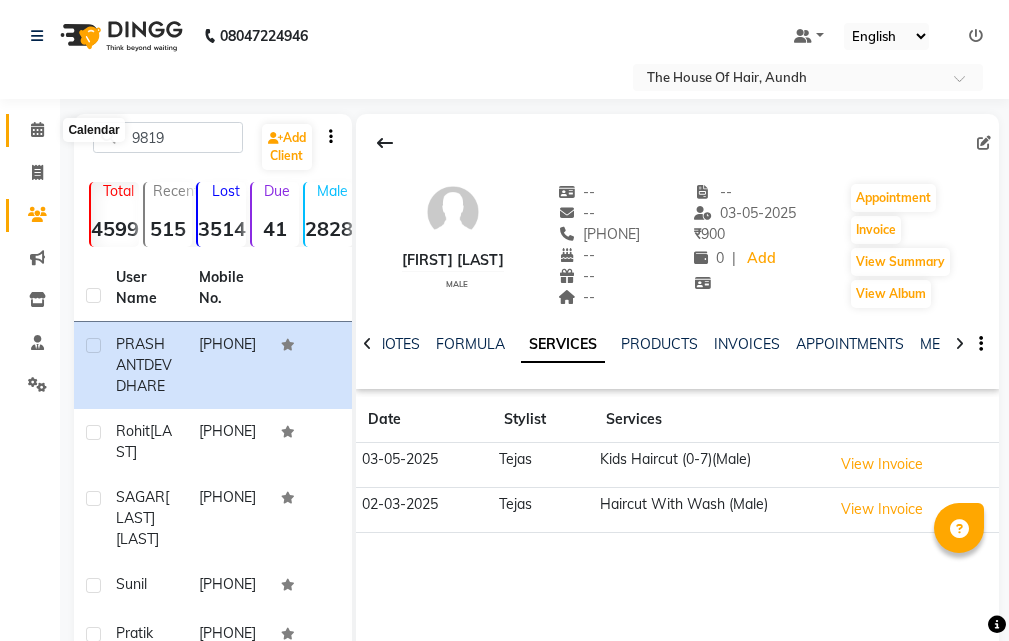 click 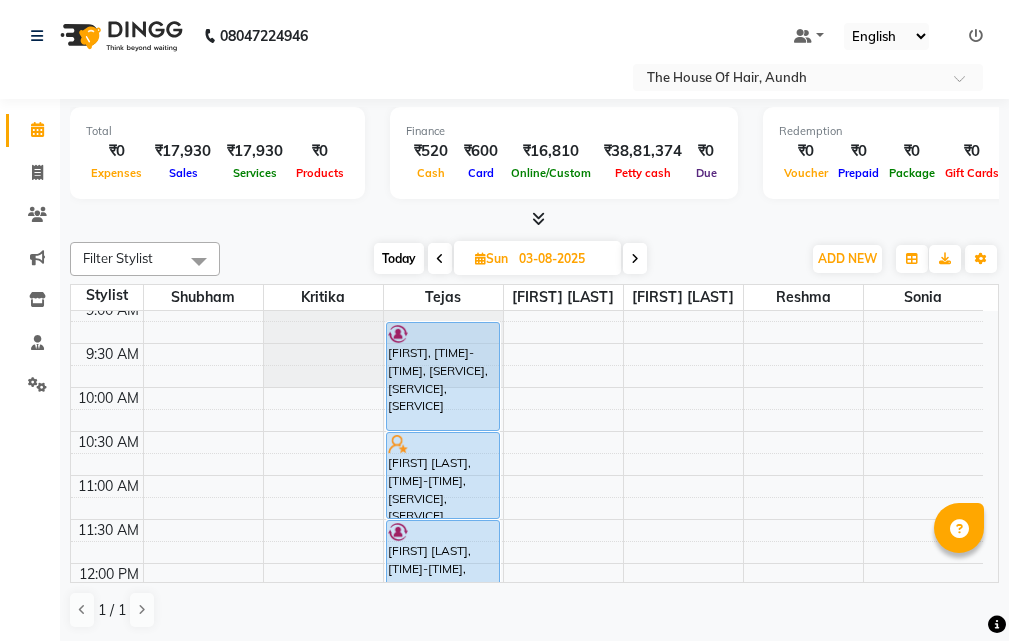 scroll, scrollTop: 146, scrollLeft: 0, axis: vertical 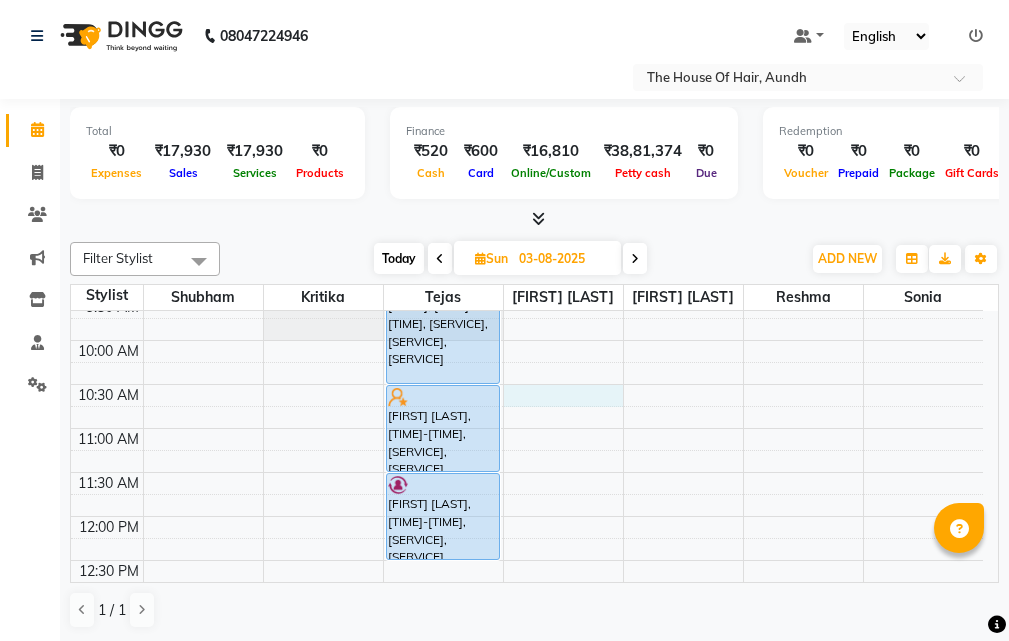 click on "8:00 AM 8:30 AM 9:00 AM 9:30 AM 10:00 AM 10:30 AM 11:00 AM 11:30 AM 12:00 PM 12:30 PM 1:00 PM 1:30 PM 2:00 PM 2:30 PM 3:00 PM 3:30 PM 4:00 PM 4:30 PM 5:00 PM 5:30 PM 6:00 PM 6:30 PM 7:00 PM 7:30 PM     Akshay, 09:15 AM-10:30 AM, Haircut Without Wash (Male),Beard,Ammonia Free Global Color (Male)     Dhanraj Dhabbe, 10:30 AM-11:30 AM, Haircut Without Wash (Male),Beard     JOYYDEEP ROY, 11:30 AM-12:30 PM, Haircut Without Wash (Male),Beard     Pooja Sood, 01:00 PM-03:00 PM, Haircut Without Wash (Male),Beard,Haircut With Wash (Female)     Nakul Pathak, 04:00 PM-05:00 PM, Haircut Without Wash (Male),Beard" at bounding box center (527, 692) 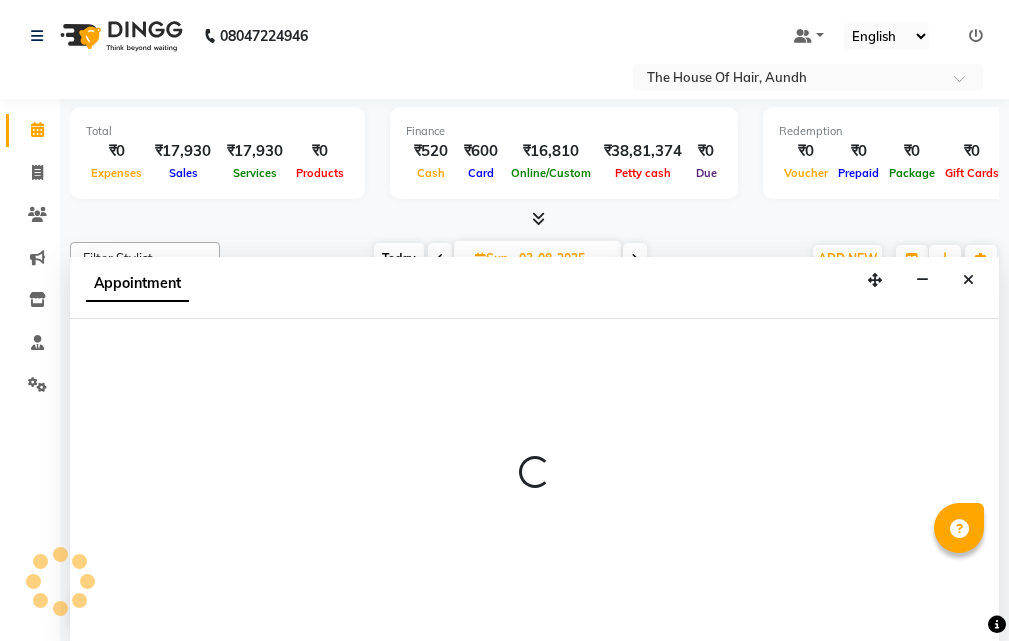 scroll, scrollTop: 1, scrollLeft: 0, axis: vertical 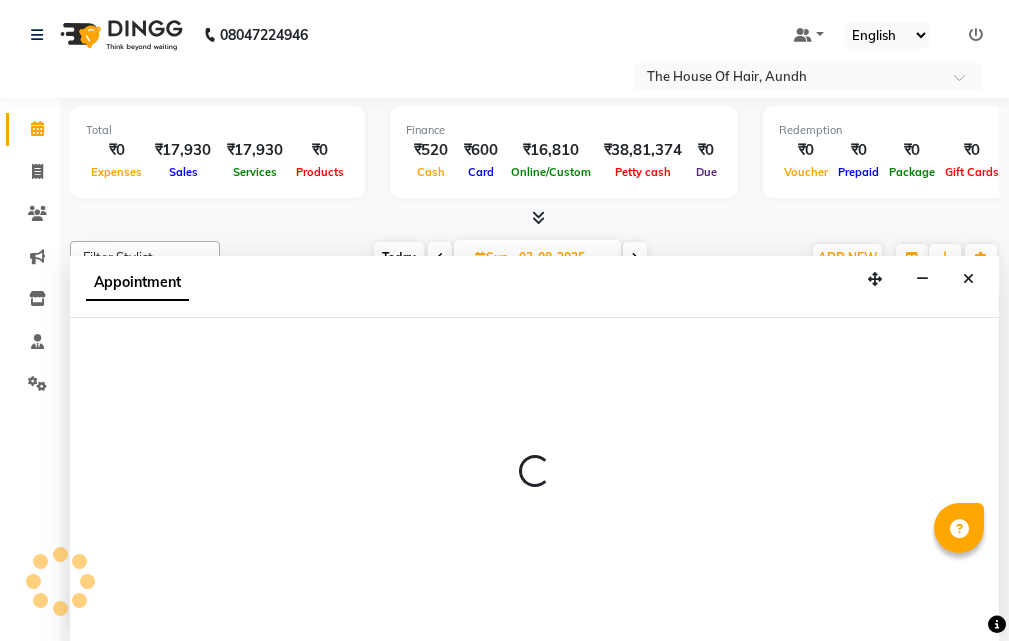 select on "32779" 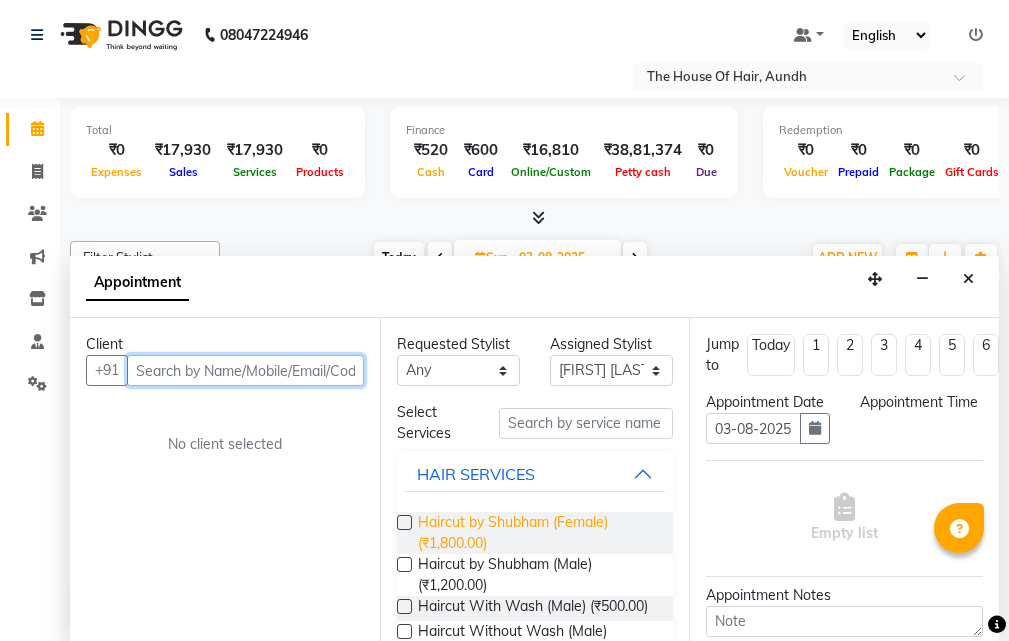 scroll, scrollTop: 100, scrollLeft: 0, axis: vertical 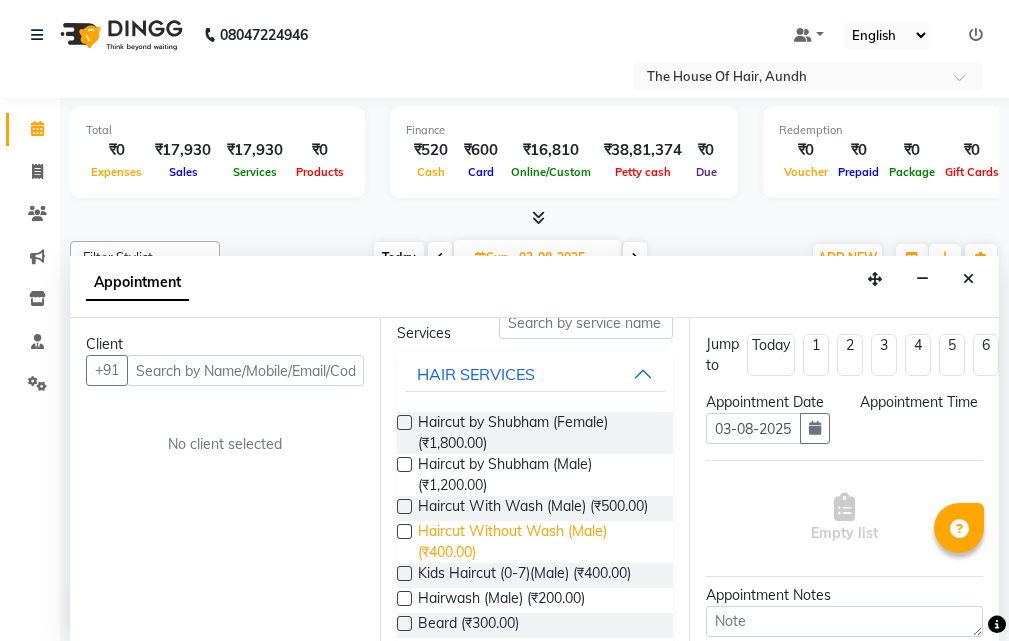 click on "Haircut Without Wash (Male) (₹400.00)" at bounding box center (538, 542) 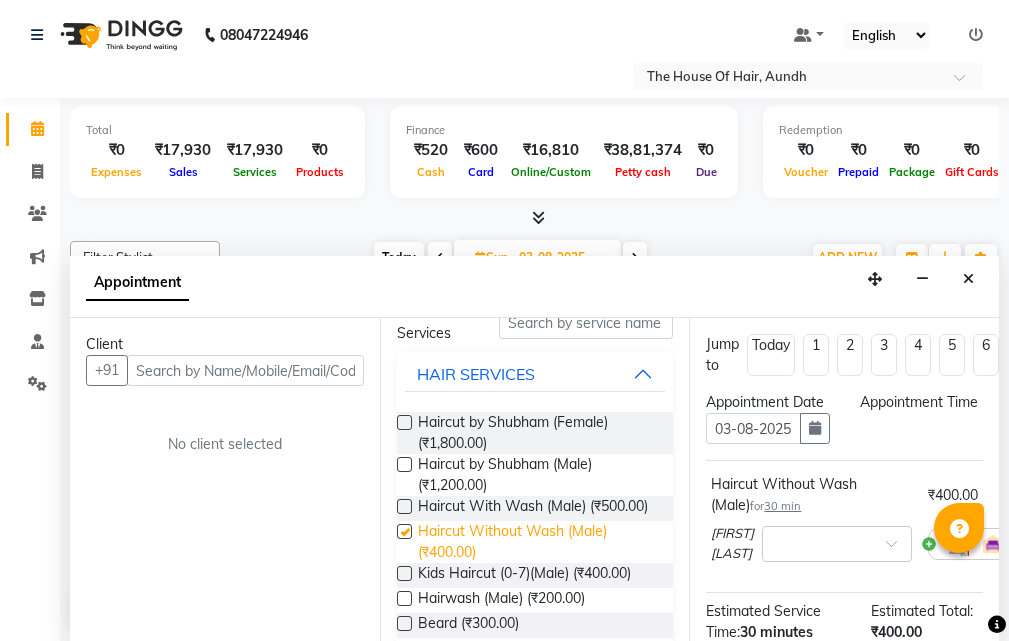 checkbox on "false" 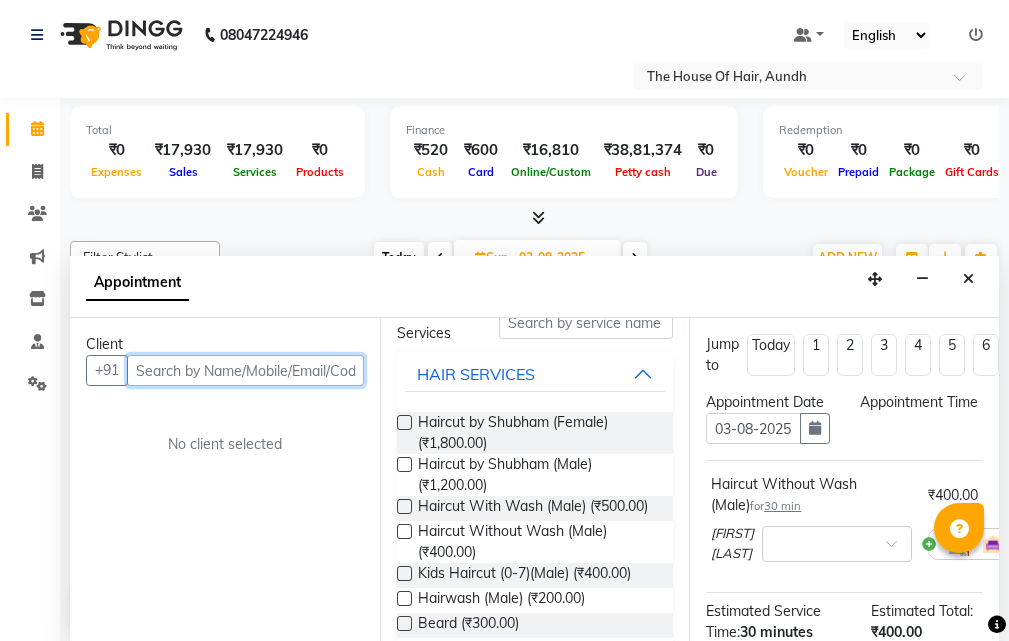 click at bounding box center (245, 370) 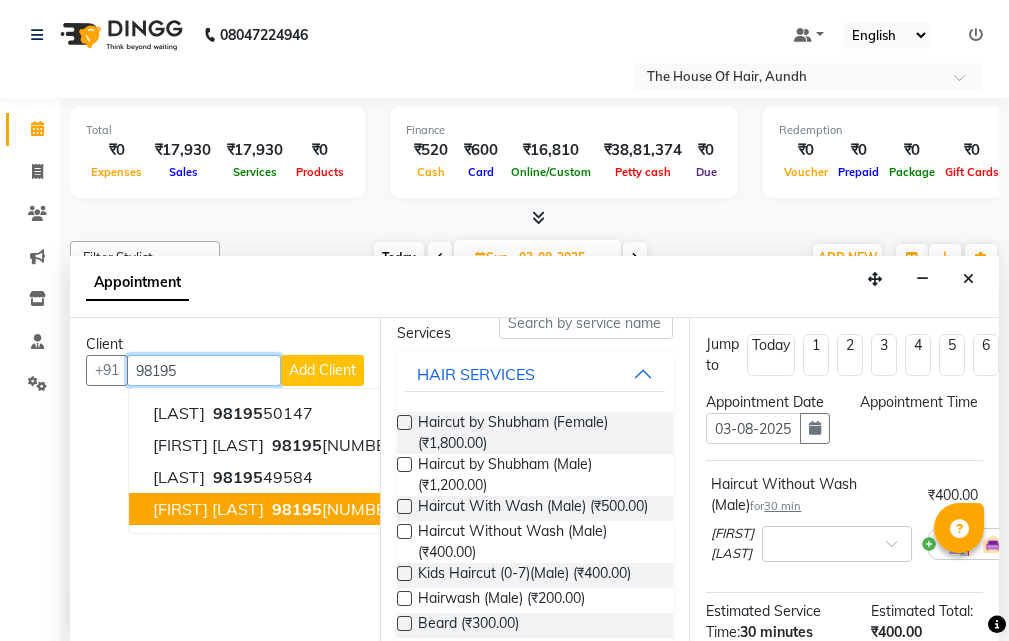 click on "PRASHANT DEVDHARE" at bounding box center [208, 509] 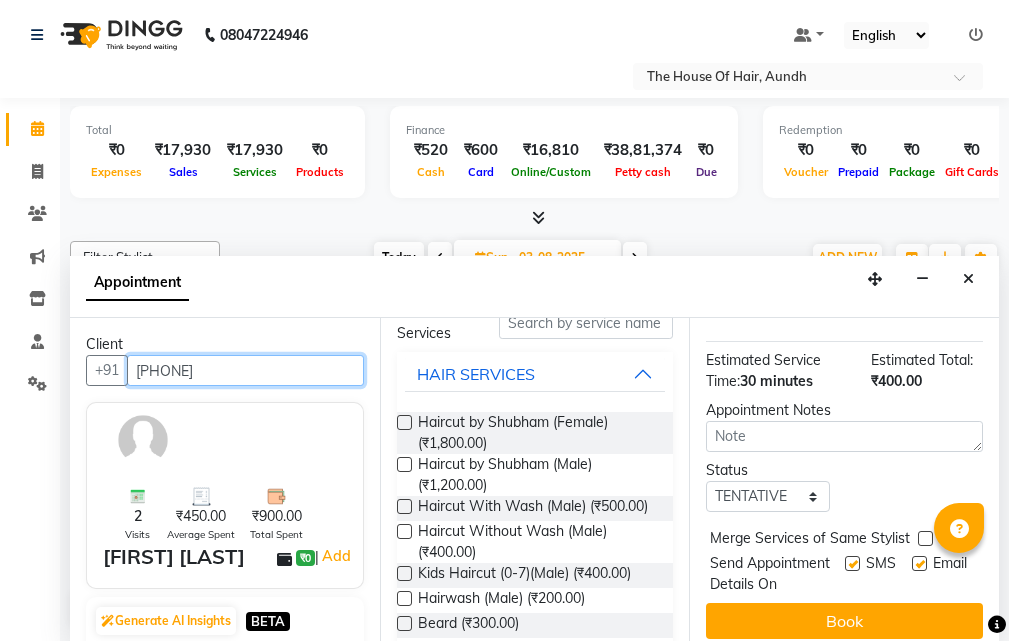 scroll, scrollTop: 300, scrollLeft: 0, axis: vertical 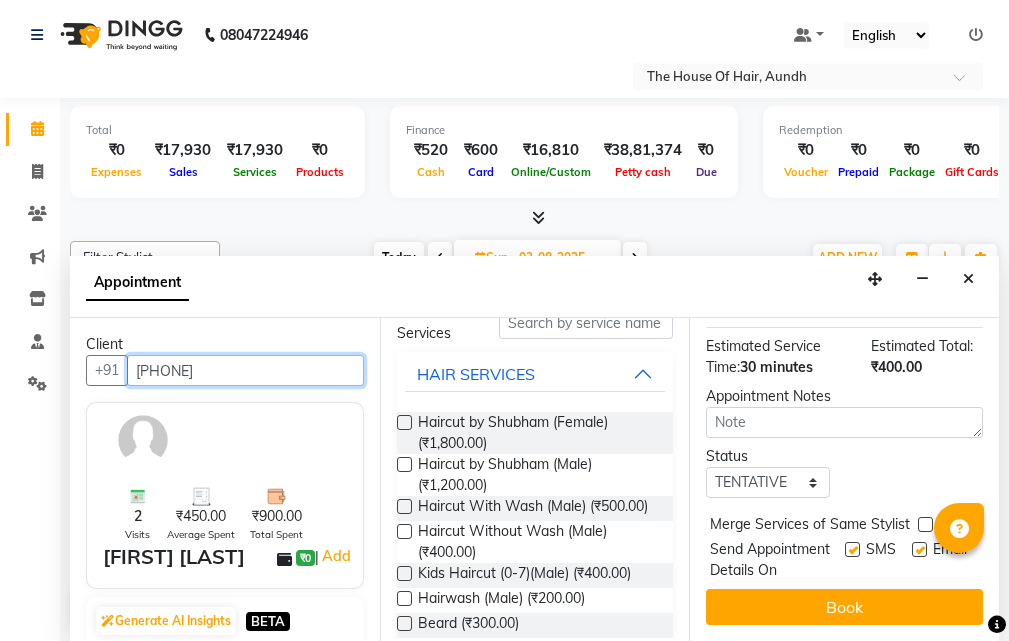 type on "9819522968" 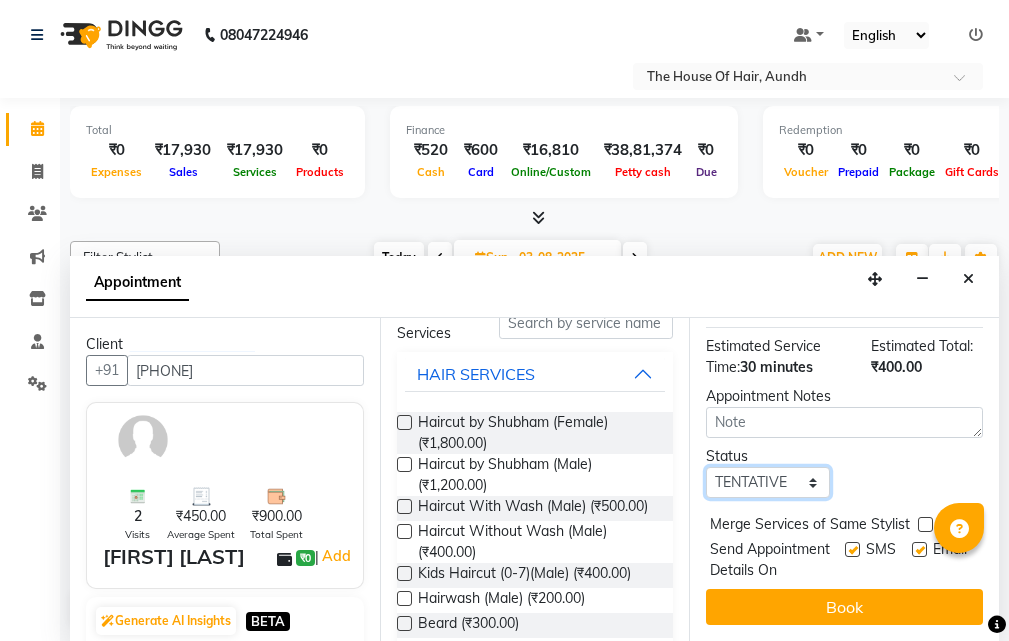 click on "Select TENTATIVE CONFIRM UPCOMING" at bounding box center [767, 482] 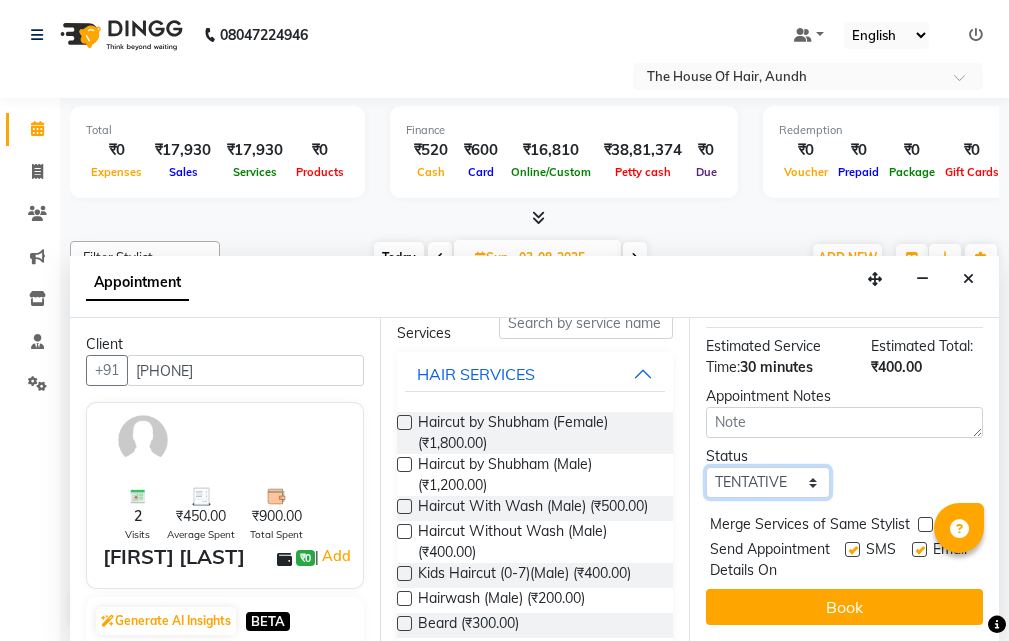 select on "upcoming" 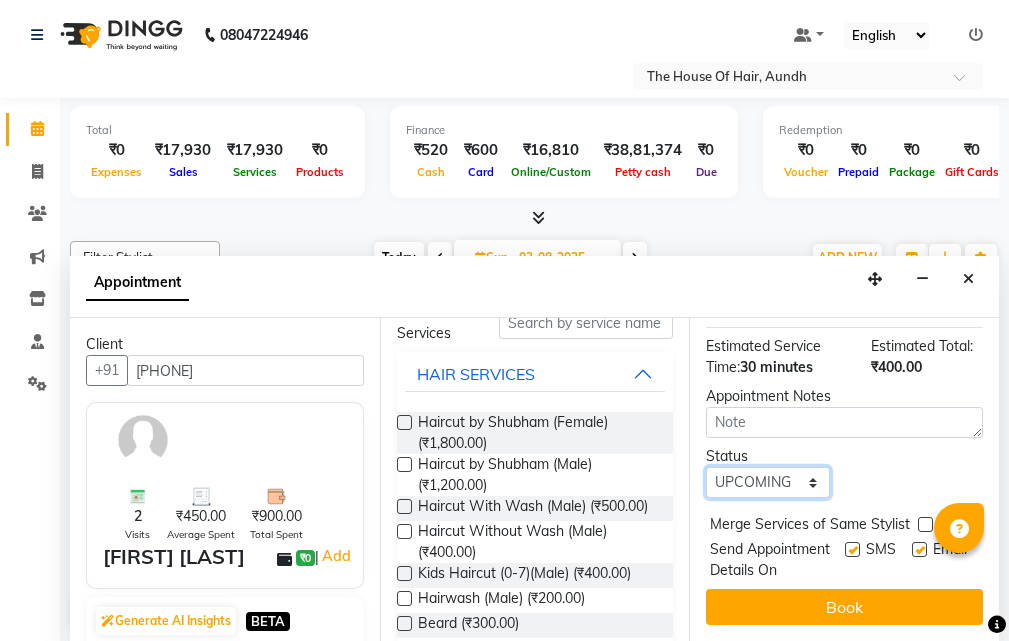 click on "Select TENTATIVE CONFIRM UPCOMING" at bounding box center [767, 482] 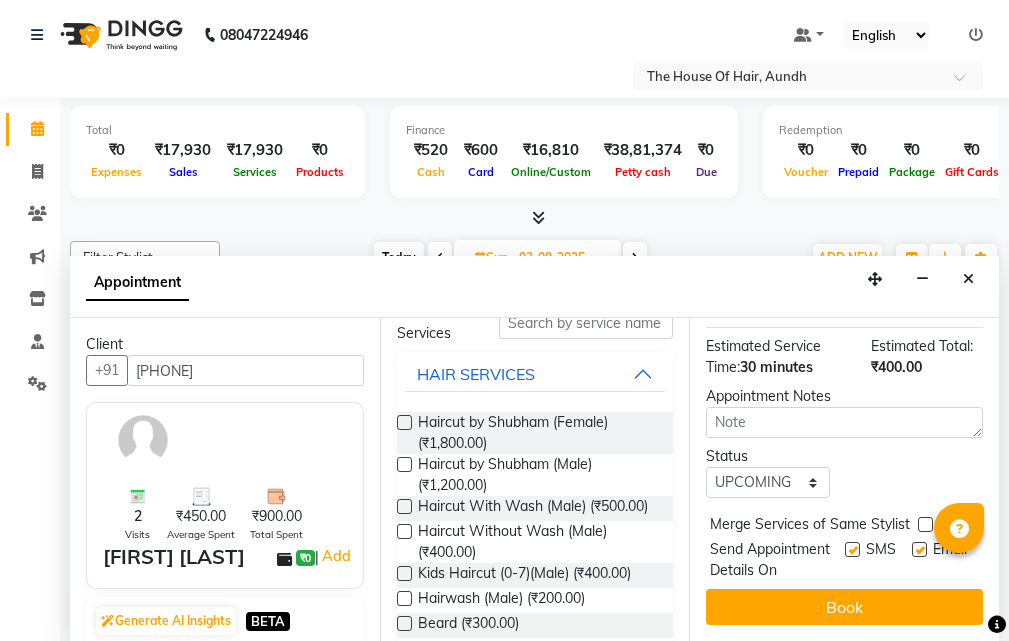 click at bounding box center (925, 524) 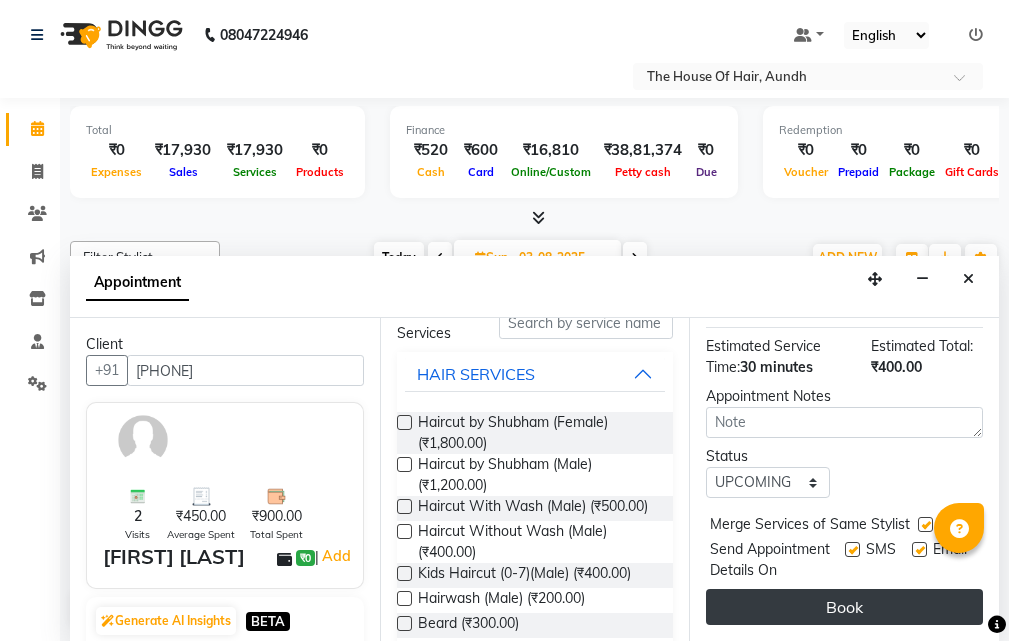 click on "Book" at bounding box center (844, 607) 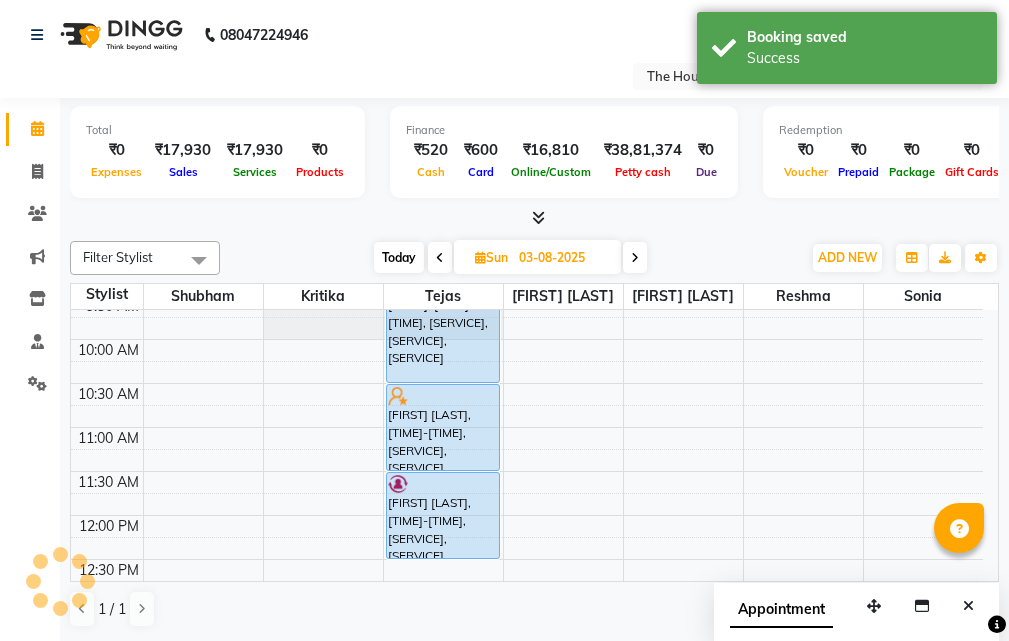 scroll, scrollTop: 0, scrollLeft: 0, axis: both 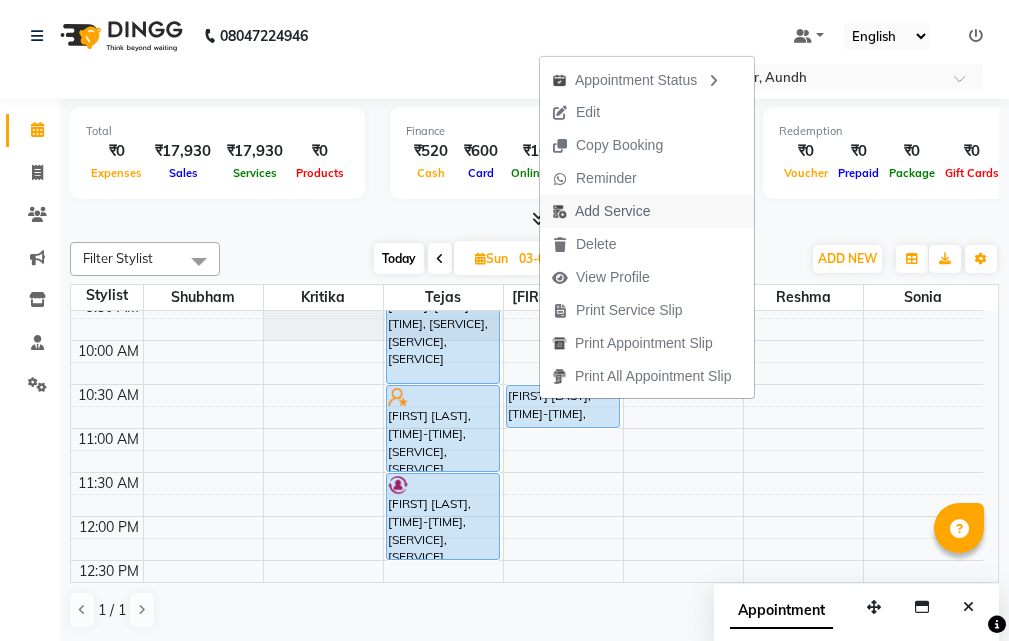 click on "Add Service" at bounding box center (612, 211) 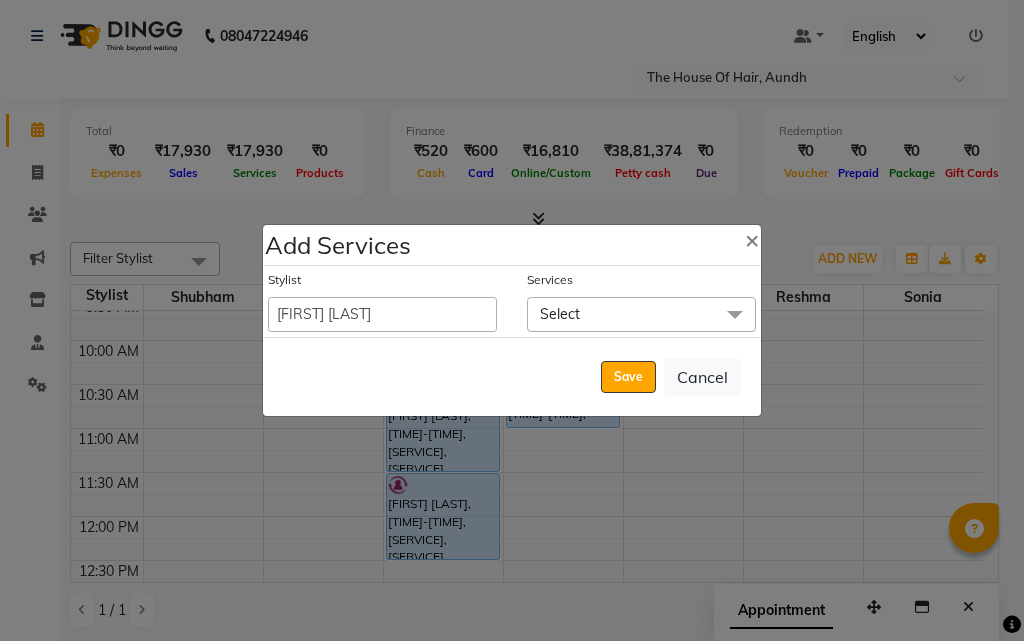 click on "Select" 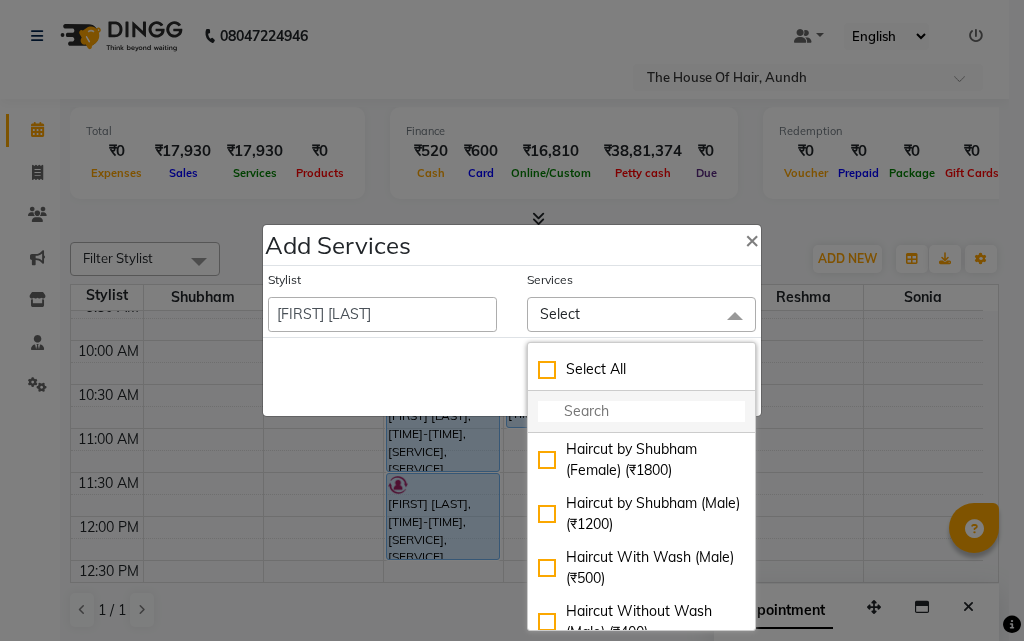 click 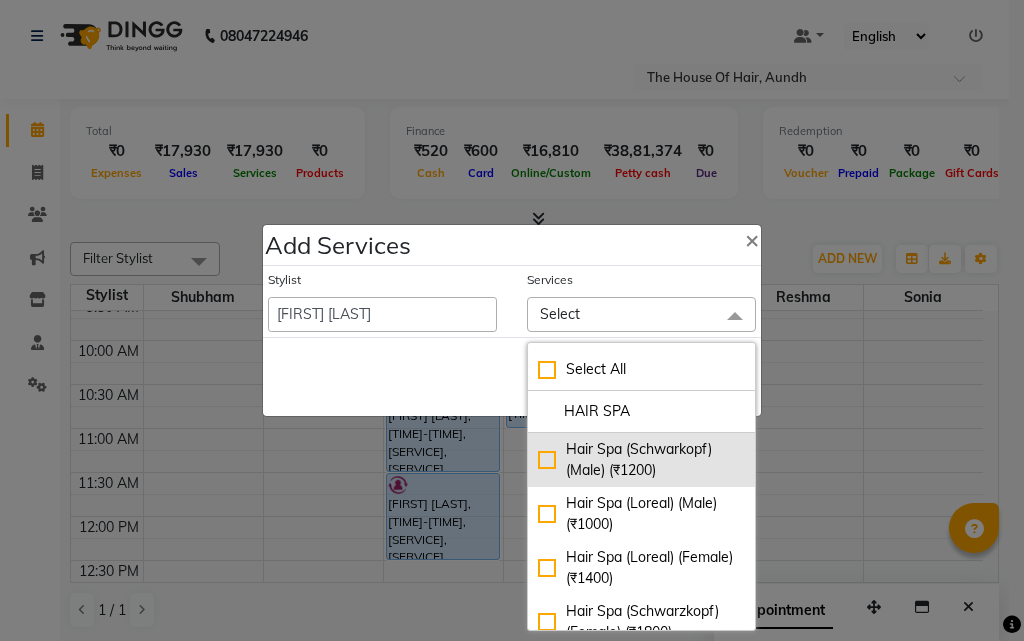 type on "HAIR SPA" 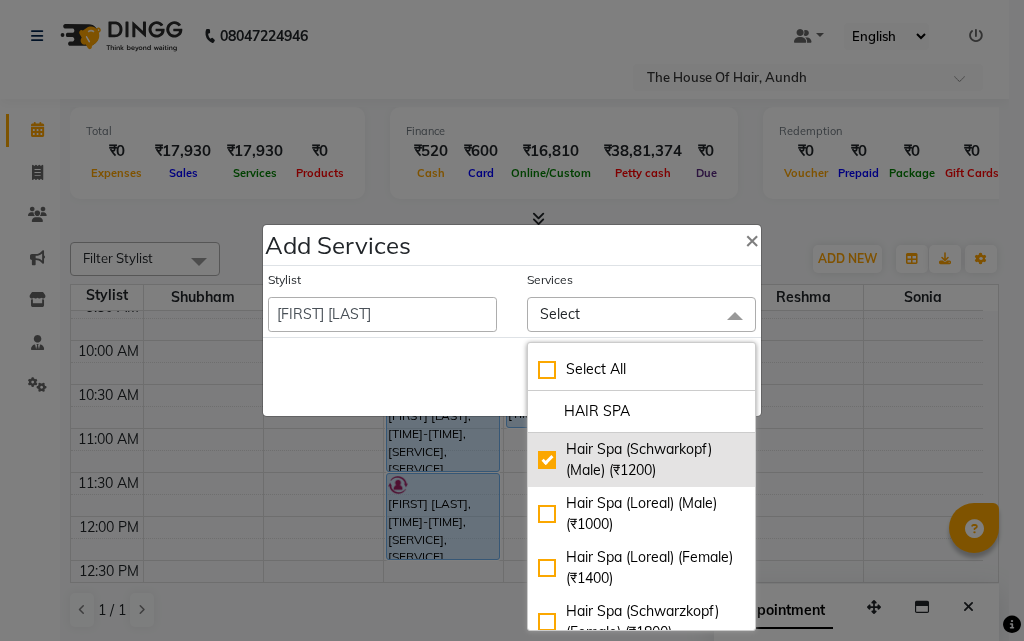 checkbox on "true" 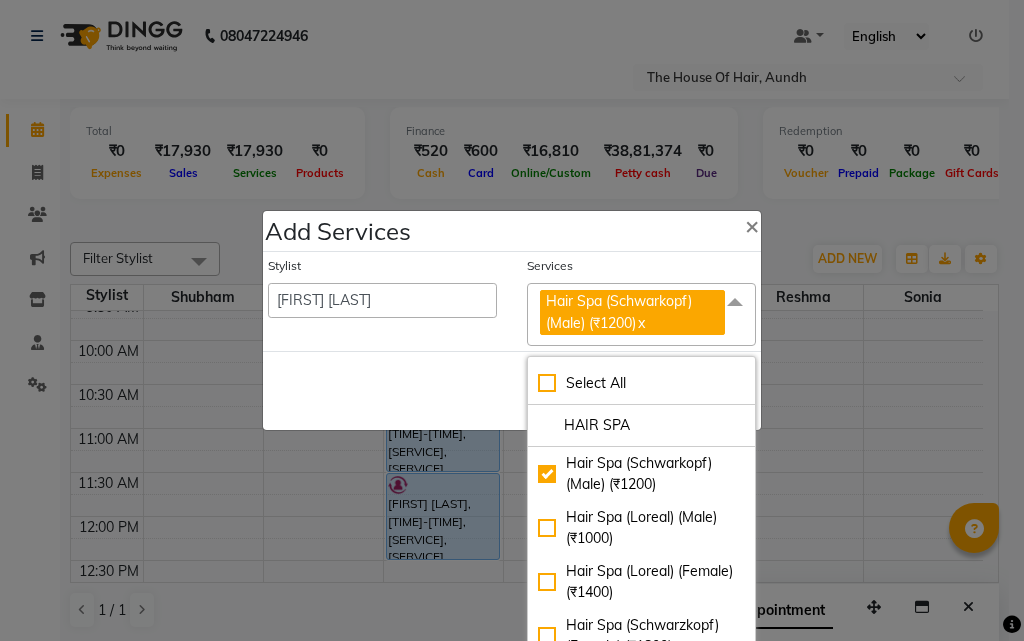 click on "Save   Cancel" 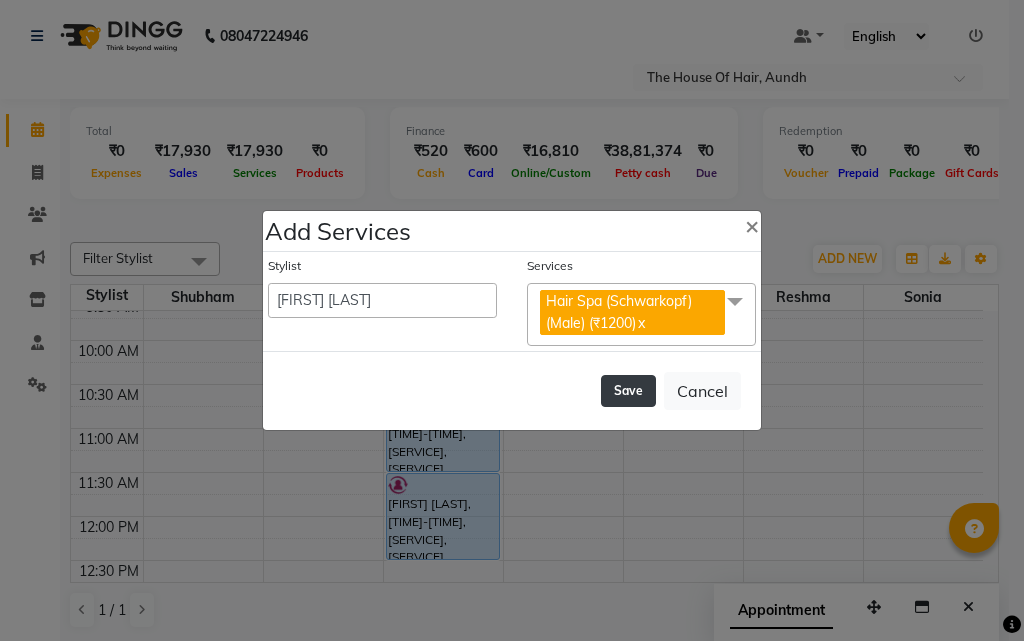 click on "Save" 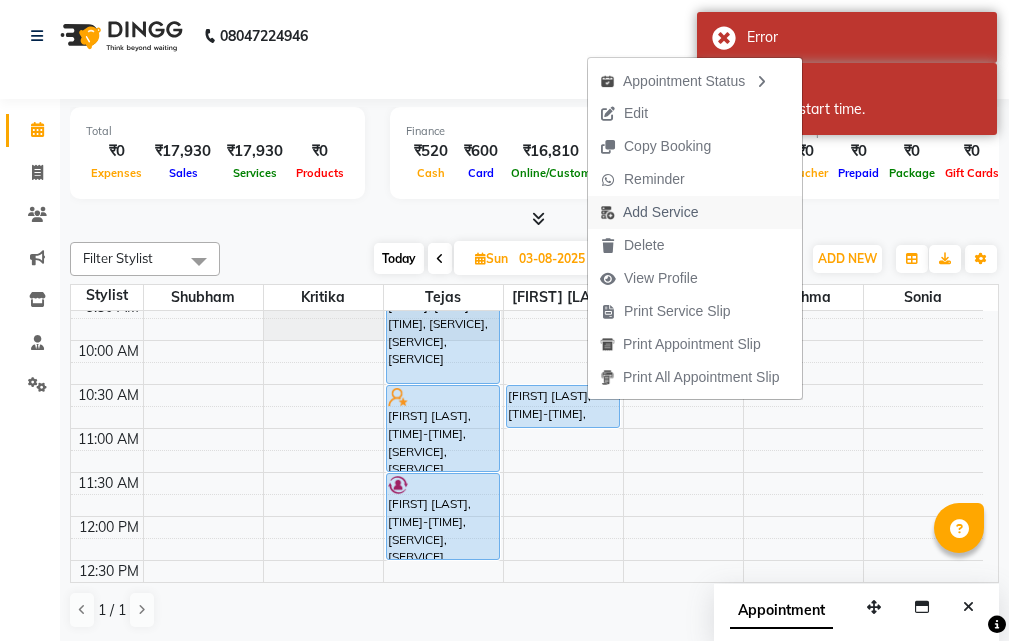 click on "Add Service" at bounding box center (660, 212) 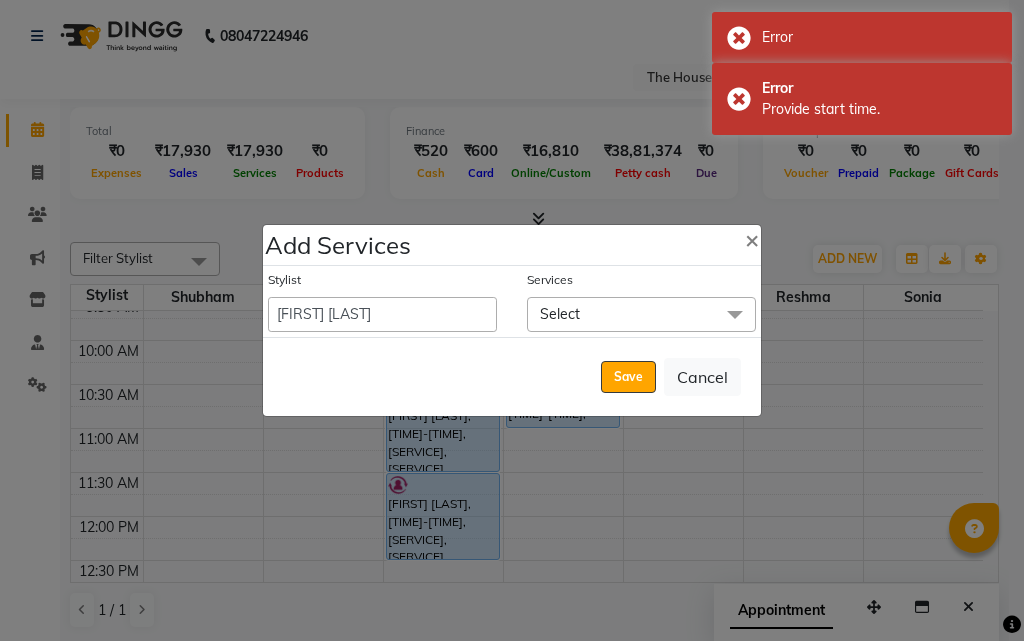 click on "Select" 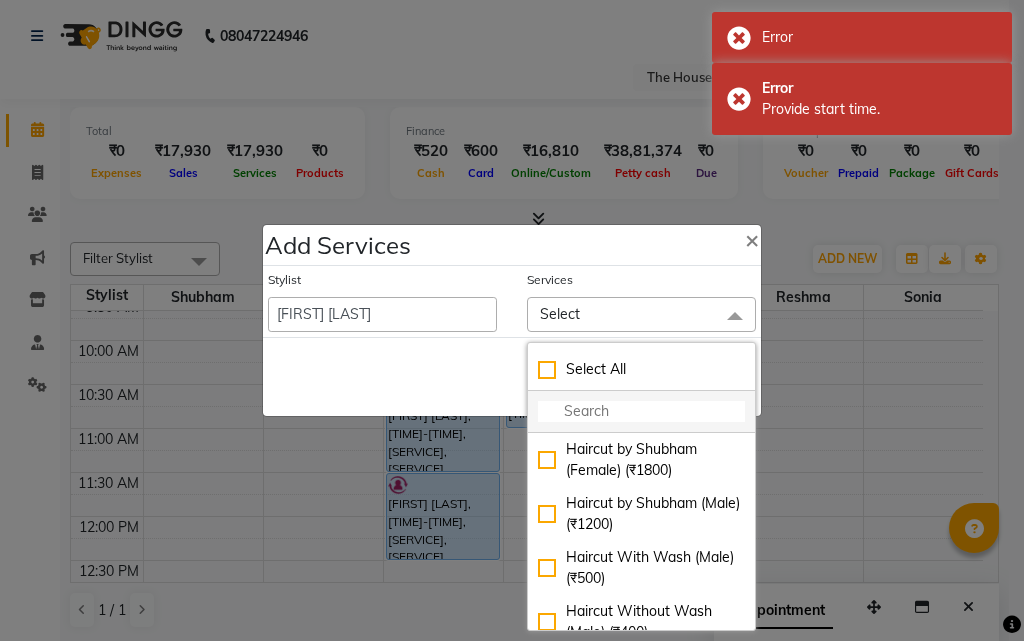 click 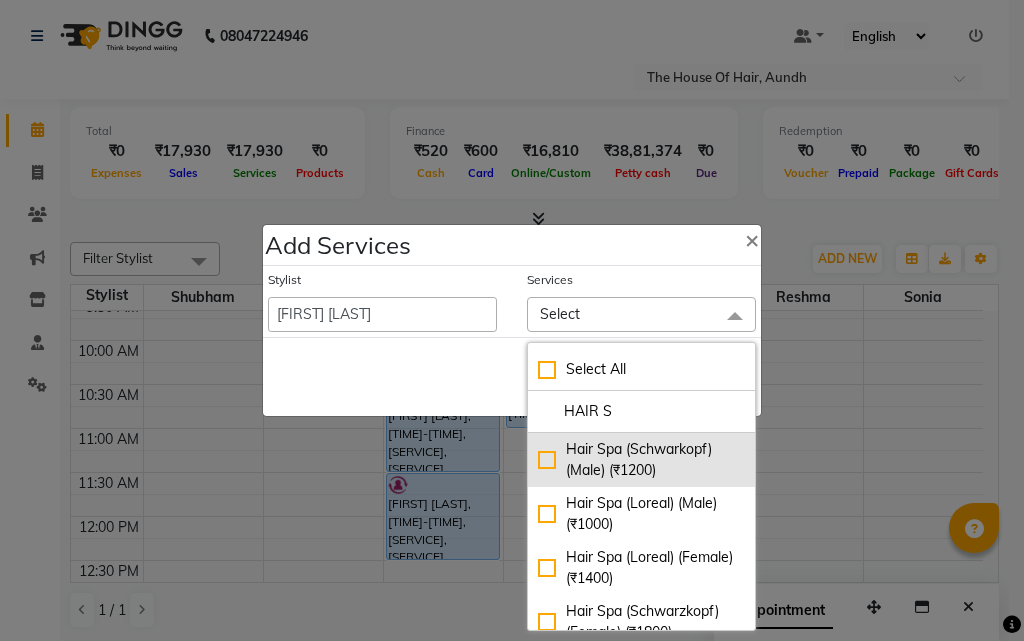 type on "HAIR S" 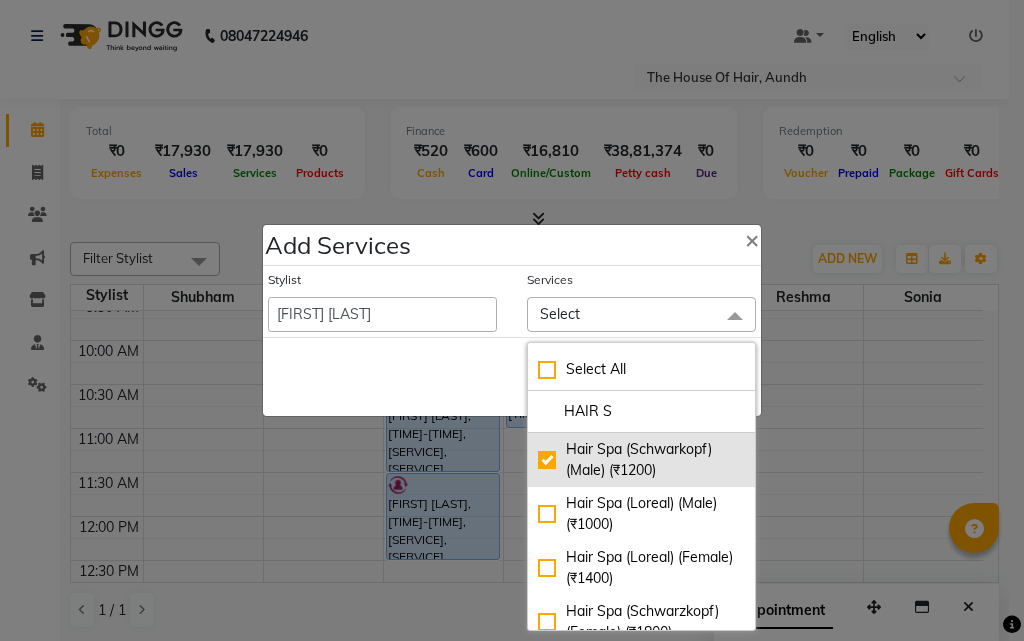 checkbox on "true" 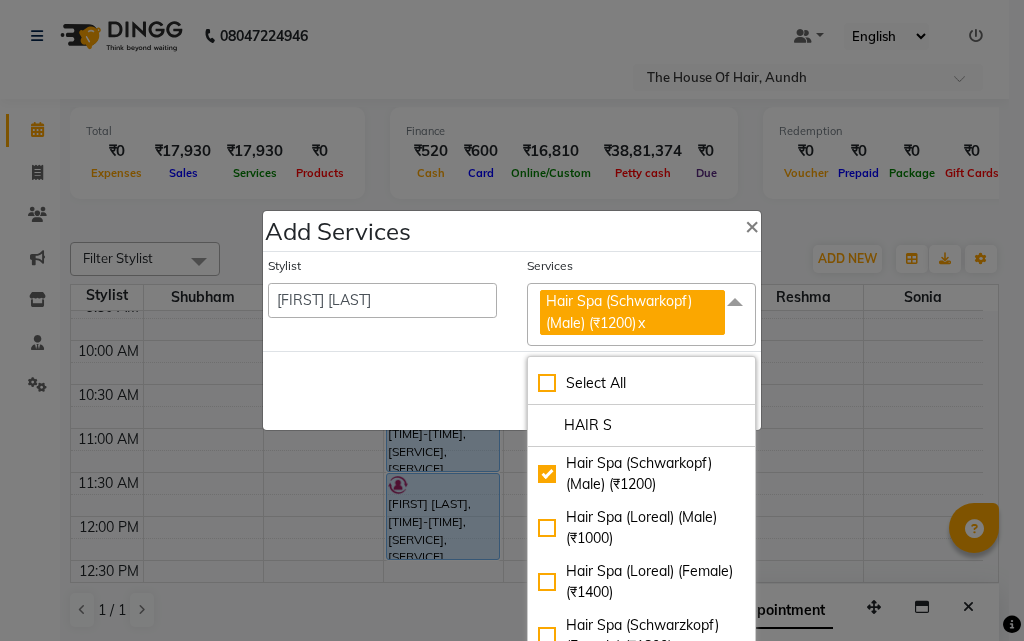 click on "Save   Cancel" 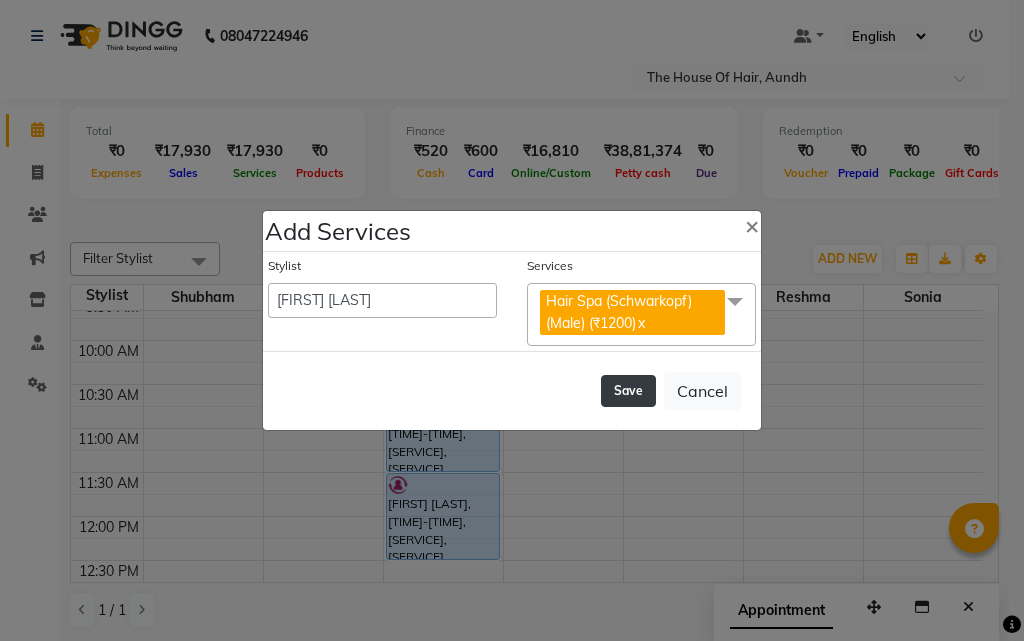 click on "Save" 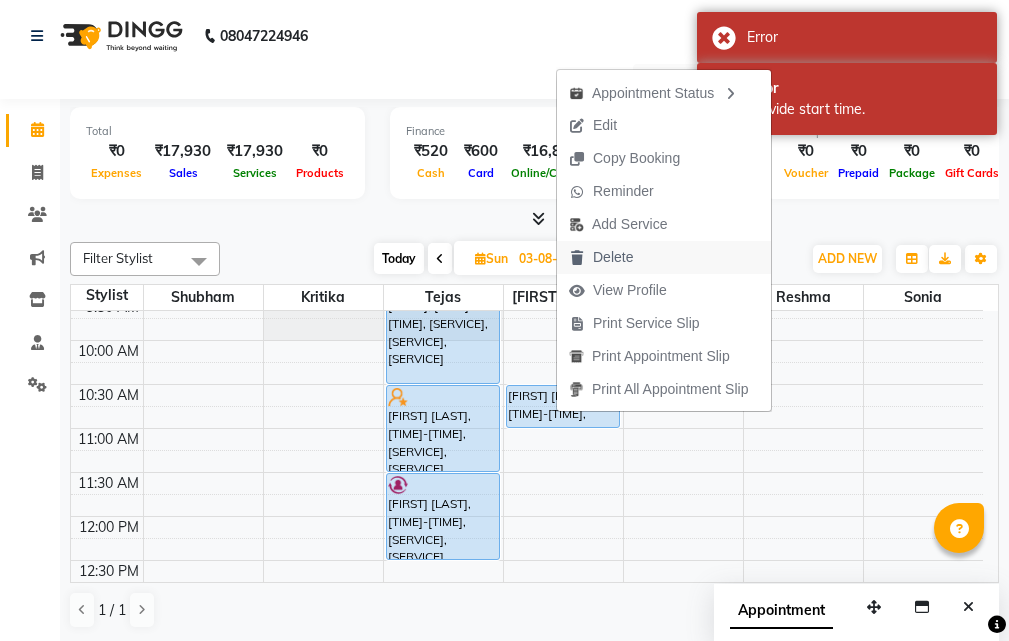 click on "Delete" at bounding box center (613, 257) 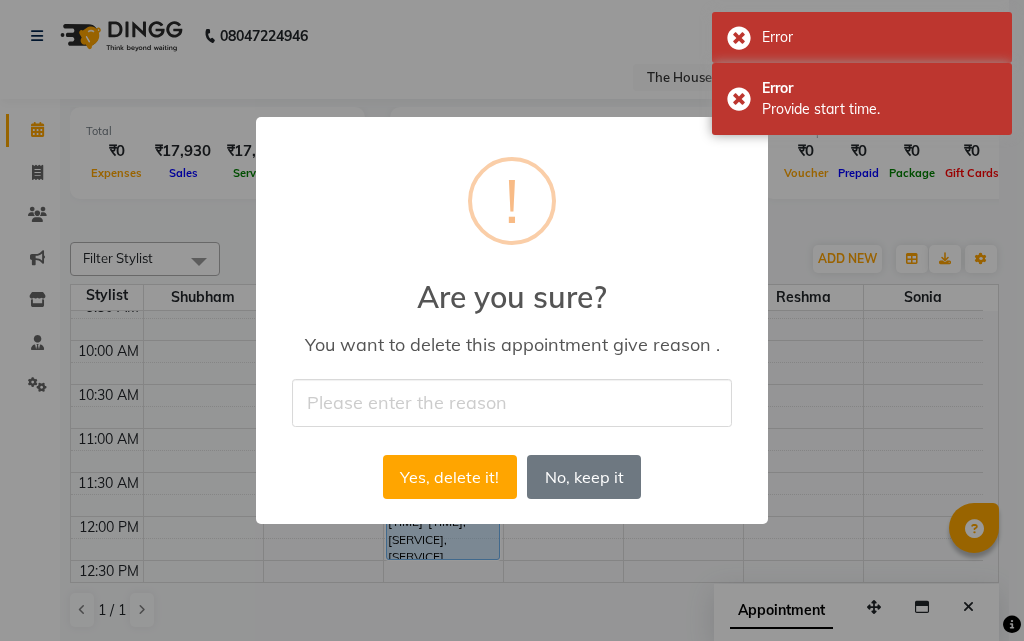 click at bounding box center [512, 402] 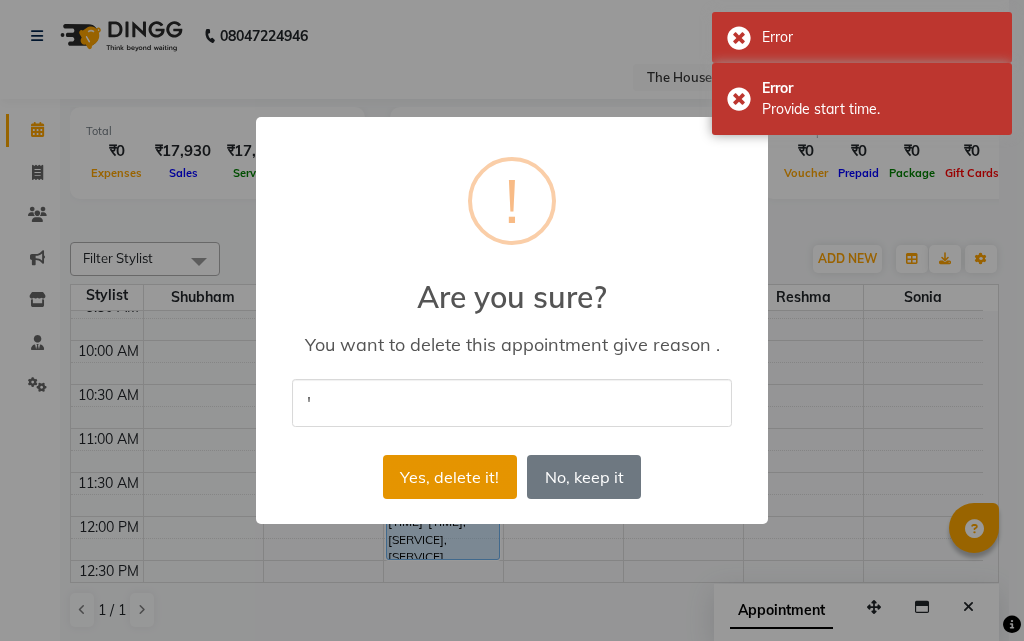 click on "Yes, delete it!" at bounding box center (450, 477) 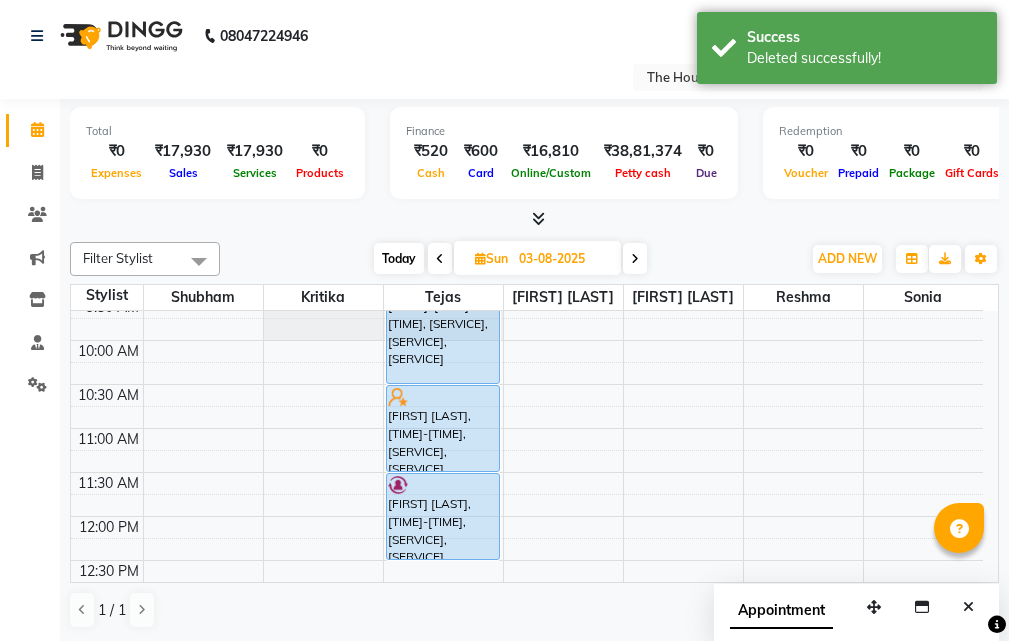 click on "8:00 AM 8:30 AM 9:00 AM 9:30 AM 10:00 AM 10:30 AM 11:00 AM 11:30 AM 12:00 PM 12:30 PM 1:00 PM 1:30 PM 2:00 PM 2:30 PM 3:00 PM 3:30 PM 4:00 PM 4:30 PM 5:00 PM 5:30 PM 6:00 PM 6:30 PM 7:00 PM 7:30 PM     Akshay, 09:15 AM-10:30 AM, Haircut Without Wash (Male),Beard,Ammonia Free Global Color (Male)     Dhanraj Dhabbe, 10:30 AM-11:30 AM, Haircut Without Wash (Male),Beard     JOYYDEEP ROY, 11:30 AM-12:30 PM, Haircut Without Wash (Male),Beard     Pooja Sood, 01:00 PM-03:00 PM, Haircut Without Wash (Male),Beard,Haircut With Wash (Female)     Nakul Pathak, 04:00 PM-05:00 PM, Haircut Without Wash (Male),Beard" at bounding box center [527, 692] 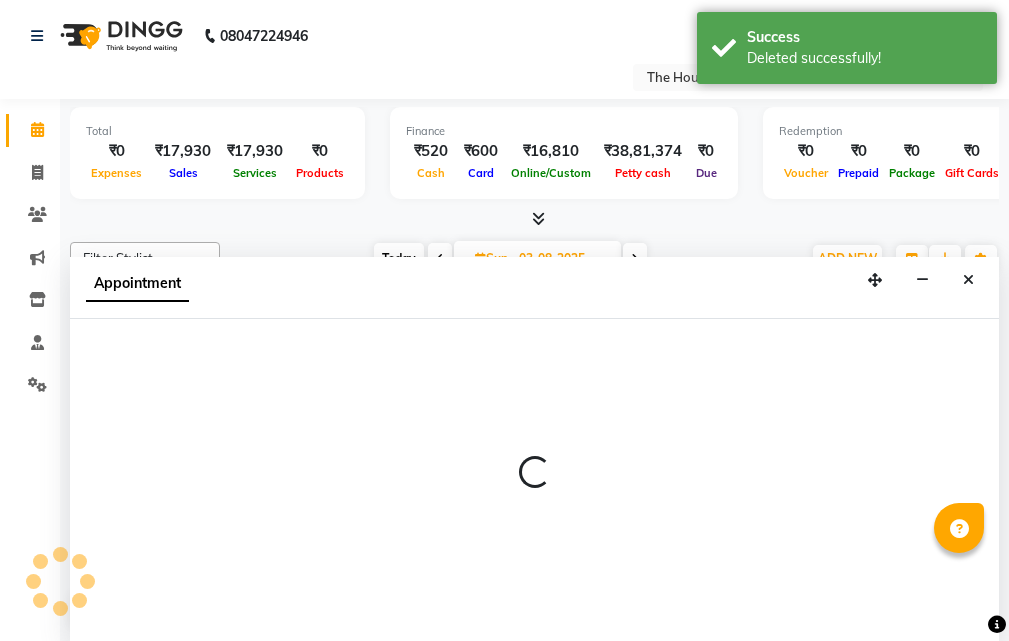 scroll, scrollTop: 1, scrollLeft: 0, axis: vertical 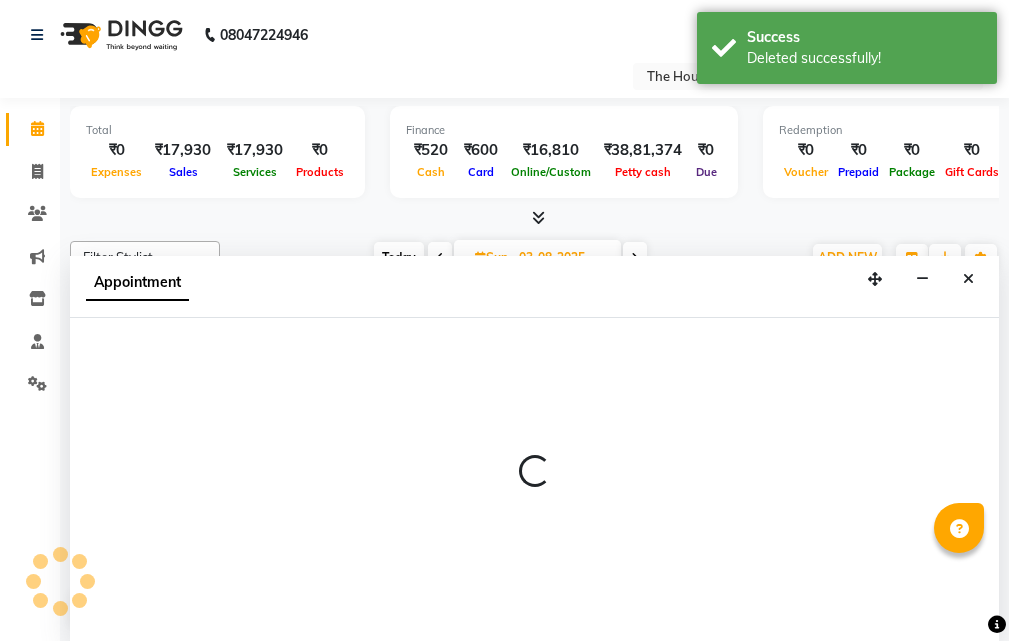 select on "32779" 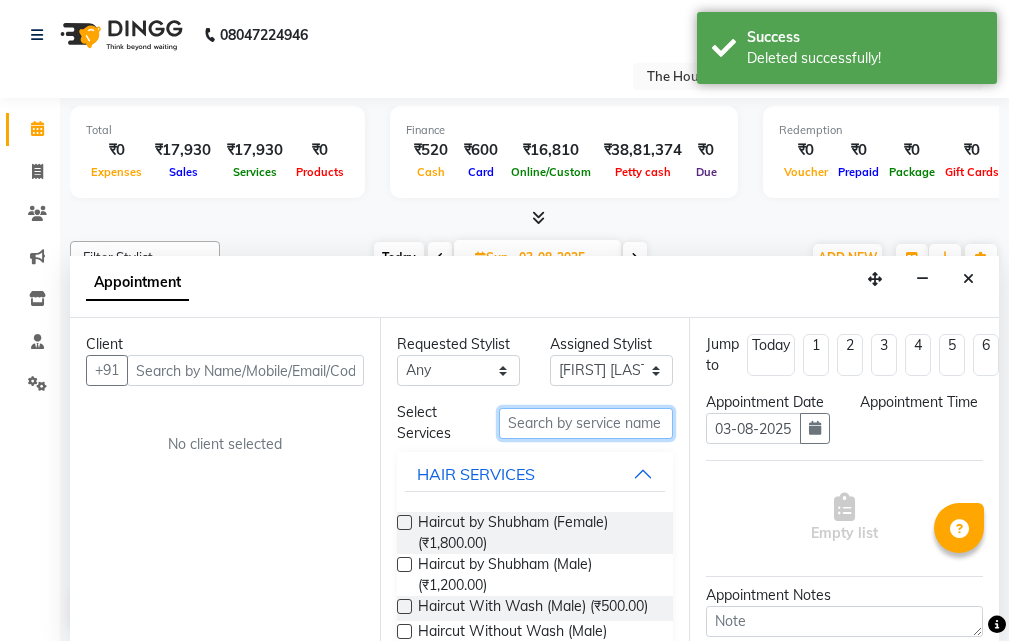 click at bounding box center (586, 423) 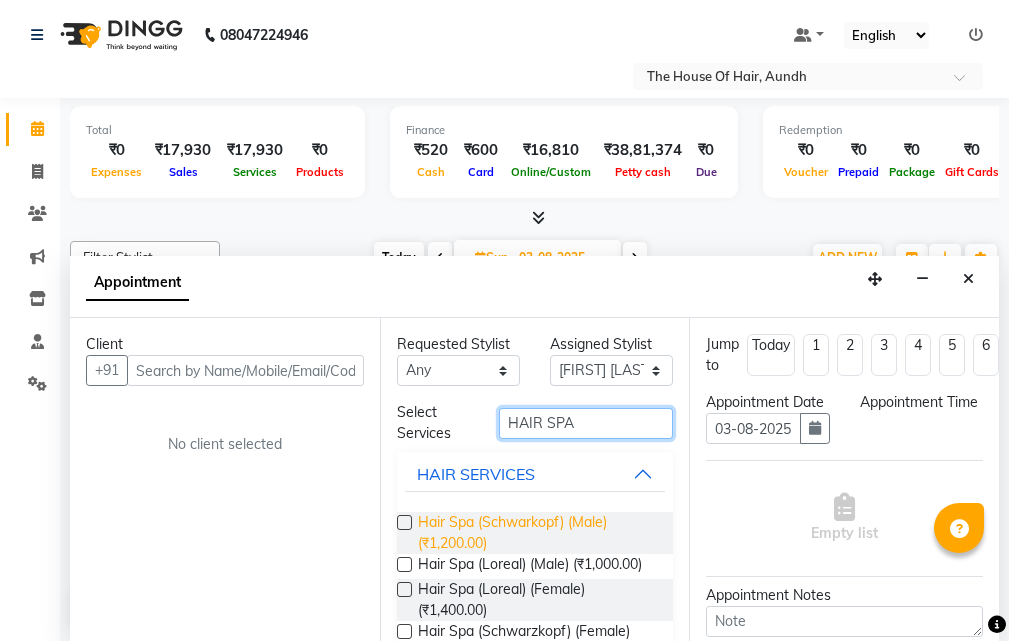 type on "HAIR SPA" 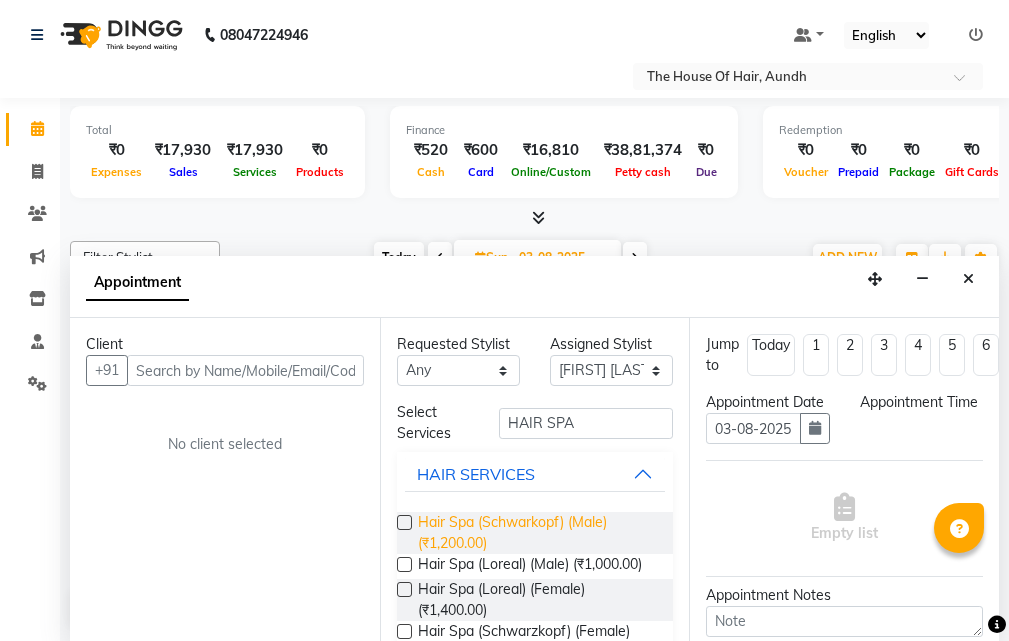 click on "Hair Spa (Schwarkopf) (Male) (₹1,200.00)" at bounding box center [538, 533] 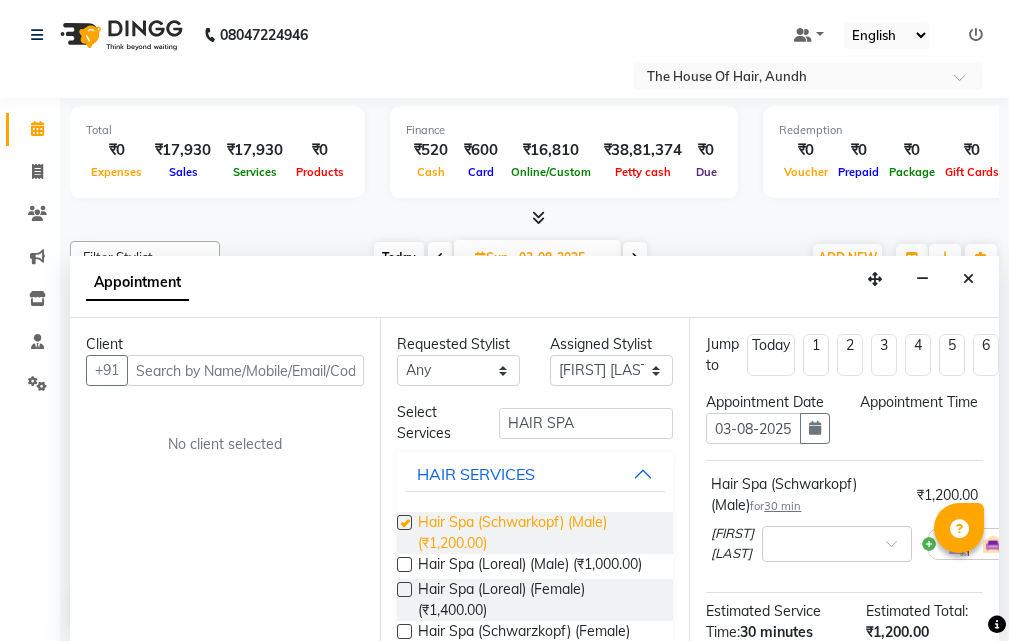 checkbox on "false" 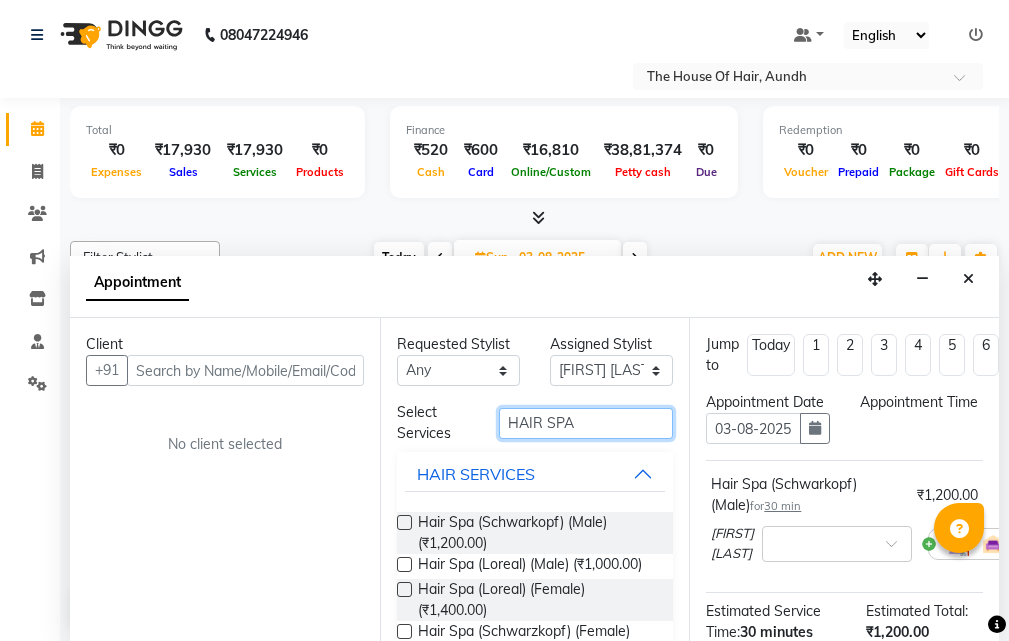 click on "HAIR SPA" at bounding box center (586, 423) 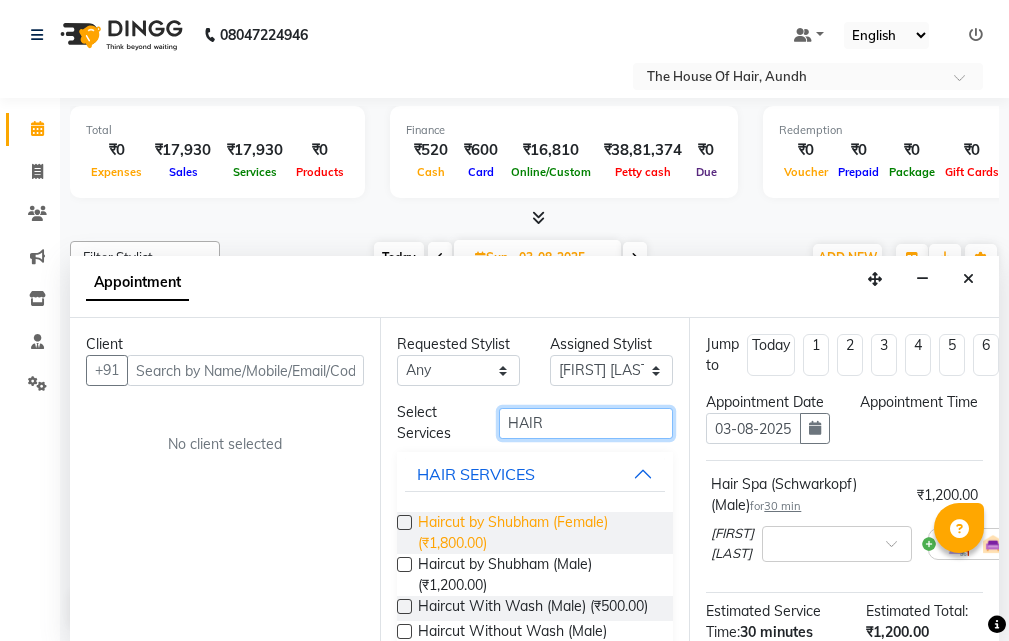 scroll, scrollTop: 100, scrollLeft: 0, axis: vertical 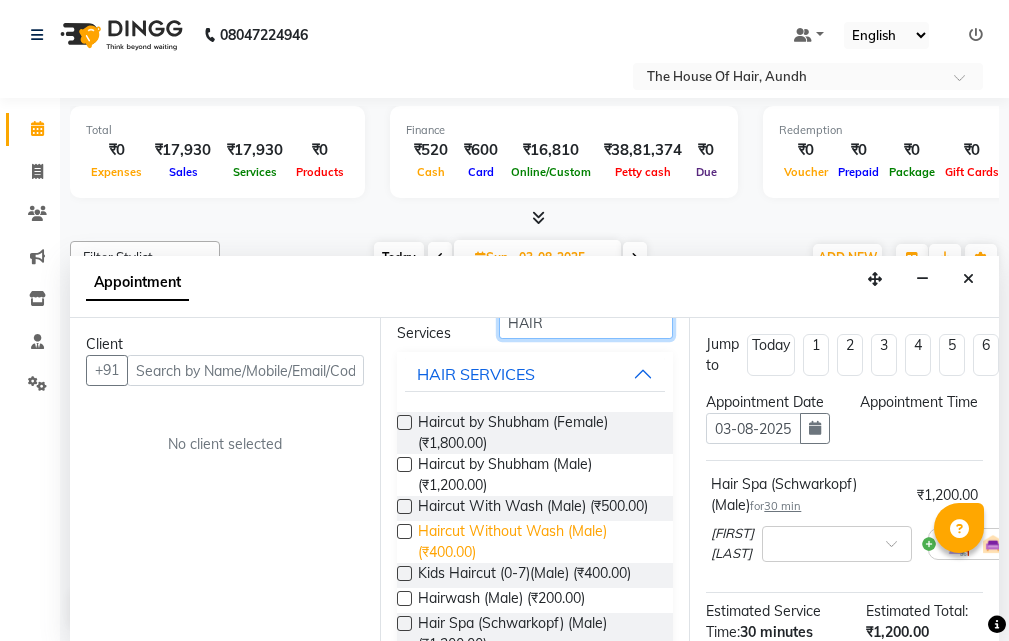 type on "HAIR" 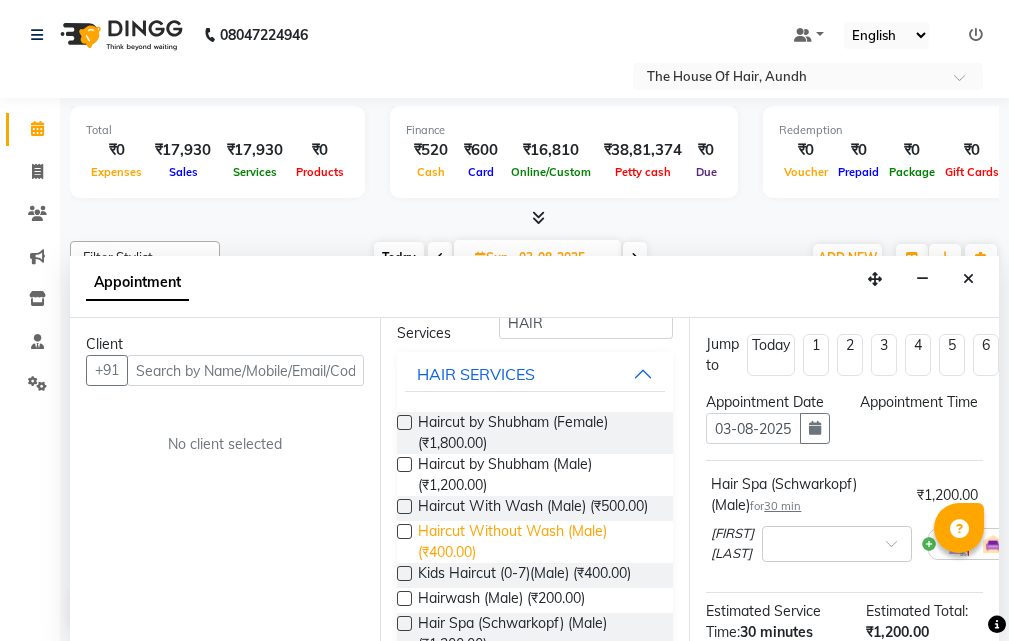 click on "Haircut Without Wash (Male) (₹400.00)" at bounding box center (538, 542) 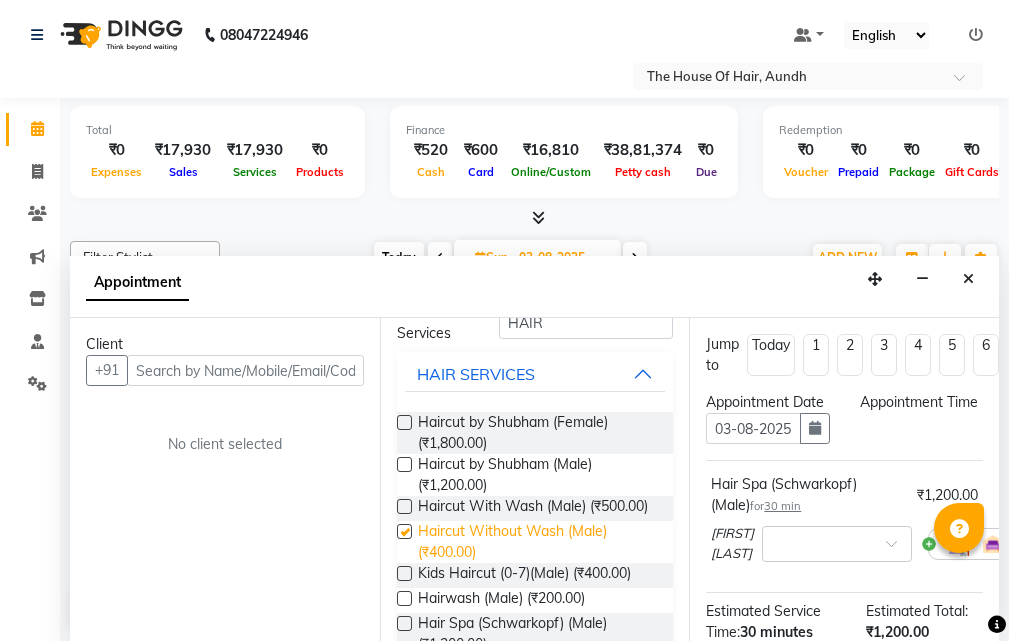 checkbox on "true" 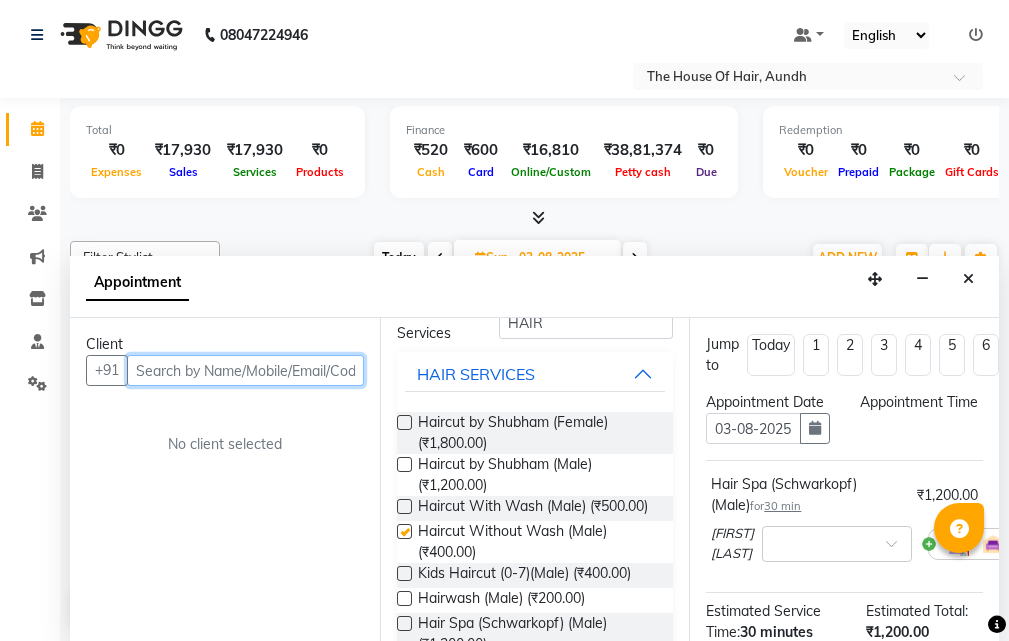 click at bounding box center [245, 370] 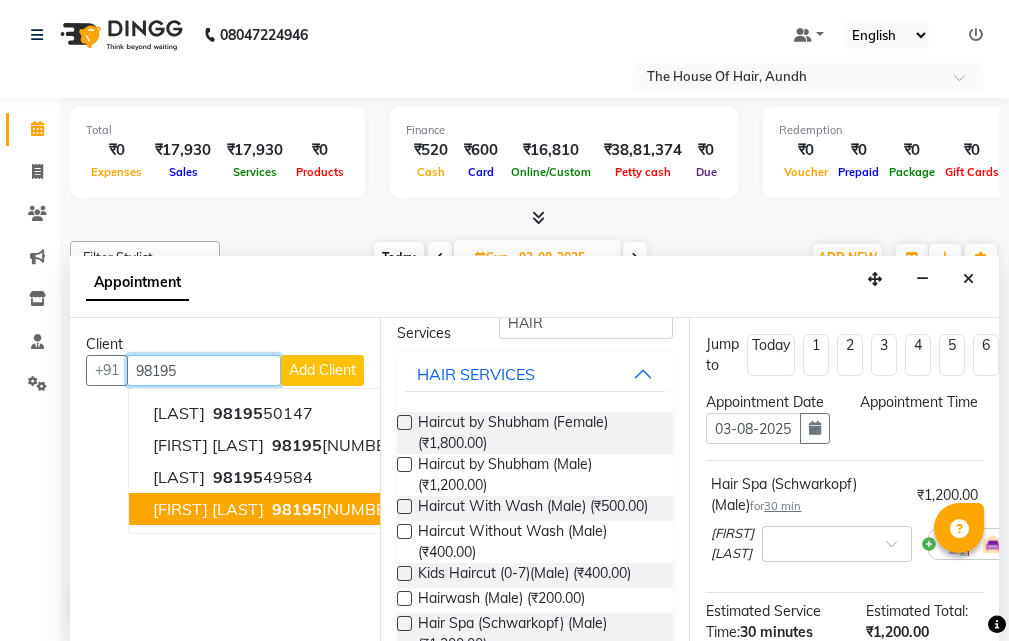 click on "PRASHANT DEVDHARE" at bounding box center (208, 509) 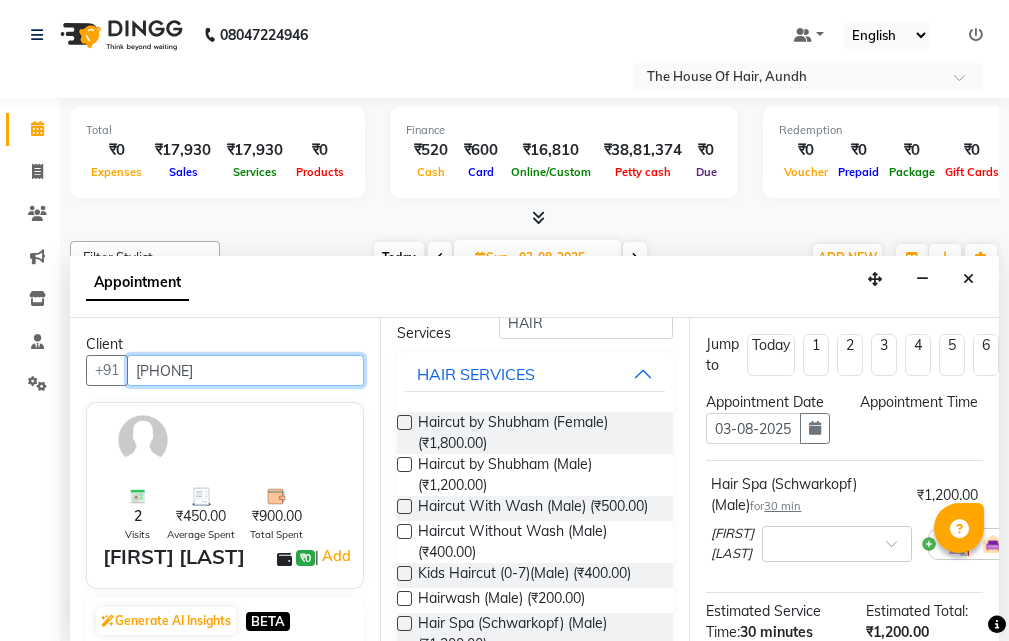 scroll, scrollTop: 0, scrollLeft: 0, axis: both 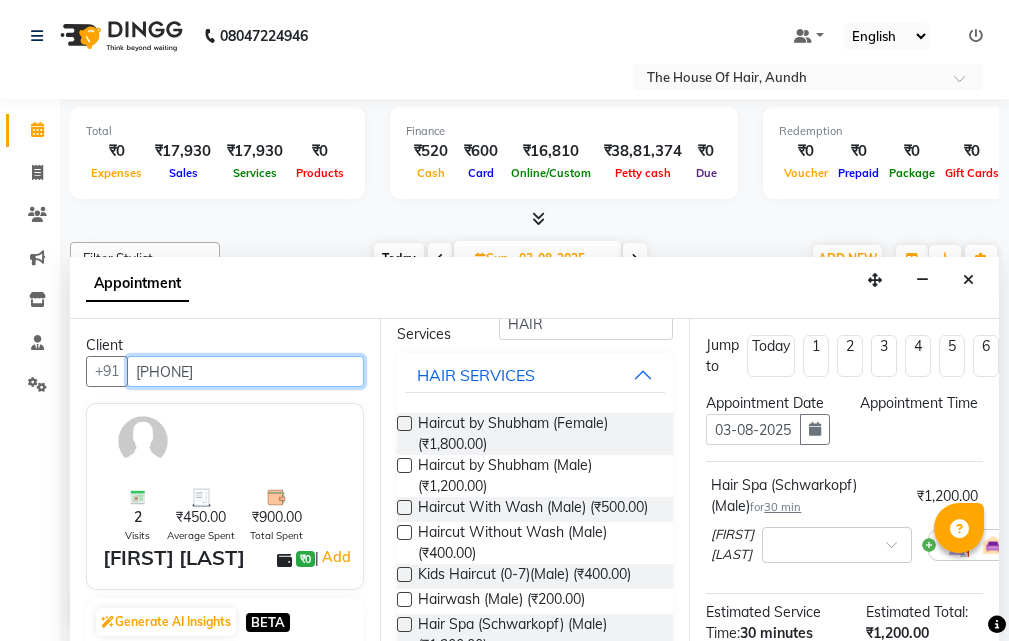 type on "9819522968" 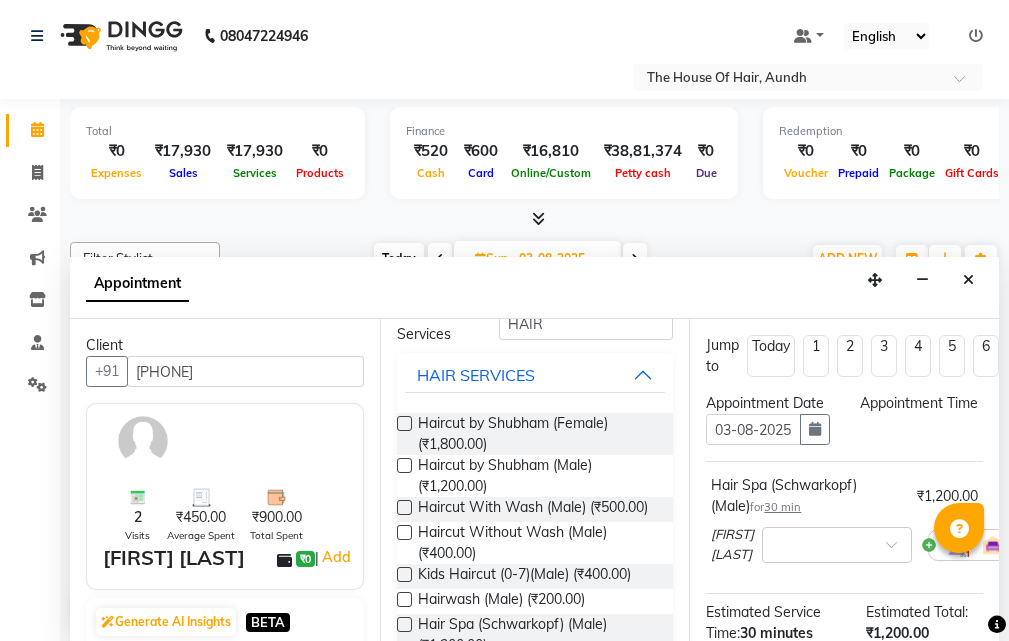 click on "Appointment Time" at bounding box center (921, 427) 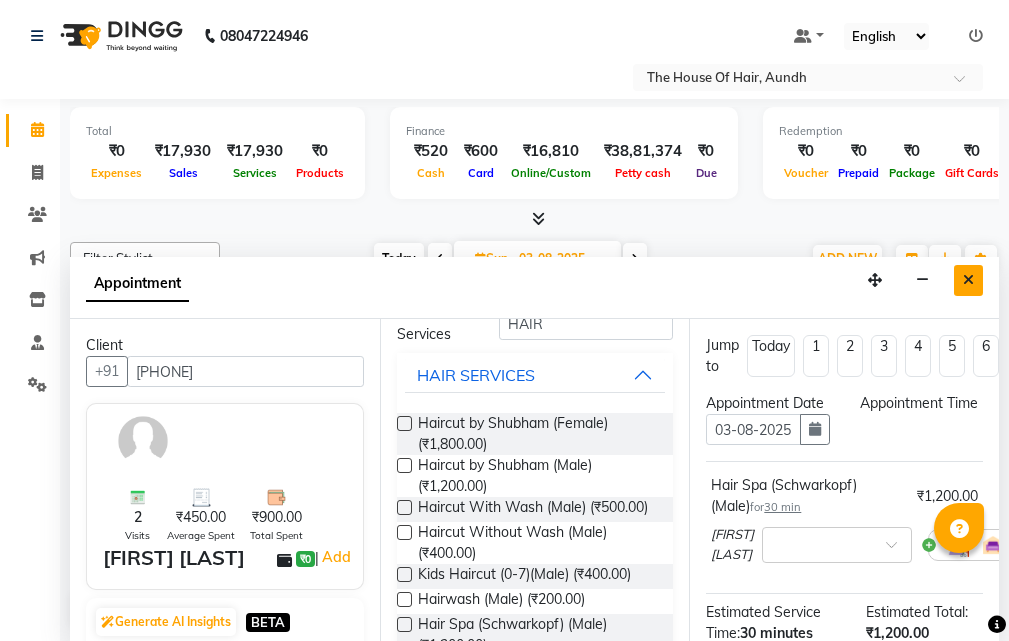 click at bounding box center [968, 280] 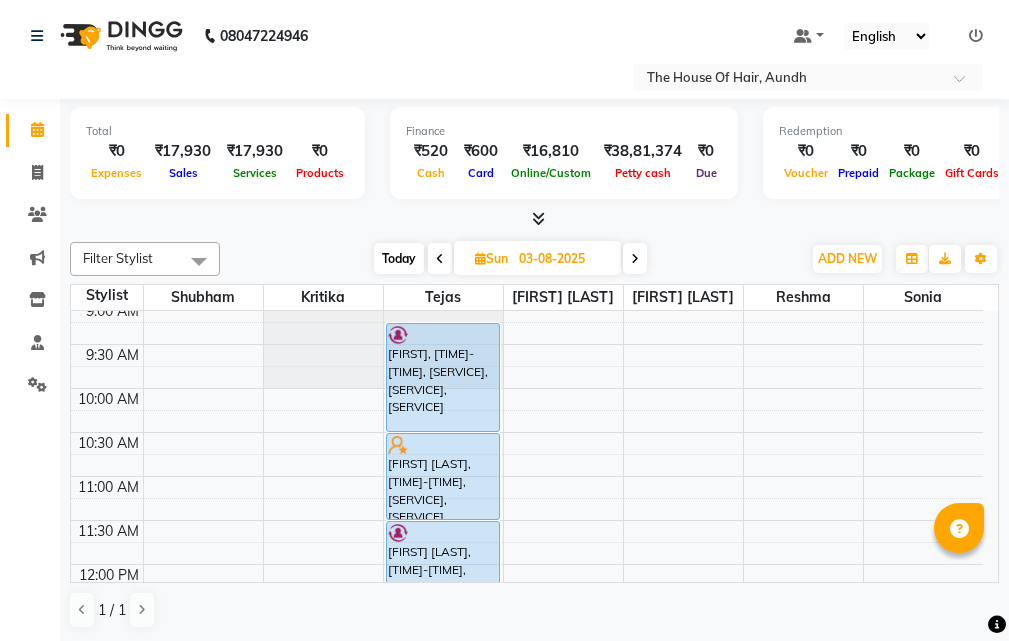 scroll, scrollTop: 146, scrollLeft: 0, axis: vertical 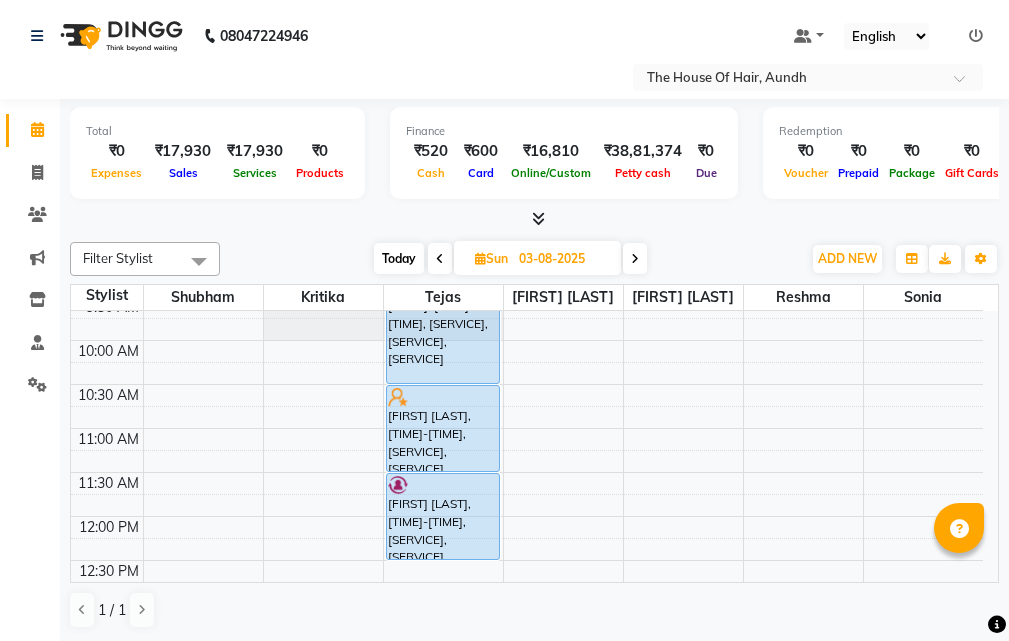 click on "8:00 AM 8:30 AM 9:00 AM 9:30 AM 10:00 AM 10:30 AM 11:00 AM 11:30 AM 12:00 PM 12:30 PM 1:00 PM 1:30 PM 2:00 PM 2:30 PM 3:00 PM 3:30 PM 4:00 PM 4:30 PM 5:00 PM 5:30 PM 6:00 PM 6:30 PM 7:00 PM 7:30 PM     Akshay, 09:15 AM-10:30 AM, Haircut Without Wash (Male),Beard,Ammonia Free Global Color (Male)     Dhanraj Dhabbe, 10:30 AM-11:30 AM, Haircut Without Wash (Male),Beard     JOYYDEEP ROY, 11:30 AM-12:30 PM, Haircut Without Wash (Male),Beard     Pooja Sood, 01:00 PM-03:00 PM, Haircut Without Wash (Male),Beard,Haircut With Wash (Female)     Nakul Pathak, 04:00 PM-05:00 PM, Haircut Without Wash (Male),Beard" at bounding box center (527, 692) 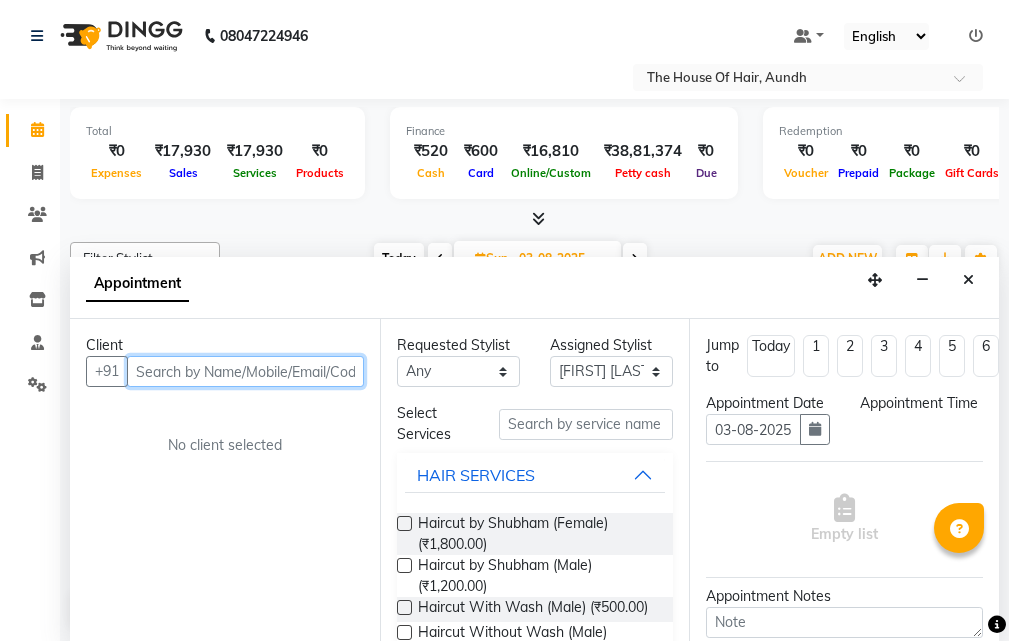scroll, scrollTop: 1, scrollLeft: 0, axis: vertical 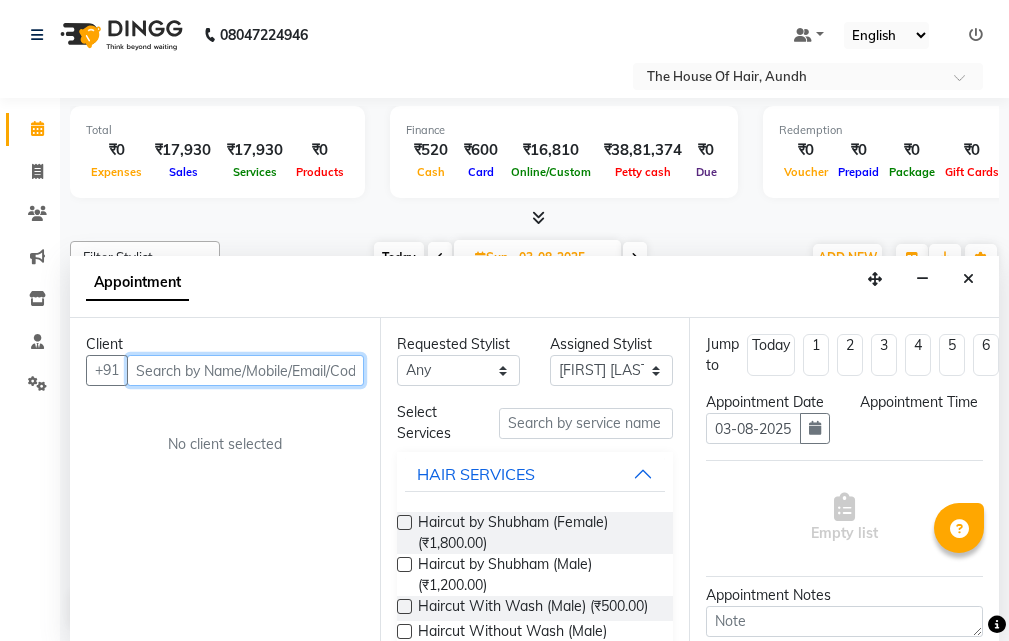 click at bounding box center (245, 370) 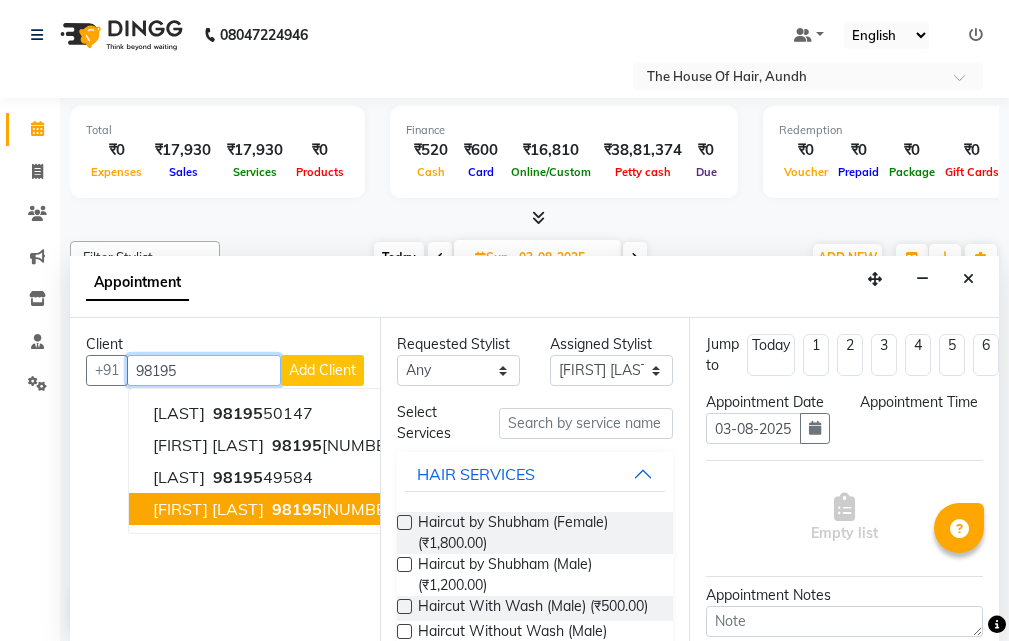 click on "PRASHANT DEVDHARE" at bounding box center [208, 509] 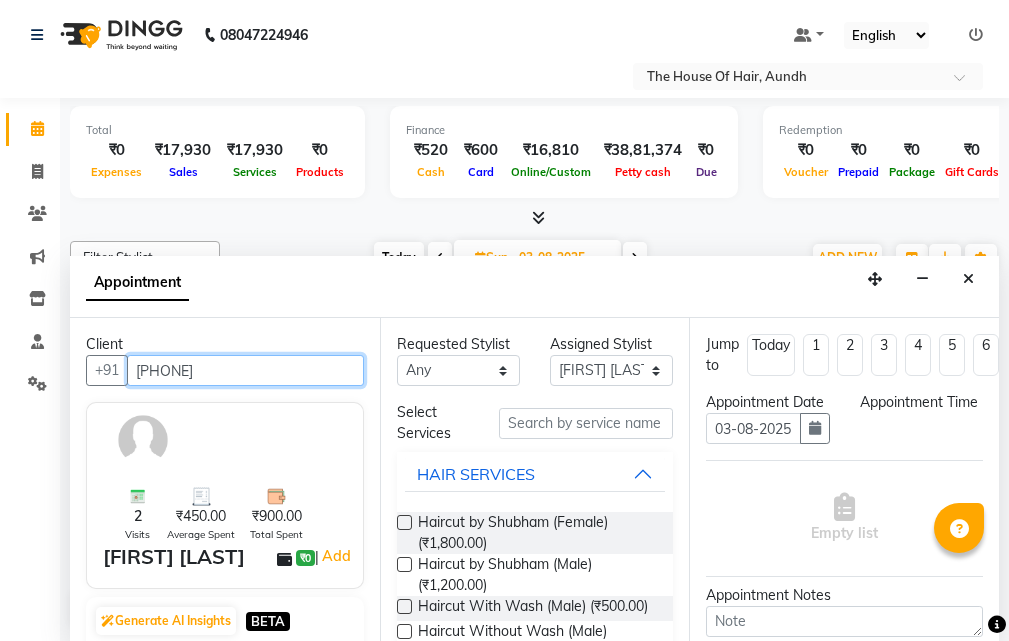 scroll, scrollTop: 100, scrollLeft: 0, axis: vertical 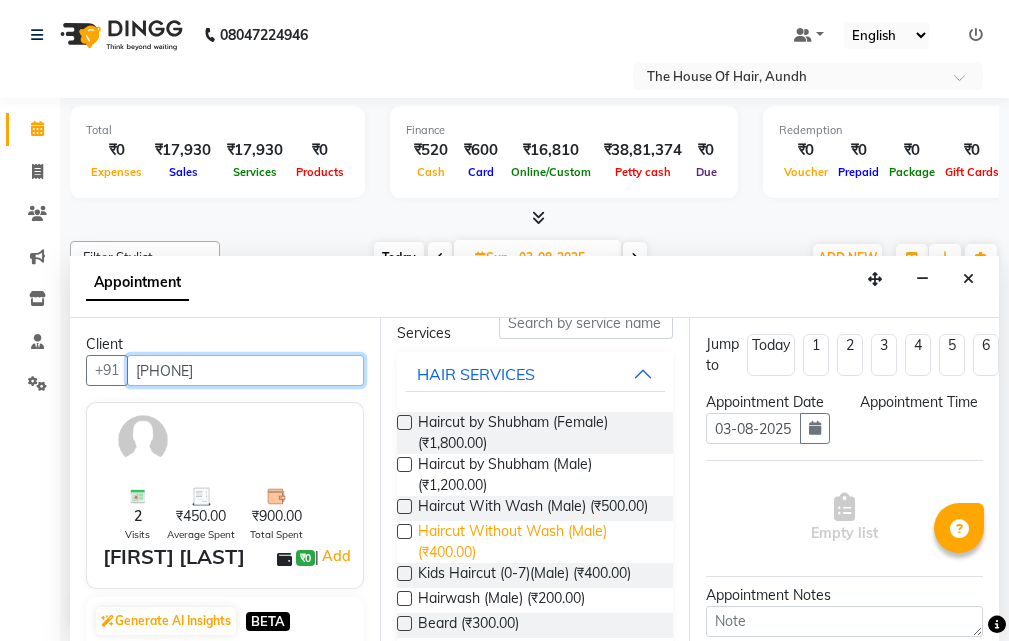 type on "9819522968" 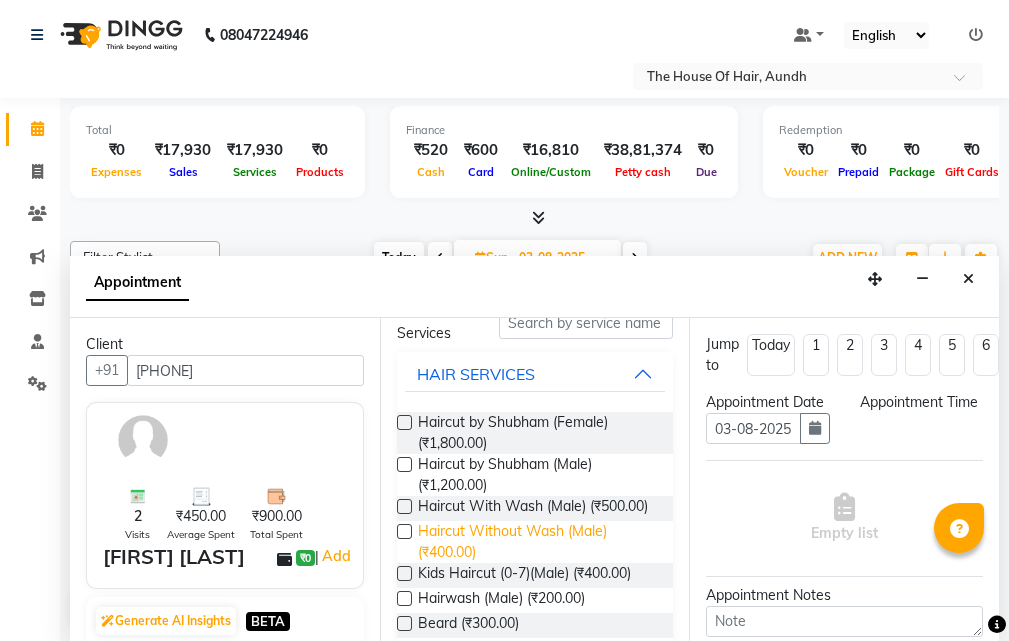 click on "Haircut Without Wash (Male) (₹400.00)" at bounding box center [538, 542] 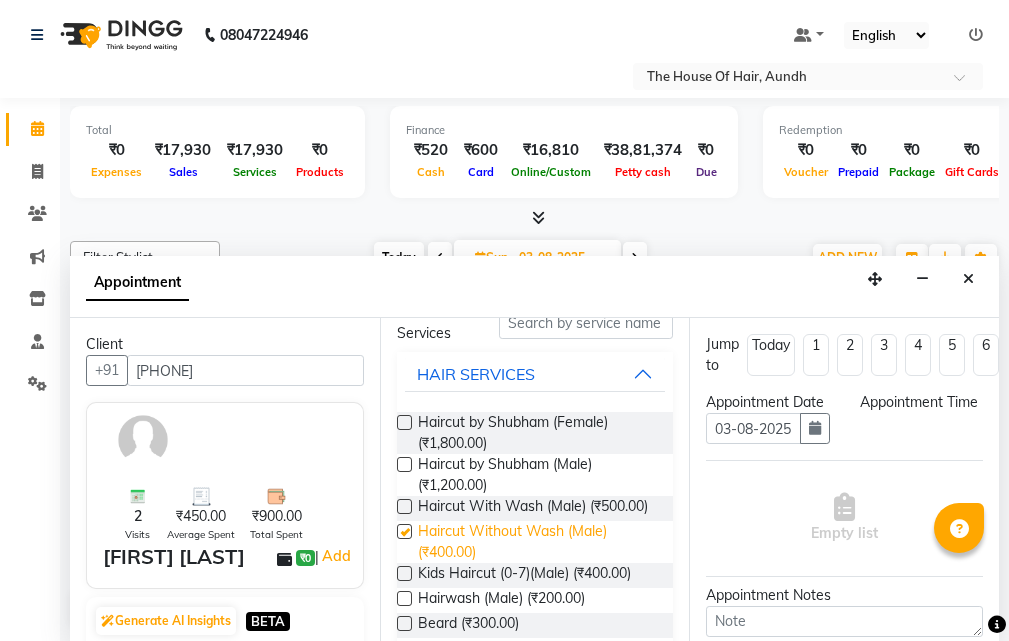 checkbox on "false" 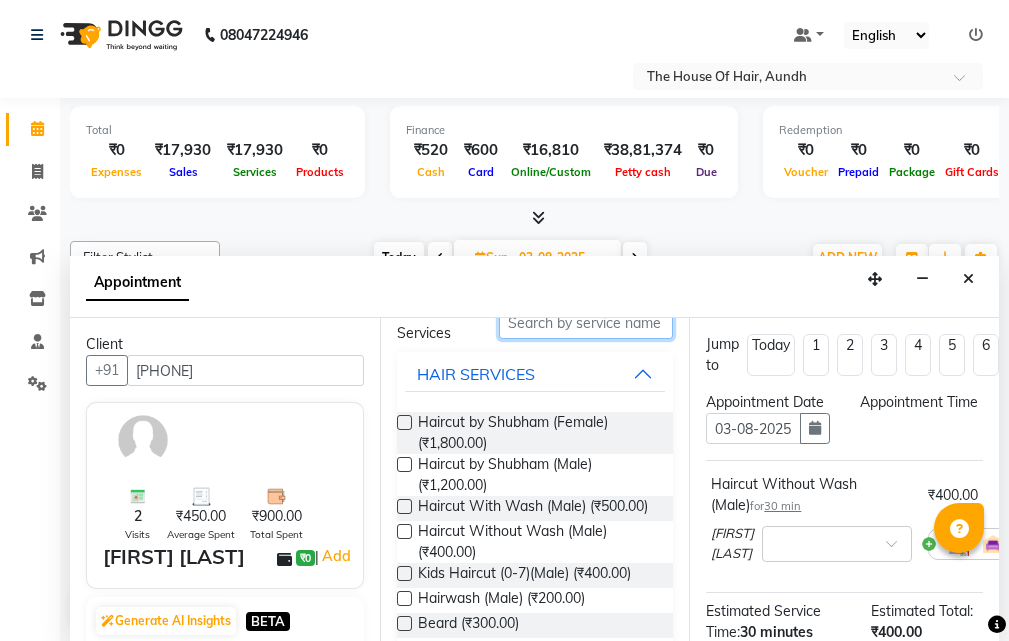 click at bounding box center (586, 323) 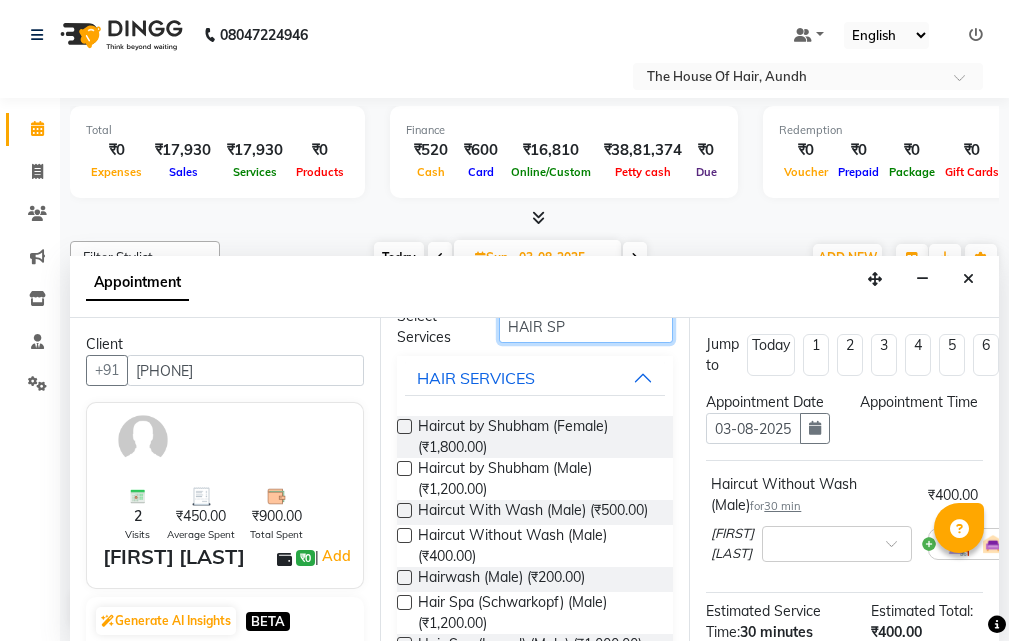 scroll, scrollTop: 71, scrollLeft: 0, axis: vertical 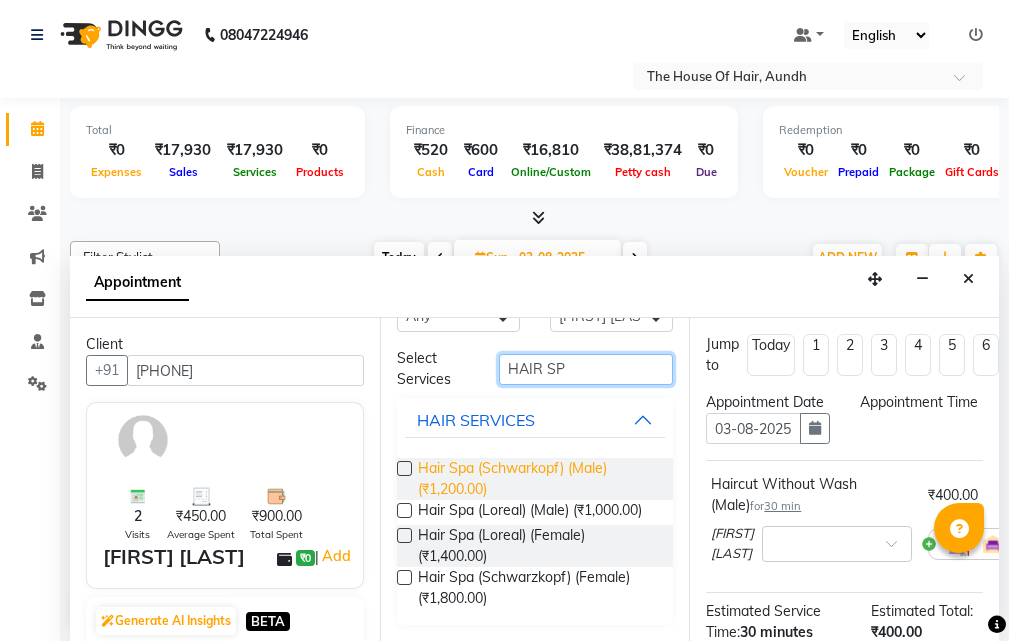 type on "HAIR SP" 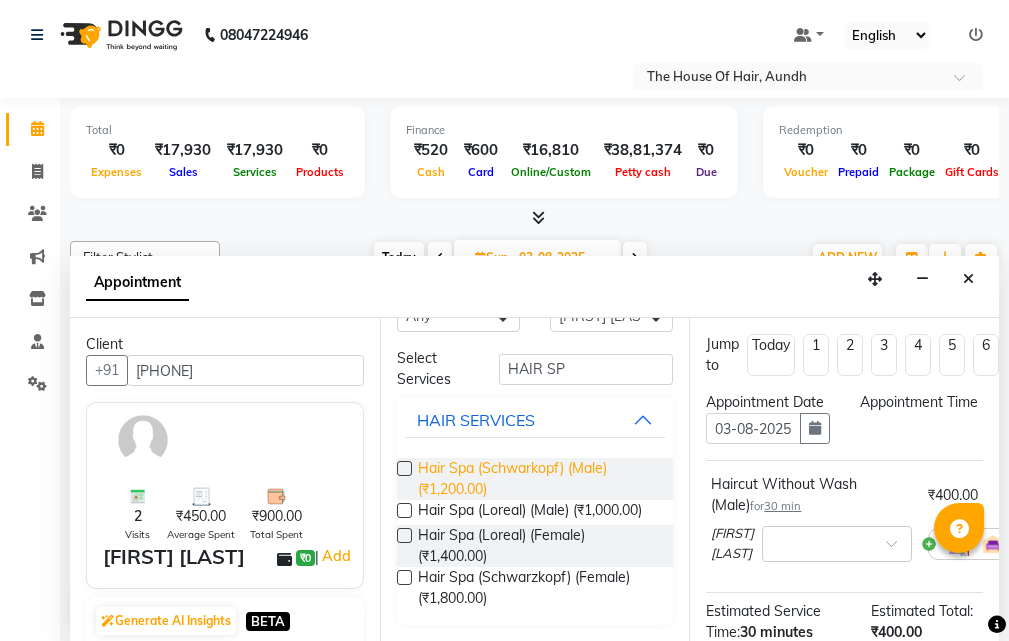 click on "Hair Spa (Schwarkopf) (Male) (₹1,200.00)" at bounding box center [538, 479] 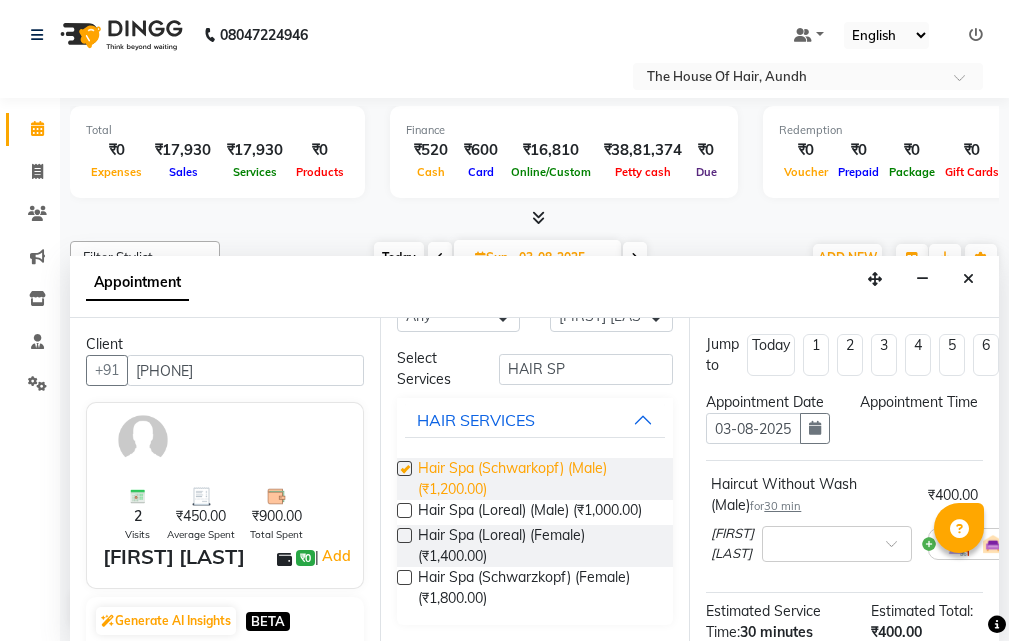 checkbox on "true" 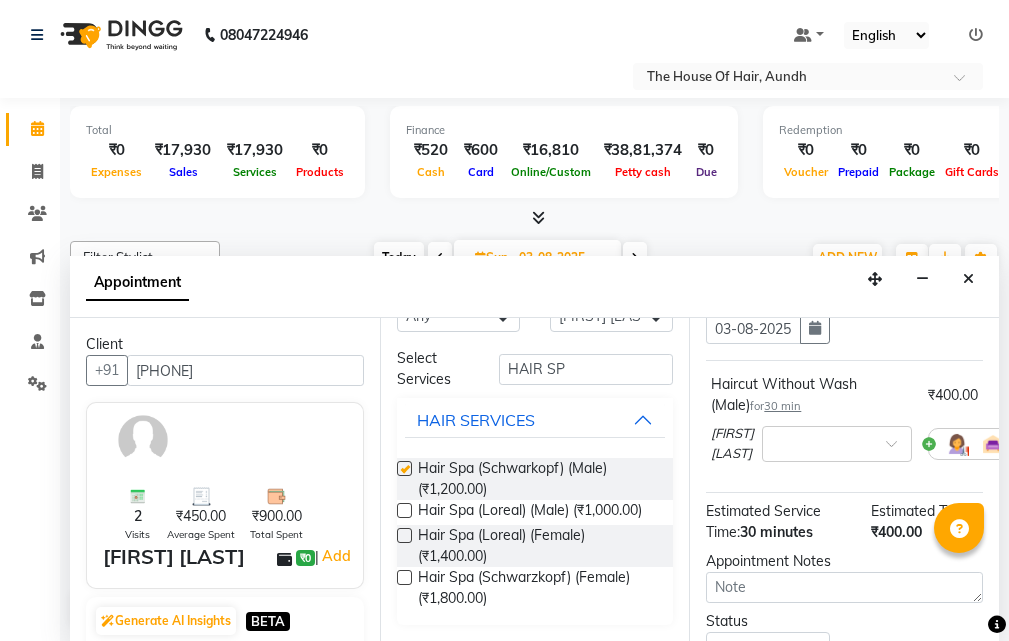 scroll, scrollTop: 0, scrollLeft: 0, axis: both 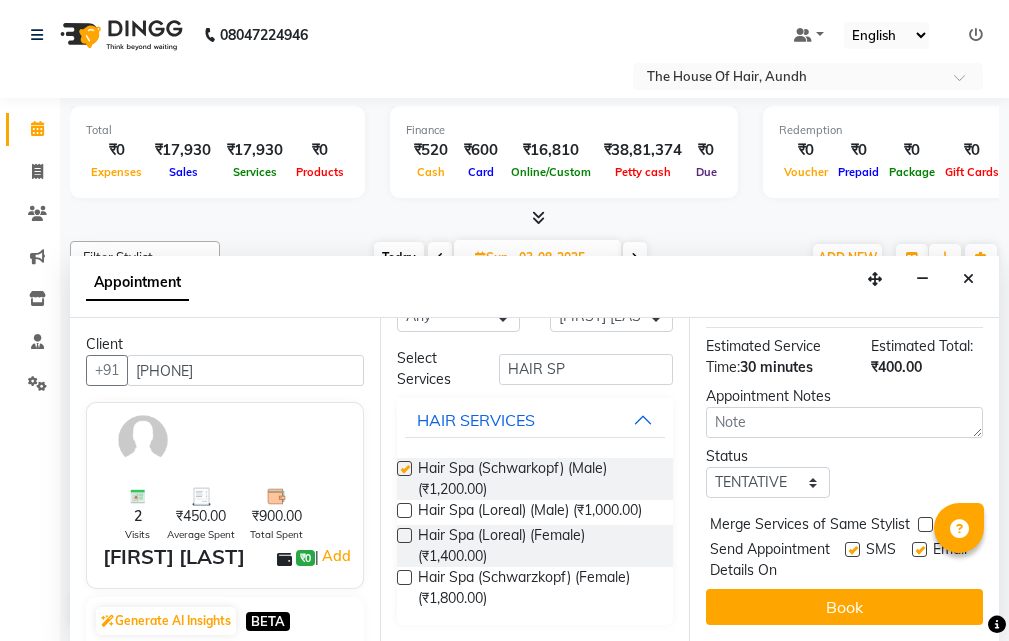 click at bounding box center (968, 279) 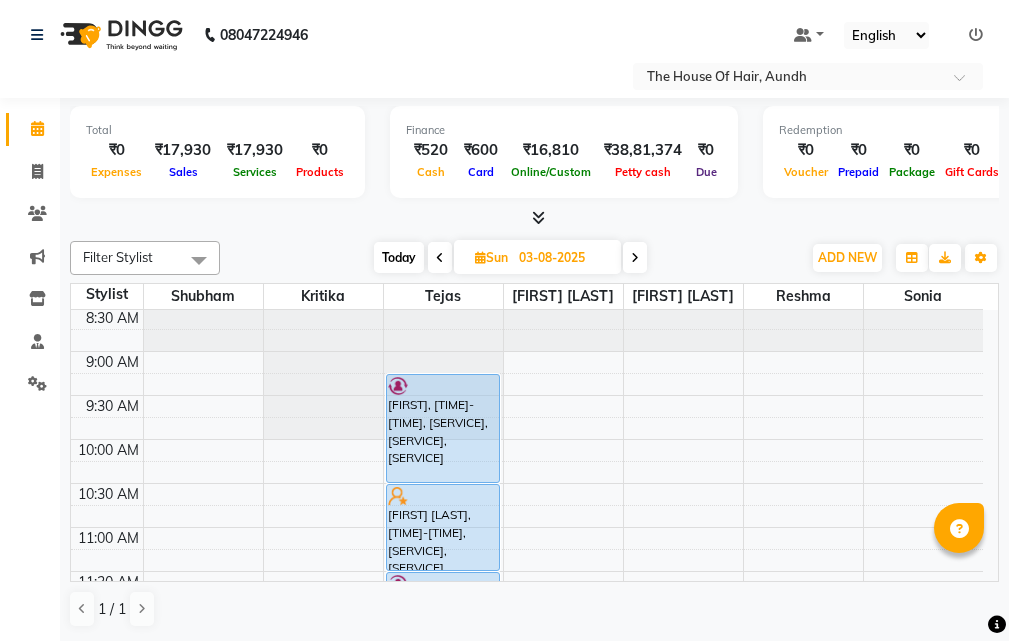 scroll, scrollTop: 146, scrollLeft: 0, axis: vertical 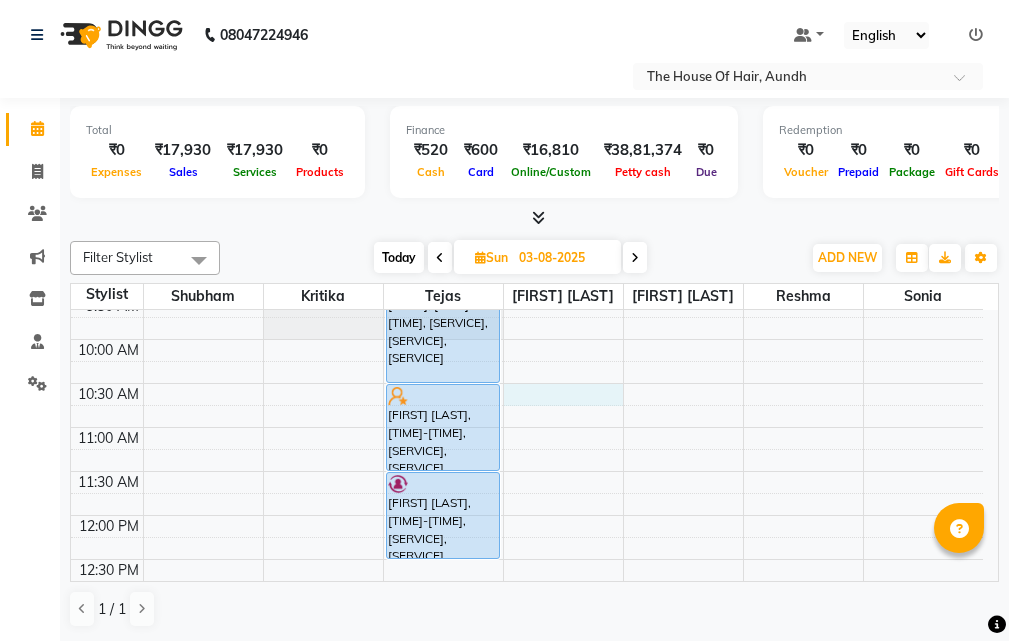 click on "8:00 AM 8:30 AM 9:00 AM 9:30 AM 10:00 AM 10:30 AM 11:00 AM 11:30 AM 12:00 PM 12:30 PM 1:00 PM 1:30 PM 2:00 PM 2:30 PM 3:00 PM 3:30 PM 4:00 PM 4:30 PM 5:00 PM 5:30 PM 6:00 PM 6:30 PM 7:00 PM 7:30 PM     Akshay, 09:15 AM-10:30 AM, Haircut Without Wash (Male),Beard,Ammonia Free Global Color (Male)     Dhanraj Dhabbe, 10:30 AM-11:30 AM, Haircut Without Wash (Male),Beard     JOYYDEEP ROY, 11:30 AM-12:30 PM, Haircut Without Wash (Male),Beard     Pooja Sood, 01:00 PM-03:00 PM, Haircut Without Wash (Male),Beard,Haircut With Wash (Female)     Nakul Pathak, 04:00 PM-05:00 PM, Haircut Without Wash (Male),Beard" at bounding box center (527, 691) 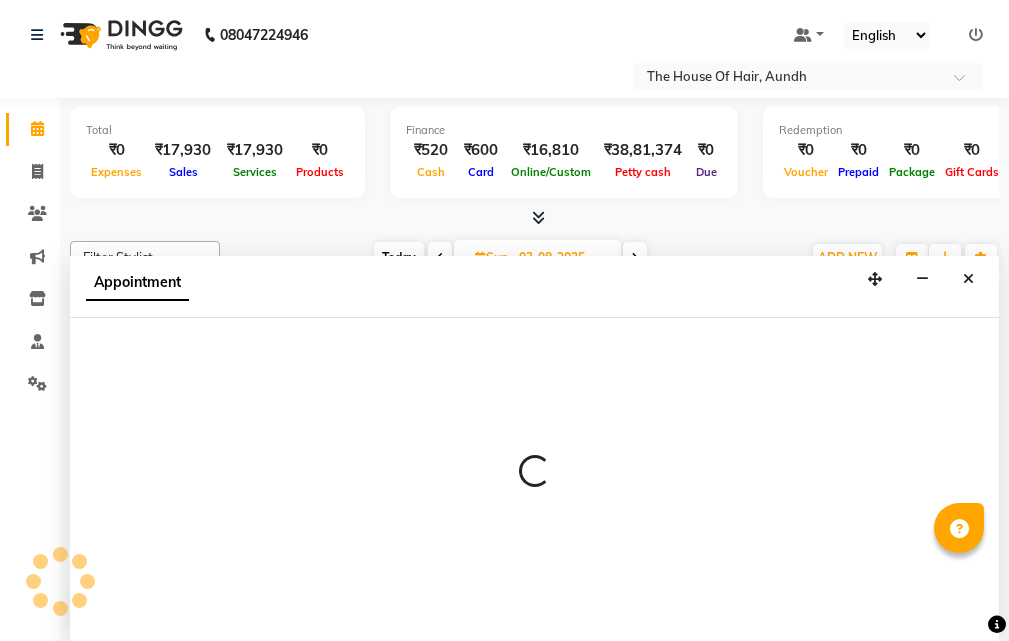 select on "32779" 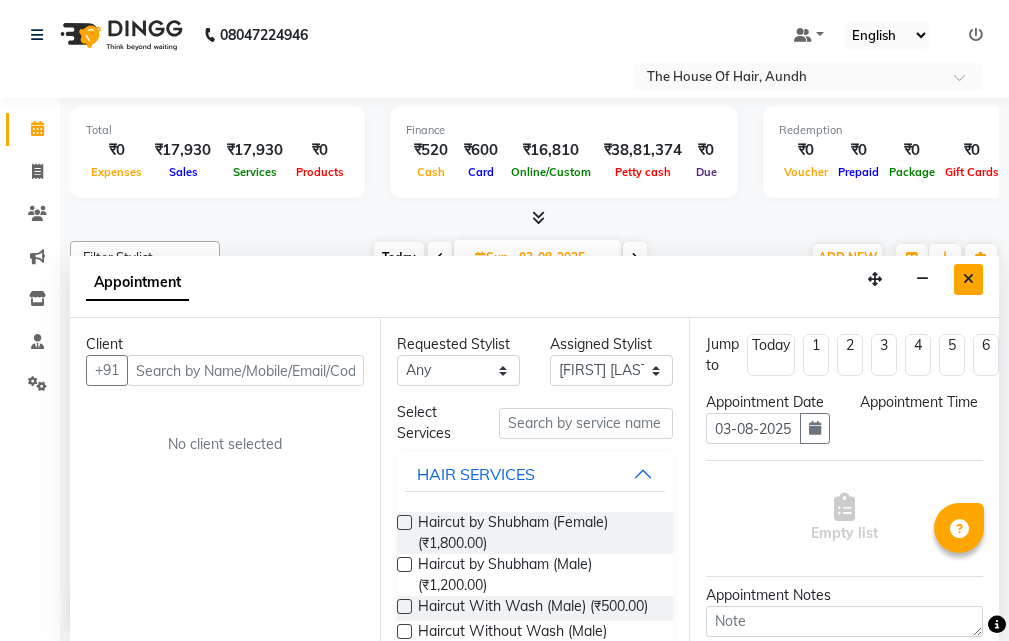 click at bounding box center [968, 279] 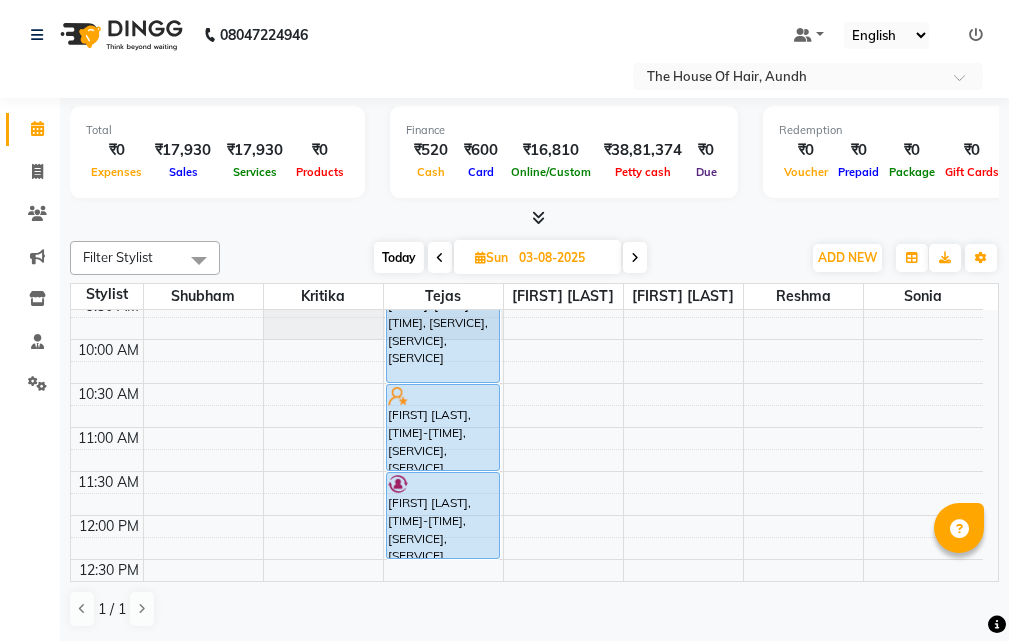click on "Today" at bounding box center (399, 257) 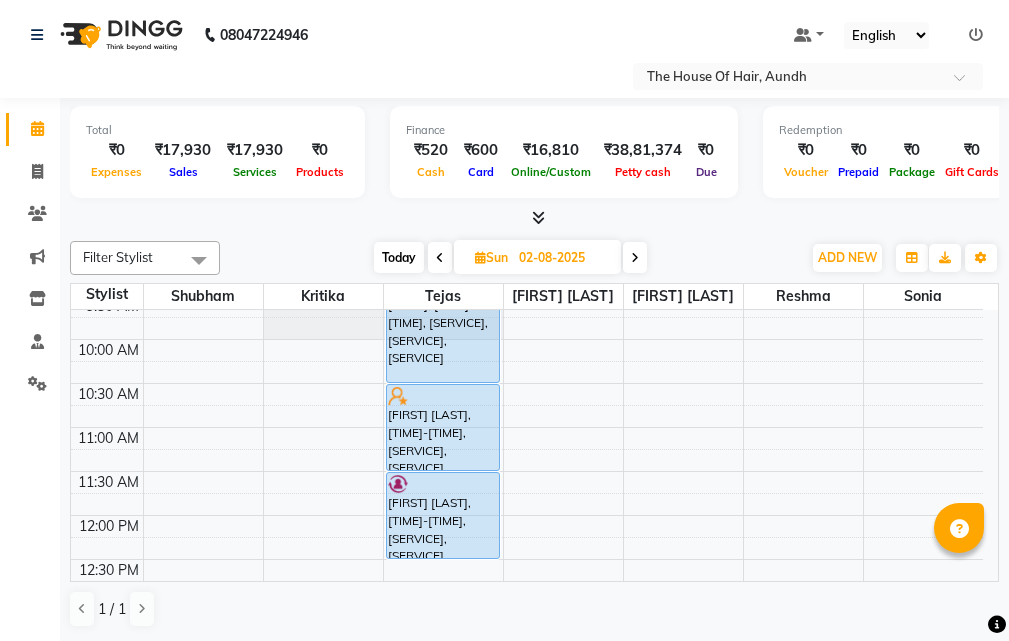 scroll, scrollTop: 784, scrollLeft: 0, axis: vertical 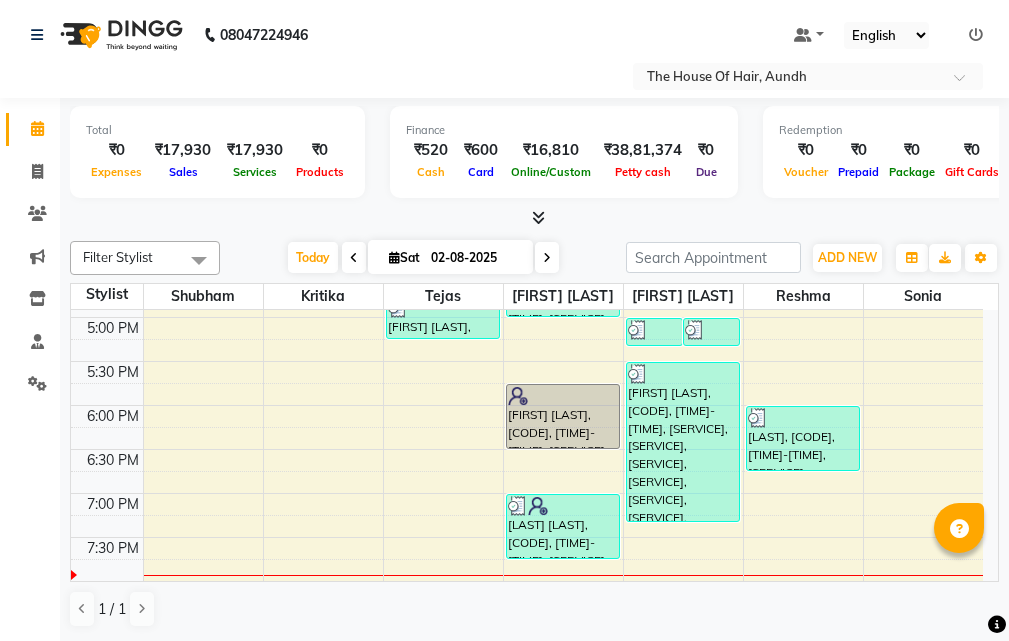 click at bounding box center [547, 258] 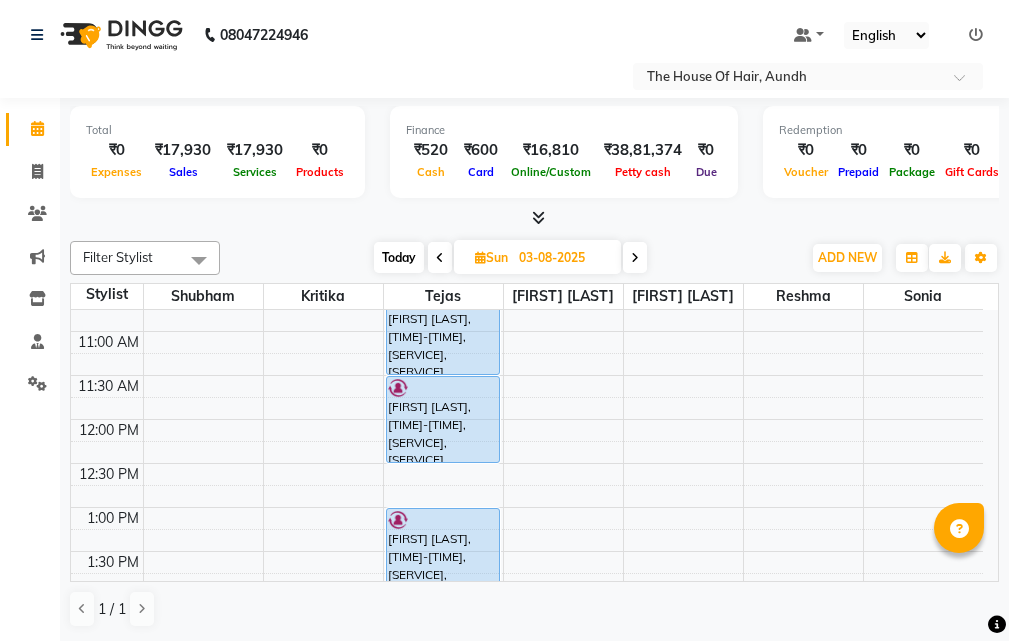 scroll, scrollTop: 184, scrollLeft: 0, axis: vertical 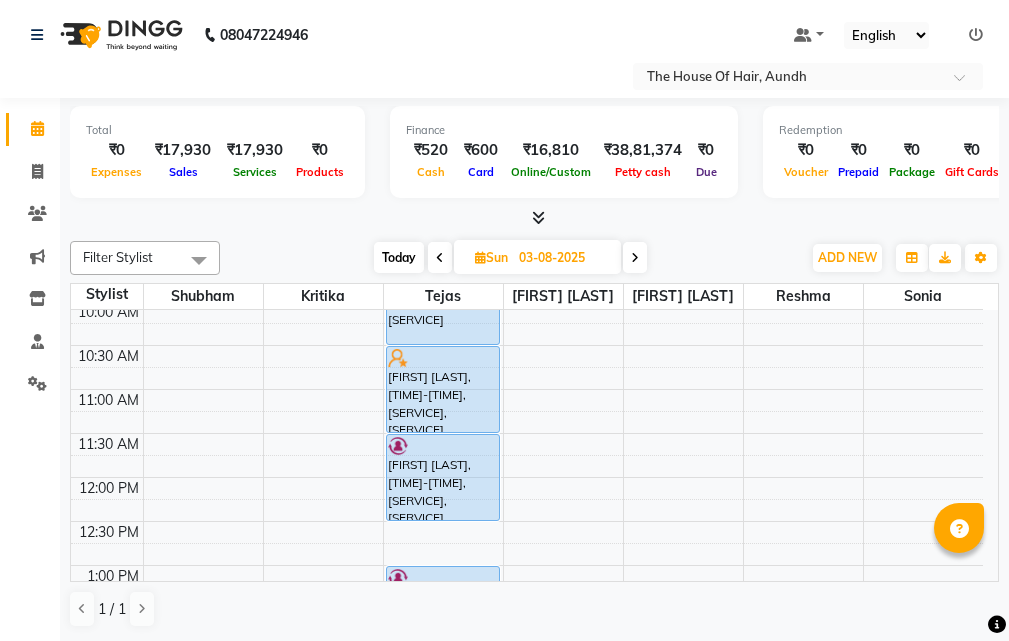 click on "8:00 AM 8:30 AM 9:00 AM 9:30 AM 10:00 AM 10:30 AM 11:00 AM 11:30 AM 12:00 PM 12:30 PM 1:00 PM 1:30 PM 2:00 PM 2:30 PM 3:00 PM 3:30 PM 4:00 PM 4:30 PM 5:00 PM 5:30 PM 6:00 PM 6:30 PM 7:00 PM 7:30 PM     Akshay, 09:15 AM-10:30 AM, Haircut Without Wash (Male),Beard,Ammonia Free Global Color (Male)     Dhanraj Dhabbe, 10:30 AM-11:30 AM, Haircut Without Wash (Male),Beard     JOYYDEEP ROY, 11:30 AM-12:30 PM, Haircut Without Wash (Male),Beard     Pooja Sood, 01:00 PM-03:00 PM, Haircut Without Wash (Male),Beard,Haircut With Wash (Female)     Nakul Pathak, 04:00 PM-05:00 PM, Haircut Without Wash (Male),Beard" at bounding box center [527, 653] 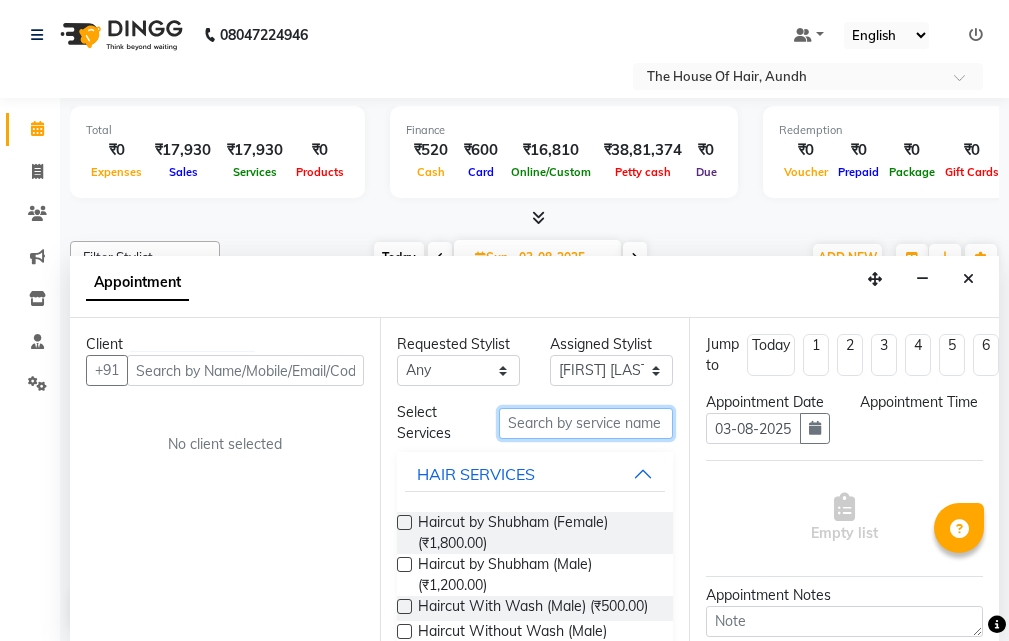 click at bounding box center [586, 423] 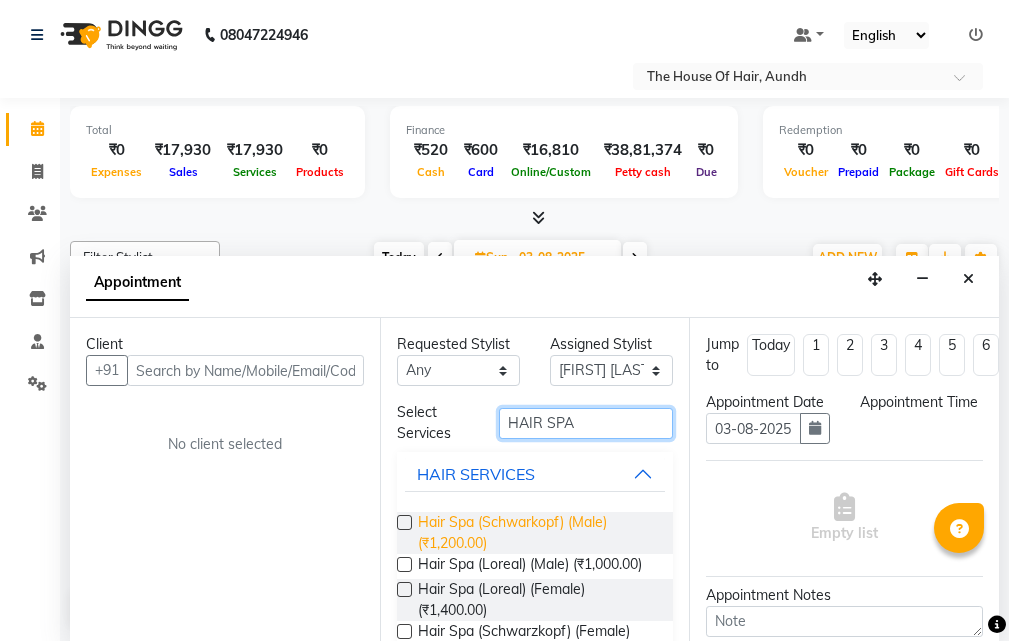 type on "HAIR SPA" 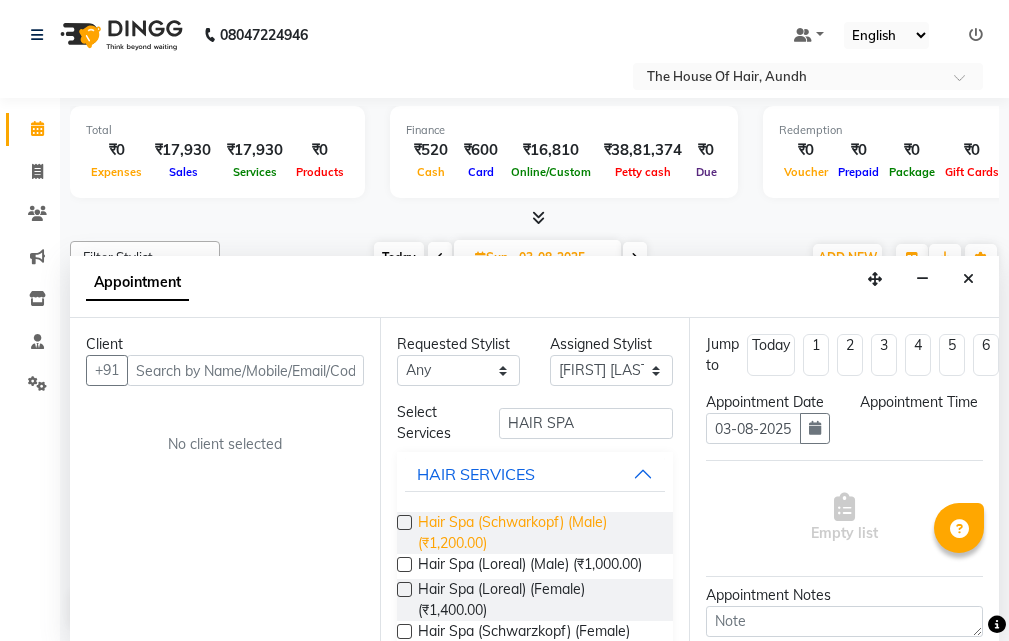 click on "Hair Spa (Schwarkopf) (Male) (₹1,200.00)" at bounding box center (538, 533) 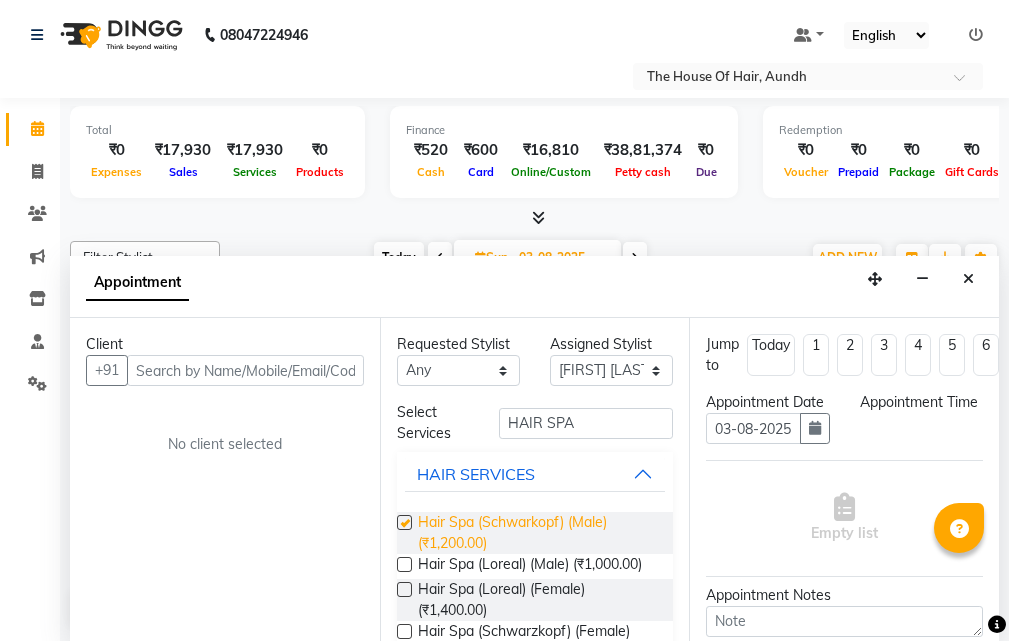 checkbox on "false" 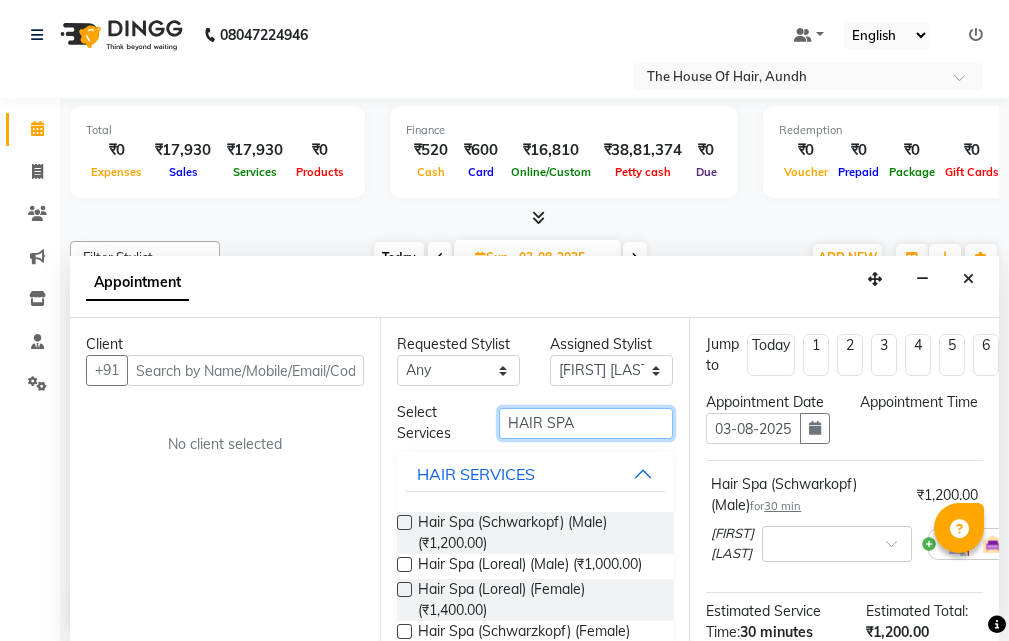 click on "HAIR SPA" at bounding box center (586, 423) 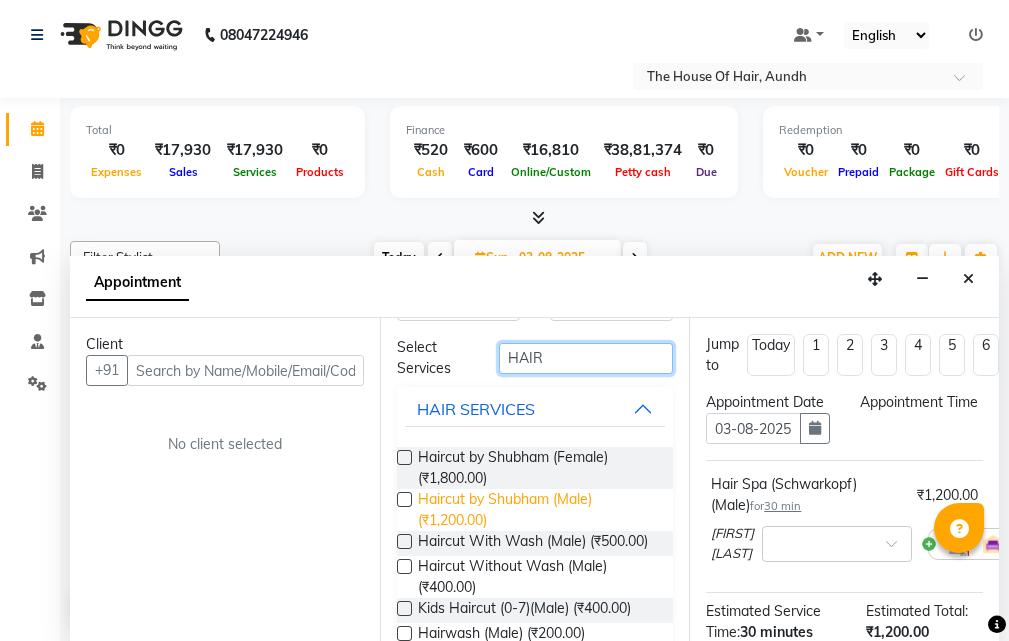 scroll, scrollTop: 100, scrollLeft: 0, axis: vertical 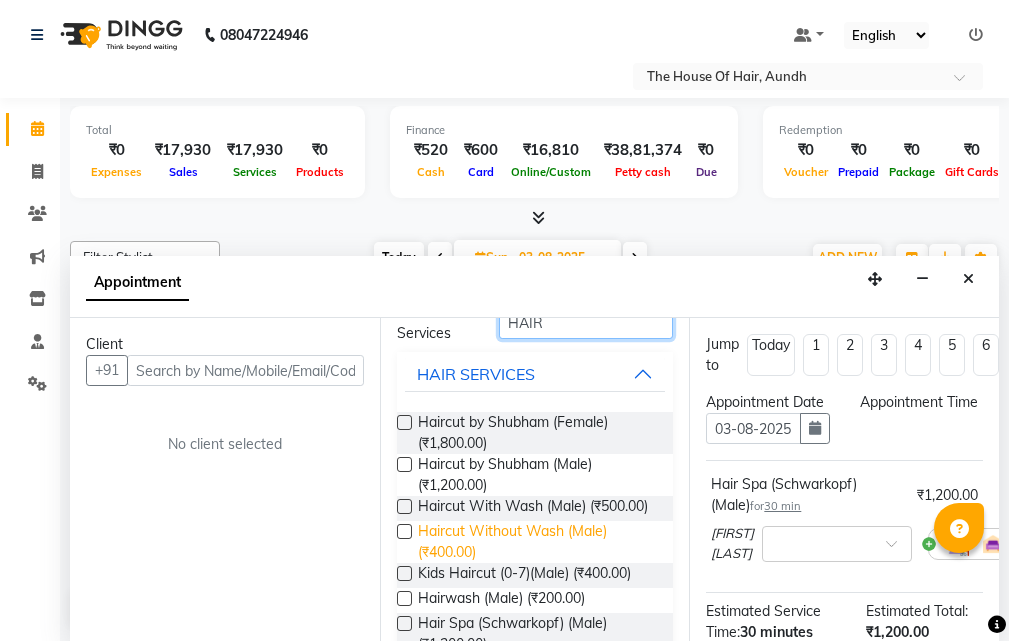 type on "HAIR" 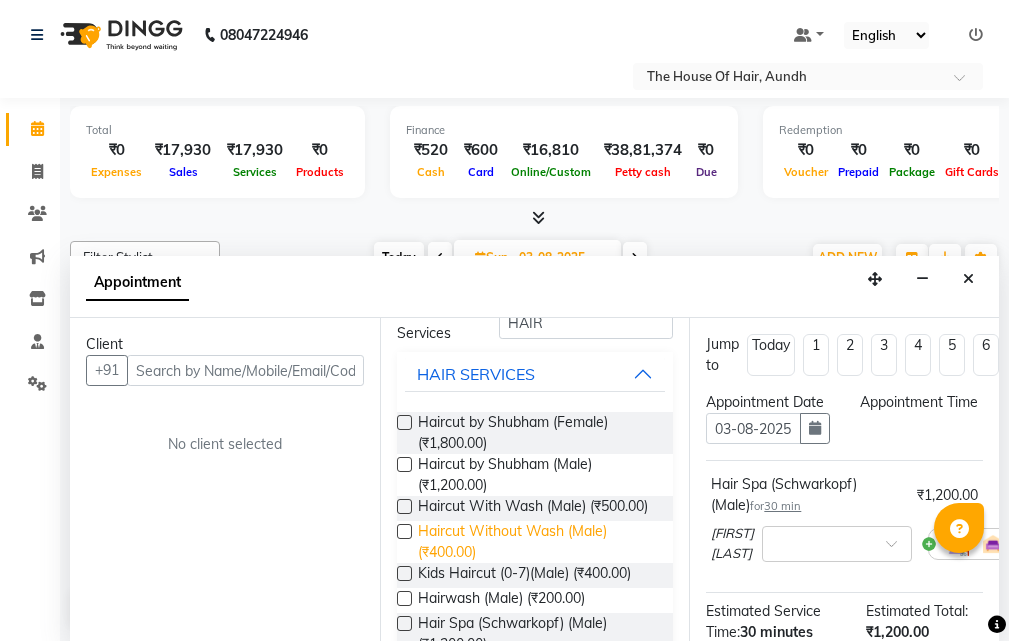 click on "Haircut Without Wash (Male) (₹400.00)" at bounding box center [538, 542] 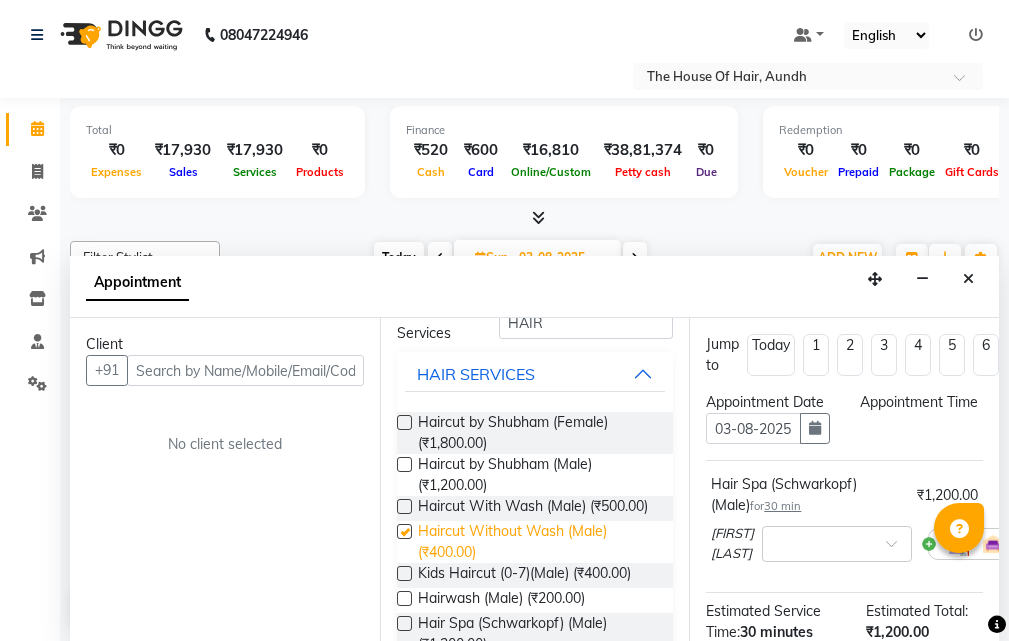 checkbox on "true" 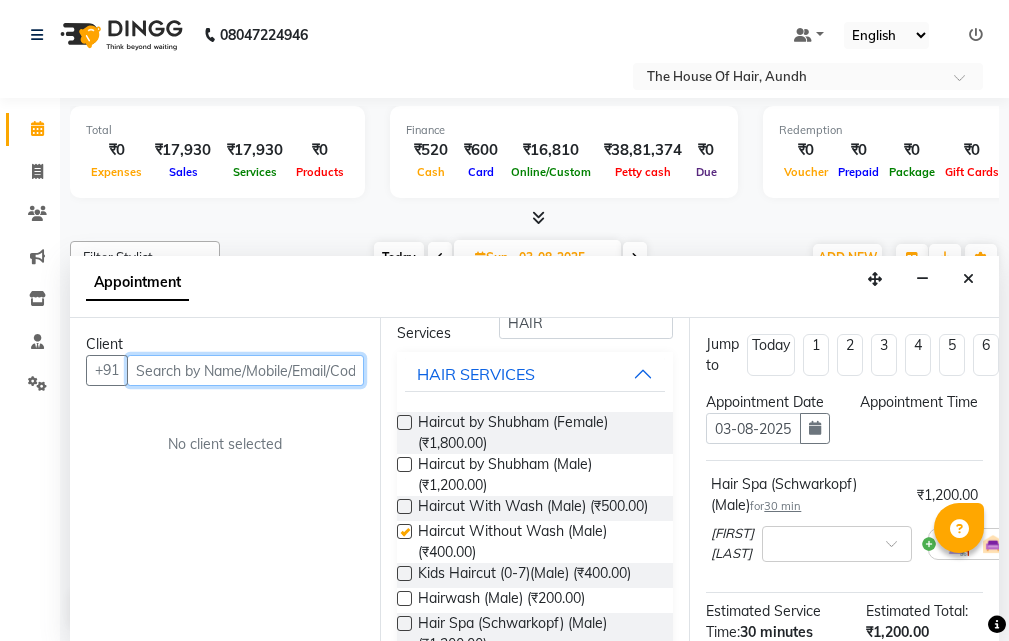 click at bounding box center [245, 370] 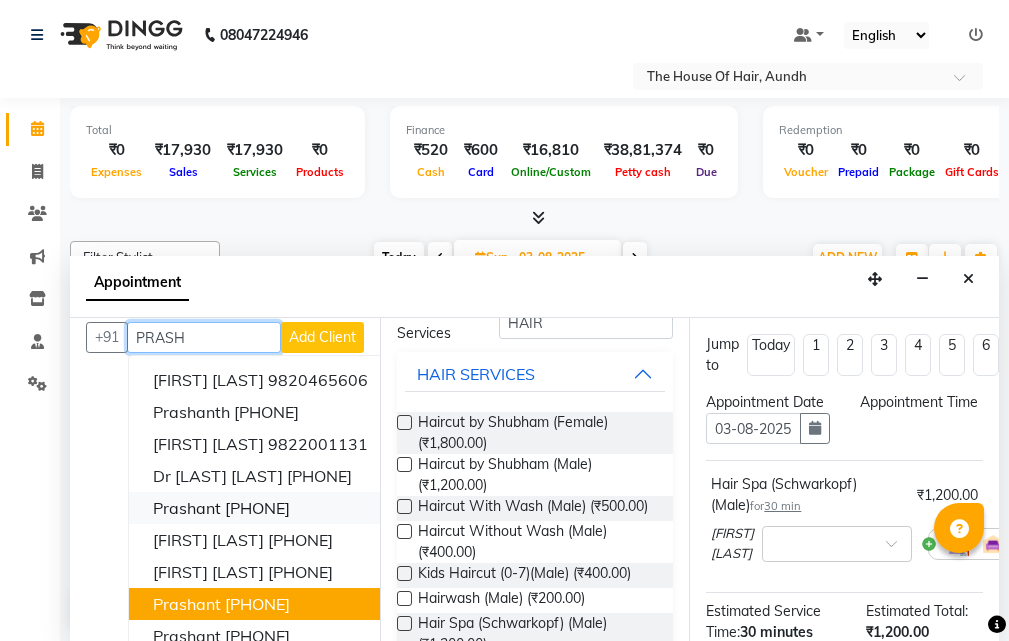 scroll, scrollTop: 0, scrollLeft: 0, axis: both 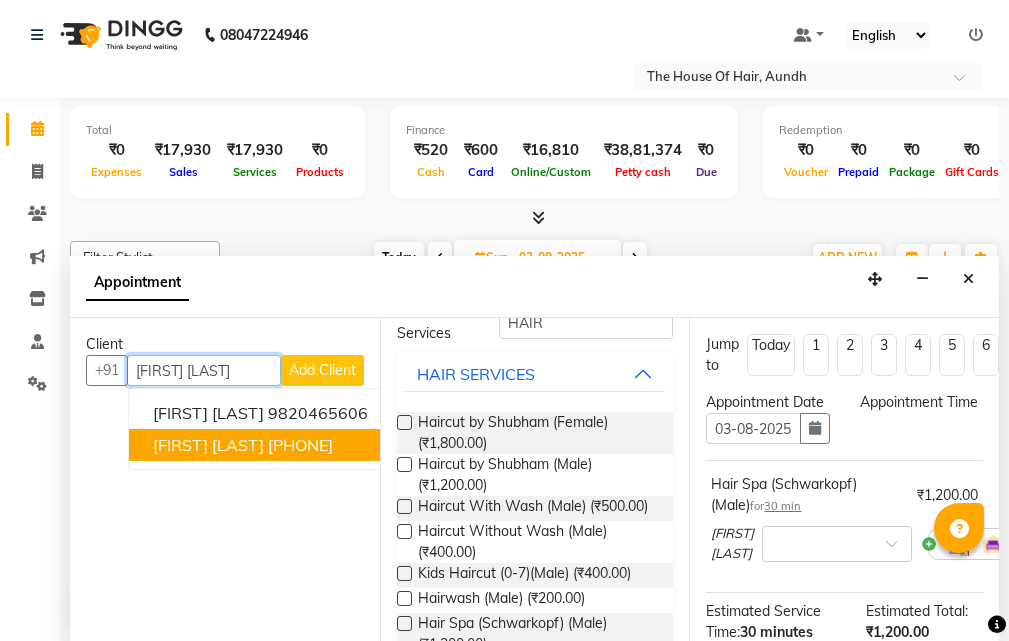 click on "PRASHANT DEVDHARE" at bounding box center (208, 445) 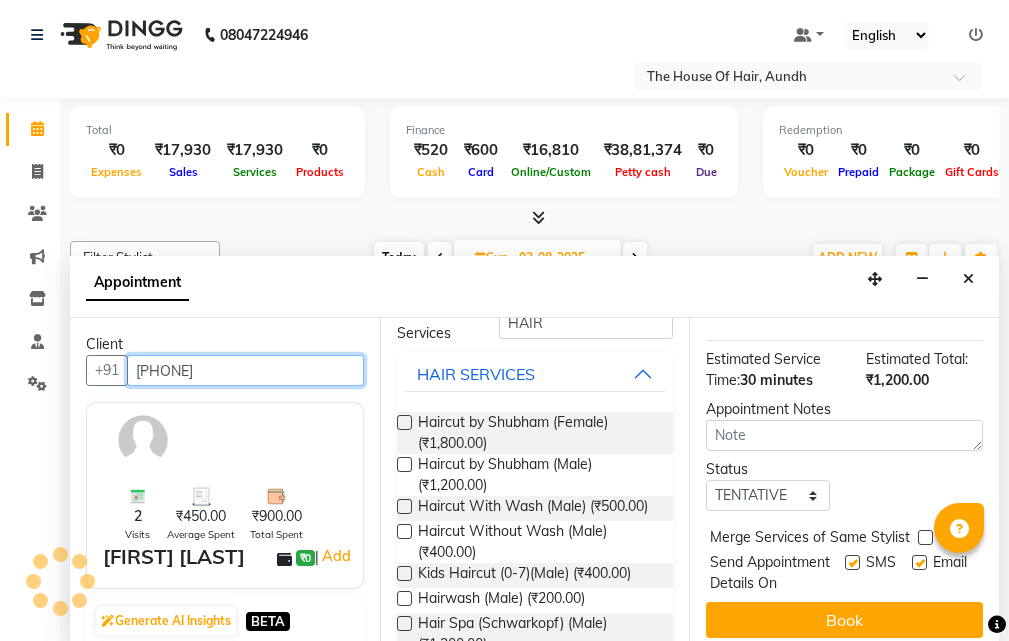 scroll, scrollTop: 300, scrollLeft: 0, axis: vertical 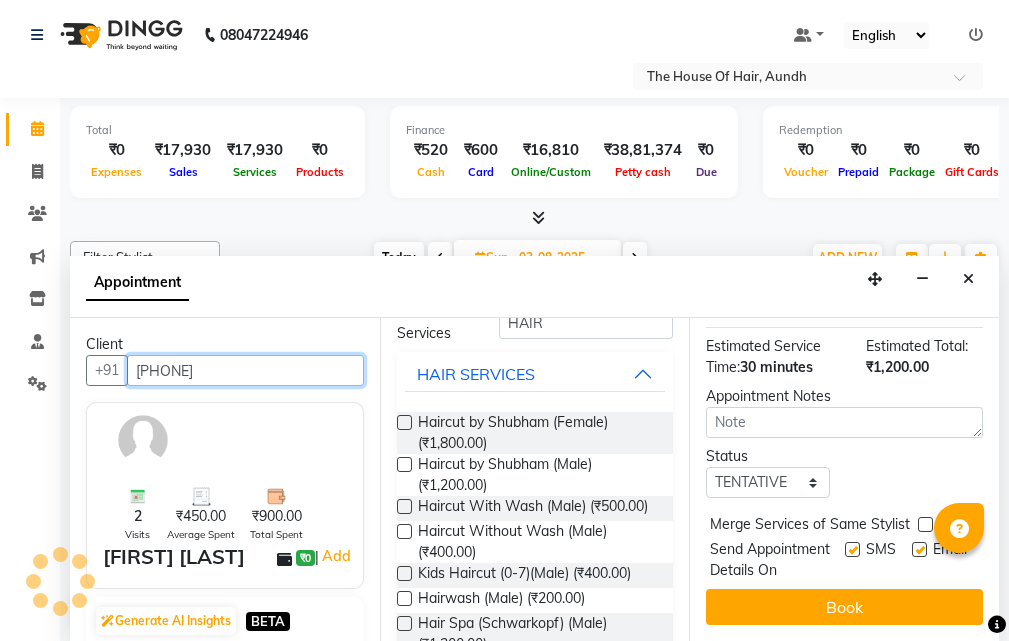 type on "9819522968" 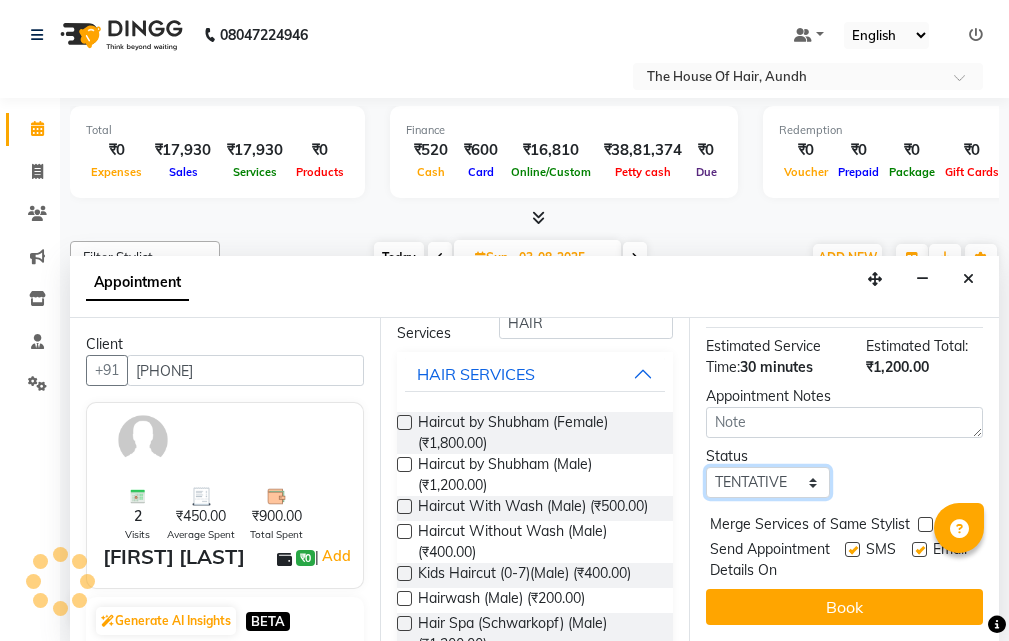 click on "Select TENTATIVE CONFIRM UPCOMING" at bounding box center [767, 482] 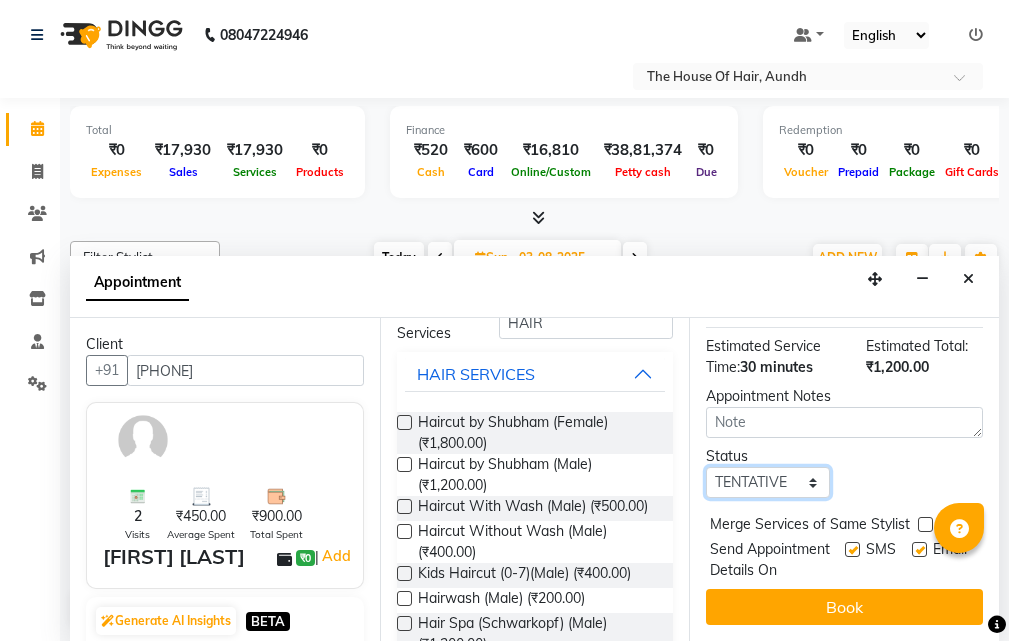 select on "upcoming" 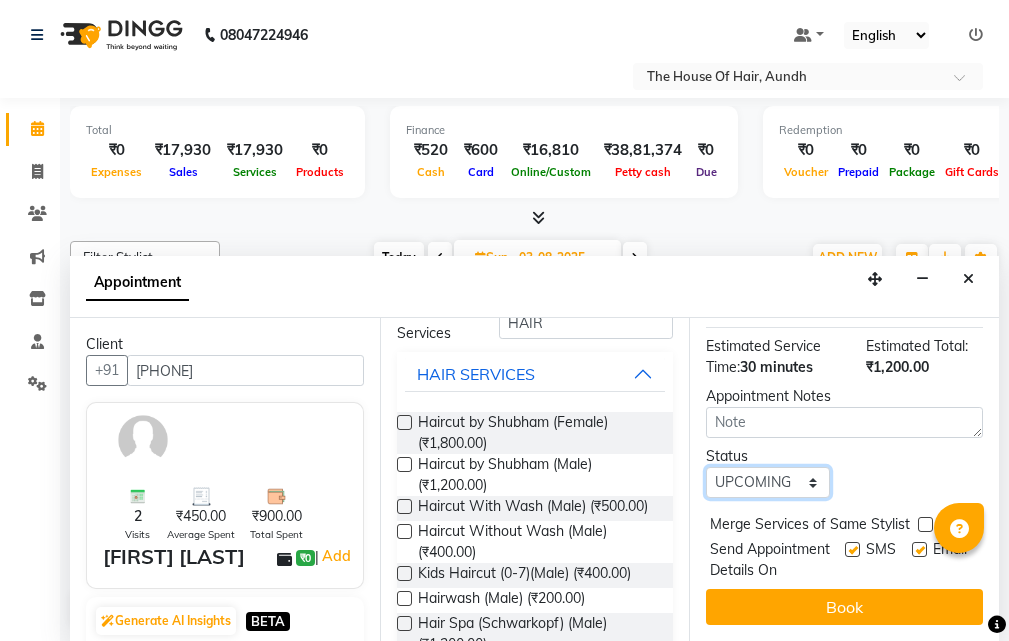 click on "Select TENTATIVE CONFIRM UPCOMING" at bounding box center (767, 482) 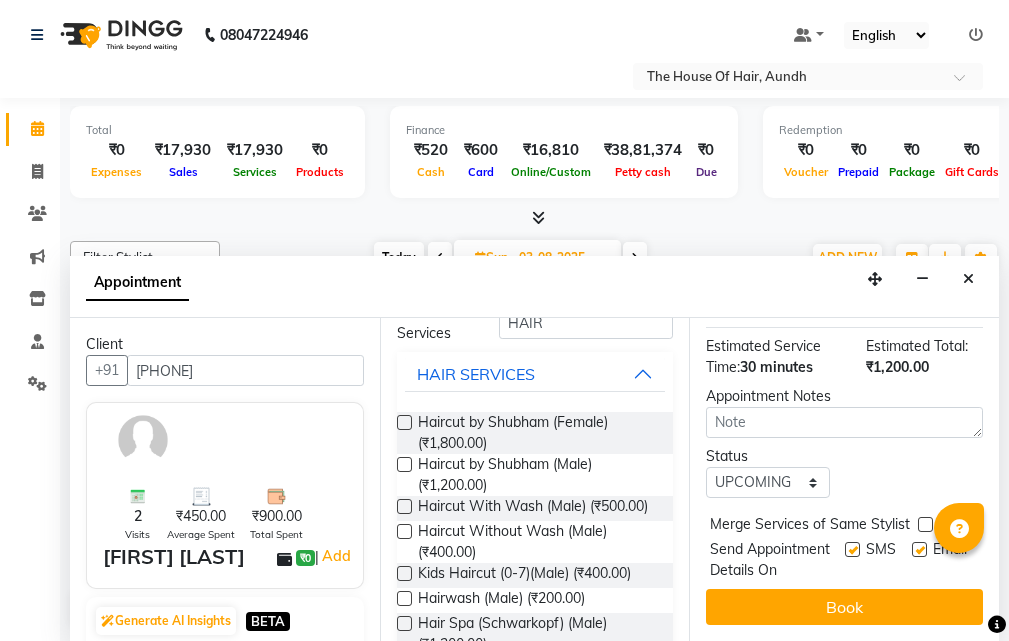 click at bounding box center [925, 524] 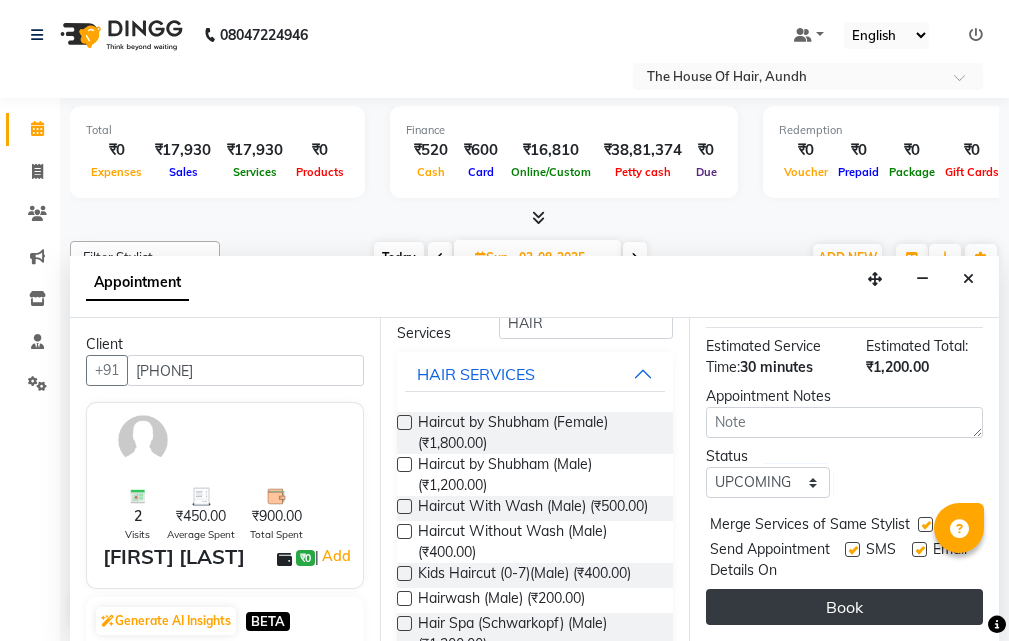 click on "Book" at bounding box center (844, 607) 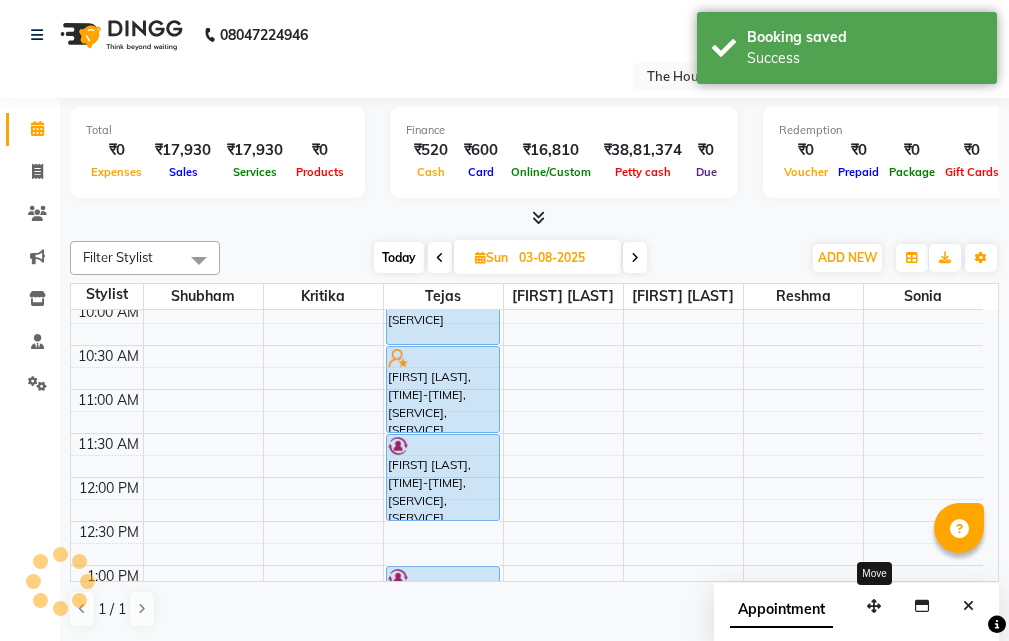 scroll, scrollTop: 0, scrollLeft: 0, axis: both 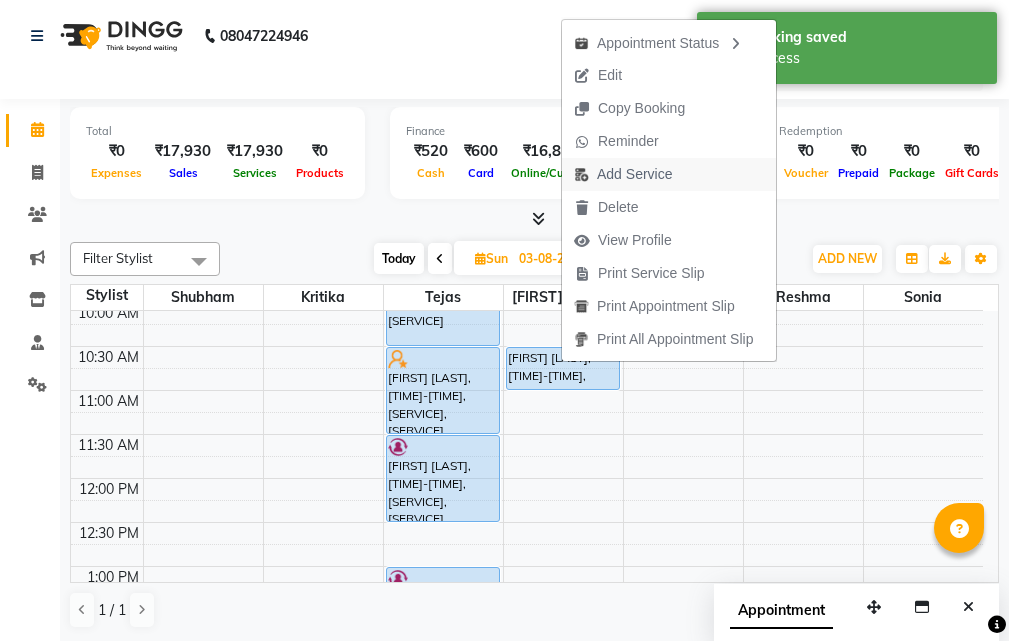 click on "Add Service" at bounding box center [634, 174] 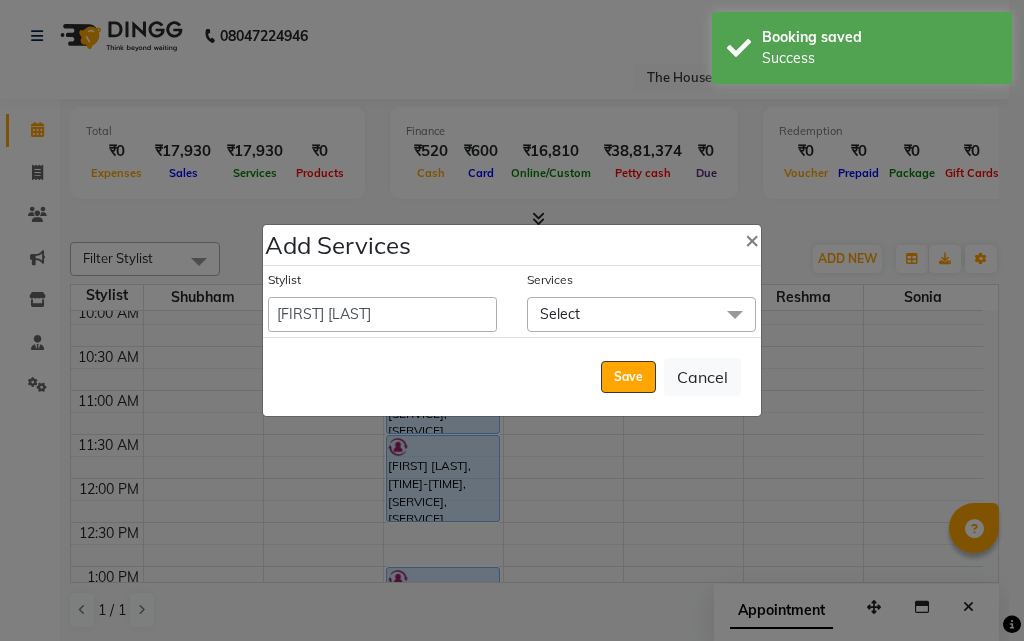 click on "Select" 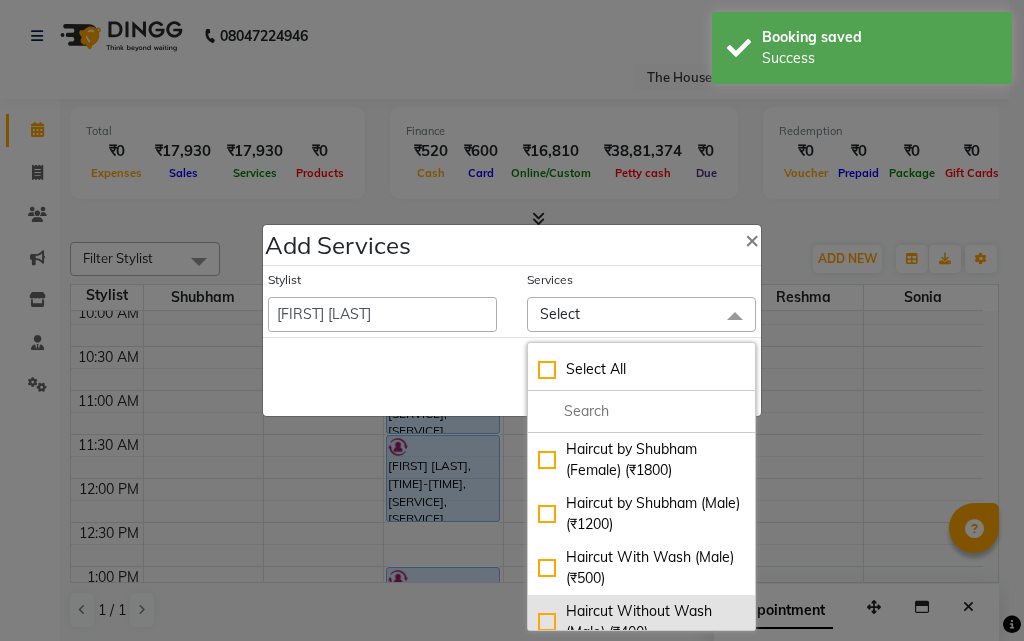 click on "Haircut Without Wash (Male) (₹400)" 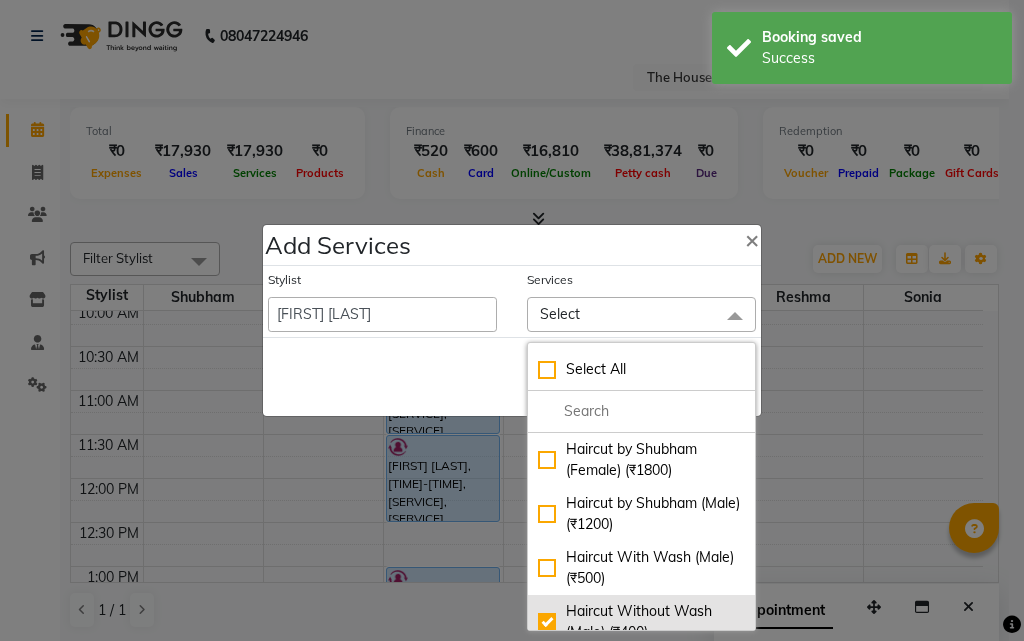 checkbox on "true" 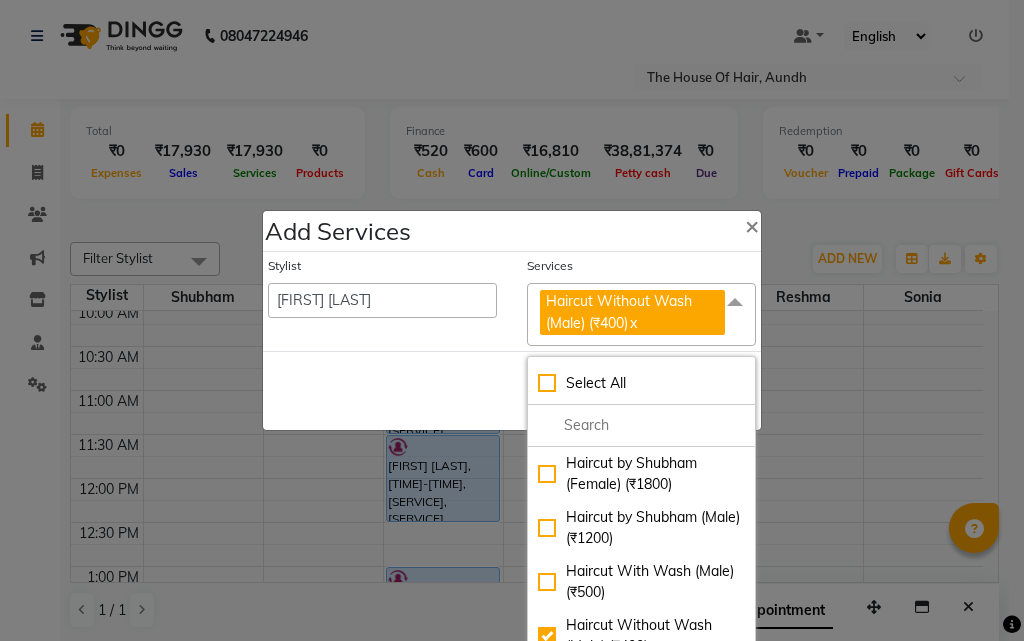 click on "Save   Cancel" 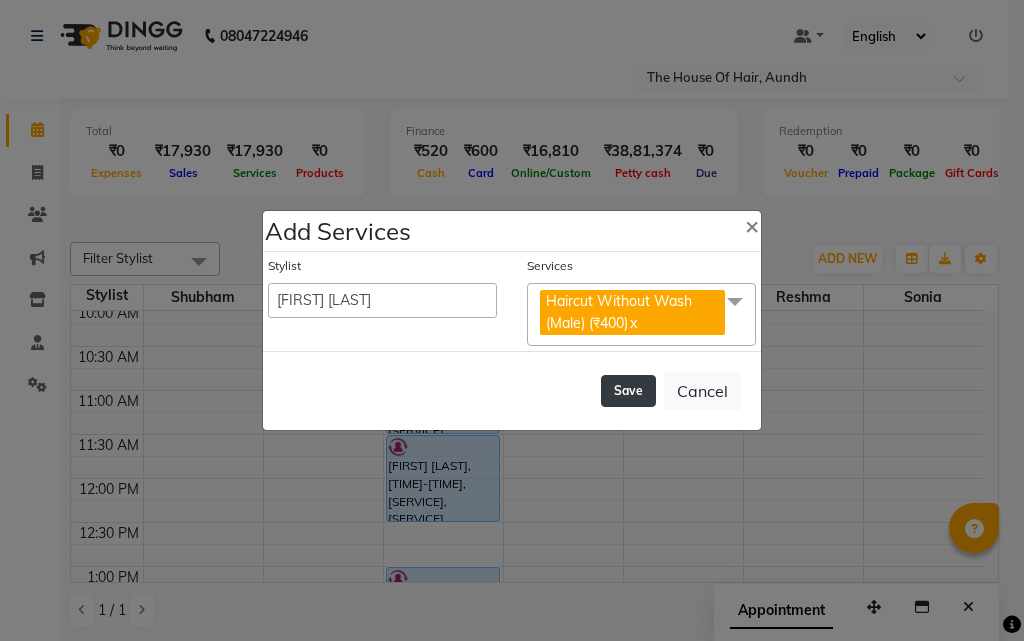 click on "Save" 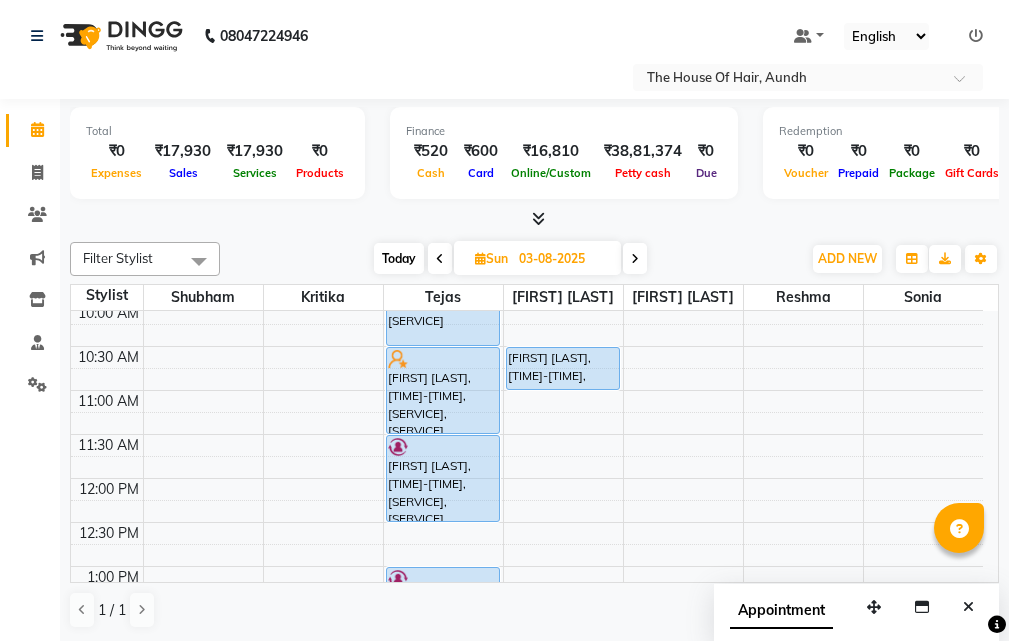 click on "Today" at bounding box center [399, 258] 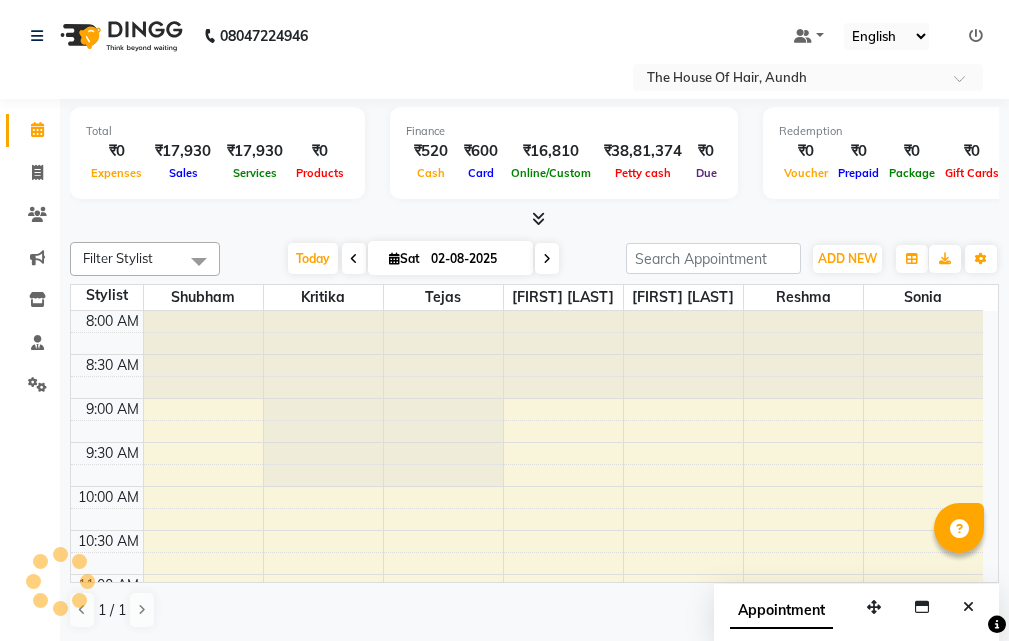 scroll, scrollTop: 784, scrollLeft: 0, axis: vertical 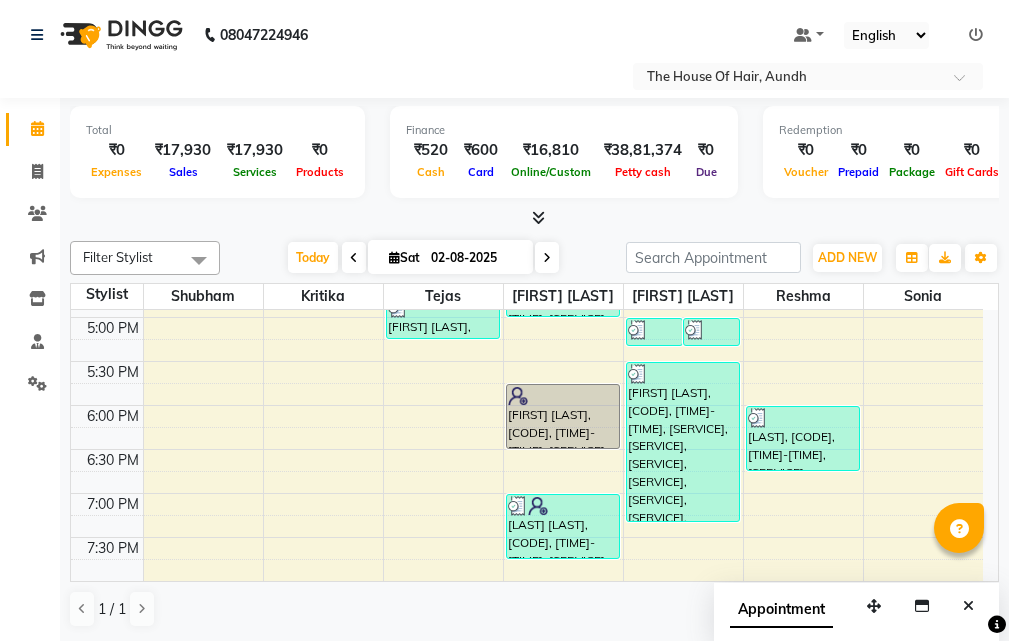 click at bounding box center [547, 258] 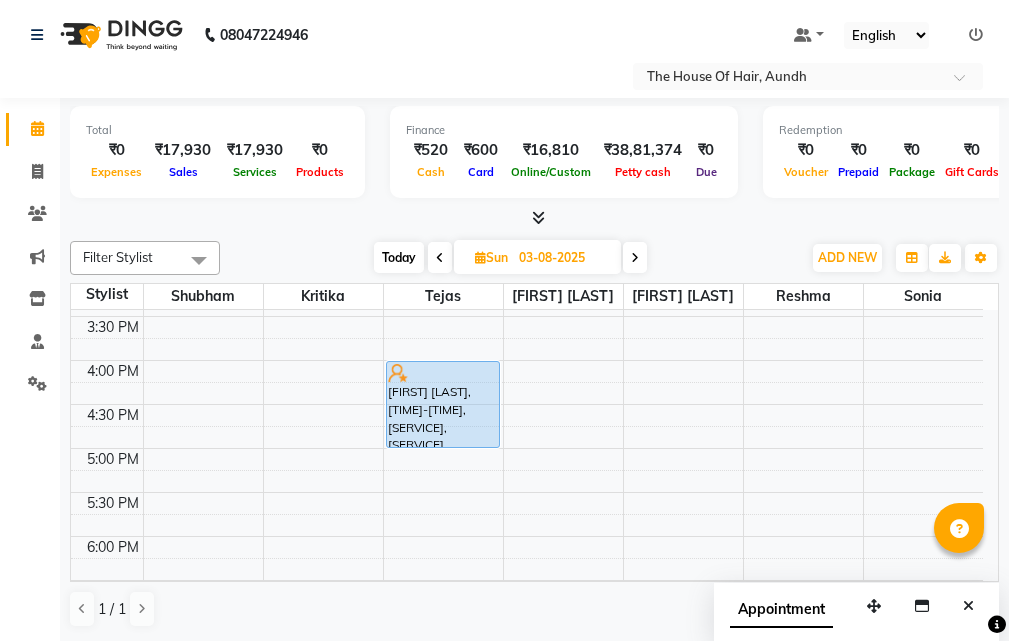 scroll, scrollTop: 700, scrollLeft: 0, axis: vertical 